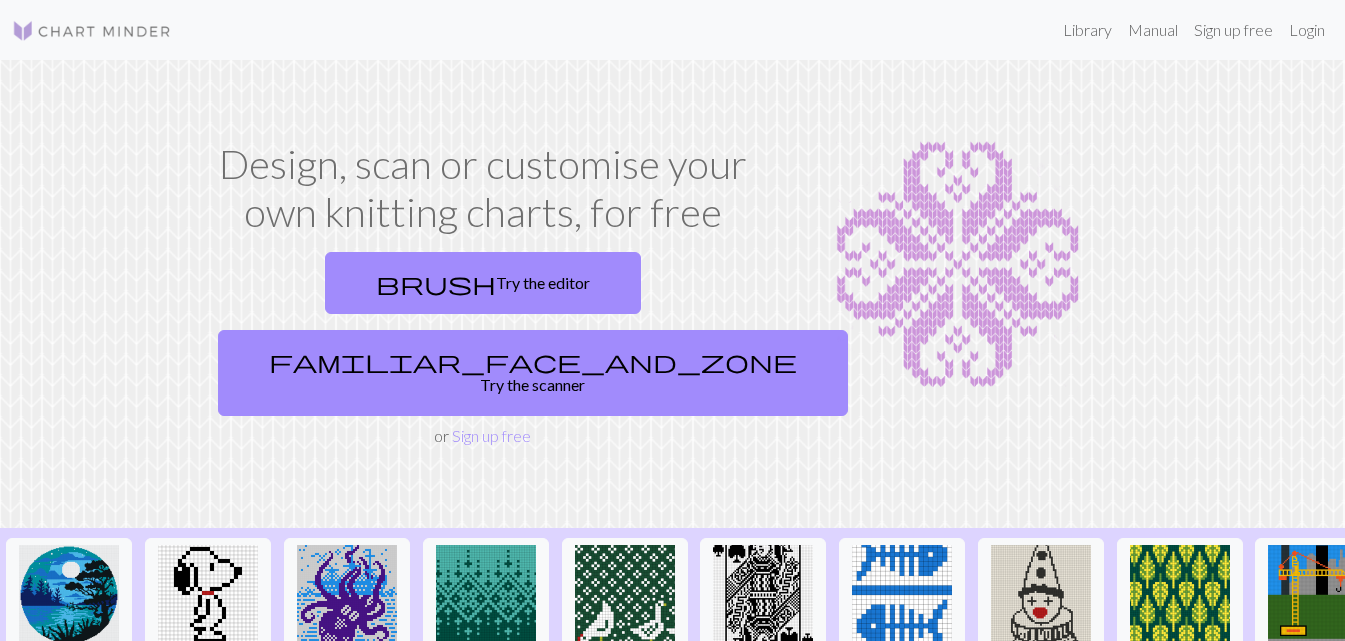 scroll, scrollTop: 0, scrollLeft: 0, axis: both 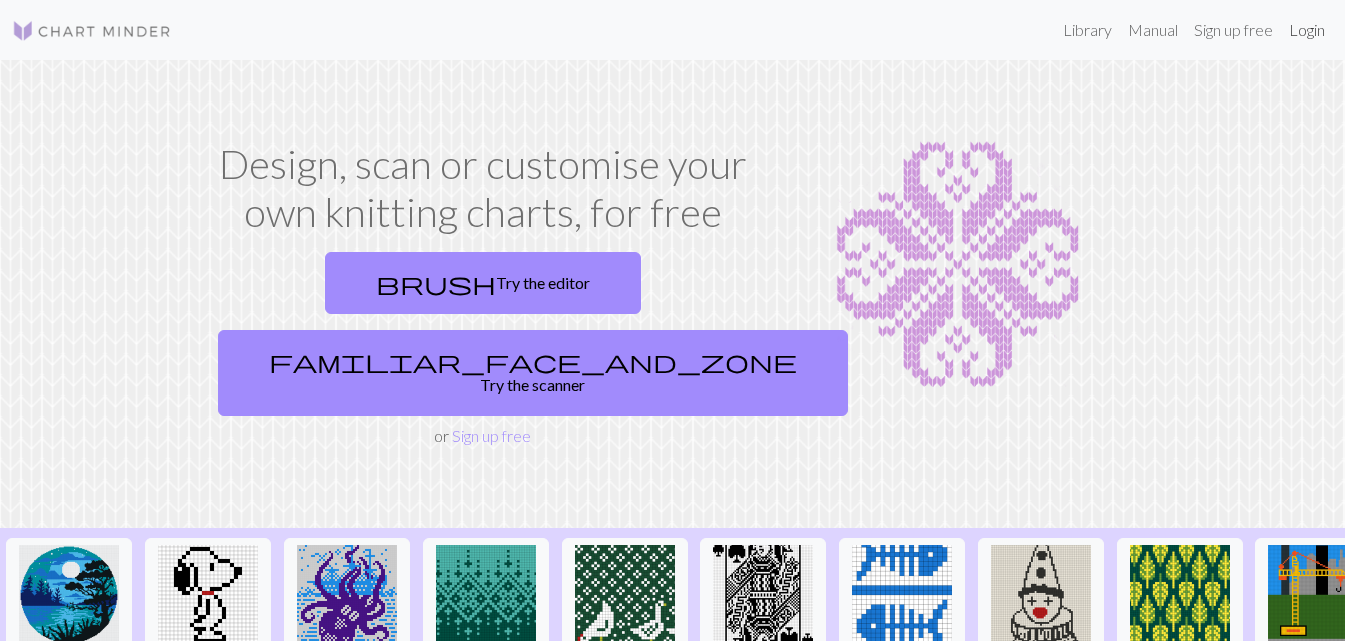 click on "Login" at bounding box center (1307, 30) 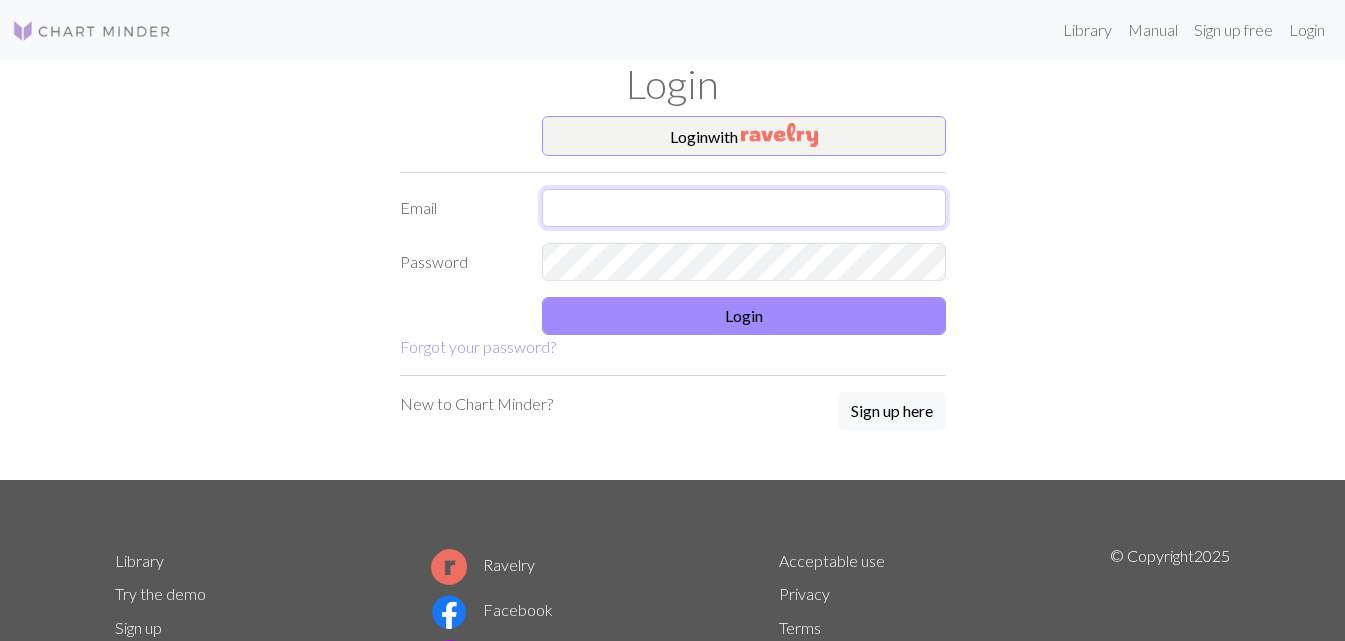 click at bounding box center [744, 208] 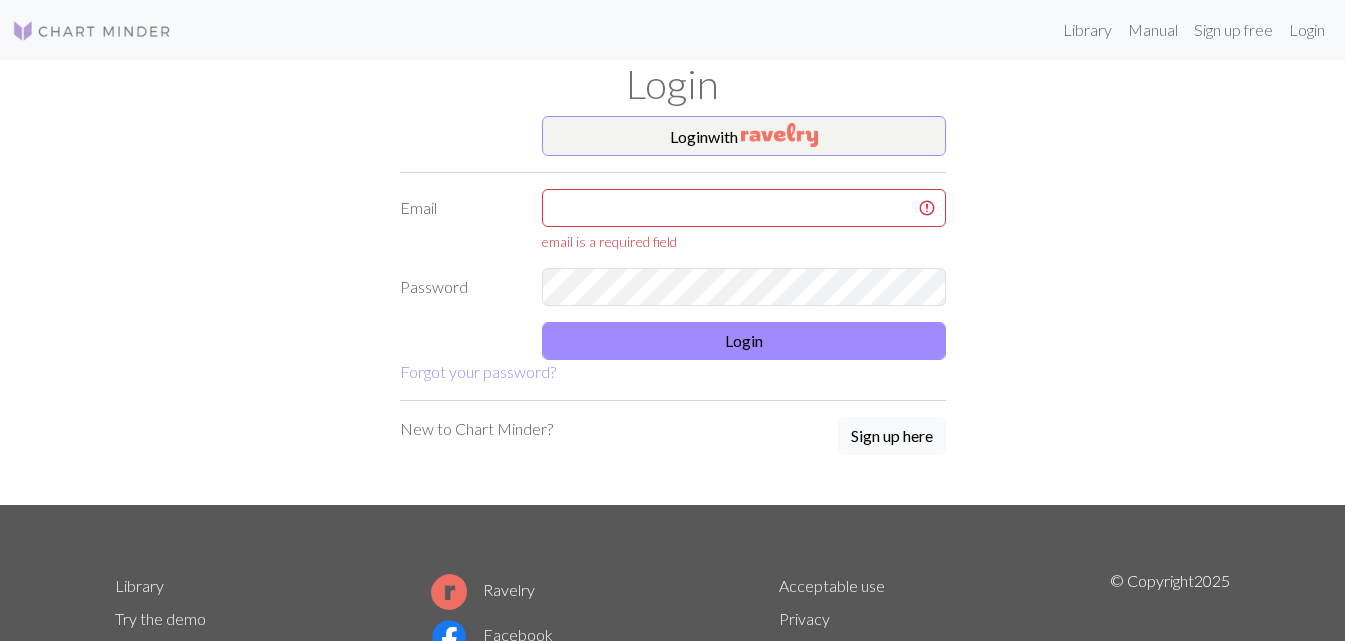 click on "Login  with   Email email is a required field Password Login Forgot your password?" at bounding box center (673, 250) 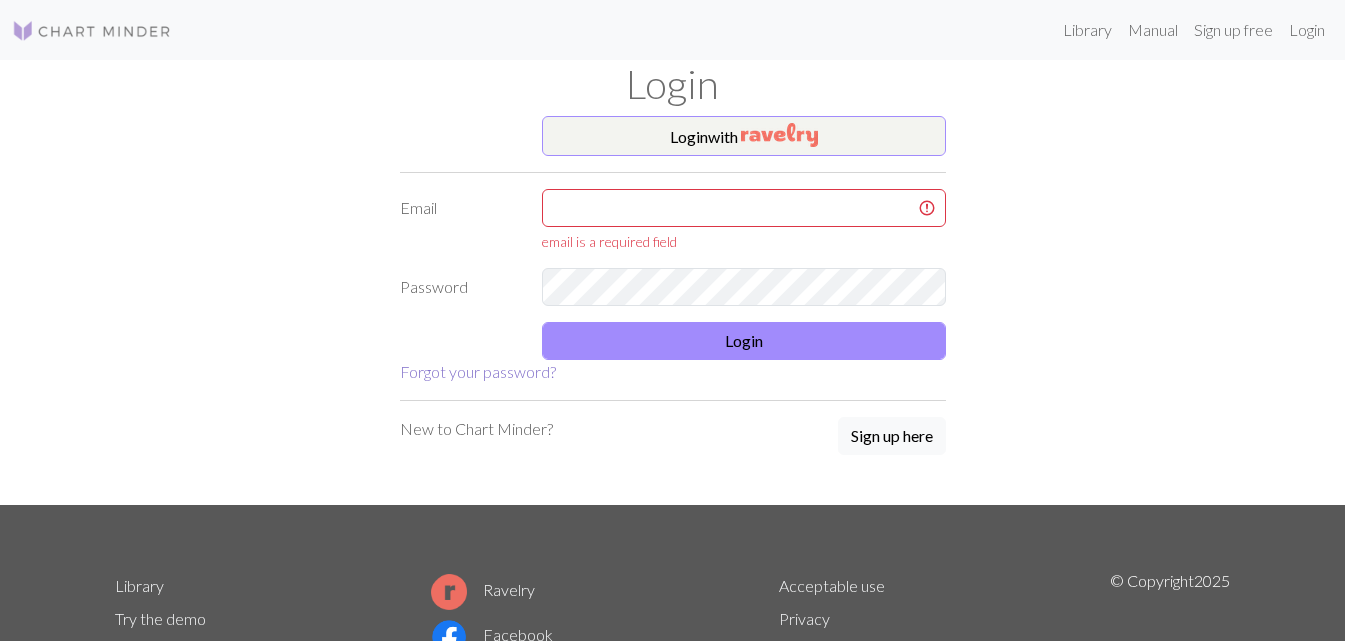 click on "Forgot your password?" at bounding box center (478, 371) 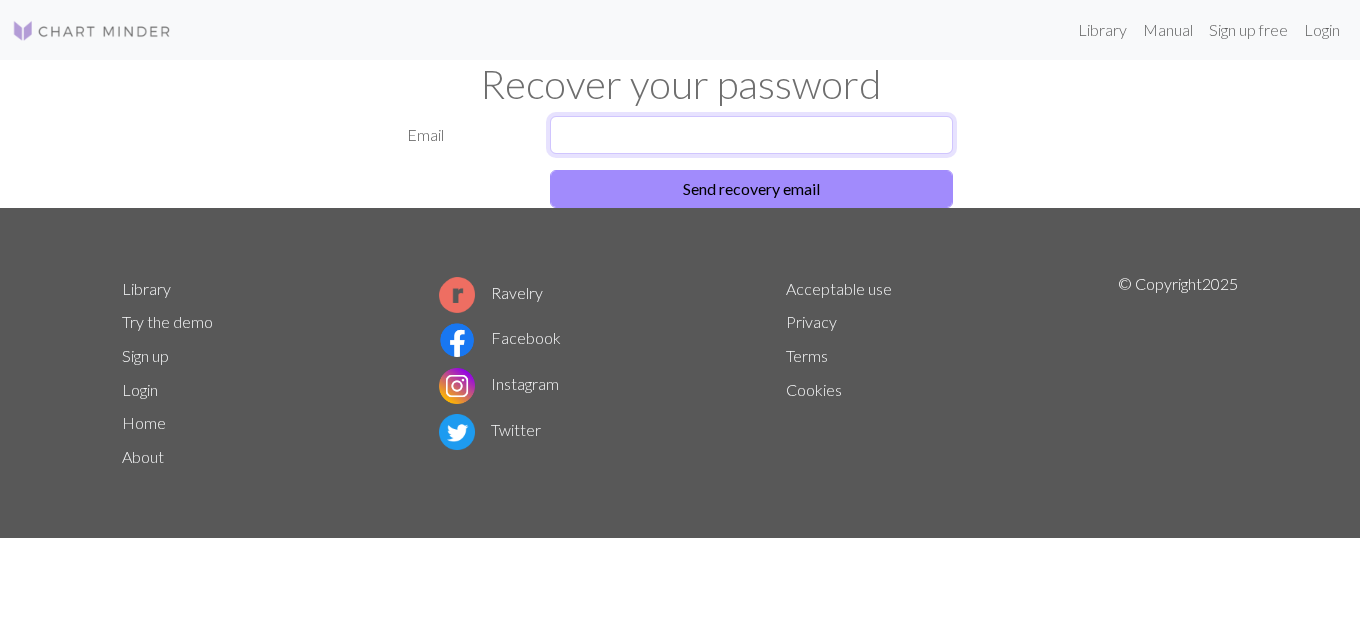 click at bounding box center (752, 135) 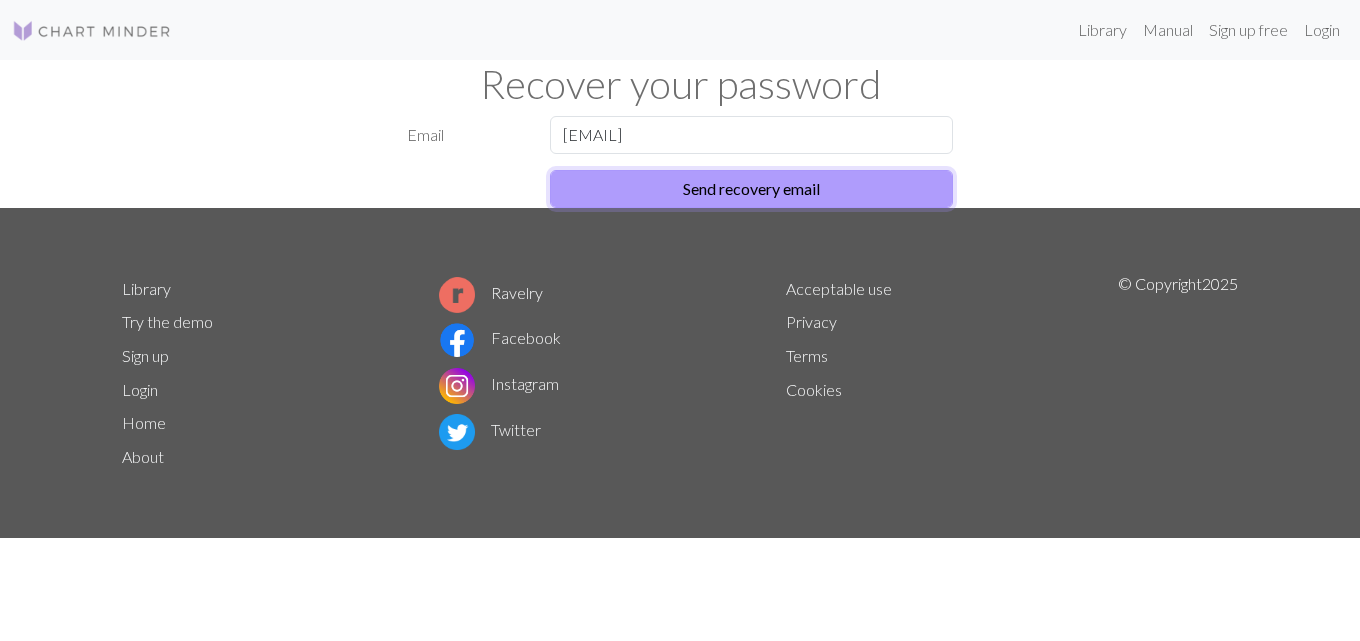 click on "Send recovery email" at bounding box center [752, 189] 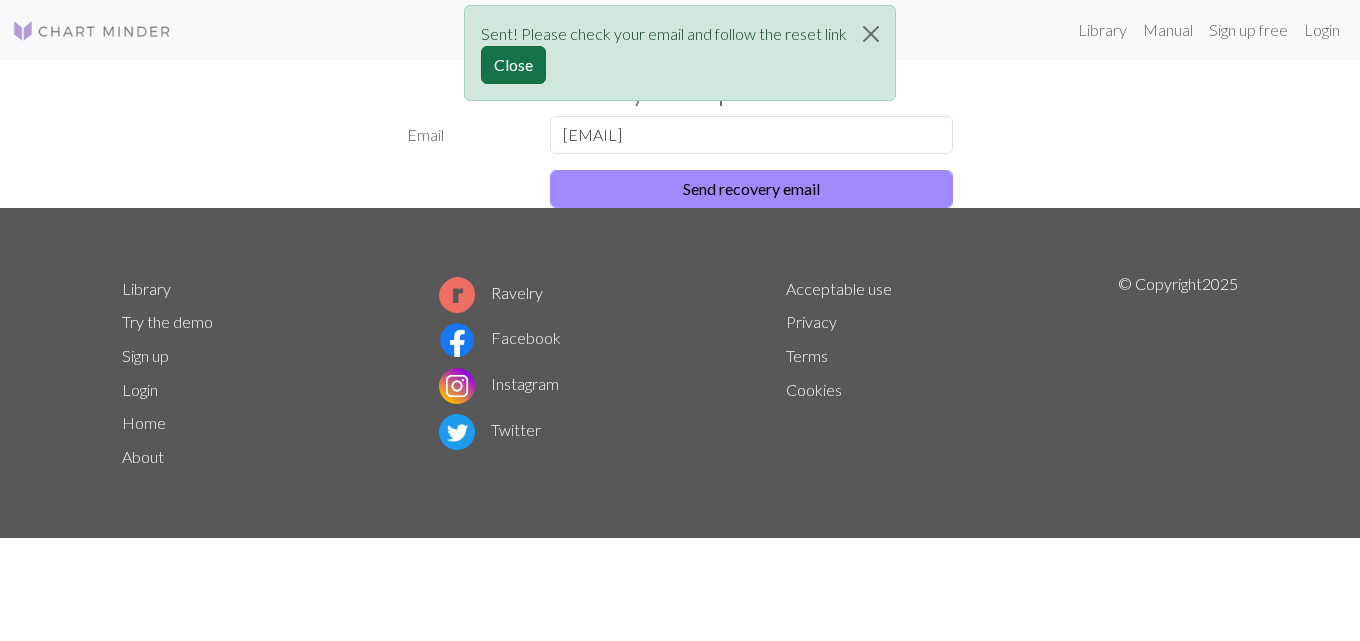 click on "Close" at bounding box center (513, 65) 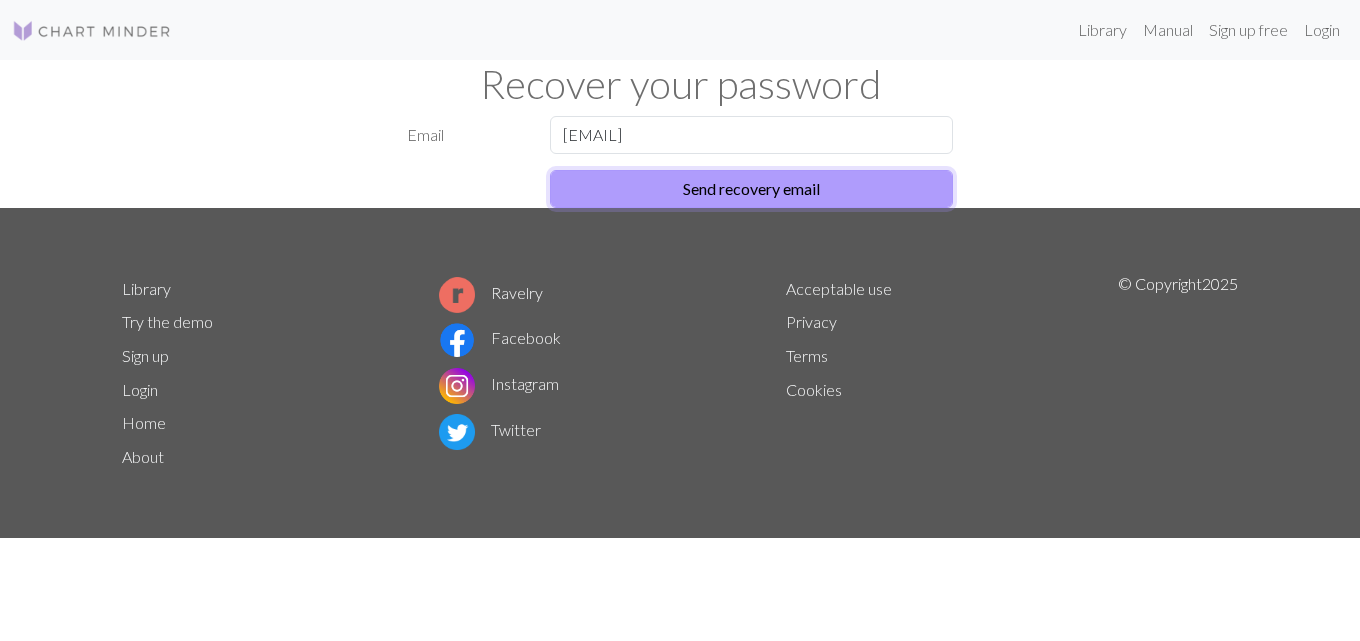 click on "Send recovery email" at bounding box center [752, 189] 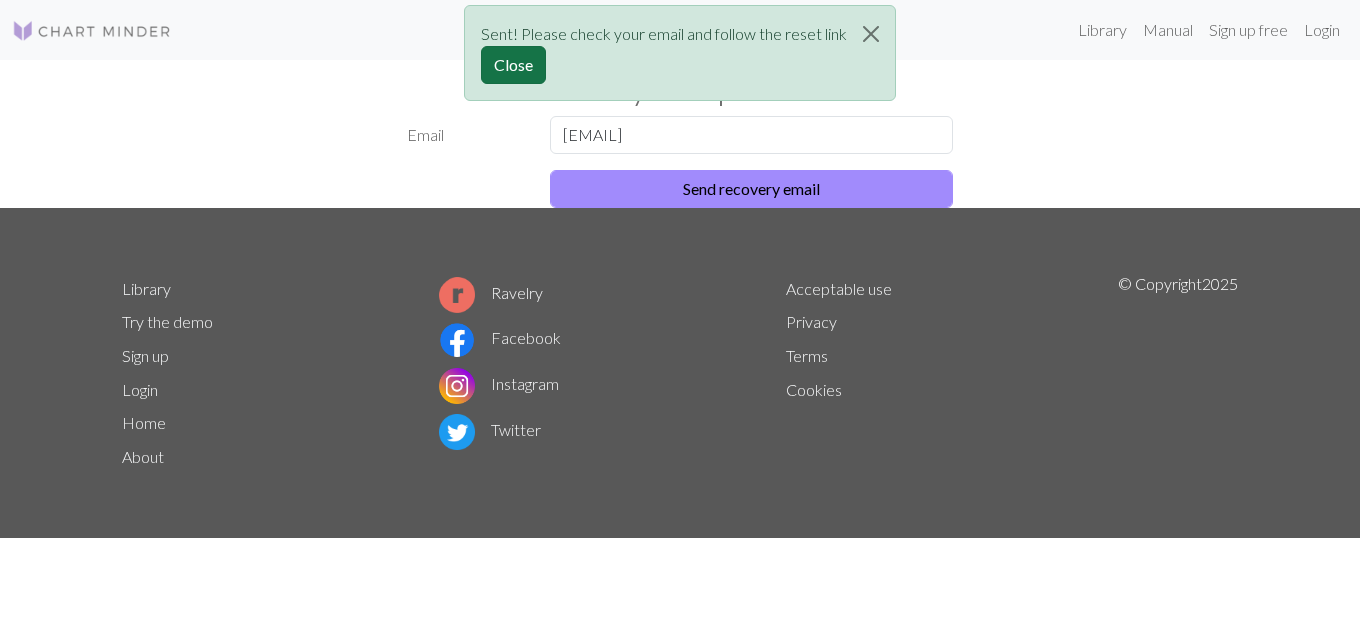 click on "Close" at bounding box center (513, 65) 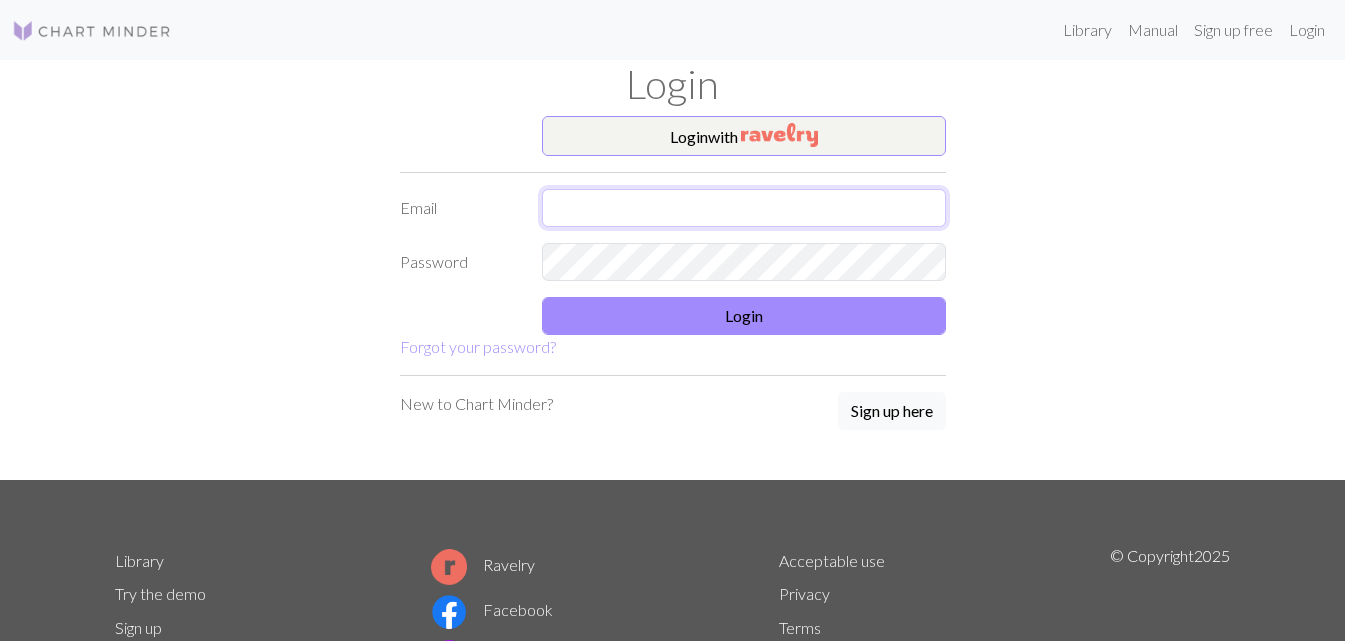 drag, startPoint x: 835, startPoint y: 196, endPoint x: 814, endPoint y: 204, distance: 22.472204 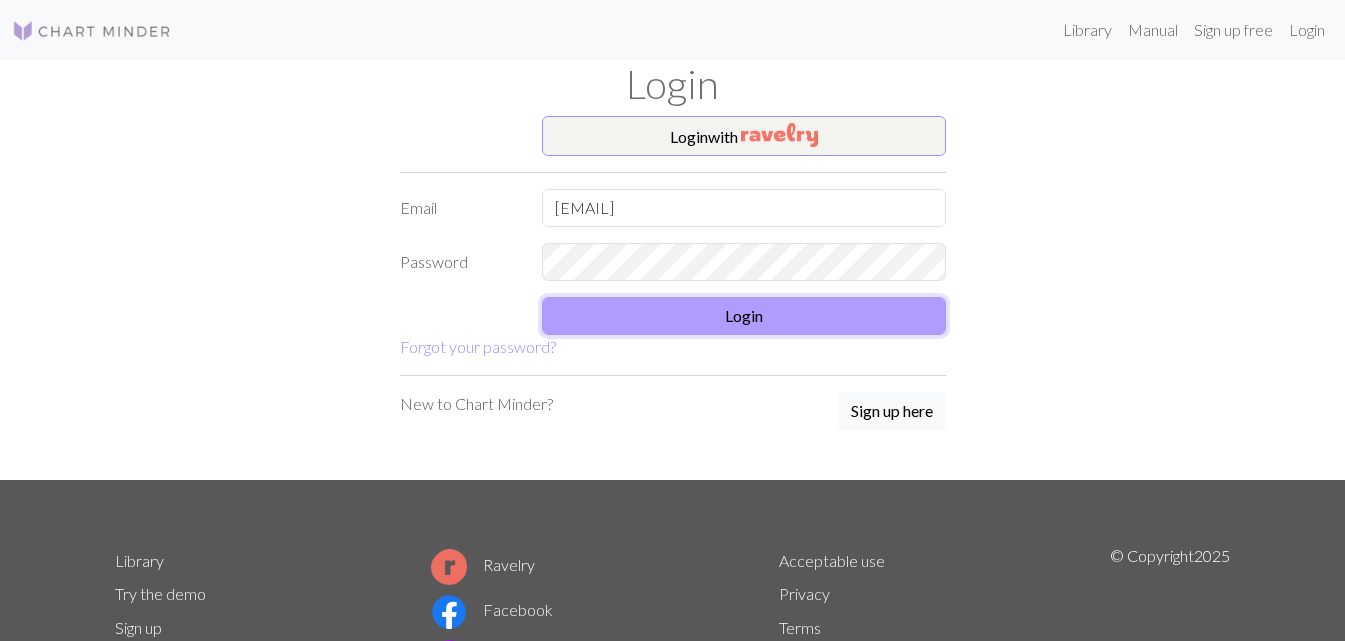 click on "Login" at bounding box center [744, 316] 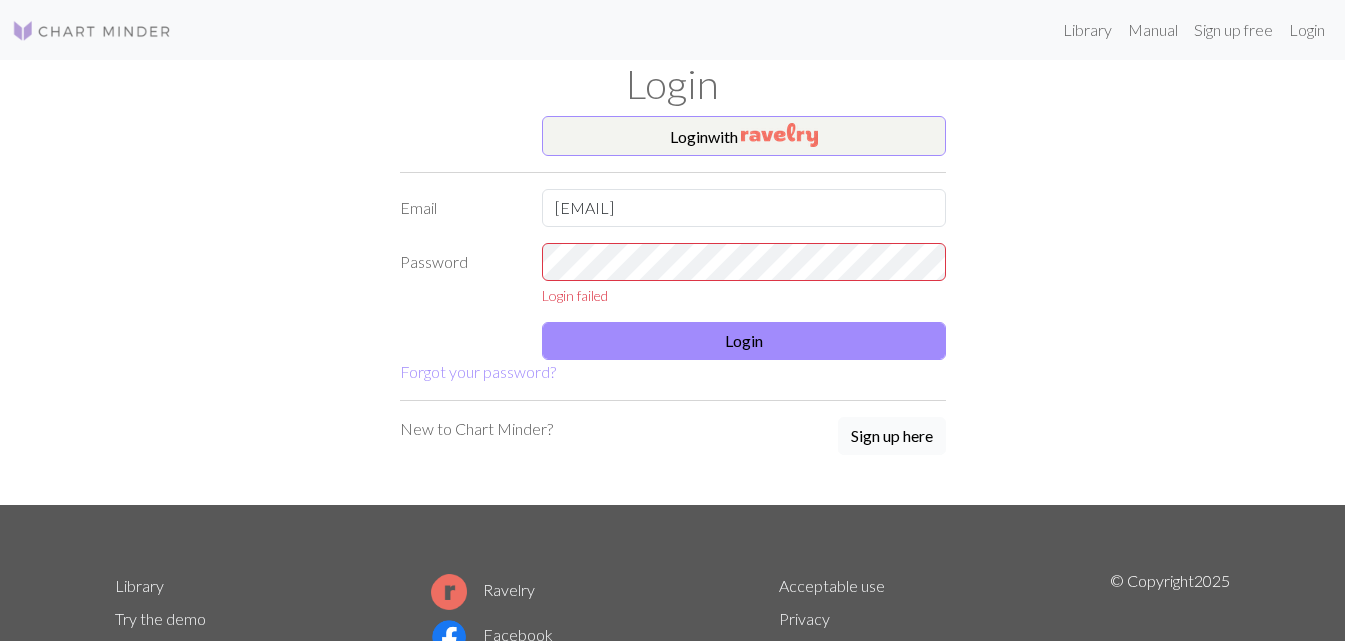 click on "Sign up here" at bounding box center (892, 436) 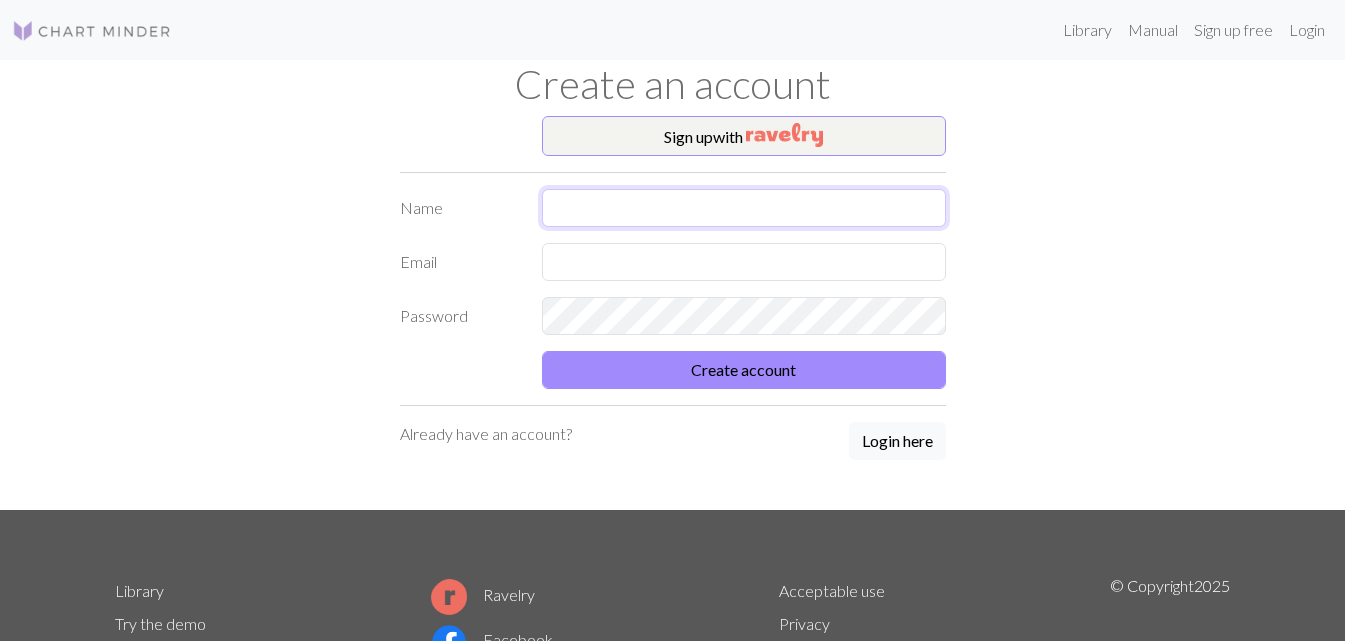 click at bounding box center [744, 208] 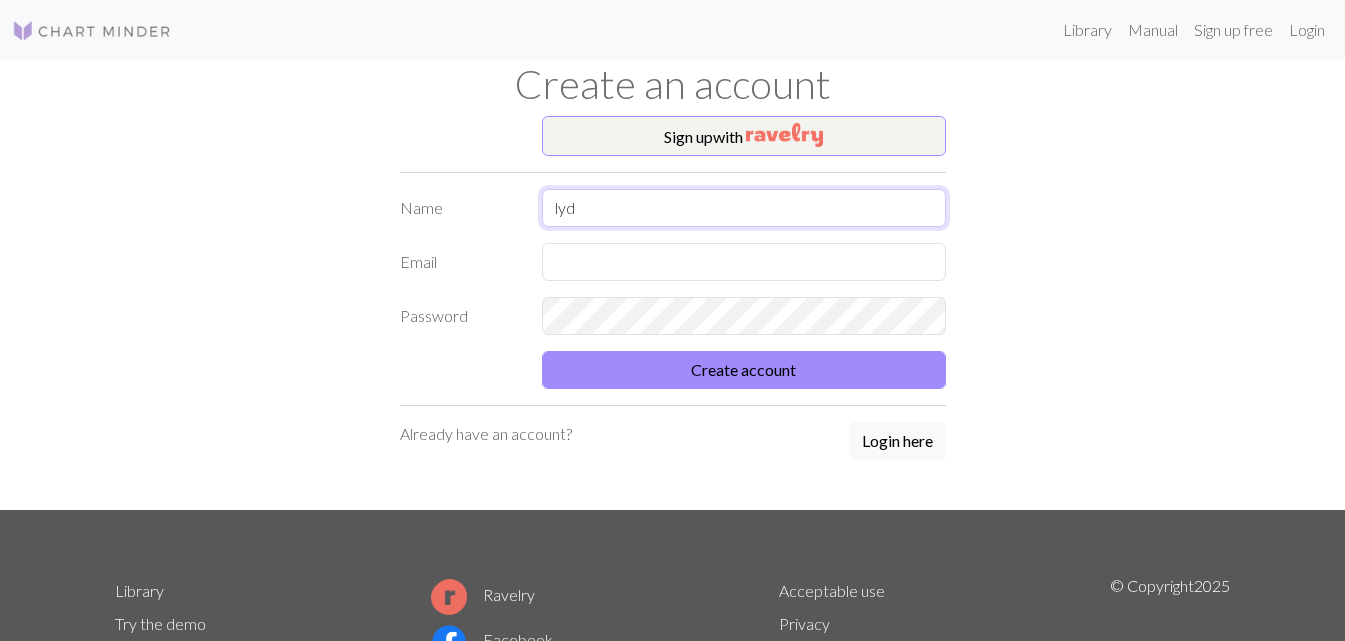 type on "lyd" 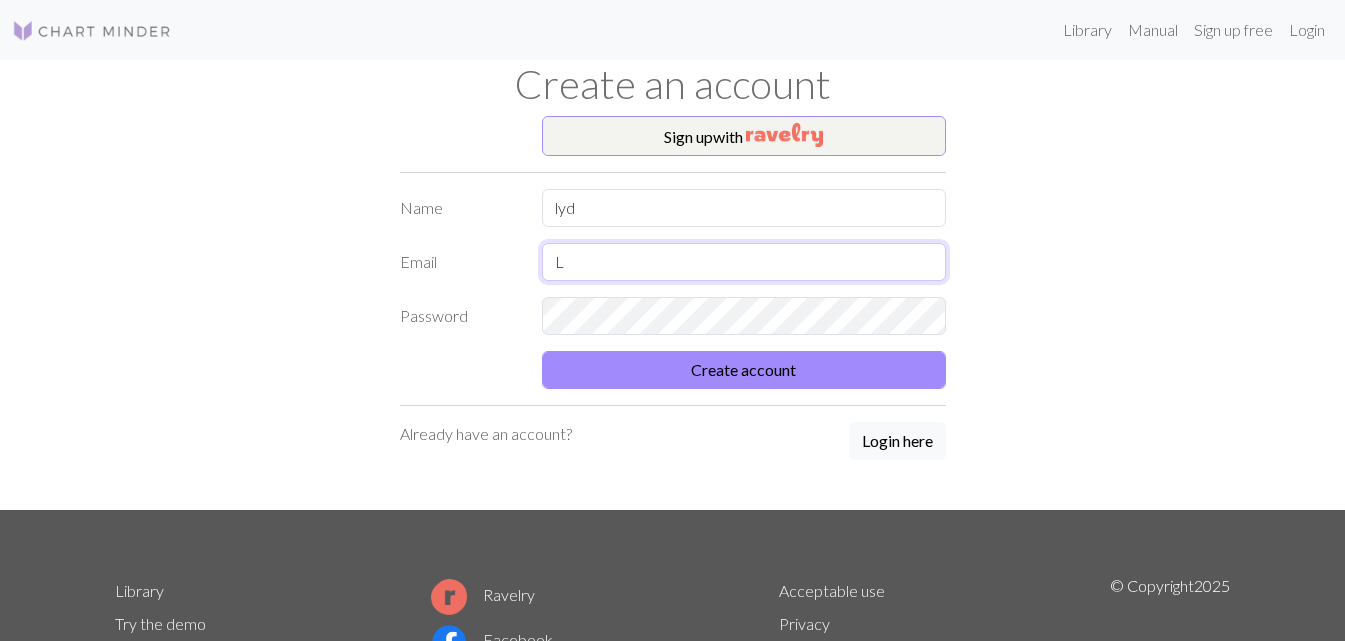 type on "lydiareeves99@gmail.com" 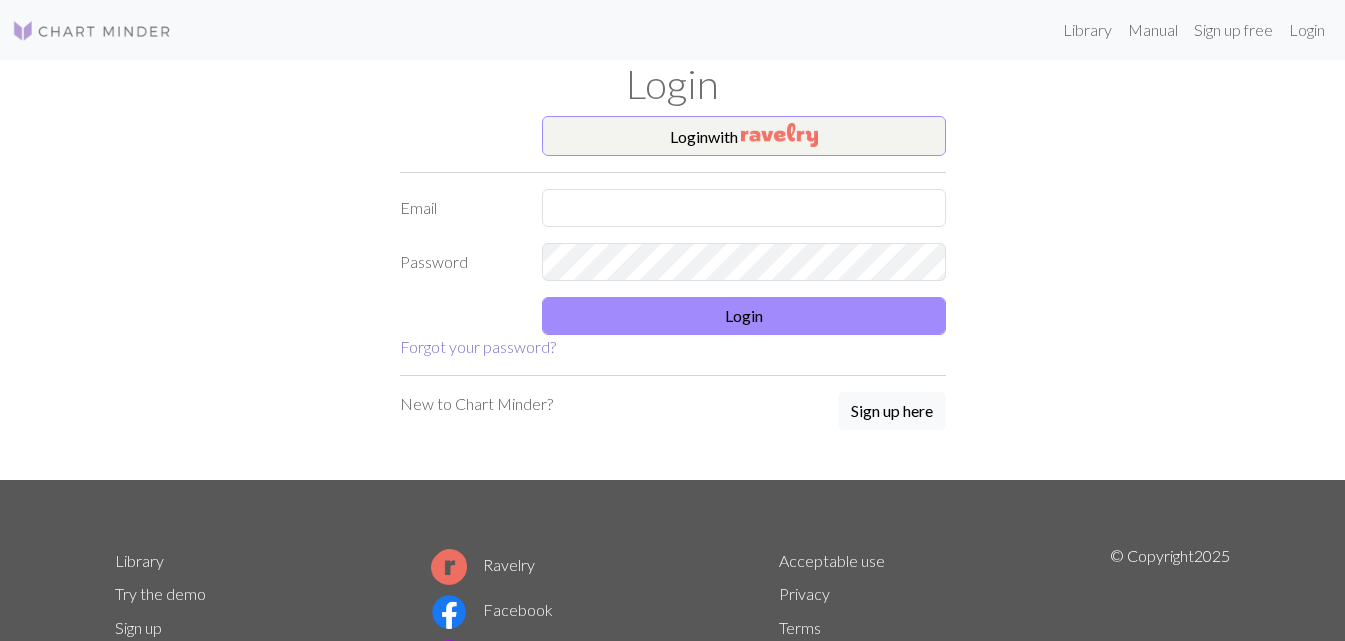 click on "Forgot your password?" at bounding box center [478, 346] 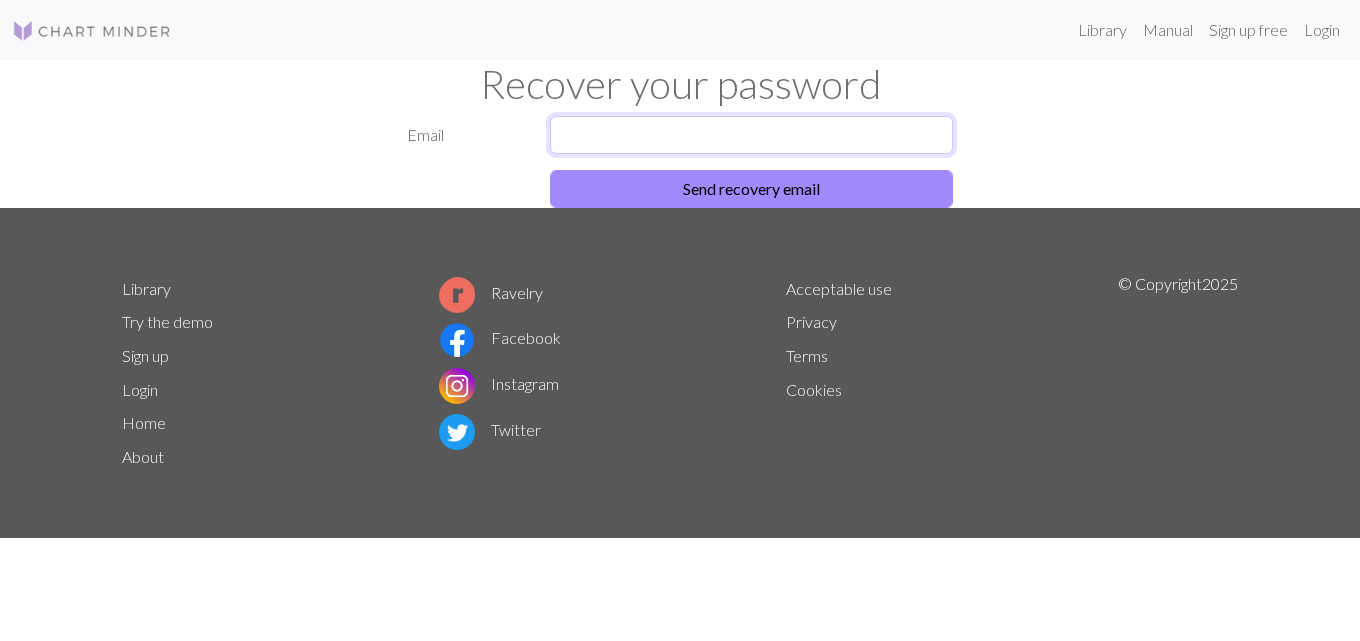 click at bounding box center (752, 135) 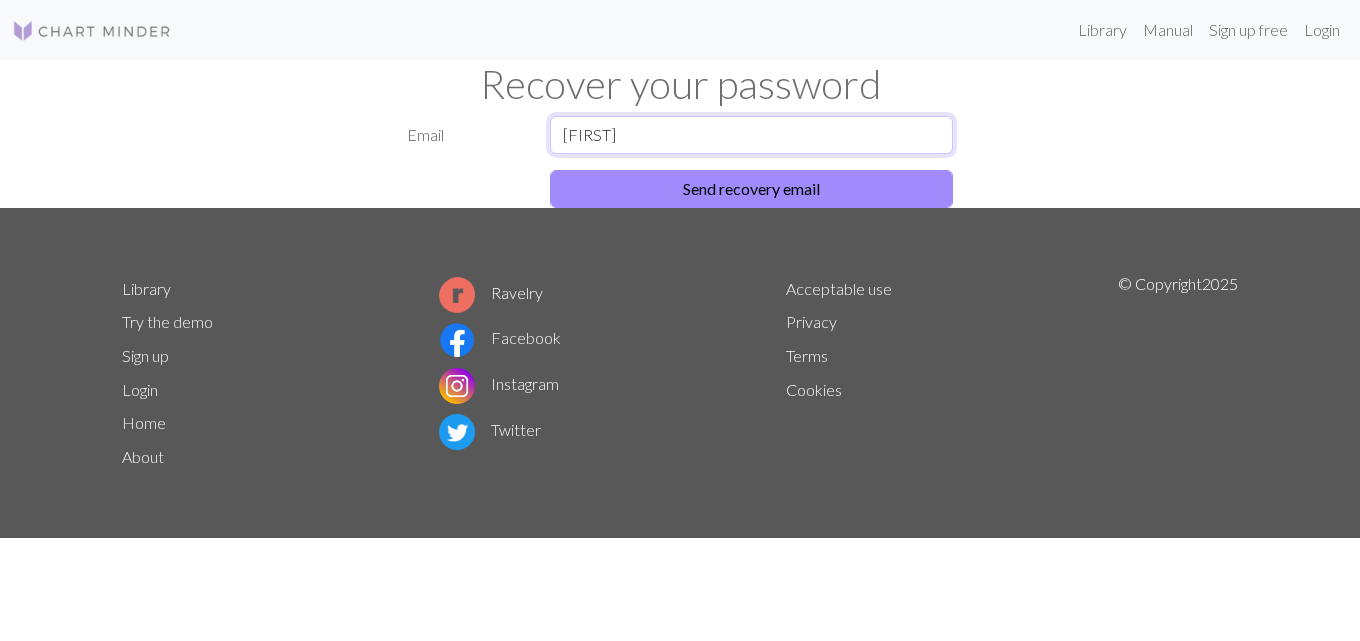 type on "lydiareeves99@gmail.com" 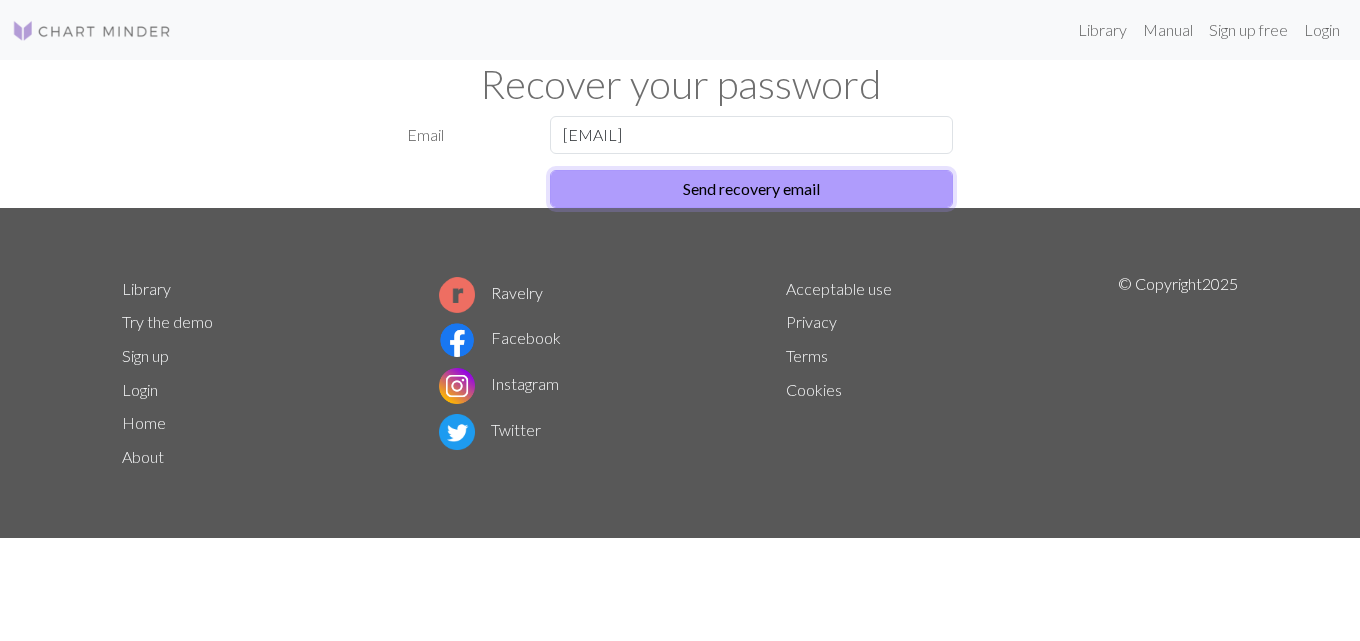 click on "Send recovery email" at bounding box center (752, 189) 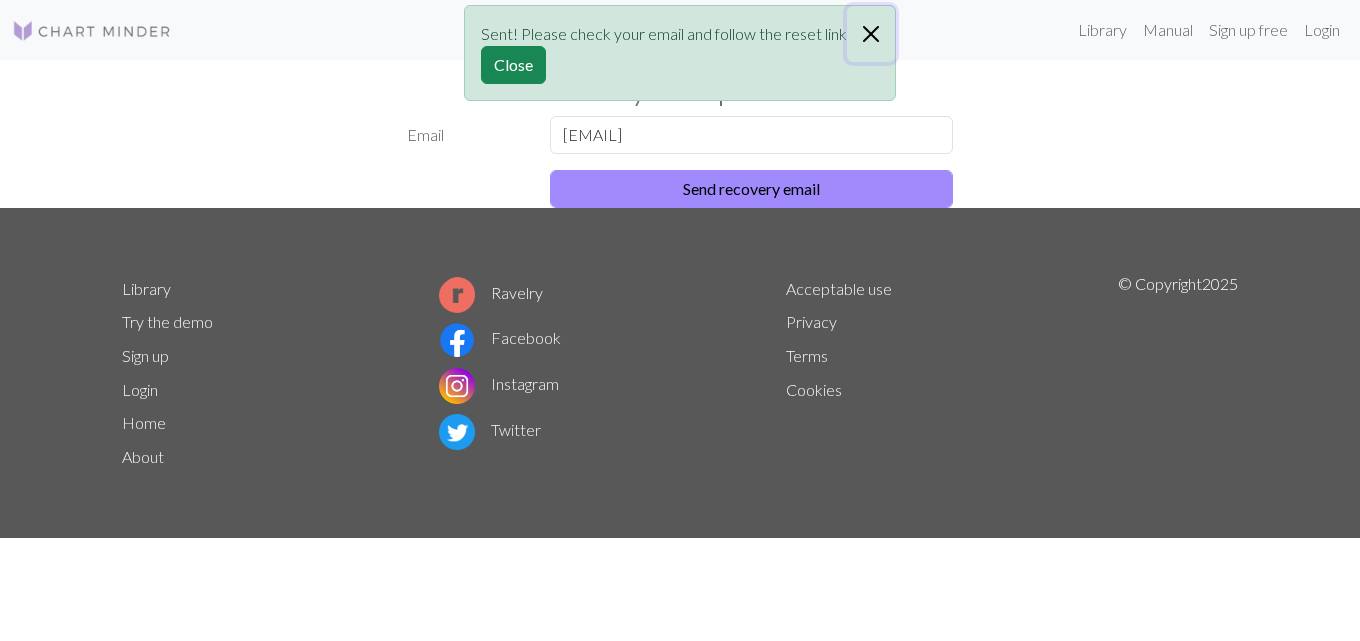 click at bounding box center (871, 34) 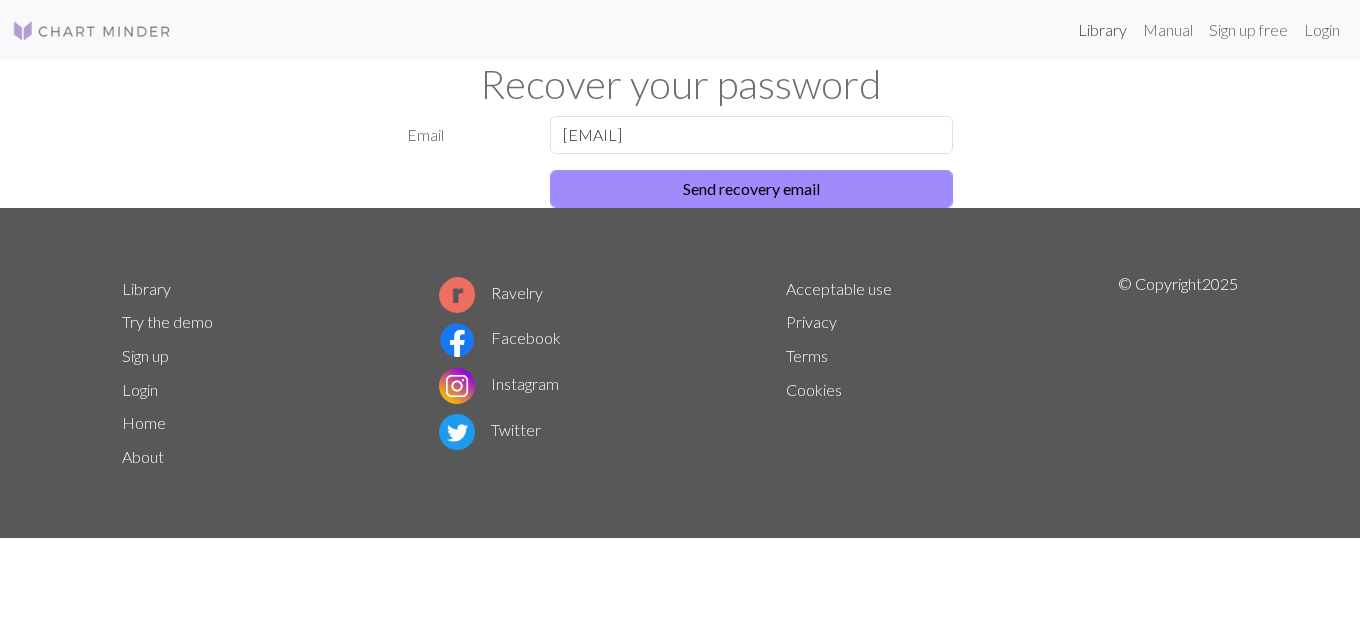 click on "Library" at bounding box center (1102, 30) 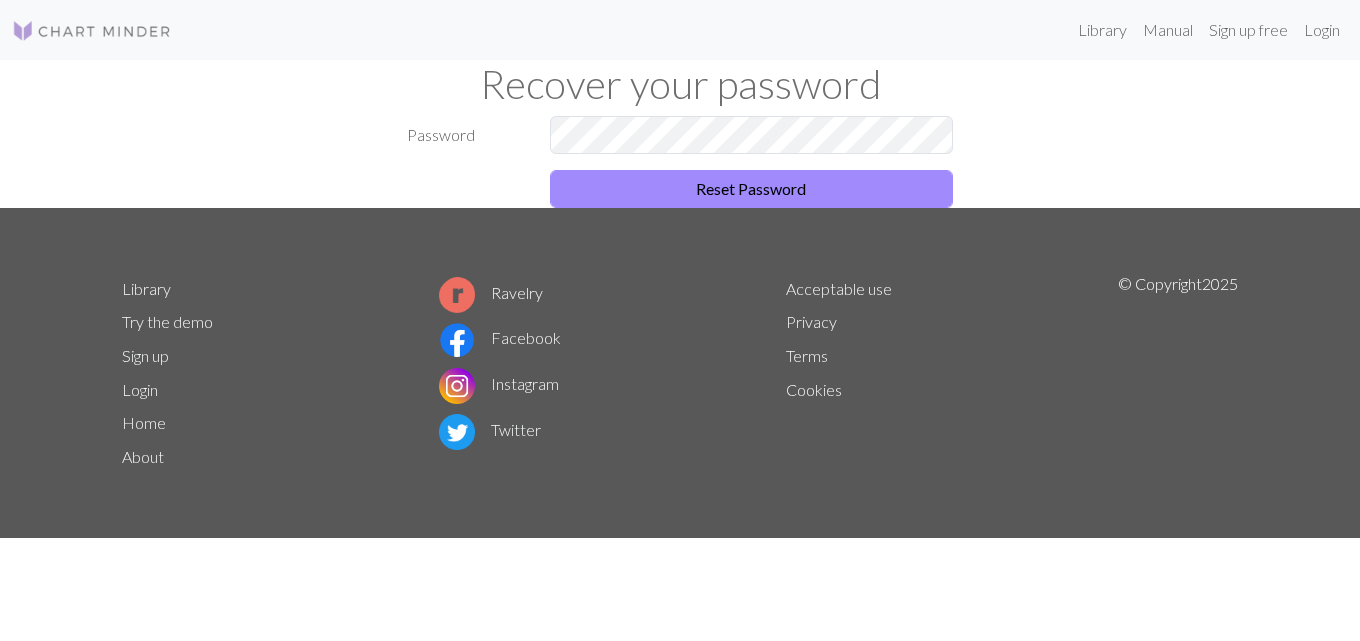 scroll, scrollTop: 0, scrollLeft: 0, axis: both 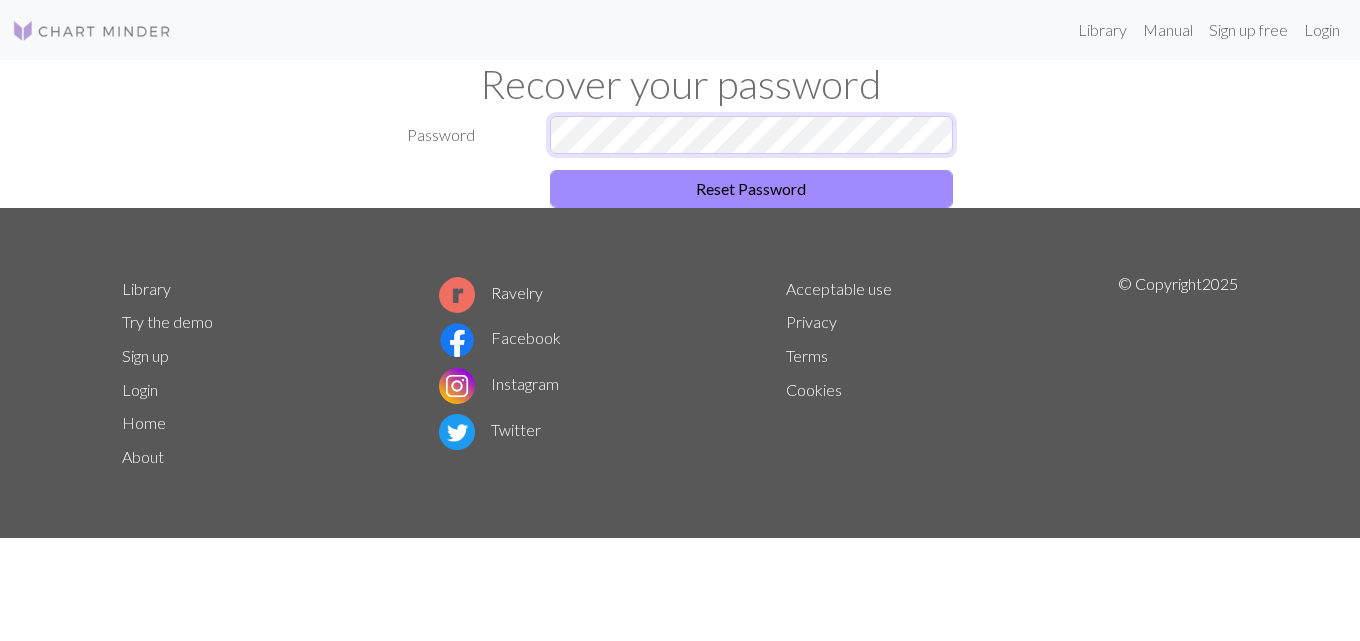 click on "Reset Password" at bounding box center (752, 189) 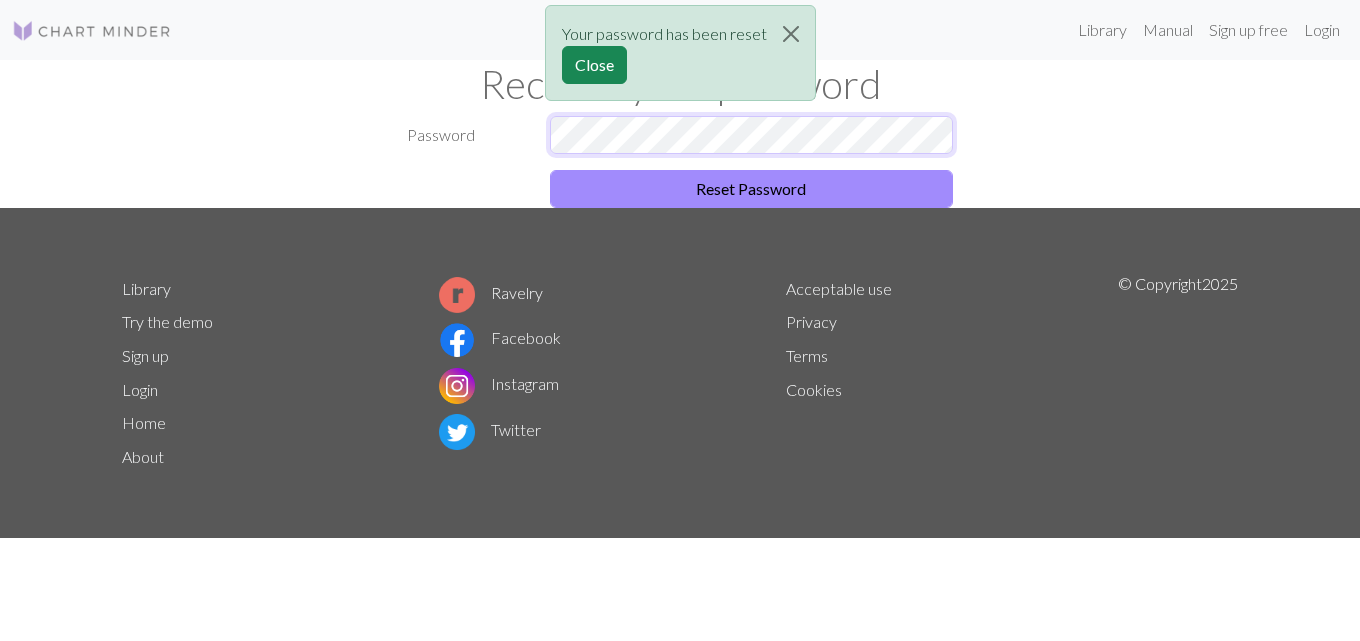 click on "Password" at bounding box center [680, 135] 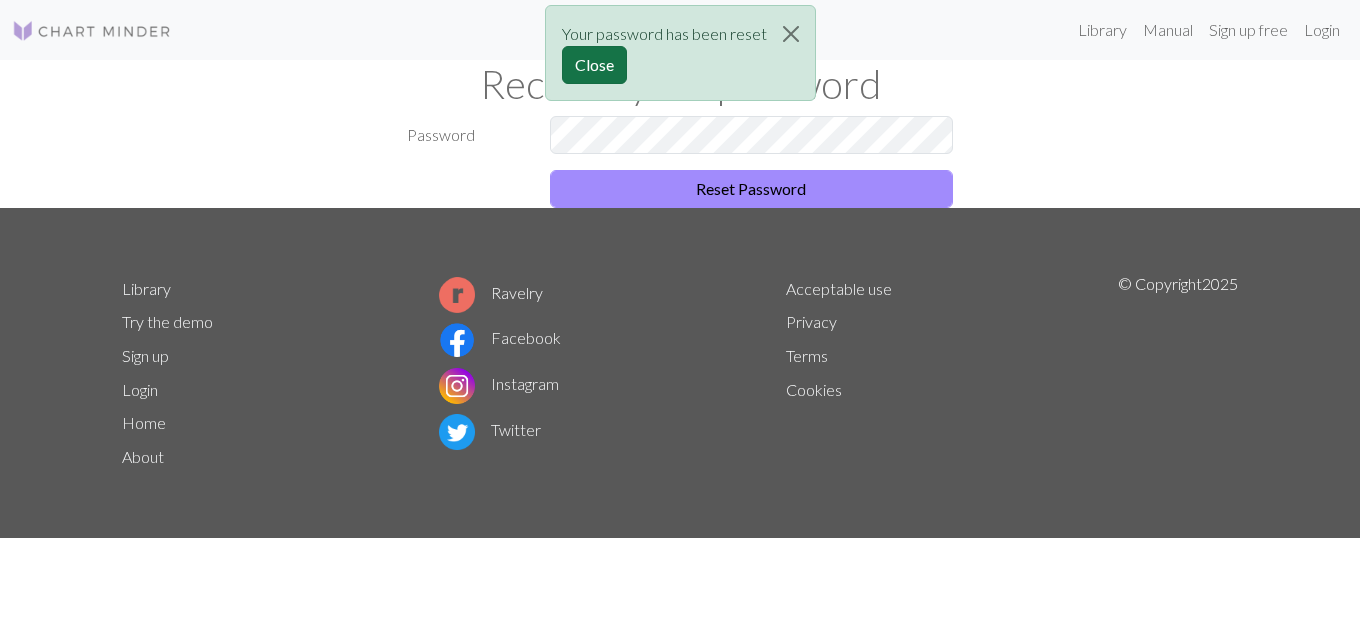 click on "Close" at bounding box center [594, 65] 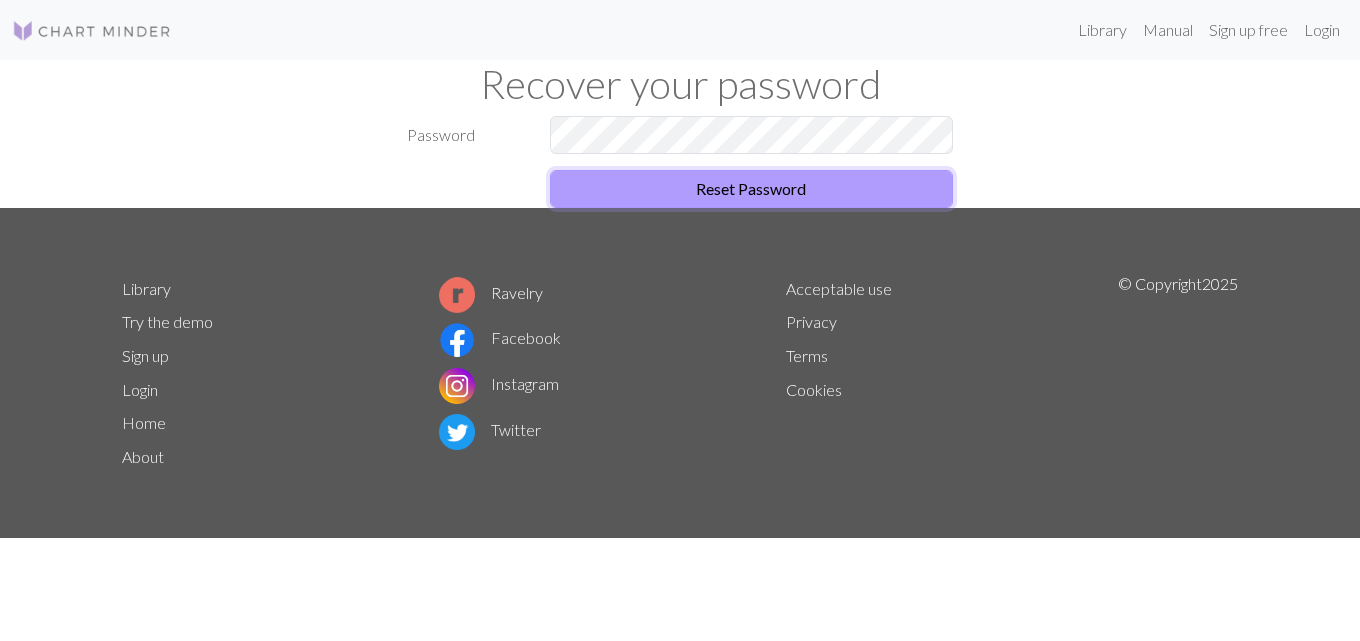 click on "Reset Password" at bounding box center [752, 189] 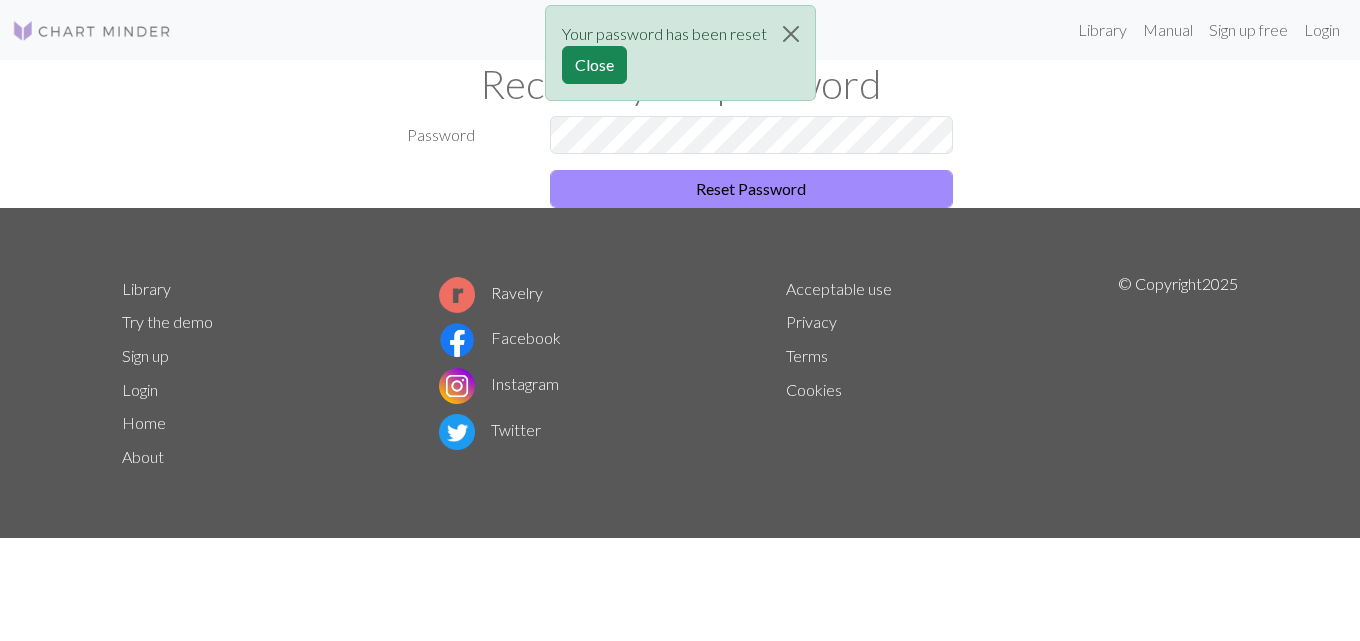 click on "Your password has been reset Close" at bounding box center [680, 58] 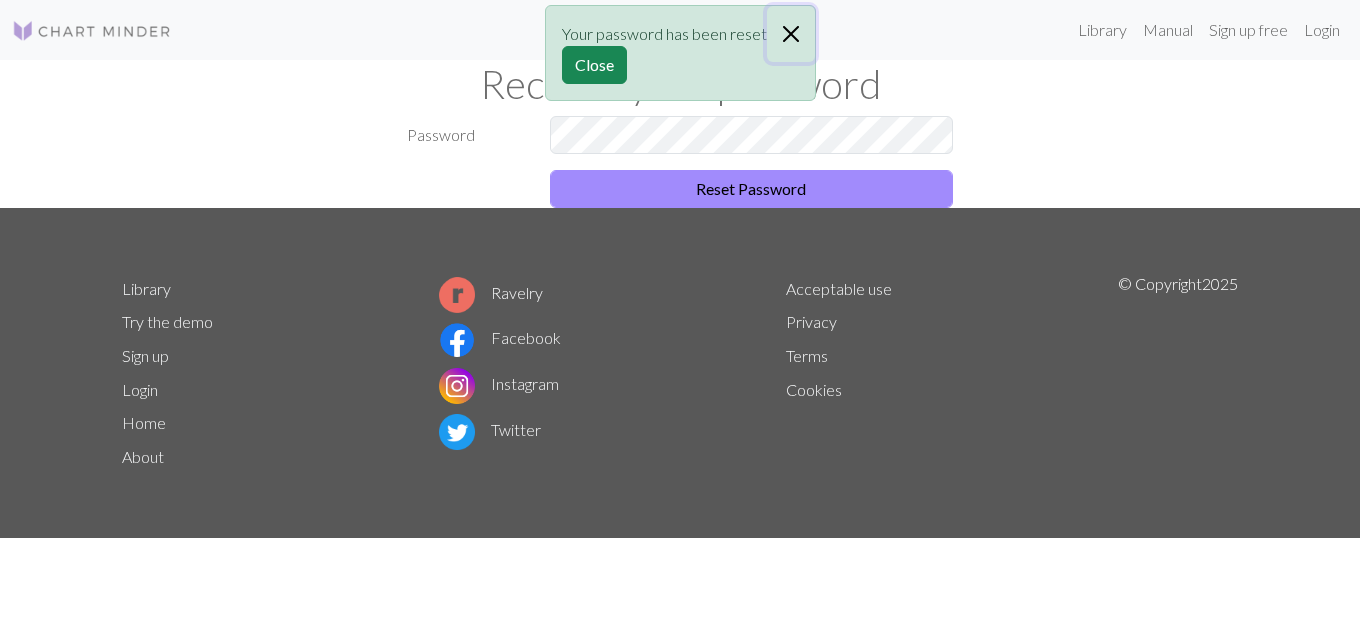 click at bounding box center [791, 34] 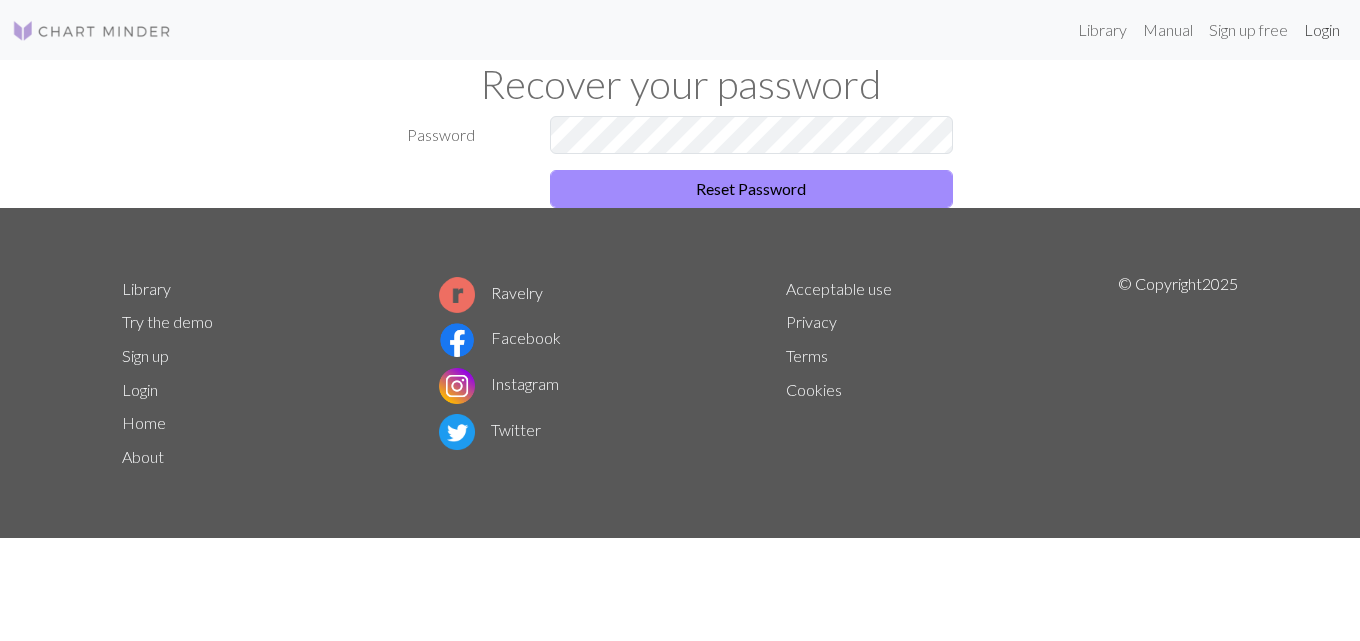 click on "Login" at bounding box center (1322, 30) 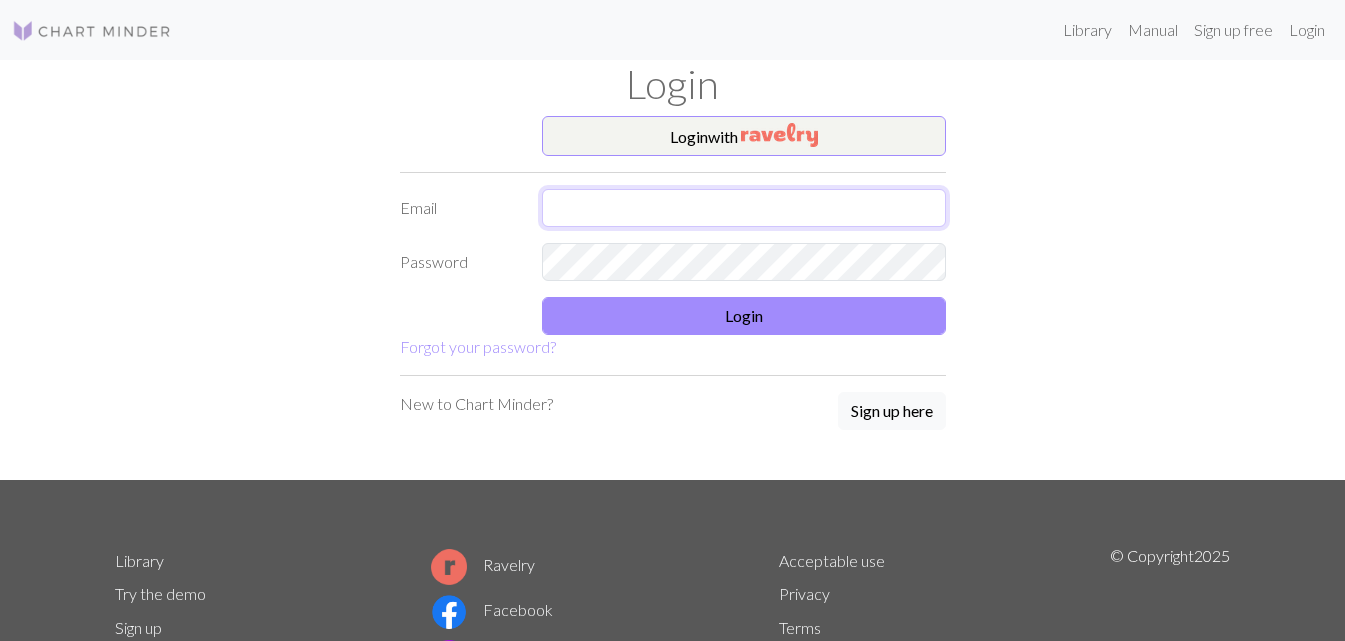 click at bounding box center (744, 208) 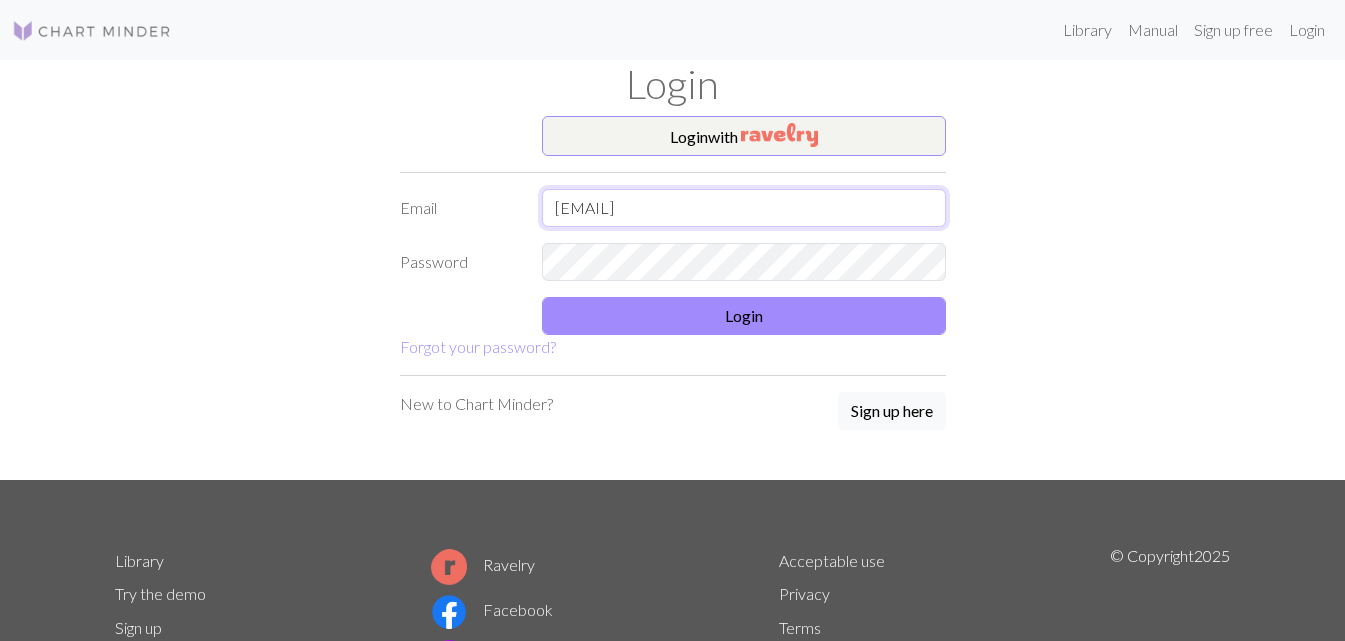 click on "[EMAIL]" at bounding box center (744, 208) 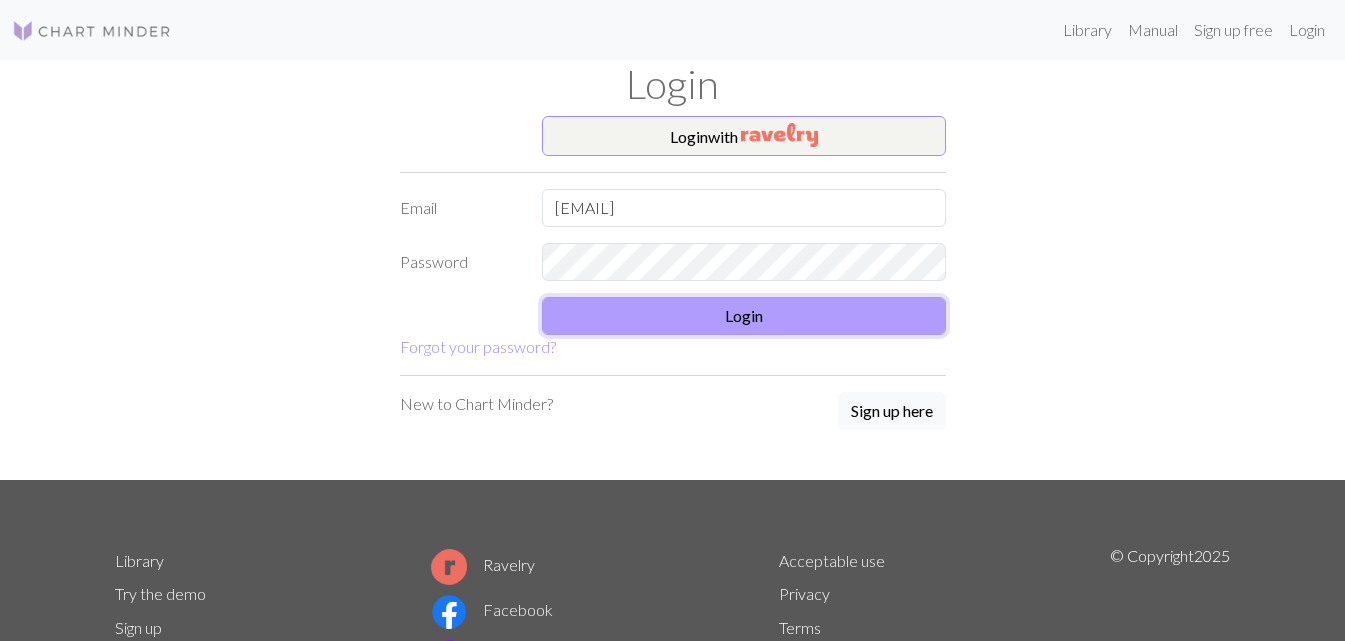 click on "Login" at bounding box center (744, 316) 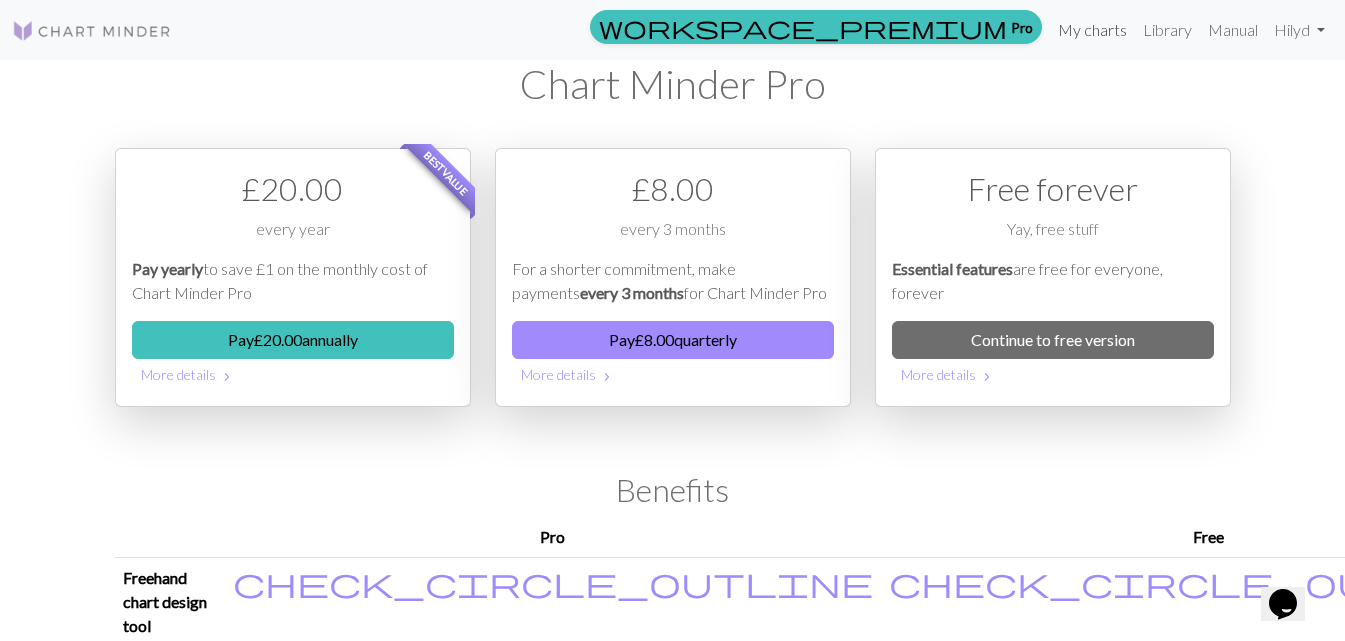 click on "My charts" at bounding box center [1092, 30] 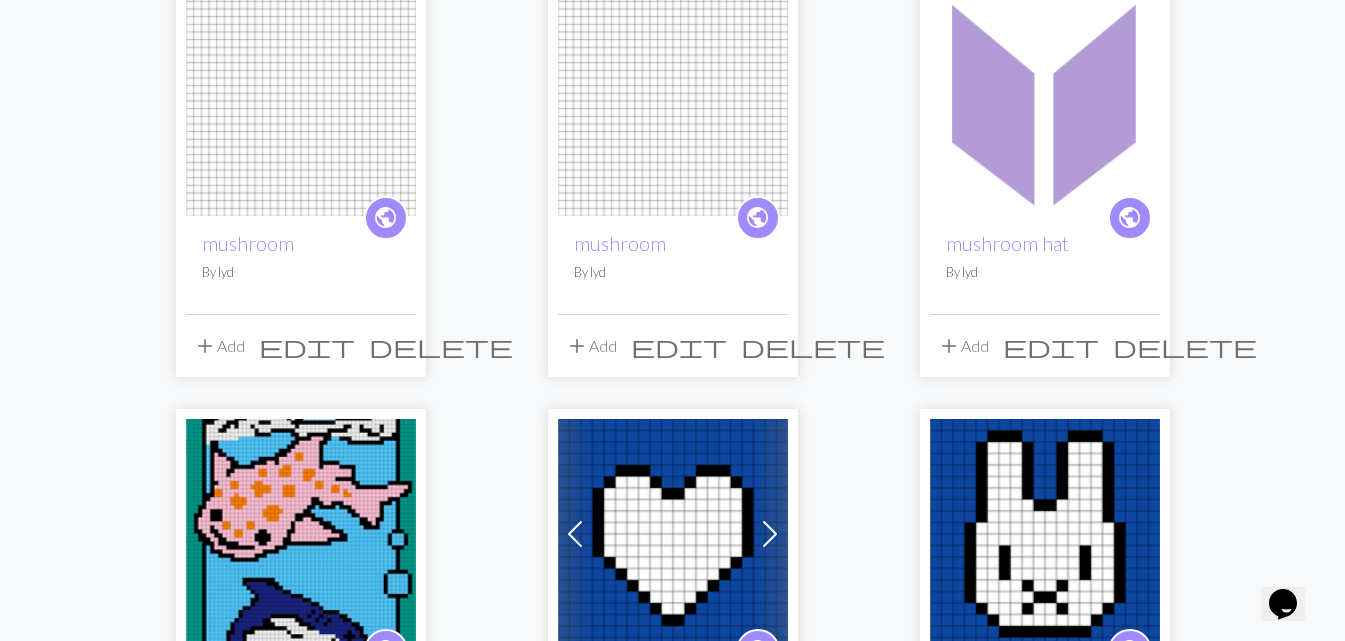 scroll, scrollTop: 0, scrollLeft: 0, axis: both 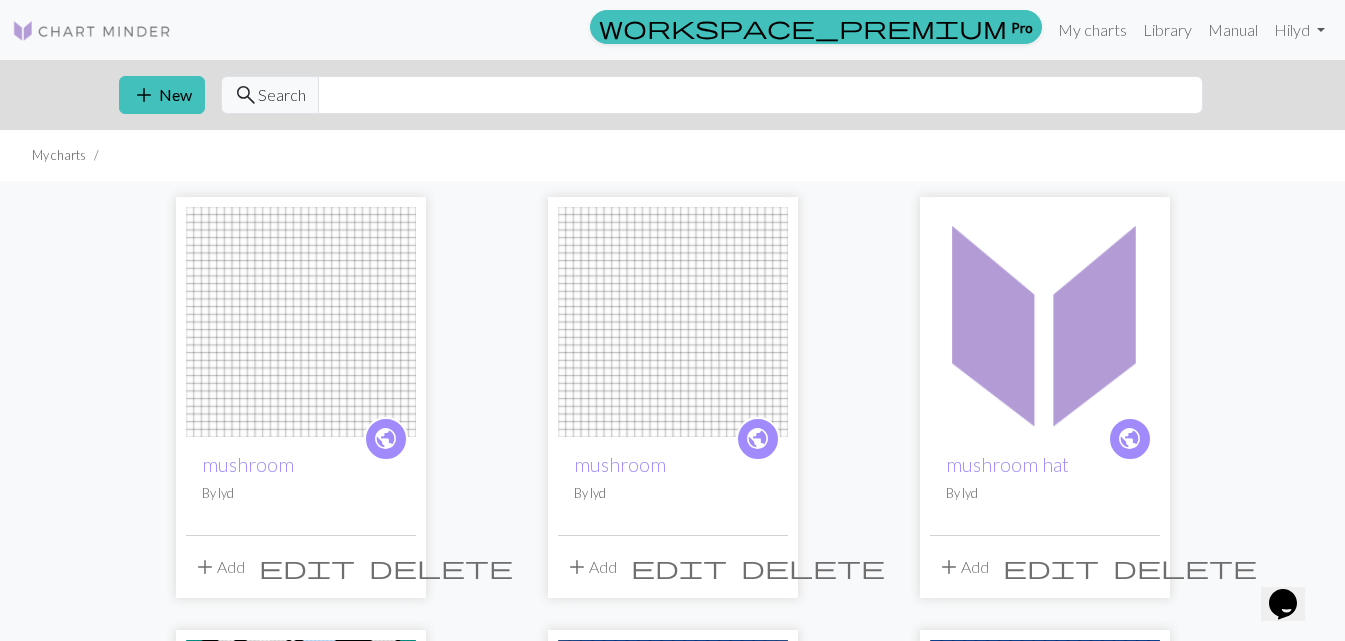 click on "delete" at bounding box center [441, 567] 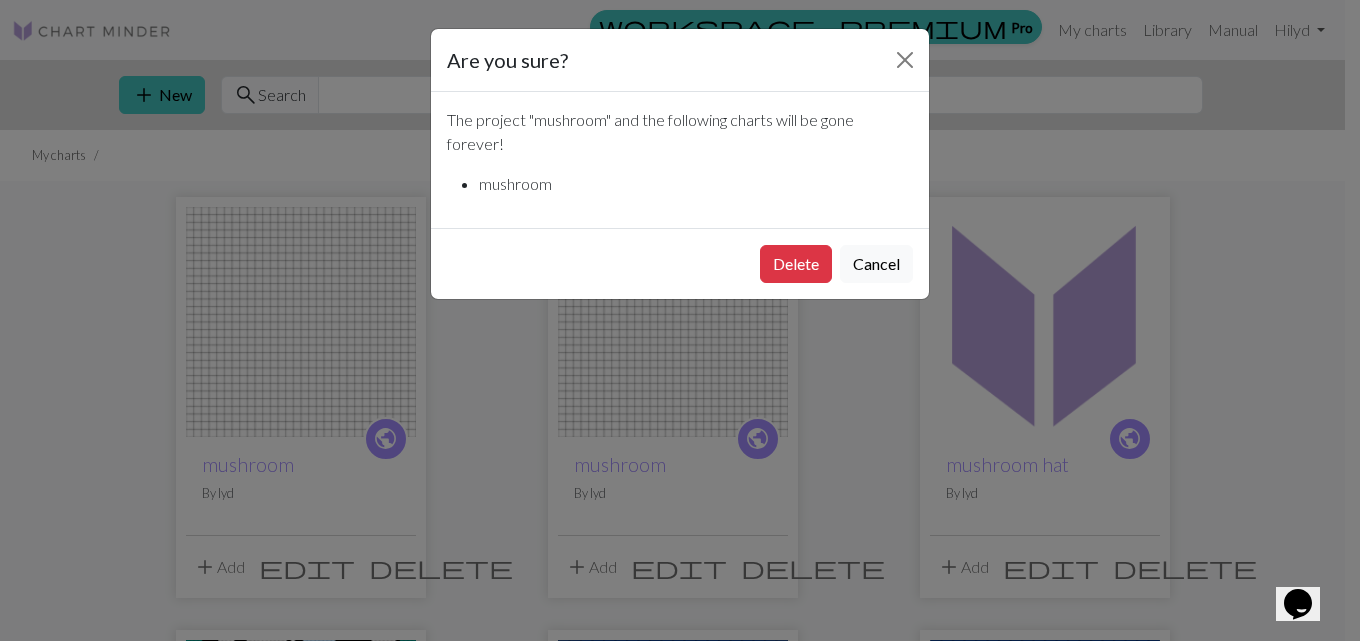 click on "The project " mushroom  " and the following charts will be gone forever! mushroom" at bounding box center [680, 160] 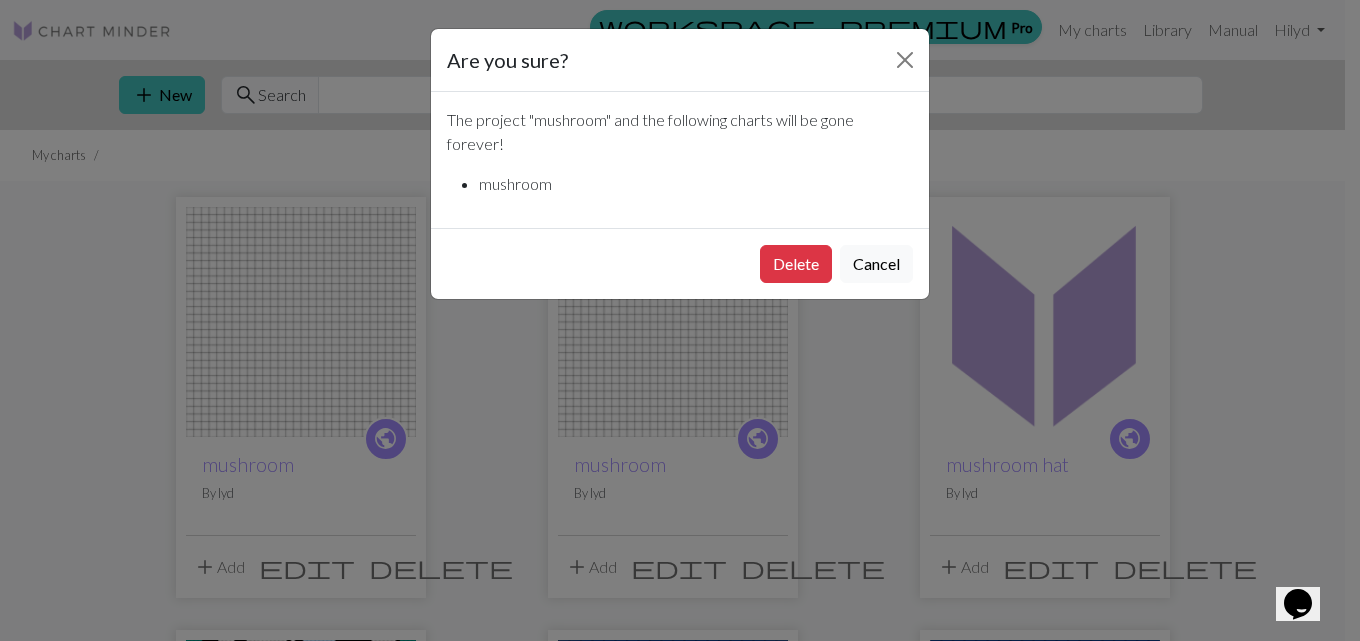 click on "Delete Cancel" at bounding box center (680, 263) 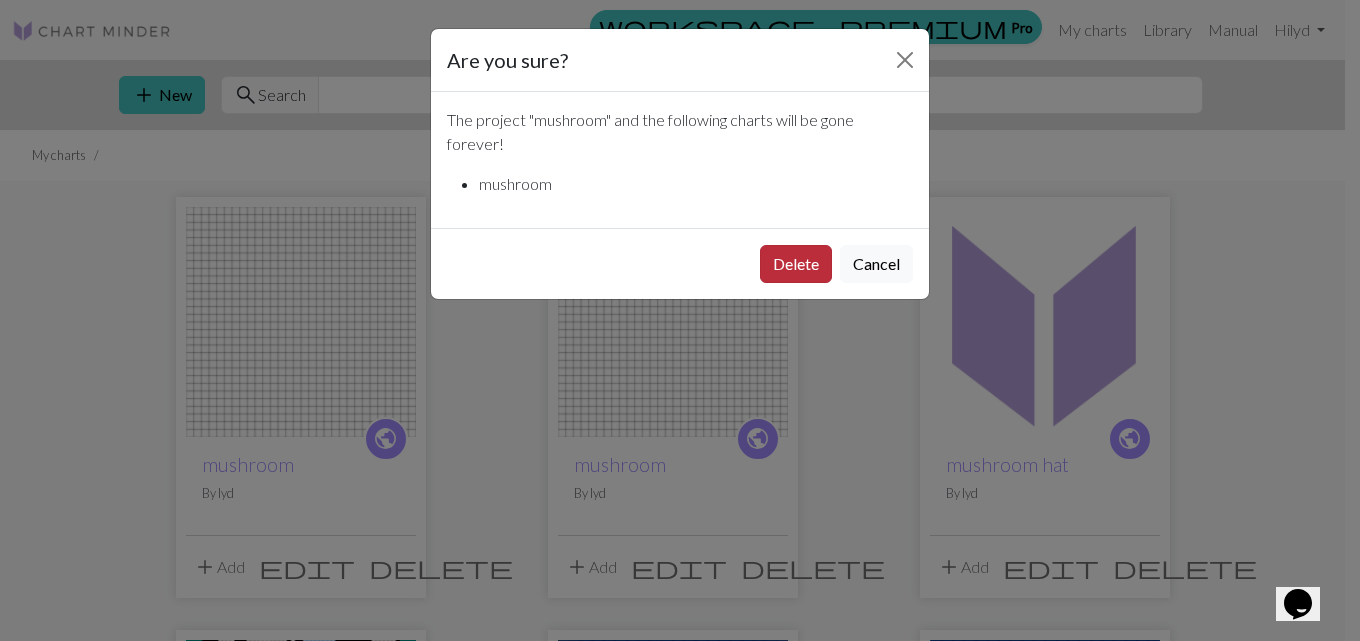 click on "Delete" at bounding box center [796, 264] 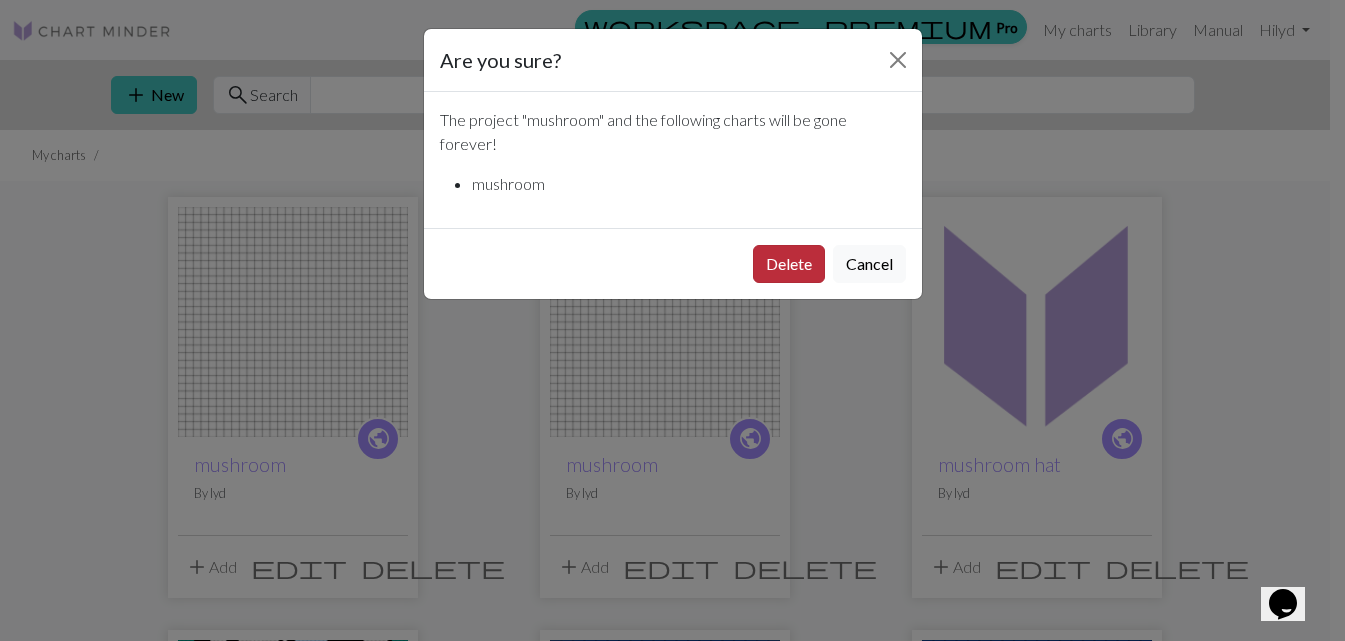 click at bounding box center [665, 322] 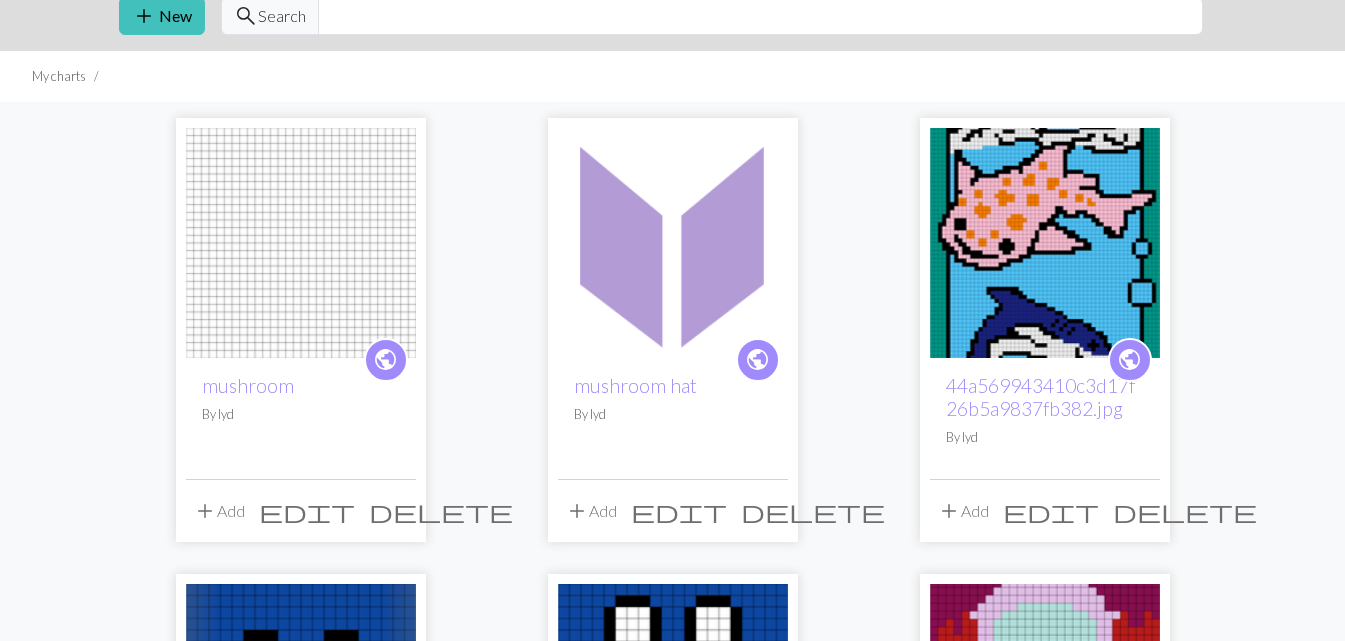 scroll, scrollTop: 100, scrollLeft: 0, axis: vertical 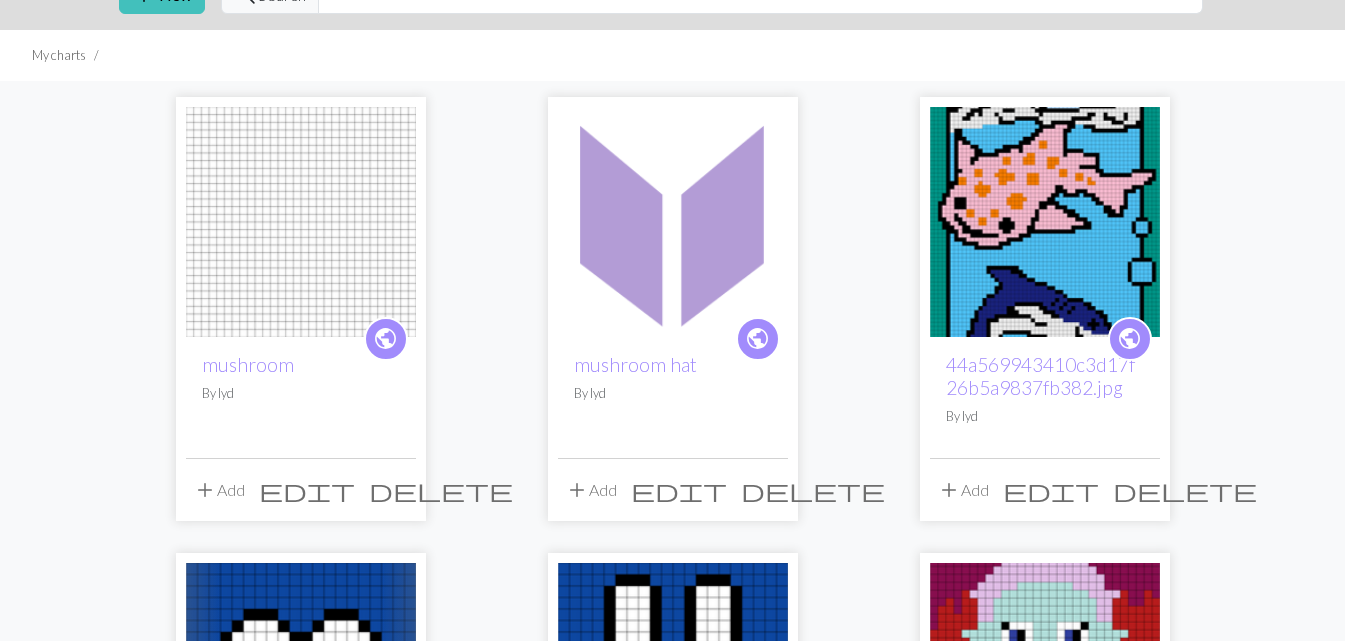 click on "delete" at bounding box center [441, 490] 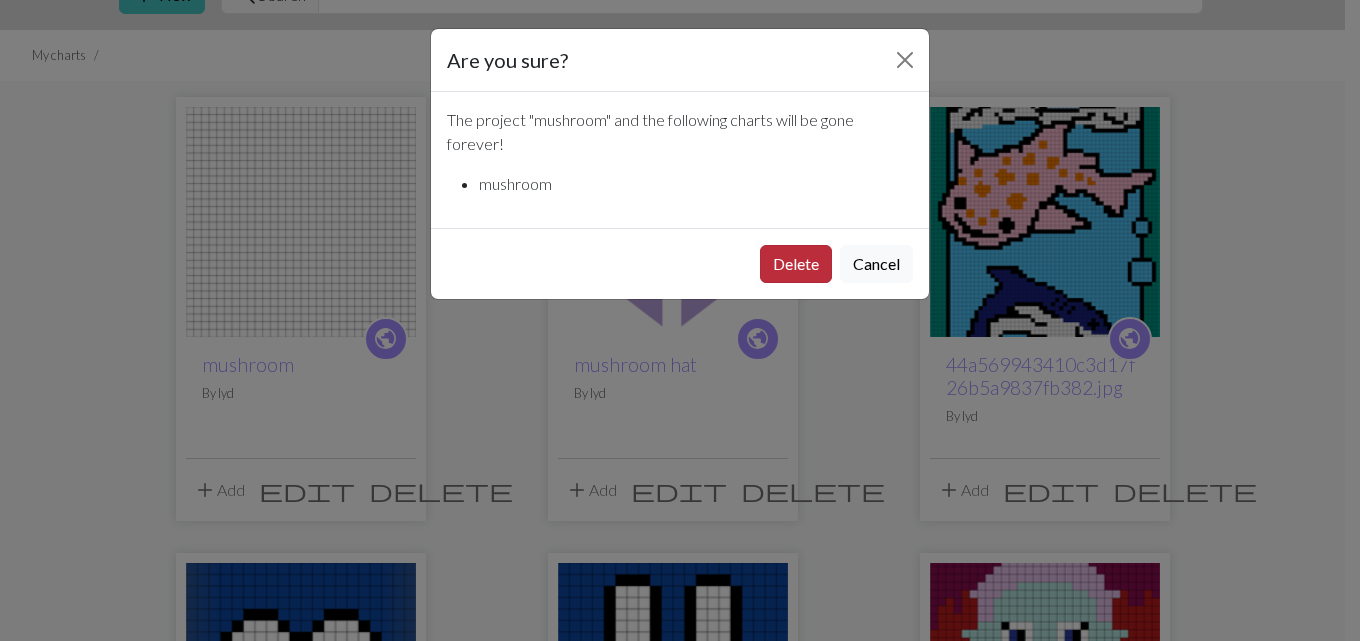 click on "Delete" at bounding box center (796, 264) 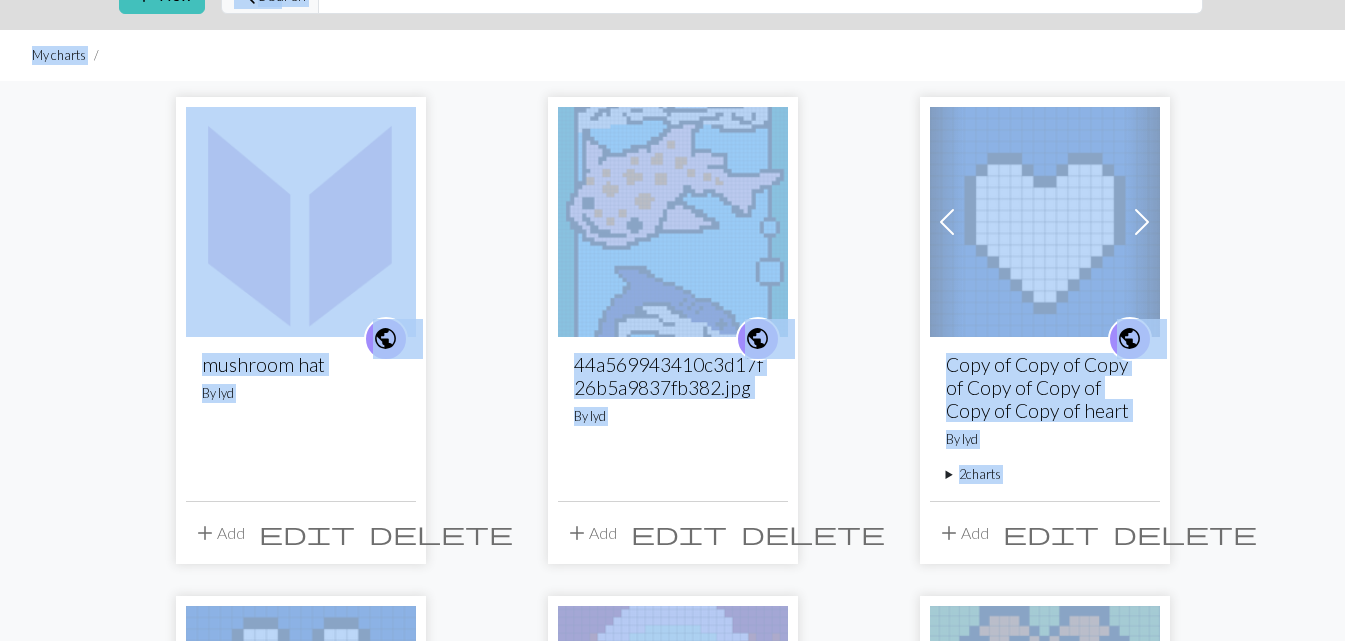 scroll, scrollTop: 46, scrollLeft: 0, axis: vertical 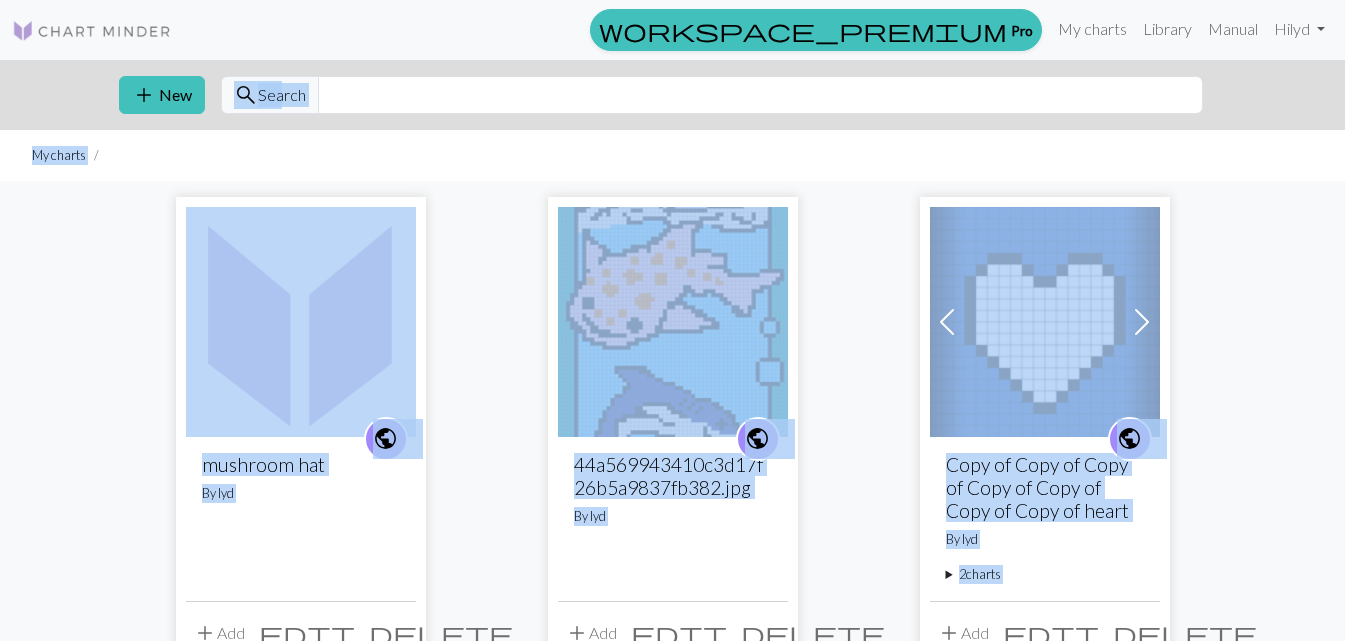 click on "[PRODUCT] By   [USERNAME] add  Add edit delete public [PRODUCT] By   [USERNAME] add  Add edit delete public [PRODUCT] By   [USERNAME] add  Add edit delete public [PRODUCT] By   [USERNAME] add  Add edit delete" at bounding box center (673, 647) 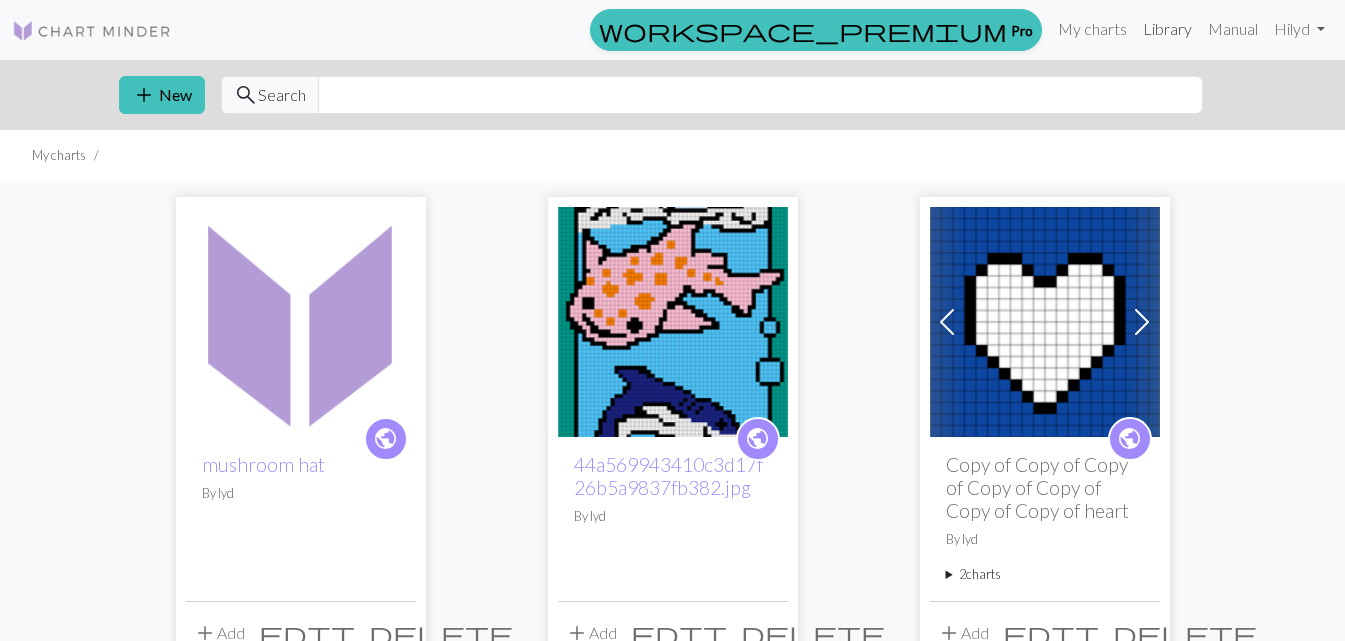 click on "Library" at bounding box center [1167, 29] 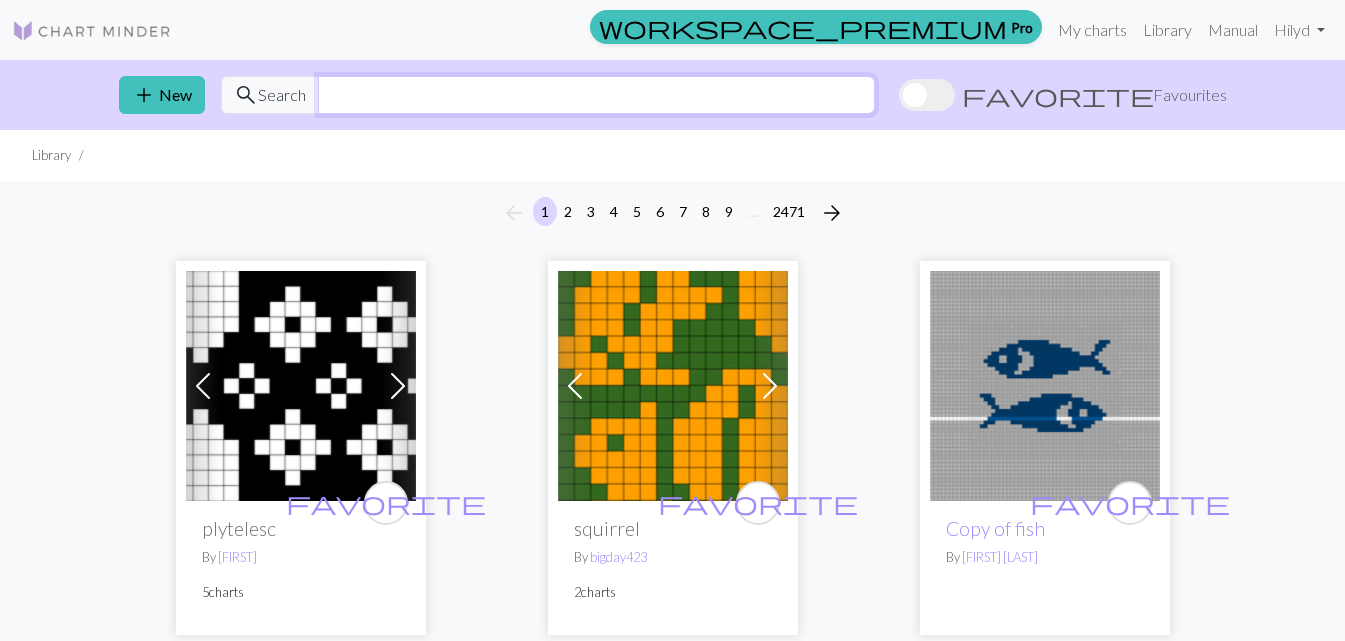 click at bounding box center (596, 95) 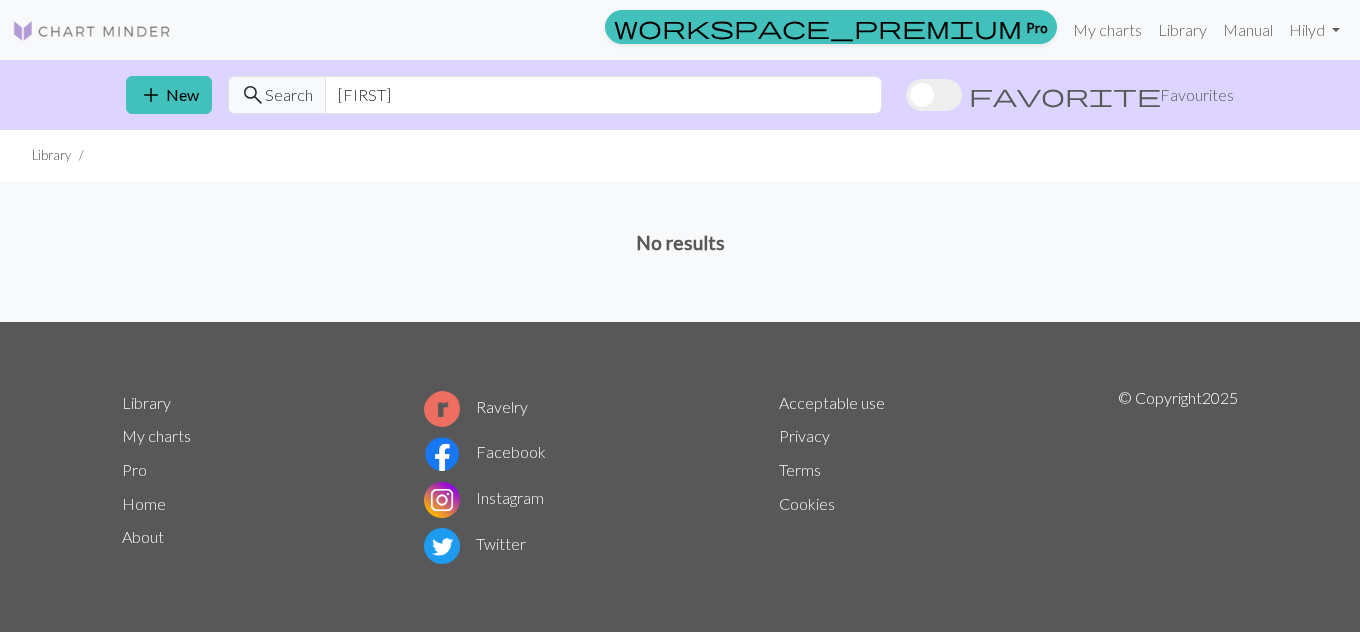 drag, startPoint x: 375, startPoint y: 90, endPoint x: 329, endPoint y: 148, distance: 74.02702 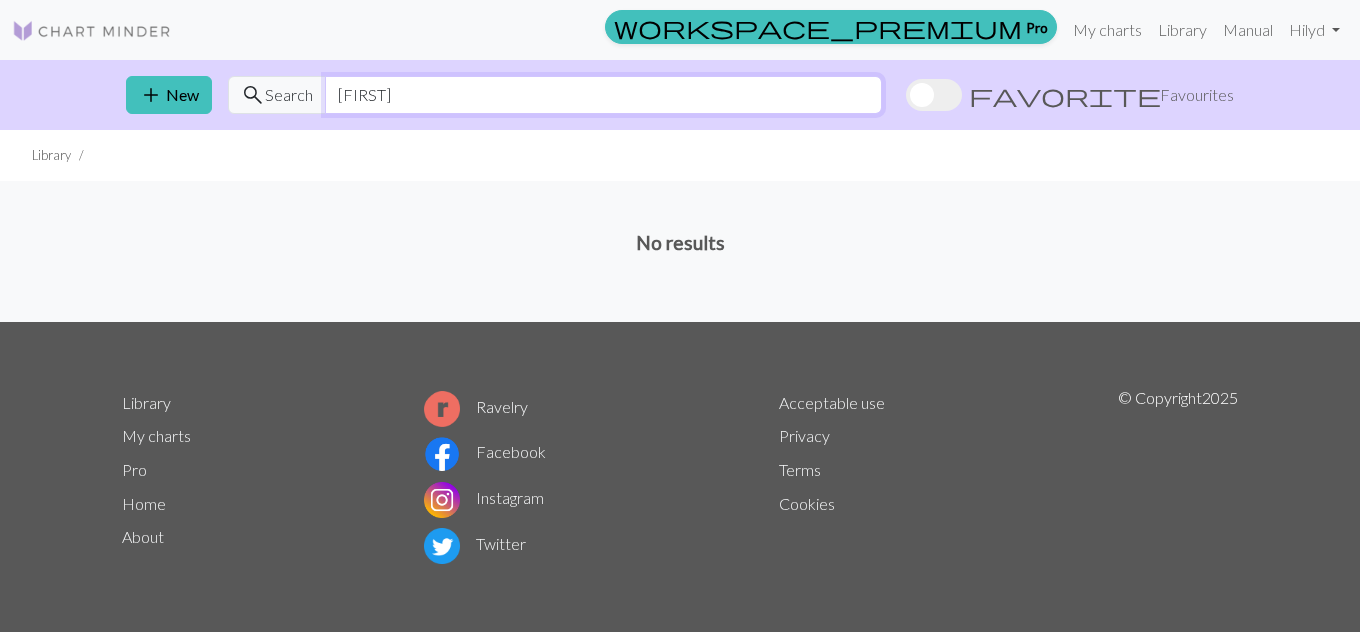 click on "[FIRST]" at bounding box center (603, 95) 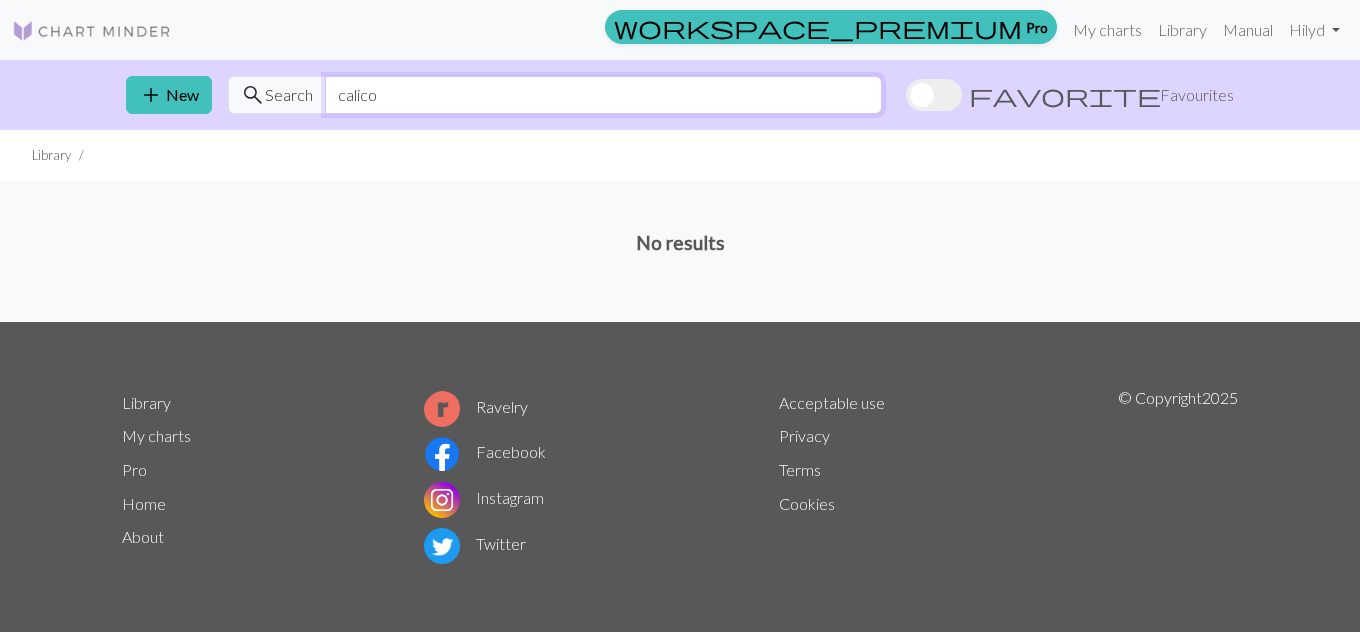 type on "calico" 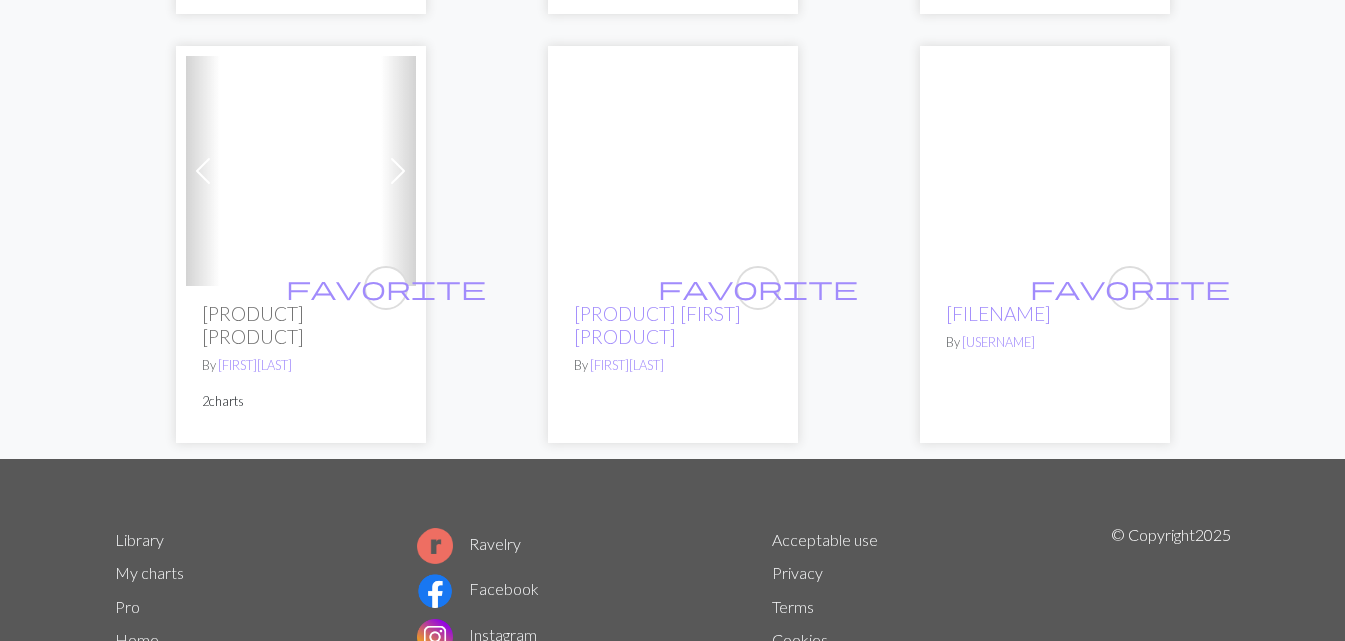 scroll, scrollTop: 1406, scrollLeft: 0, axis: vertical 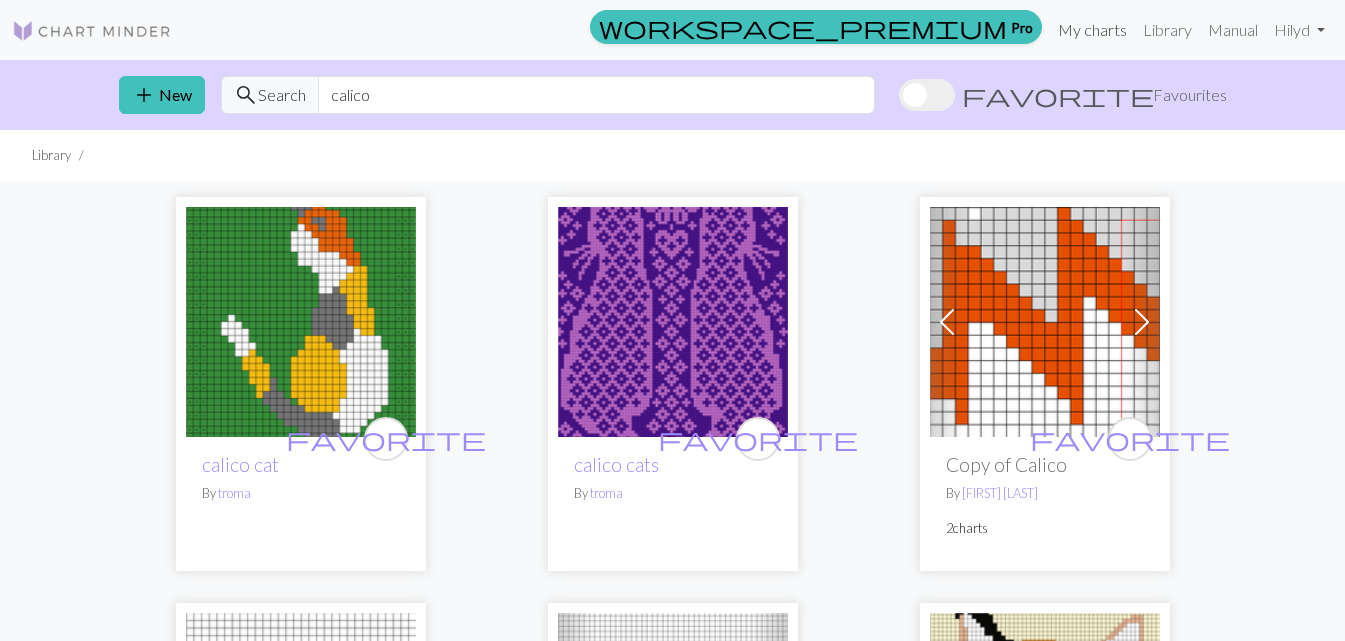 click on "My charts" at bounding box center (1092, 30) 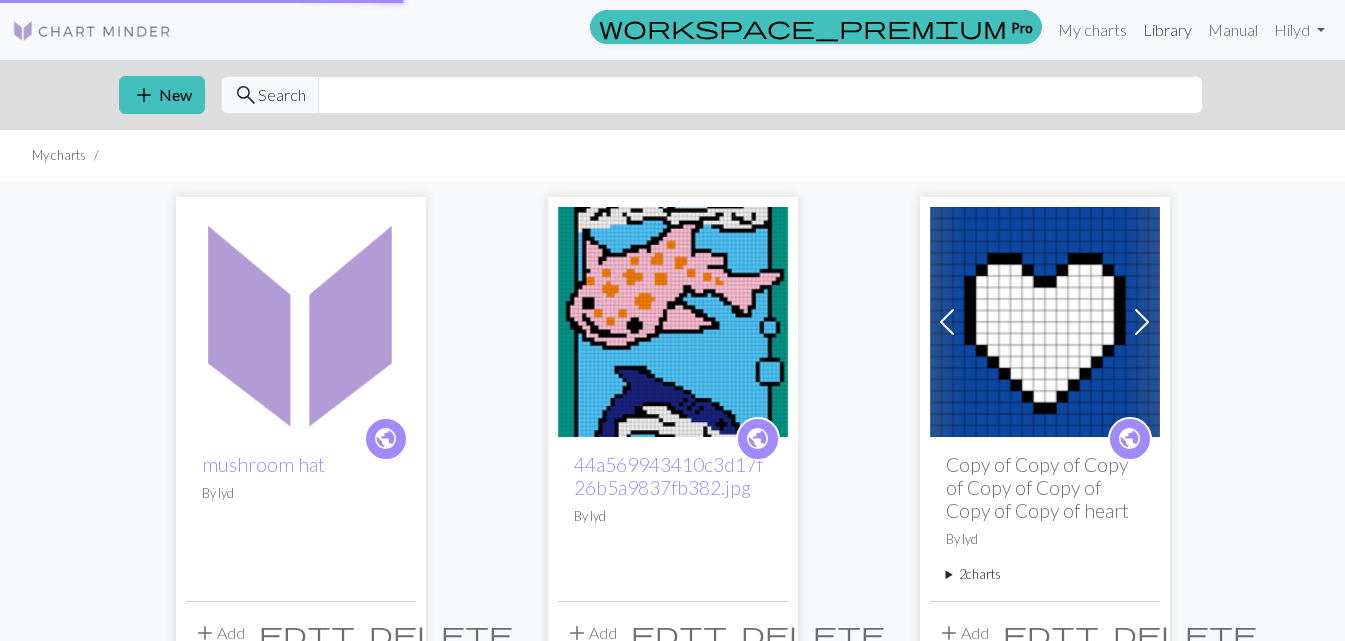 click on "Library" at bounding box center (1167, 30) 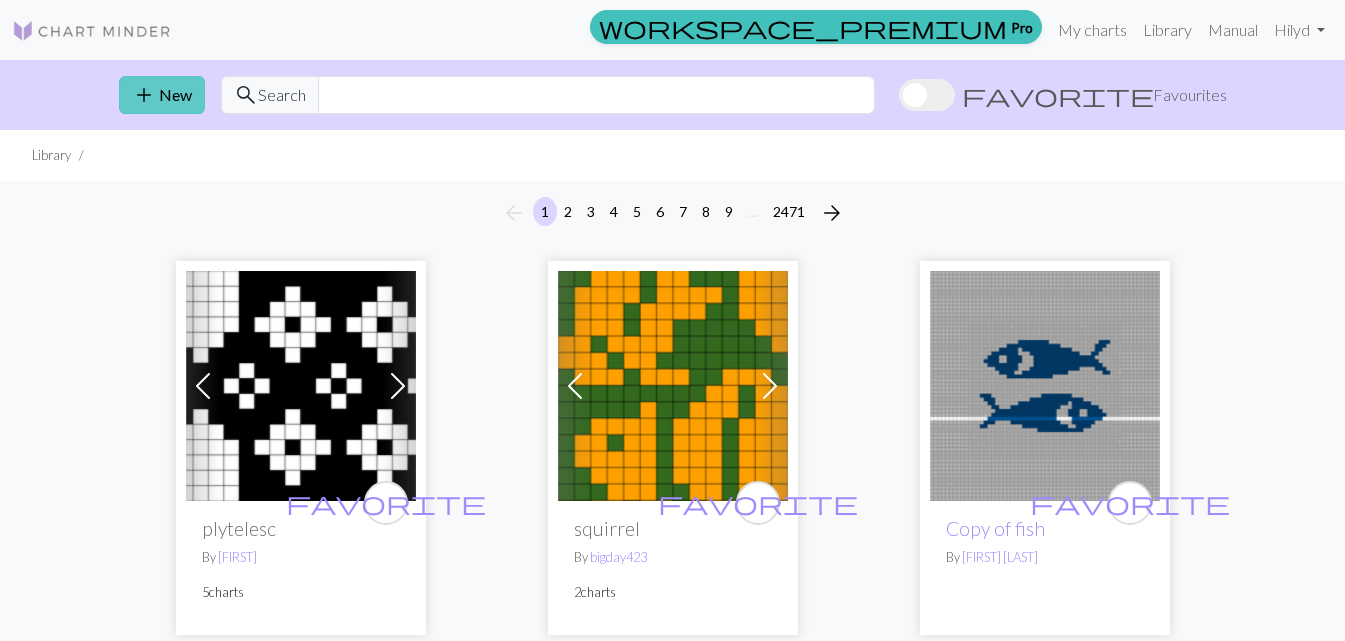 click on "add   New" at bounding box center [162, 95] 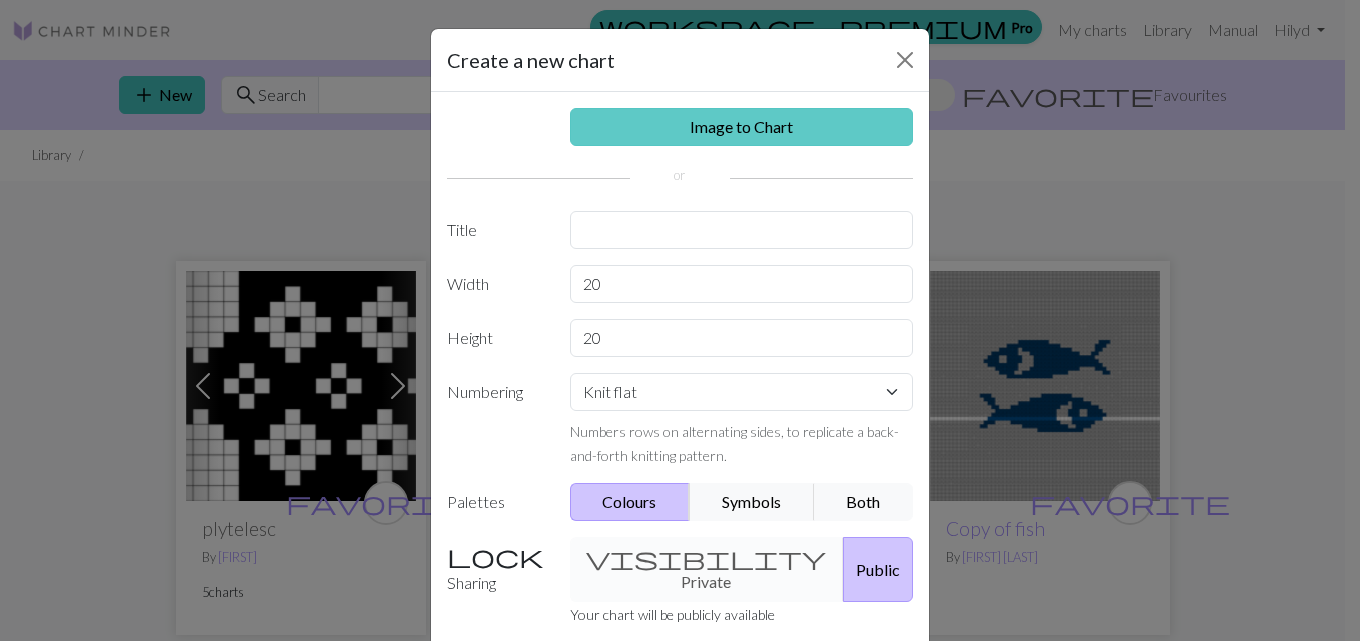 click on "Image to Chart" at bounding box center [742, 127] 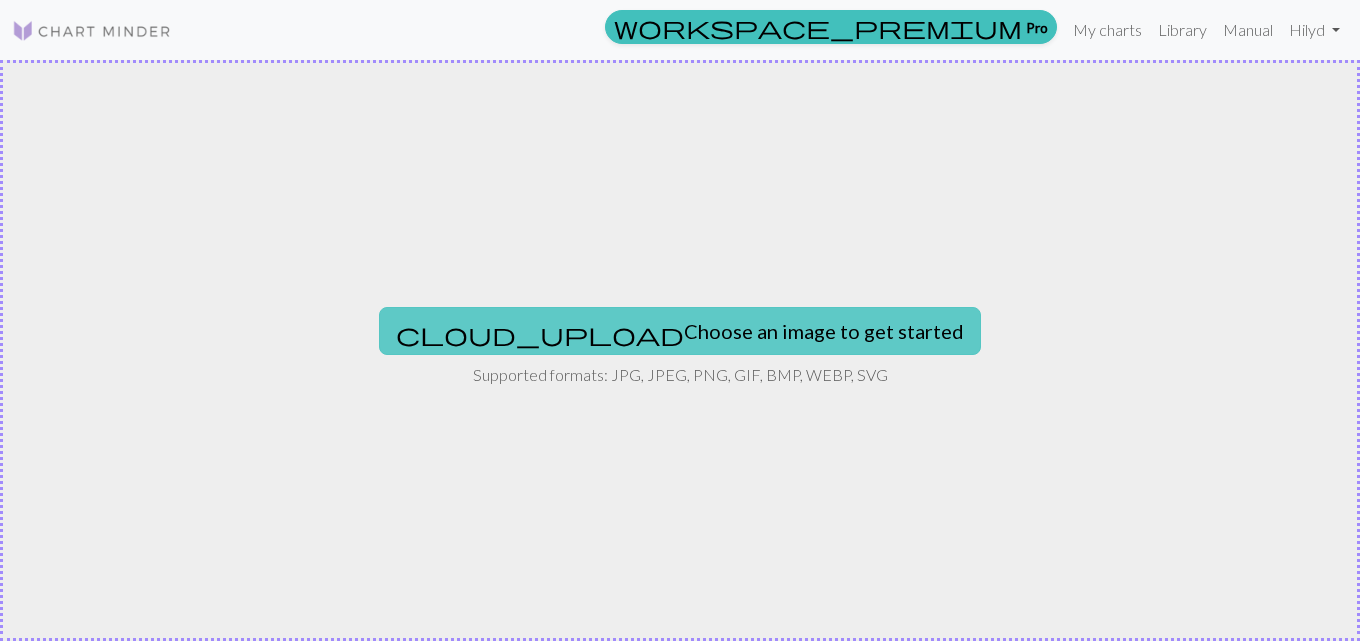 click on "cloud_upload  Choose an image to get started" at bounding box center [680, 331] 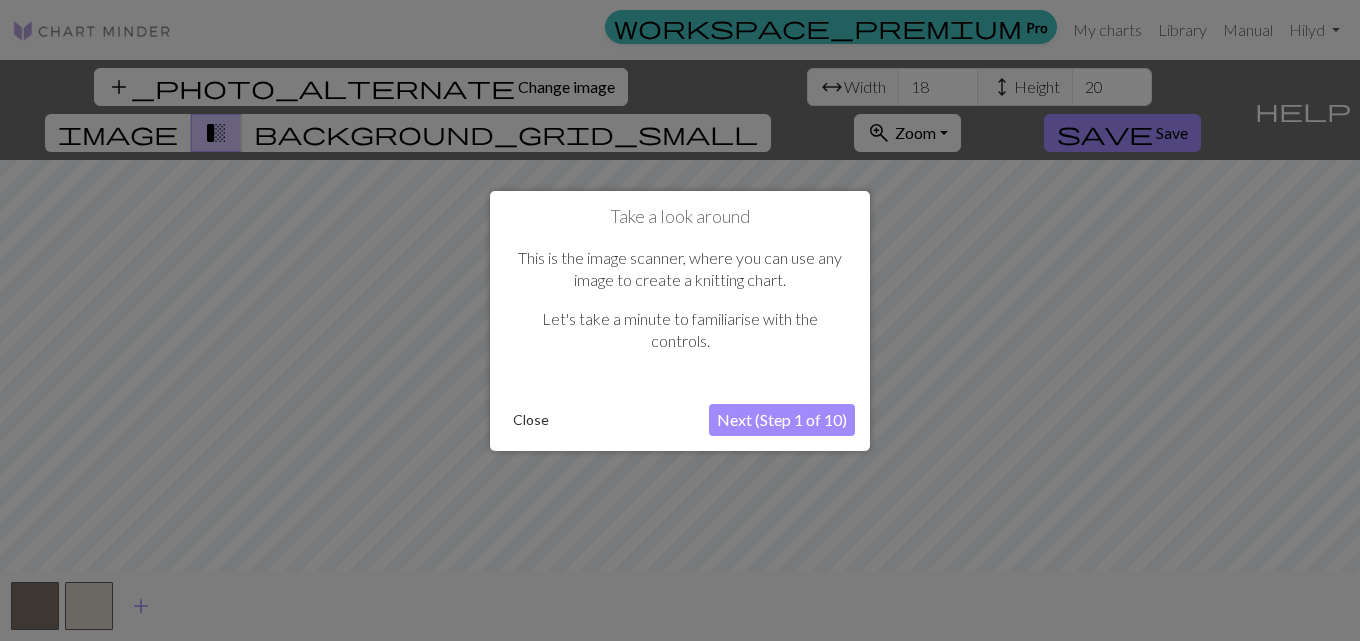 click on "Close" at bounding box center [531, 420] 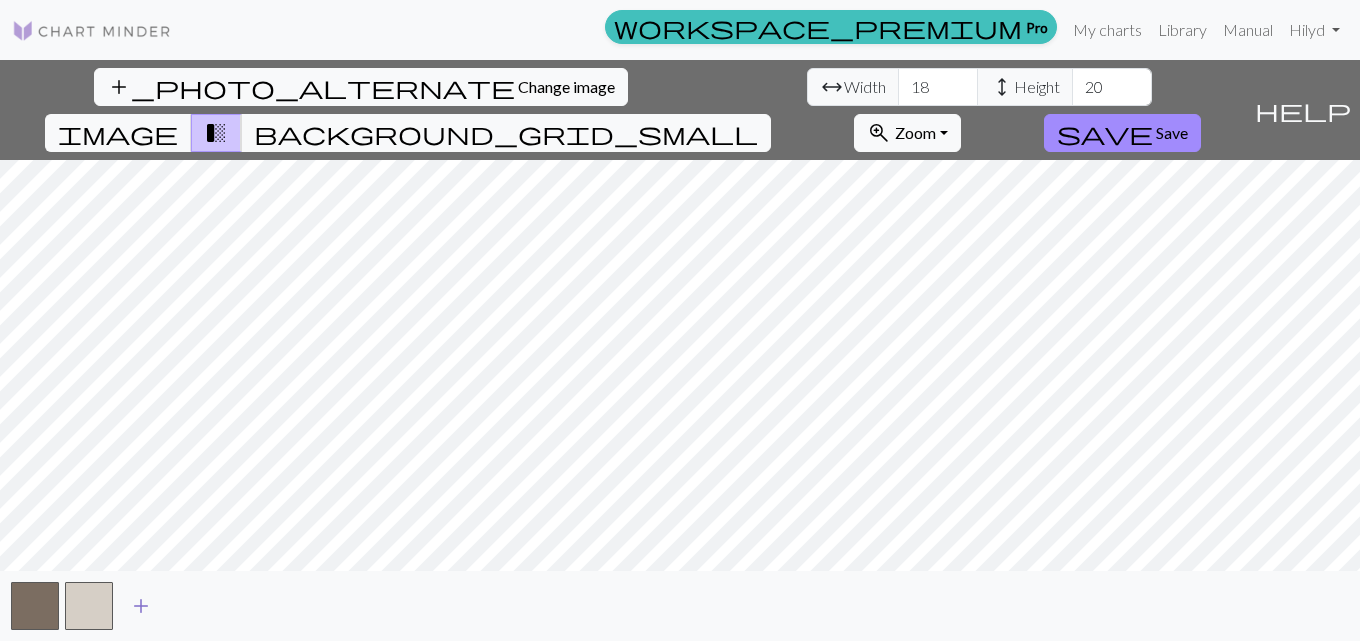 click on "add" at bounding box center (141, 606) 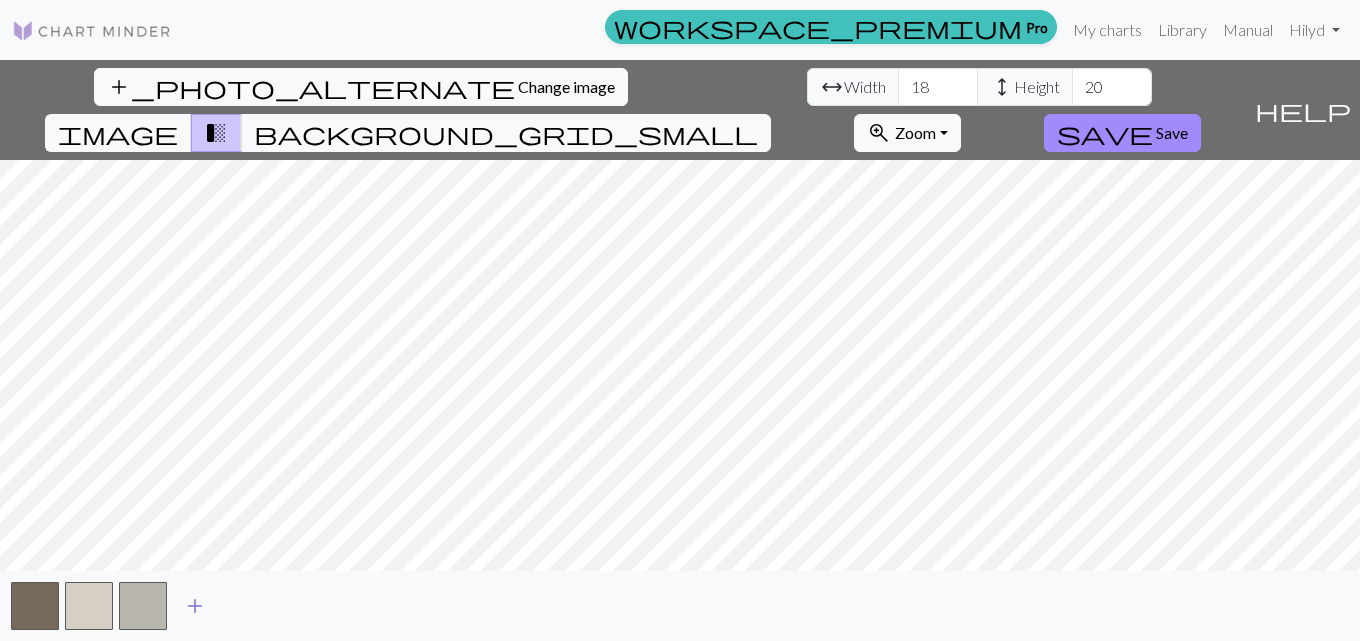click on "add" at bounding box center (195, 606) 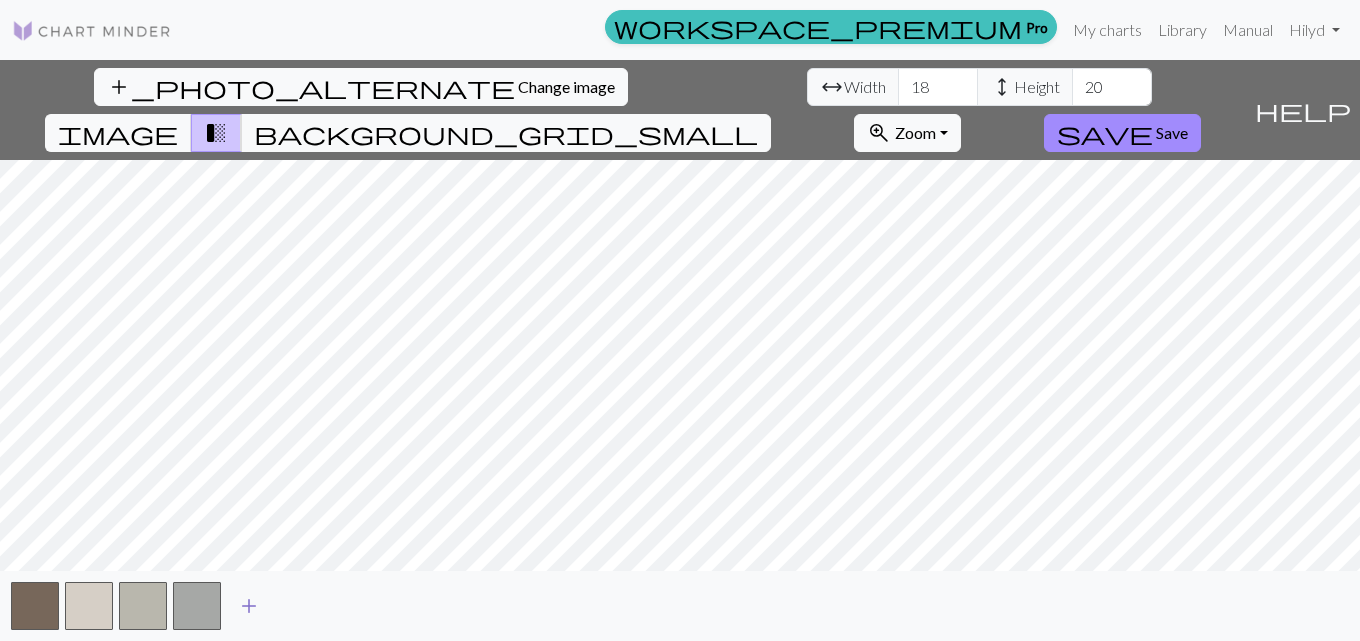 drag, startPoint x: 211, startPoint y: 611, endPoint x: 271, endPoint y: 607, distance: 60.133186 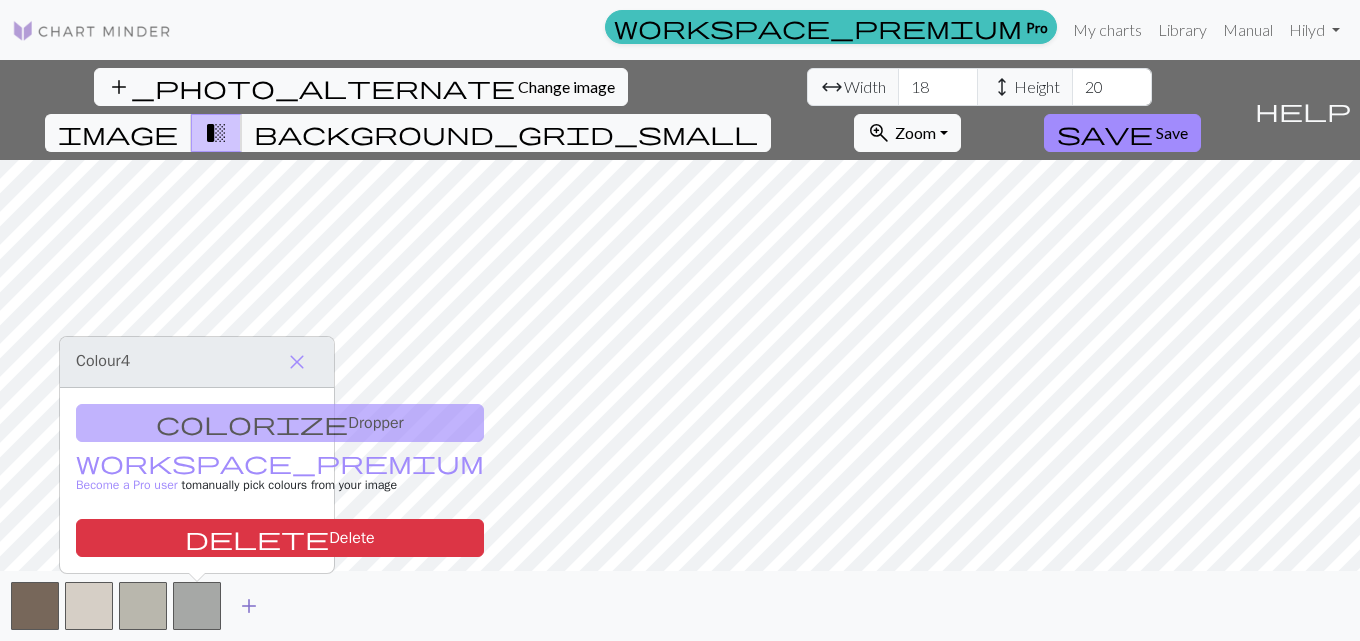 click on "add" at bounding box center (249, 606) 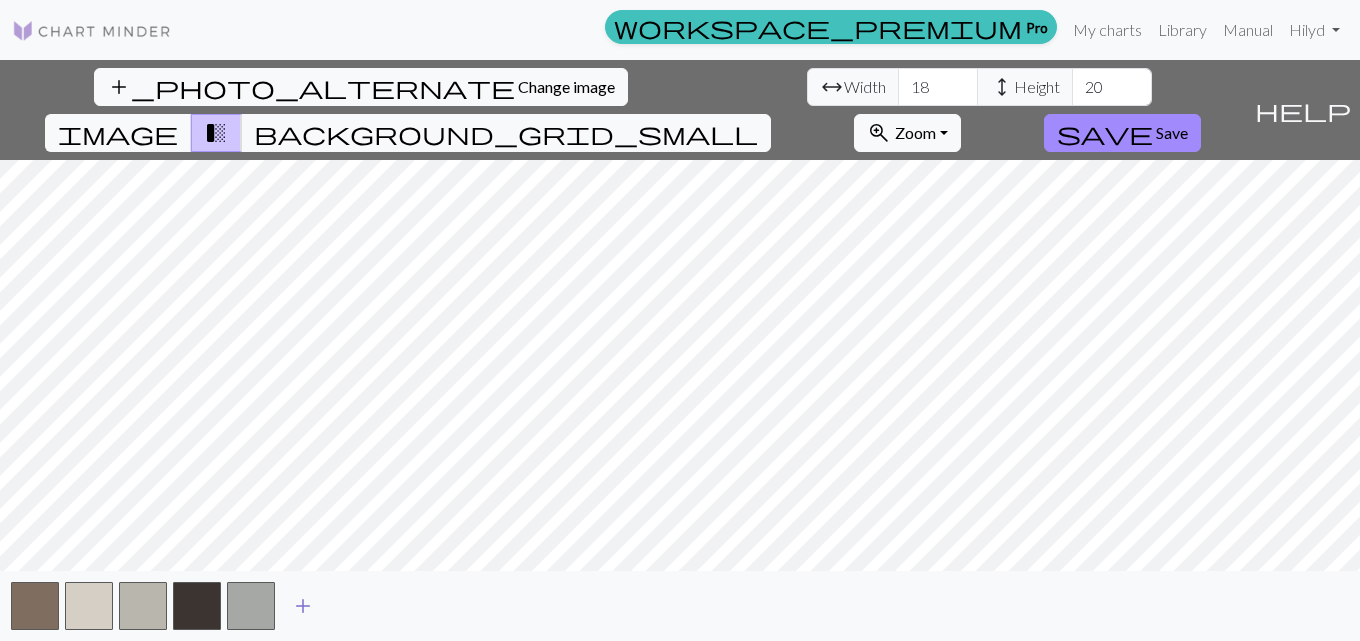 click on "add" at bounding box center [303, 606] 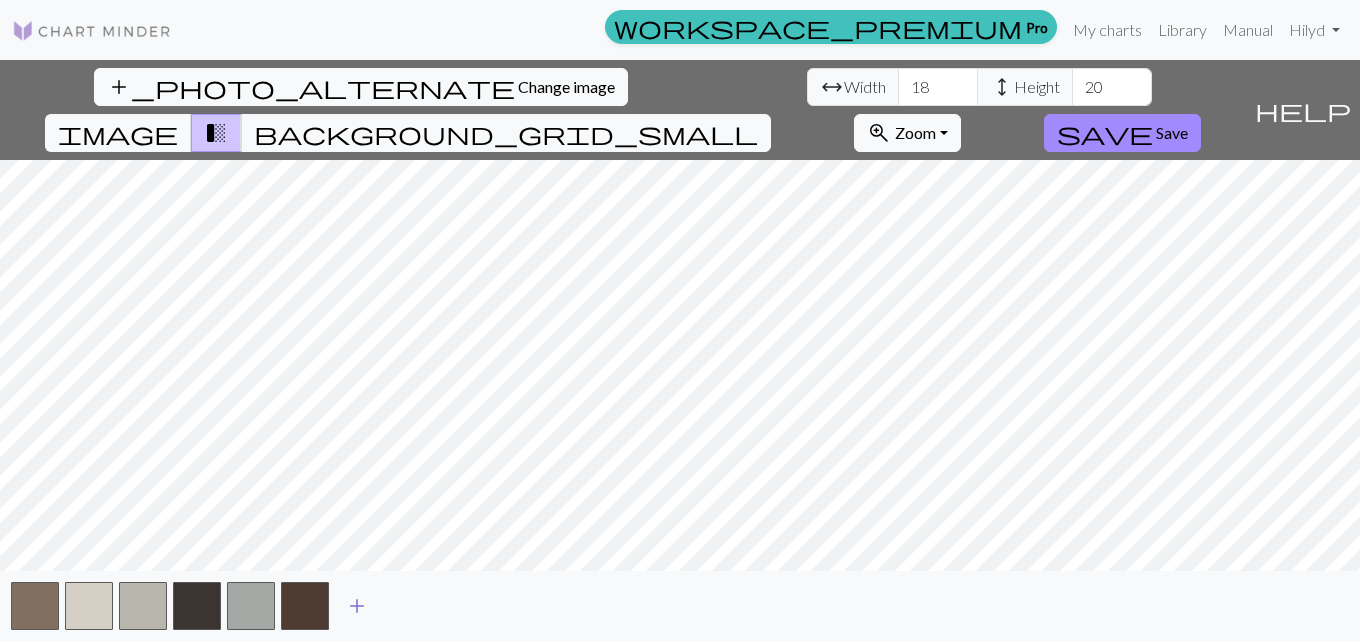 click on "add" at bounding box center [357, 606] 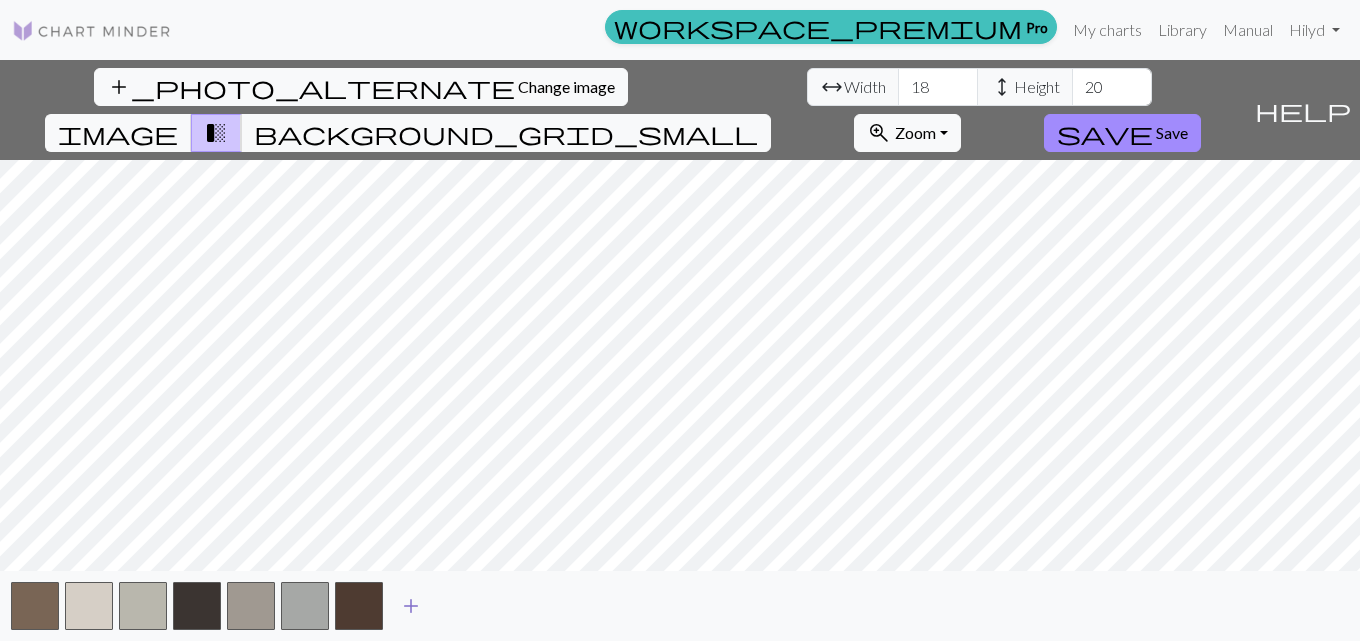 click on "add" at bounding box center [411, 606] 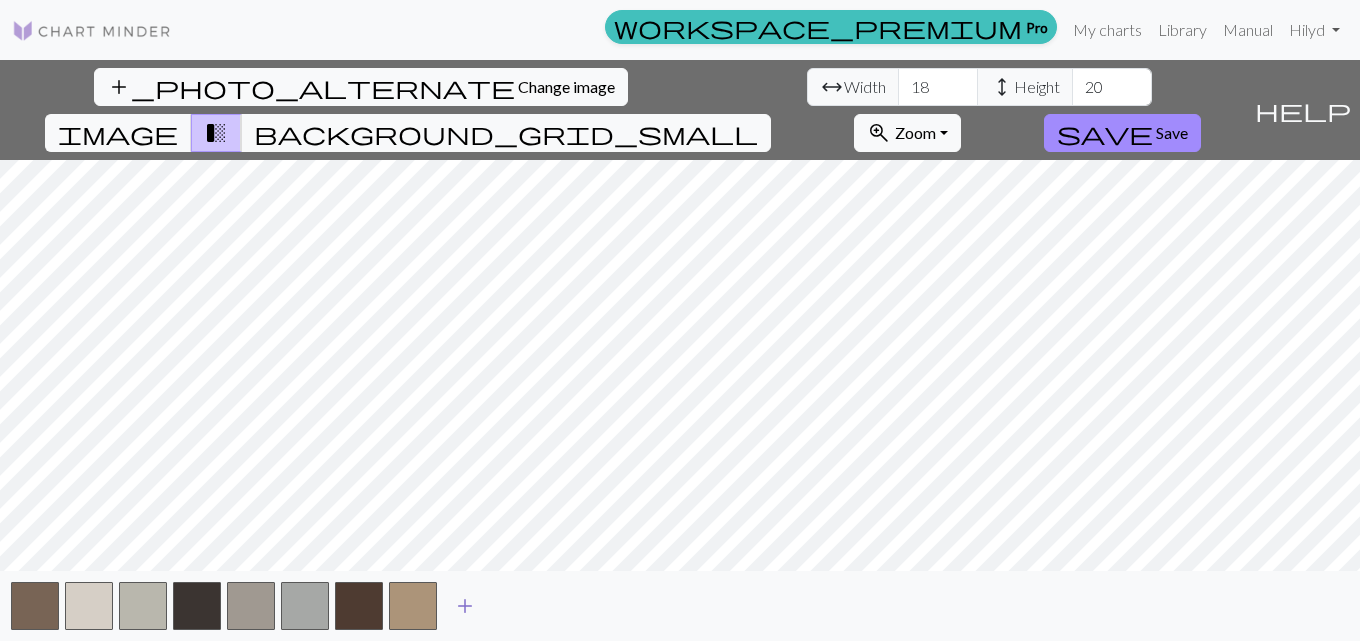 click on "add" at bounding box center [465, 606] 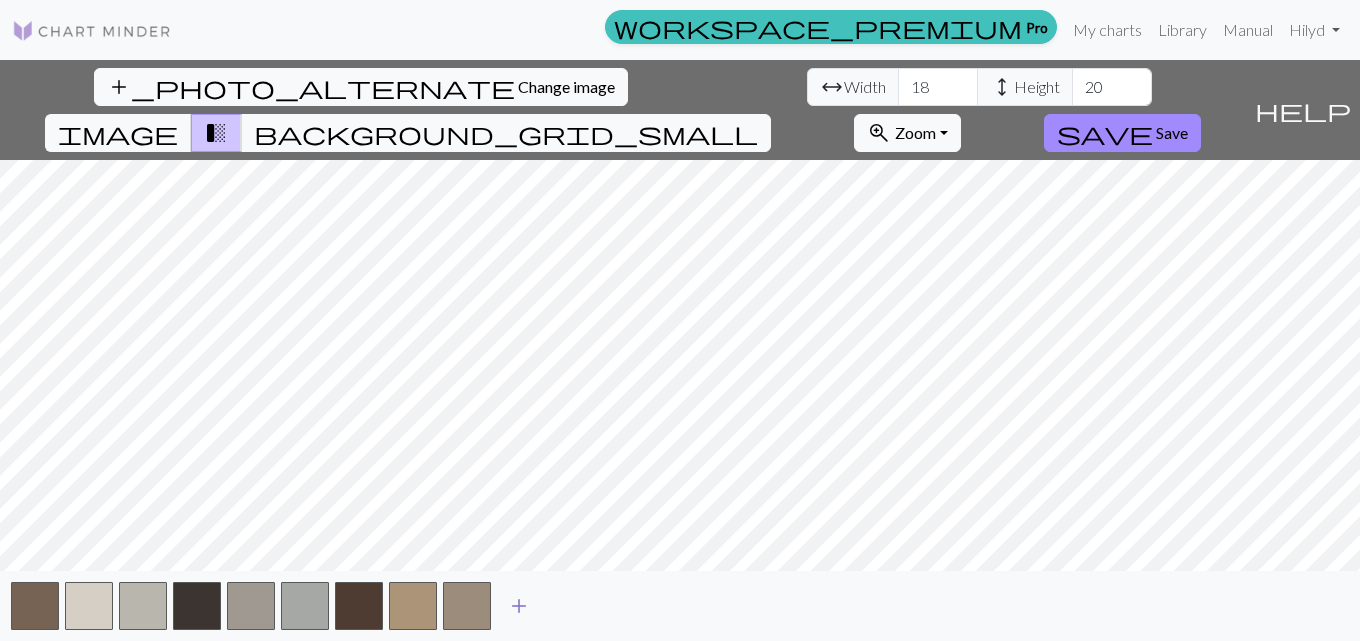 click on "add" at bounding box center [519, 606] 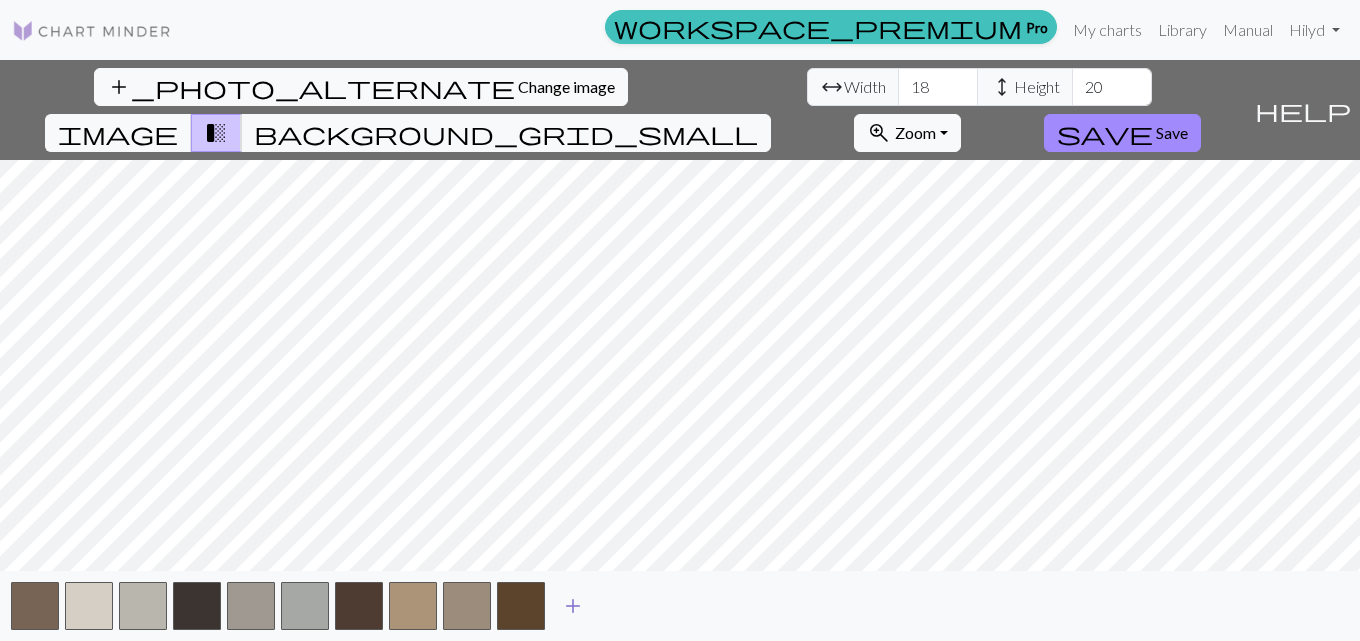click on "add" at bounding box center (573, 606) 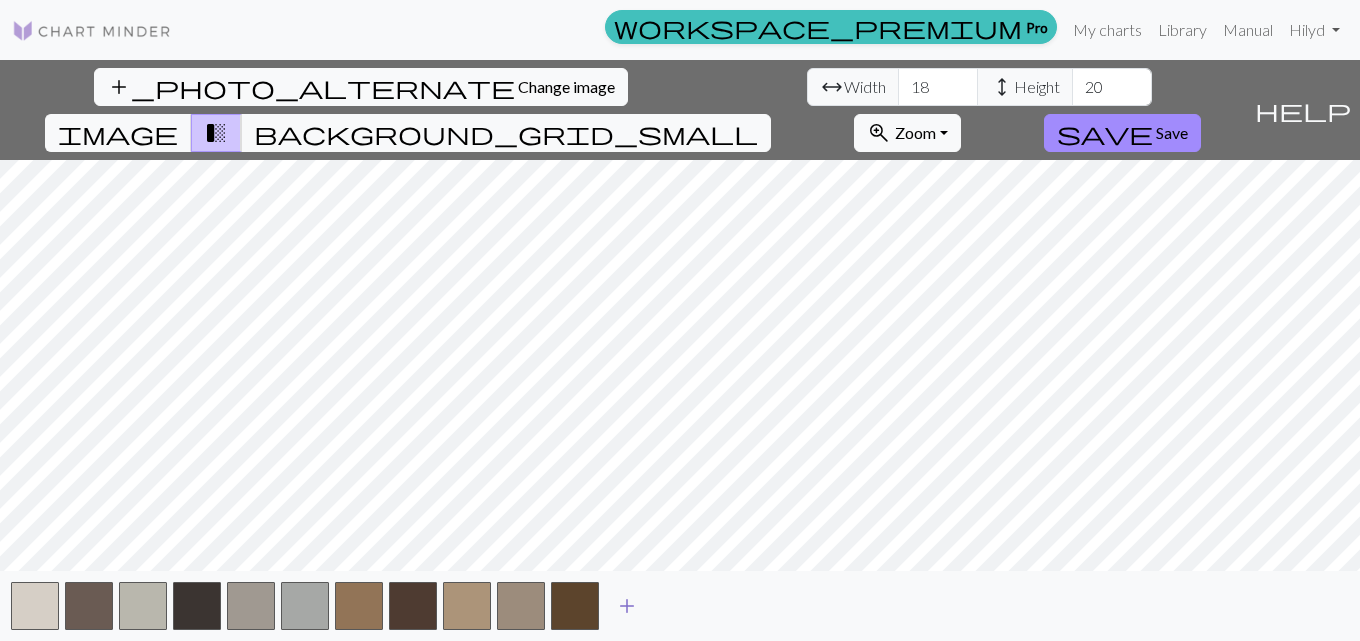 click on "add" at bounding box center (627, 606) 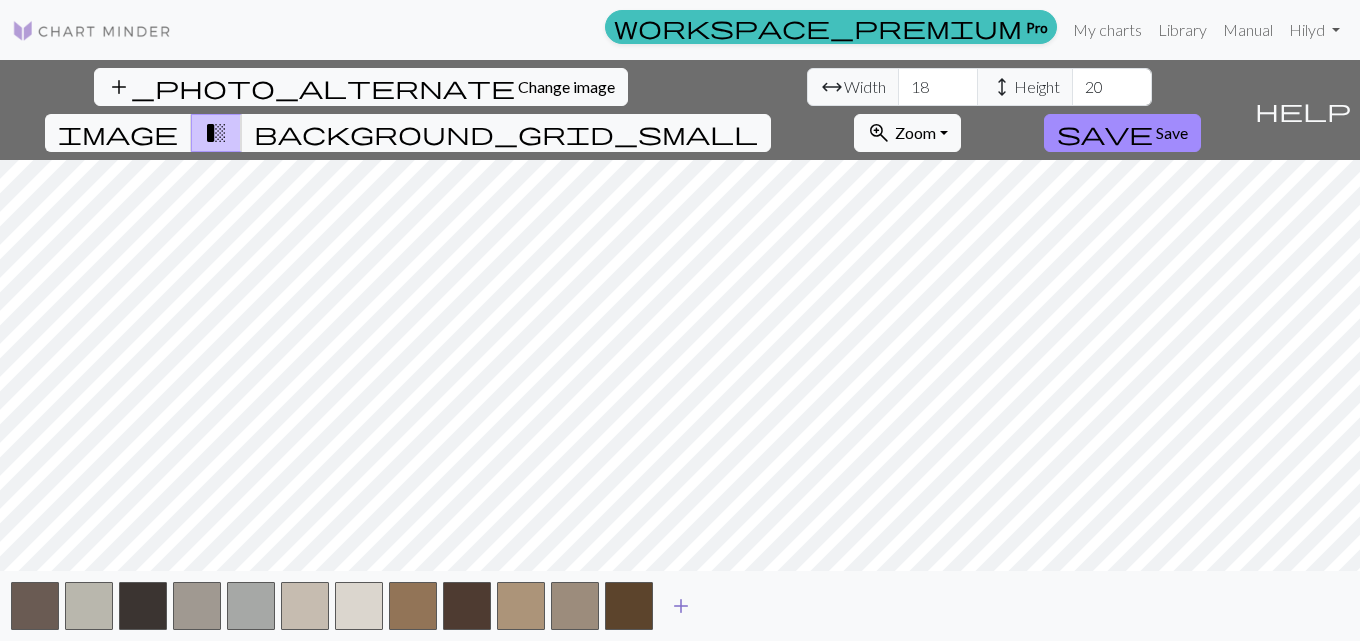 click on "add" at bounding box center [681, 606] 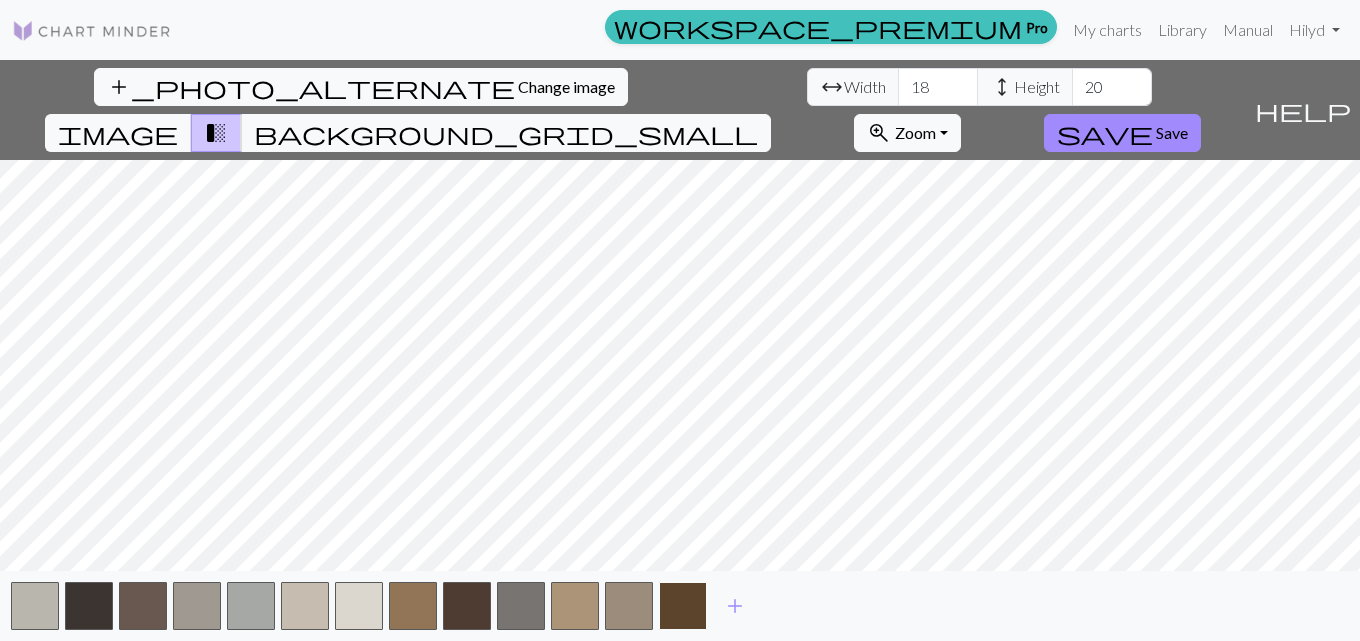 click at bounding box center (683, 606) 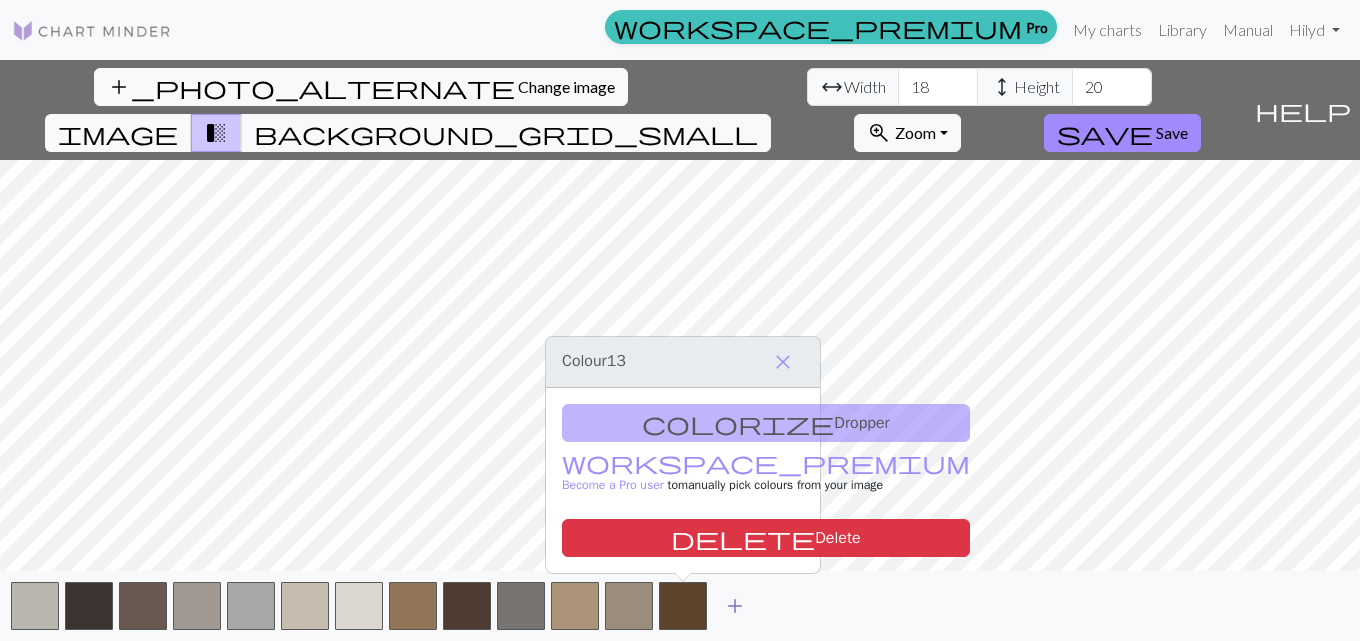click on "add" at bounding box center (735, 606) 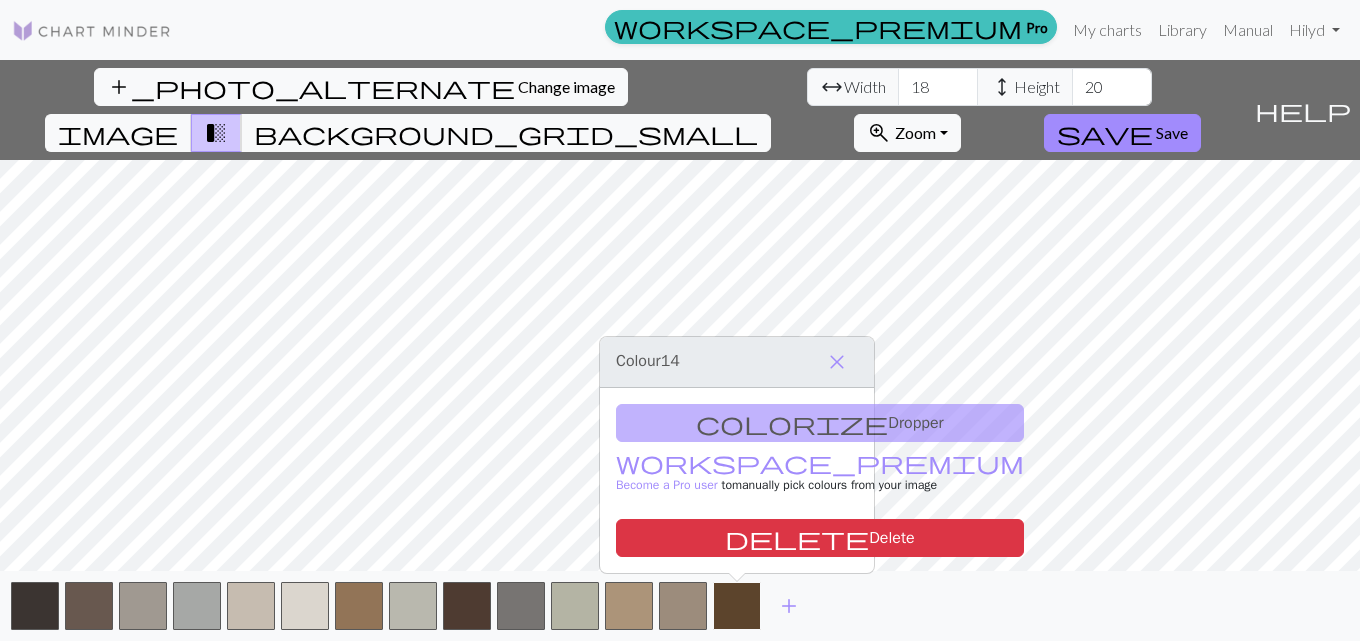 click at bounding box center (737, 606) 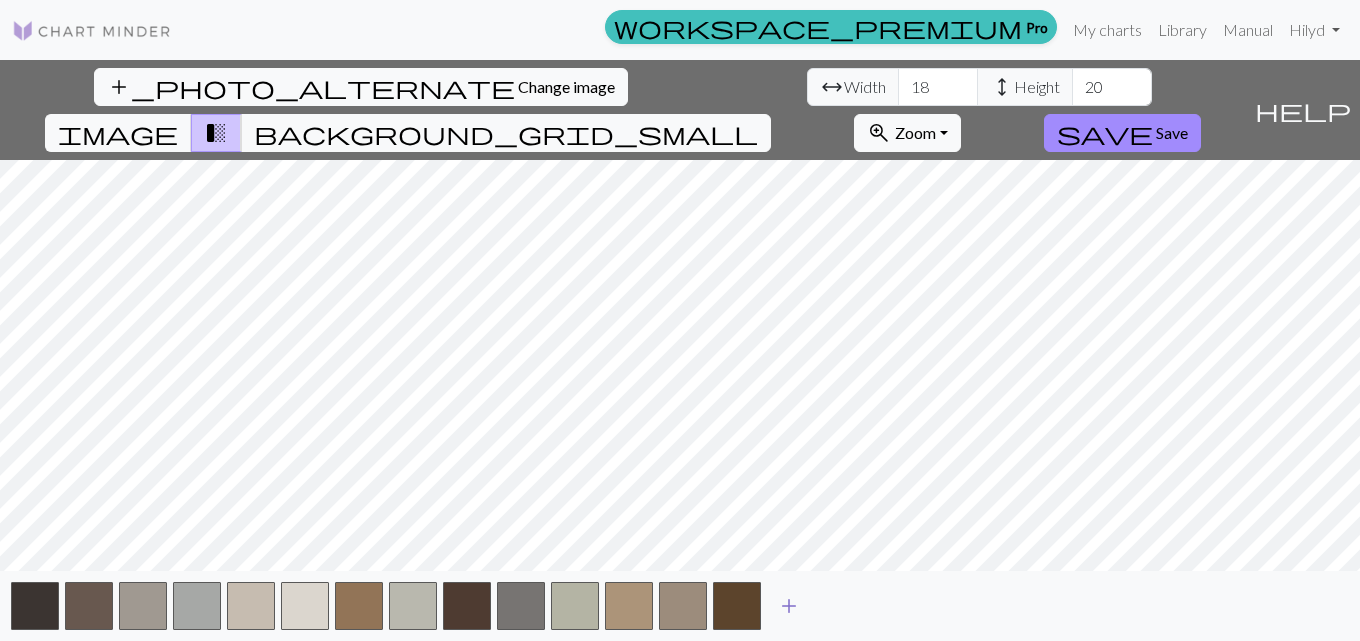 click on "add" at bounding box center [789, 606] 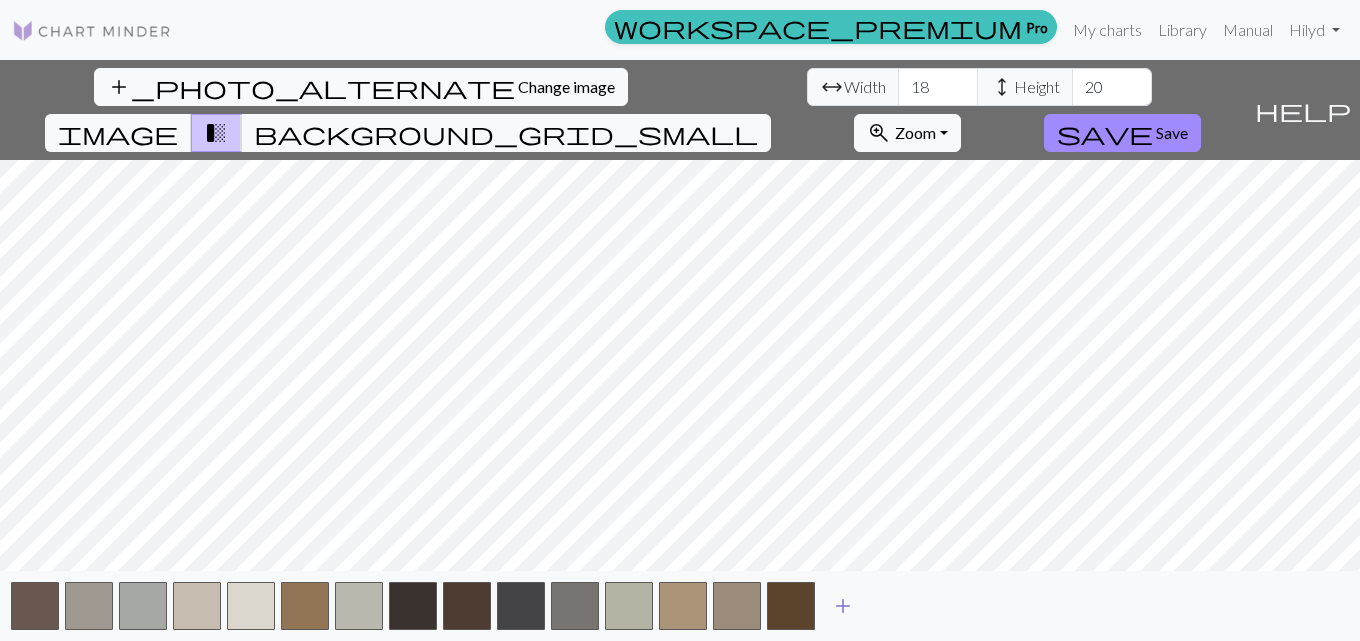 click on "add" at bounding box center [843, 606] 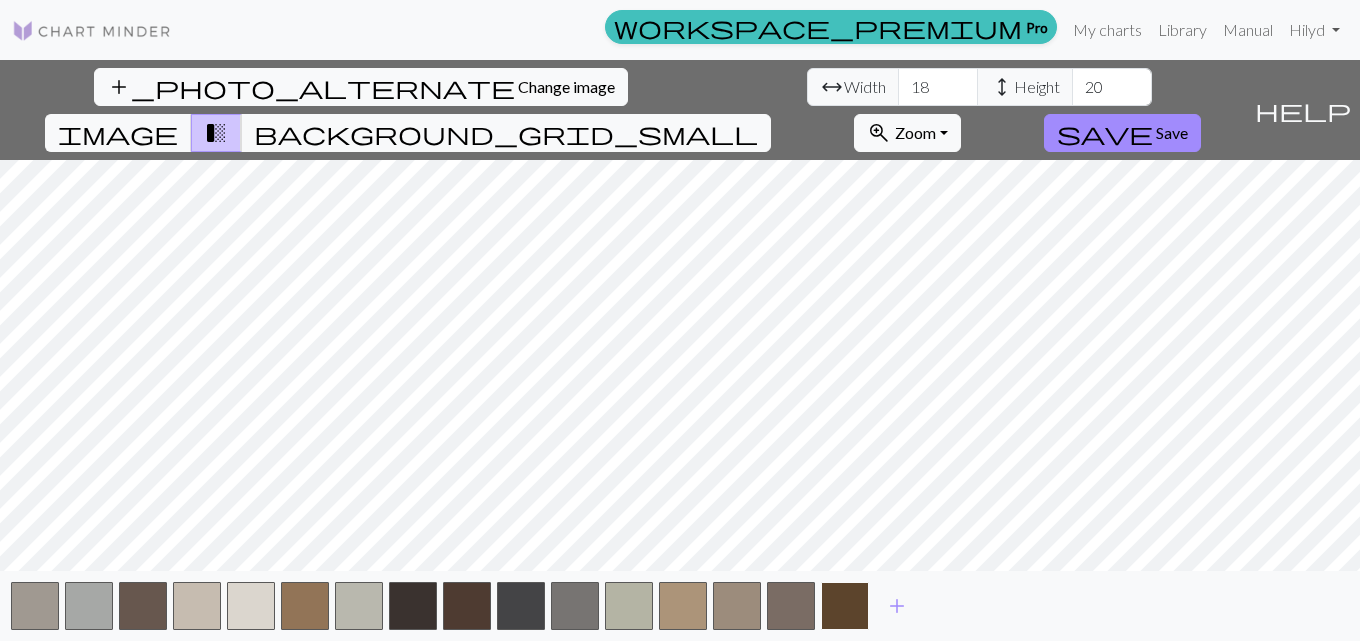 click at bounding box center [845, 606] 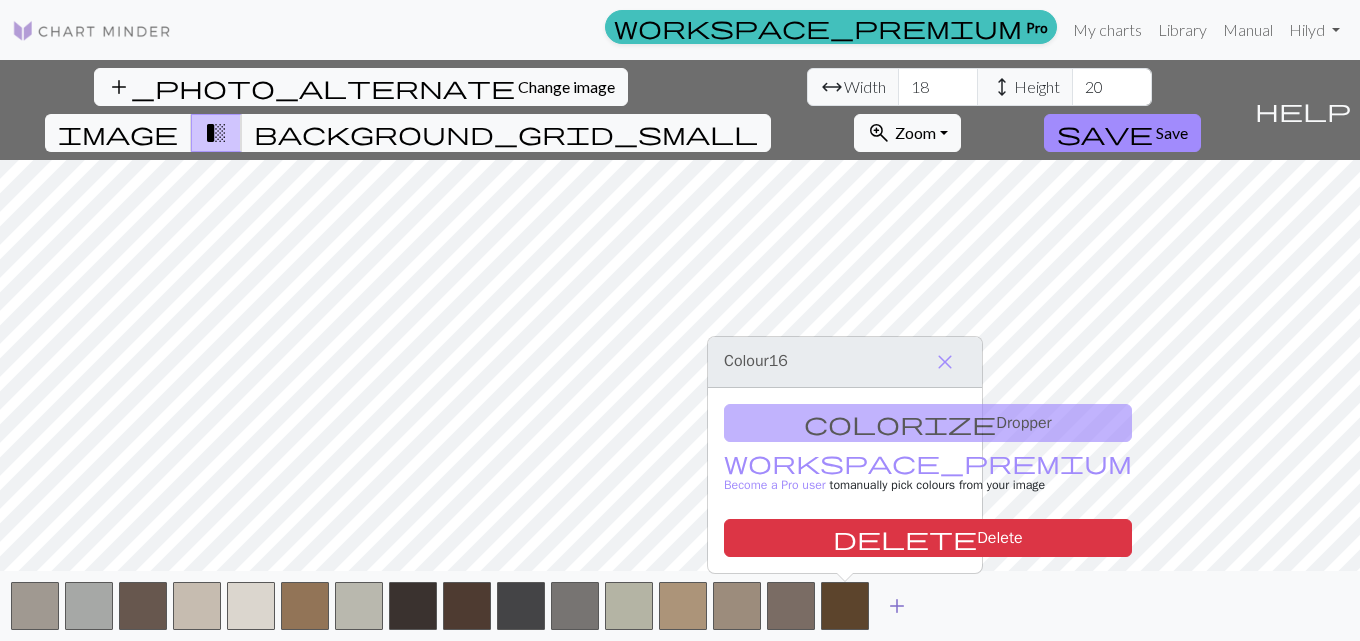 click on "add" at bounding box center [897, 606] 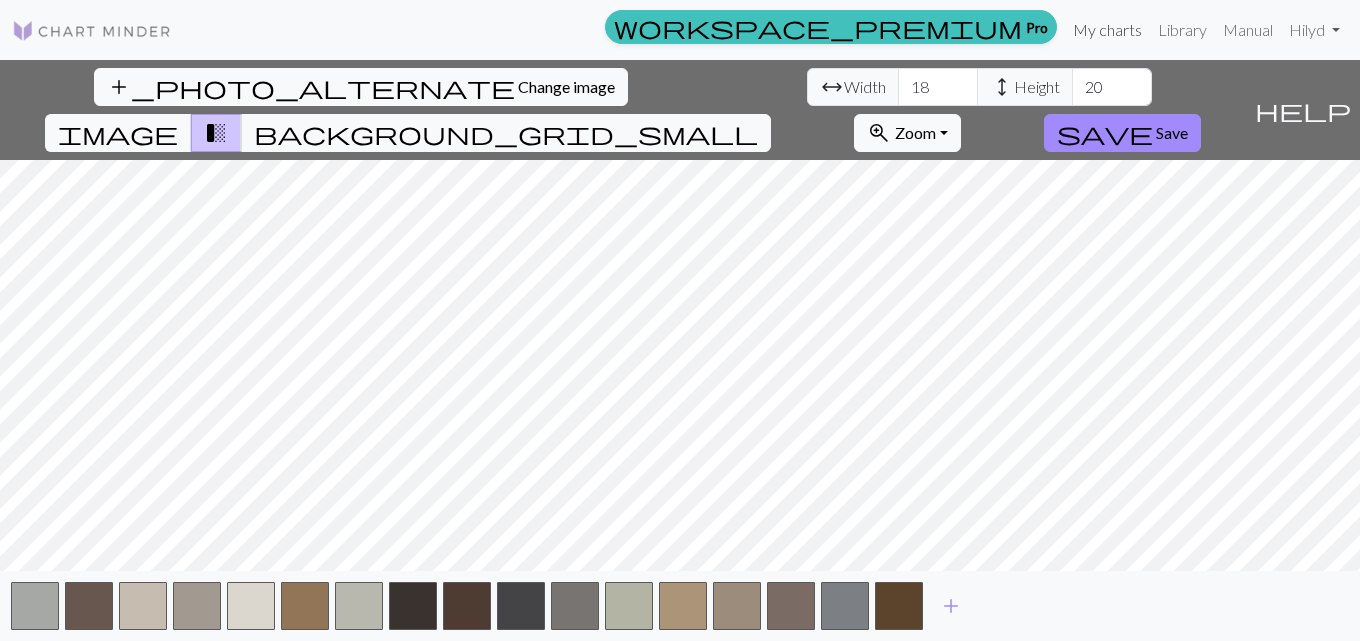 click on "My charts" at bounding box center (1107, 30) 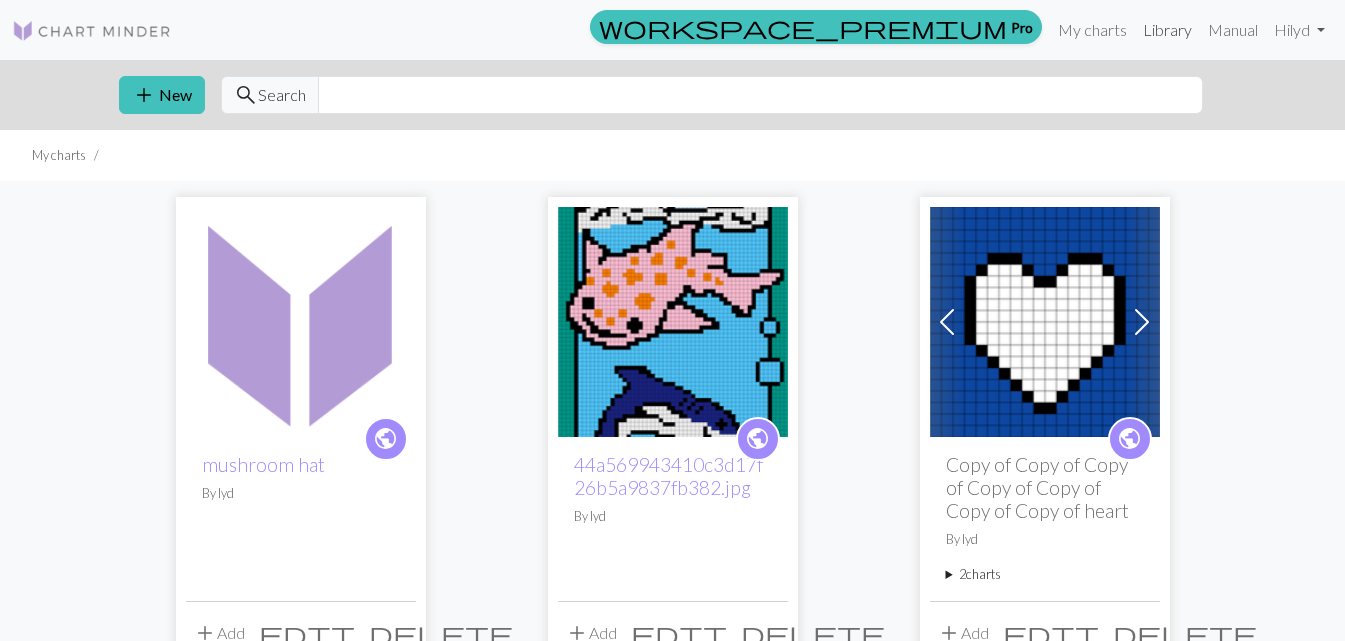 click on "Library" at bounding box center (1167, 30) 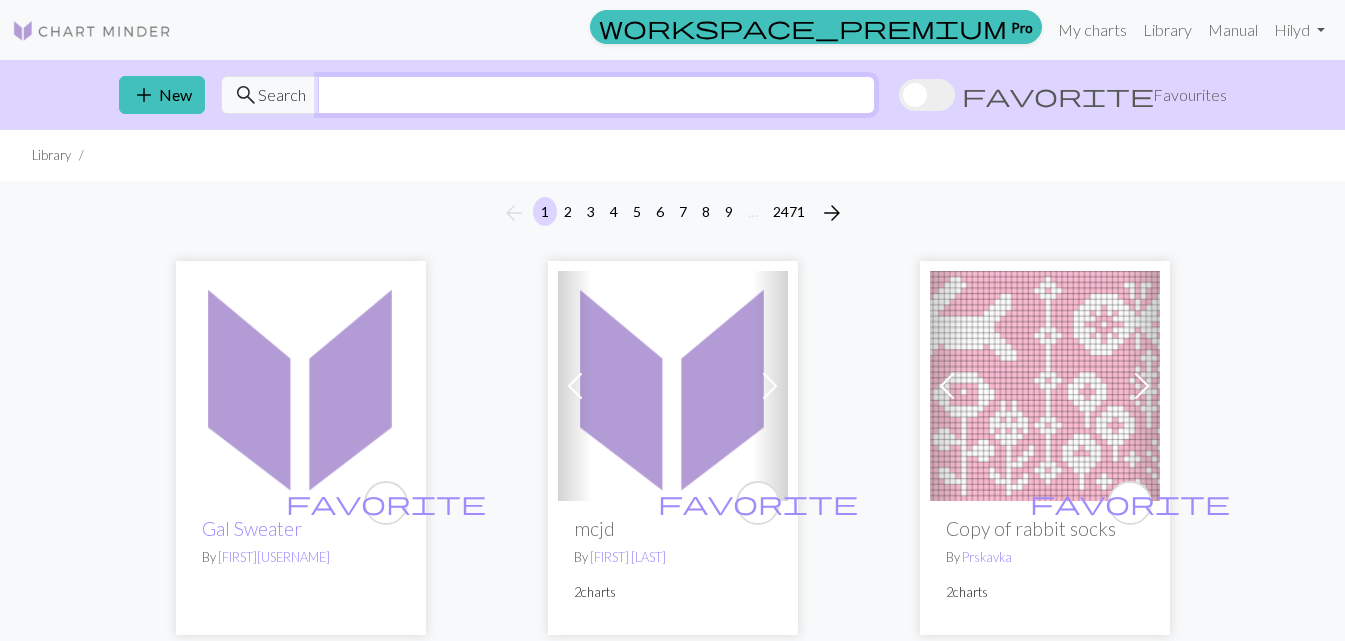 click at bounding box center (596, 95) 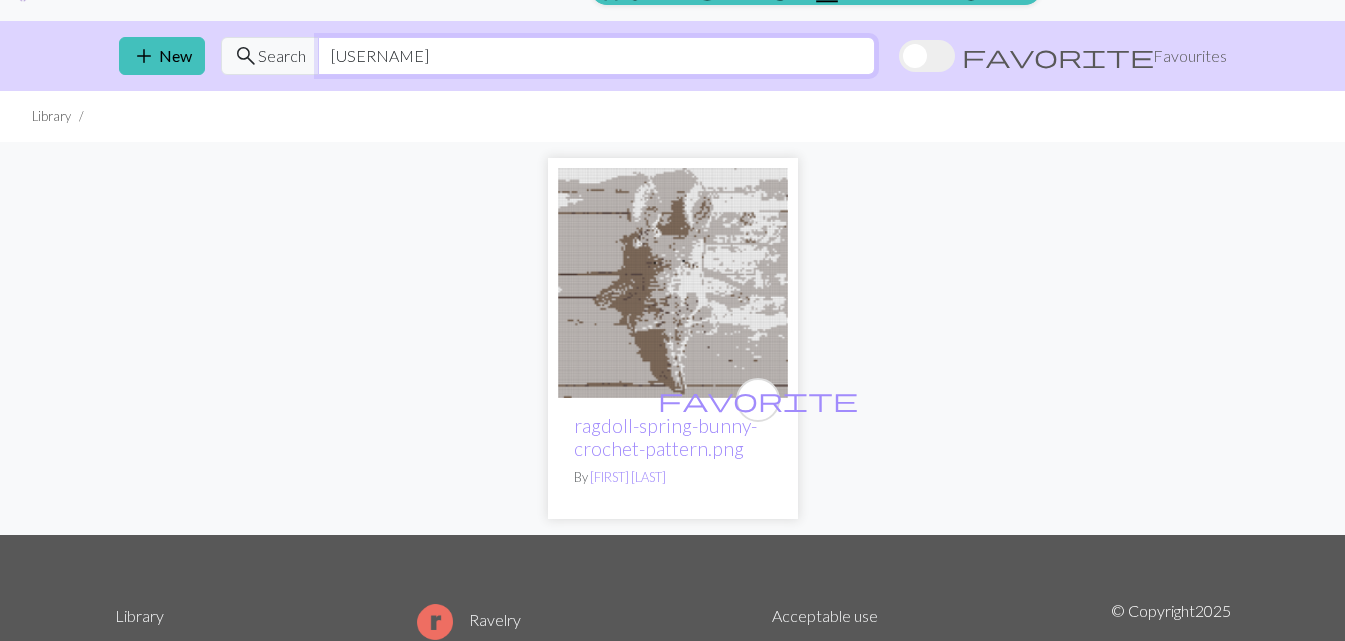 scroll, scrollTop: 0, scrollLeft: 0, axis: both 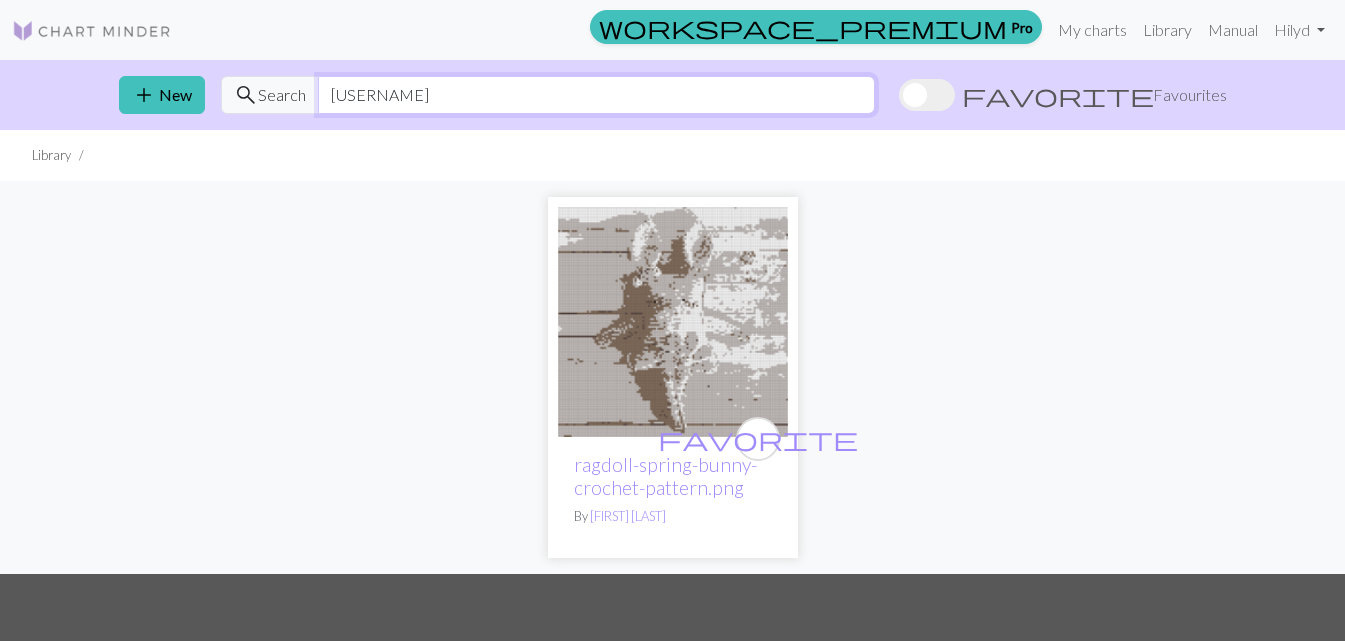 drag, startPoint x: 467, startPoint y: 92, endPoint x: 233, endPoint y: 83, distance: 234.17302 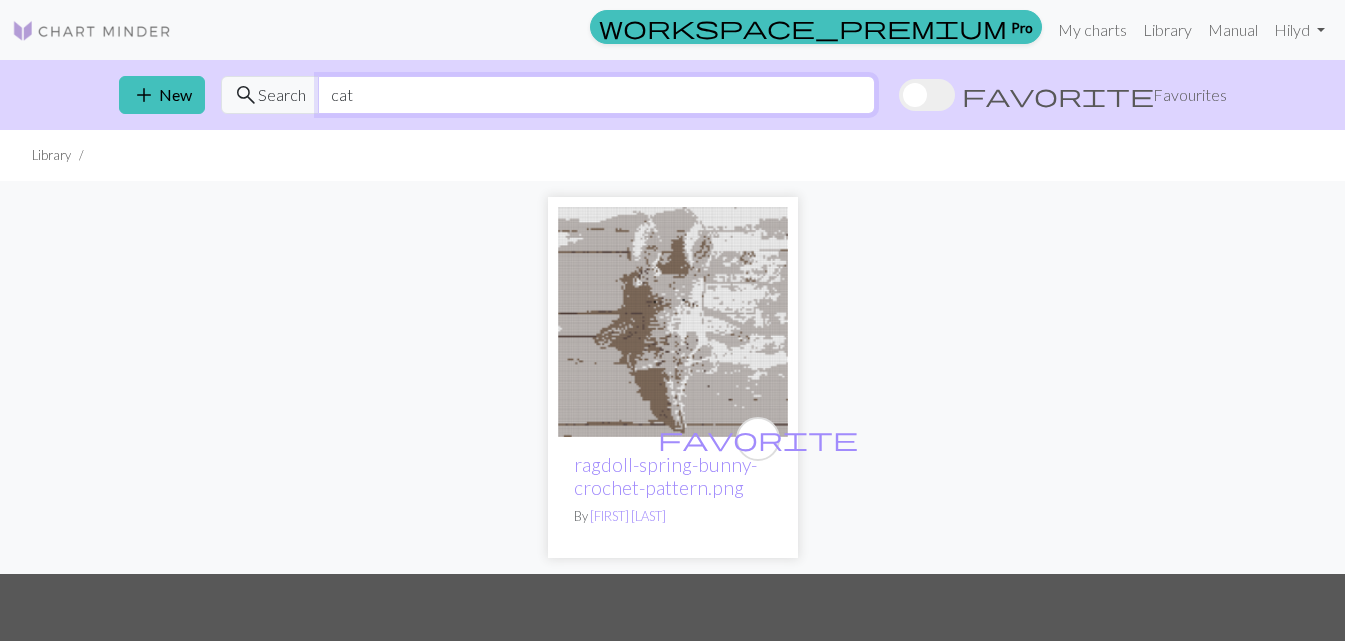type on "cat" 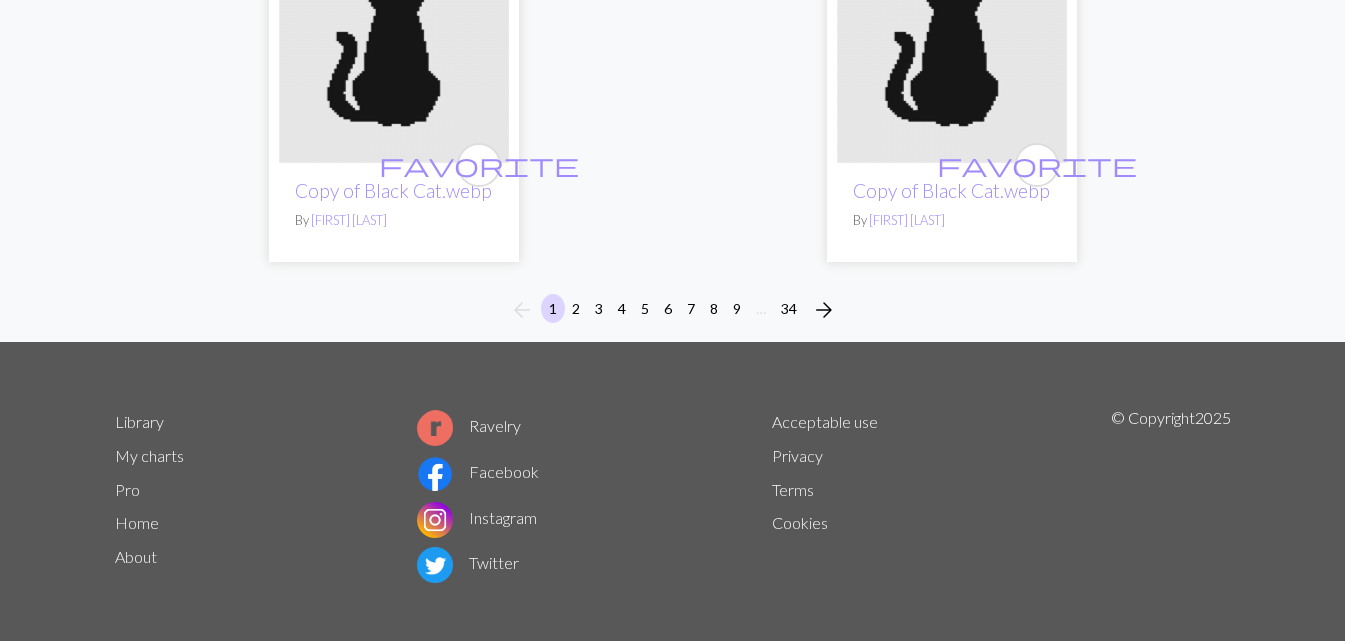 scroll, scrollTop: 7232, scrollLeft: 0, axis: vertical 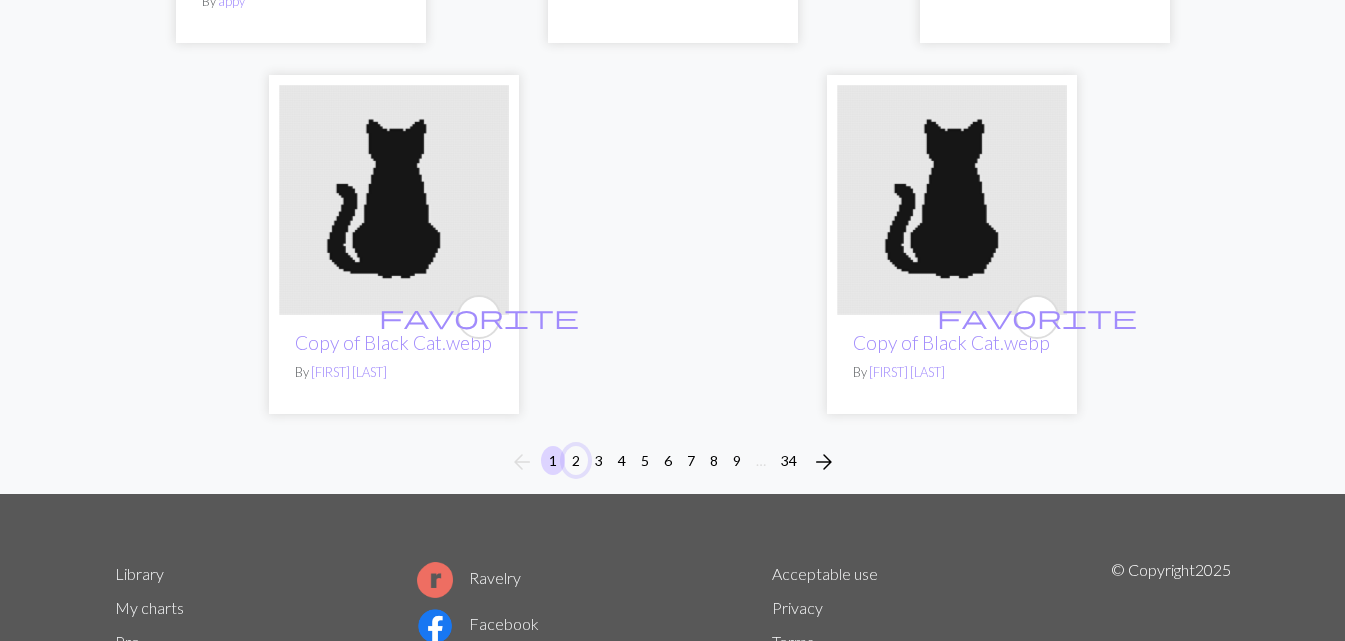 click on "2" at bounding box center [576, 460] 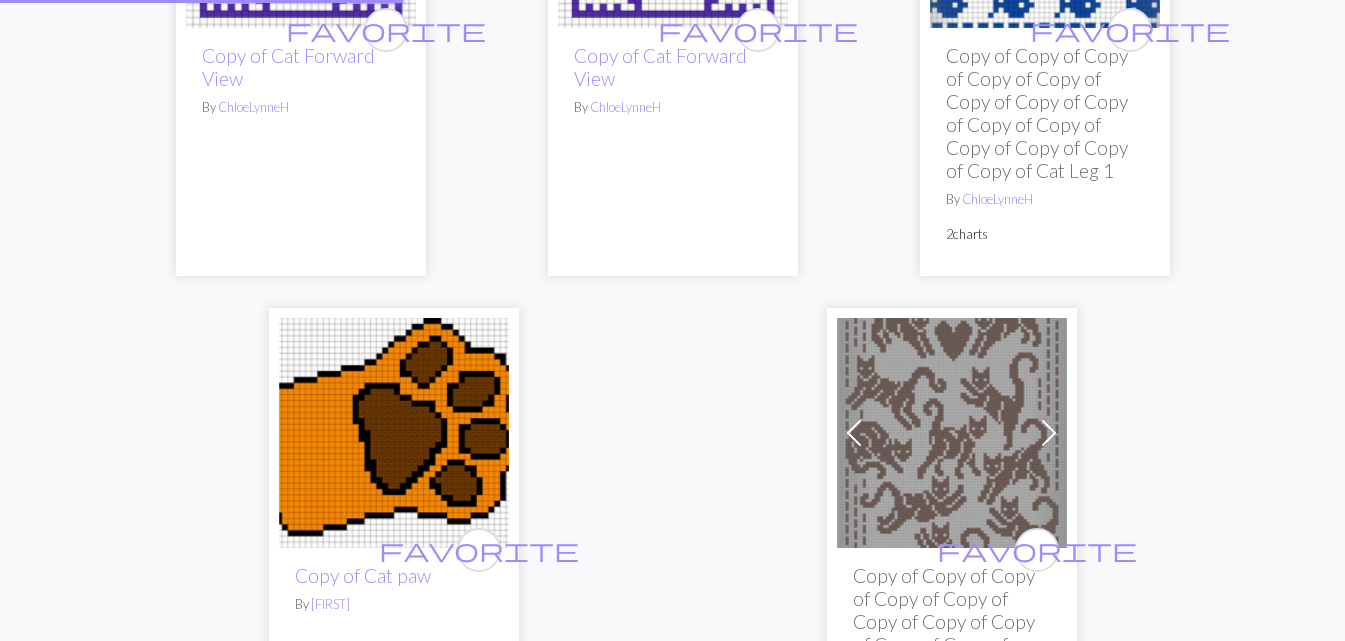 scroll, scrollTop: 0, scrollLeft: 0, axis: both 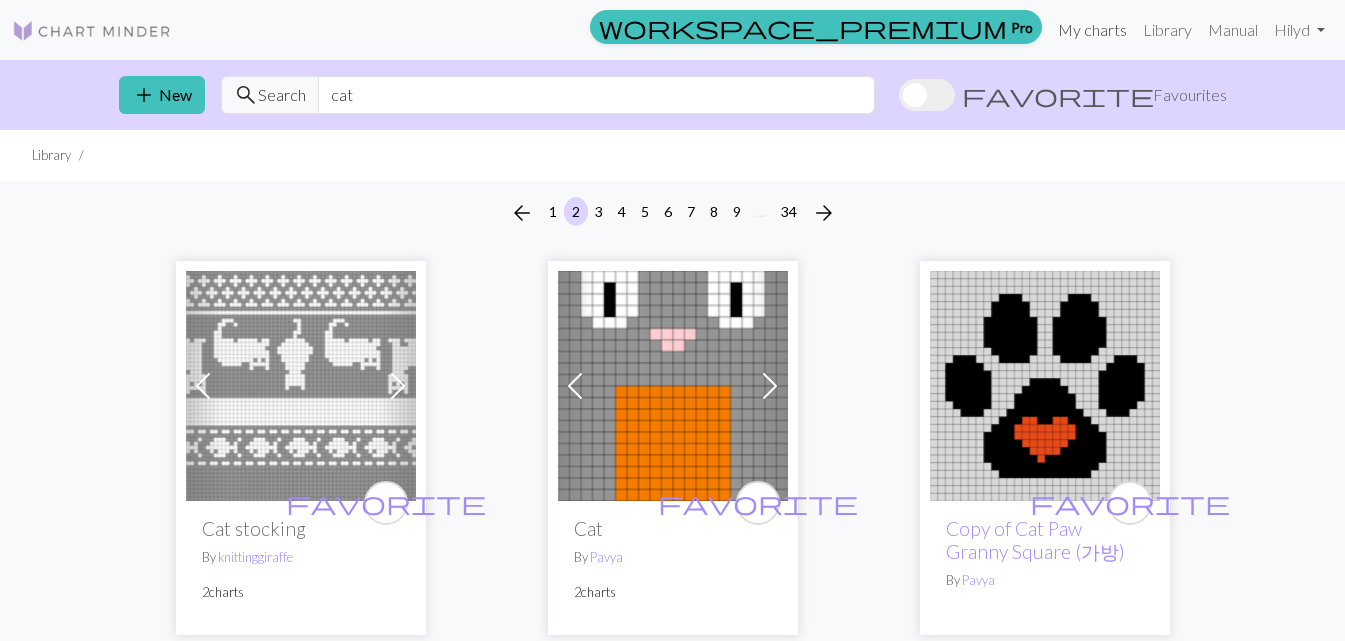 click on "My charts" at bounding box center (1092, 30) 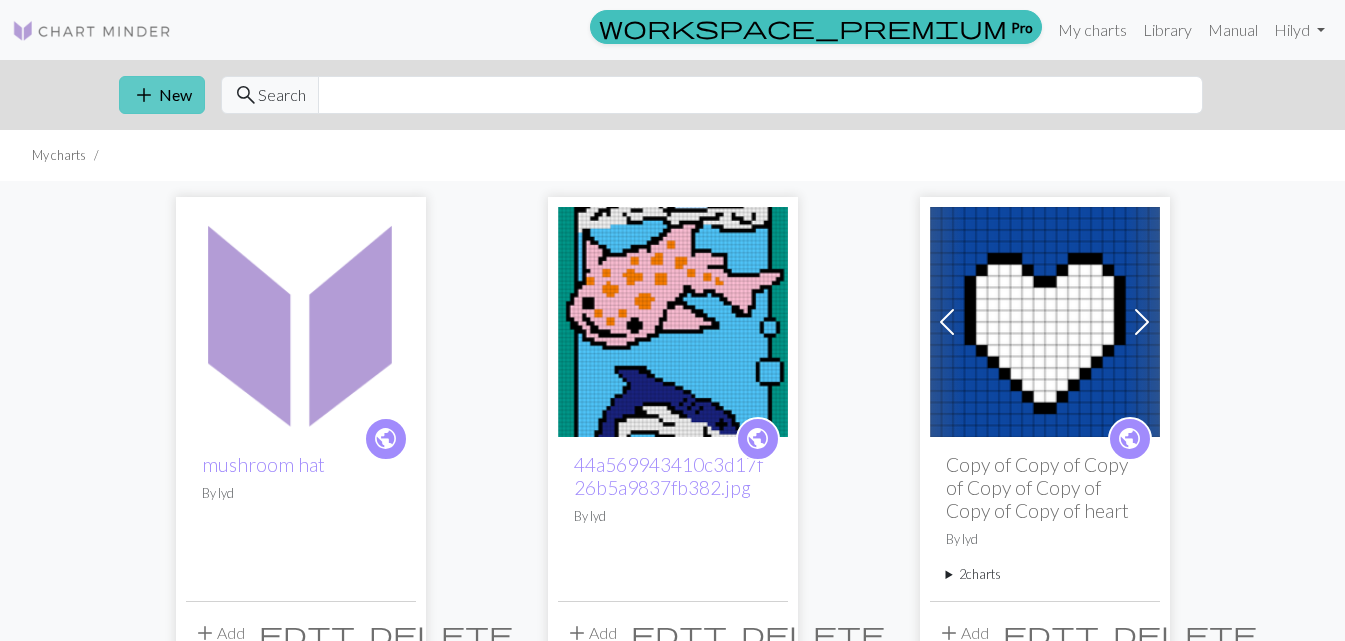 click on "add   New" at bounding box center [162, 95] 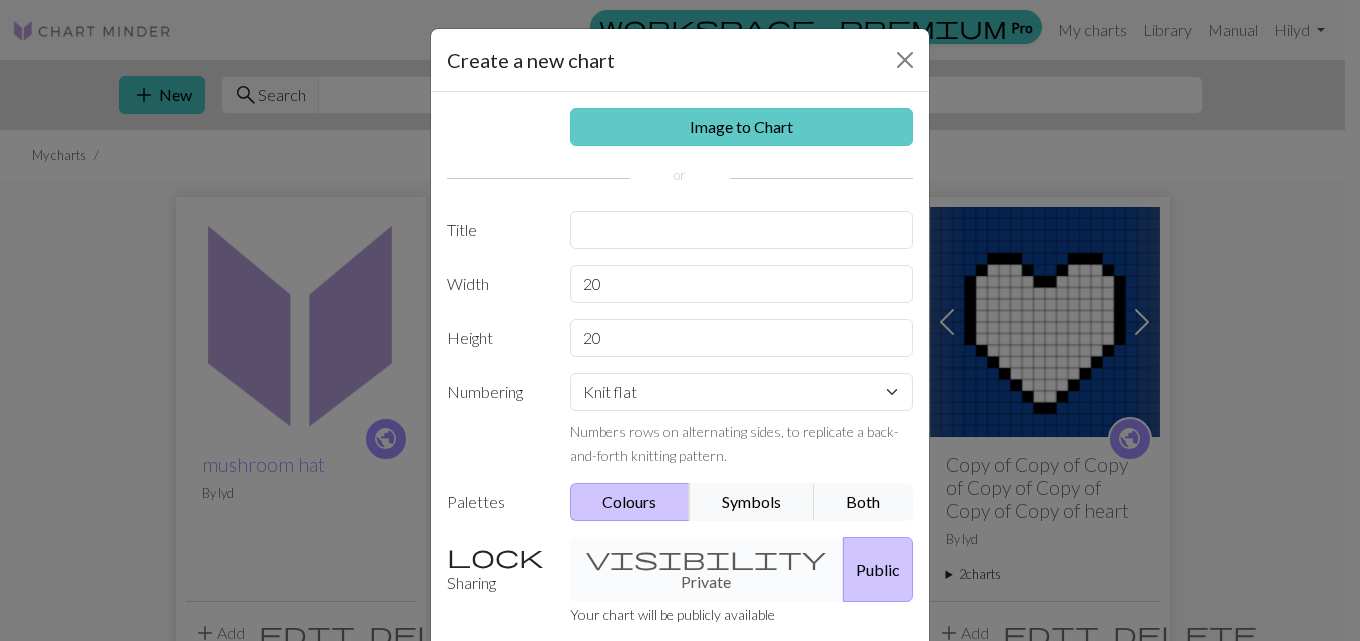 click on "Image to Chart" at bounding box center (742, 127) 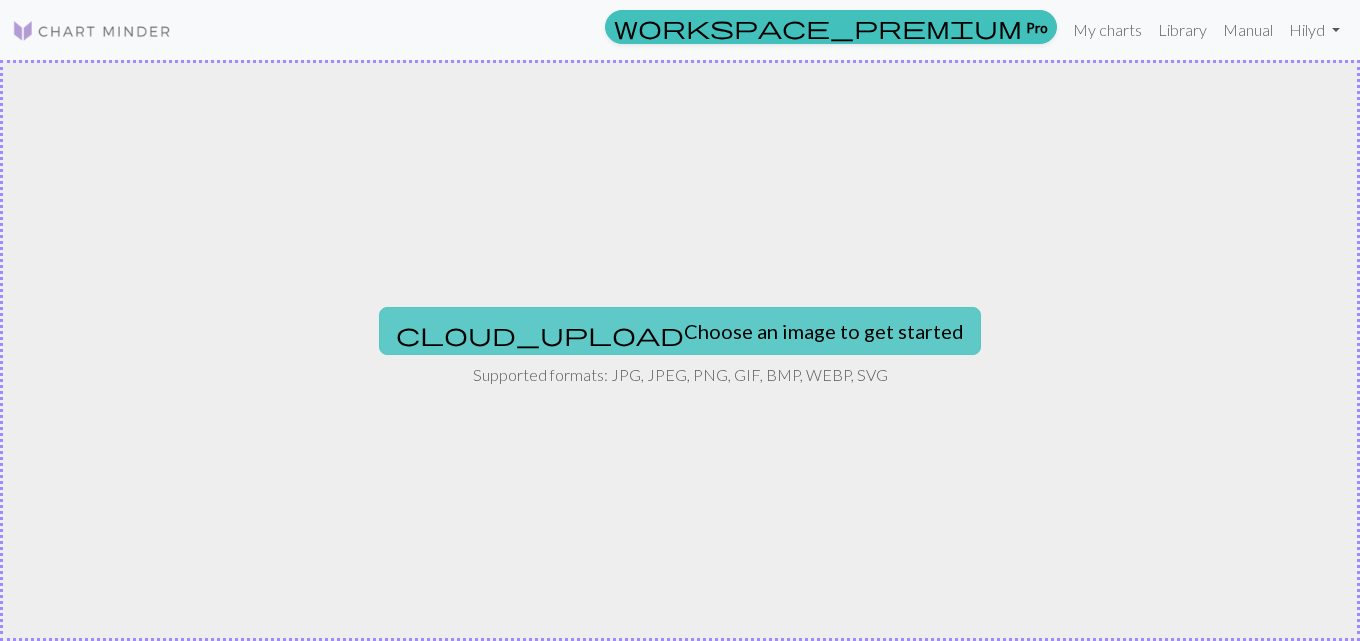 click on "cloud_upload  Choose an image to get started" at bounding box center [680, 331] 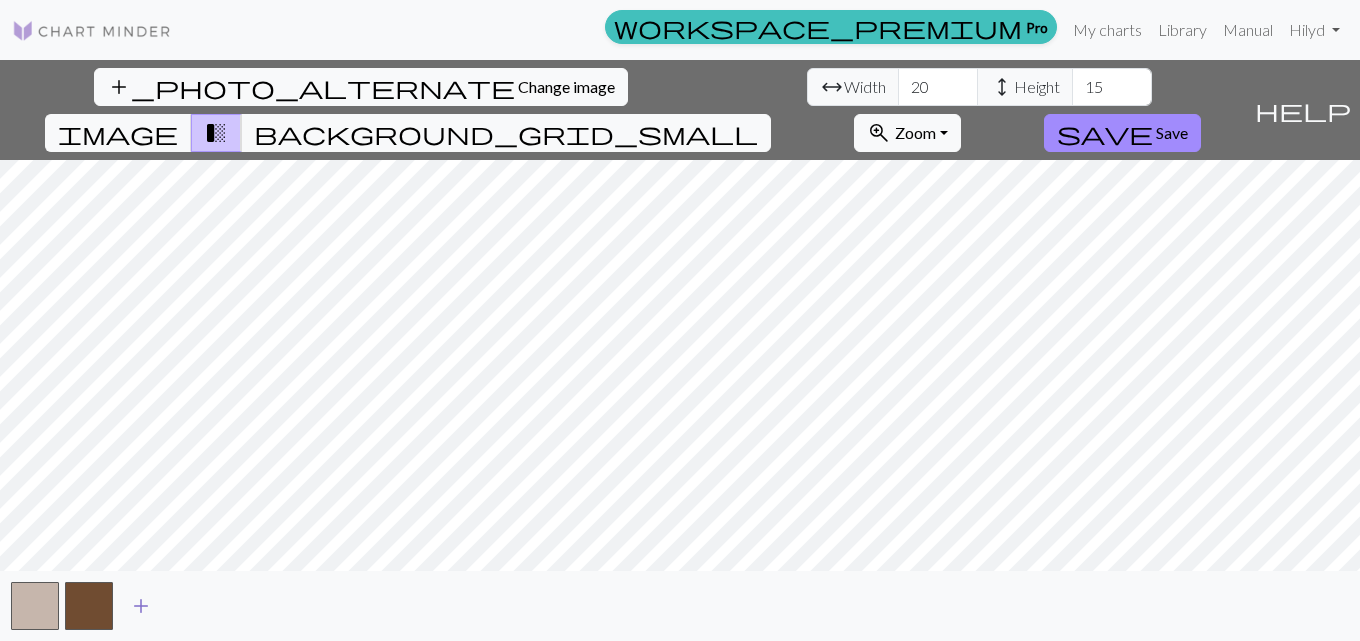 click on "add" at bounding box center (141, 606) 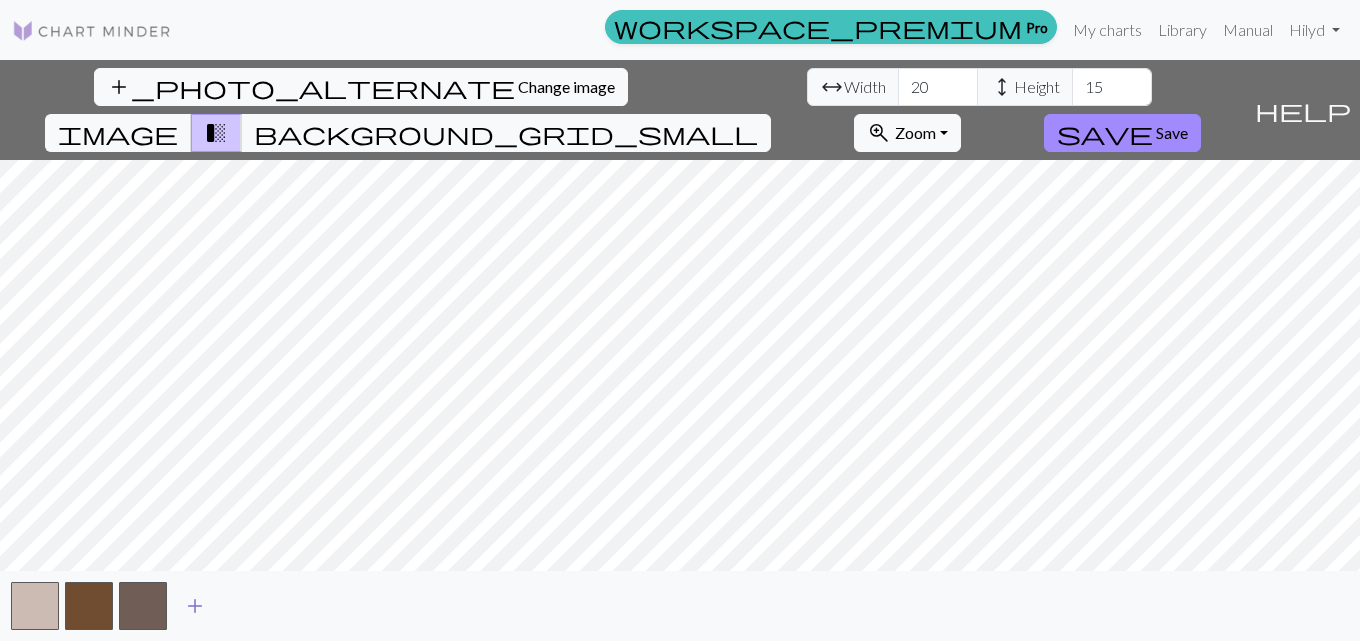 click on "add" at bounding box center (195, 606) 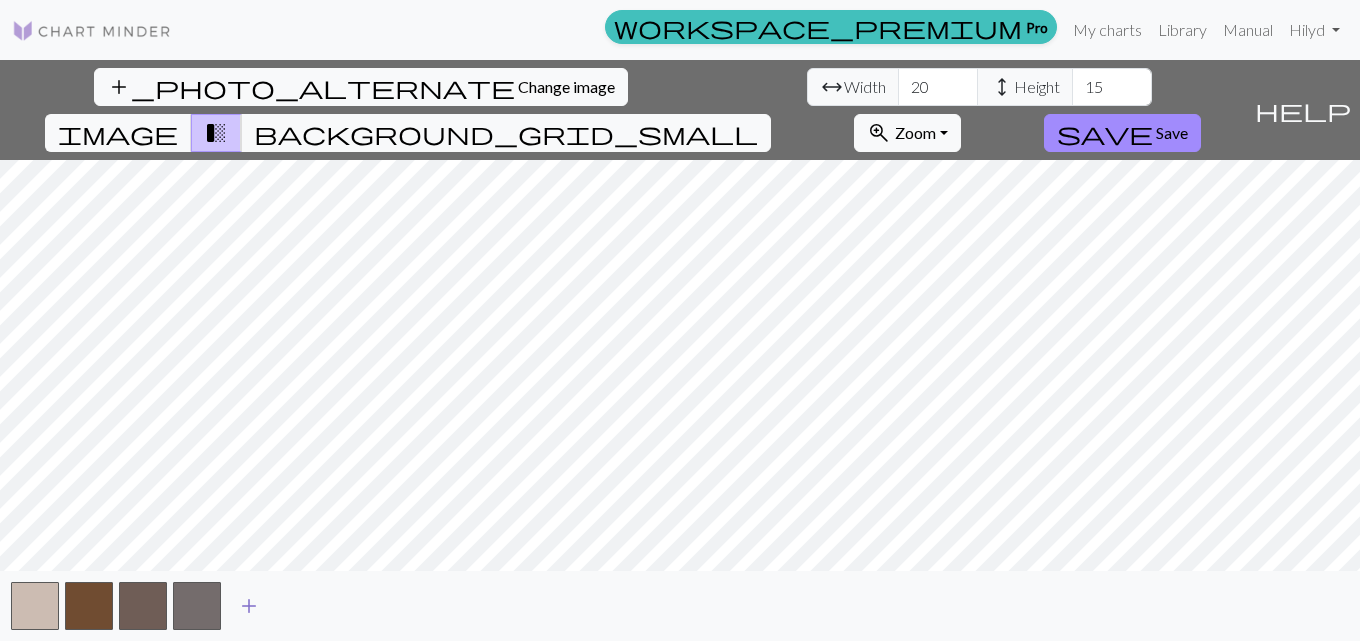 click on "add" at bounding box center (249, 606) 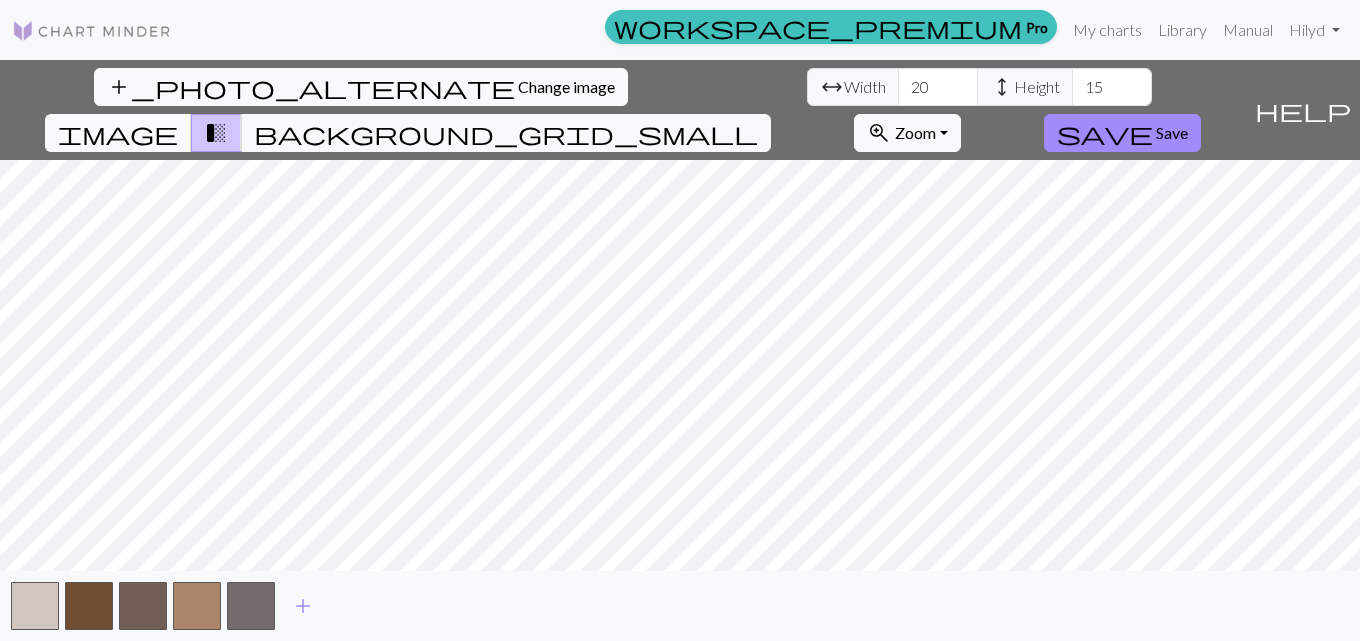 click on "image" at bounding box center (118, 133) 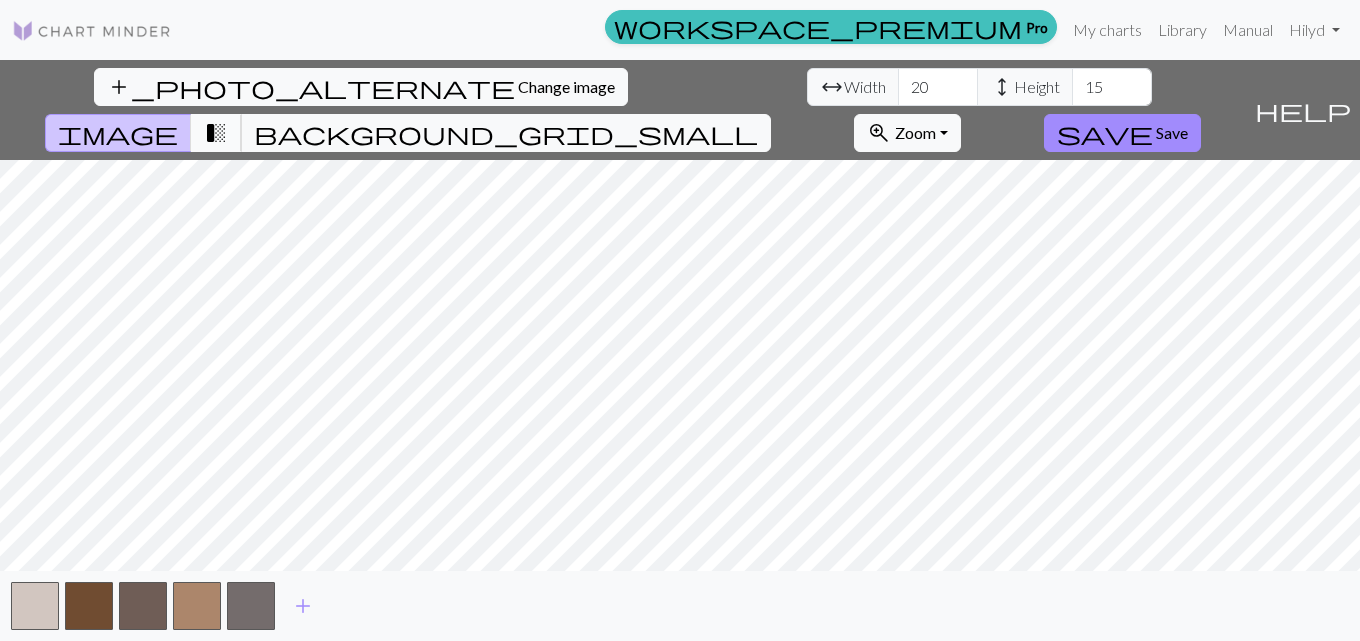 click on "transition_fade" at bounding box center [216, 133] 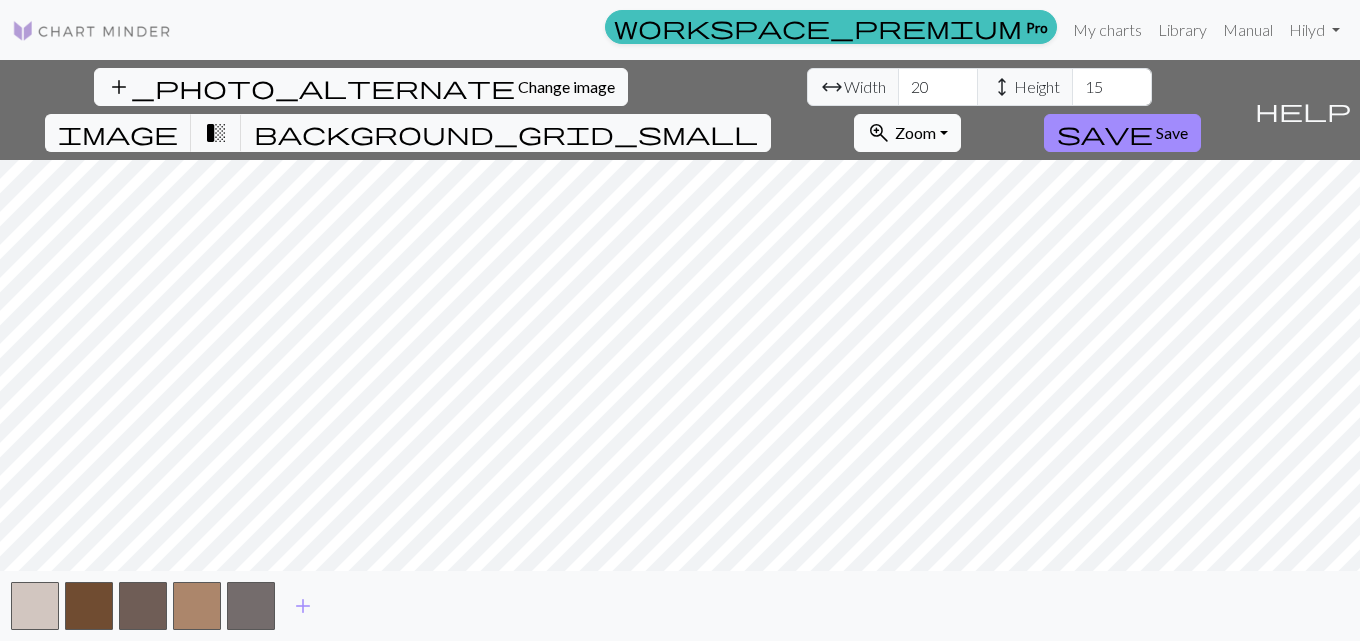 click on "add_photo_alternate   Change image arrow_range   Width 20 height   Height 15 image transition_fade background_grid_small zoom_in Zoom Zoom Fit all Fit width Fit height 50% 100% 150% 200% save   Save help Show me around add" at bounding box center (680, 350) 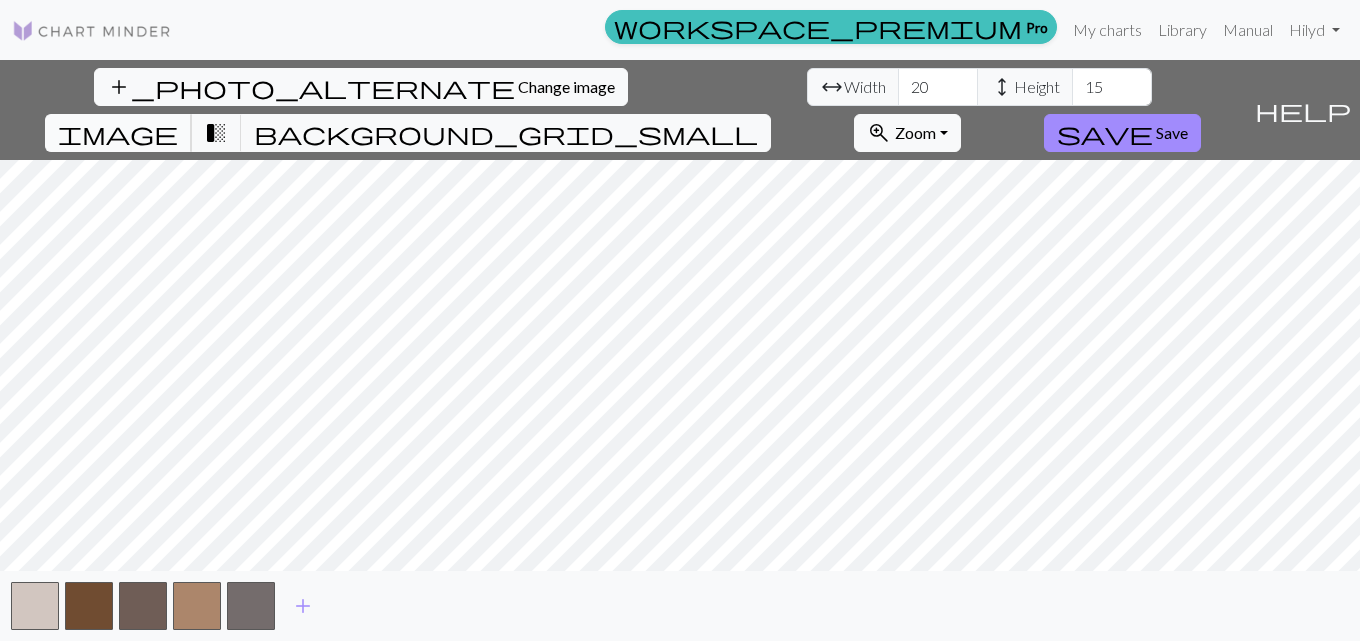 click on "image" at bounding box center [118, 133] 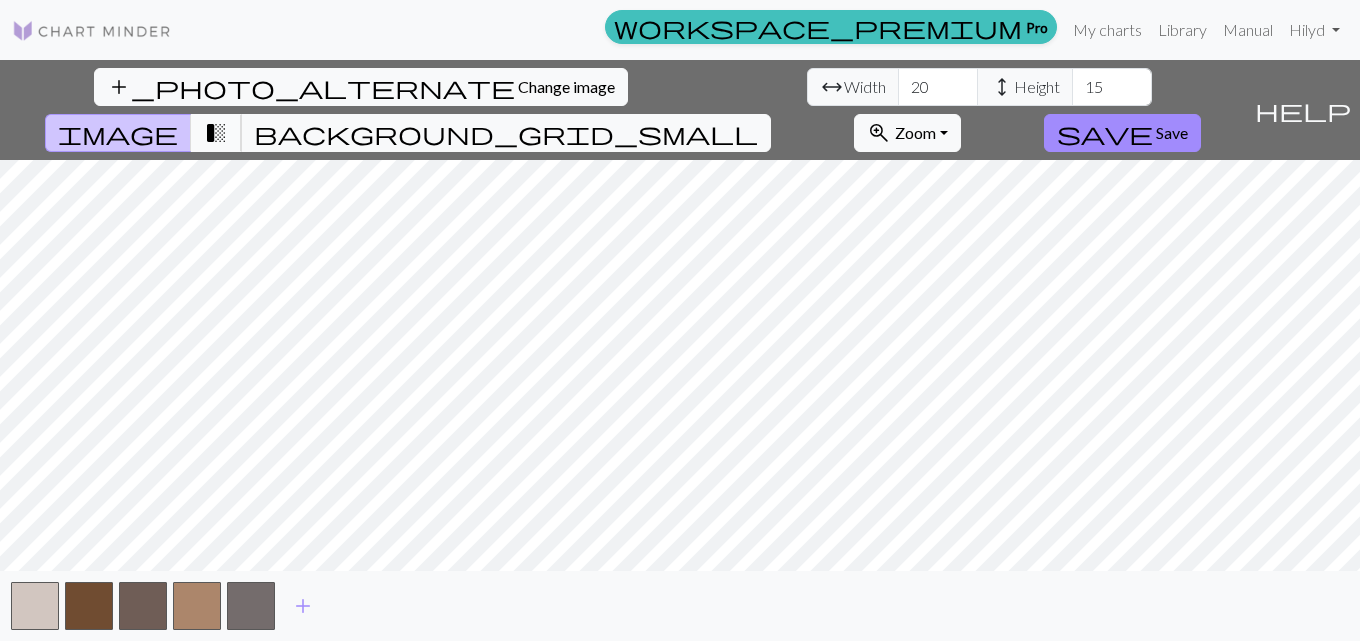 click on "transition_fade" at bounding box center (216, 133) 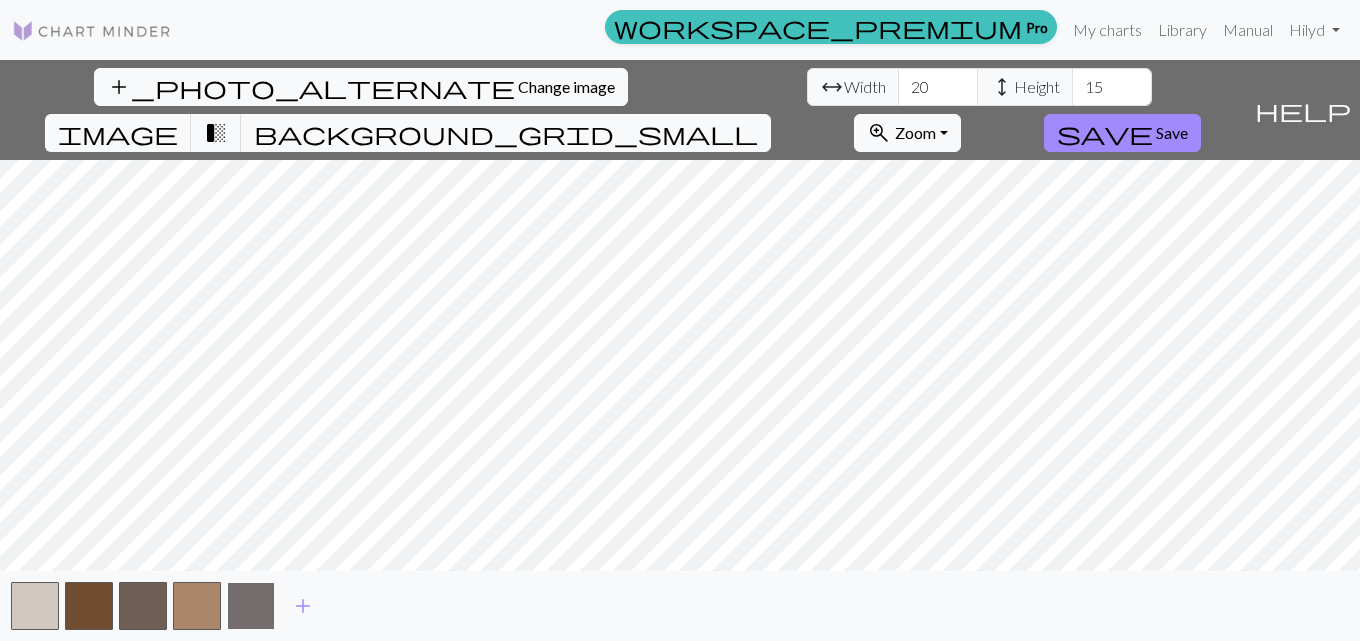 click at bounding box center [251, 606] 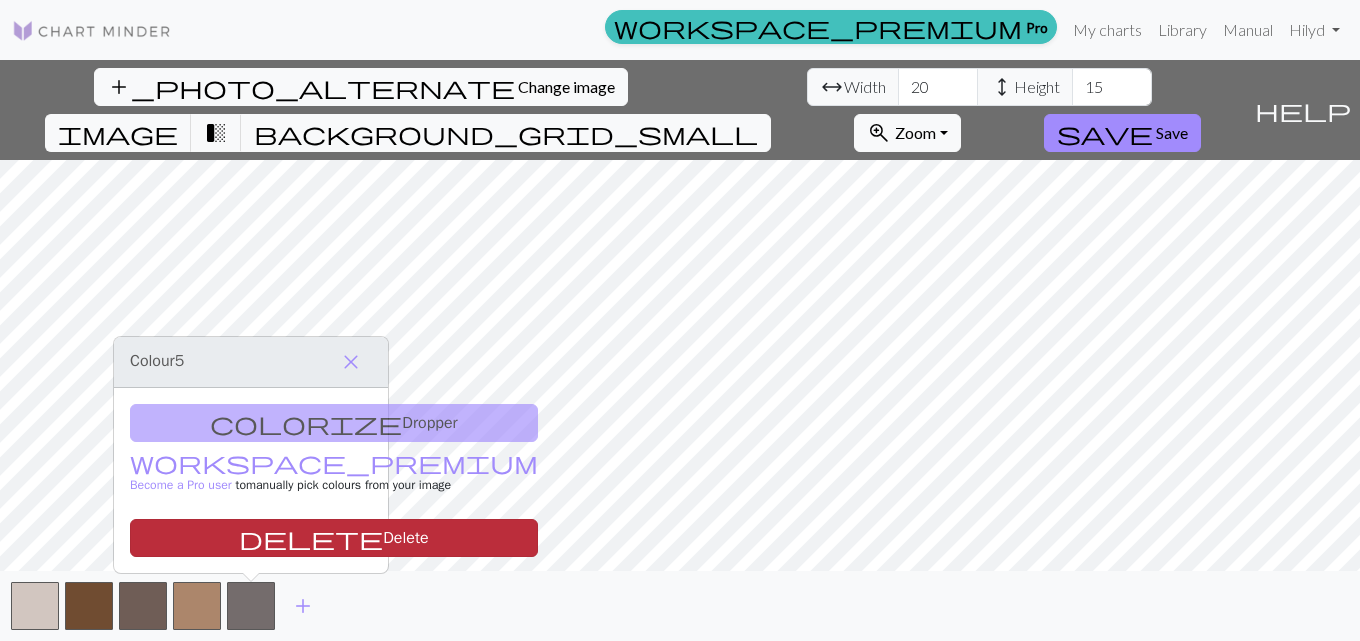 click on "delete Delete" at bounding box center (334, 538) 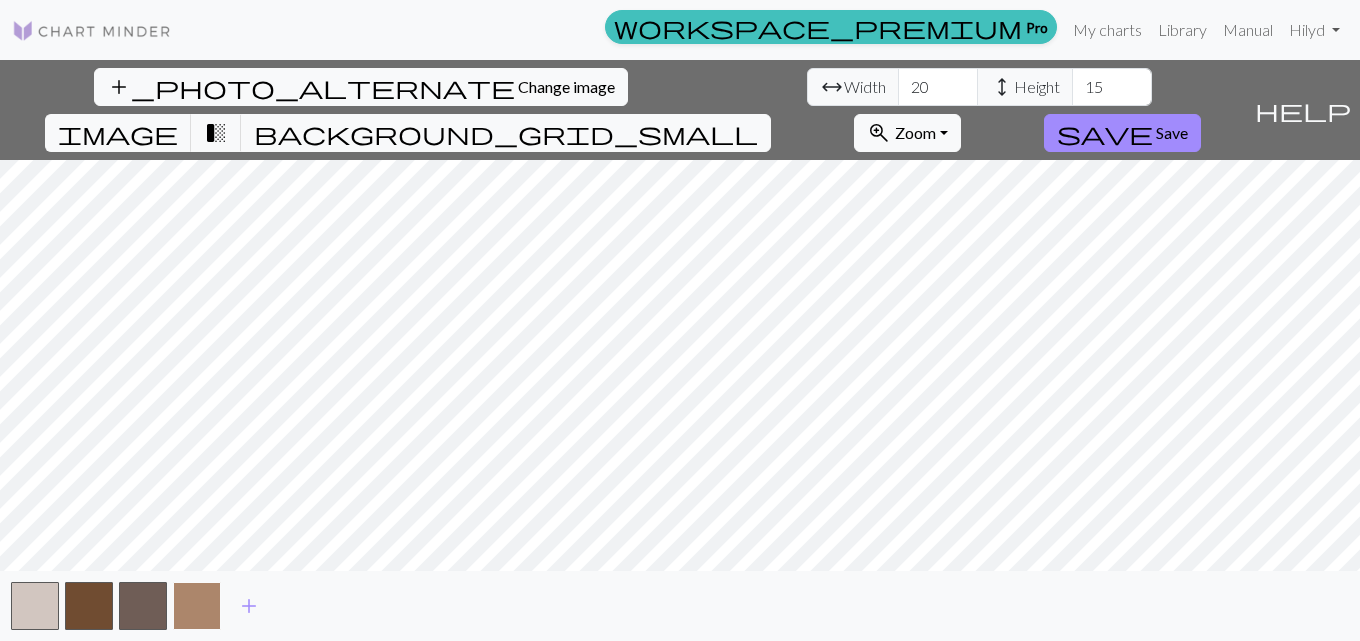 click at bounding box center (197, 606) 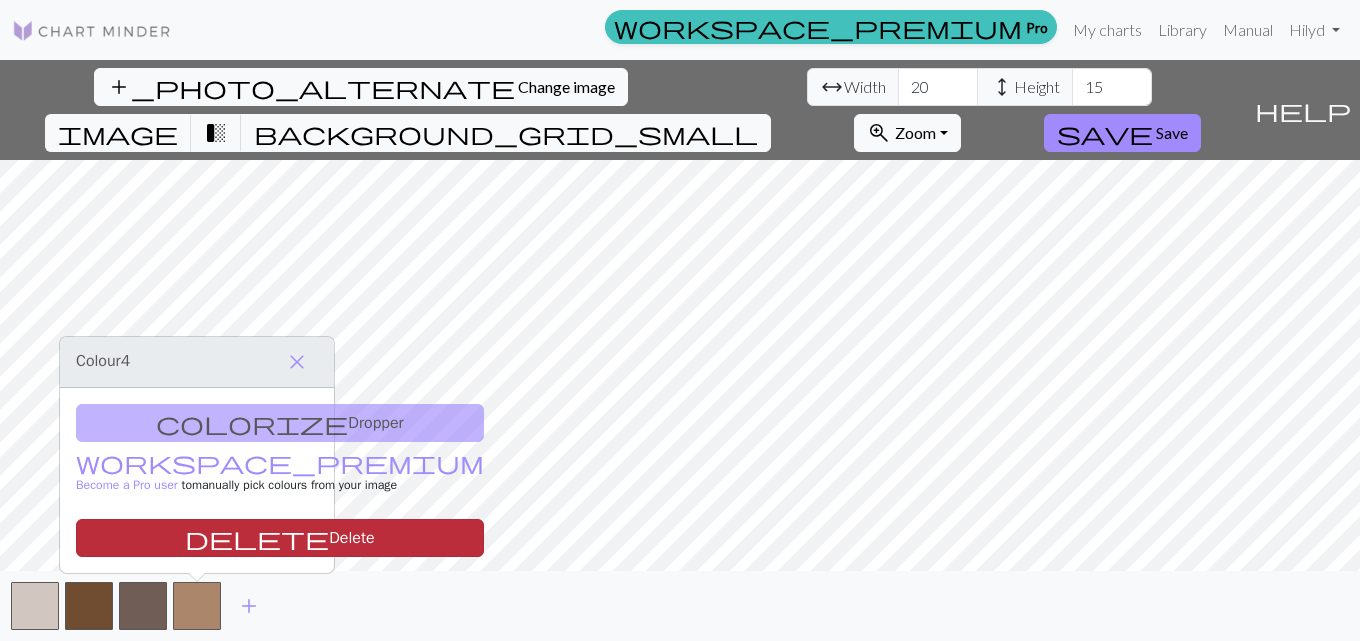 click on "delete Delete" at bounding box center (280, 538) 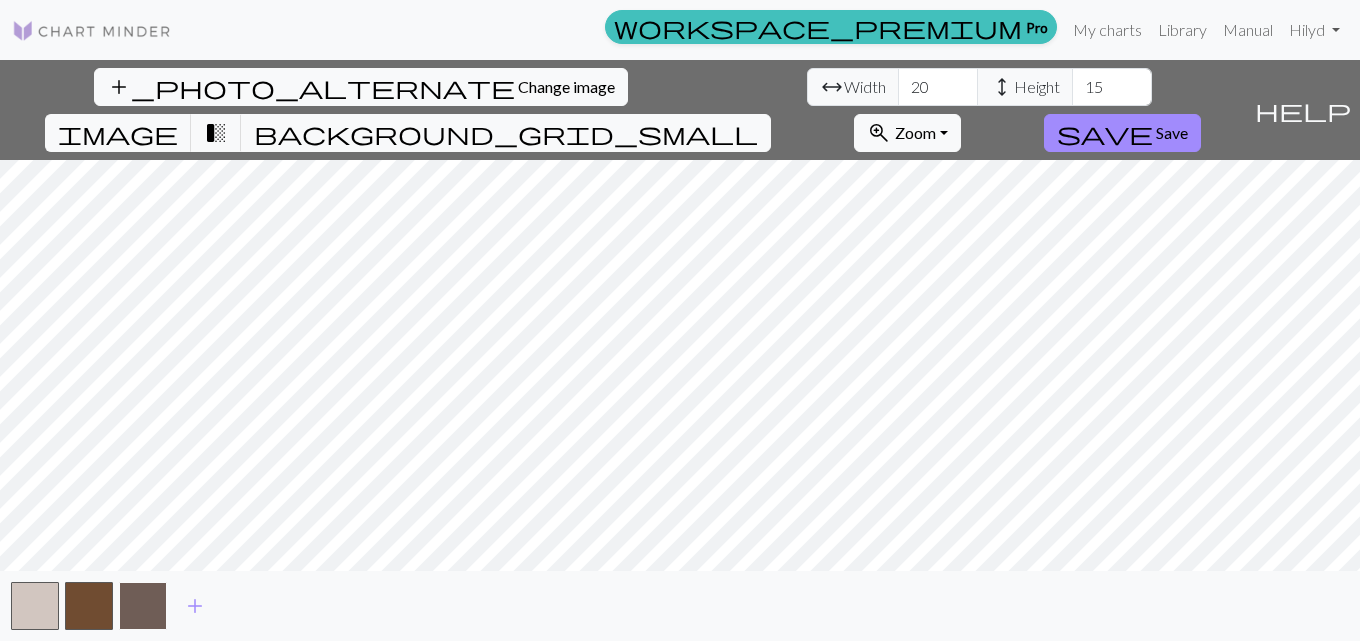 click at bounding box center [143, 606] 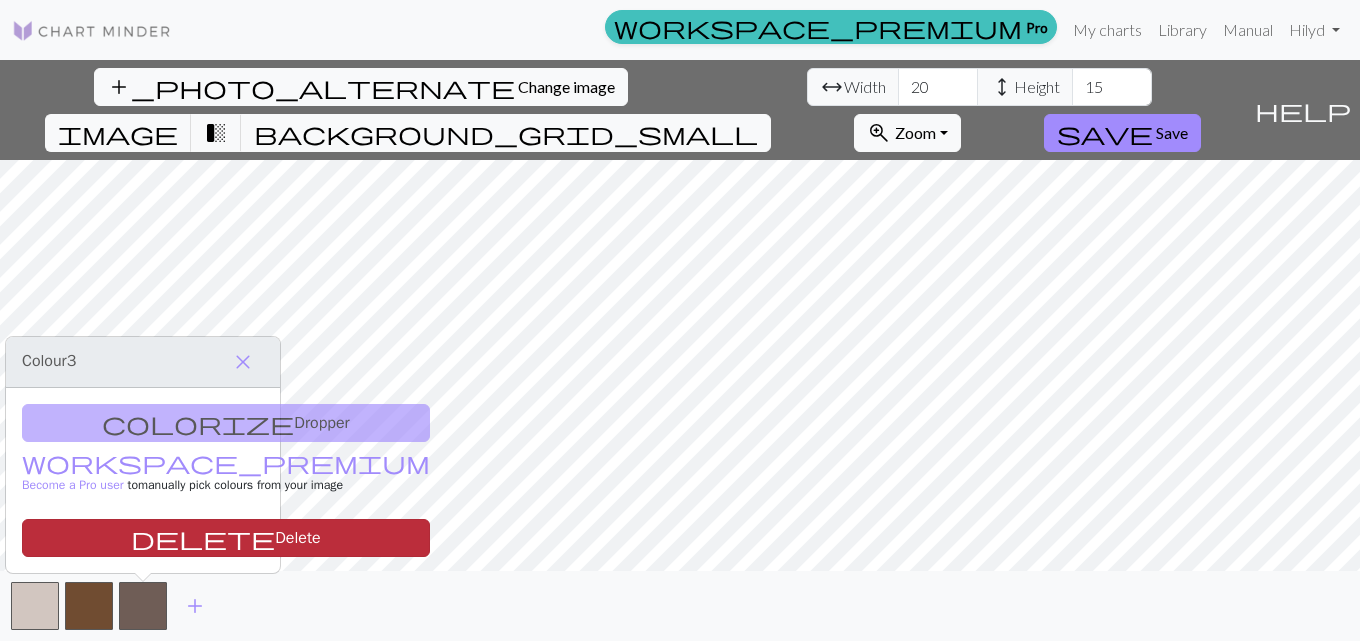 click on "delete Delete" at bounding box center [226, 538] 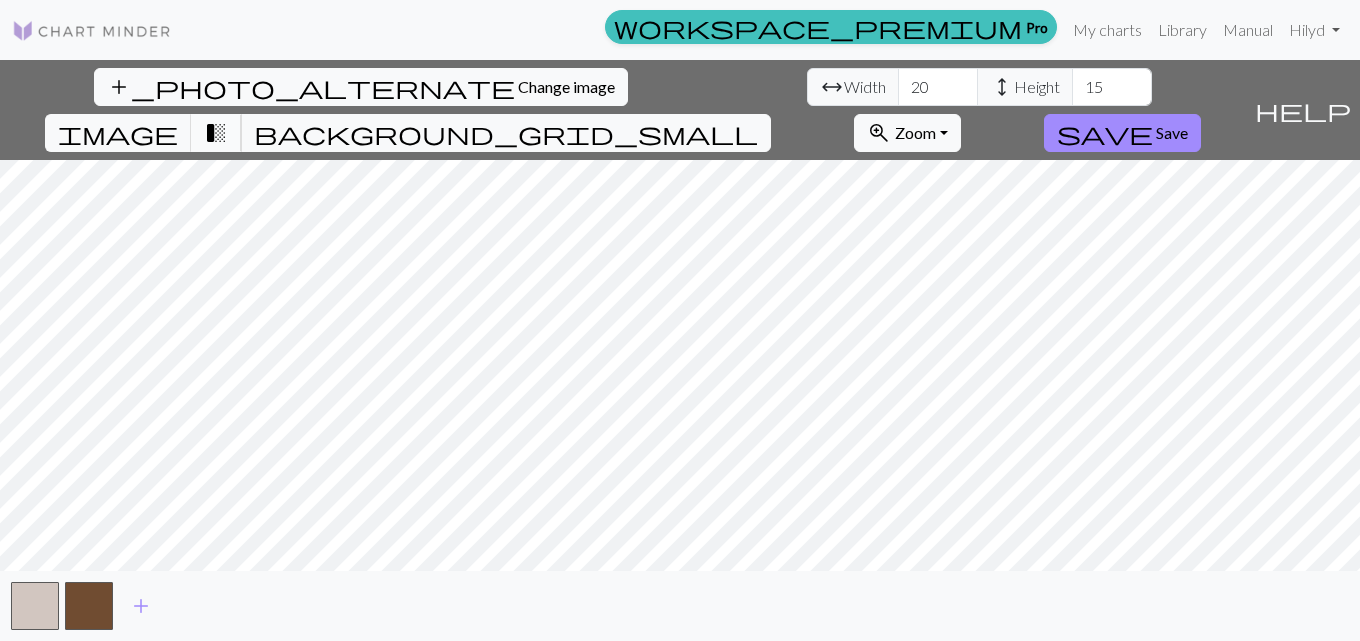 click on "transition_fade" at bounding box center [216, 133] 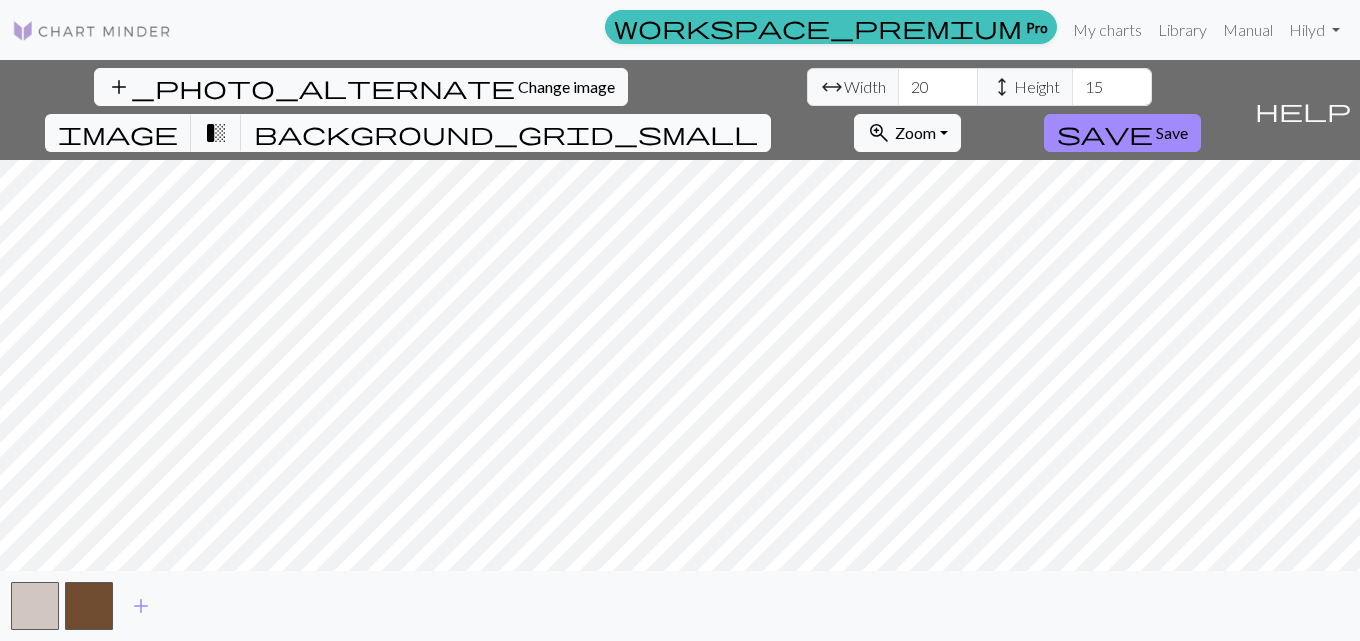 click on "background_grid_small" at bounding box center (506, 133) 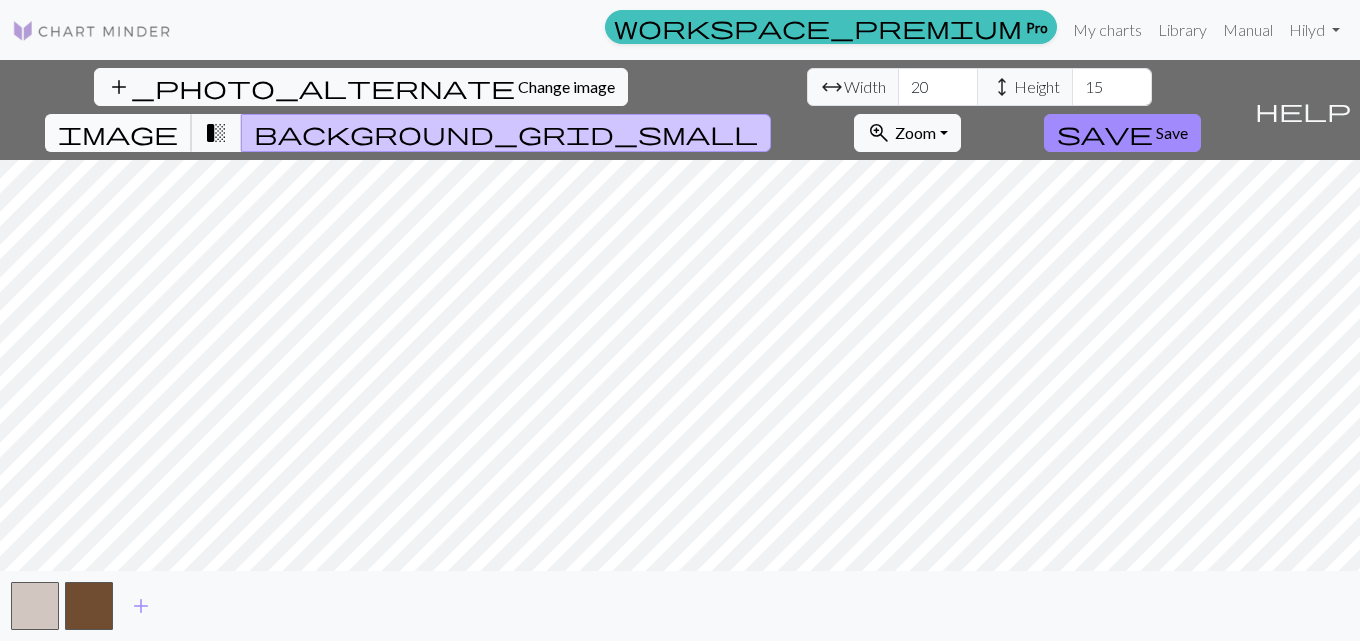 click on "image" at bounding box center (118, 133) 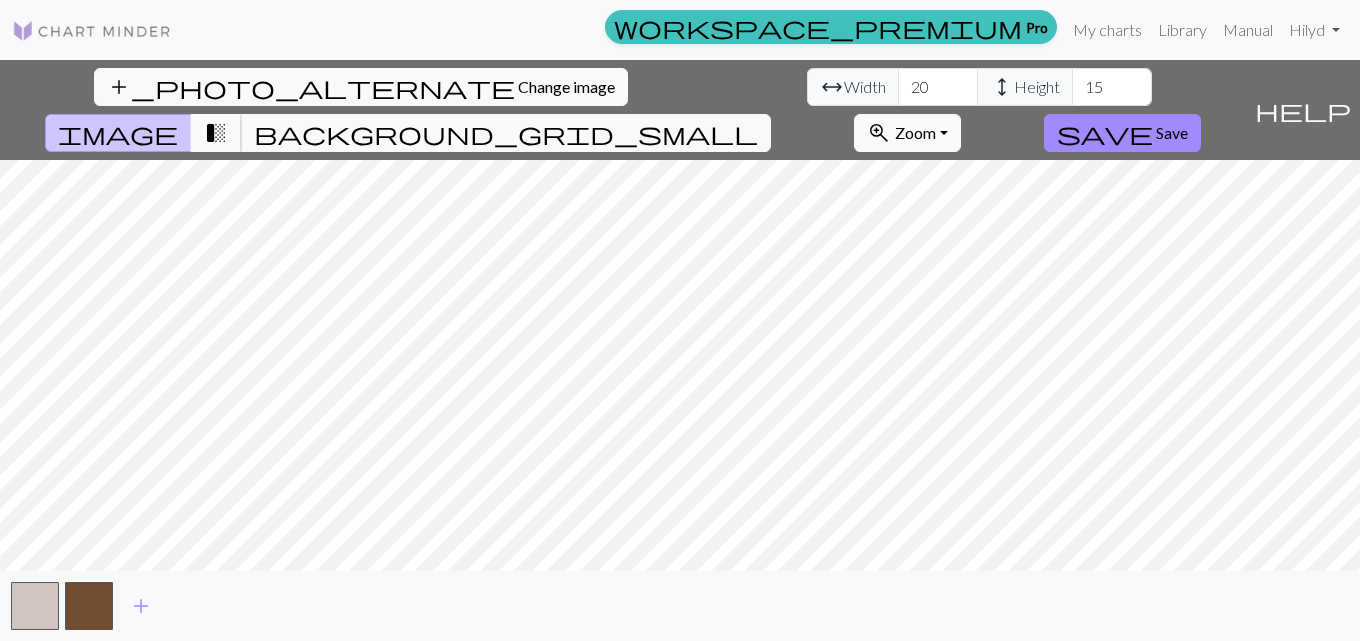 click on "transition_fade" at bounding box center (216, 133) 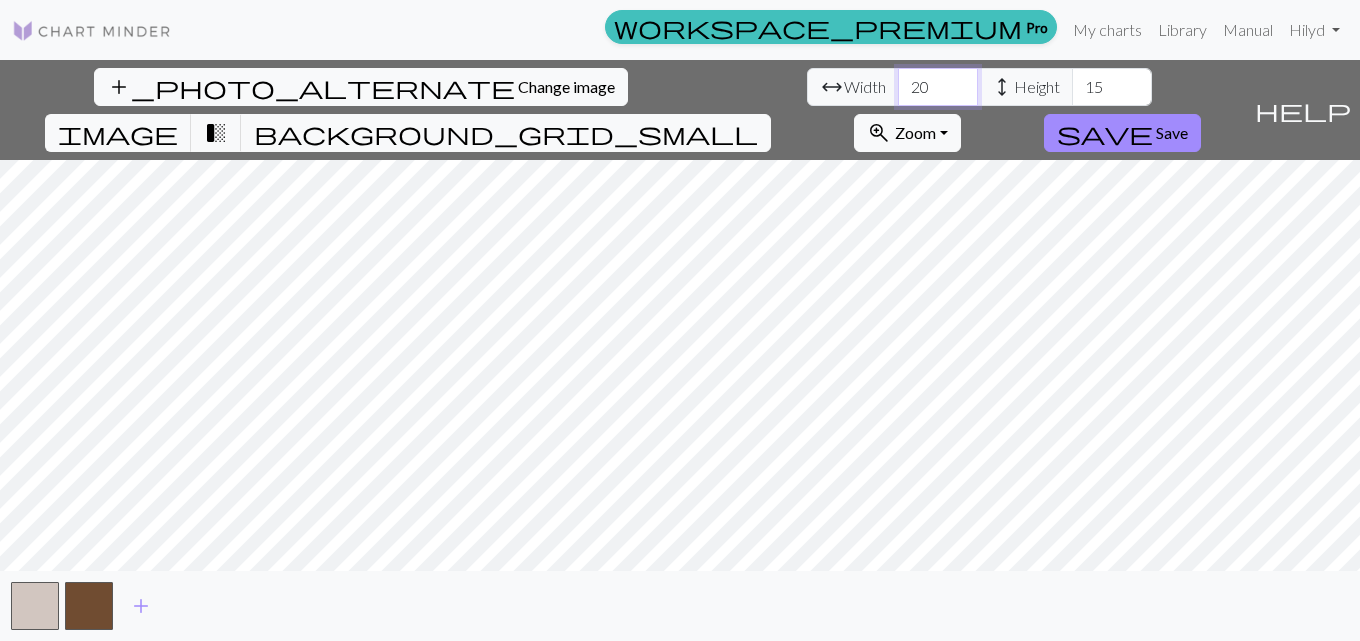 click on "20" at bounding box center [938, 87] 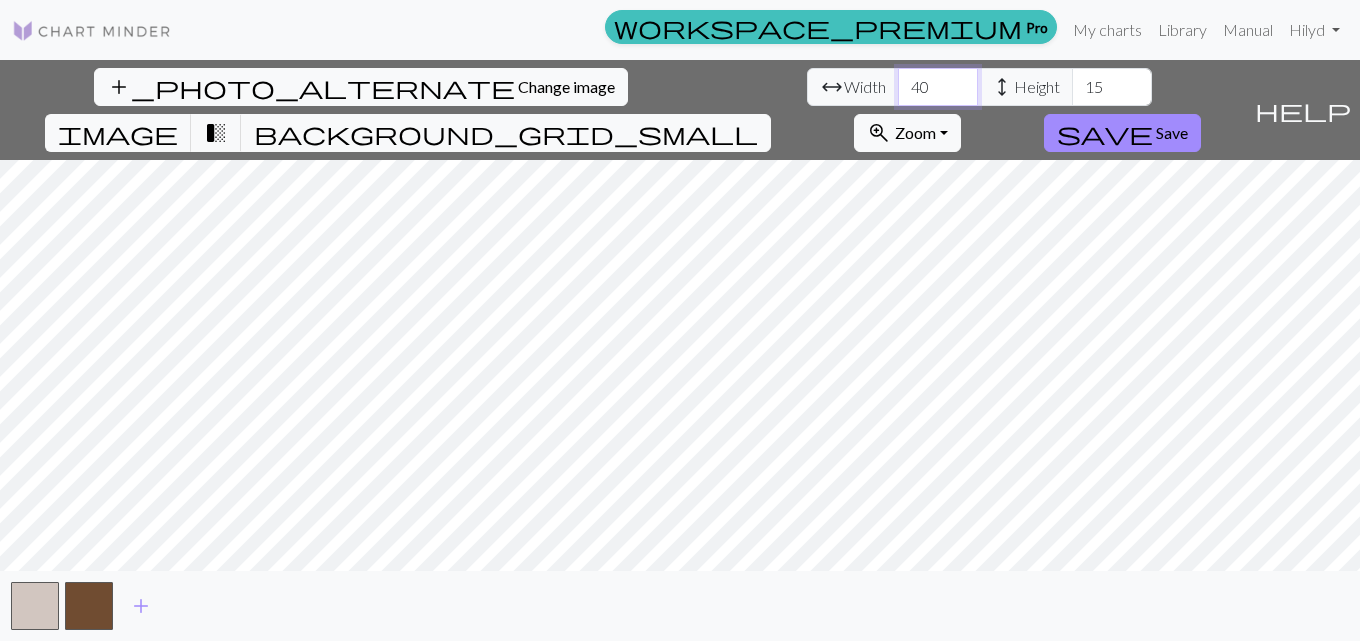 type on "40" 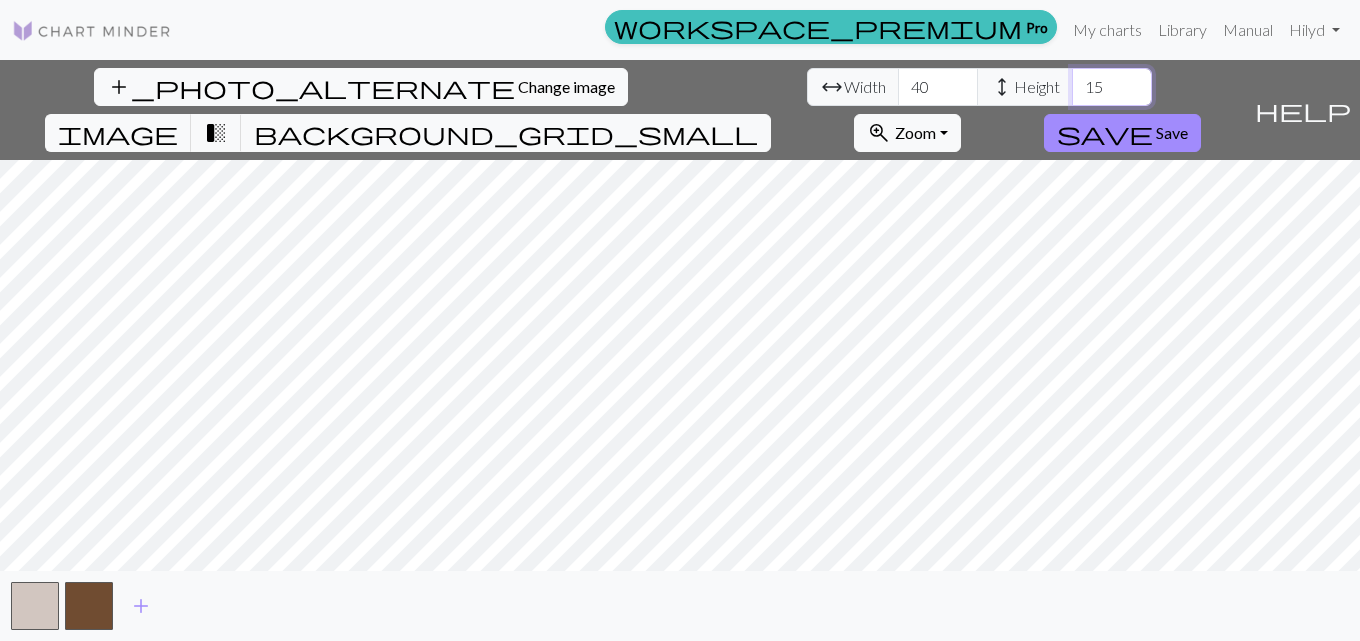 drag, startPoint x: 605, startPoint y: 83, endPoint x: 564, endPoint y: 83, distance: 41 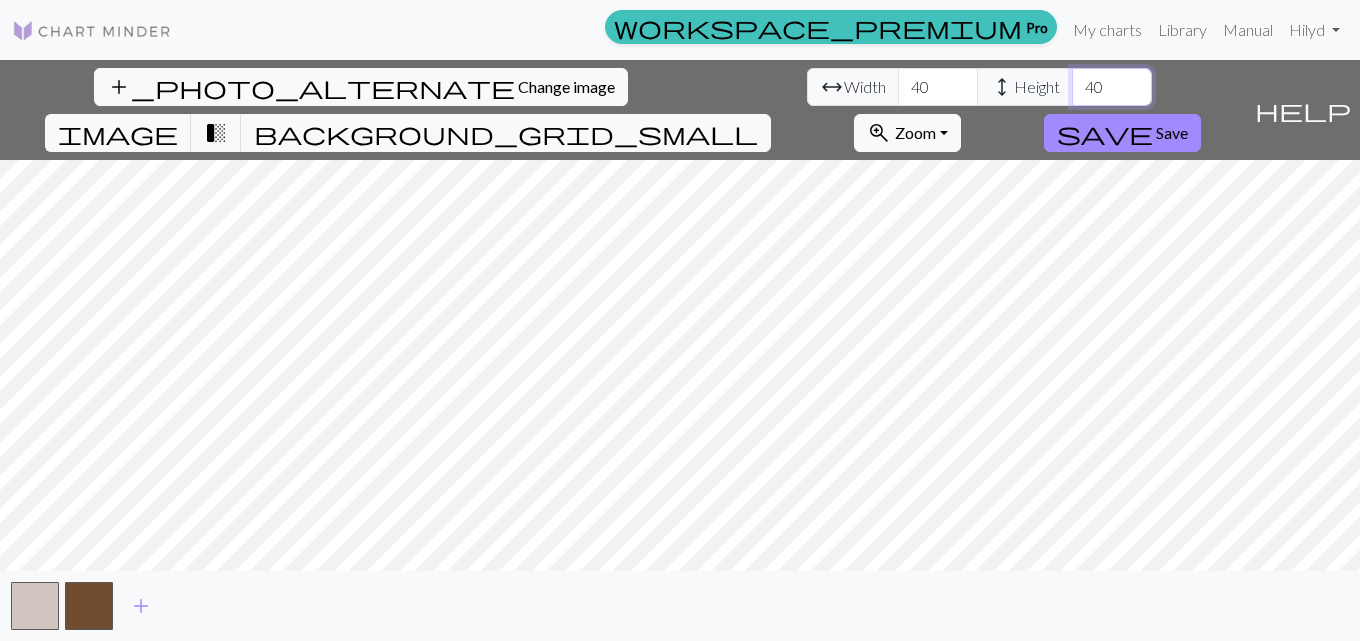 type on "40" 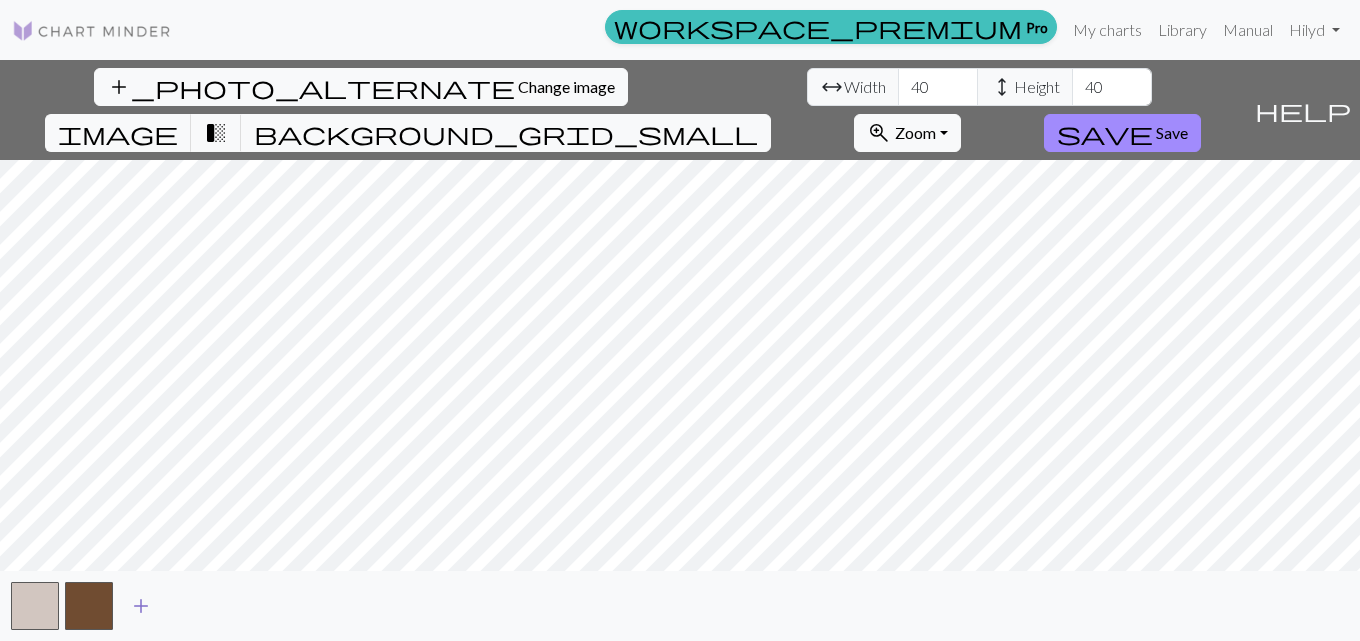 click on "add" at bounding box center [141, 606] 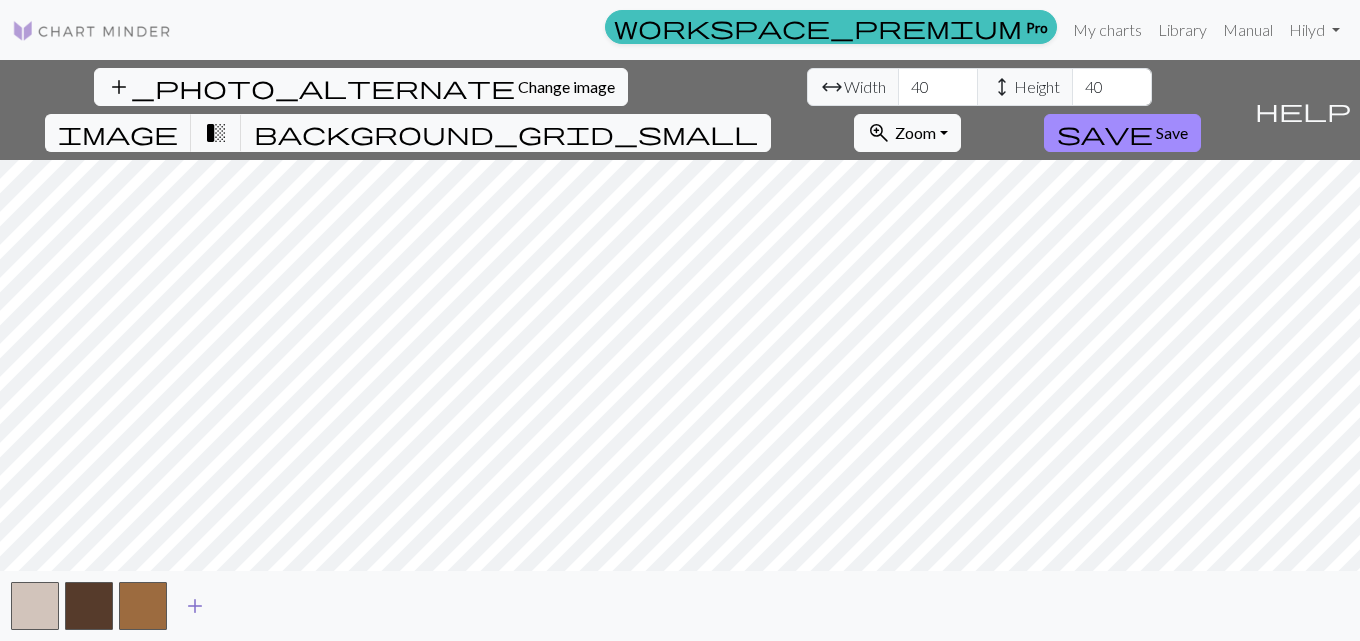 click on "add" at bounding box center (195, 606) 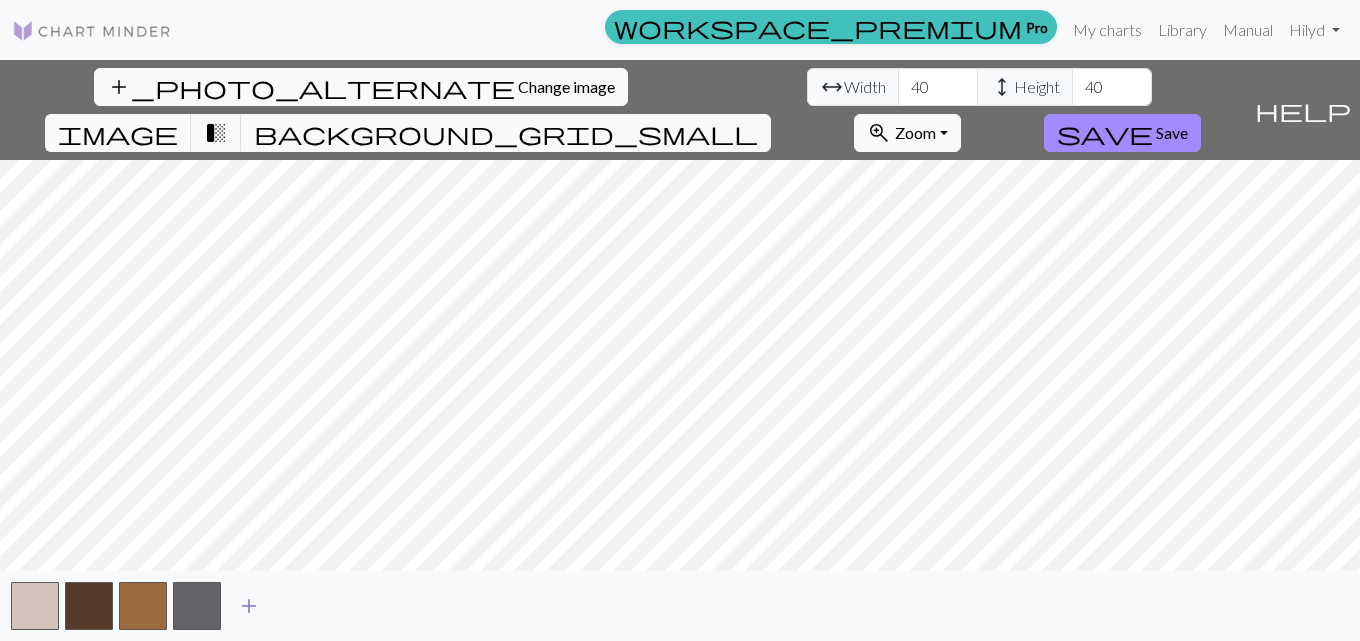 click on "add" at bounding box center (249, 606) 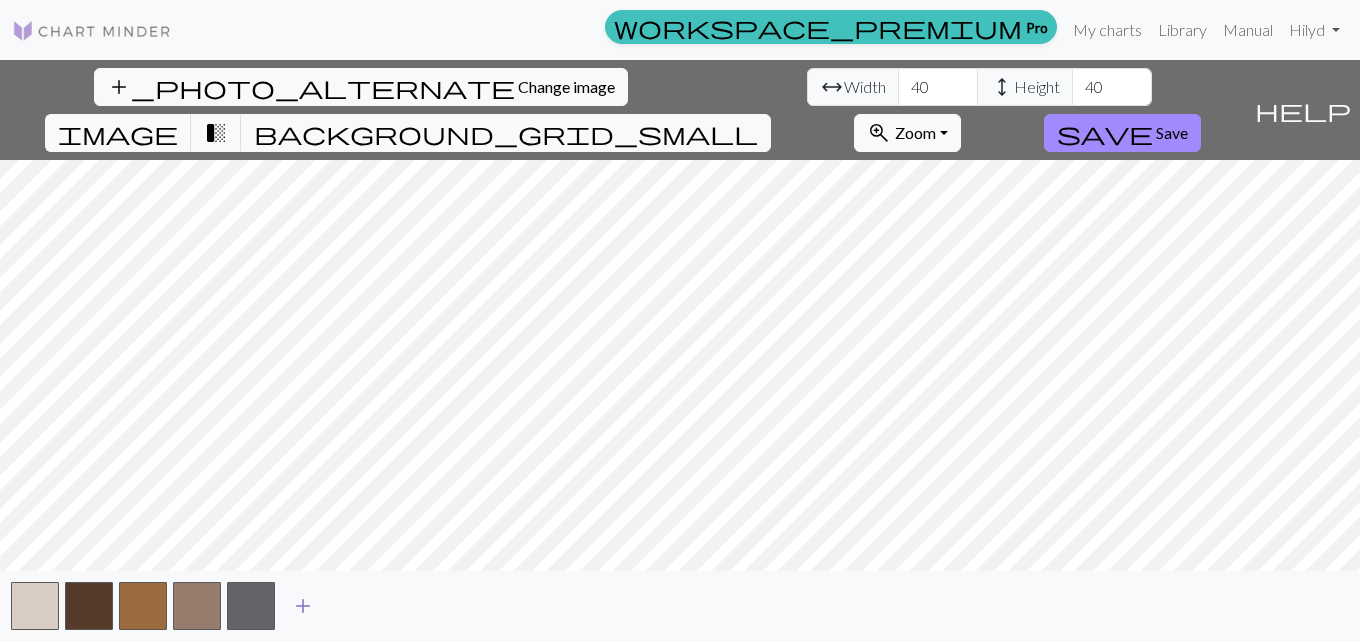 click on "add" at bounding box center [303, 606] 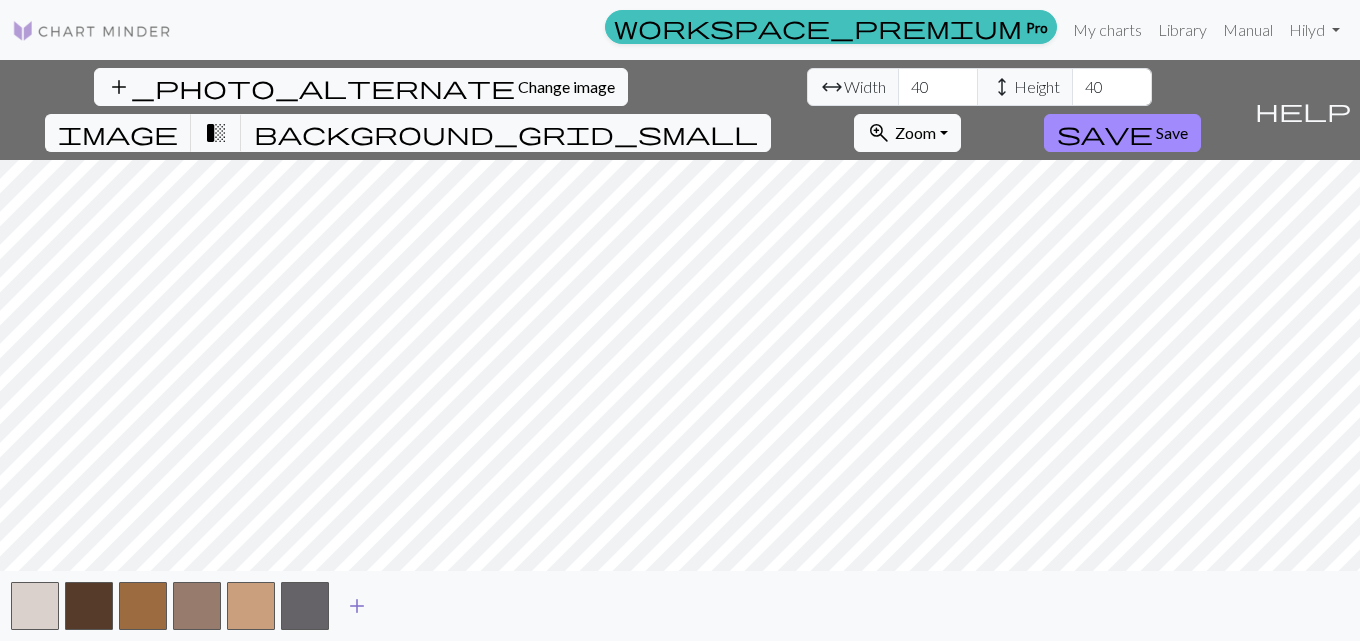 click on "add" at bounding box center (357, 606) 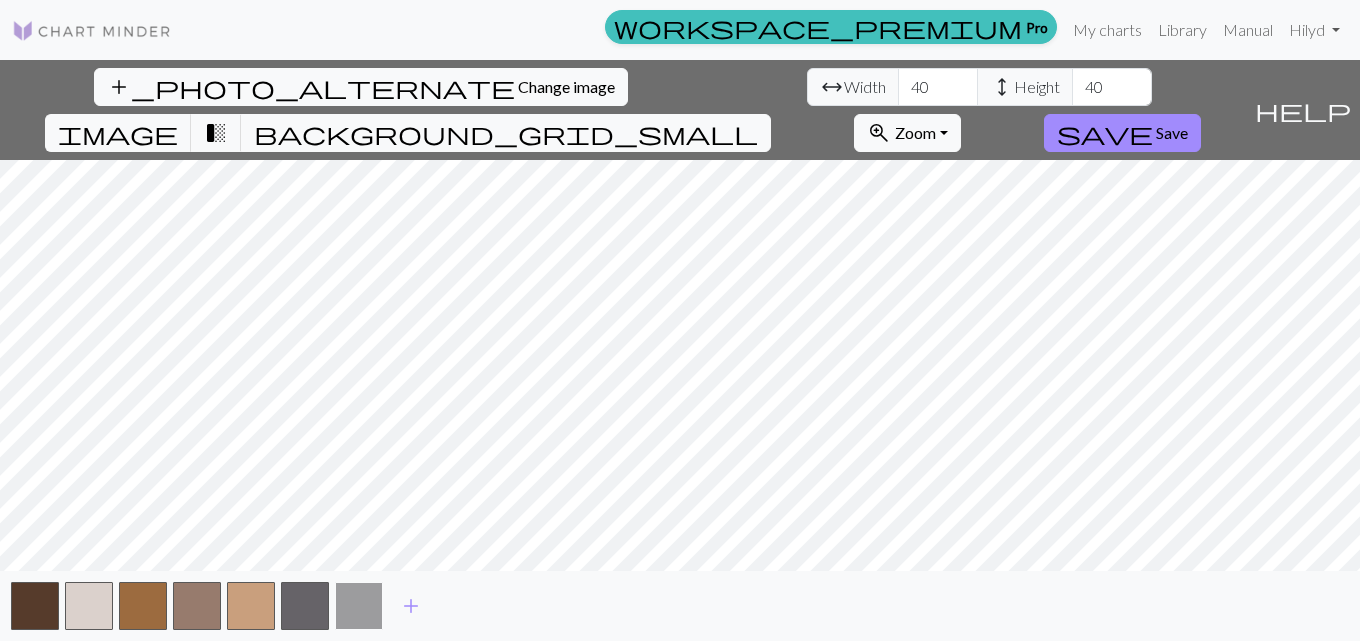 click at bounding box center [359, 606] 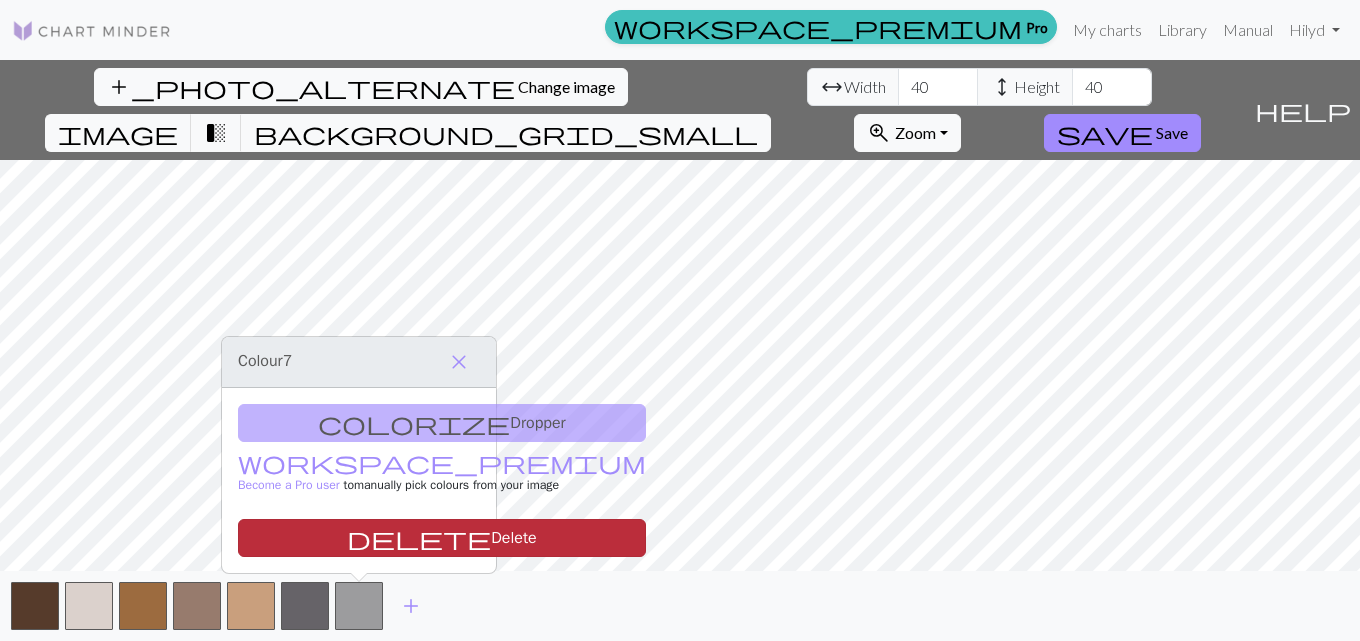 click on "delete Delete" at bounding box center (442, 538) 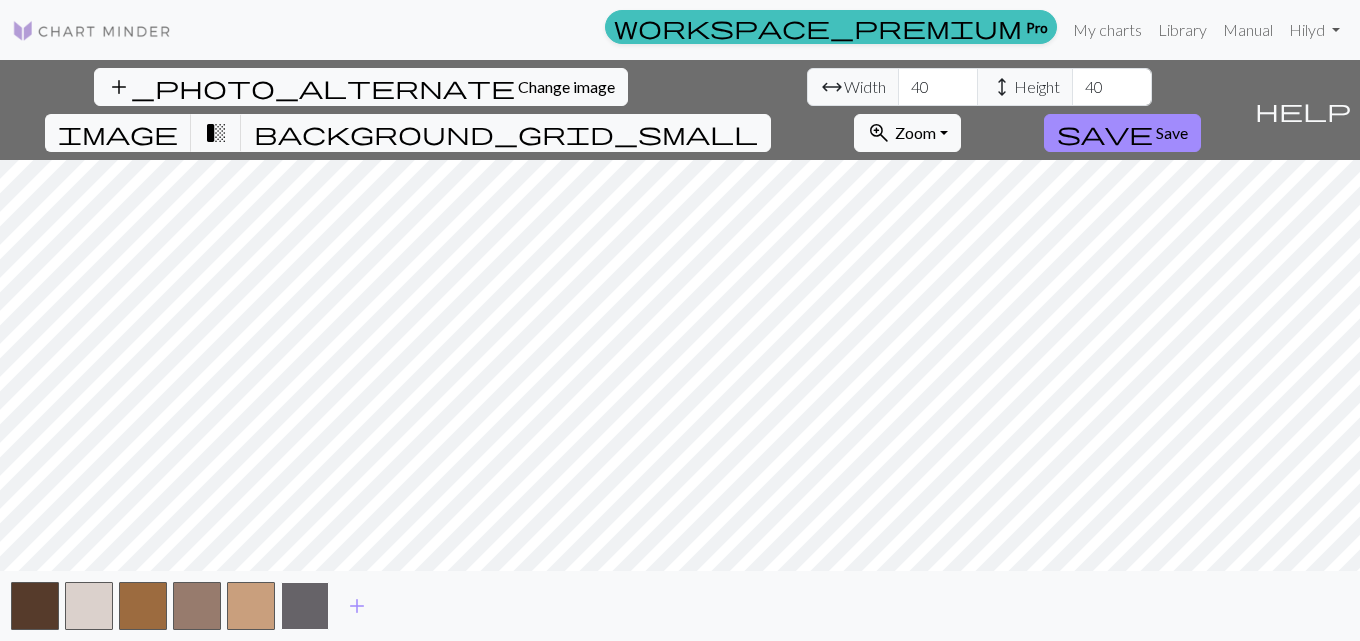 click at bounding box center (305, 606) 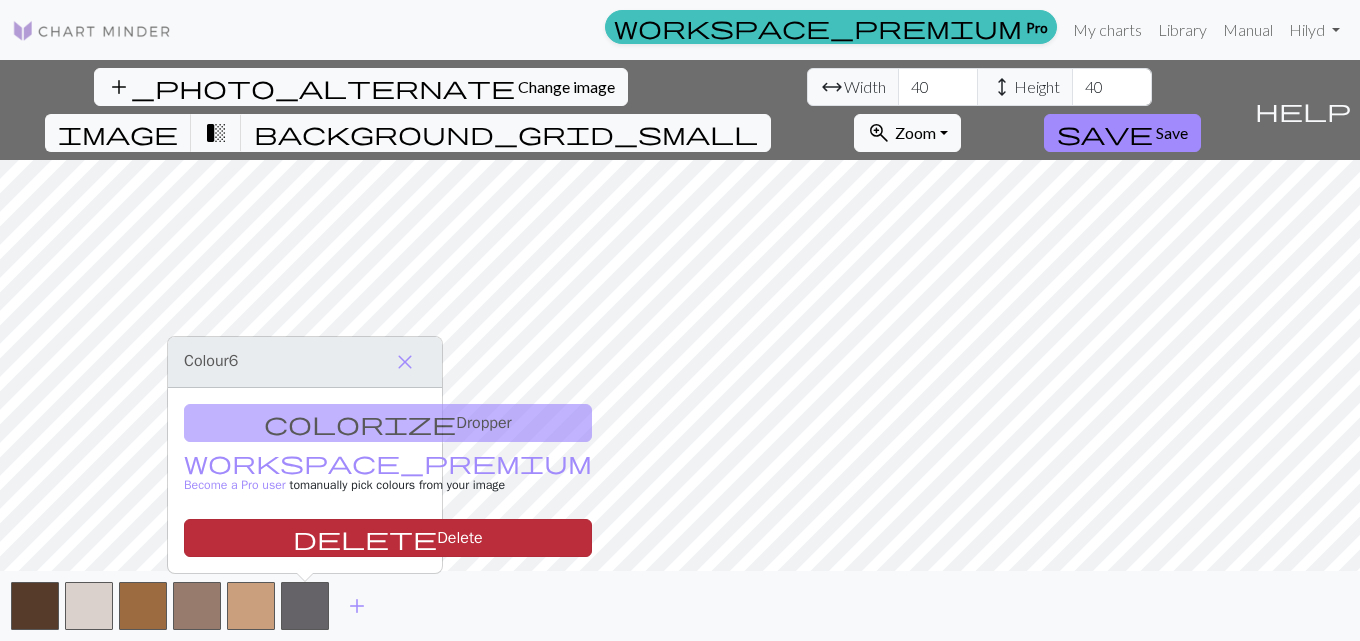 click on "delete Delete" at bounding box center (388, 538) 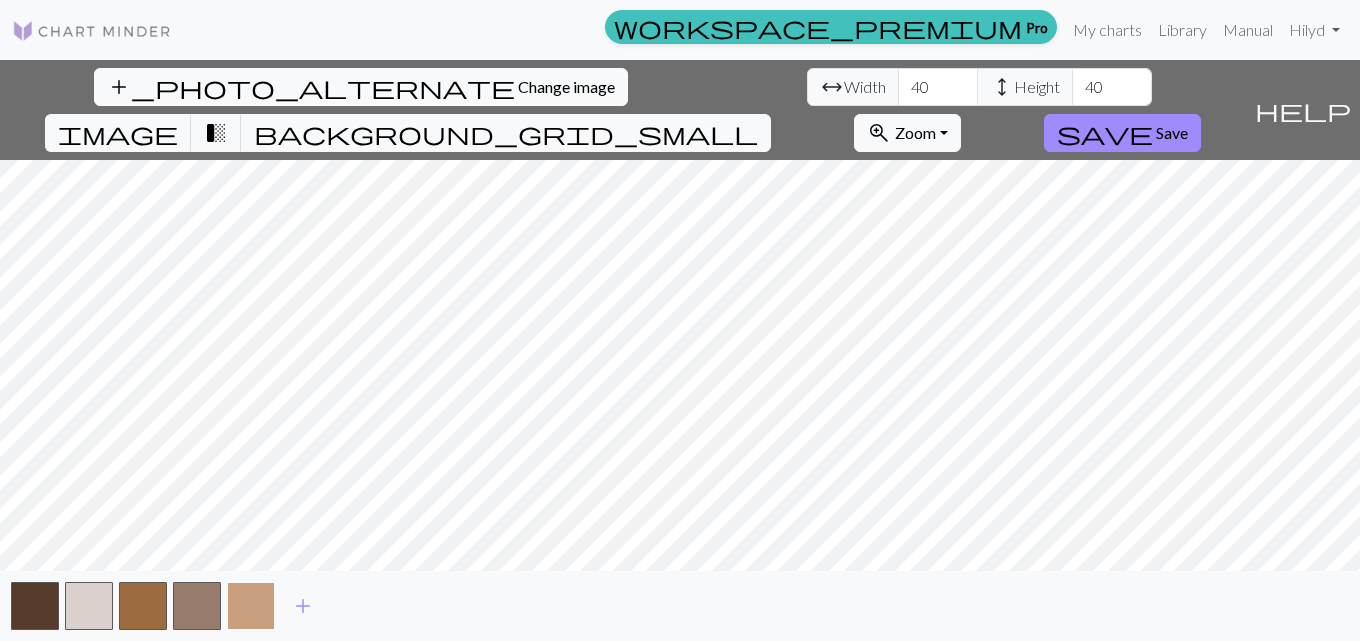 click at bounding box center [251, 606] 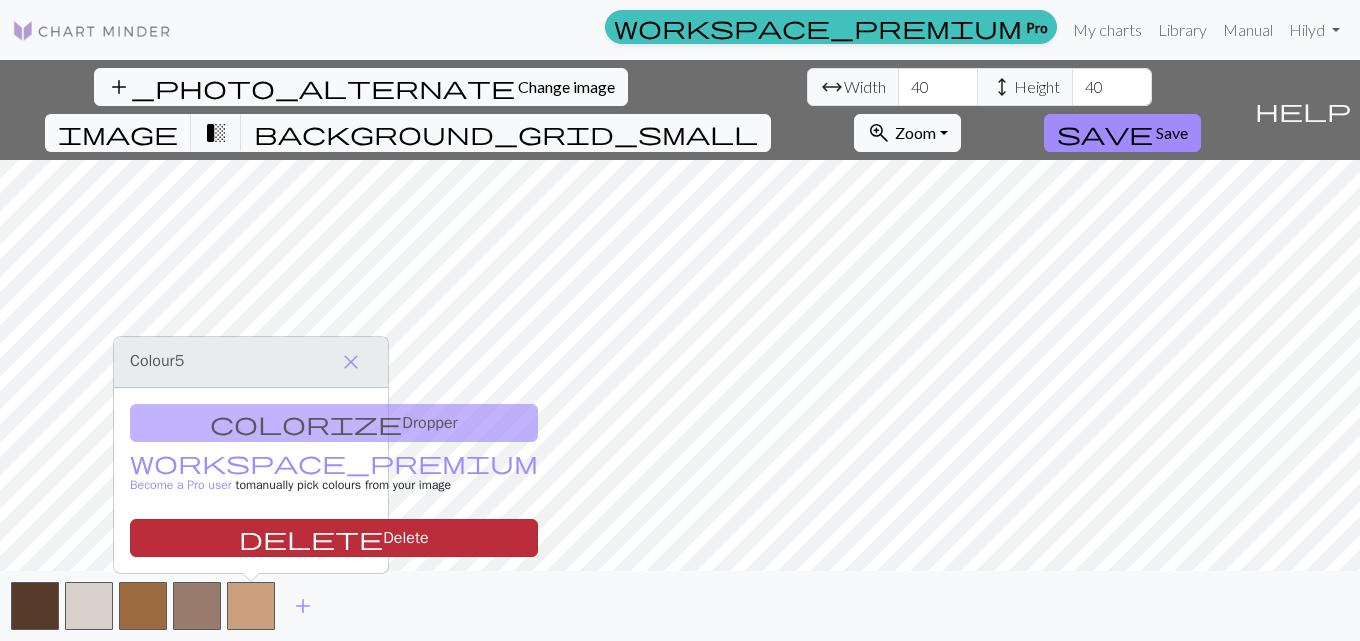 click on "delete Delete" at bounding box center [334, 538] 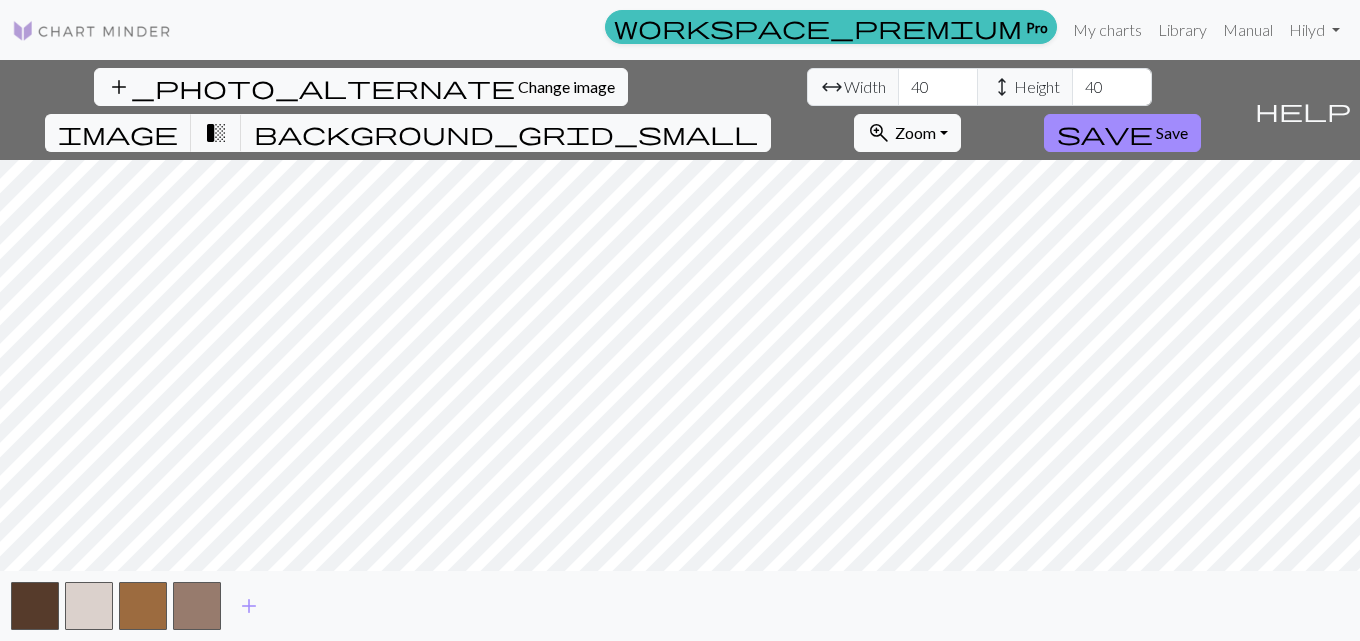 click at bounding box center (92, 31) 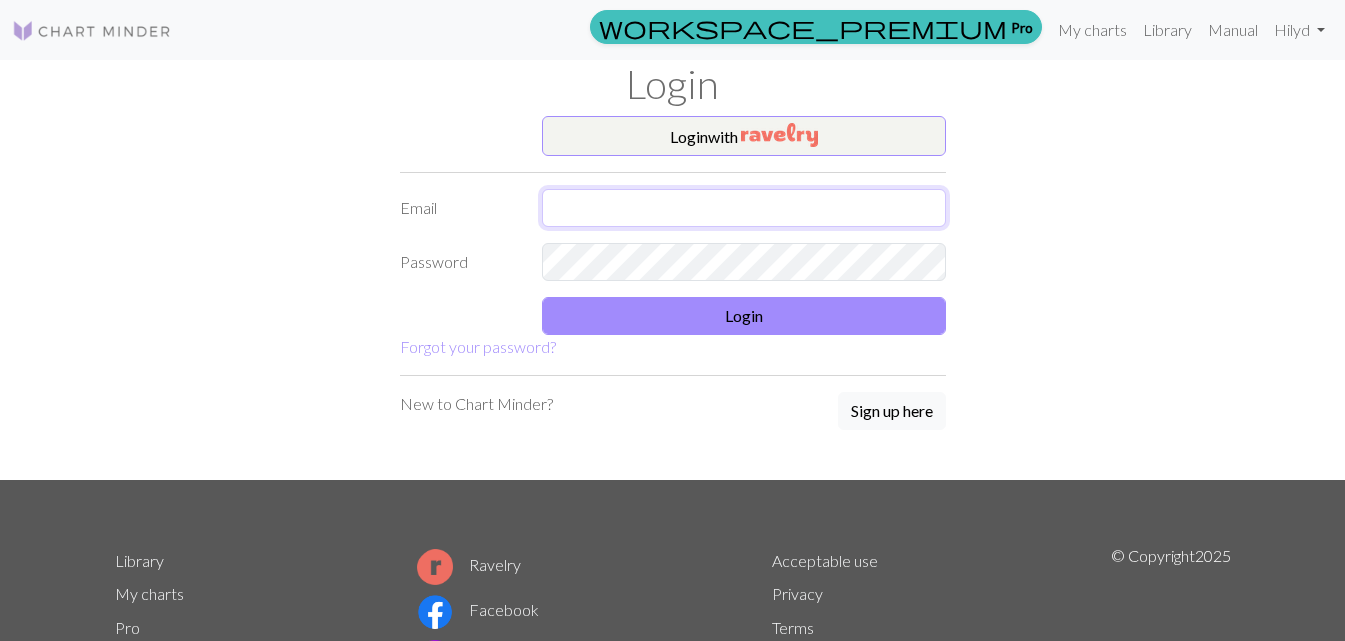 click at bounding box center [744, 208] 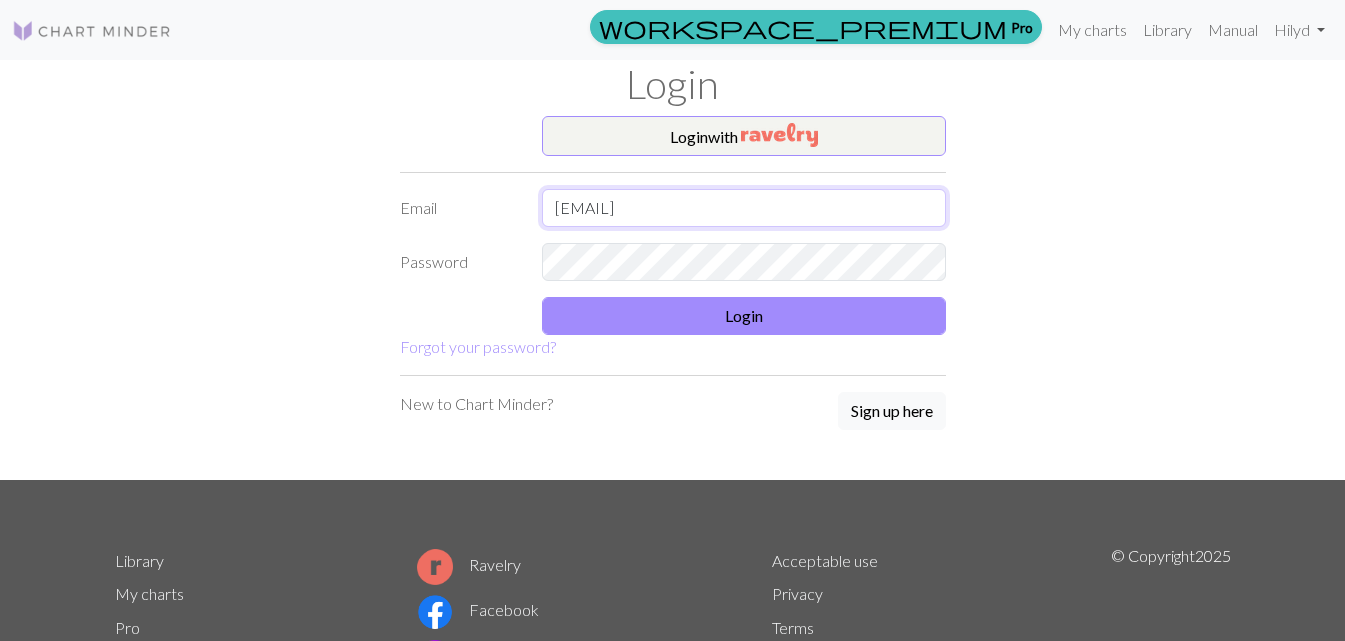 click on "lydreeves99@gmail.com" at bounding box center (744, 208) 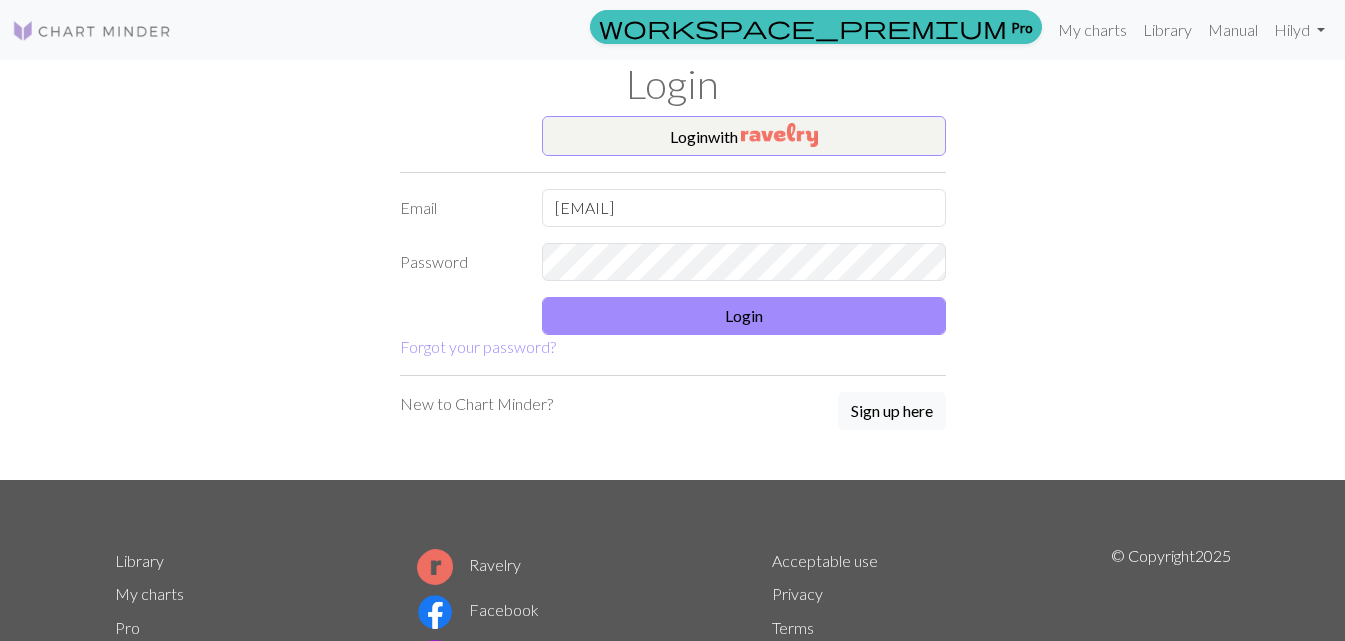 click on "Login  with   Email lydiareeves99@gmail.com Password Login Forgot your password?" at bounding box center [673, 237] 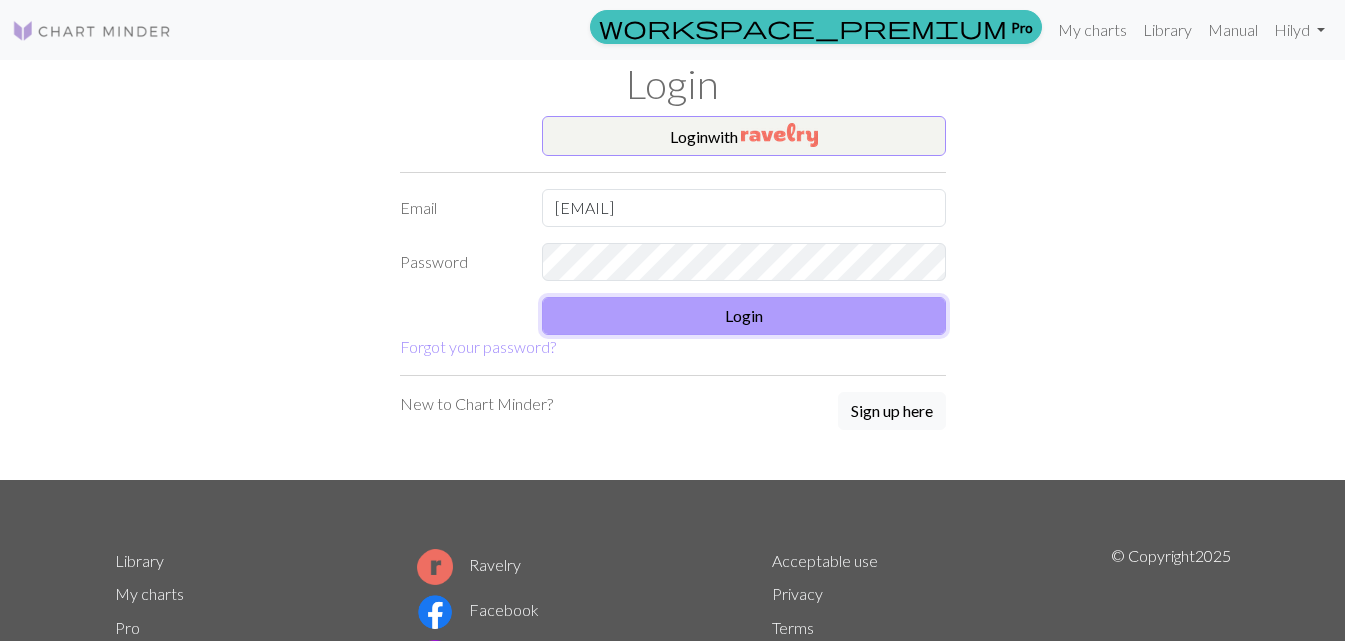 click on "Login" at bounding box center (744, 316) 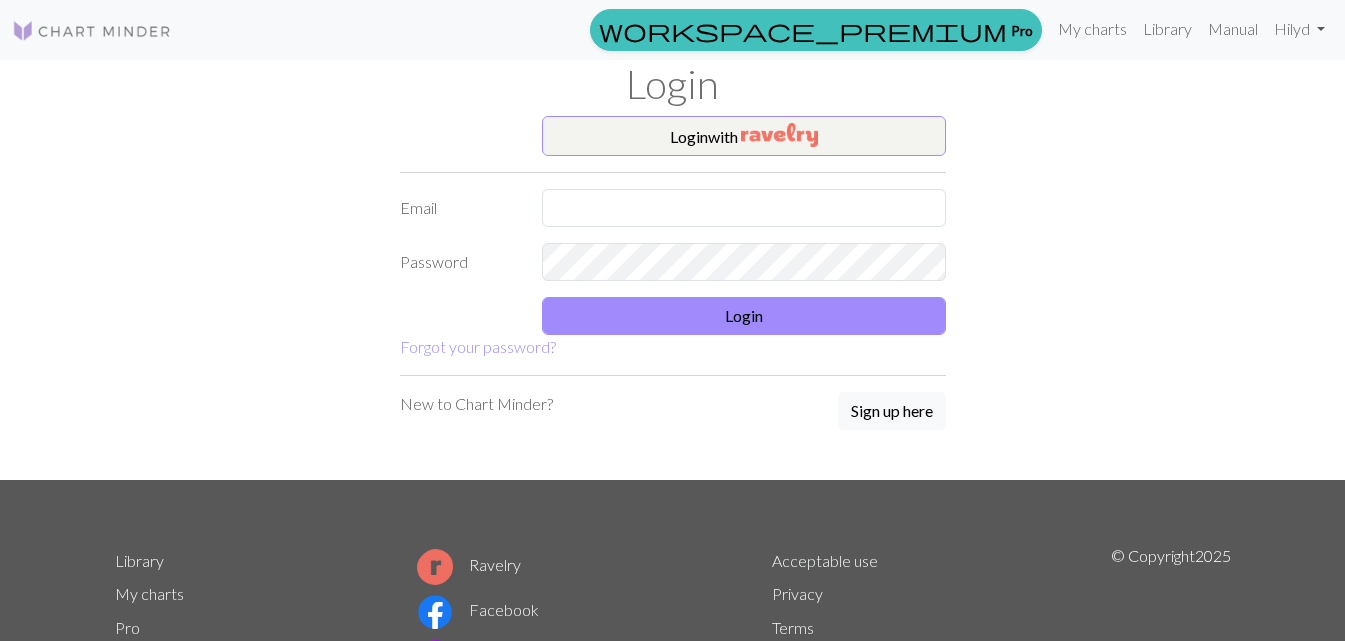 scroll, scrollTop: 0, scrollLeft: 0, axis: both 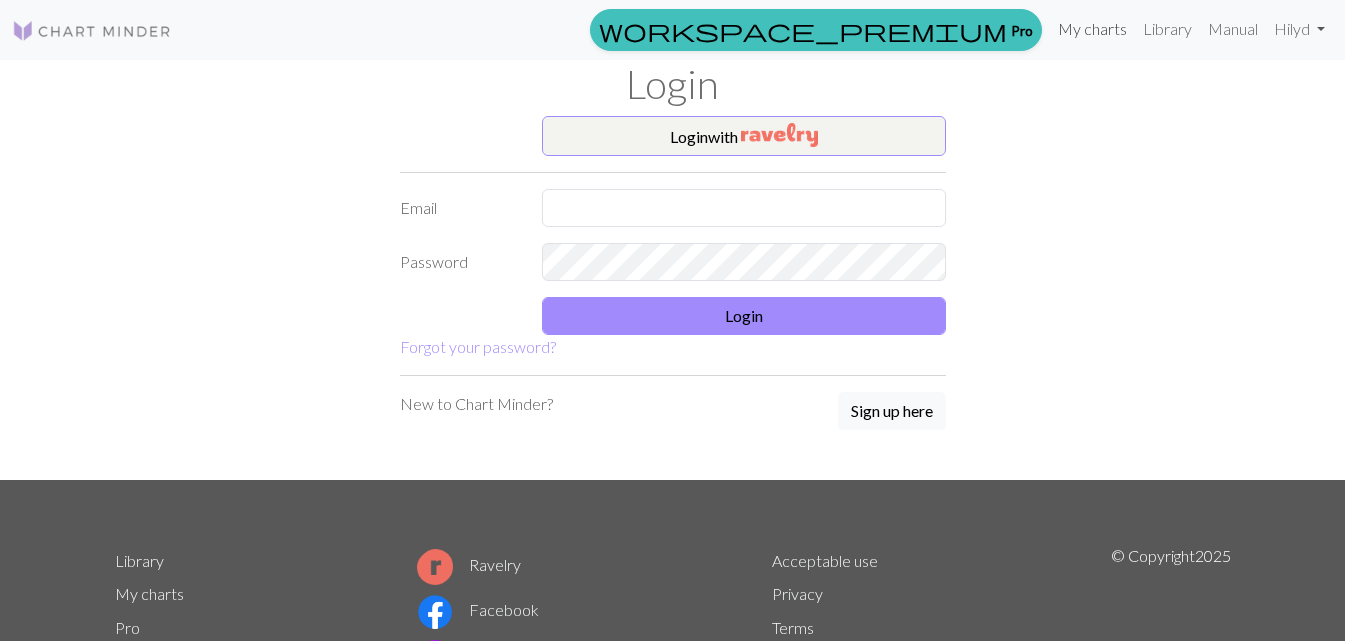 click on "My charts" at bounding box center [1092, 29] 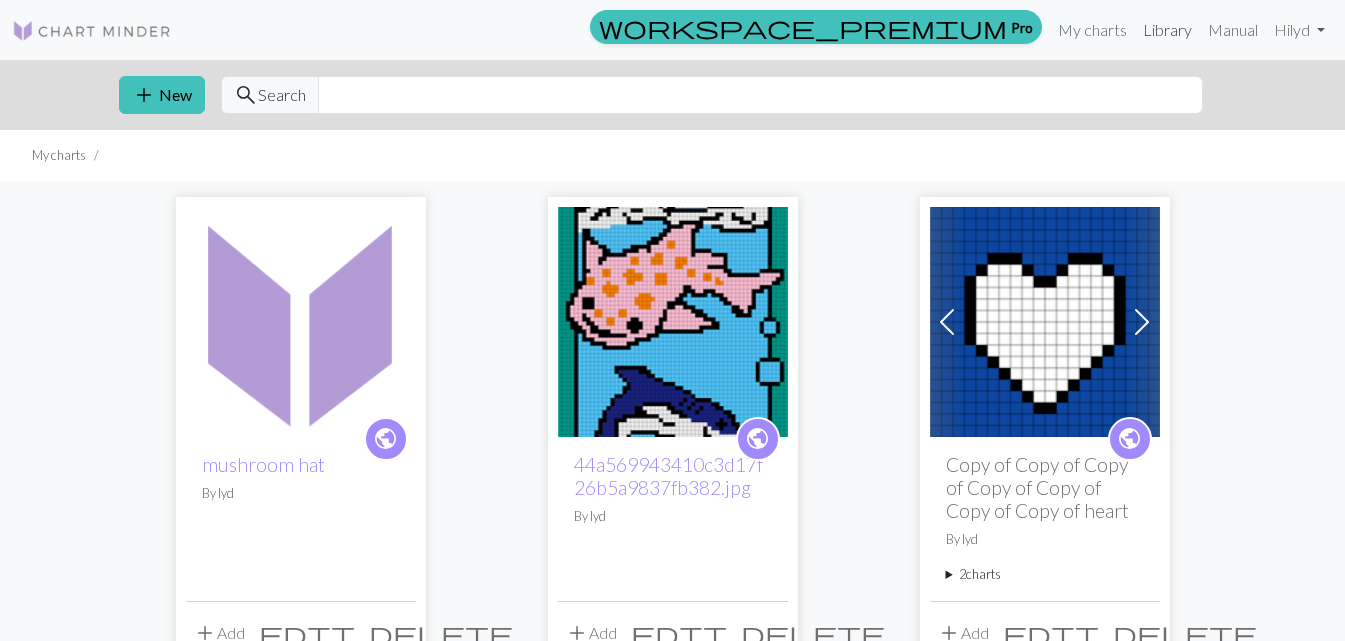 click on "Library" at bounding box center [1167, 30] 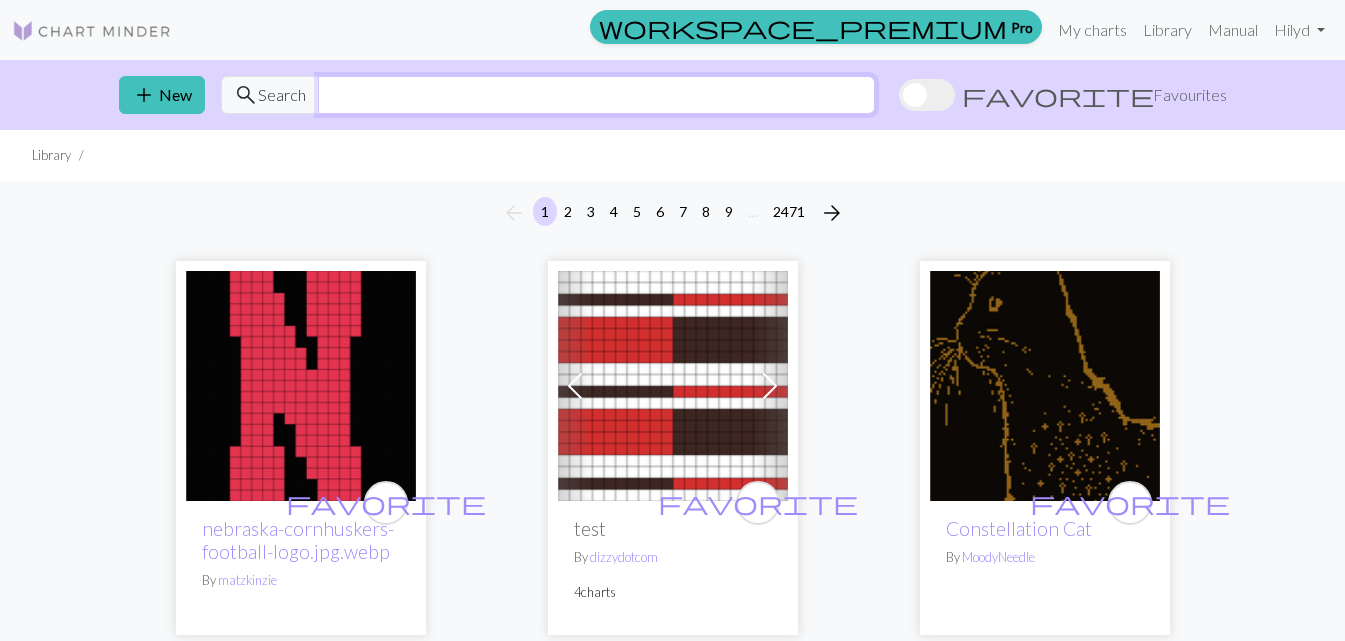 click at bounding box center [596, 95] 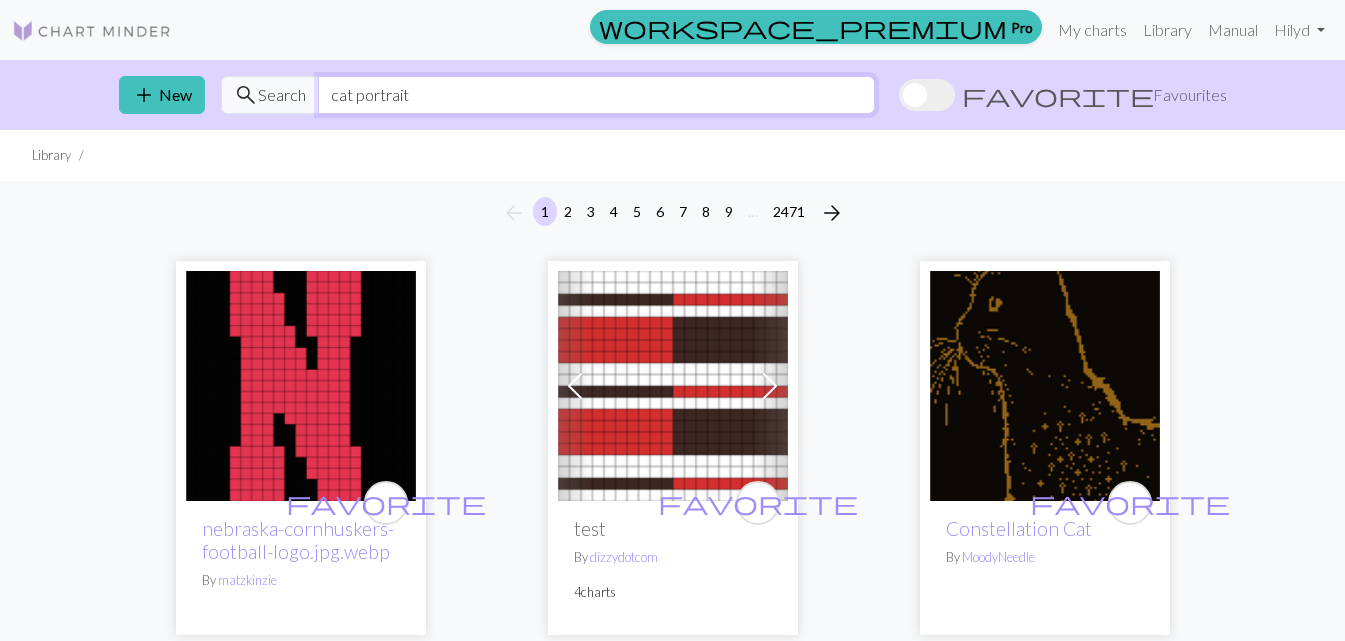 type on "cat portrait" 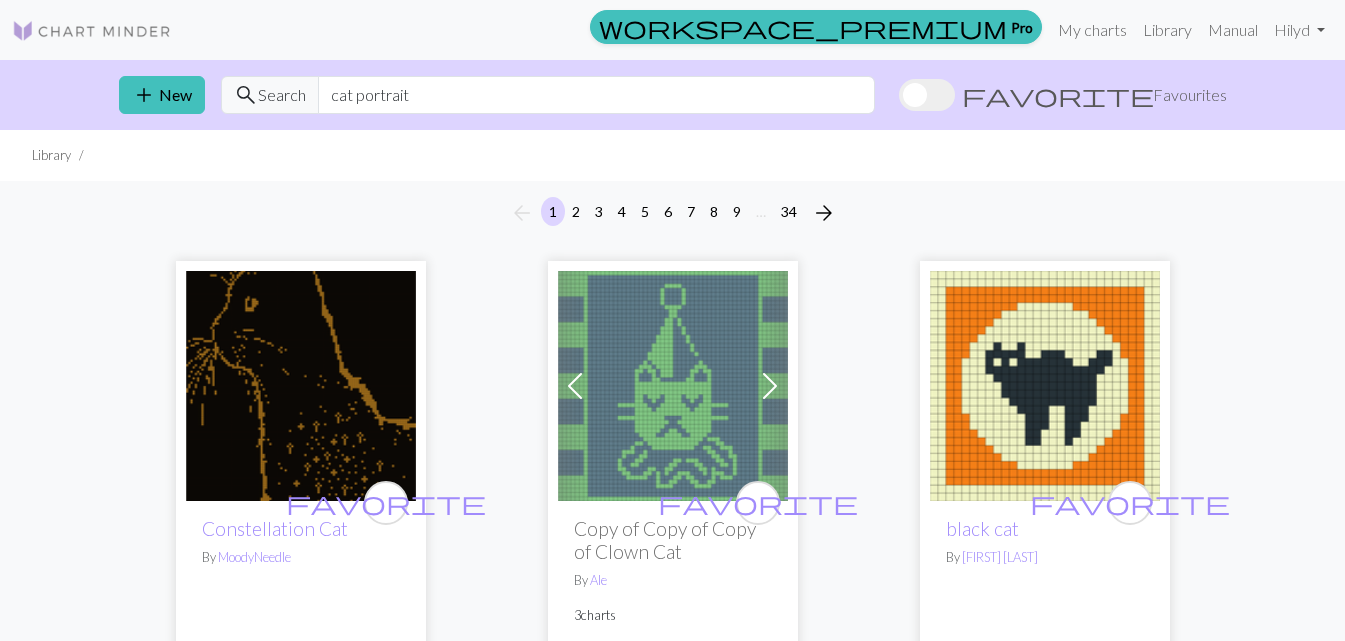 click on "arrow_back 1 2 3 4 5 6 7 8 9 … 34 arrow_forward" at bounding box center [672, 213] 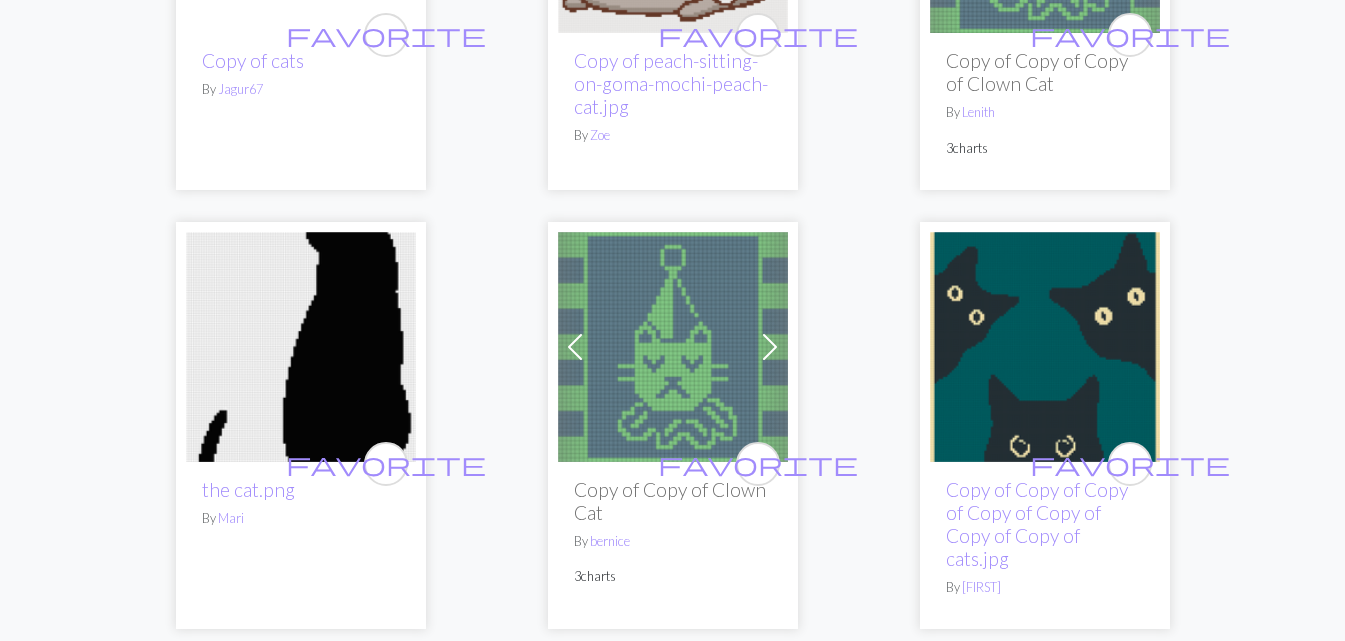 scroll, scrollTop: 2488, scrollLeft: 0, axis: vertical 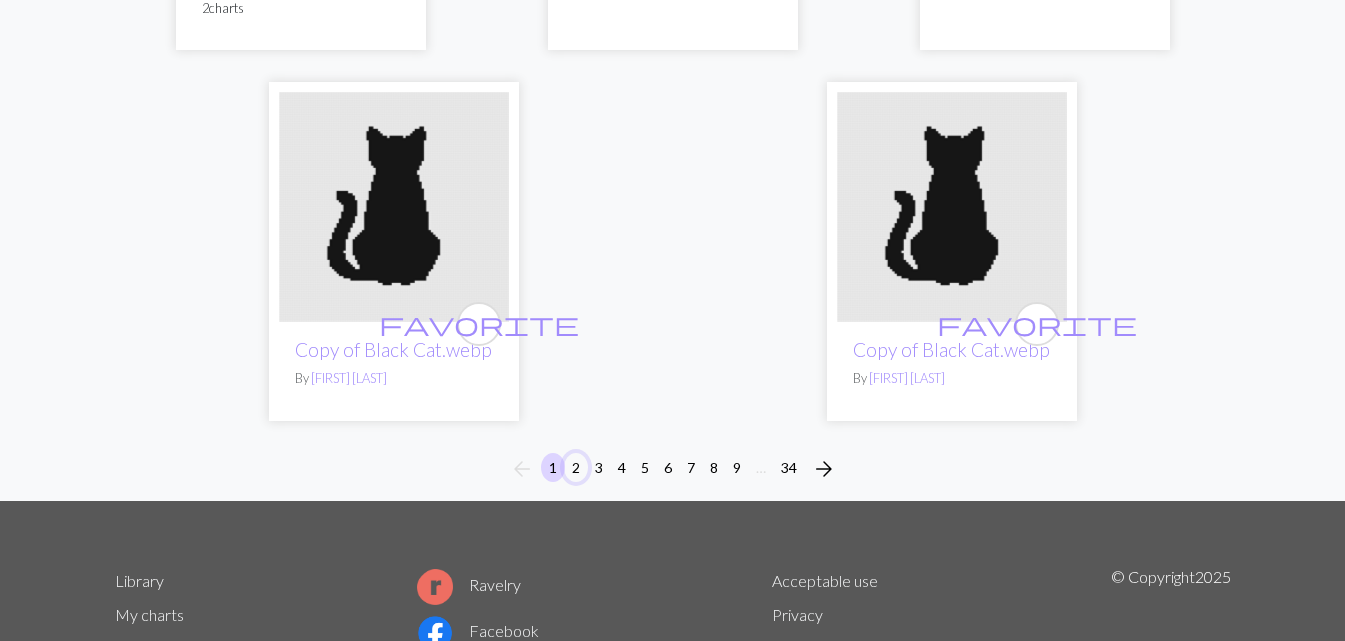 click on "2" at bounding box center [576, 467] 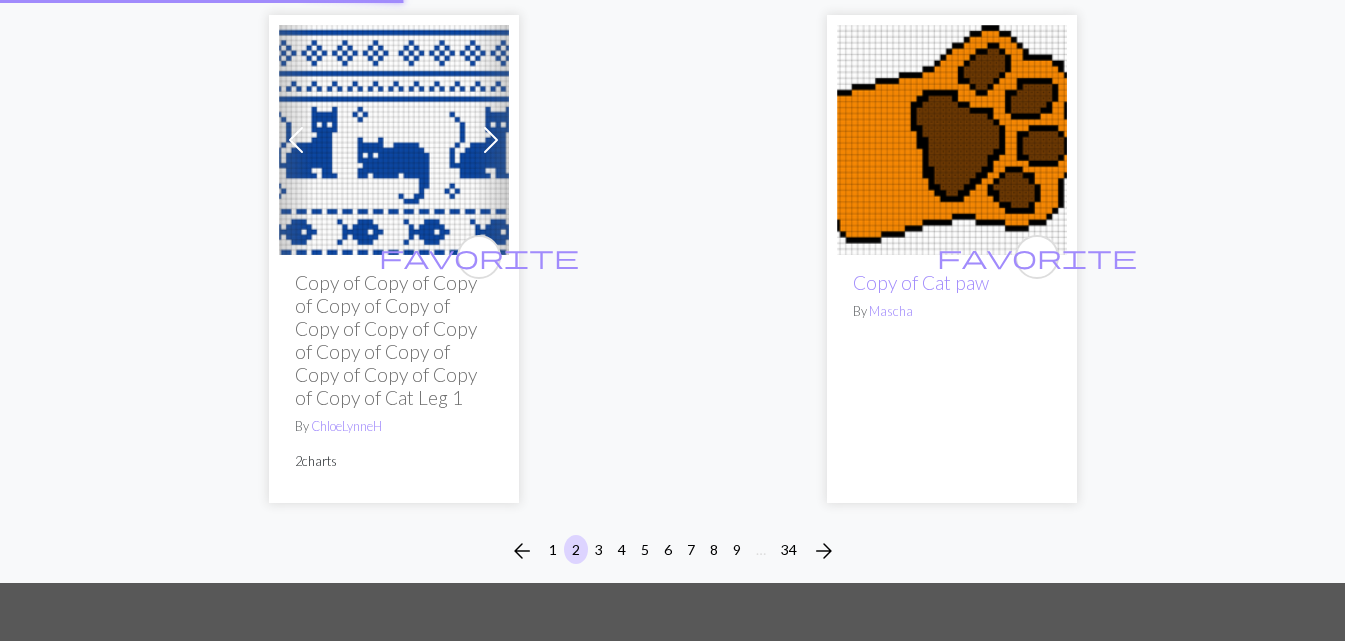 scroll, scrollTop: 0, scrollLeft: 0, axis: both 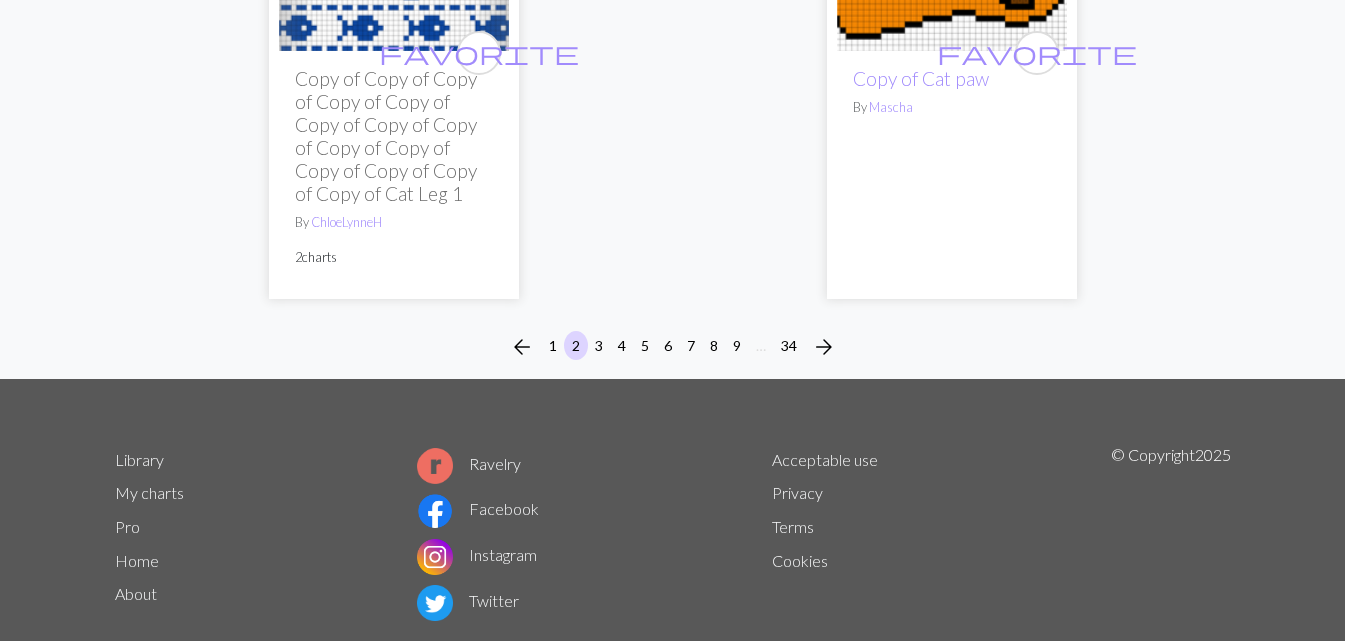 click on "3" at bounding box center (599, 347) 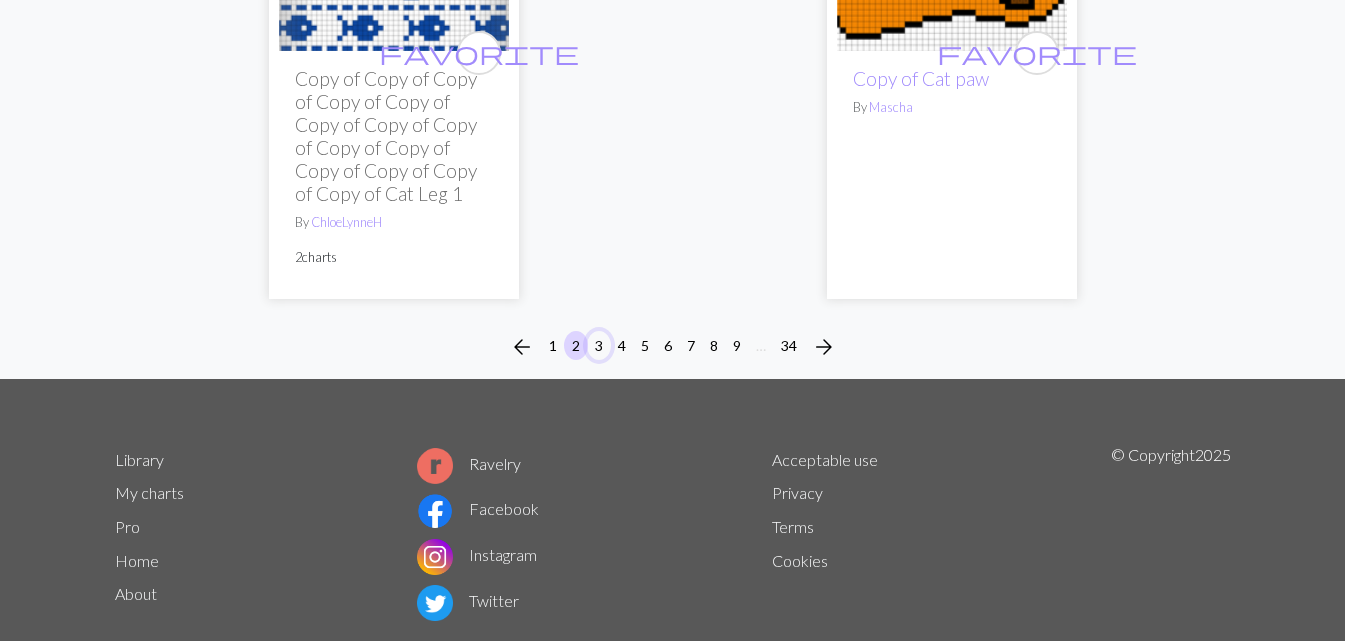 click on "3" at bounding box center [599, 345] 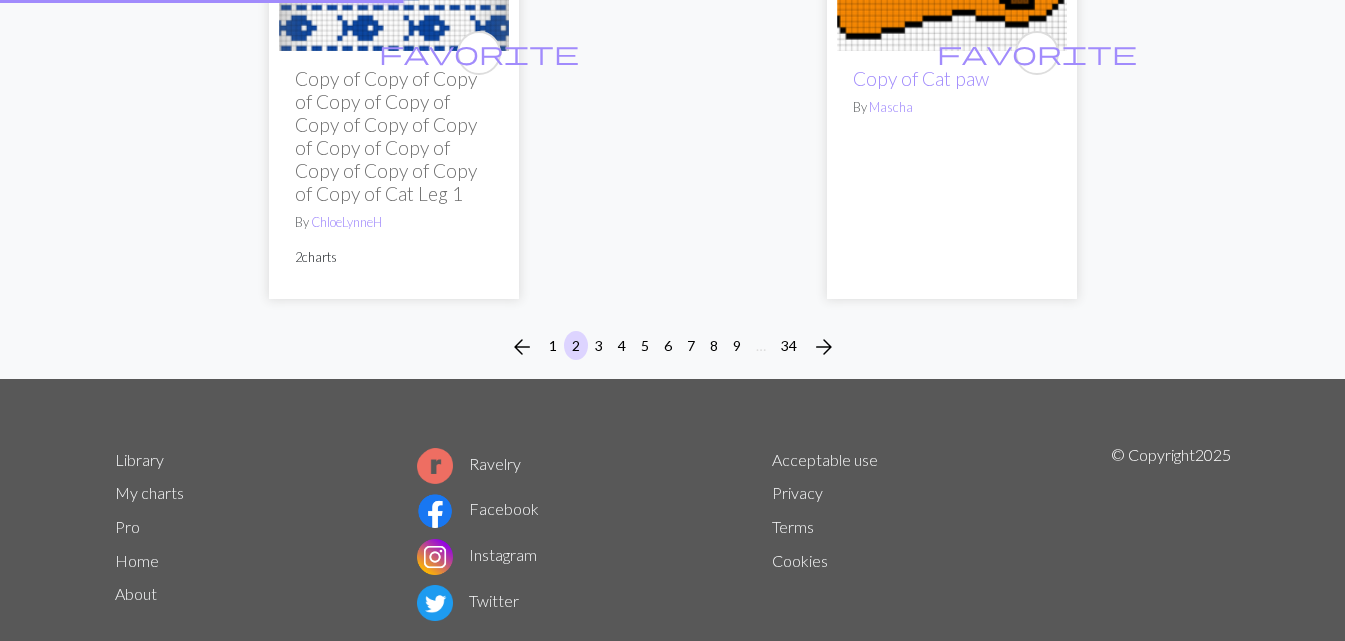 scroll, scrollTop: 0, scrollLeft: 0, axis: both 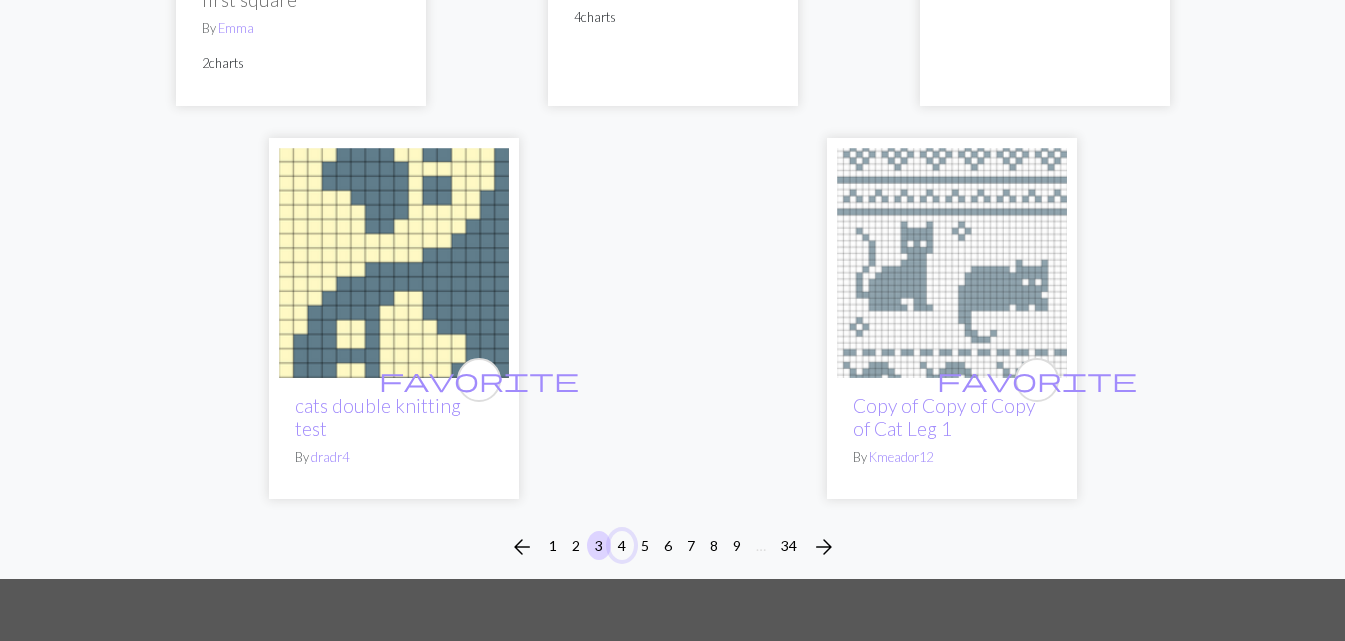 click on "4" at bounding box center (622, 545) 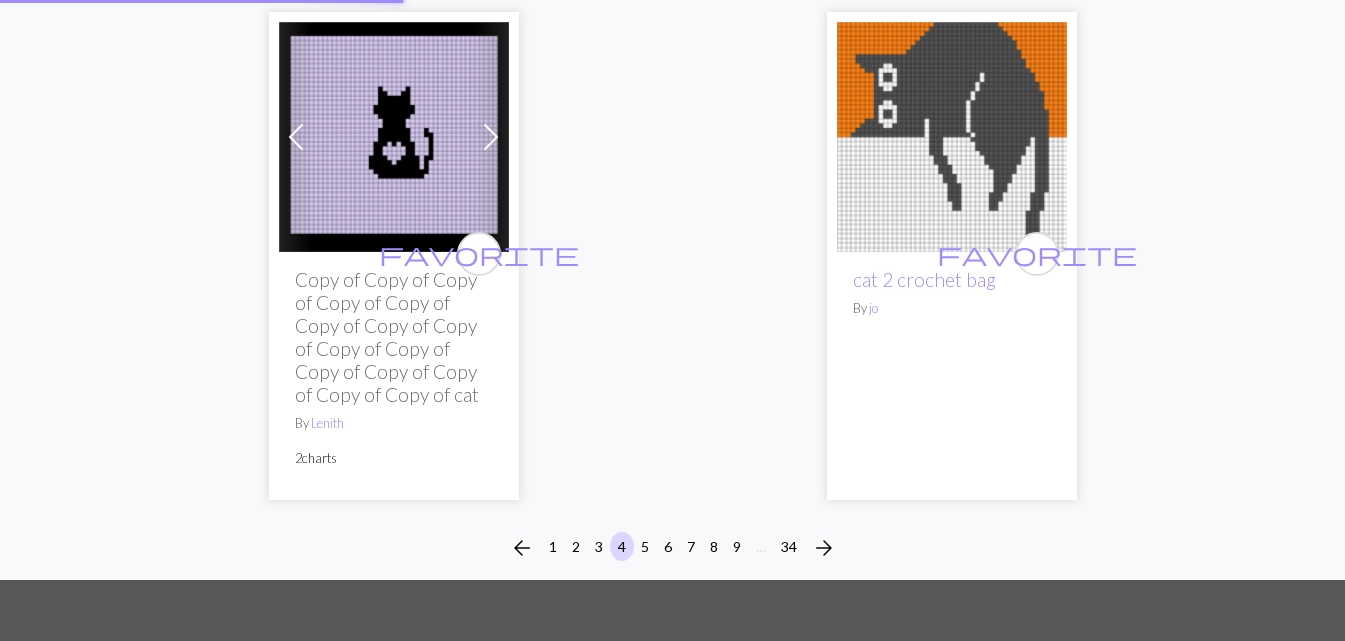 scroll, scrollTop: 0, scrollLeft: 0, axis: both 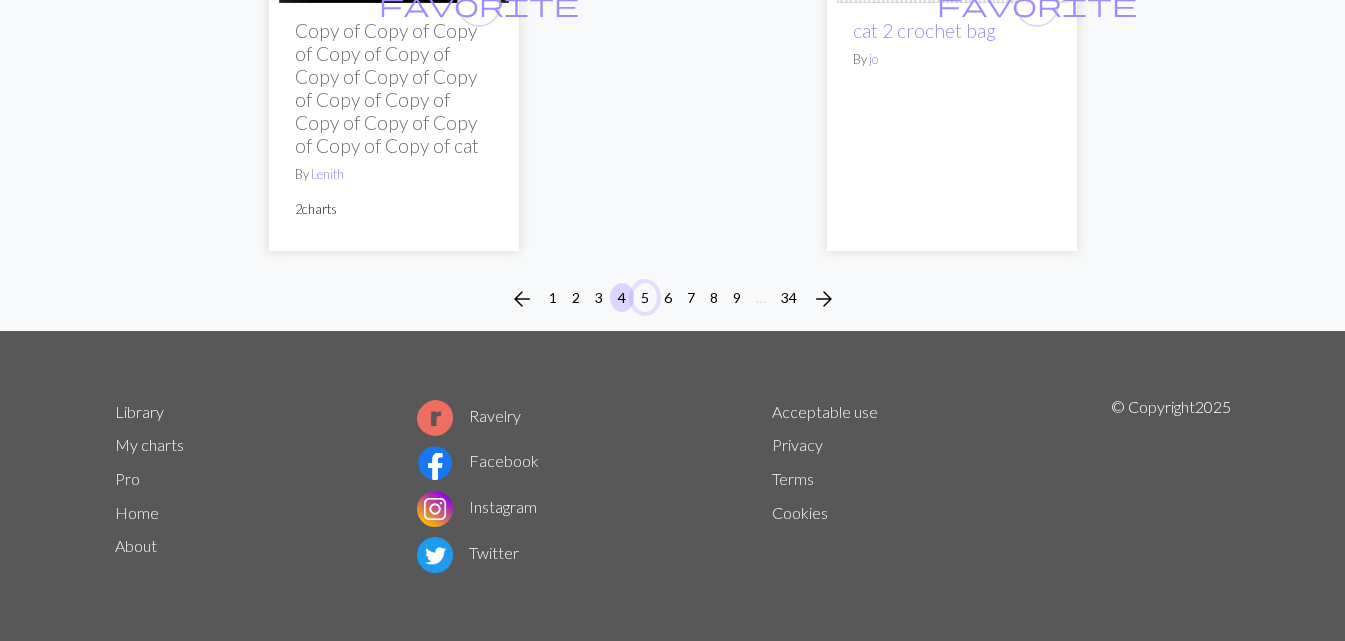 click on "5" at bounding box center (645, 297) 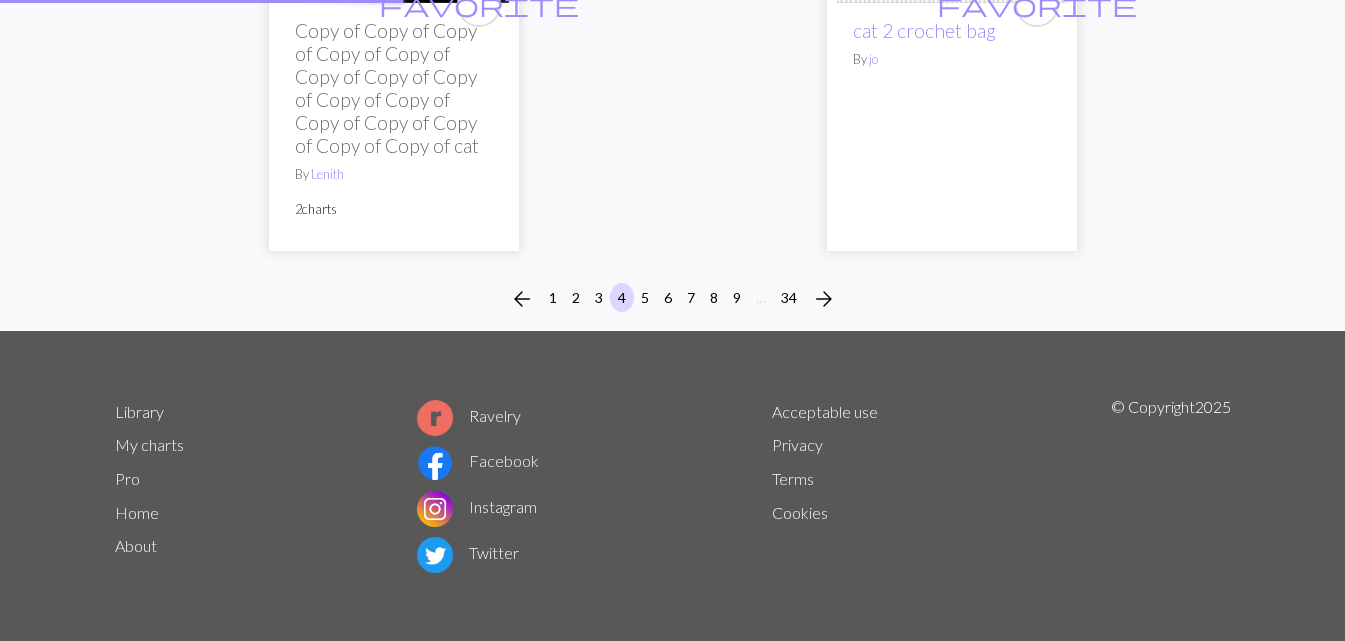 scroll, scrollTop: 0, scrollLeft: 0, axis: both 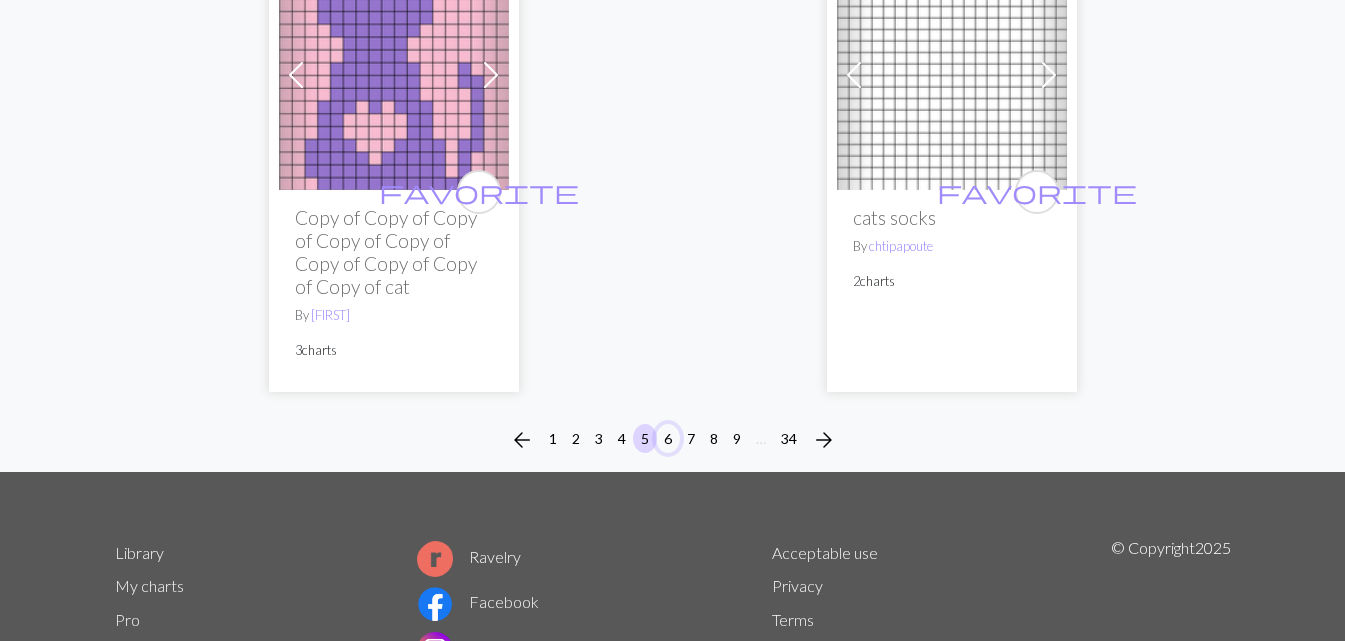 click on "6" at bounding box center (668, 438) 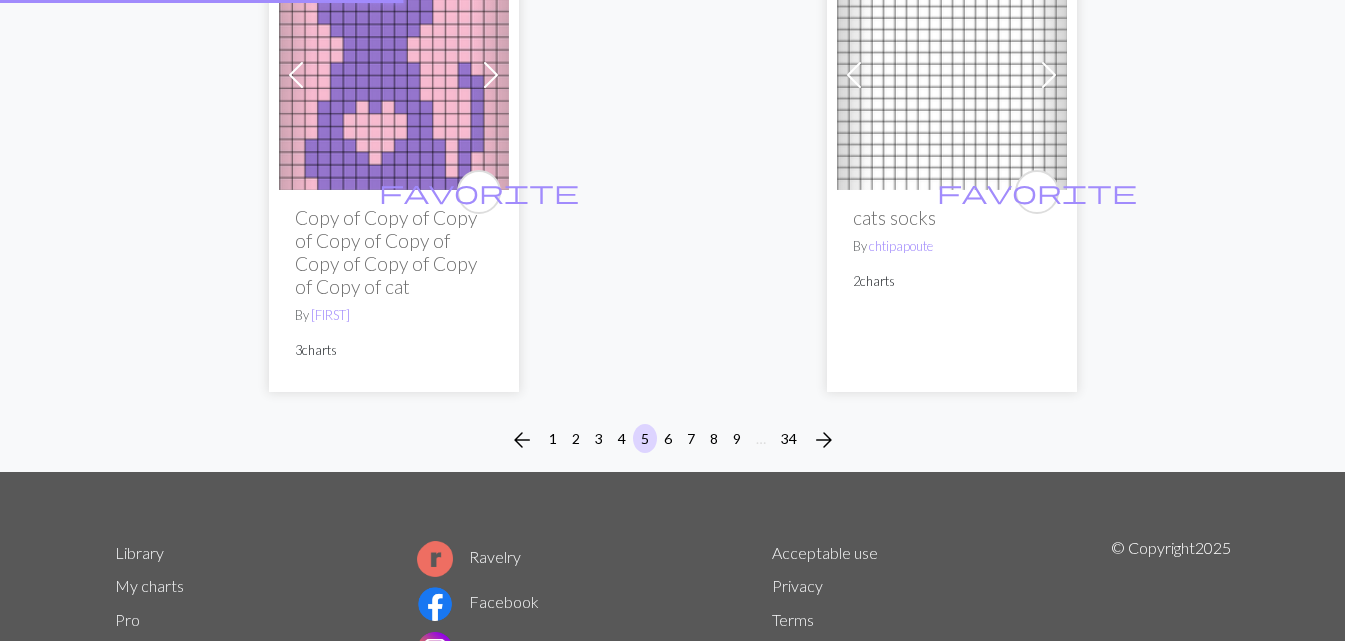 scroll, scrollTop: 0, scrollLeft: 0, axis: both 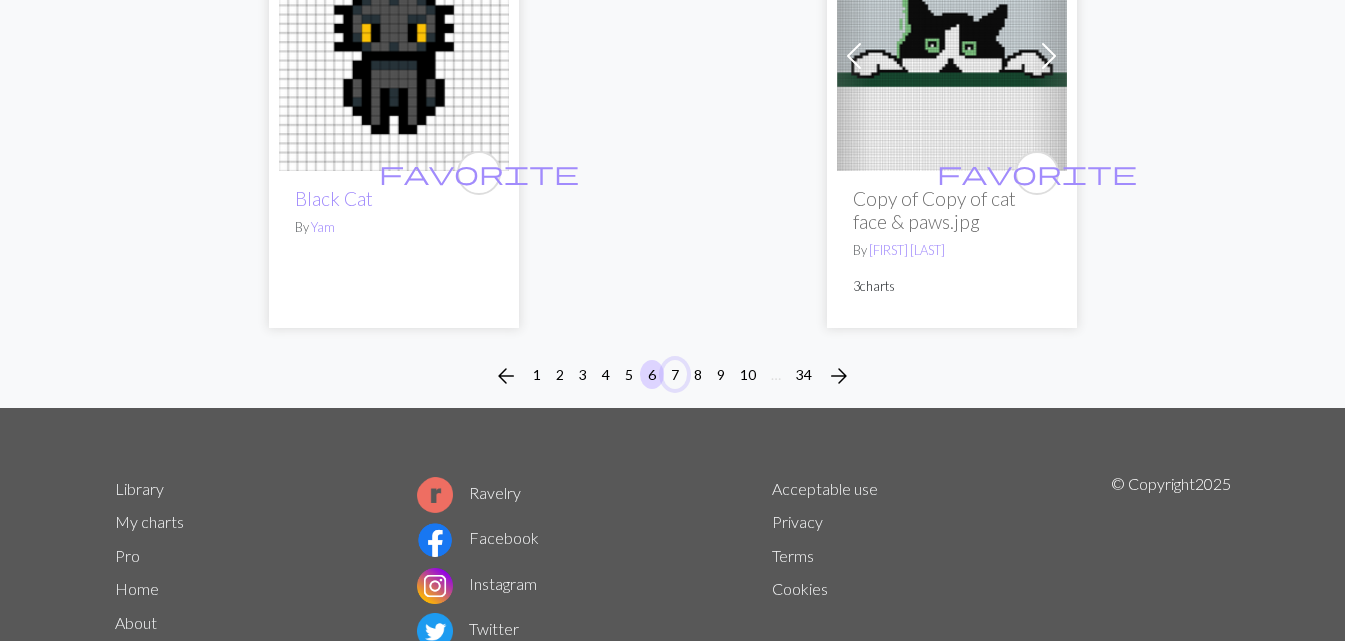 click on "7" at bounding box center (675, 374) 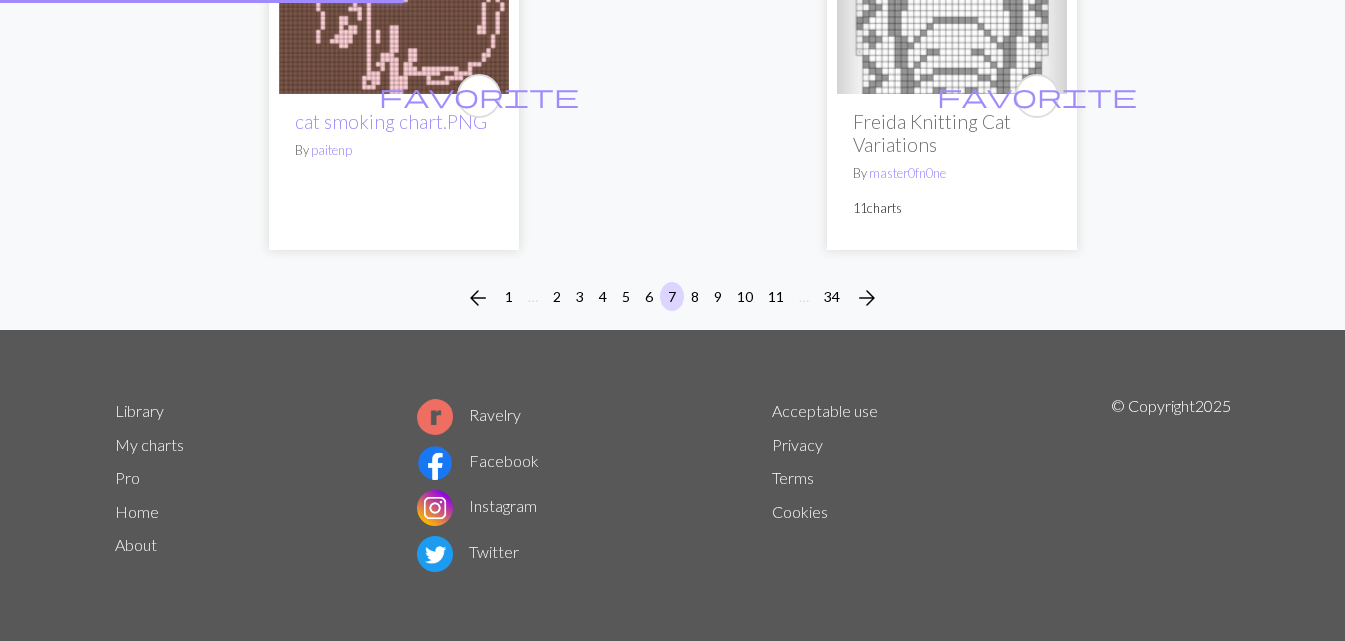 scroll, scrollTop: 0, scrollLeft: 0, axis: both 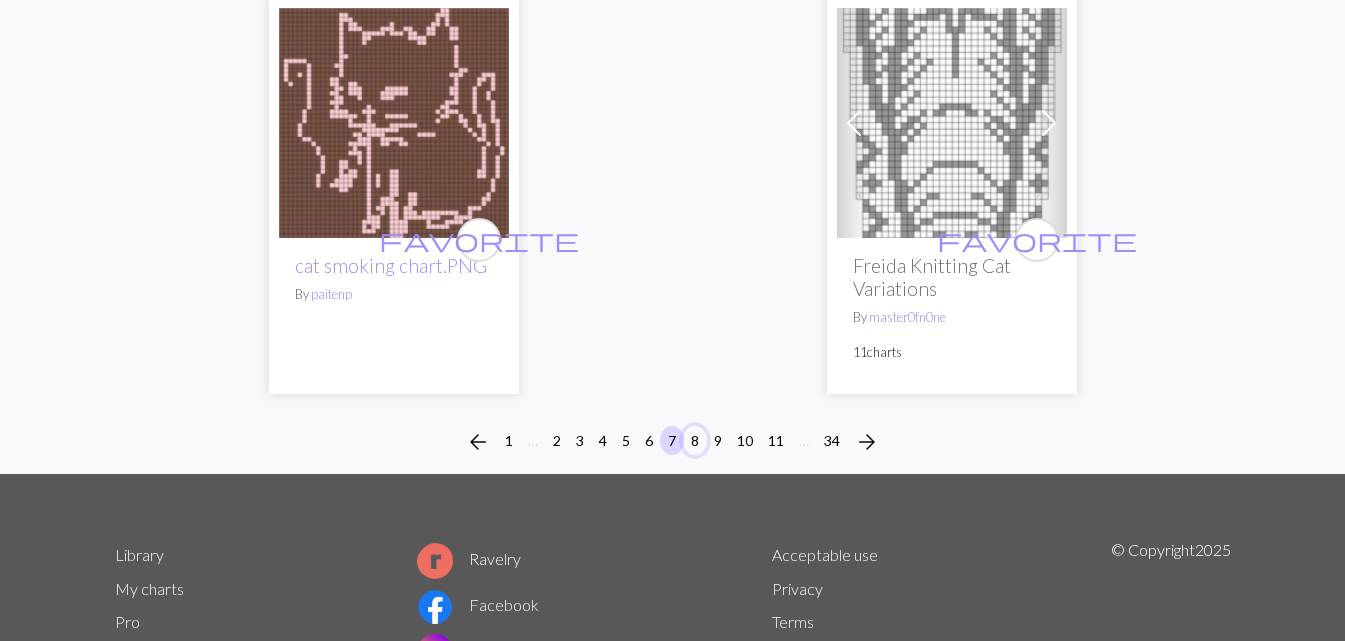 click on "8" at bounding box center (695, 440) 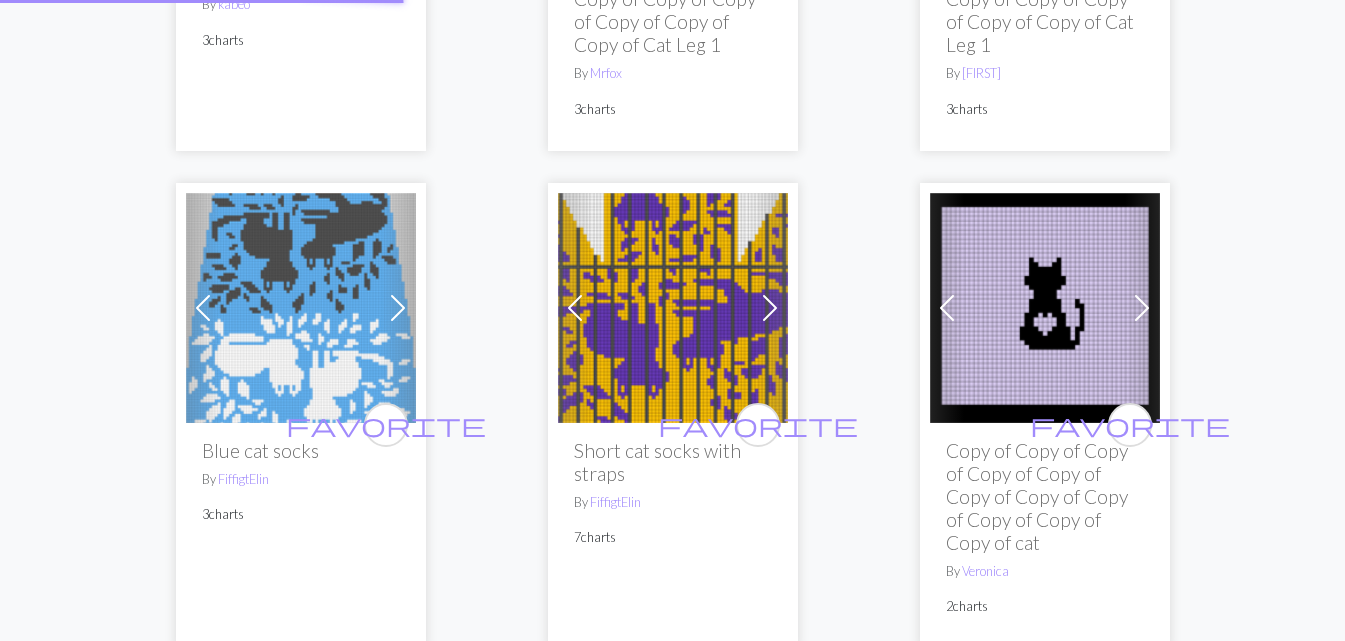 scroll, scrollTop: 0, scrollLeft: 0, axis: both 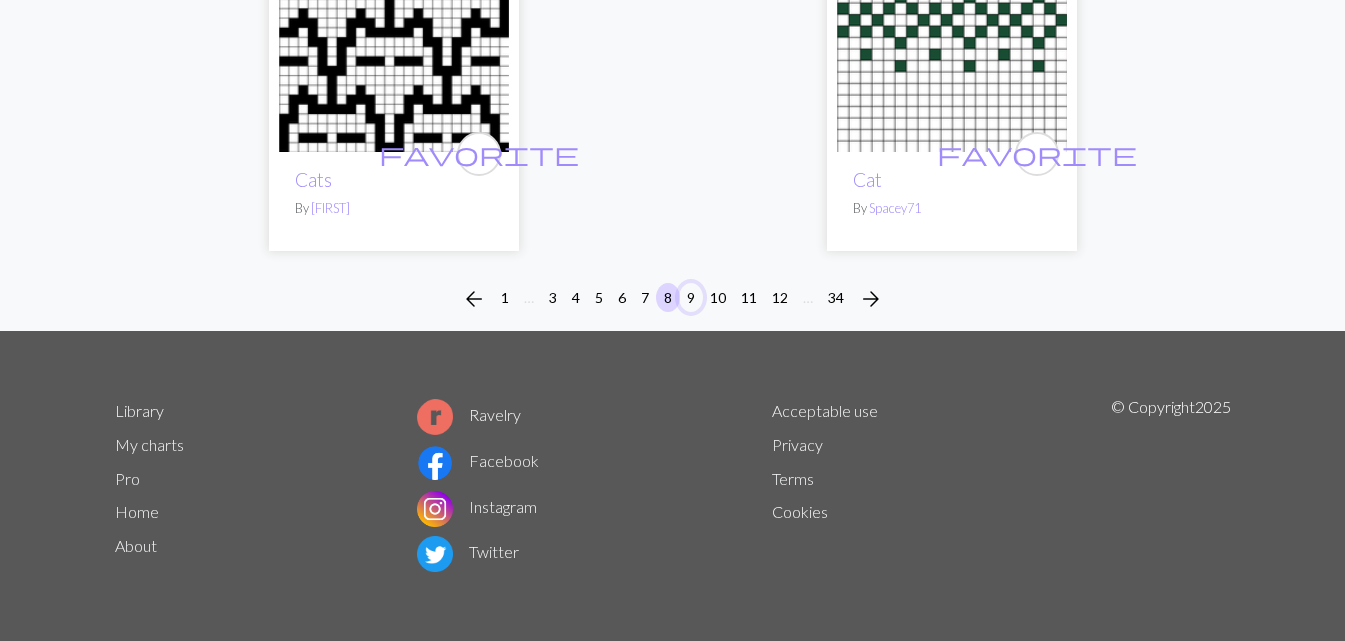 click on "9" at bounding box center [691, 297] 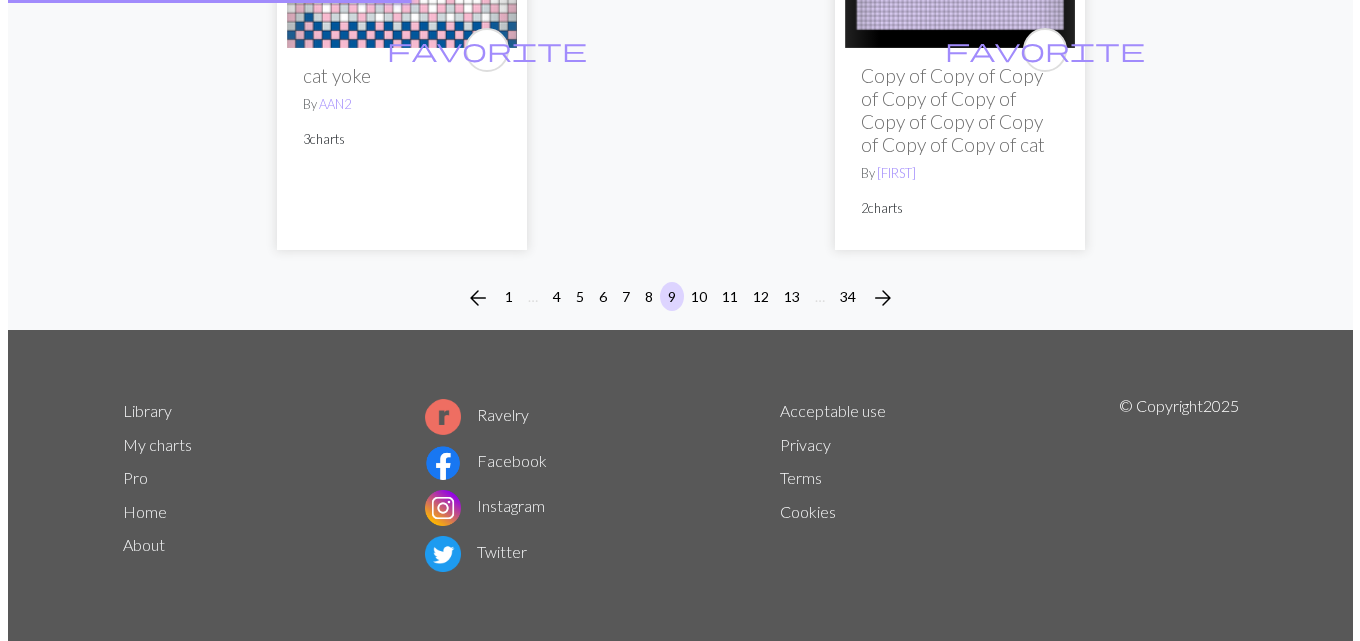 scroll, scrollTop: 0, scrollLeft: 0, axis: both 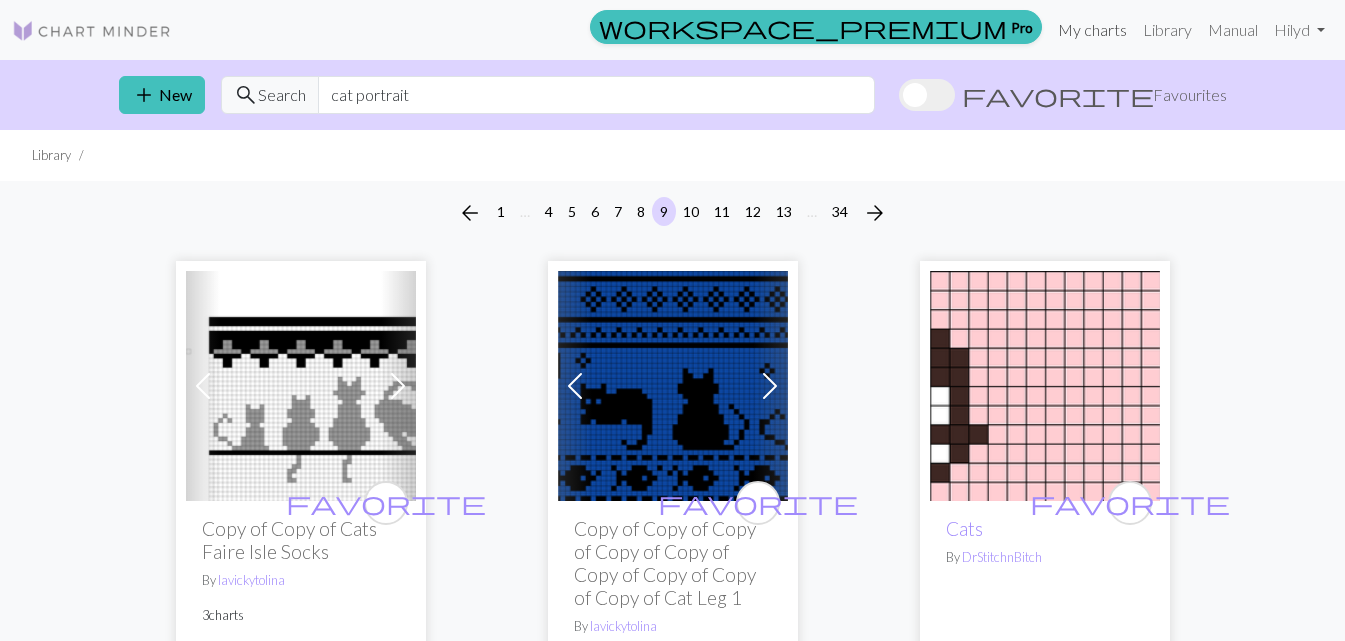 click on "My charts" at bounding box center (1092, 30) 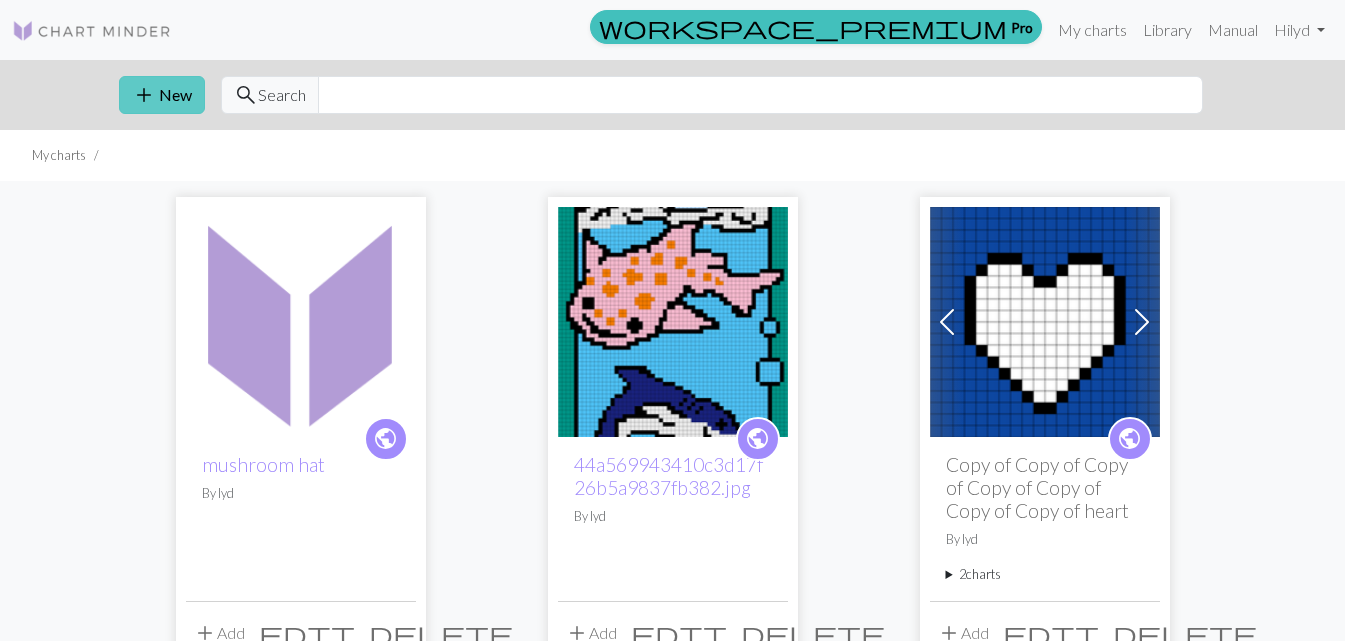 click on "add" at bounding box center (144, 95) 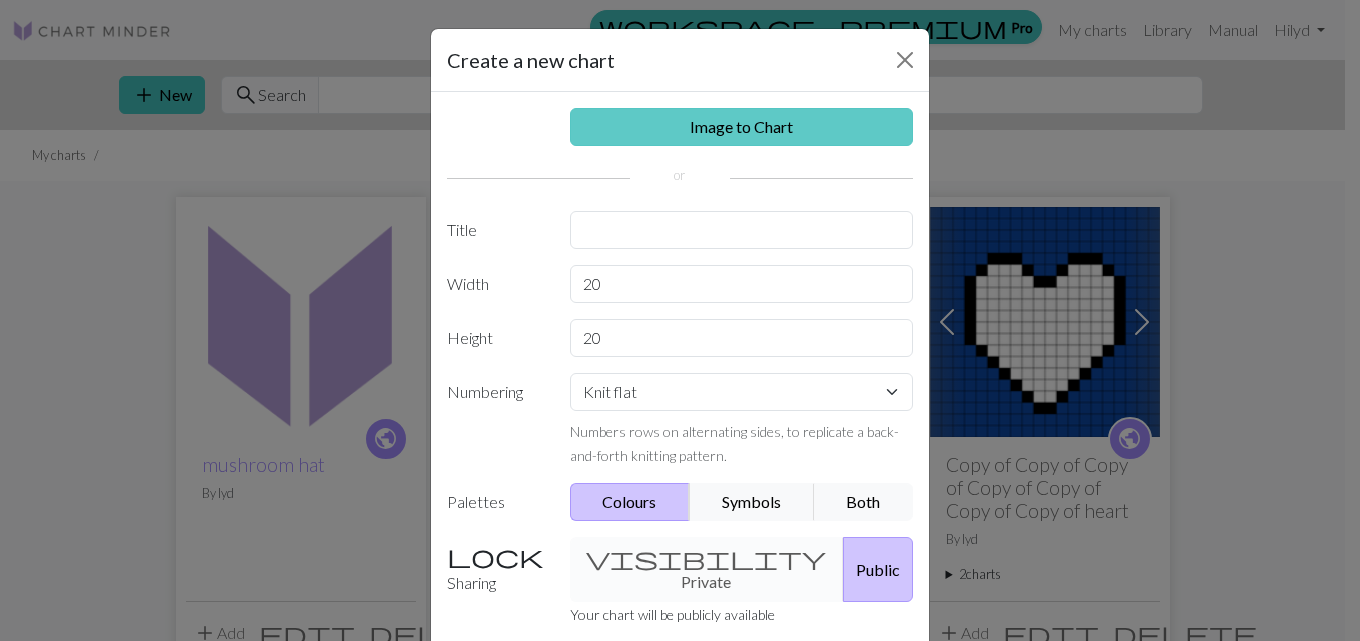 click on "Image to Chart" at bounding box center [742, 127] 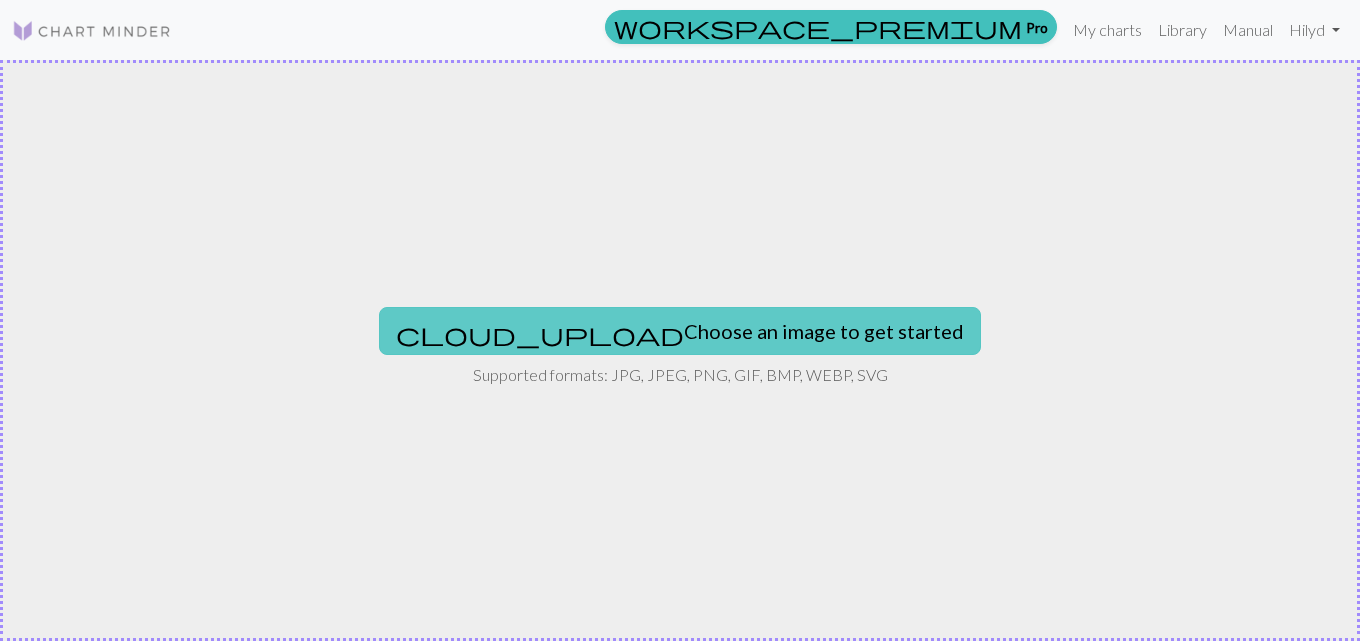 click on "cloud_upload  Choose an image to get started" at bounding box center [680, 331] 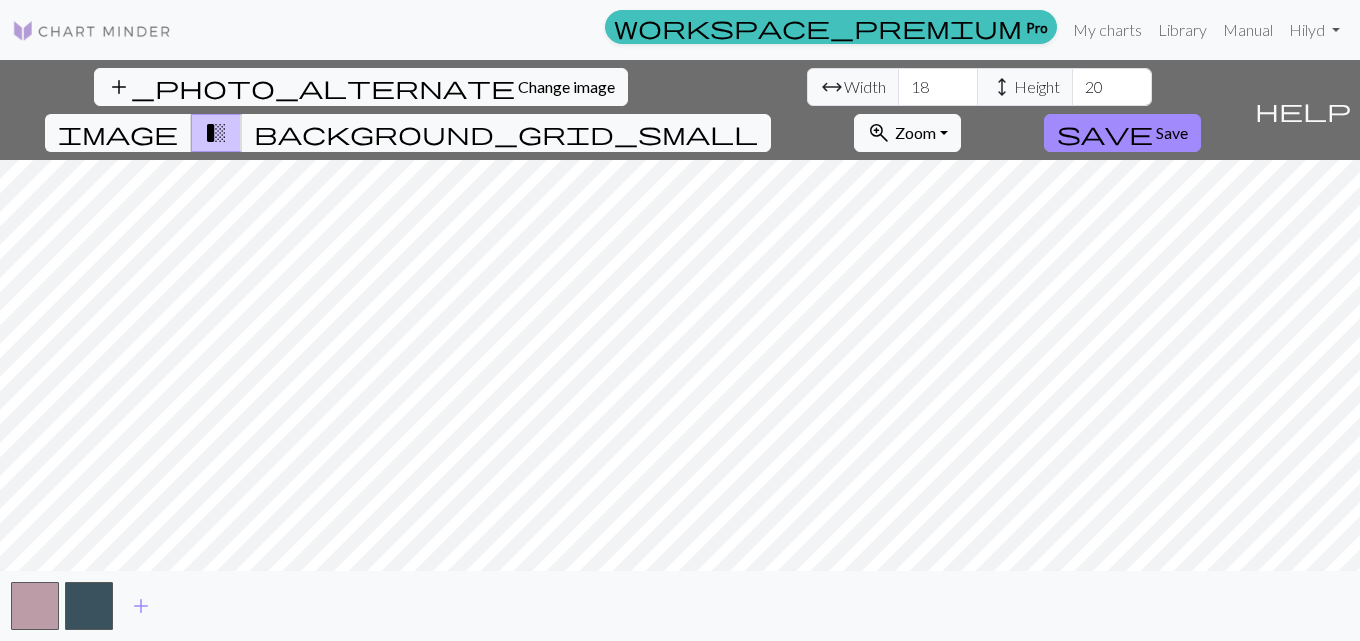 click on "add_photo_alternate   Change image arrow_range   Width 18 height   Height 20 image transition_fade background_grid_small zoom_in Zoom Zoom Fit all Fit width Fit height 50% 100% 150% 200% save   Save help Show me around add" at bounding box center [680, 350] 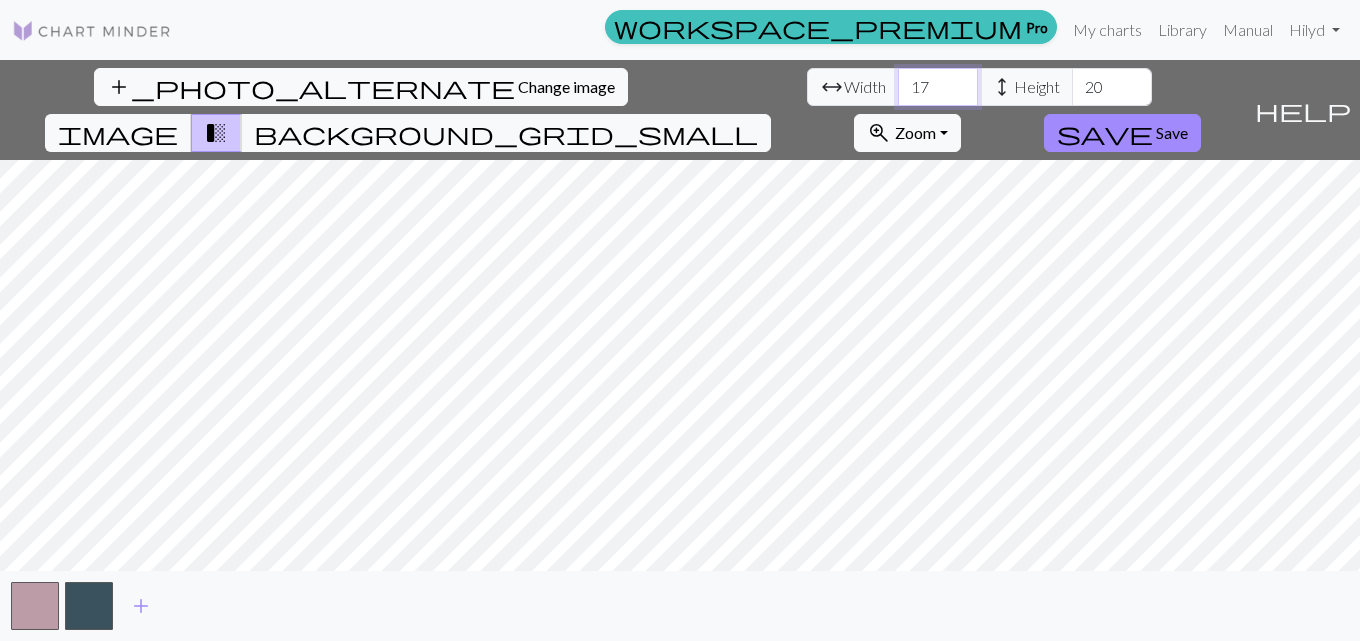 click on "17" at bounding box center [938, 87] 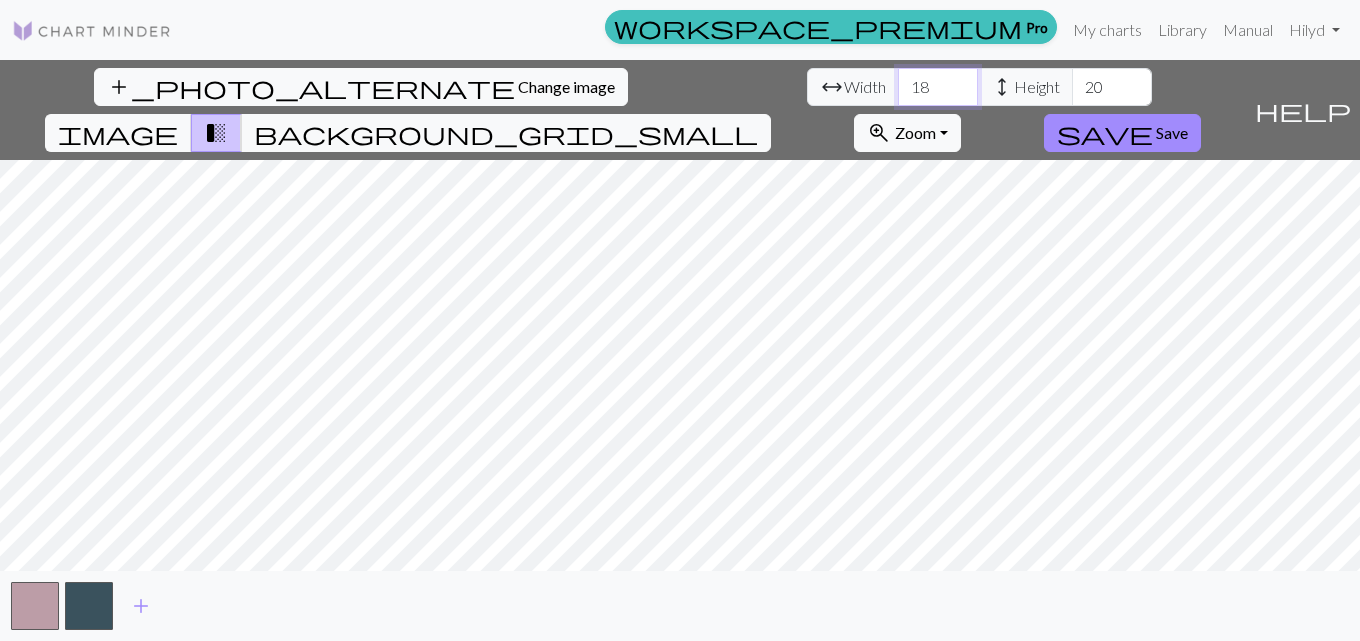 click on "18" at bounding box center [938, 87] 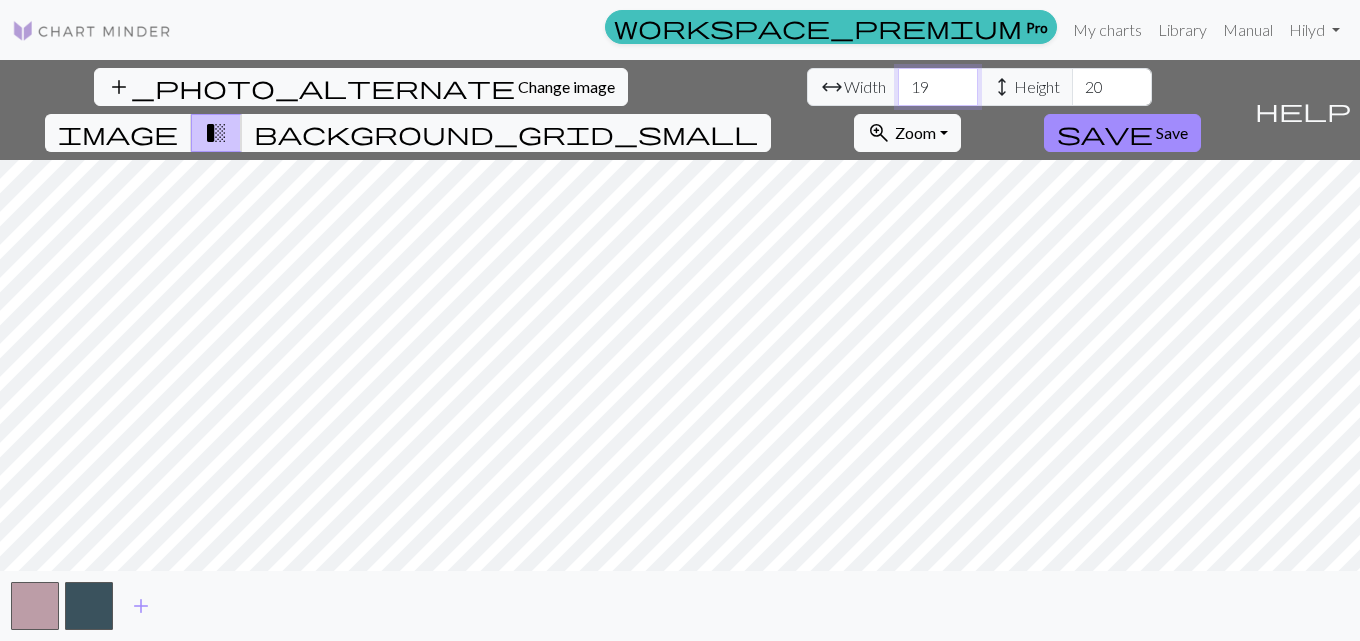 click on "19" at bounding box center [938, 87] 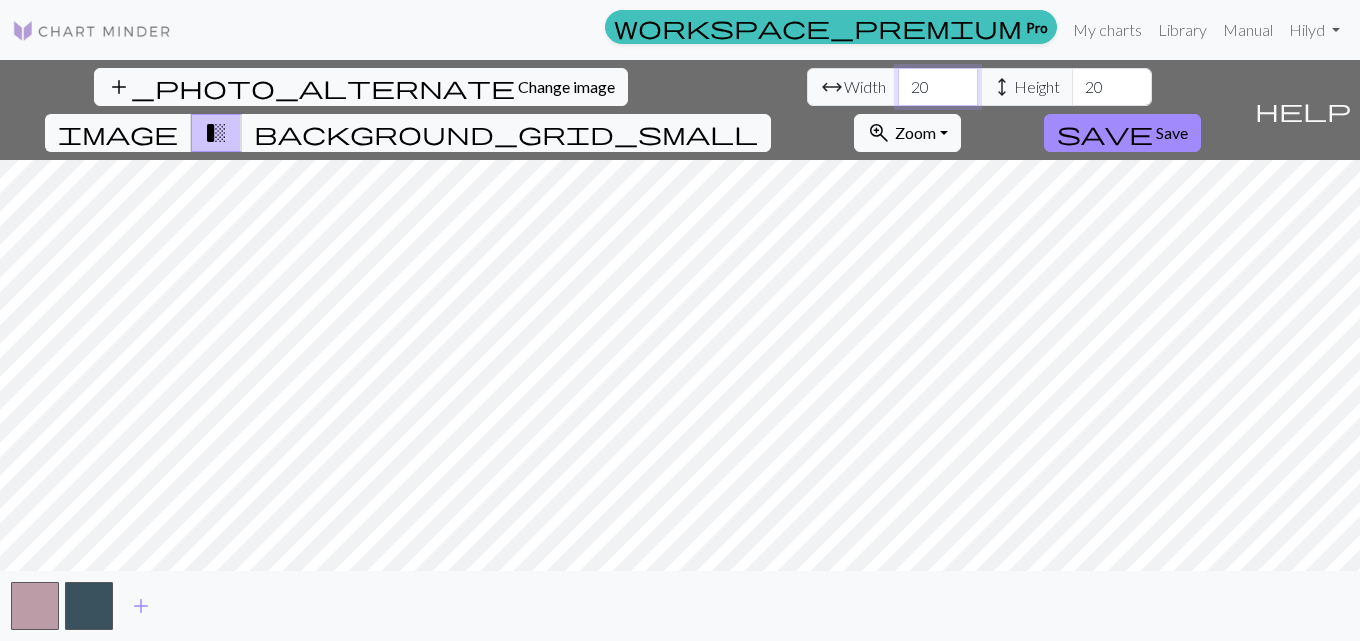 click on "20" at bounding box center [938, 87] 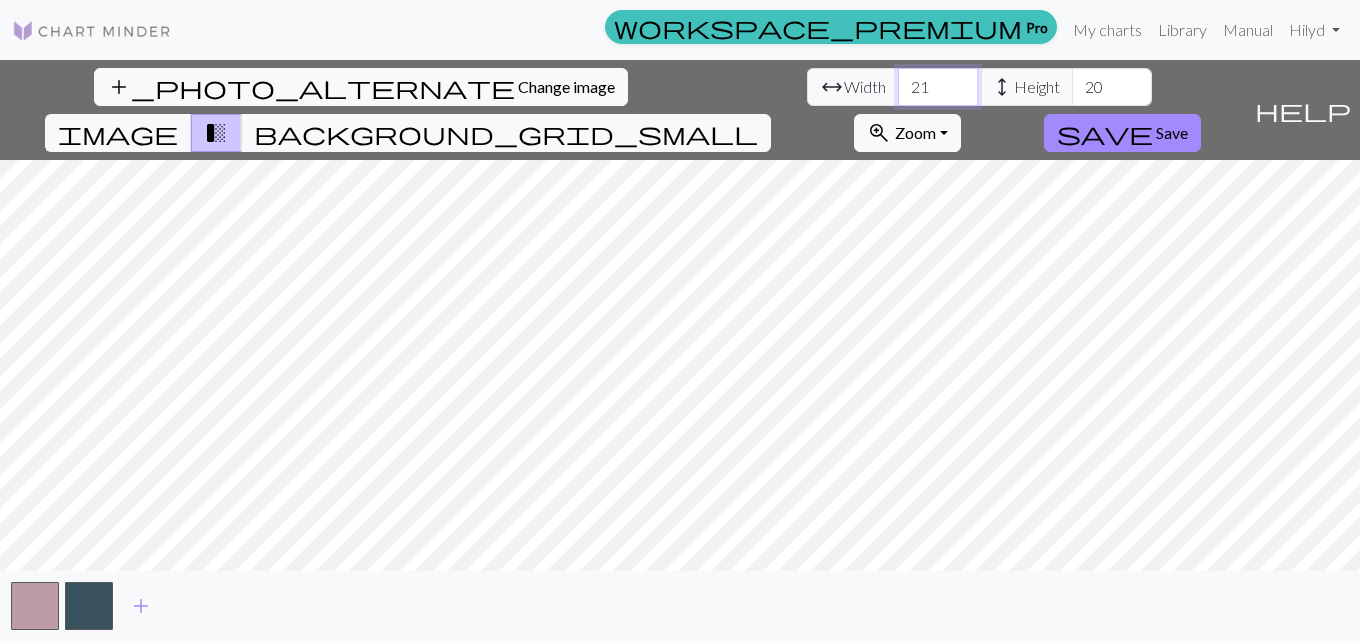click on "21" at bounding box center [938, 87] 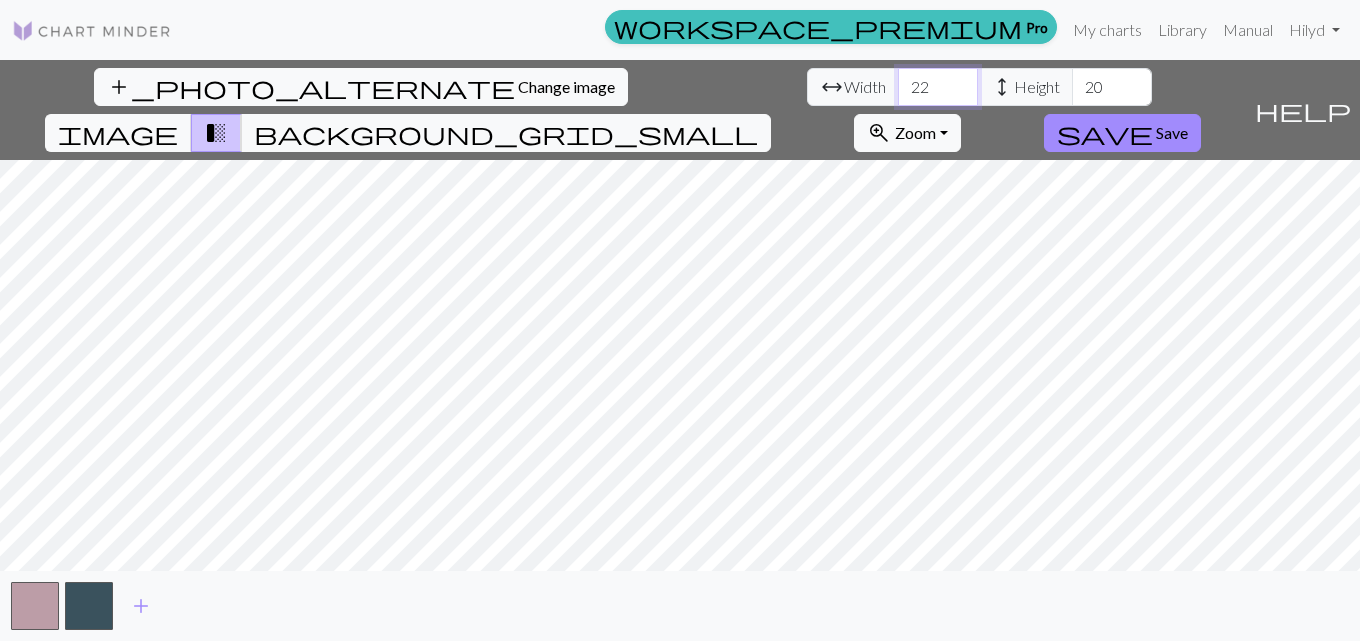 click on "22" at bounding box center (938, 87) 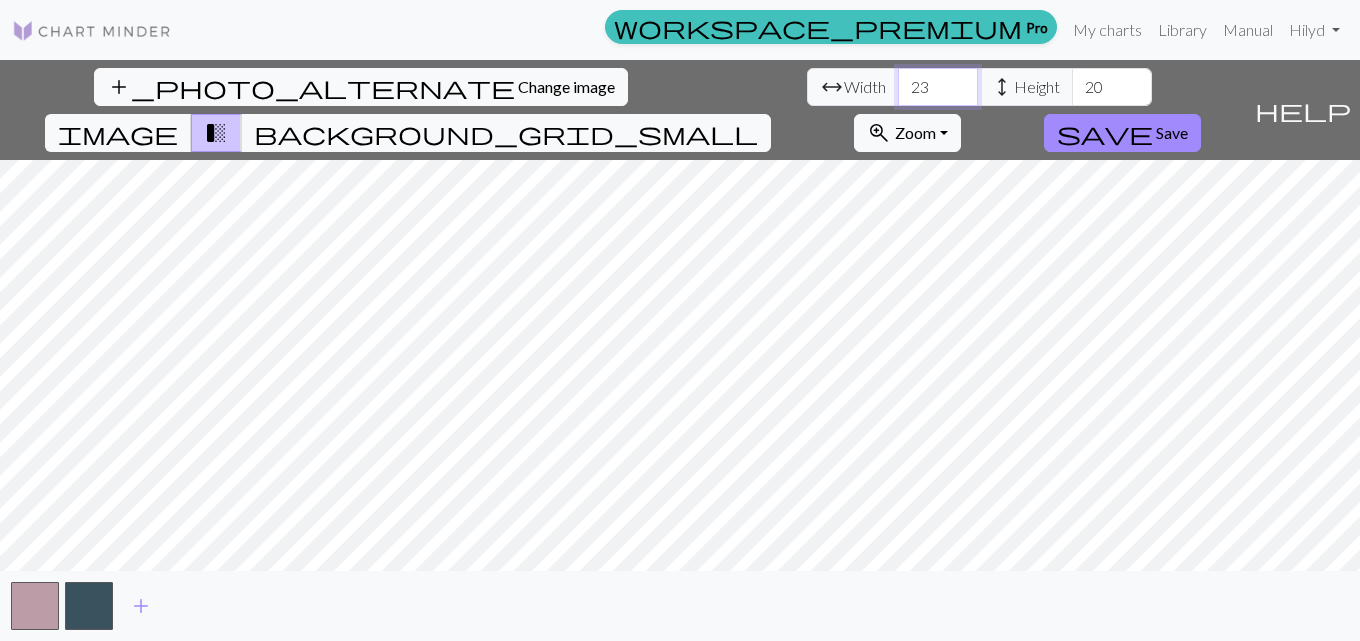click on "23" at bounding box center [938, 87] 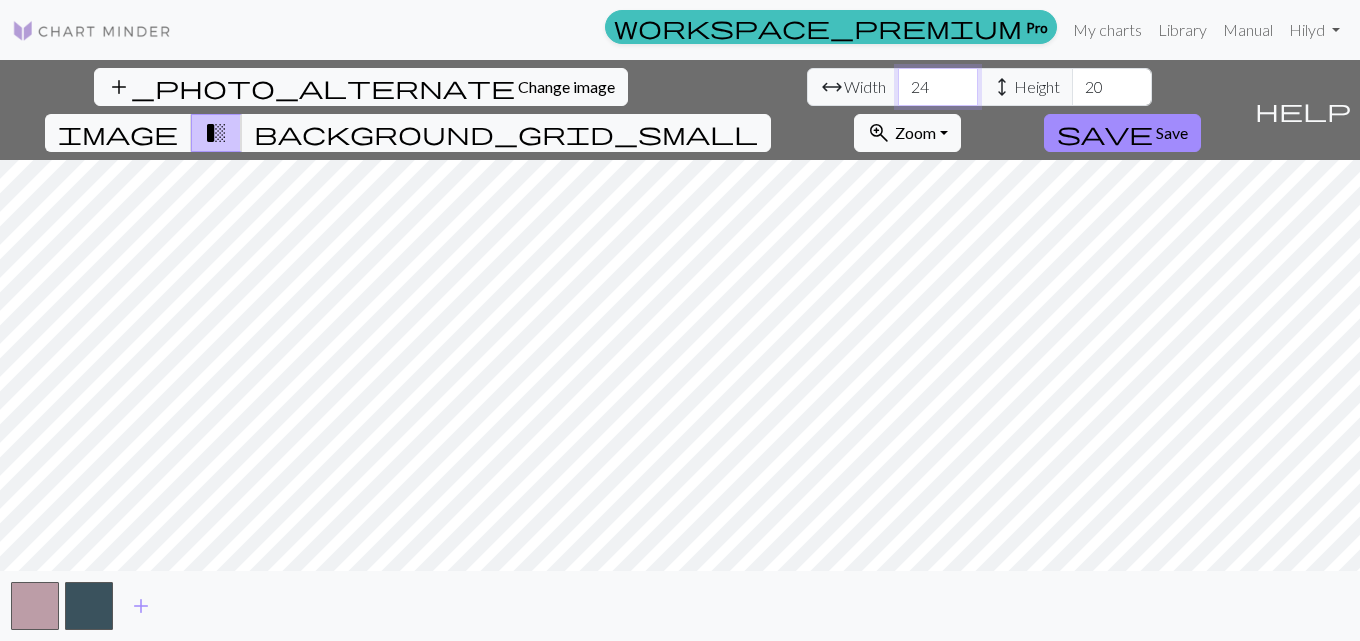 click on "24" at bounding box center (938, 87) 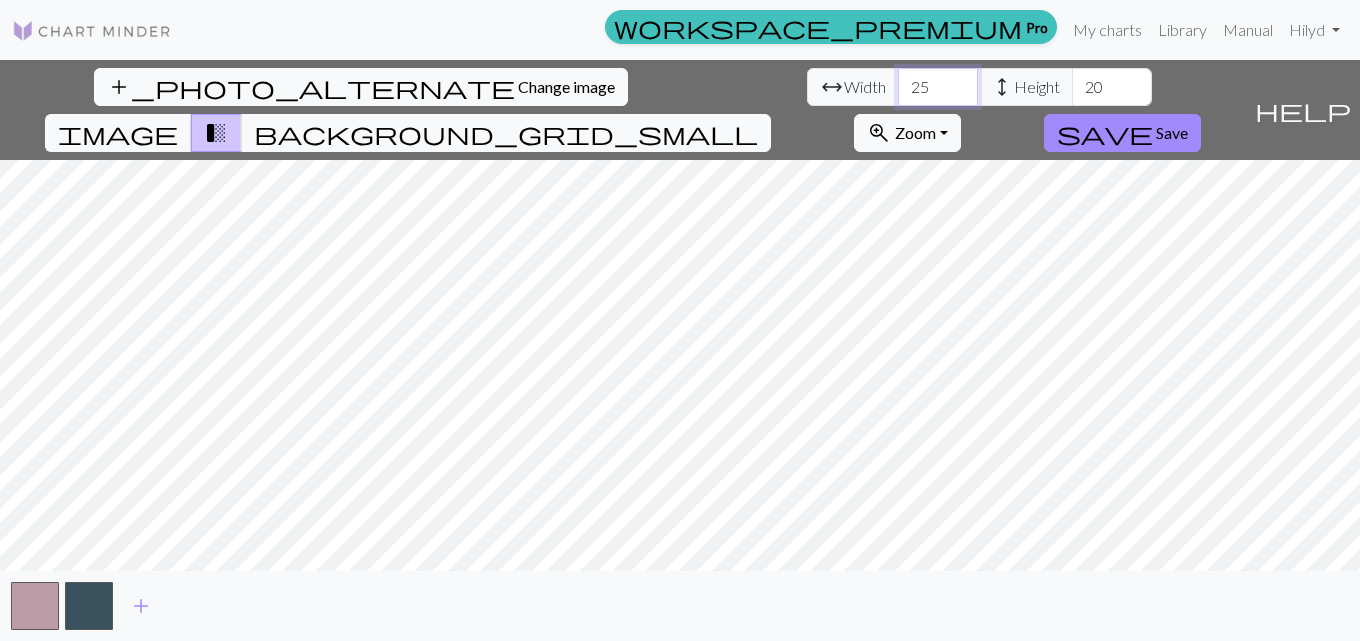 click on "25" at bounding box center (938, 87) 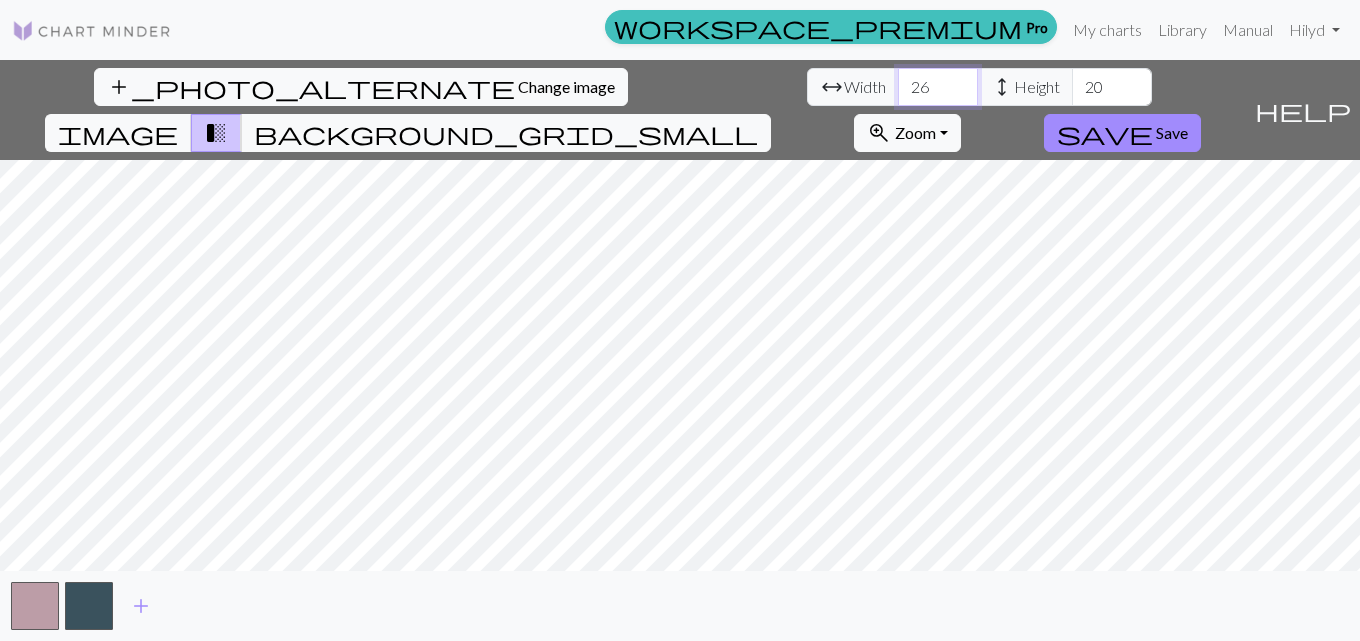 click on "26" at bounding box center [938, 87] 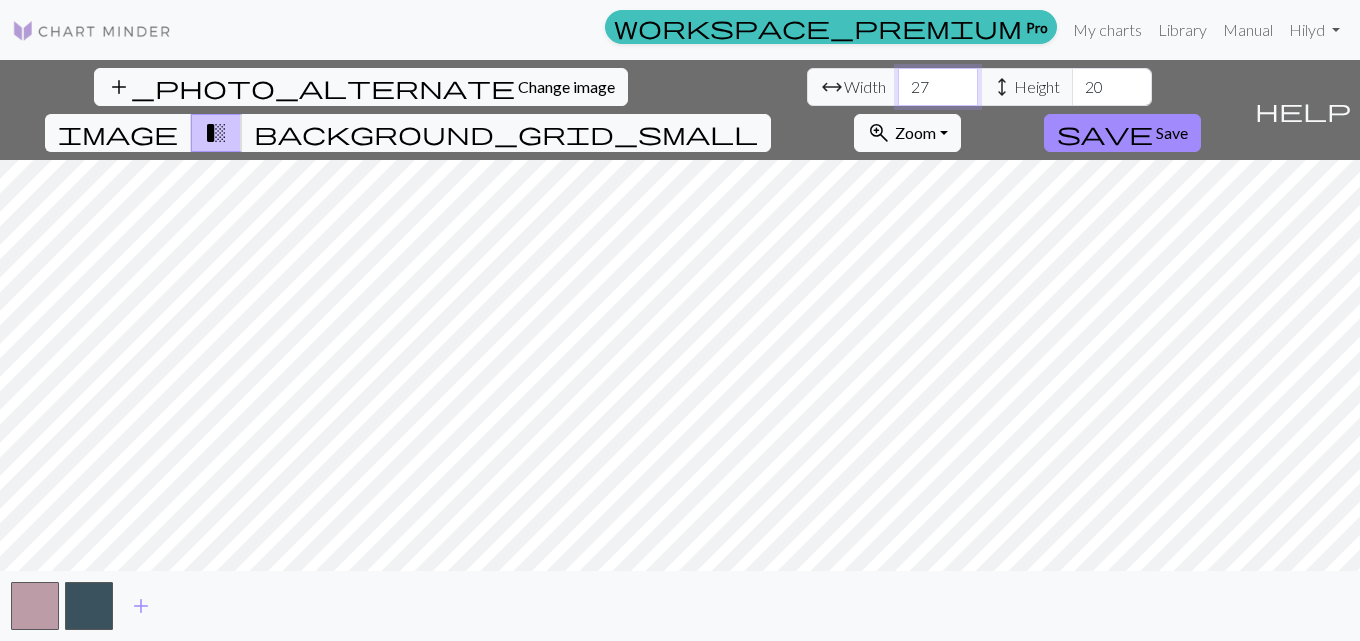 click on "27" at bounding box center (938, 87) 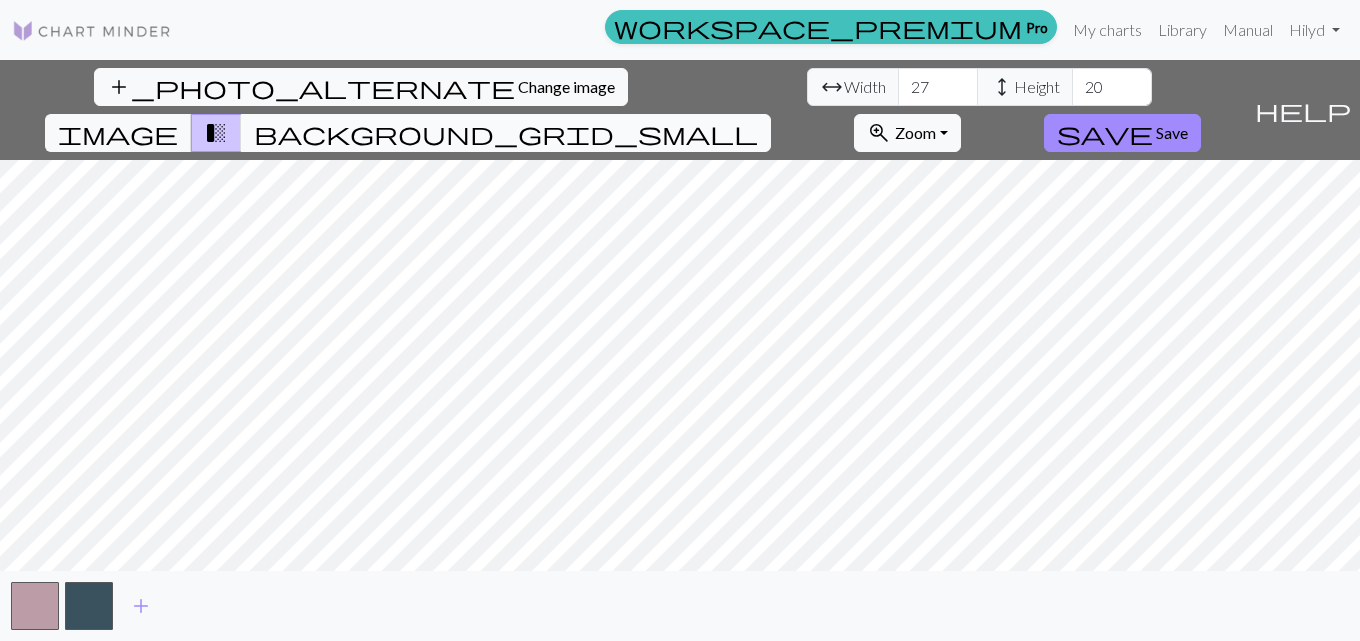 click on "background_grid_small" at bounding box center (506, 133) 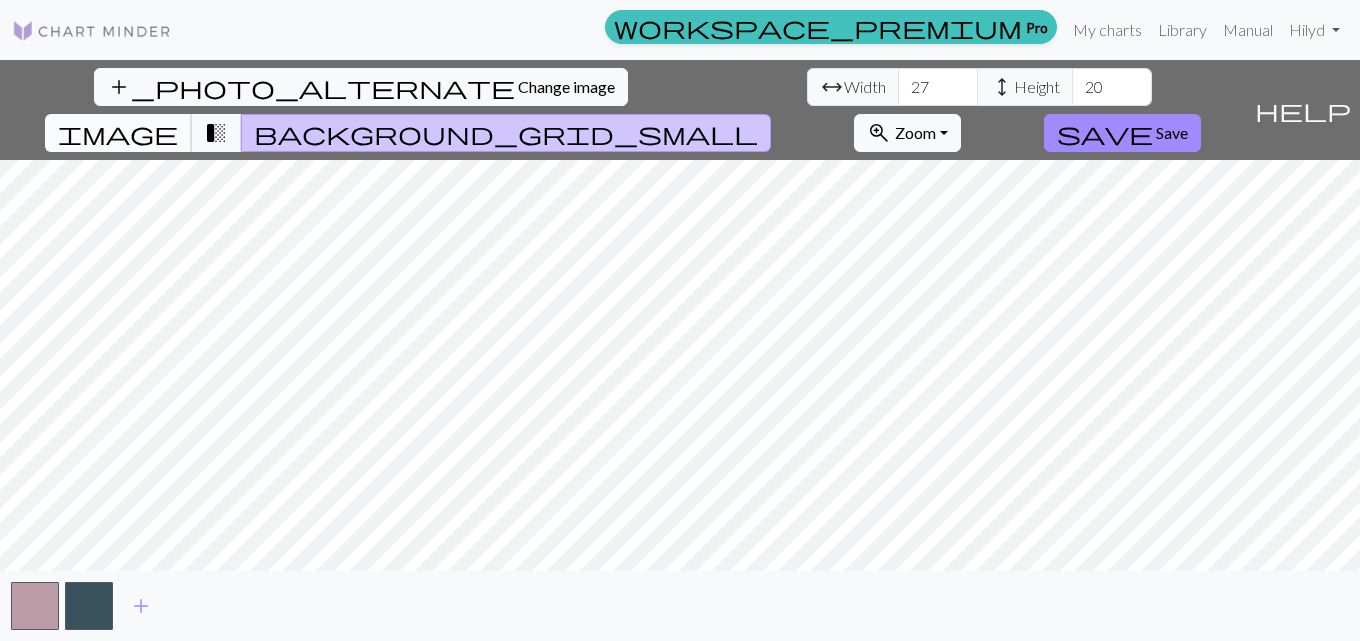 click on "image" at bounding box center [118, 133] 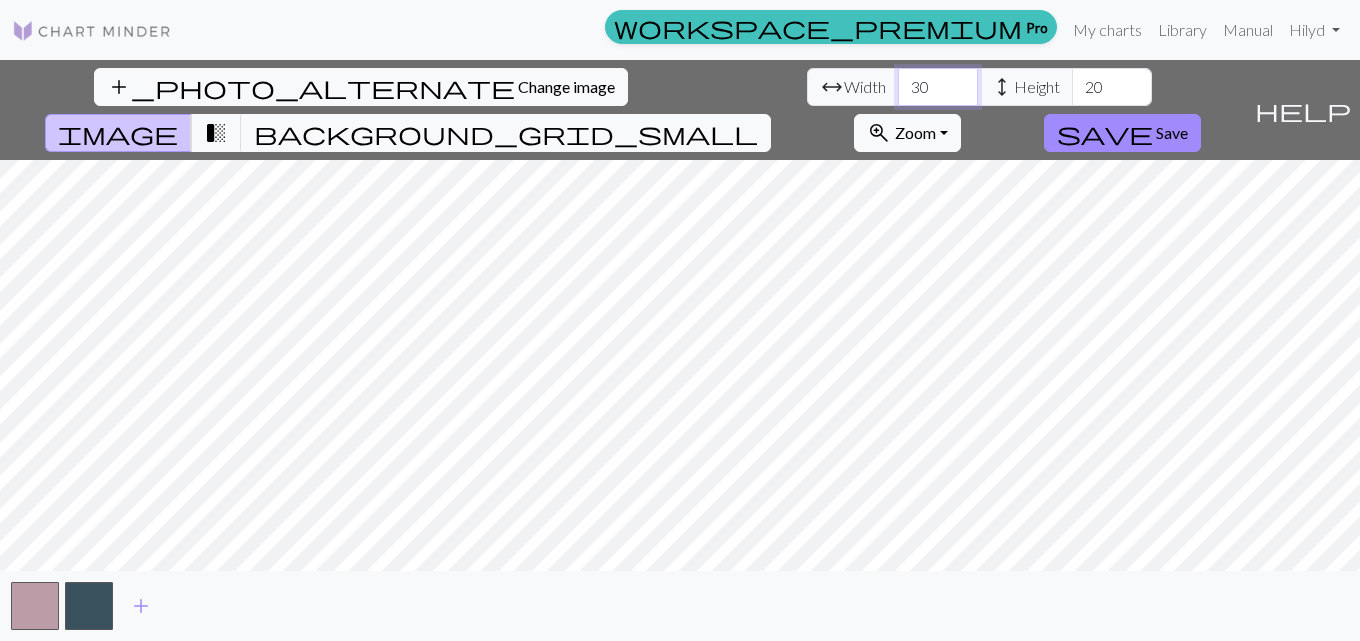drag, startPoint x: 448, startPoint y: 75, endPoint x: 419, endPoint y: 87, distance: 31.38471 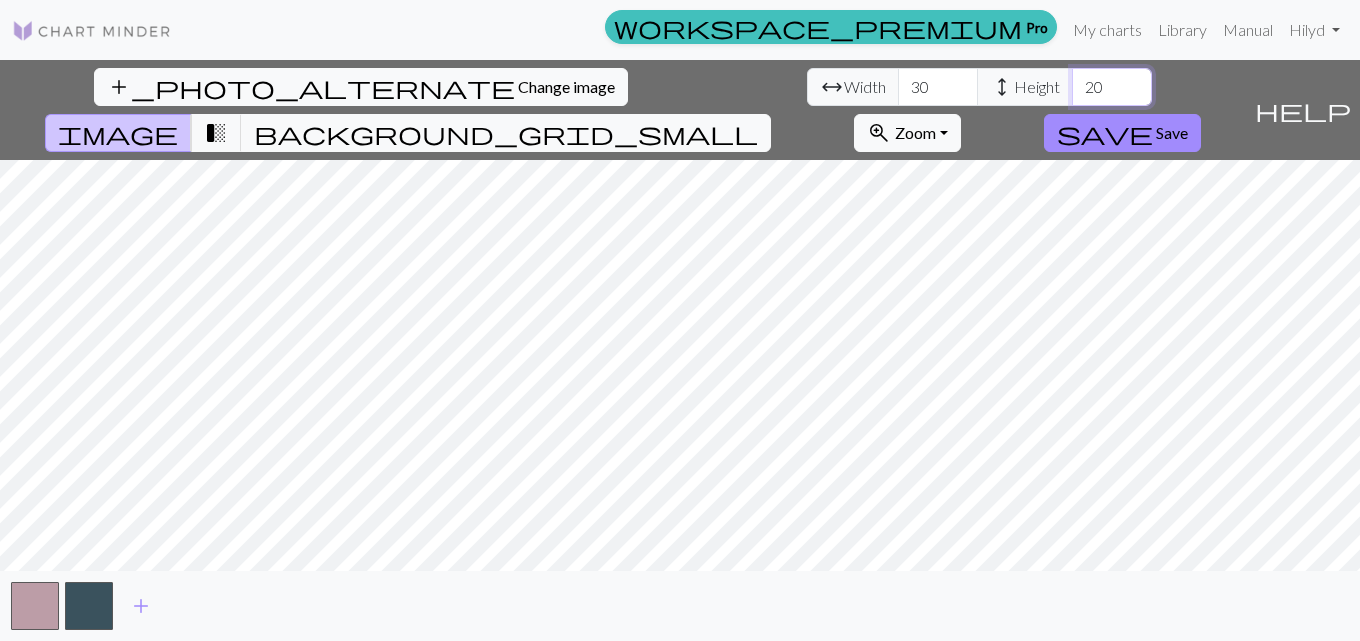 click on "20" at bounding box center [1112, 87] 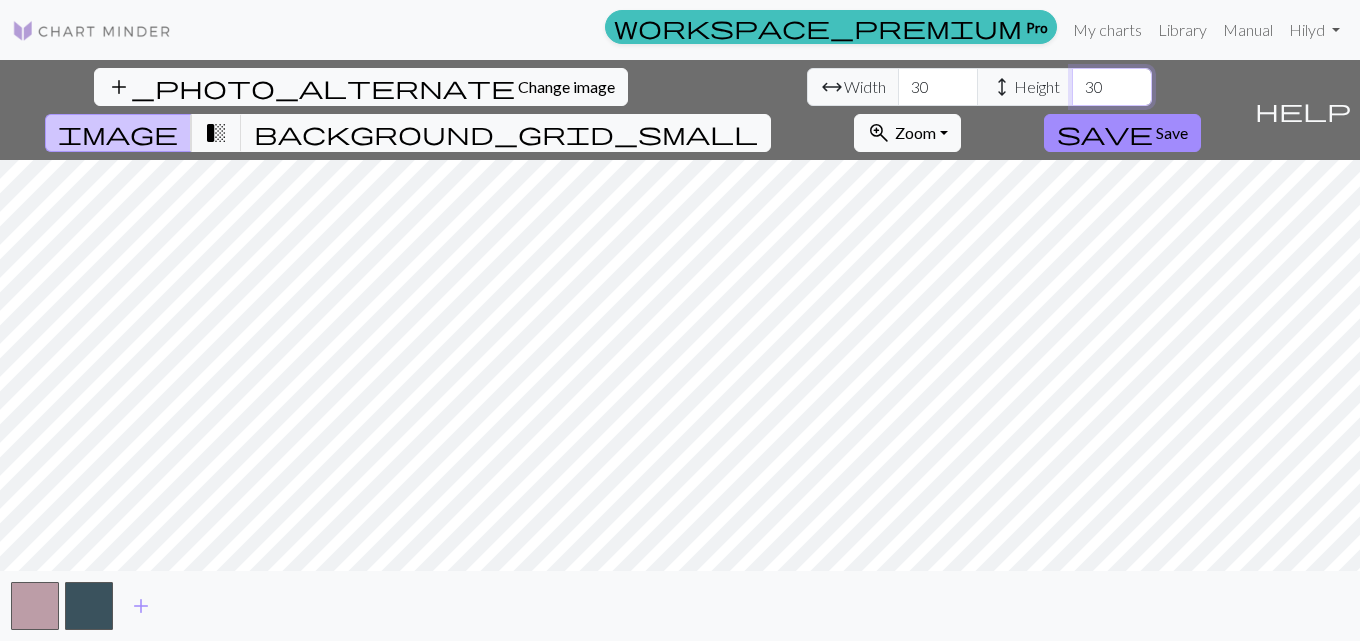 type on "30" 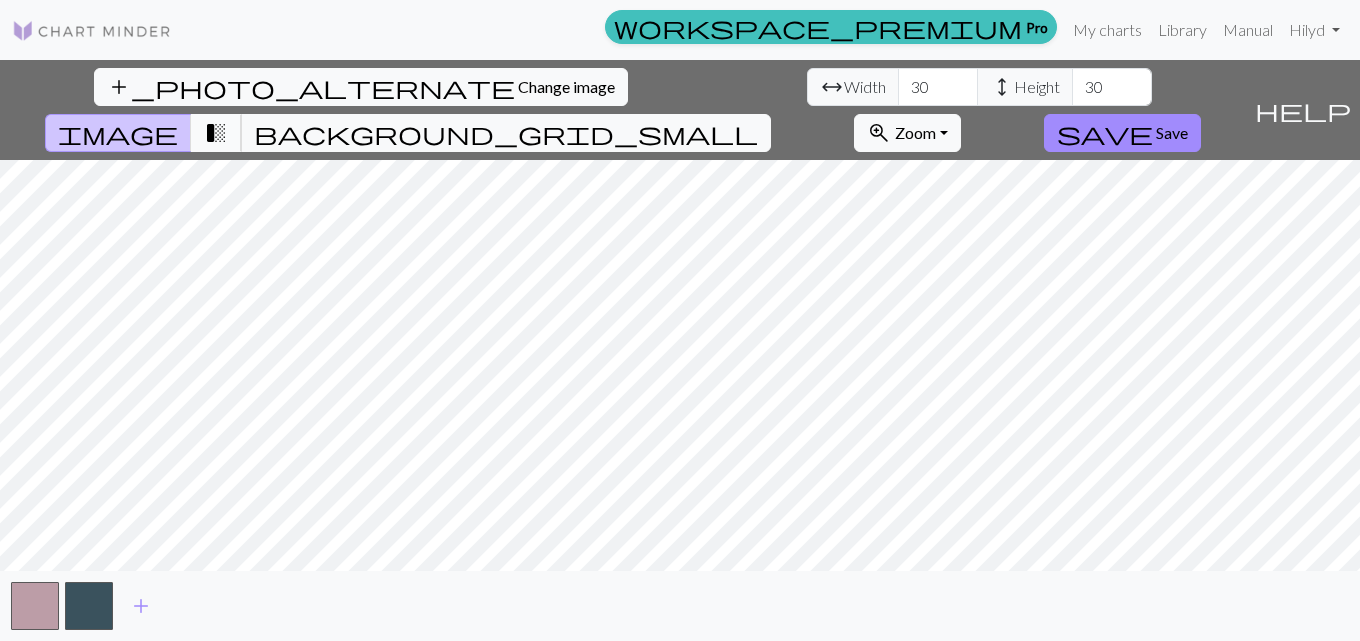 click on "transition_fade" at bounding box center [216, 133] 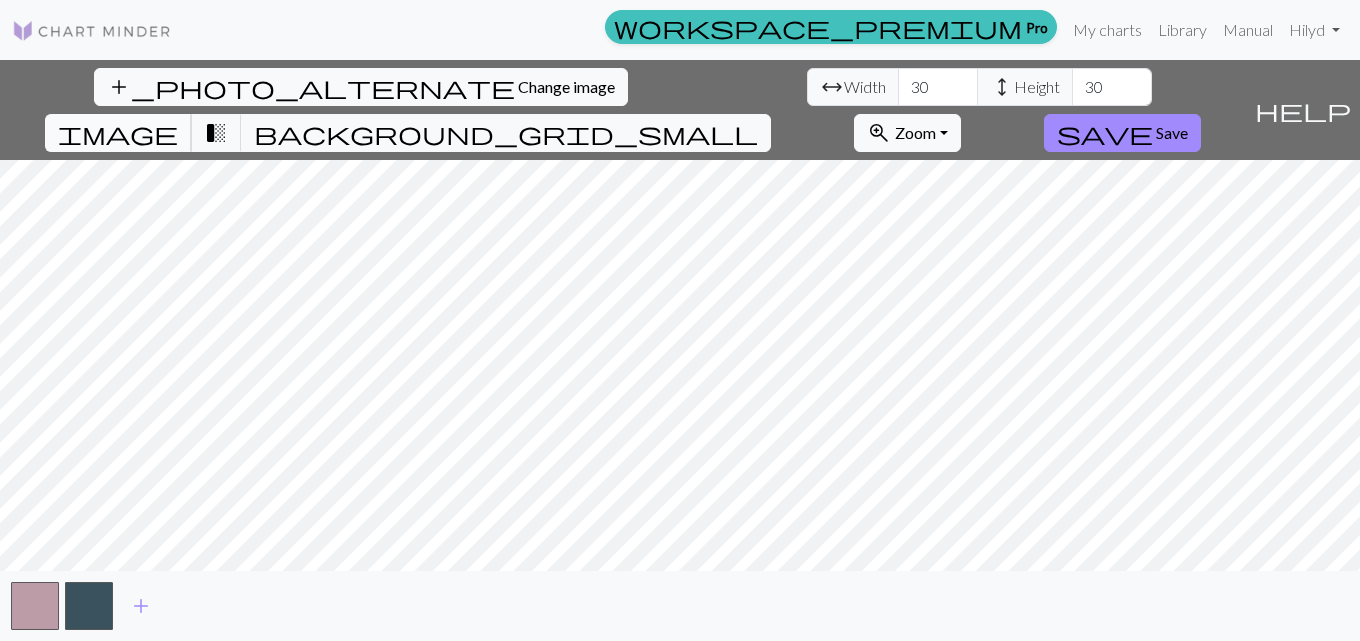 click on "image" at bounding box center (118, 133) 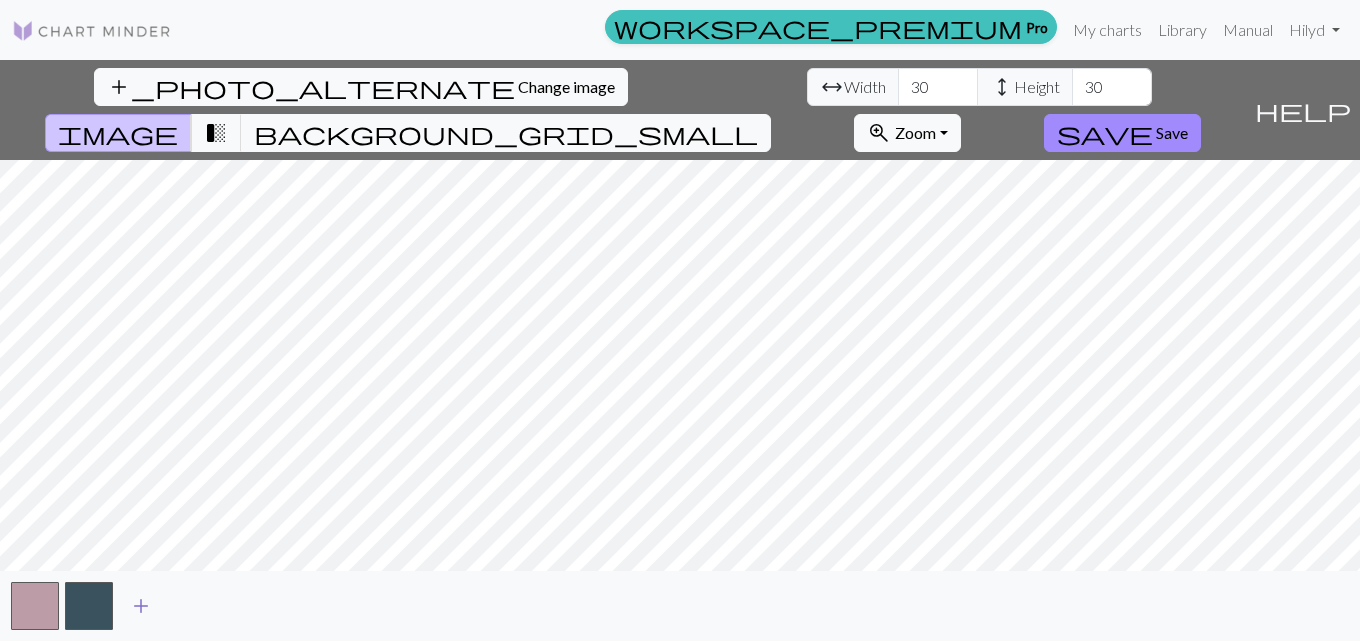 click on "add" at bounding box center [141, 606] 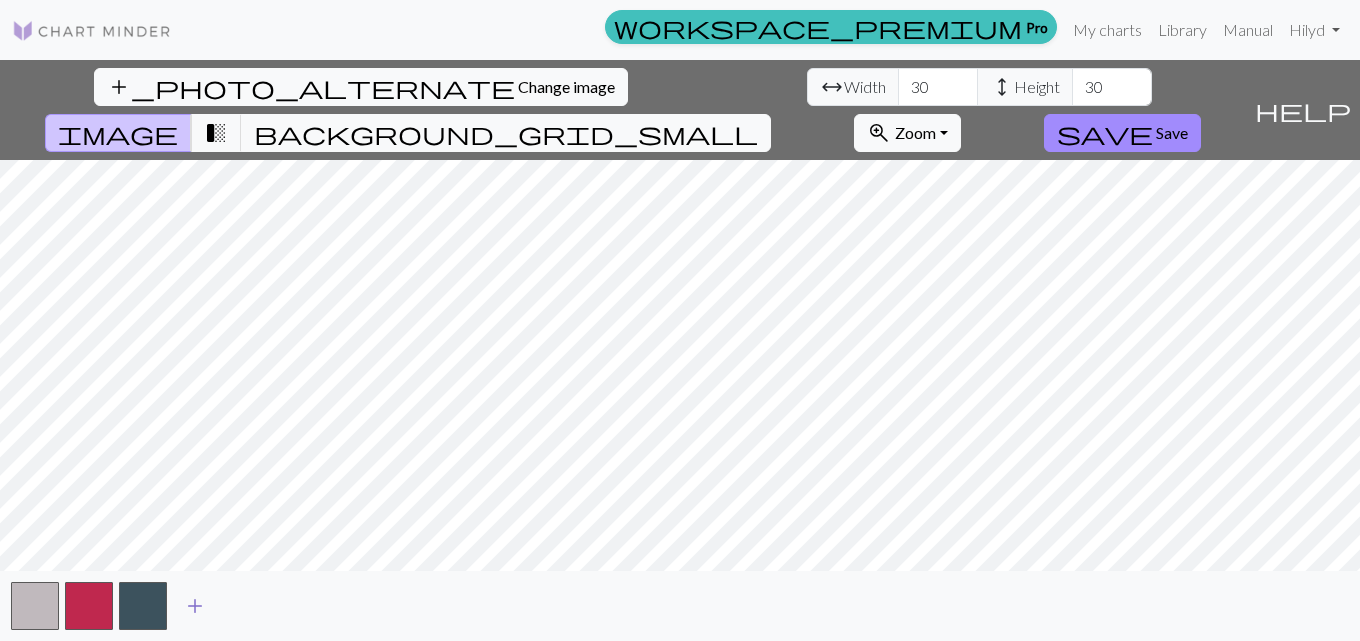 click on "add" at bounding box center (195, 606) 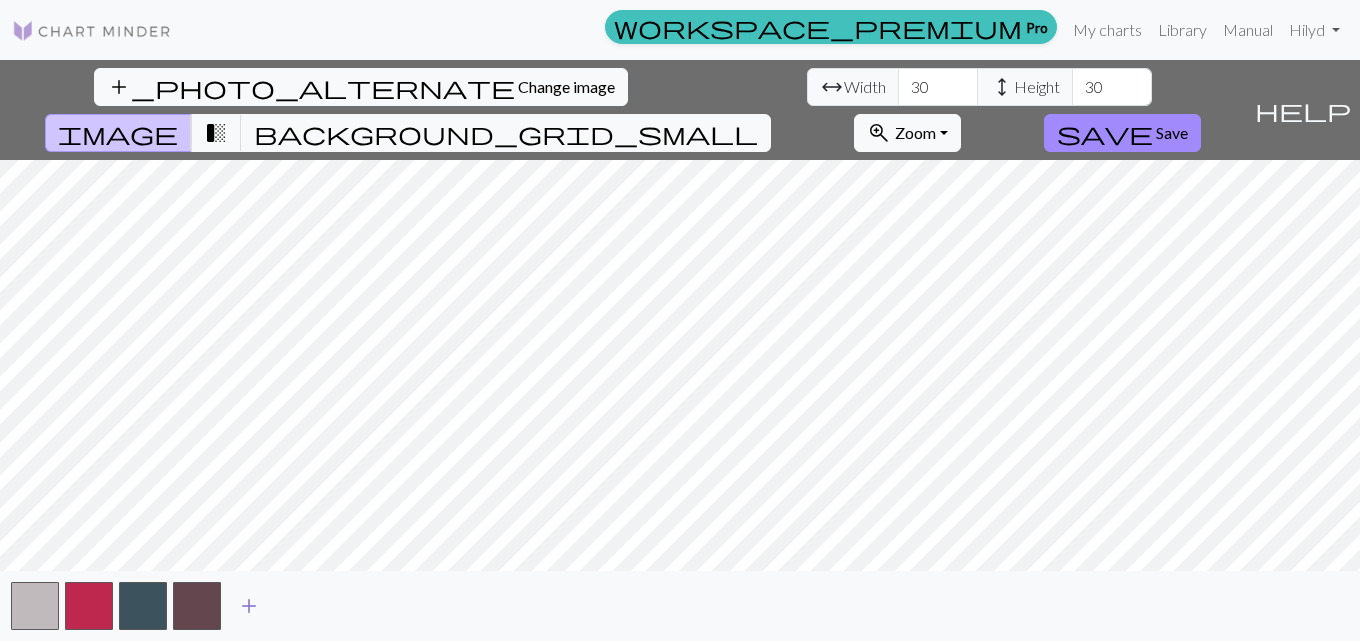 click on "add" at bounding box center [249, 606] 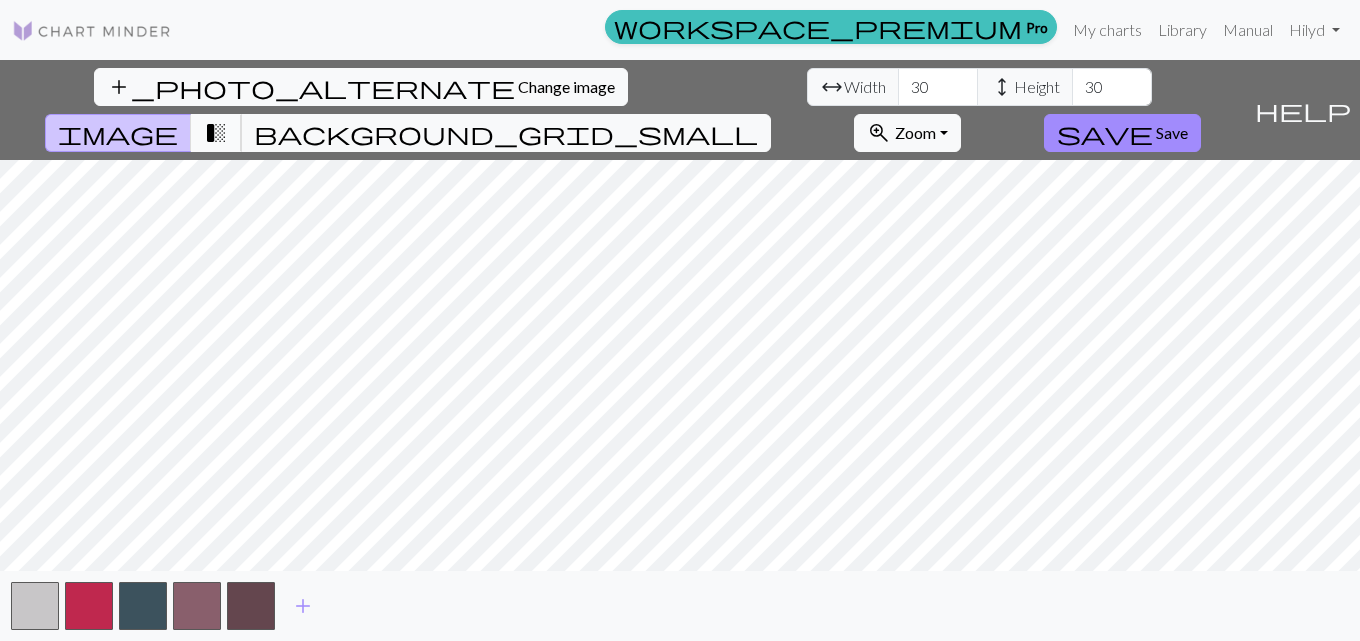 click on "transition_fade" at bounding box center [216, 133] 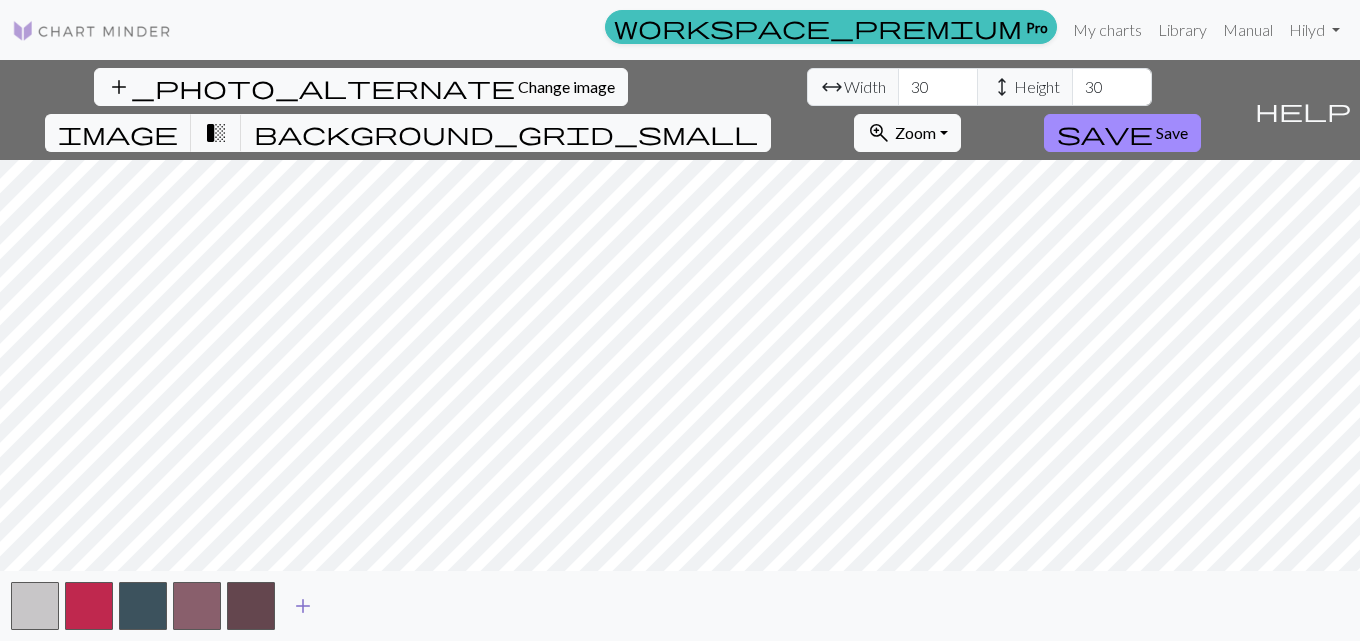 click on "add" at bounding box center [303, 606] 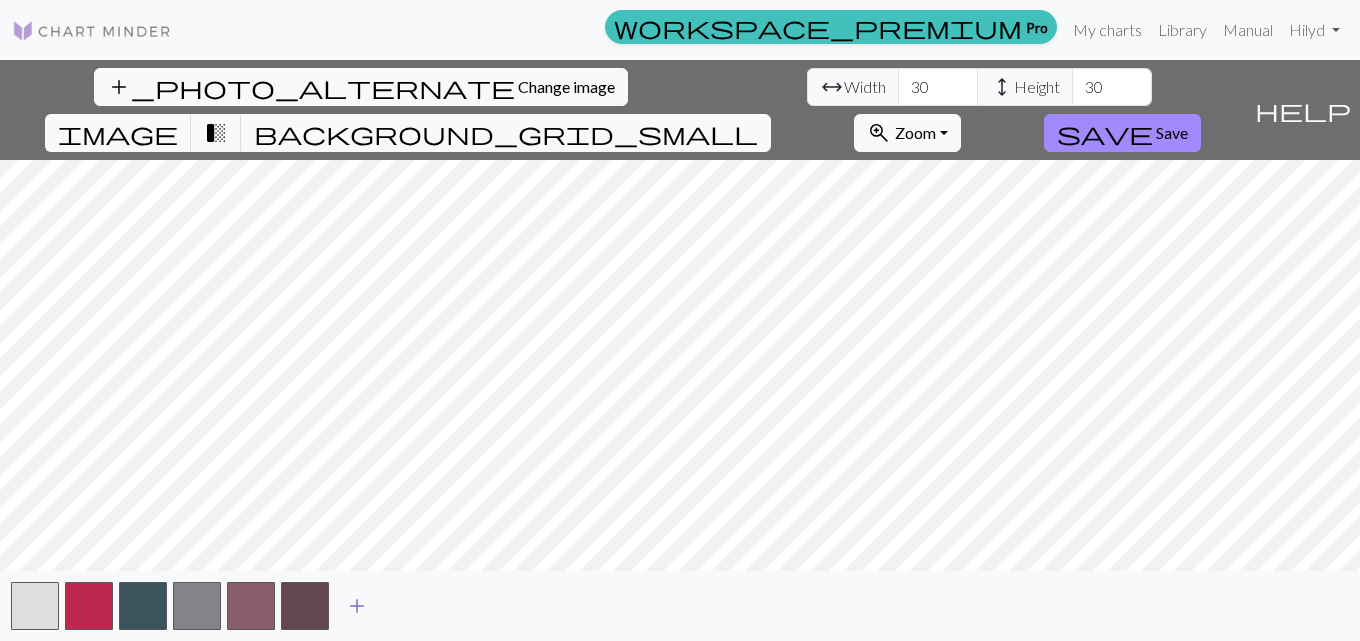 click on "add" at bounding box center [357, 606] 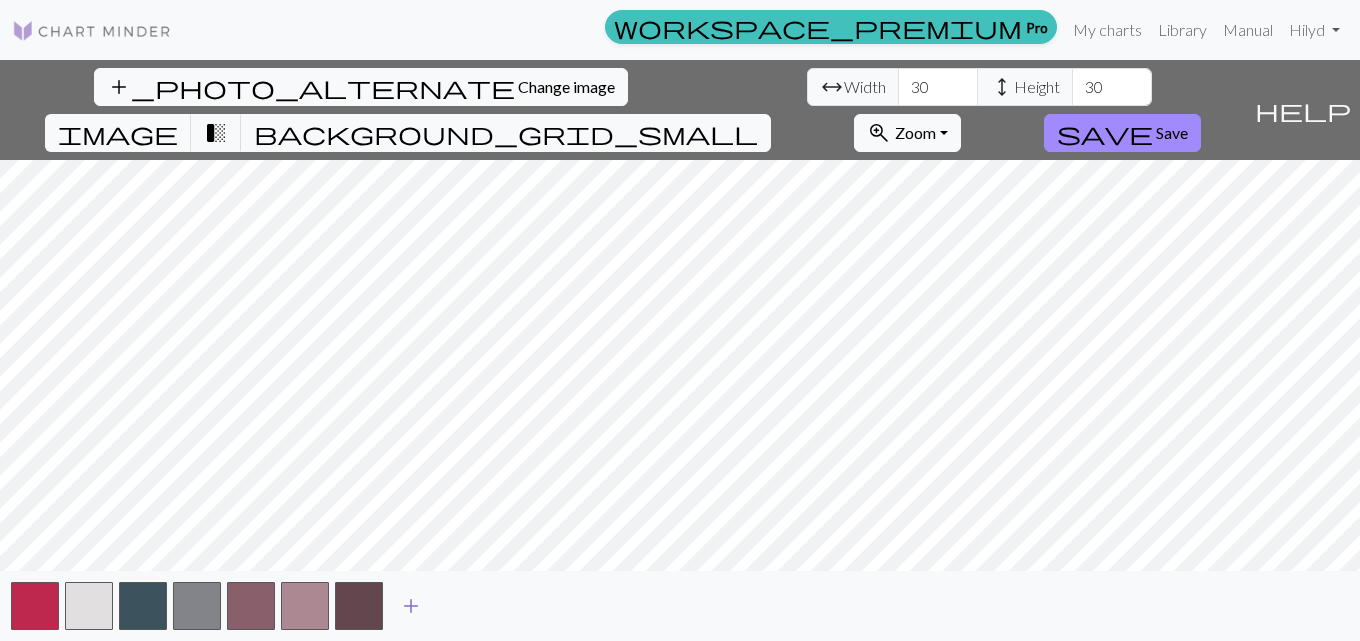 click on "add" at bounding box center (411, 606) 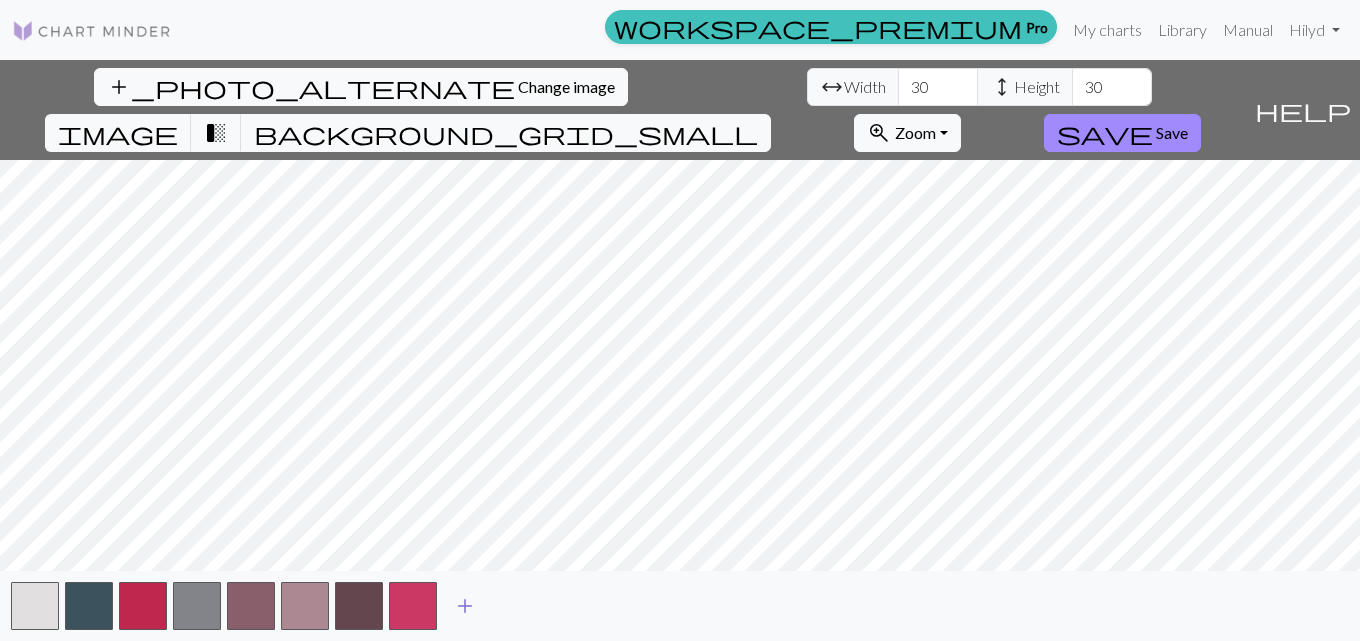 click on "add" at bounding box center (465, 606) 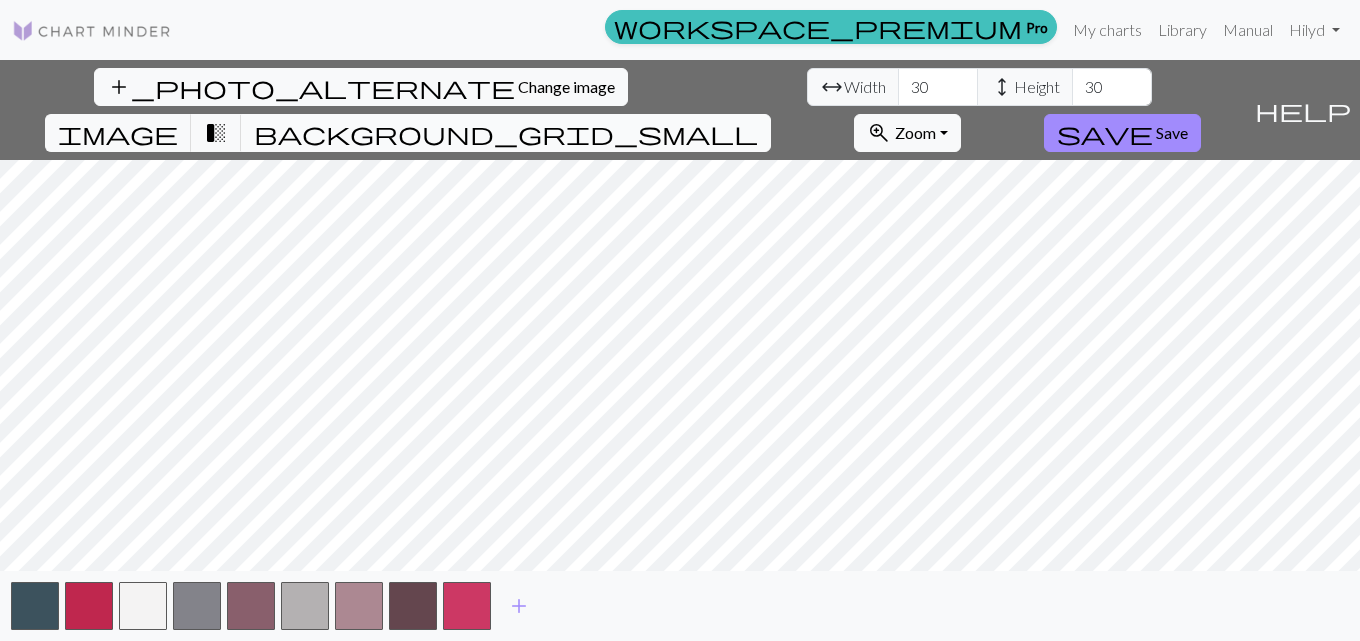 click on "background_grid_small" at bounding box center [506, 133] 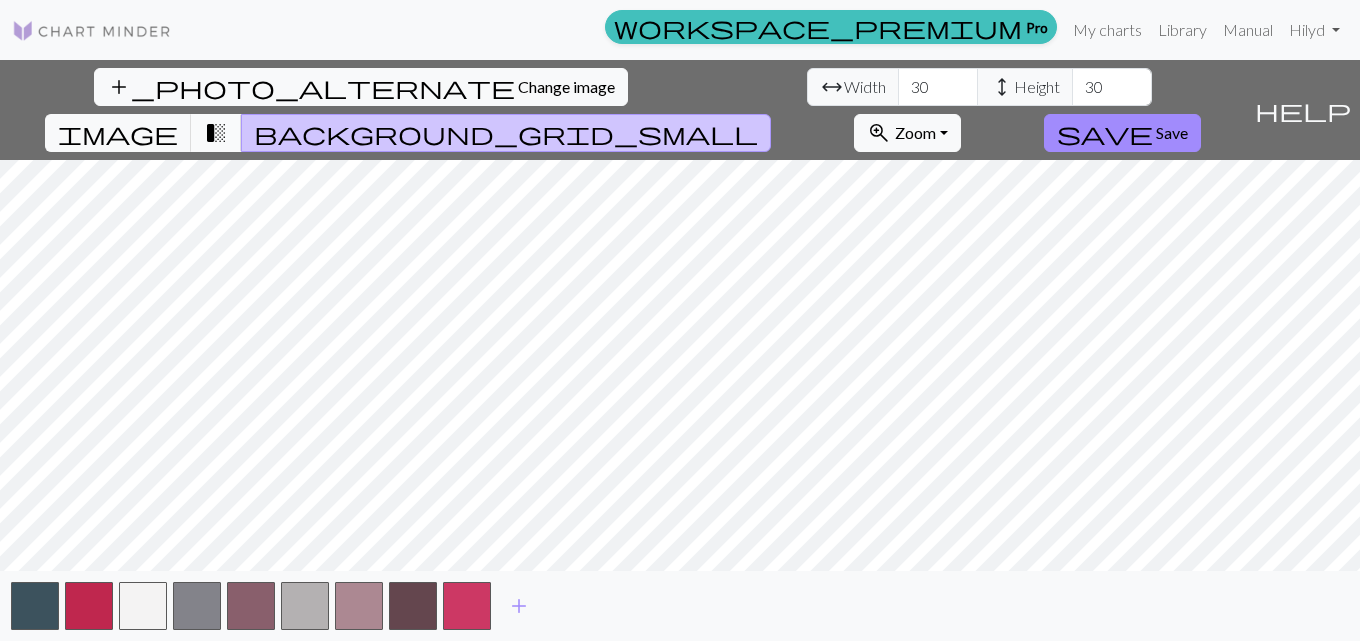 click on "transition_fade" at bounding box center [216, 133] 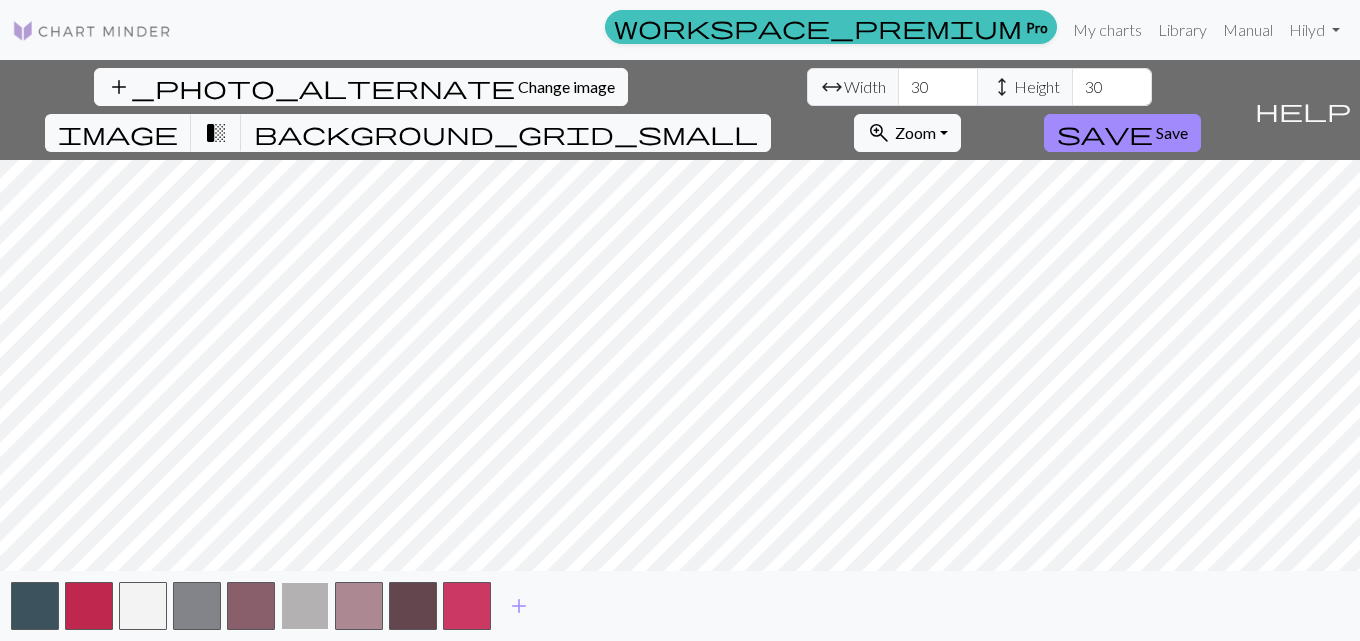 click at bounding box center [305, 606] 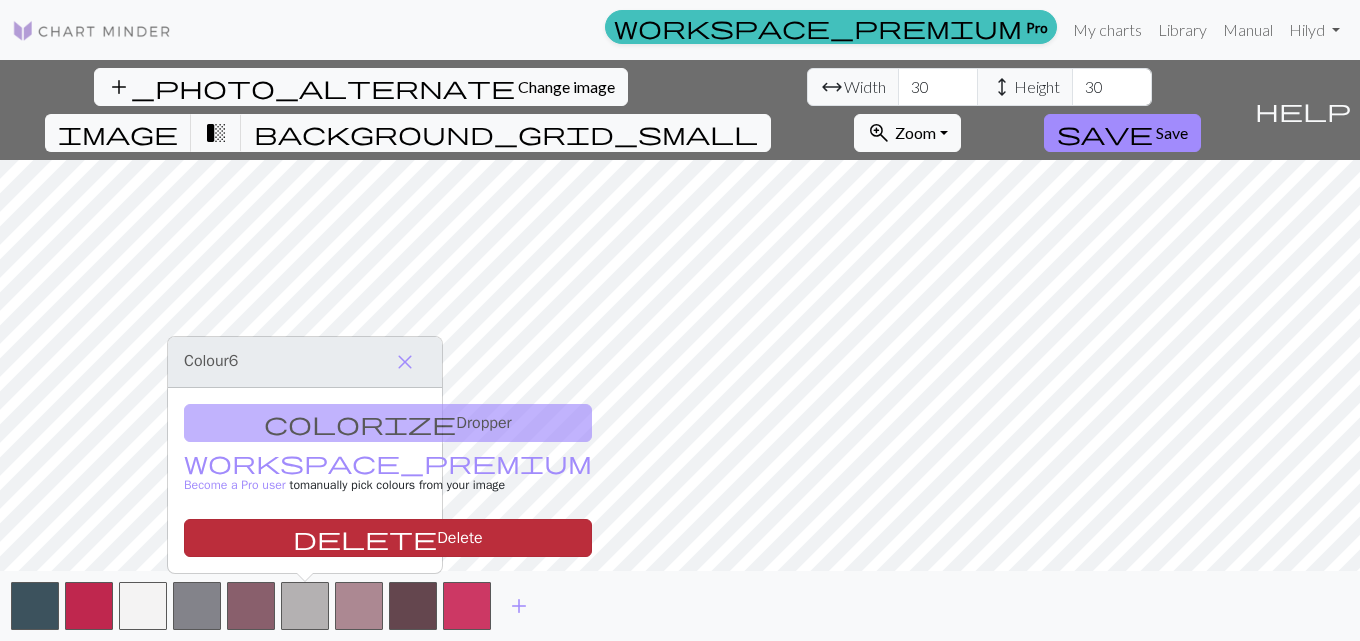 click on "delete Delete" at bounding box center [388, 538] 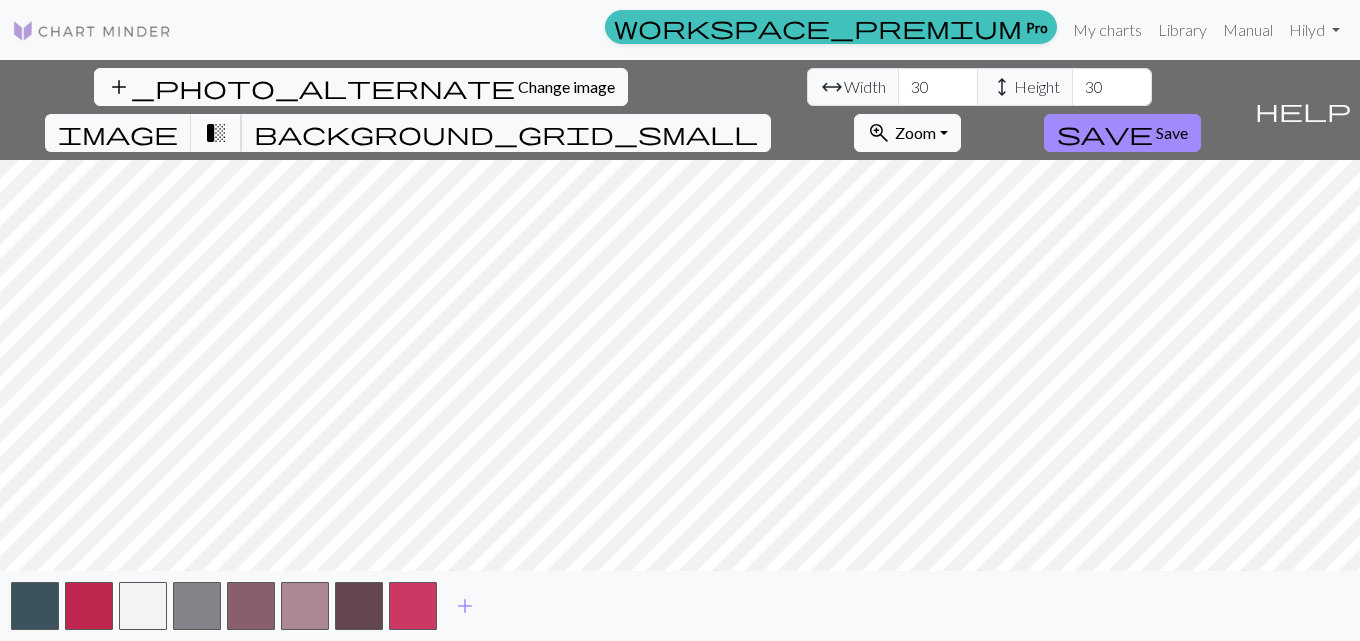 click on "transition_fade" at bounding box center [216, 133] 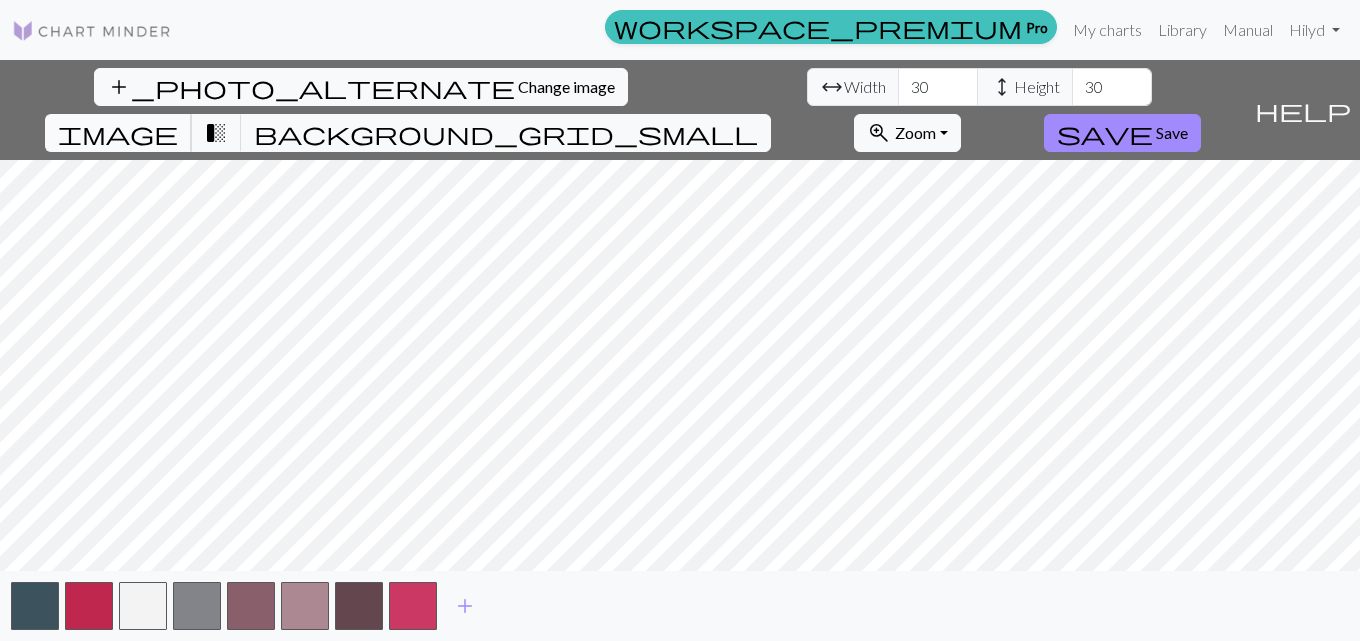 click on "image" at bounding box center (118, 133) 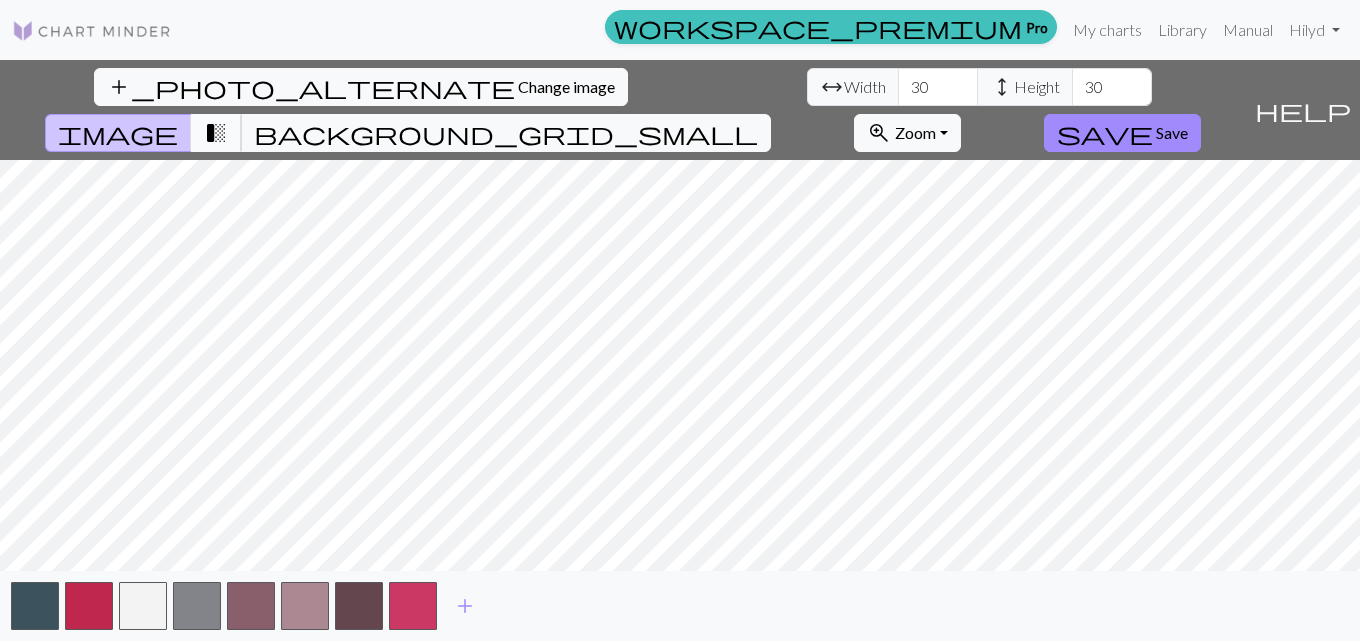 click on "transition_fade" at bounding box center [216, 133] 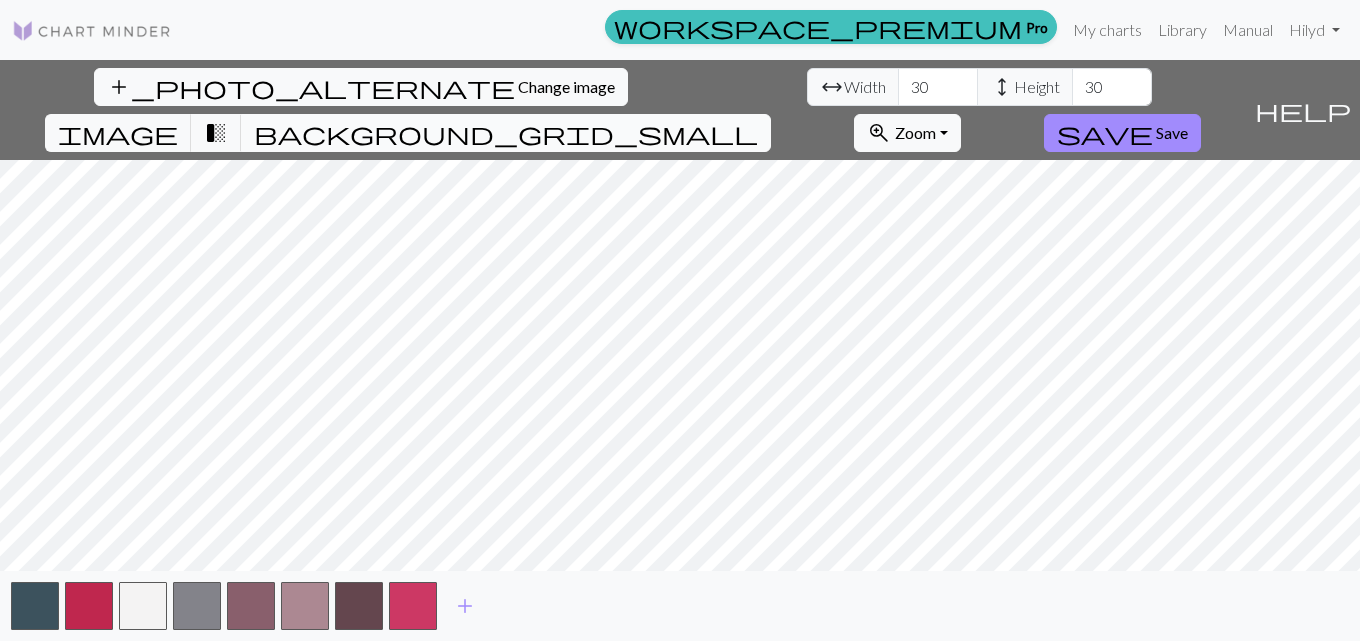 click on "background_grid_small" at bounding box center (506, 133) 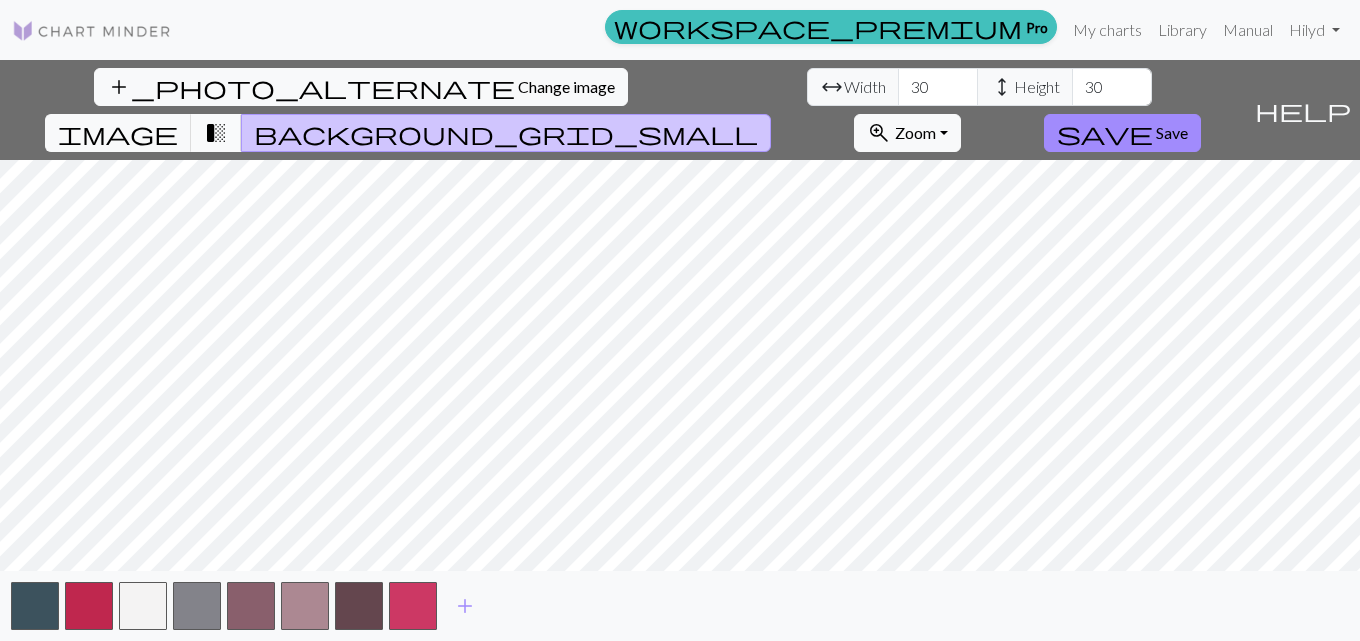 click on "transition_fade" at bounding box center [216, 133] 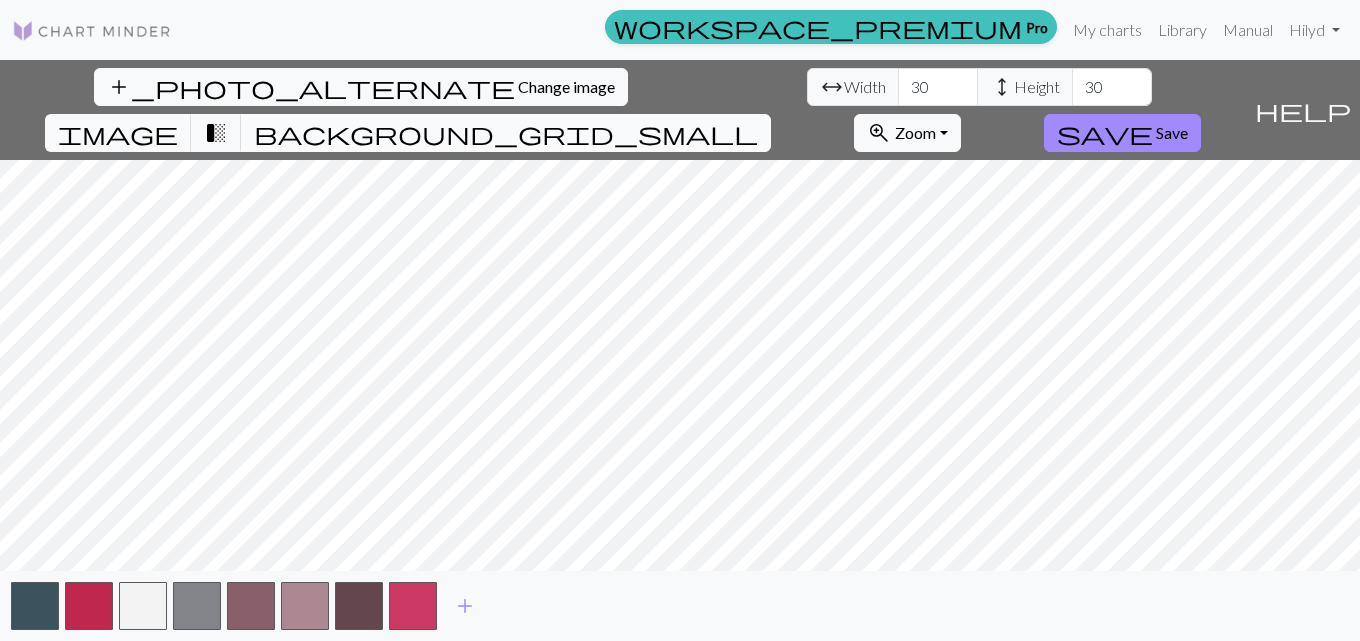 click on "background_grid_small" at bounding box center (506, 133) 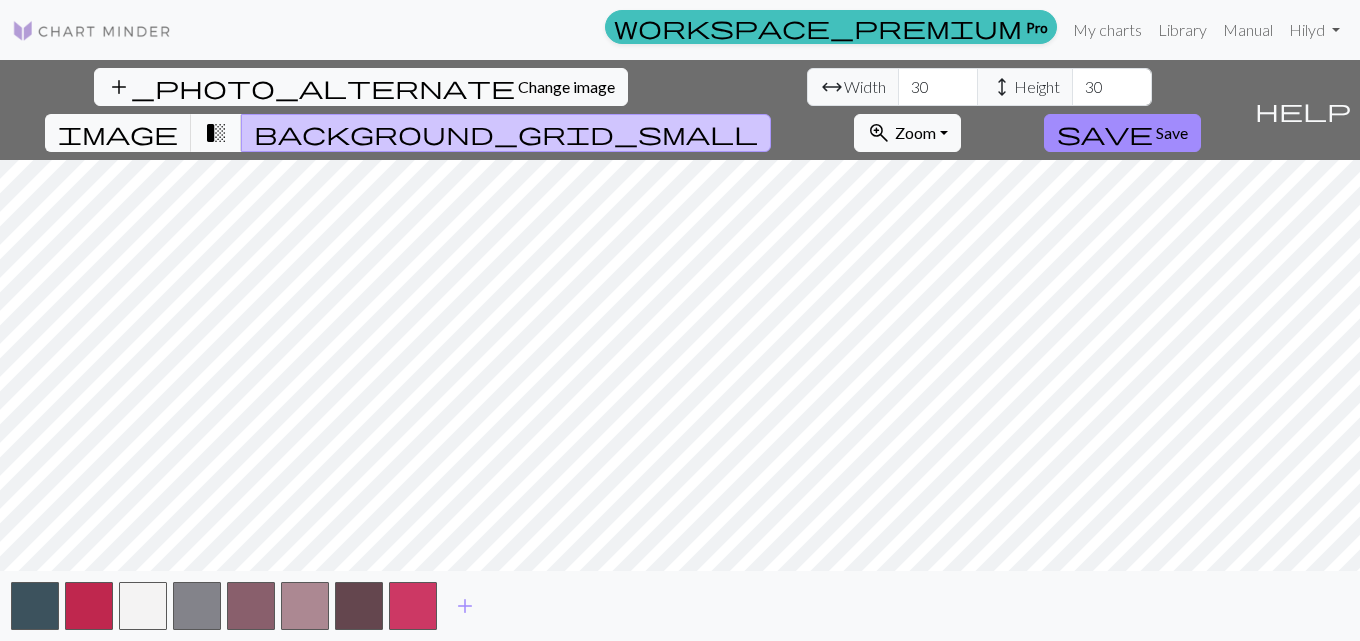 click on "transition_fade" at bounding box center (216, 133) 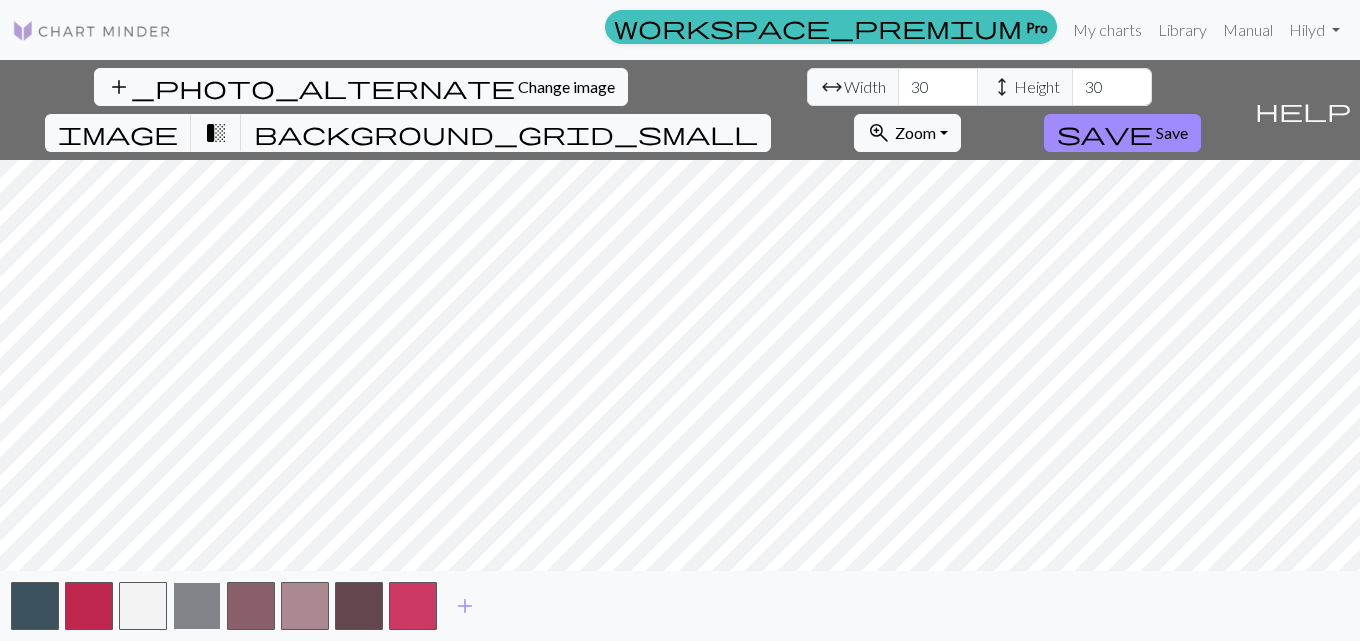 click at bounding box center [197, 606] 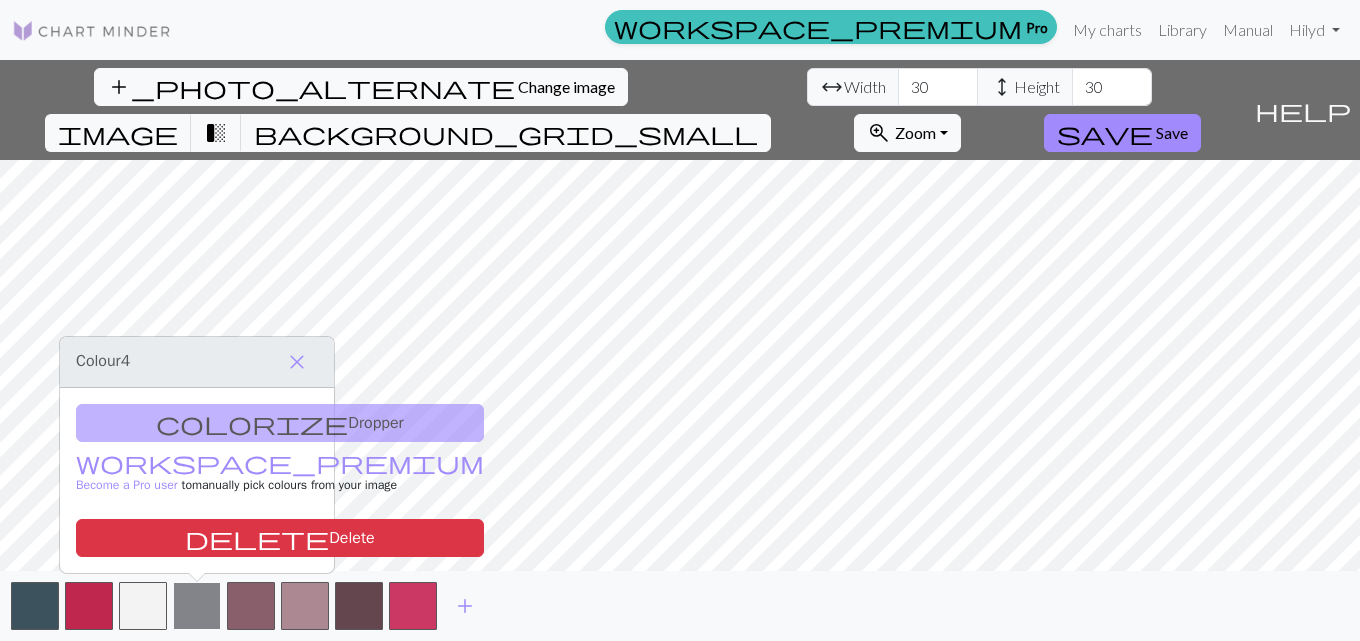 click at bounding box center (197, 606) 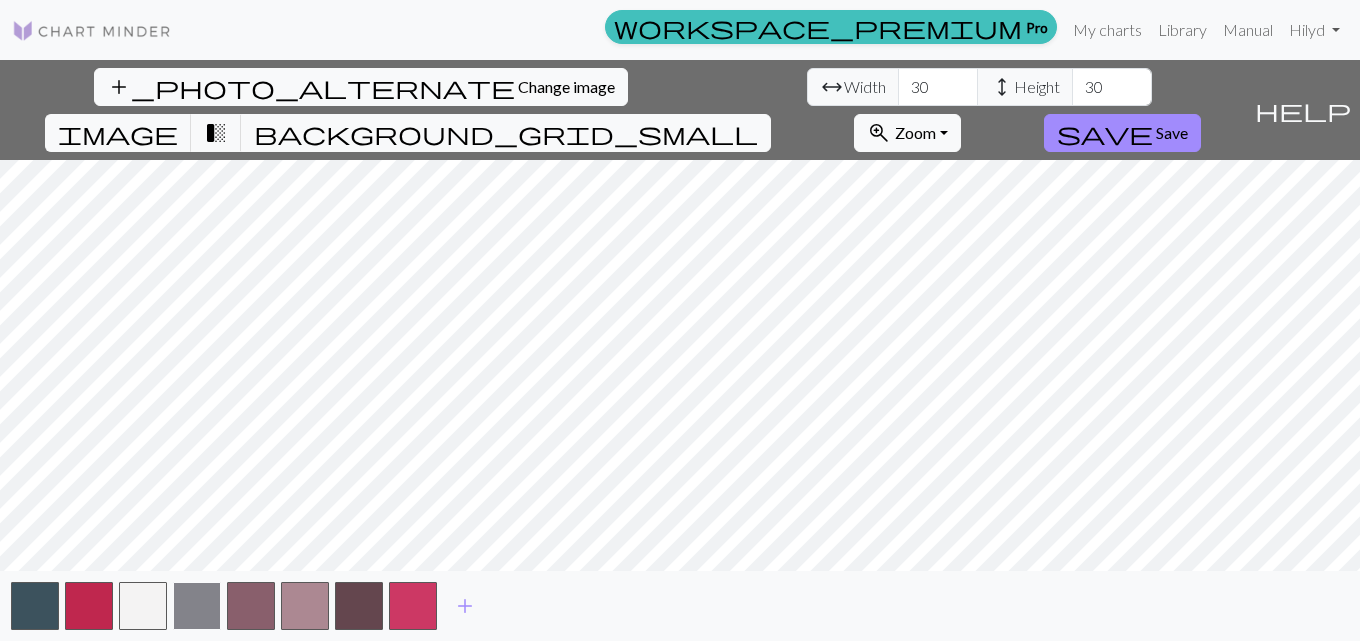 click at bounding box center (197, 606) 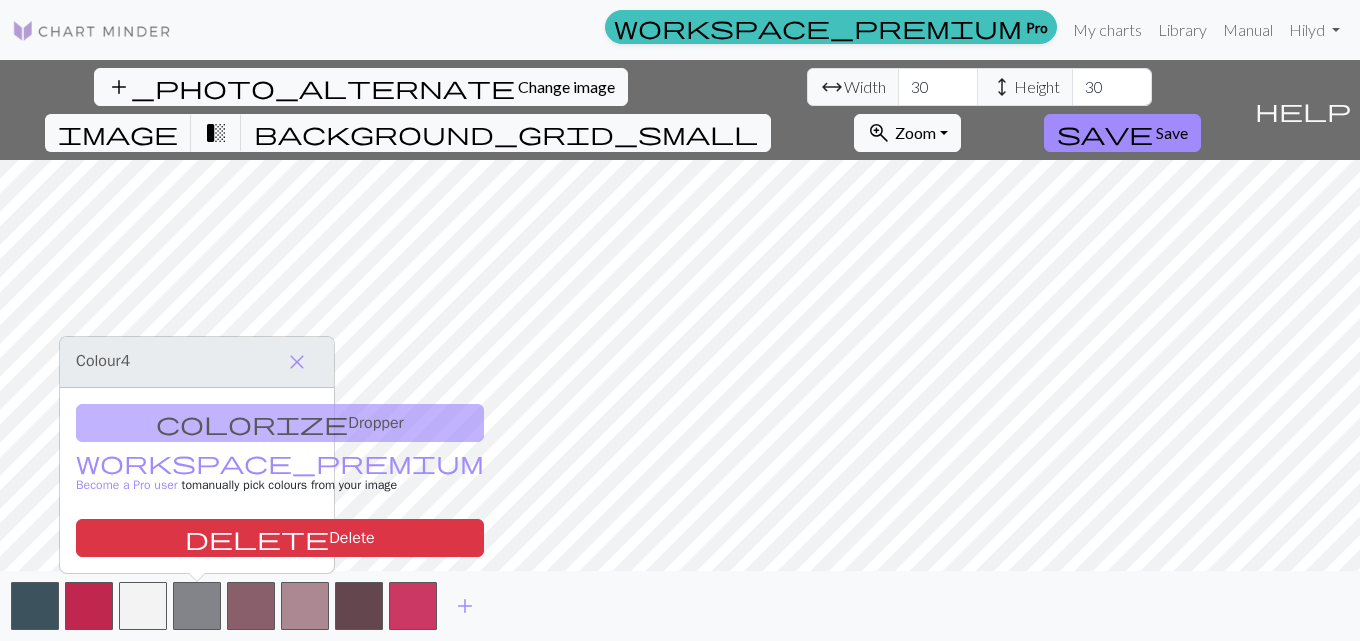click on "colorize Dropper workspace_premium Become a Pro user   to  manually pick colours from your image delete Delete" at bounding box center (197, 480) 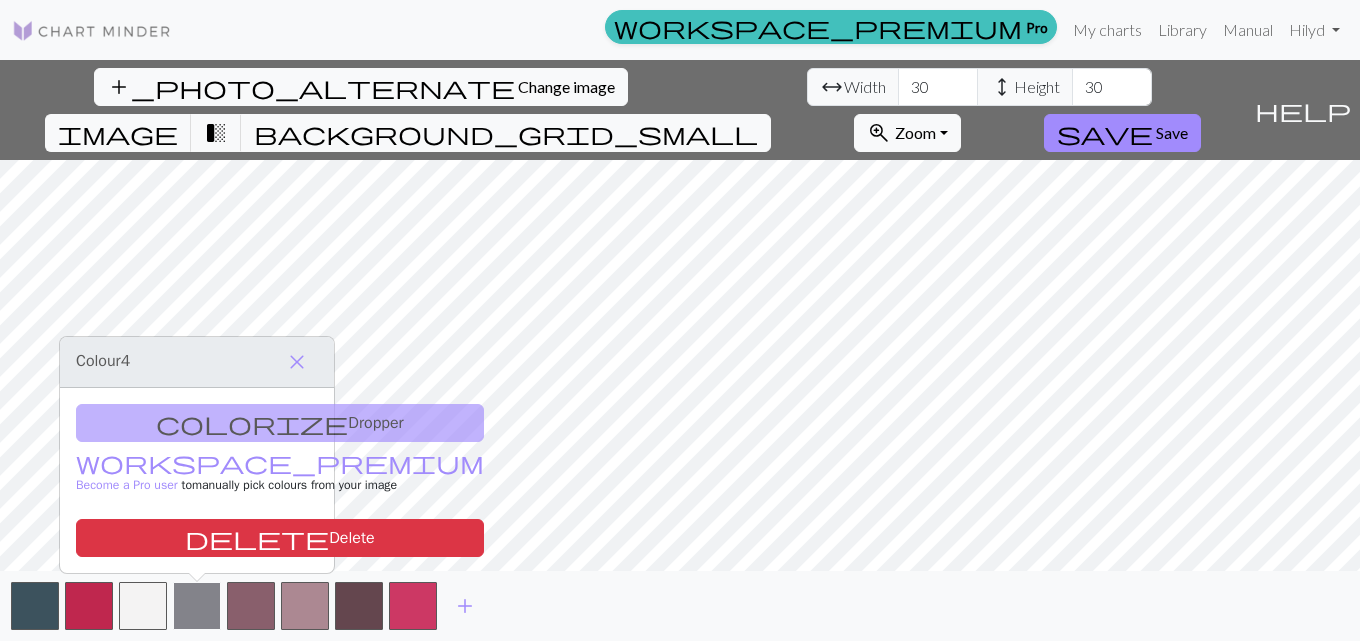 click at bounding box center [197, 606] 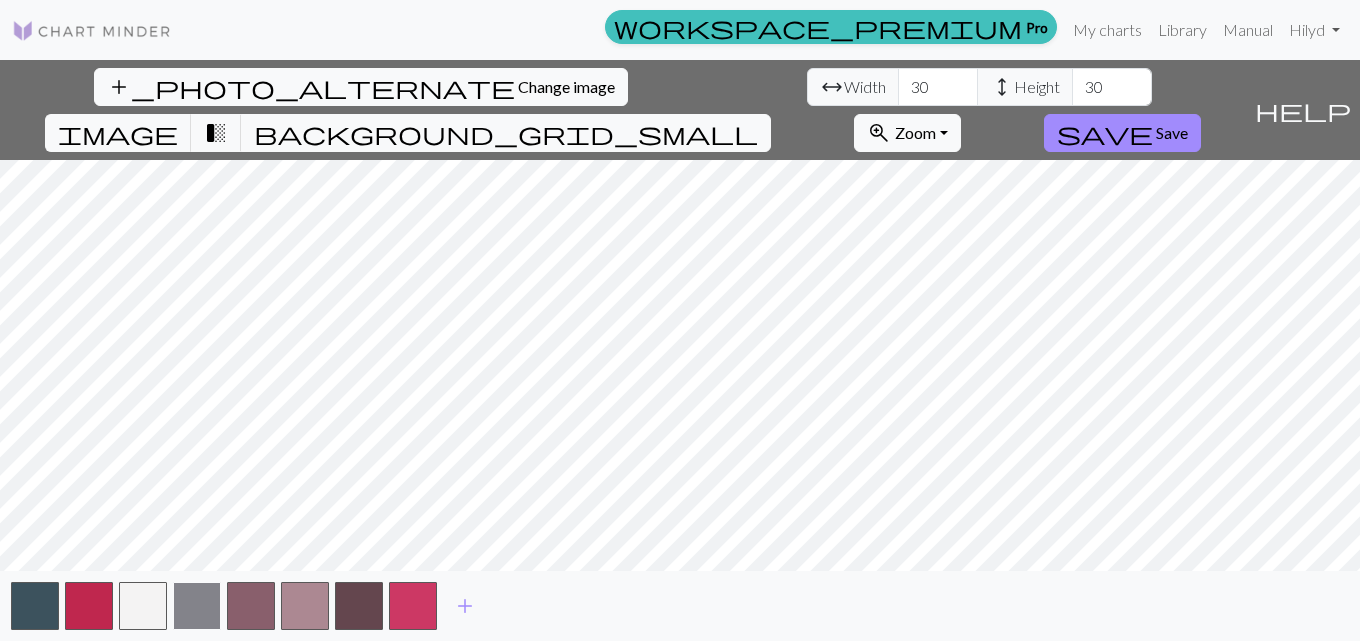click at bounding box center [197, 606] 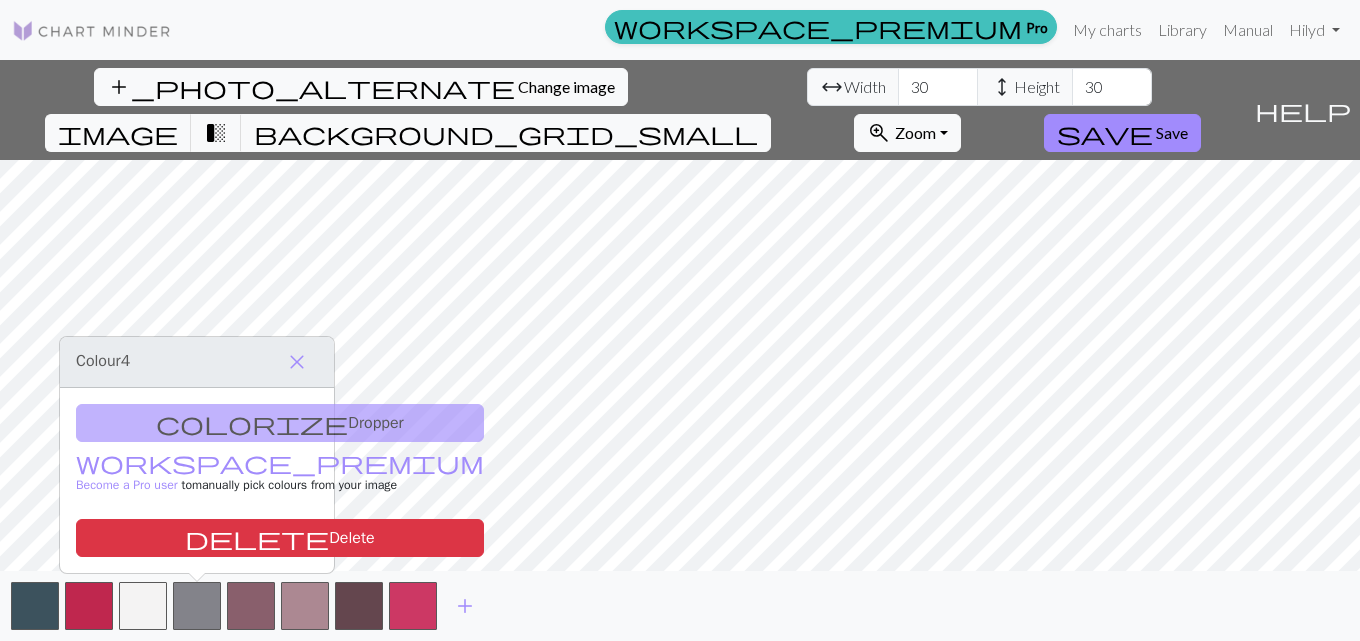 click on "Colour  4" at bounding box center [103, 361] 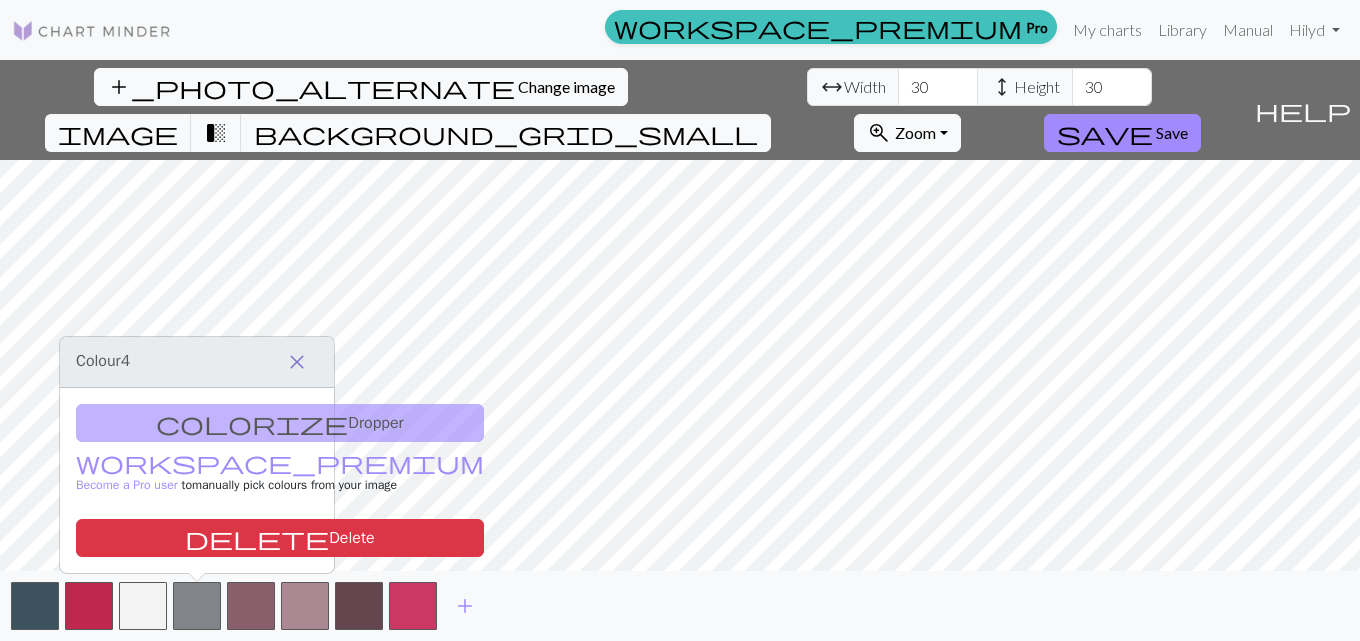 click on "close" at bounding box center [297, 362] 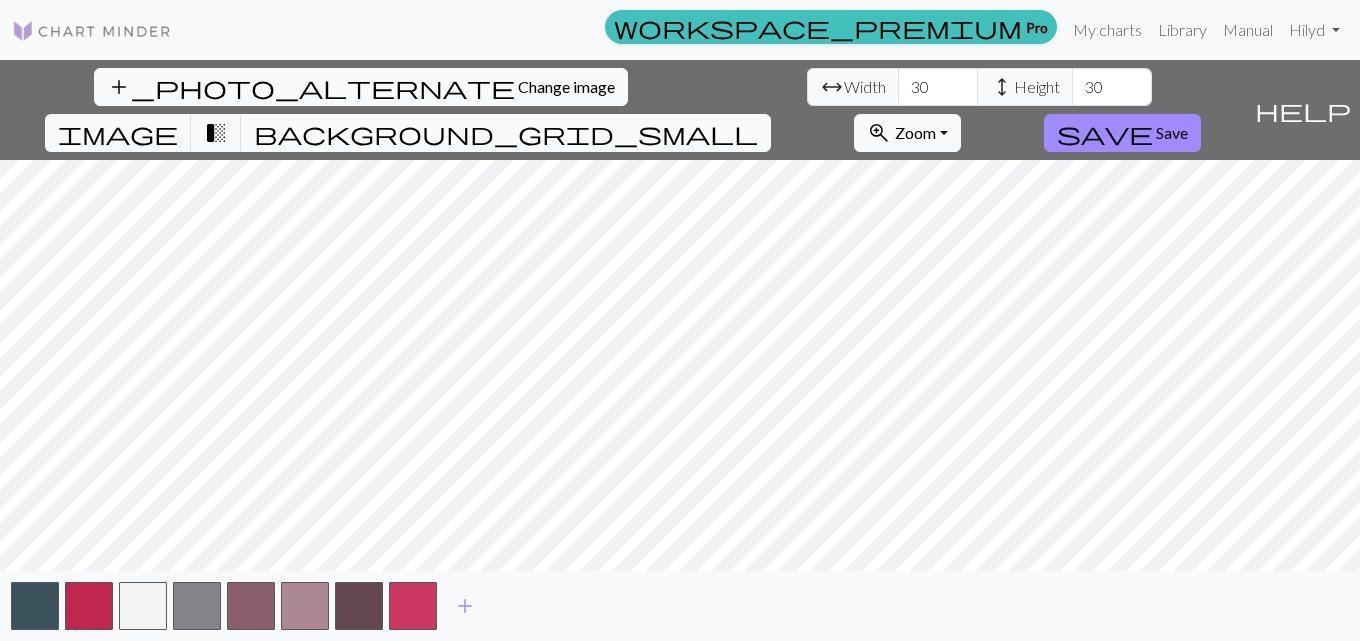 click on "background_grid_small" at bounding box center (506, 133) 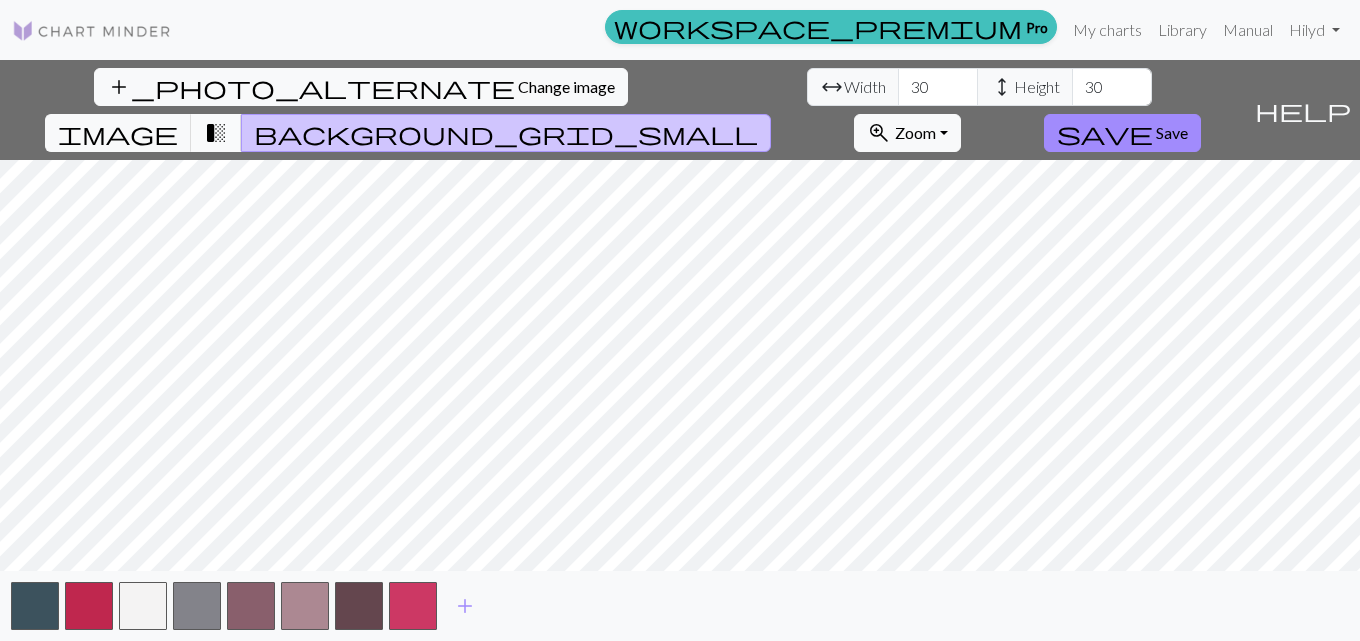 click on "transition_fade" at bounding box center (216, 133) 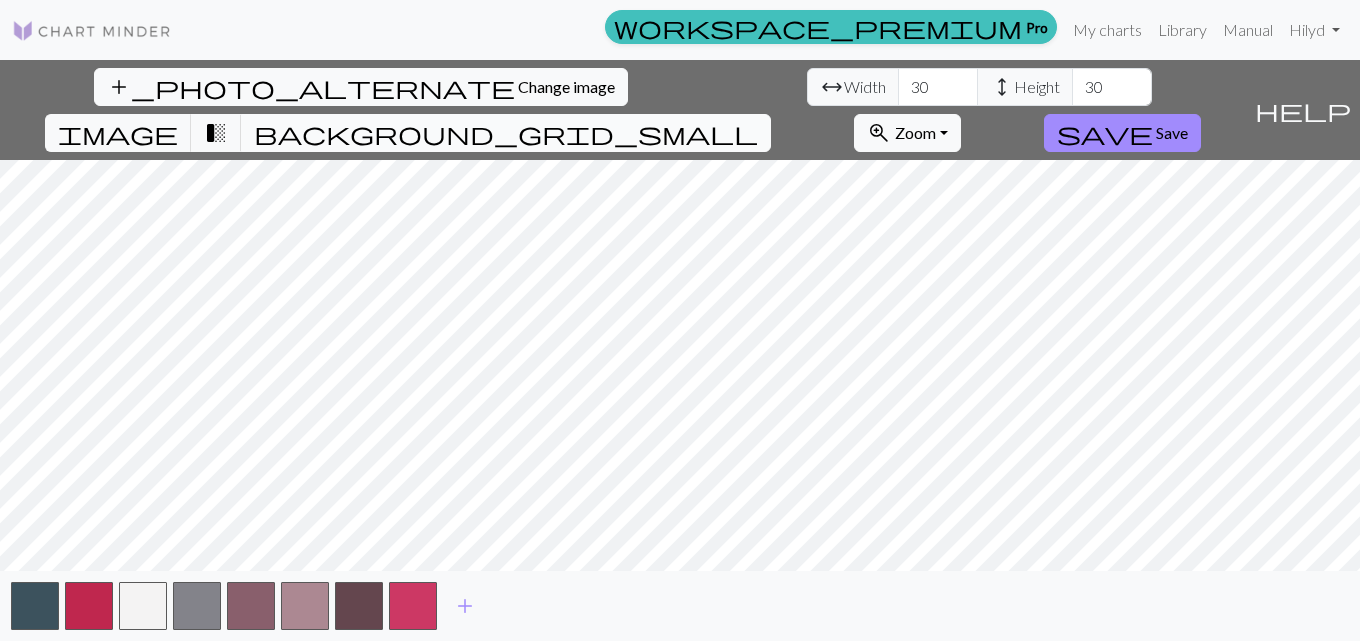 click on "background_grid_small" at bounding box center [506, 133] 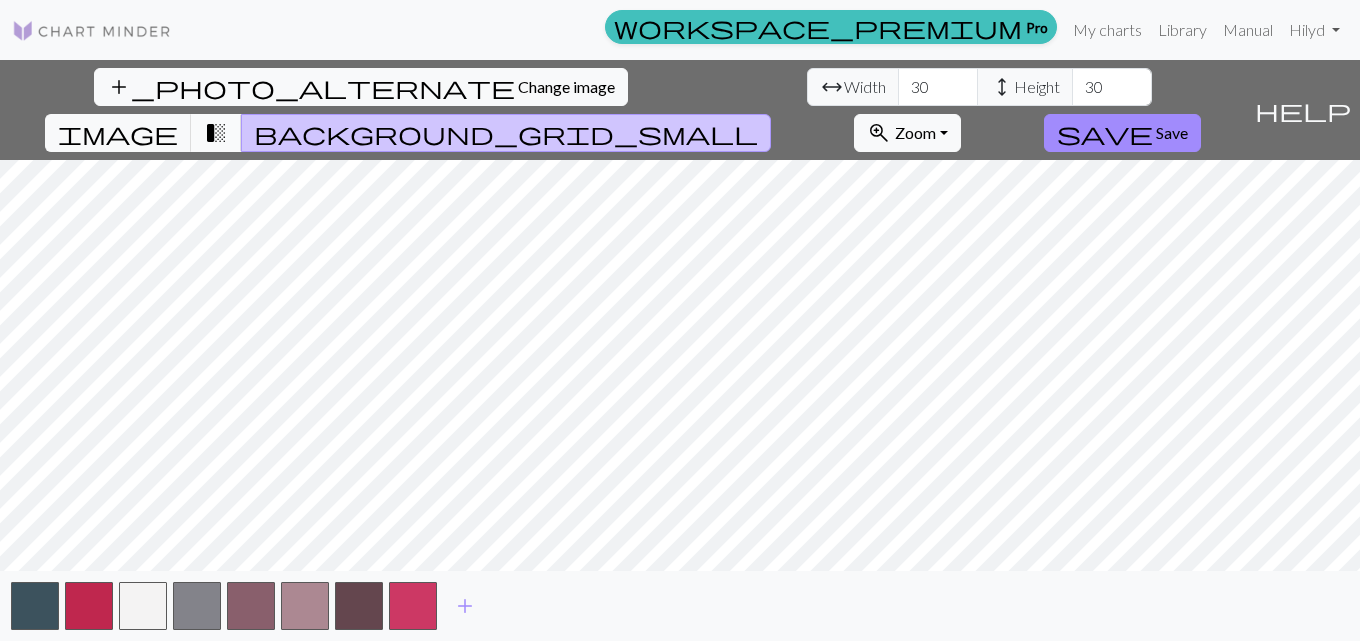 click on "transition_fade" at bounding box center (216, 133) 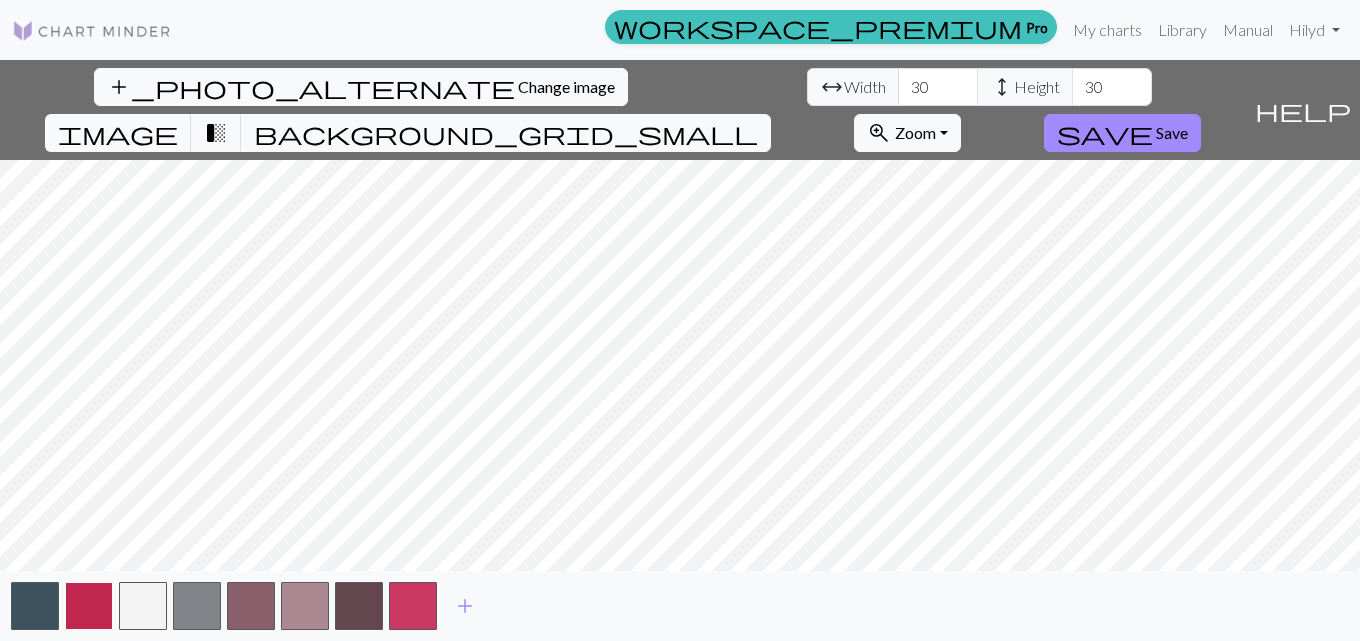 click at bounding box center [89, 606] 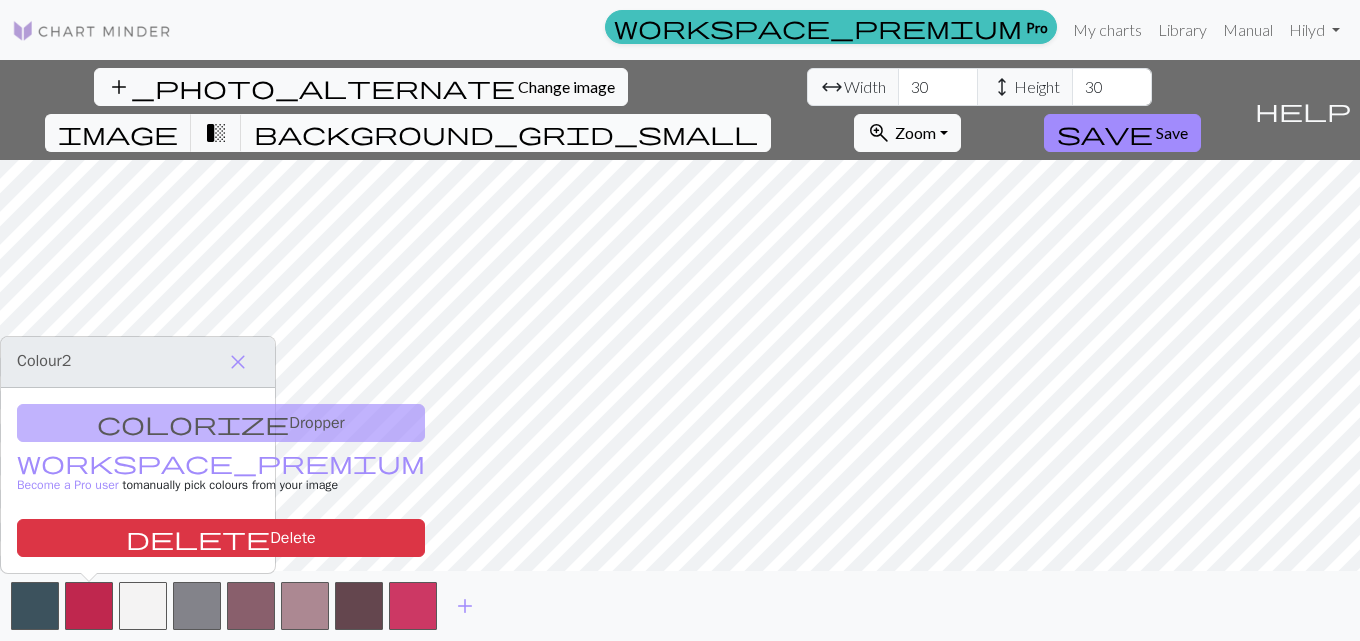 click on "background_grid_small" at bounding box center (506, 133) 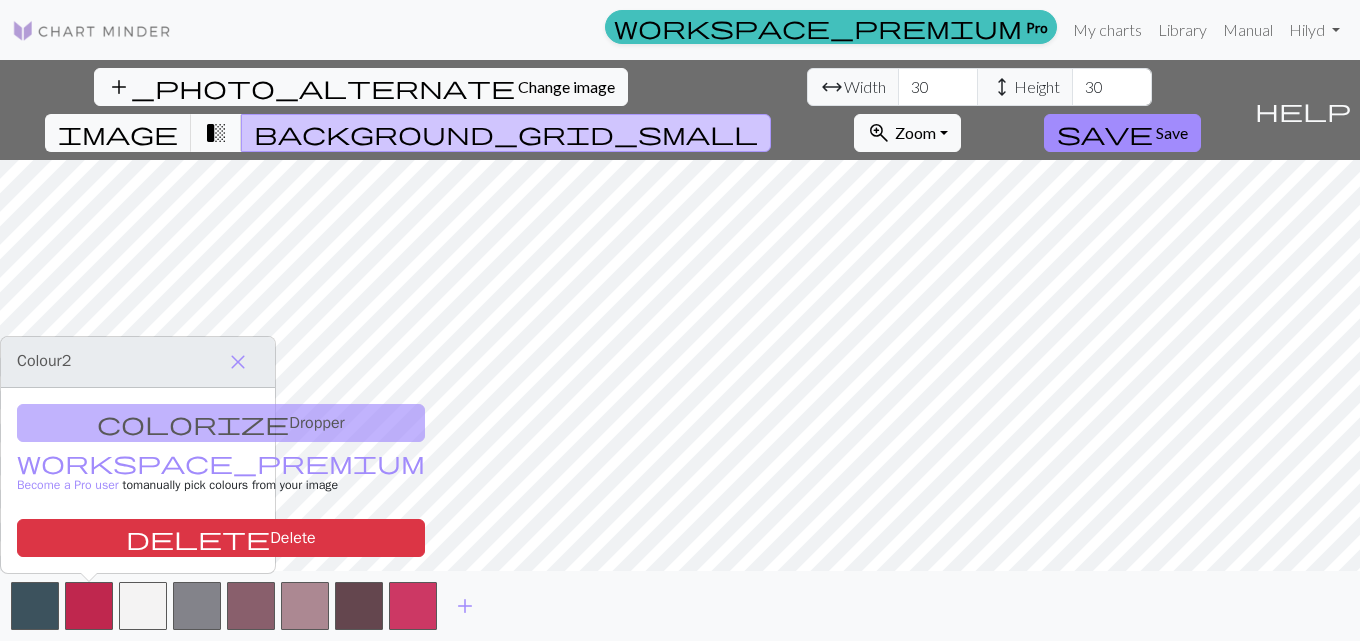 click on "transition_fade" at bounding box center [216, 133] 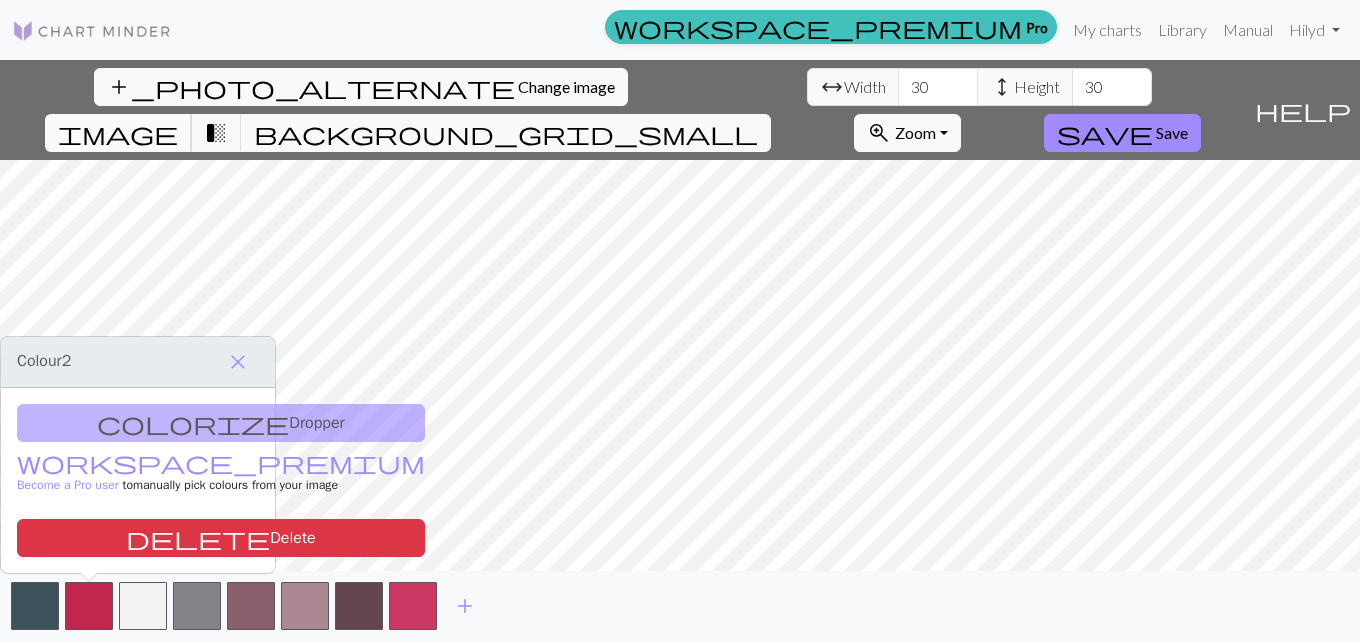 click on "image" at bounding box center [118, 133] 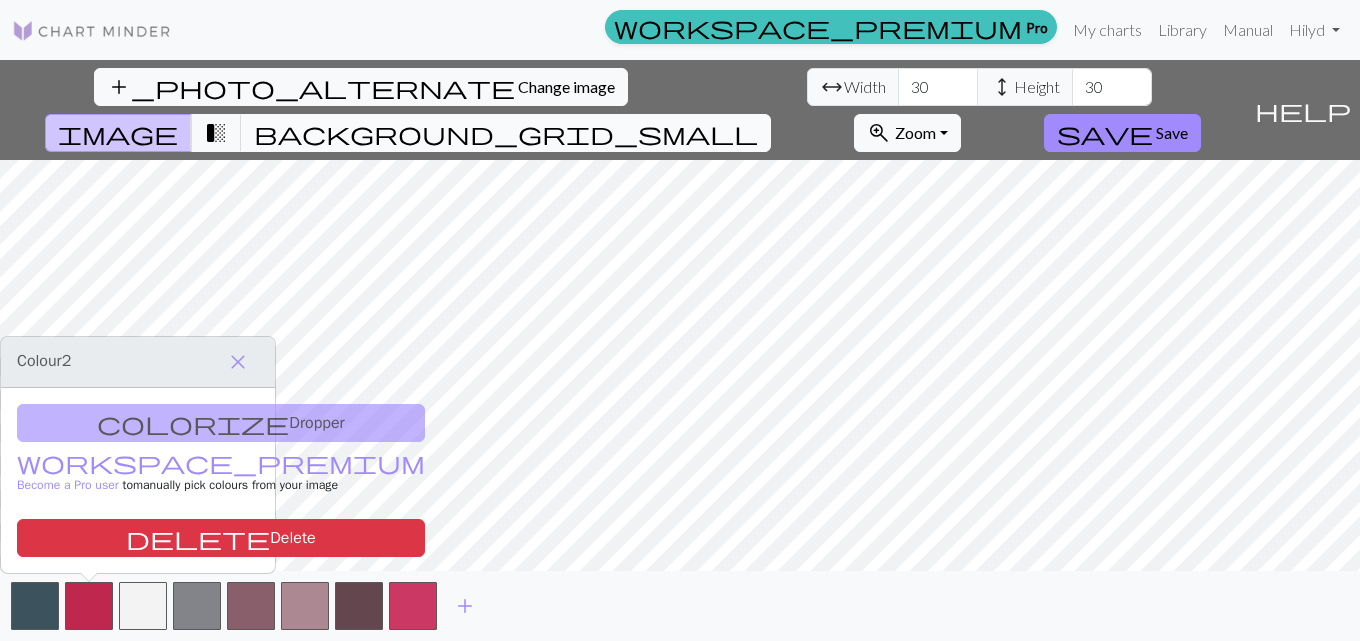 click on "background_grid_small" at bounding box center (506, 133) 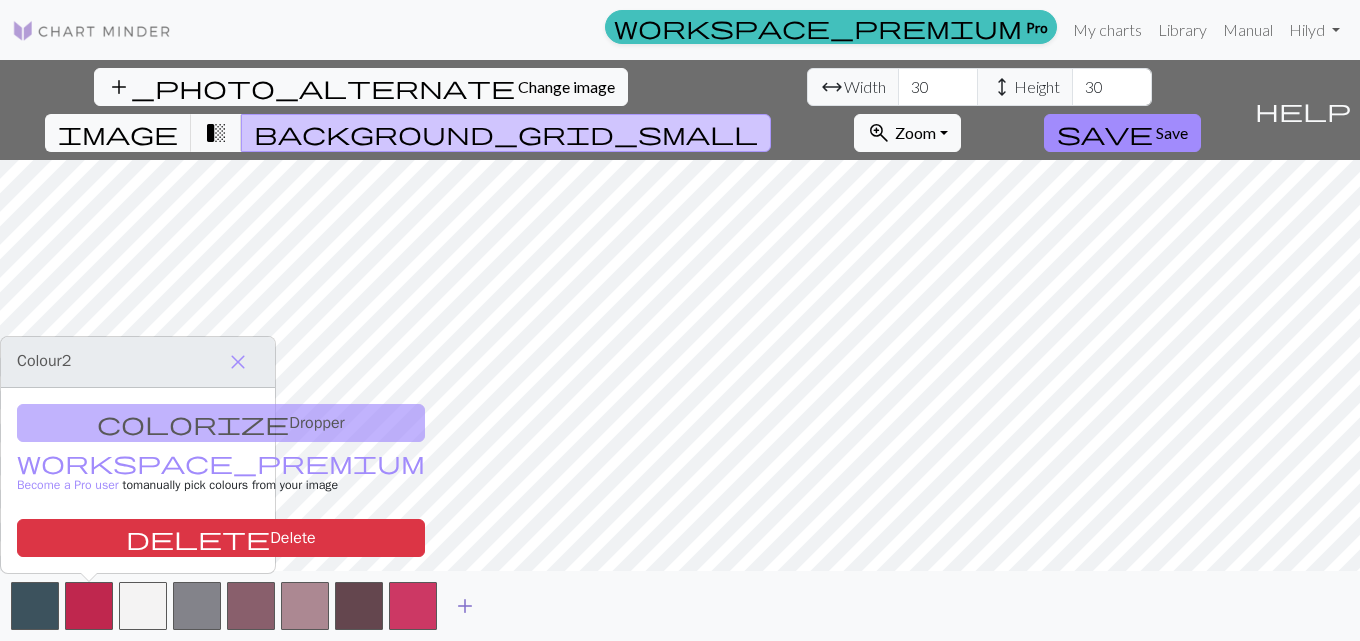 click on "add" at bounding box center (465, 606) 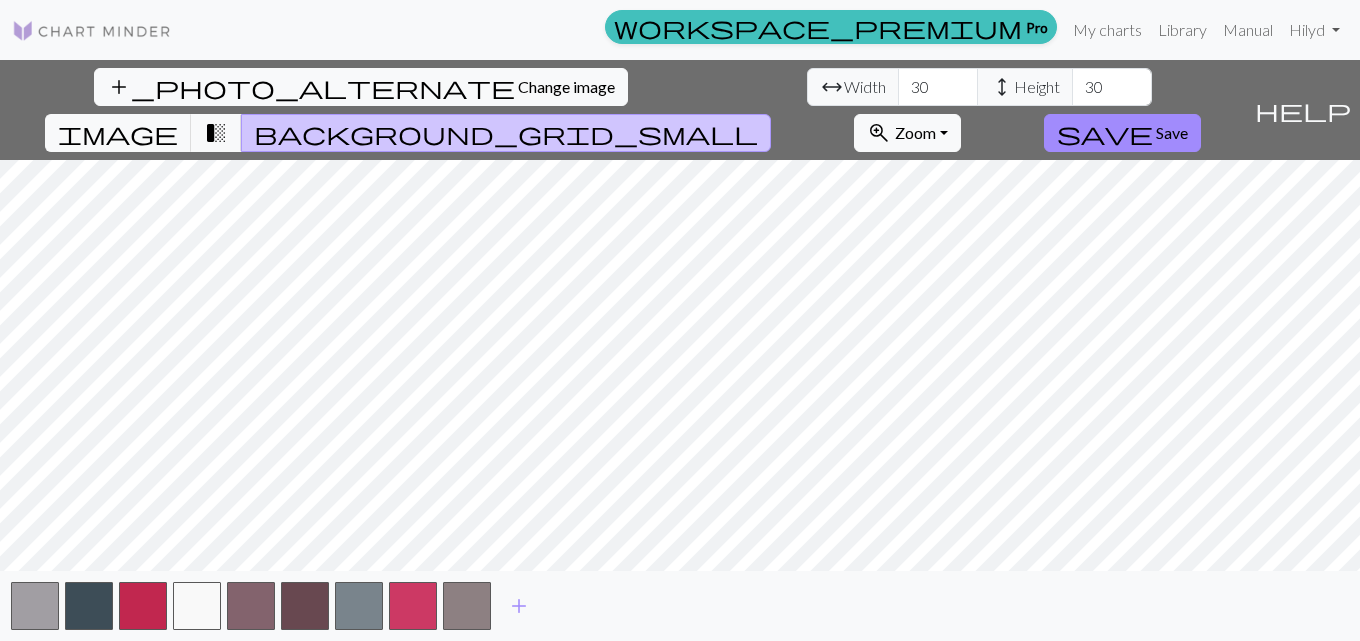 click on "add" at bounding box center (680, 606) 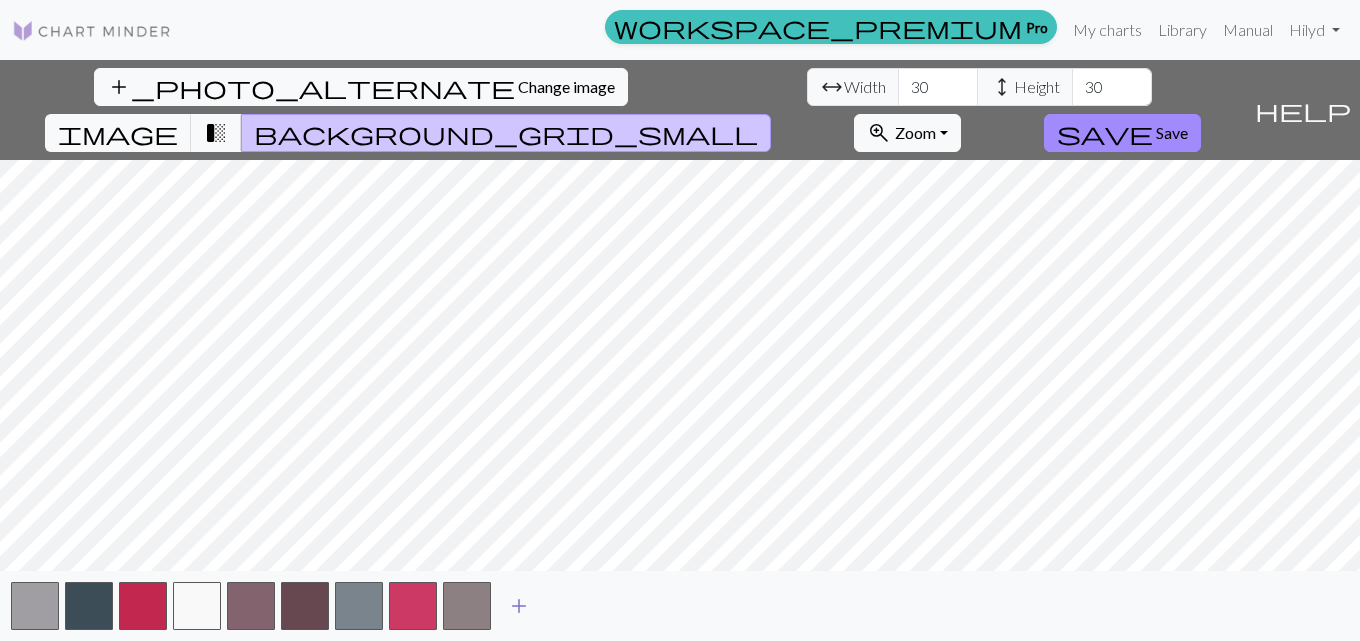 click on "add" at bounding box center [519, 606] 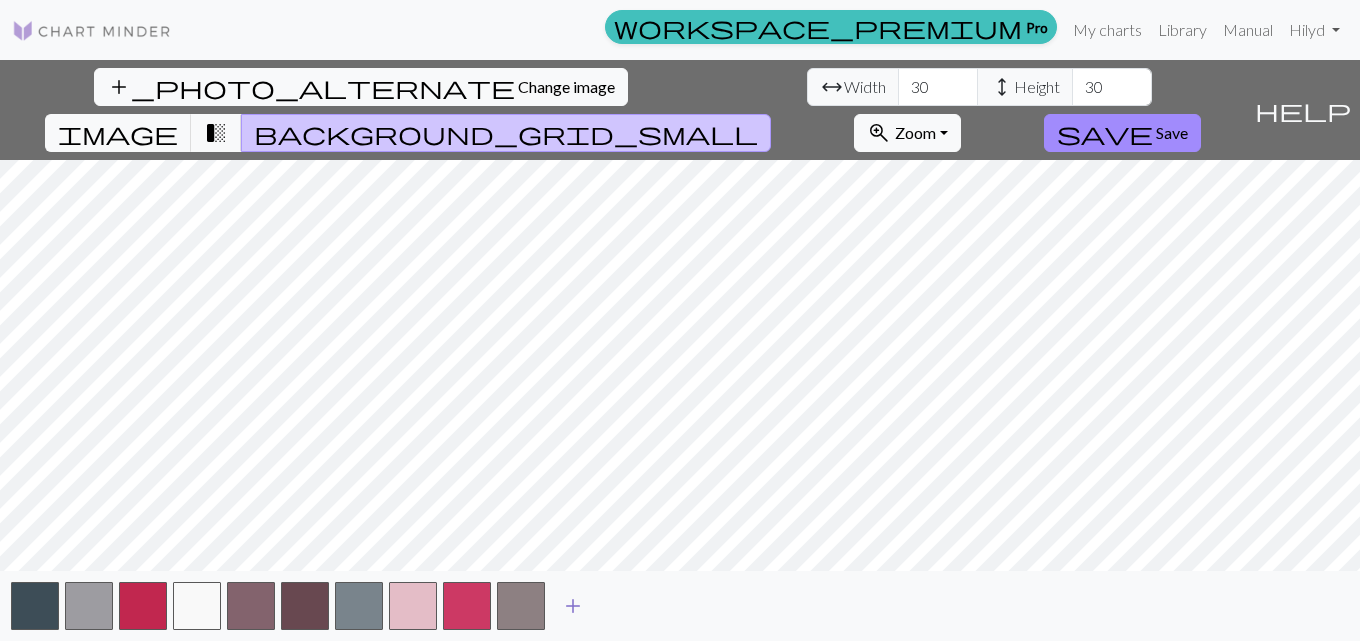 click on "add" at bounding box center (573, 606) 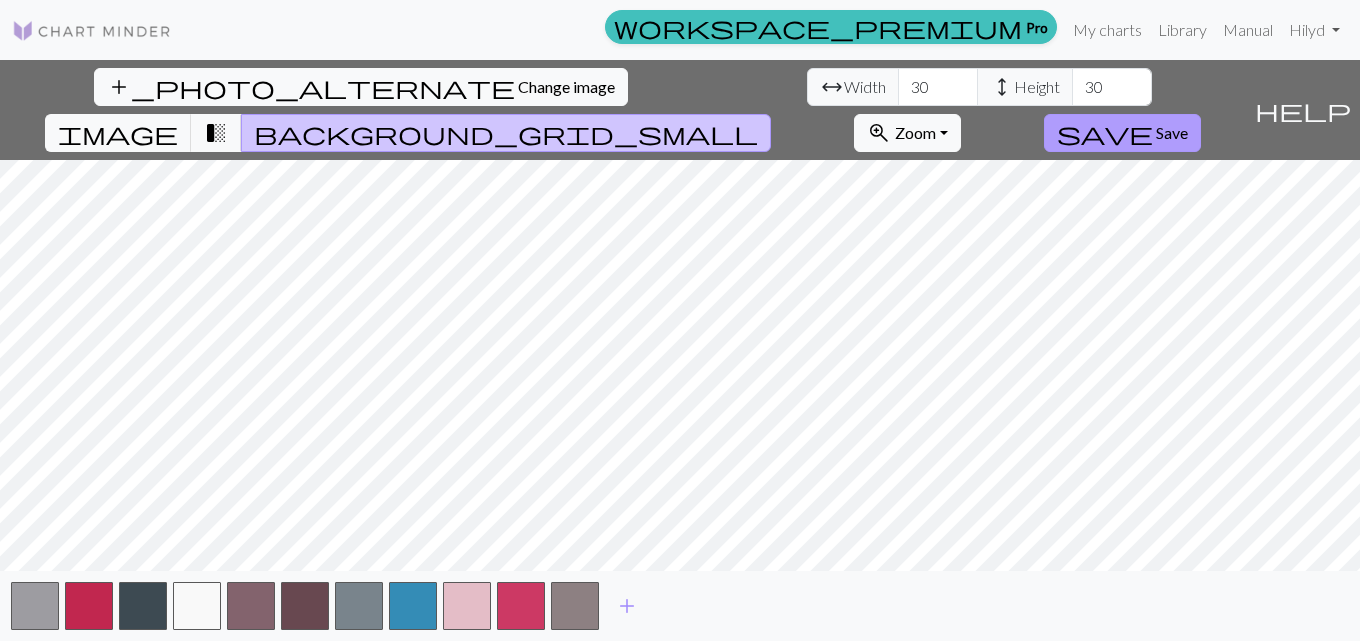 click on "Save" at bounding box center (1172, 132) 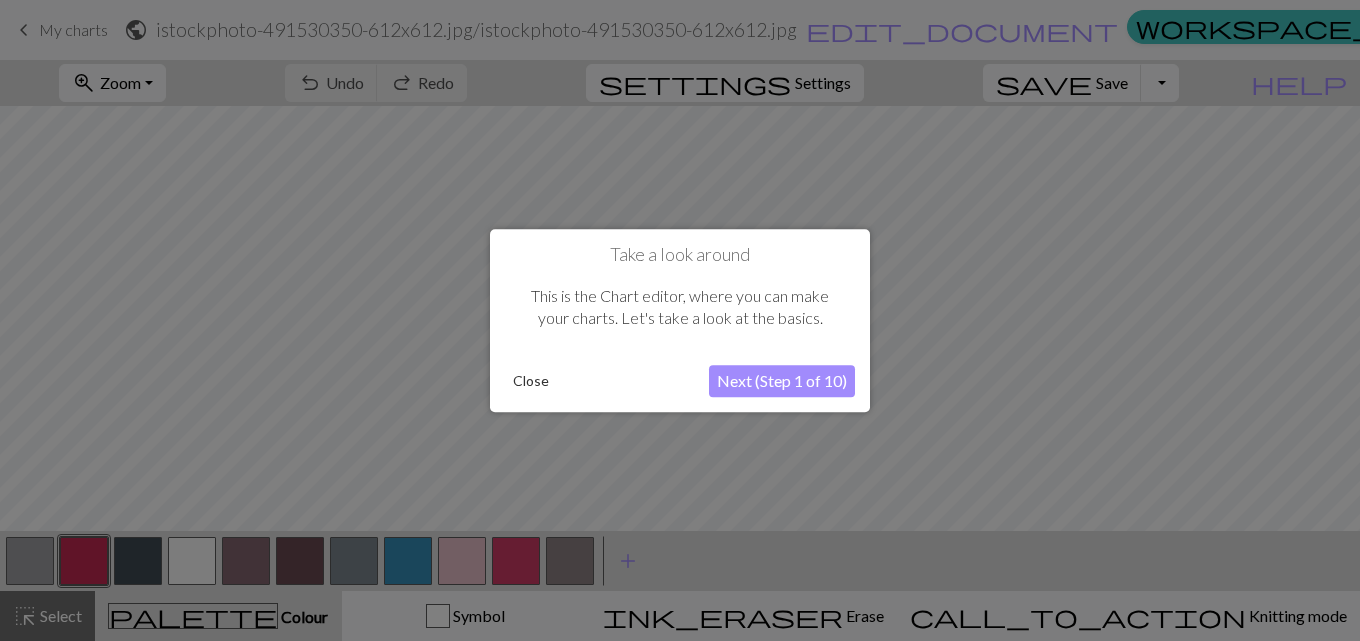click on "Close" at bounding box center (531, 381) 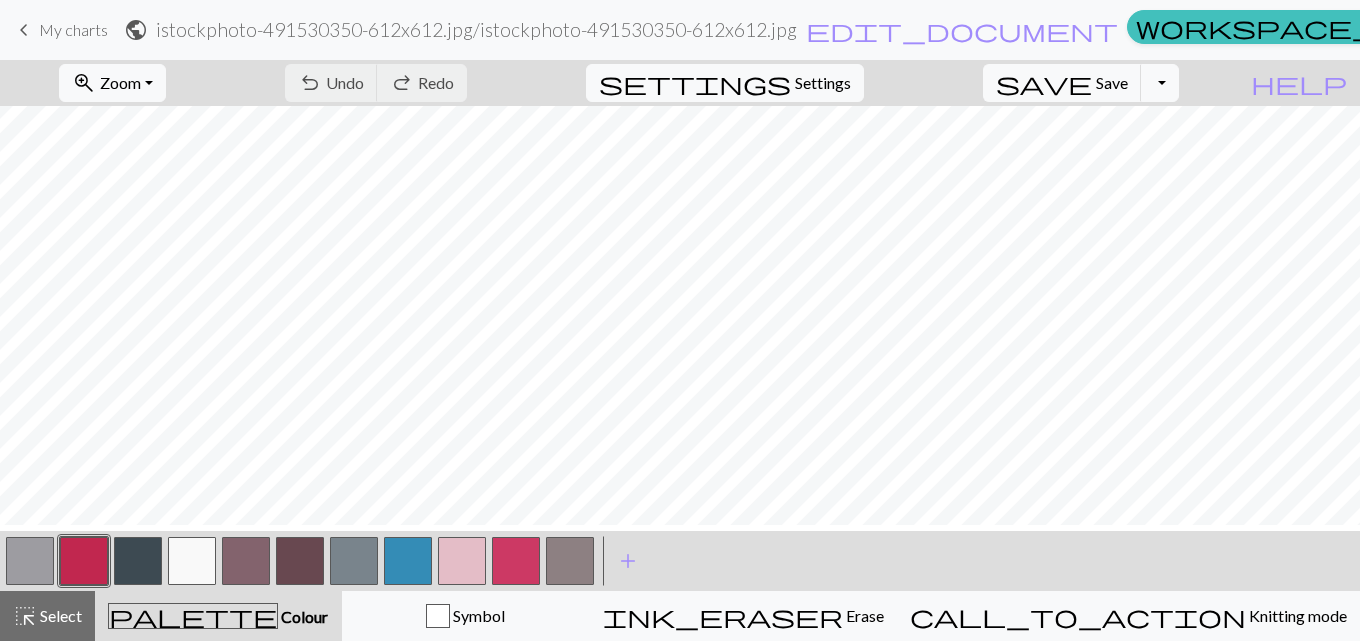 scroll, scrollTop: 61, scrollLeft: 0, axis: vertical 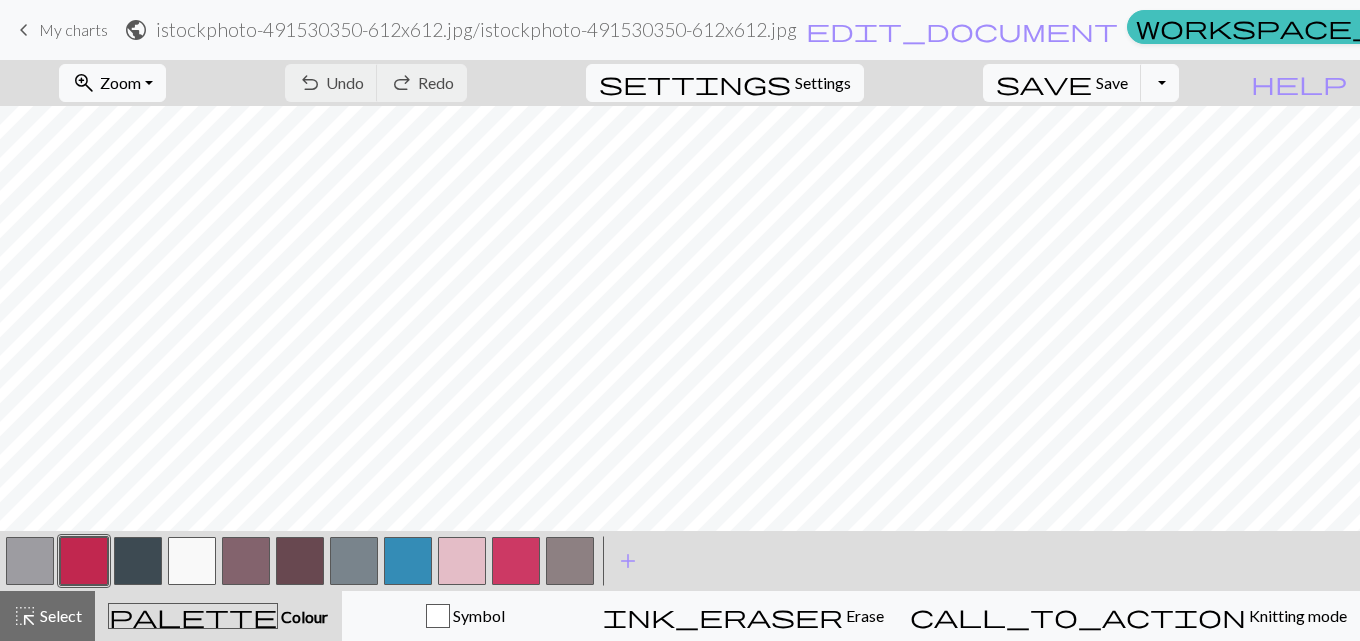 click at bounding box center [30, 561] 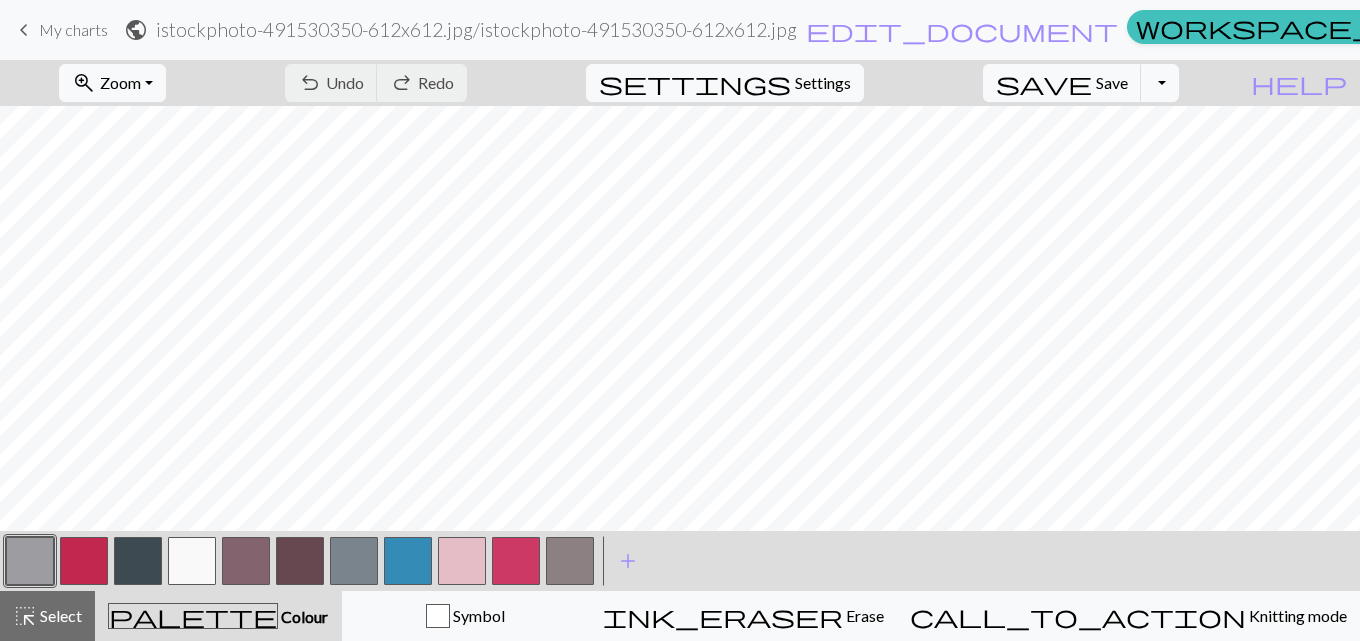 click at bounding box center (30, 561) 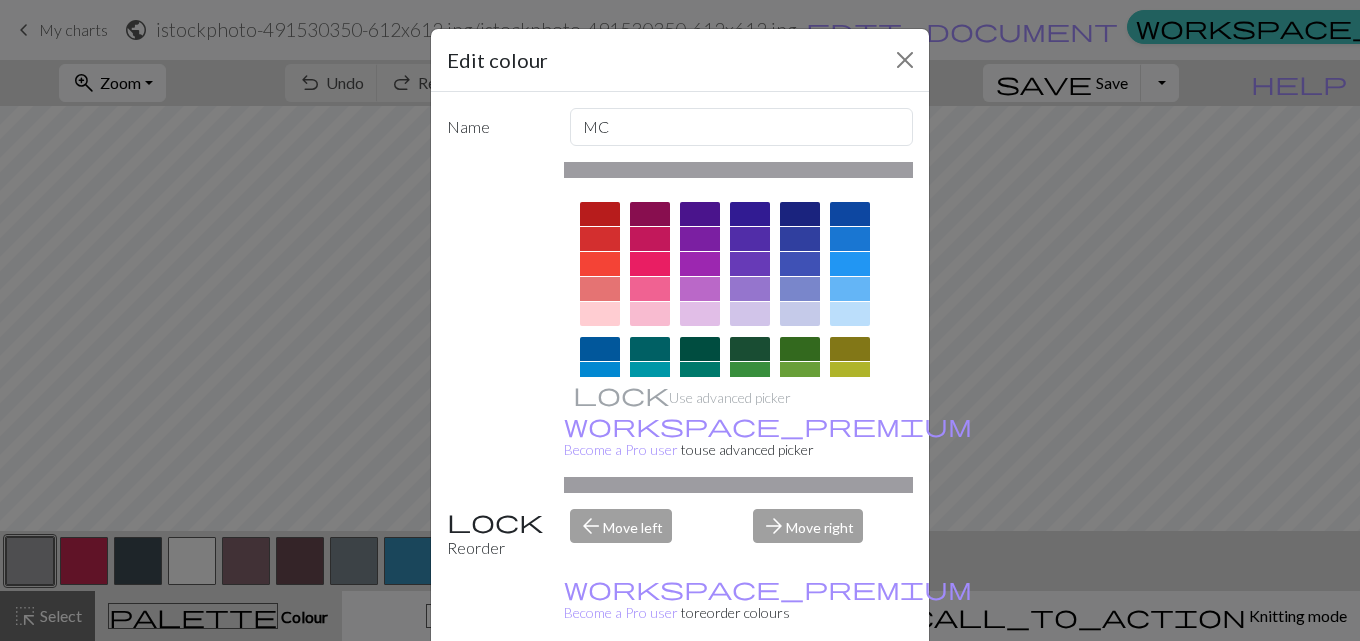 click at bounding box center (739, 467) 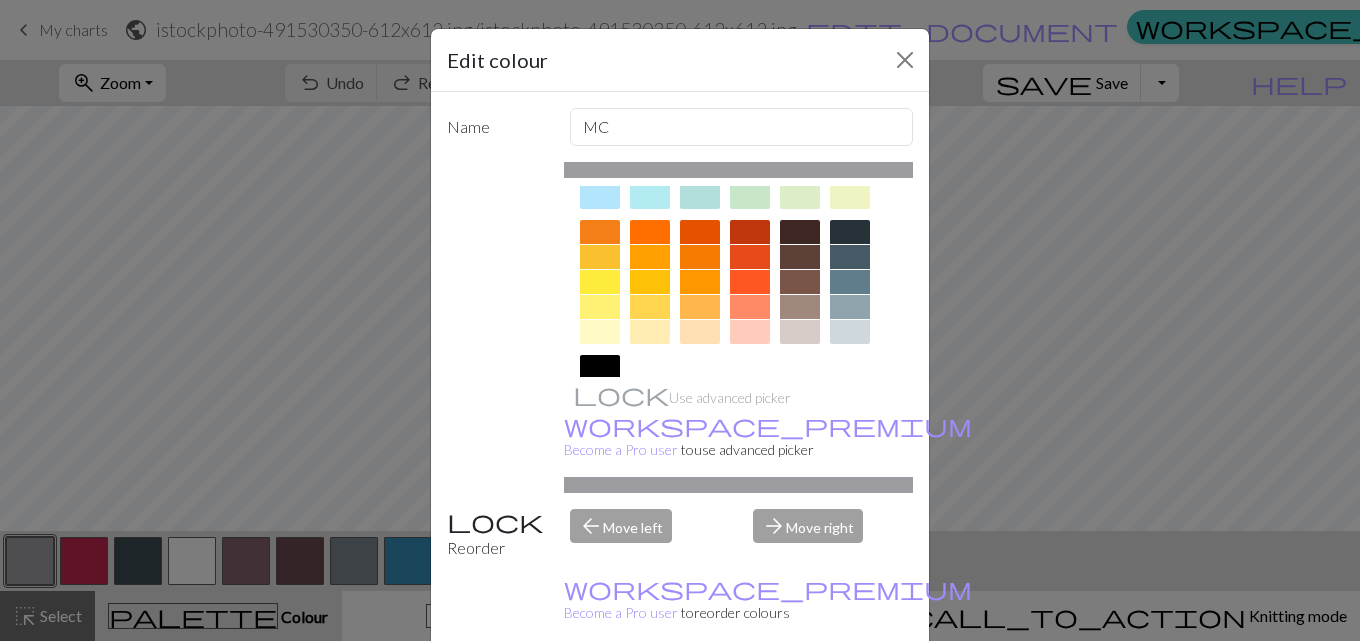 scroll, scrollTop: 238, scrollLeft: 0, axis: vertical 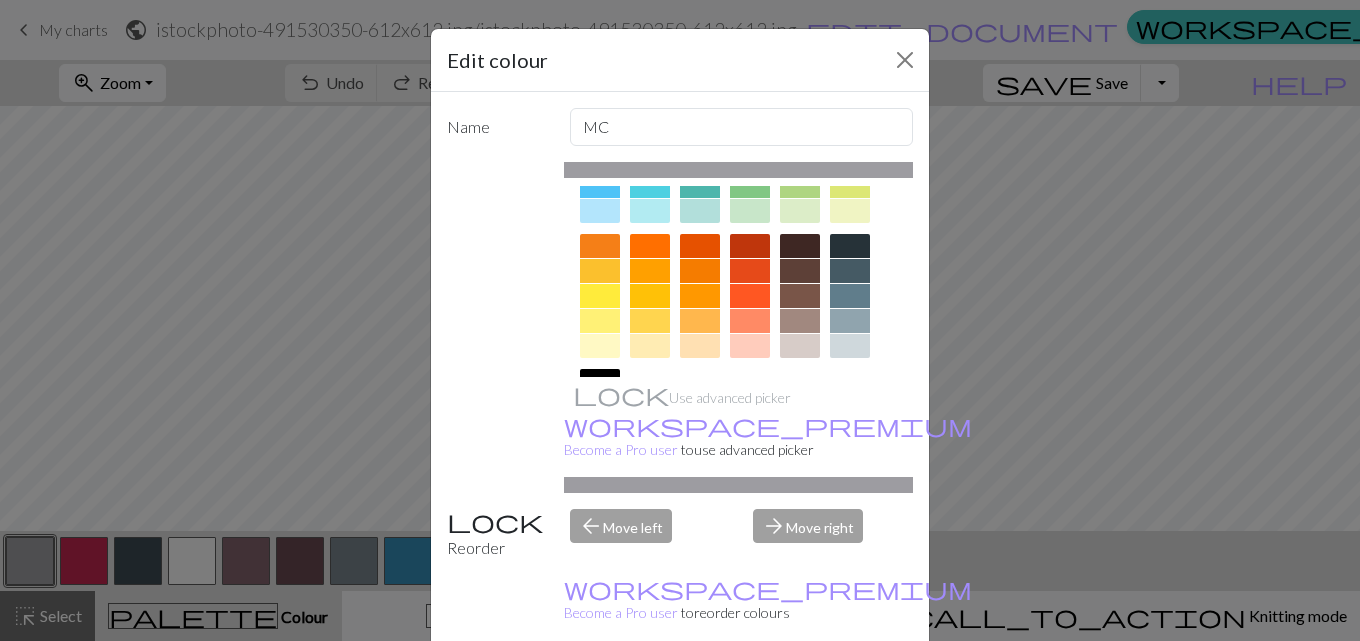 click at bounding box center (700, 346) 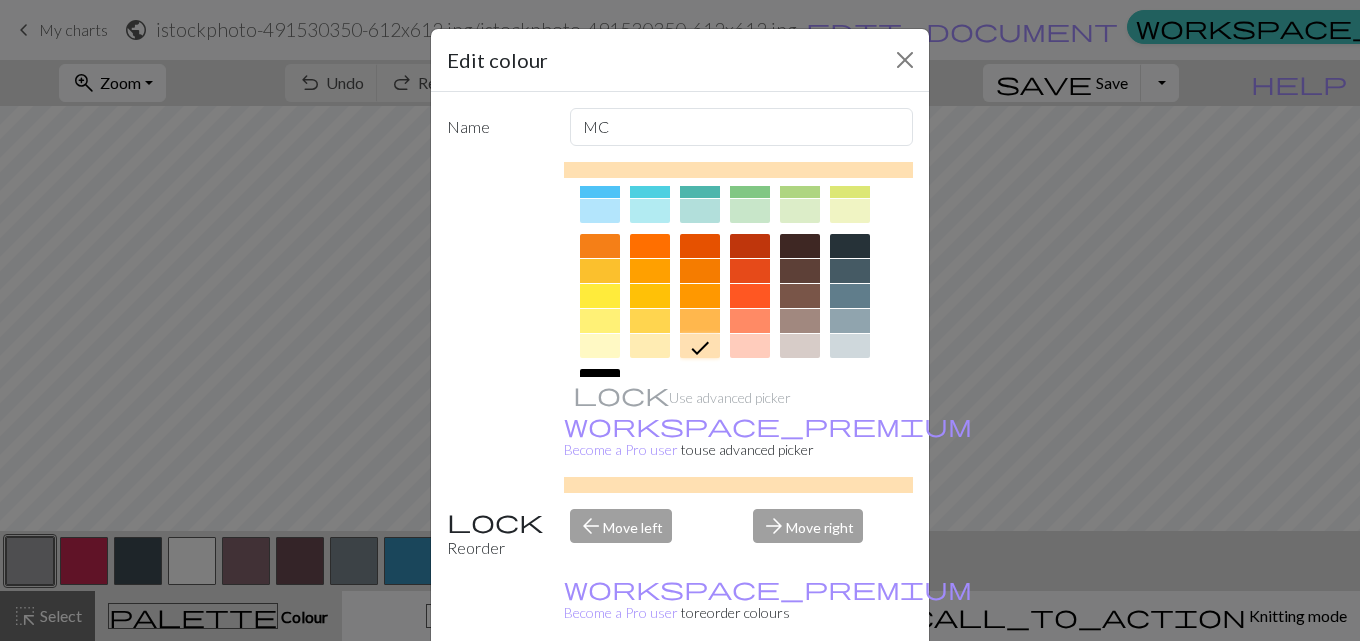 click on "Done" at bounding box center [800, 692] 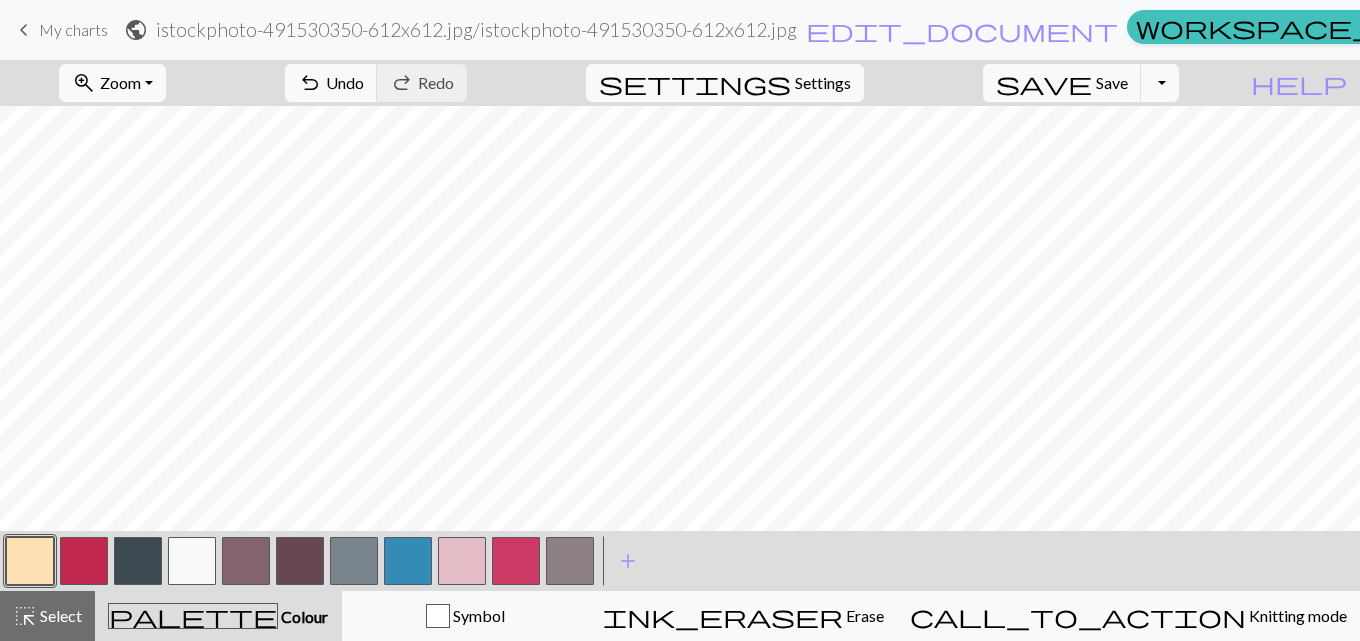 click at bounding box center (30, 561) 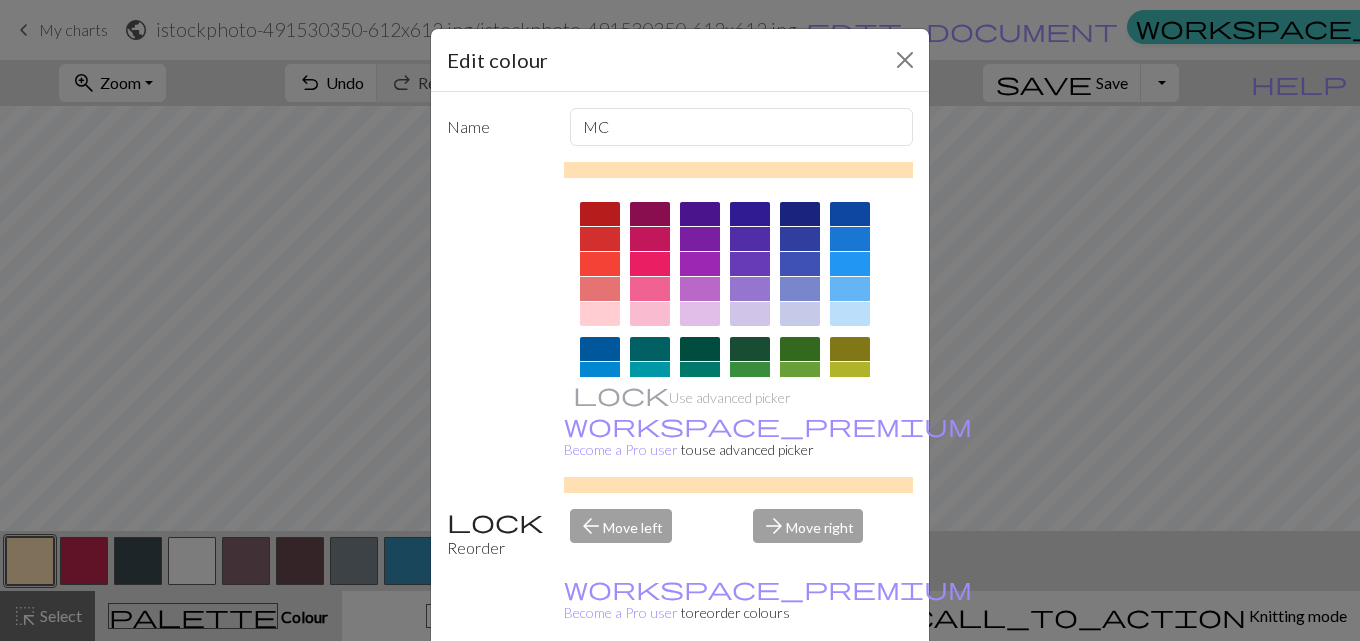 drag, startPoint x: 16, startPoint y: 568, endPoint x: 33, endPoint y: 566, distance: 17.117243 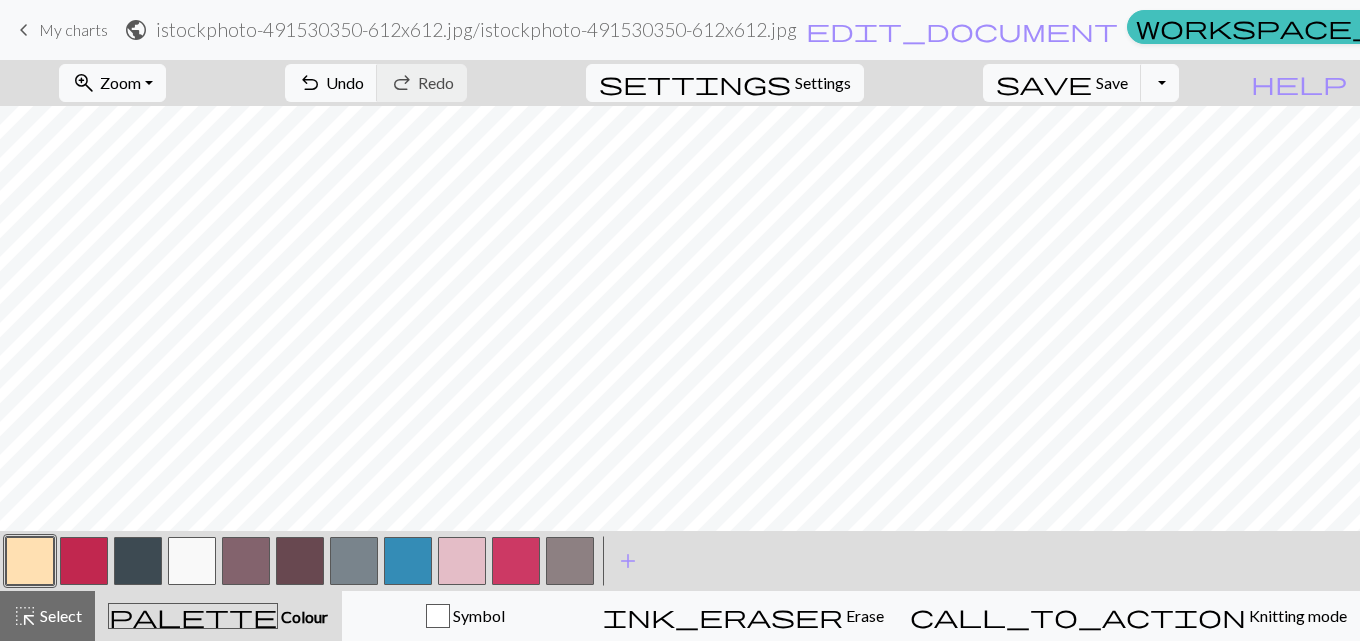 click at bounding box center [30, 561] 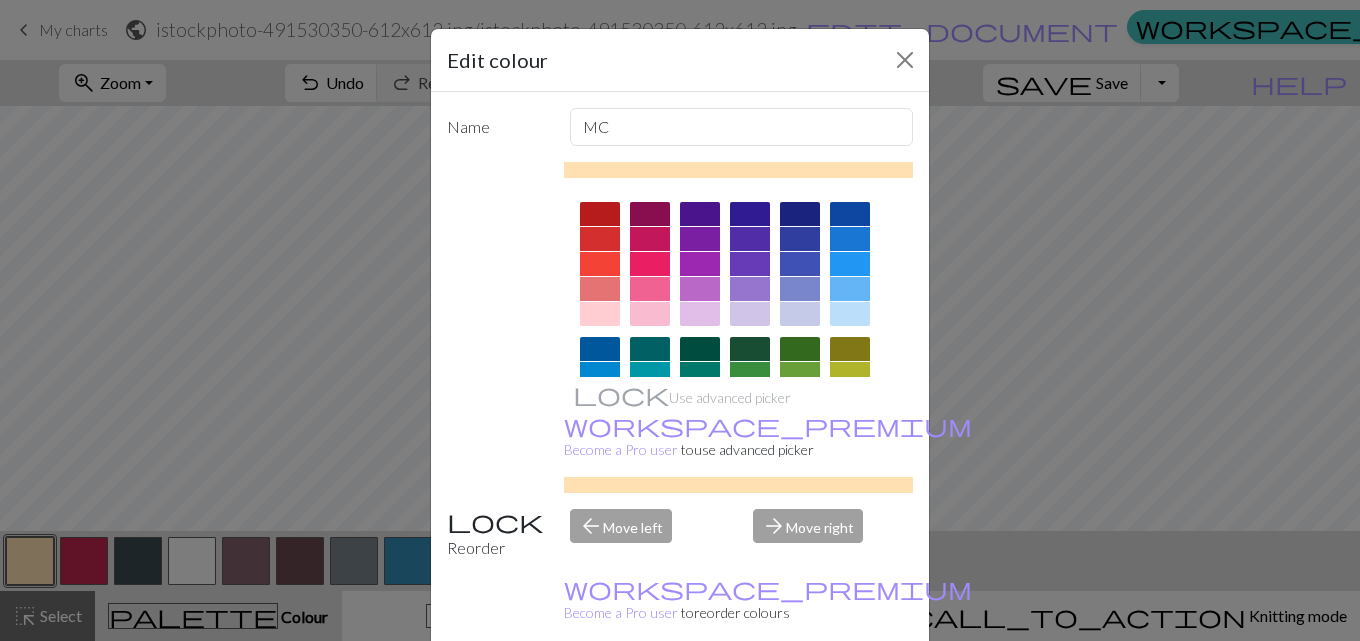 click on "Delete" at bounding box center [483, 692] 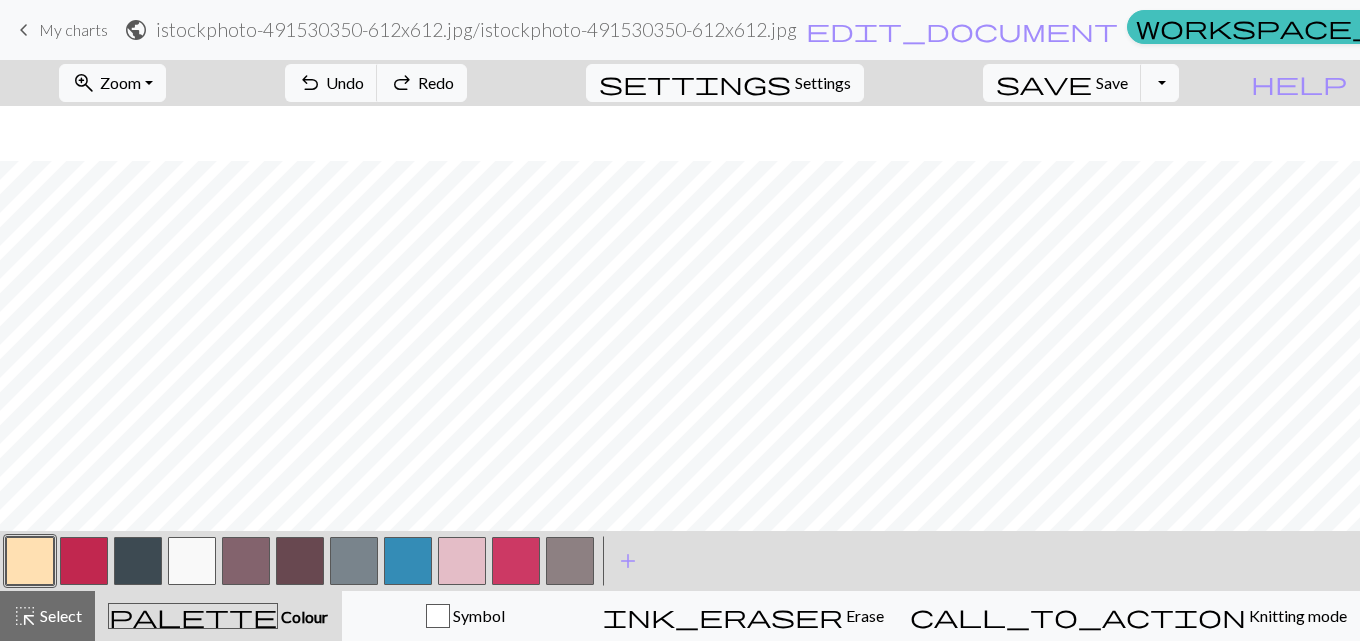 scroll, scrollTop: 280, scrollLeft: 0, axis: vertical 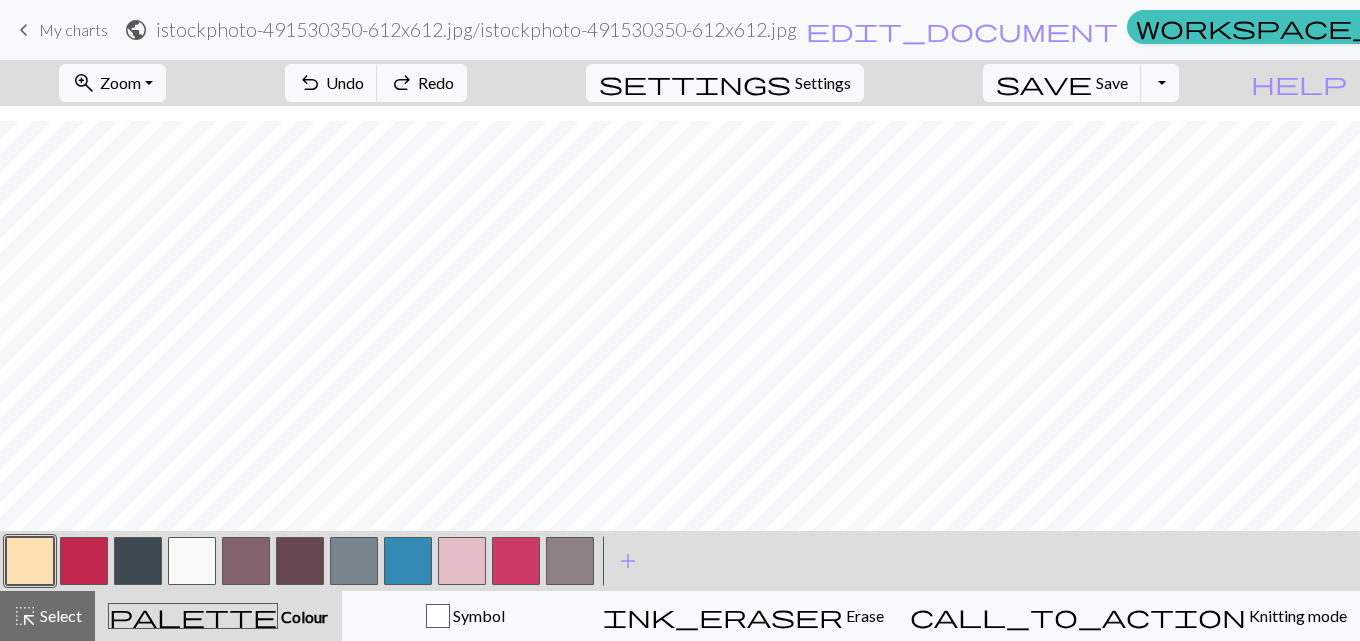 click at bounding box center (84, 561) 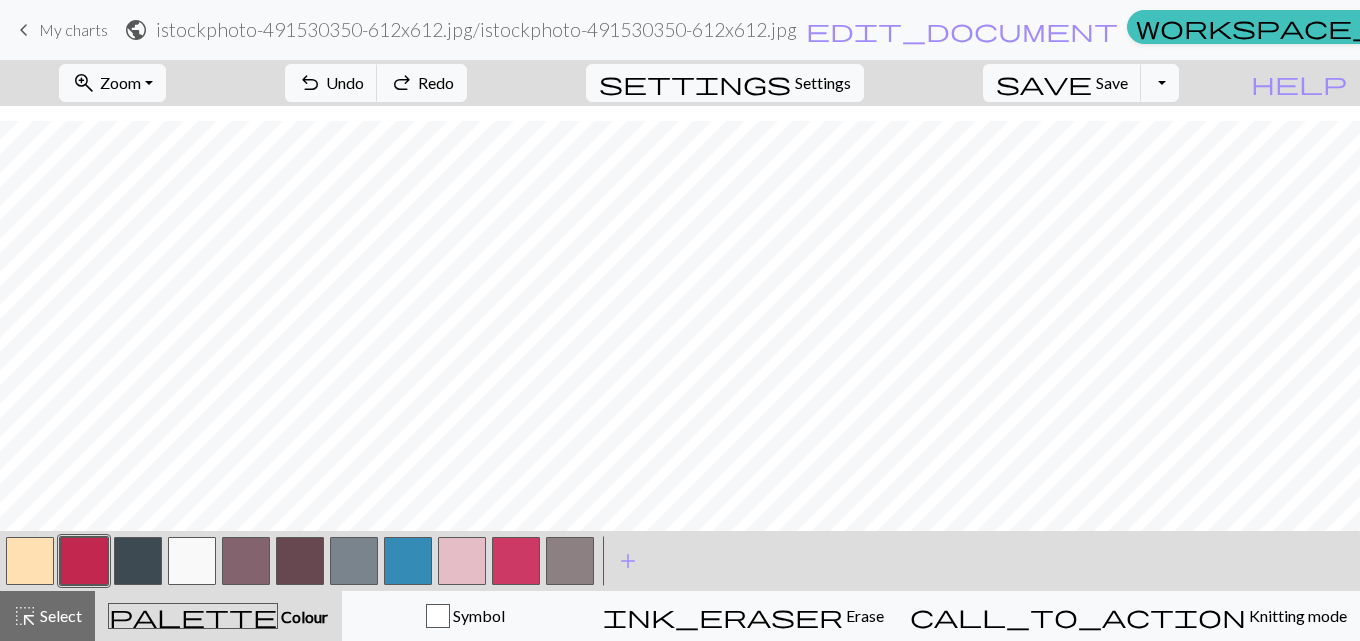 click at bounding box center (84, 561) 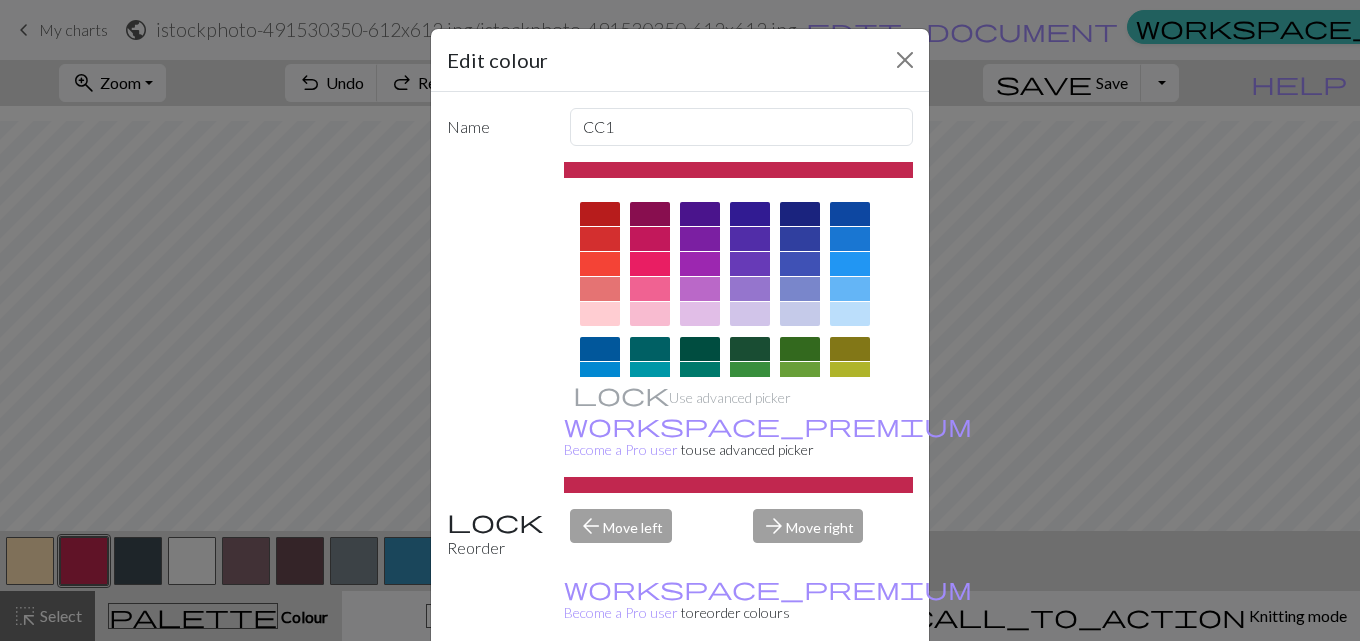 click at bounding box center (600, 269) 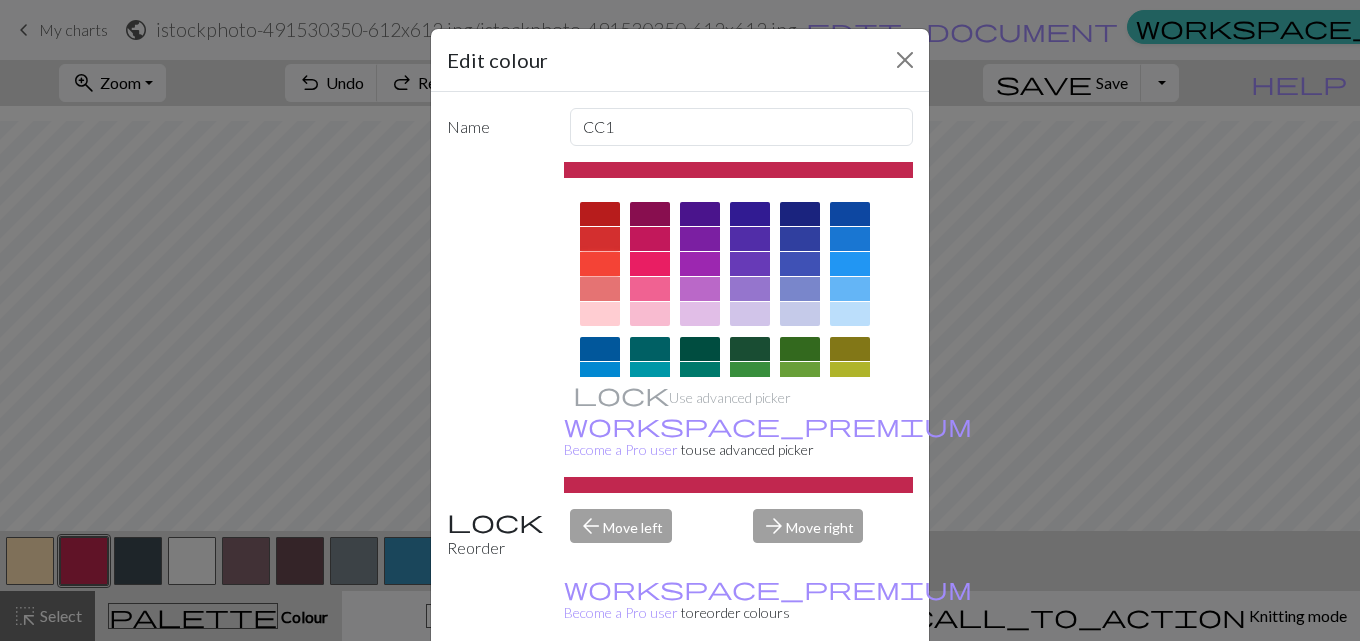 click at bounding box center [600, 264] 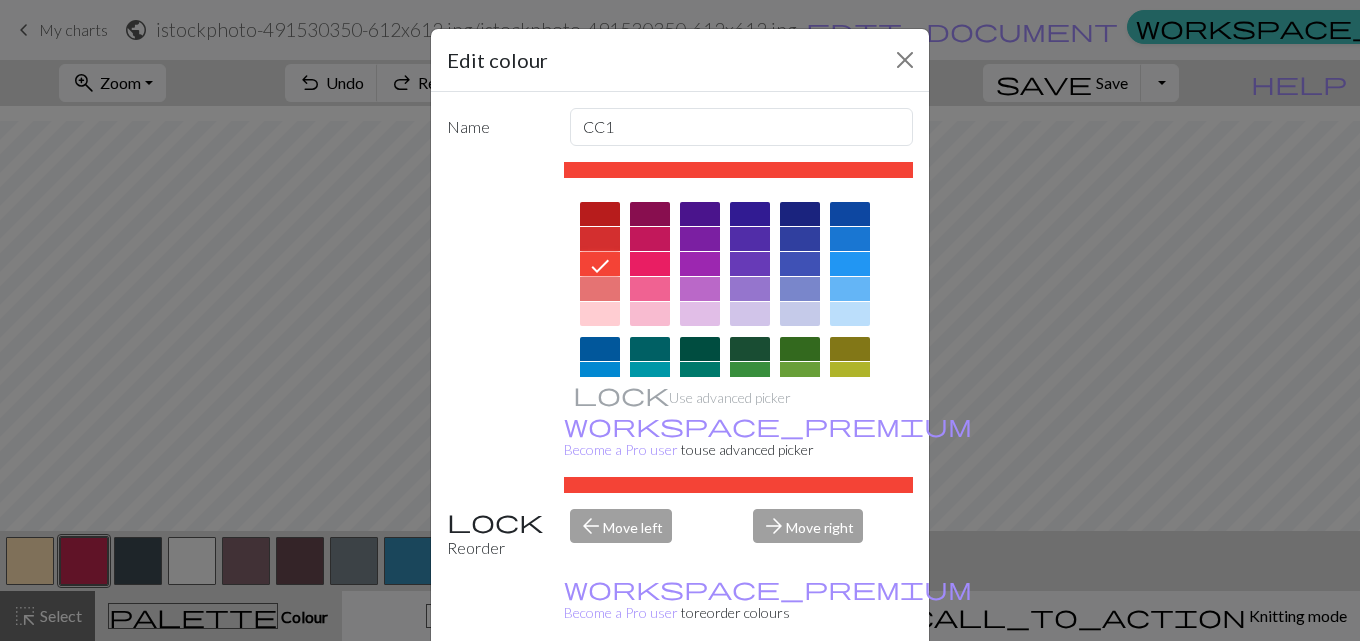 click on "Done" at bounding box center [800, 692] 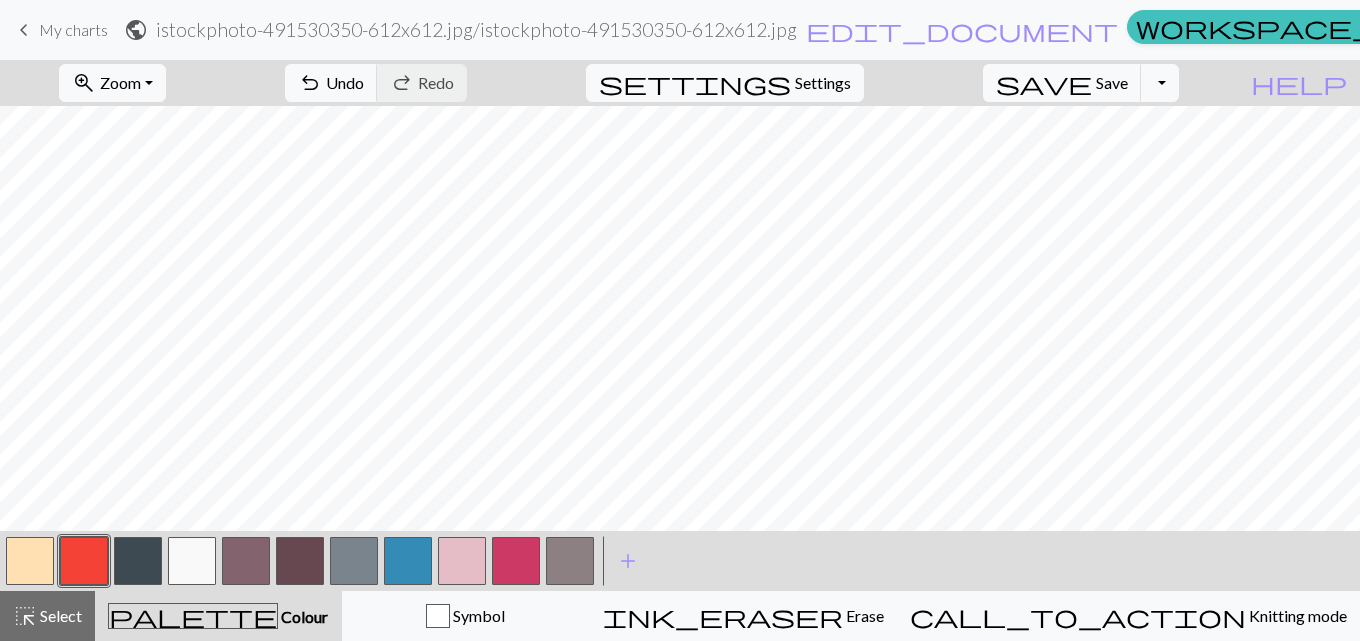 scroll, scrollTop: 0, scrollLeft: 0, axis: both 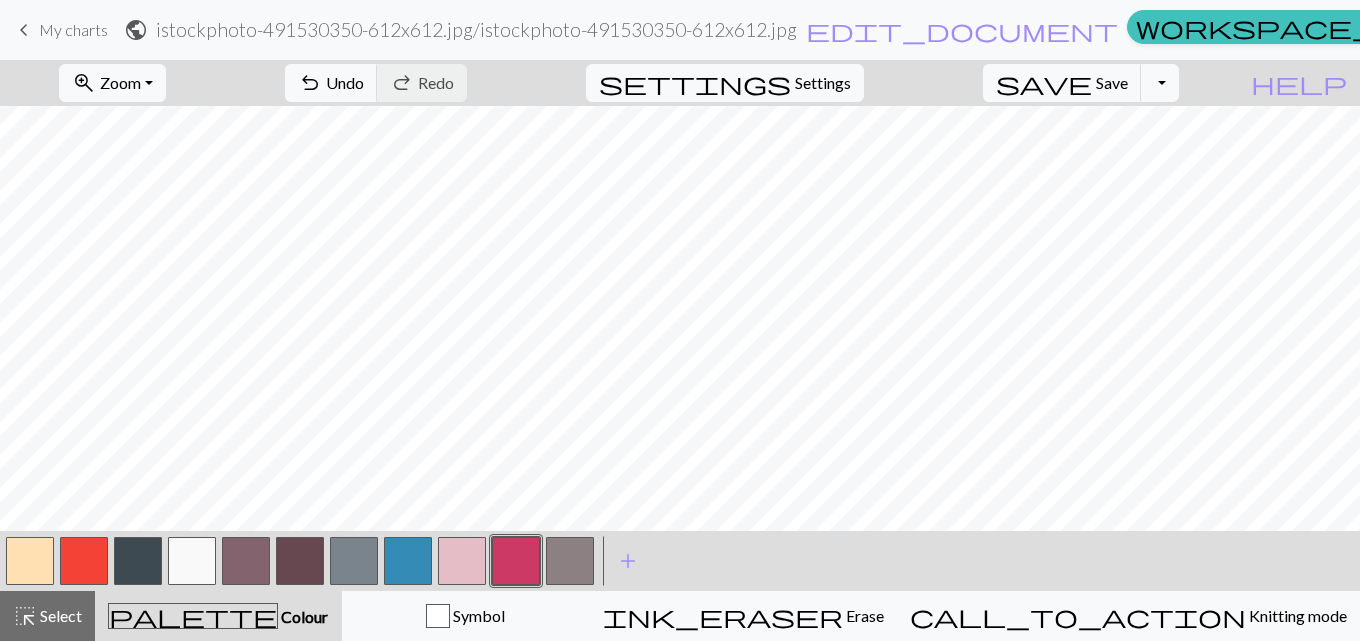 click at bounding box center (516, 561) 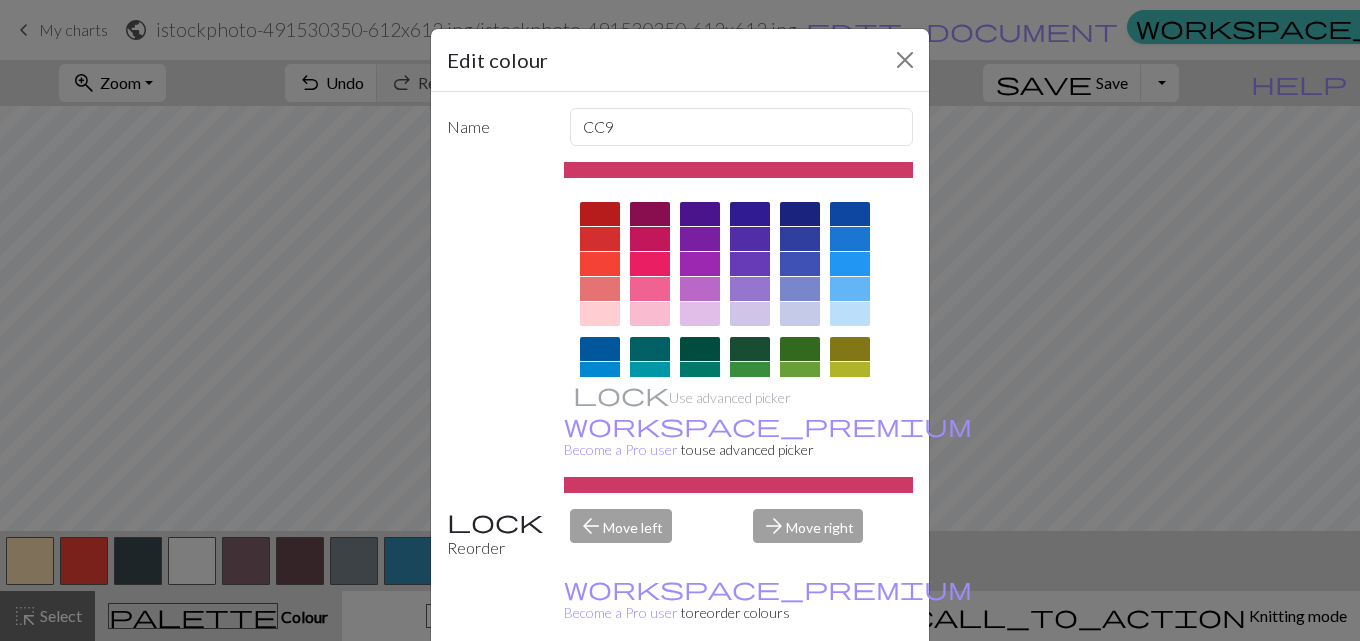 click on "[FIRST] [LAST]" at bounding box center [680, 374] 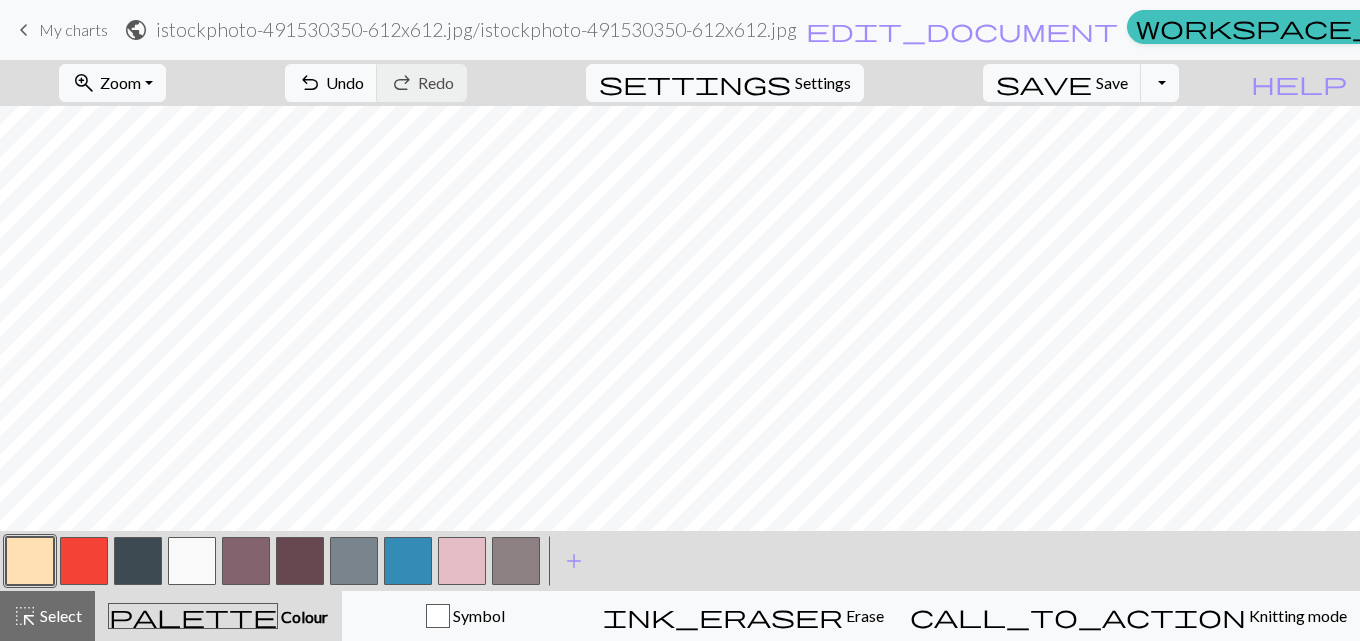 click at bounding box center [84, 561] 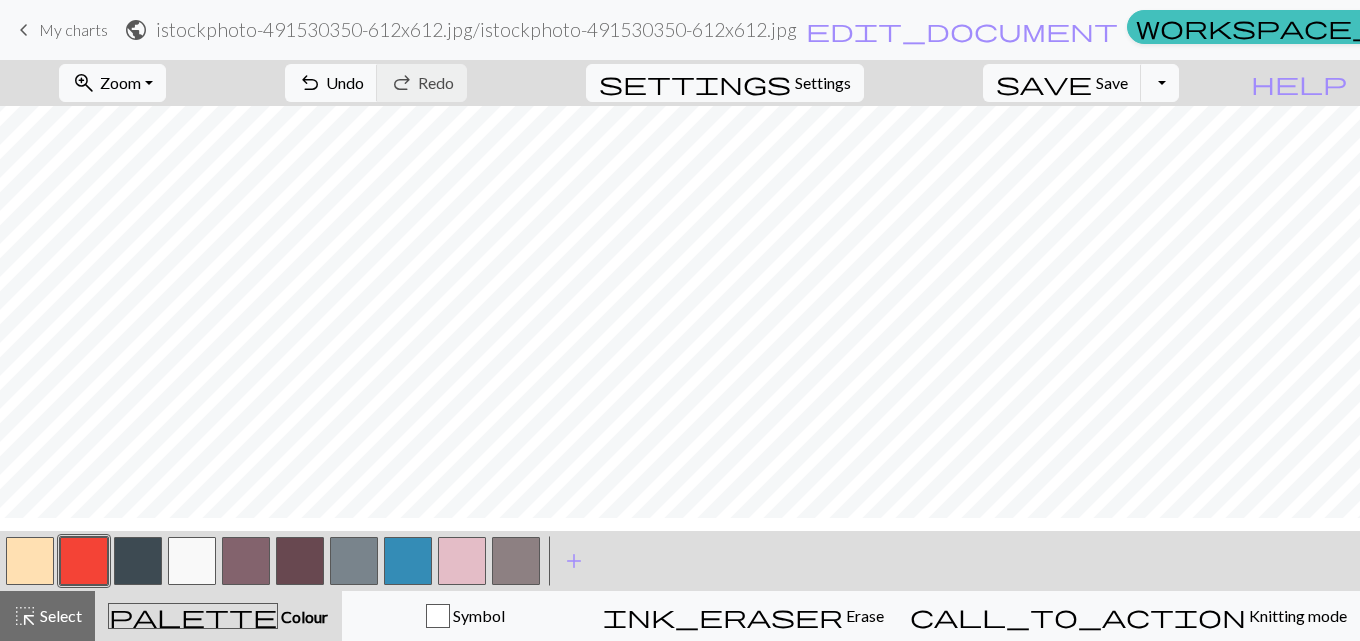 scroll, scrollTop: 92, scrollLeft: 0, axis: vertical 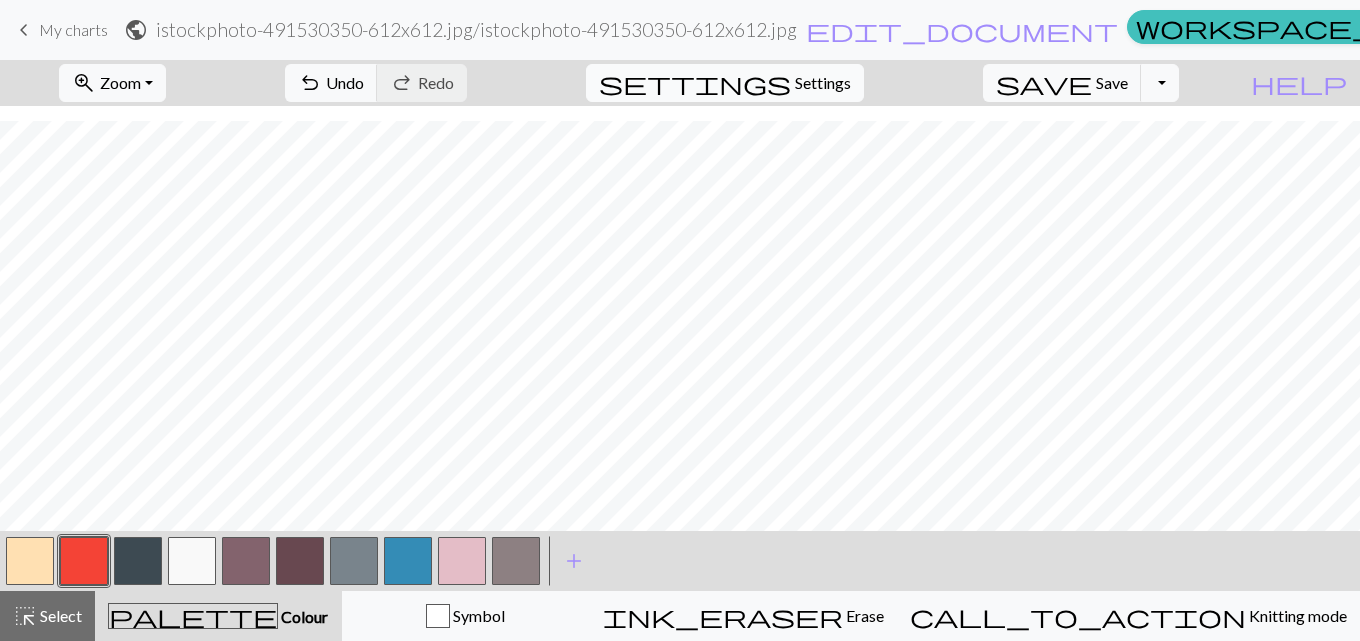 click on "Settings" at bounding box center (823, 83) 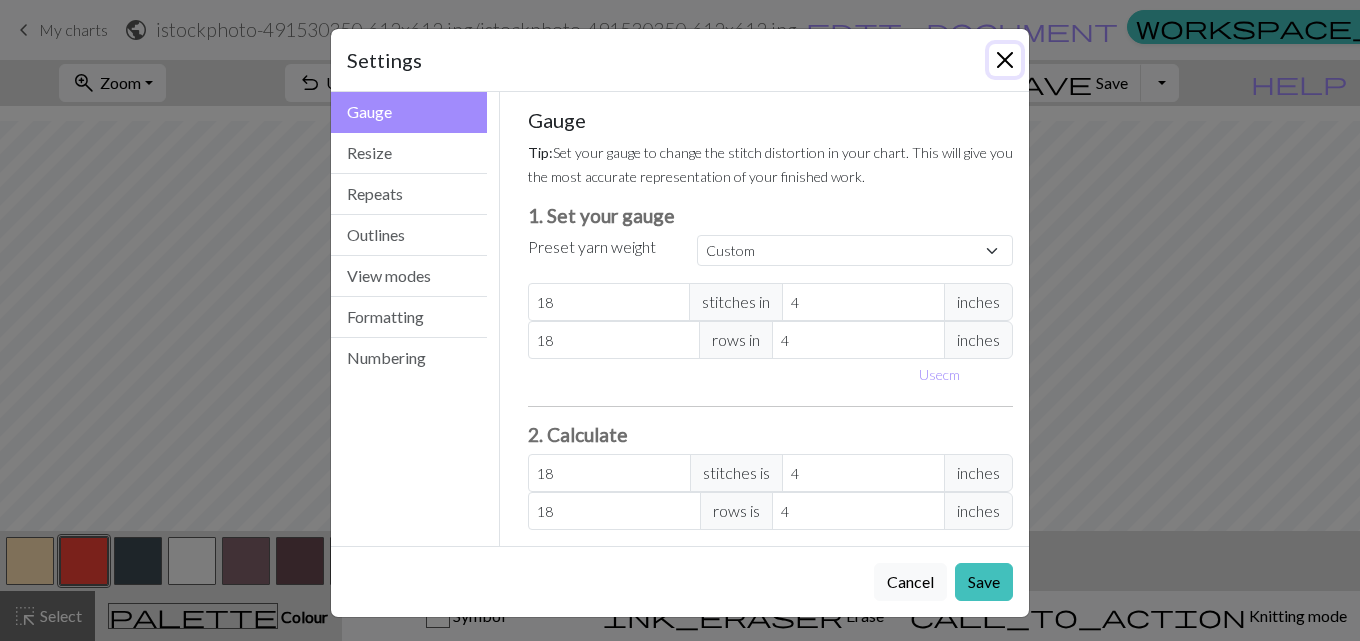 click at bounding box center (1005, 60) 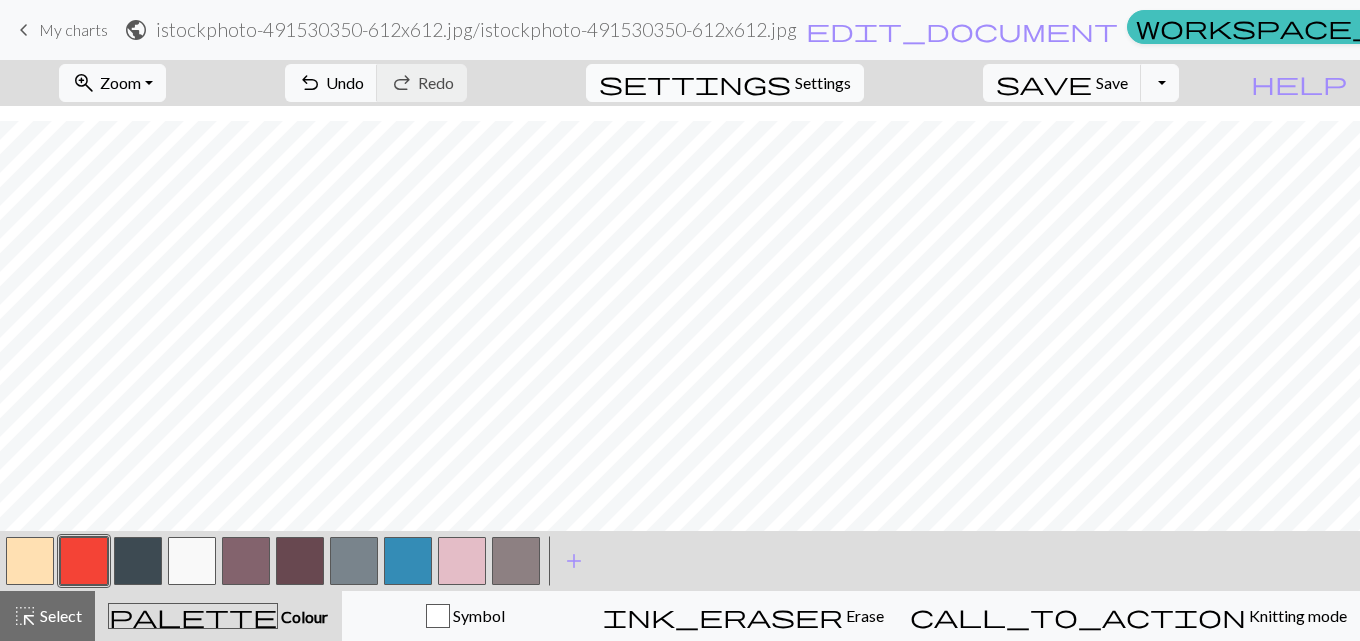 click on "settings  Settings" at bounding box center [725, 83] 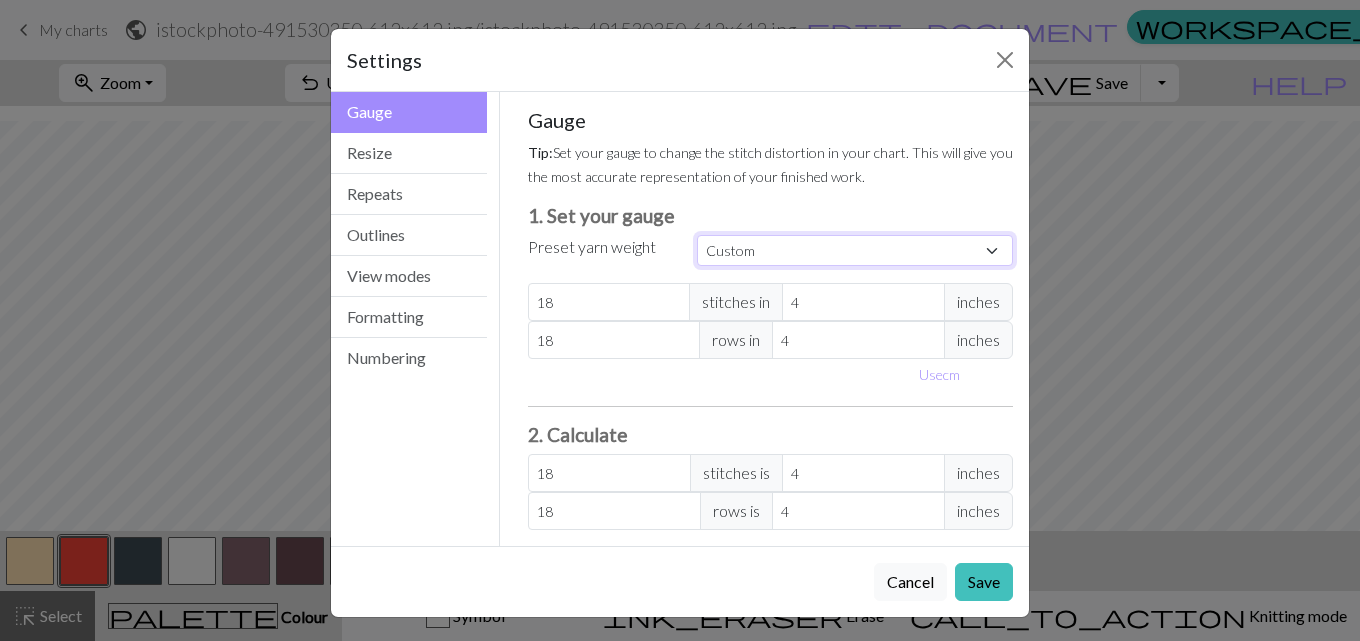 click on "Custom Square Lace Light Fingering Fingering Sport Double knit Worsted Aran Bulky Super Bulky" at bounding box center [855, 250] 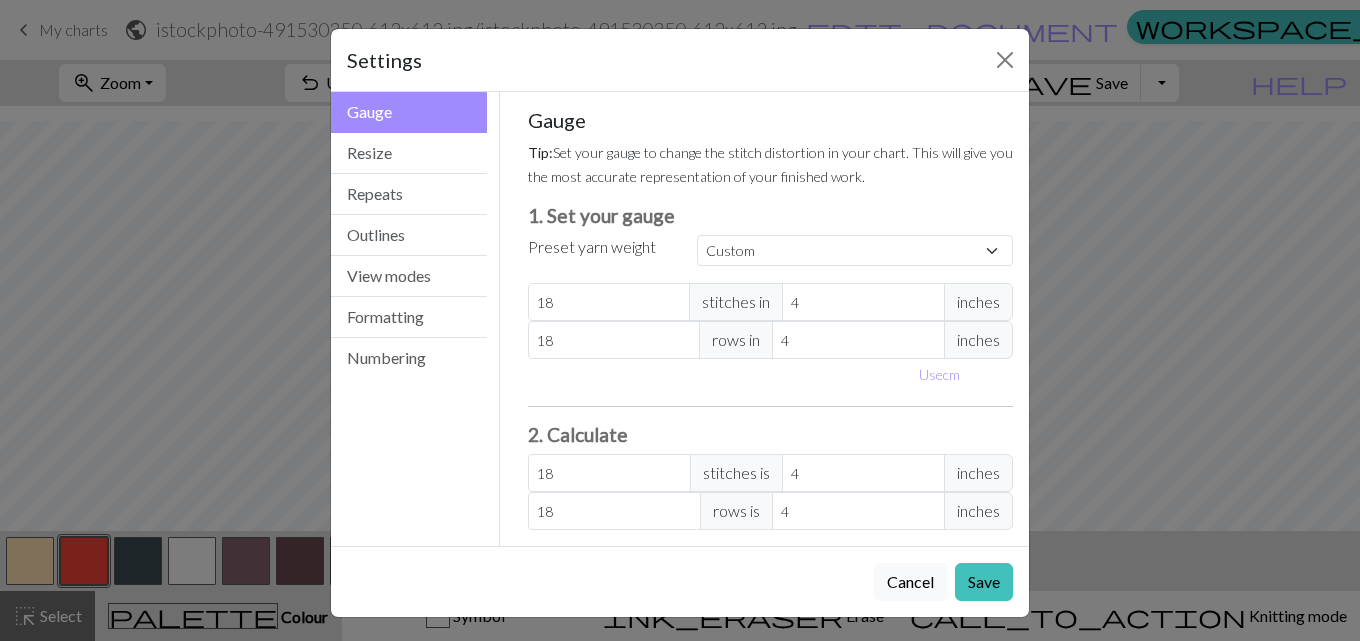 click on "Gauge Tip:  Set your gauge to change the stitch distortion in your chart. This will give you the most accurate representation of your finished work. 1. Set your gauge Preset yarn weight Custom Square Lace Light Fingering Fingering Sport Double knit Worsted Aran Bulky Super Bulky 18 stitches in  4 inches 18 rows in  4 inches Use  cm 2. Calculate 18 stitches is 4 inches 18 rows is 4 inches" at bounding box center (771, 319) 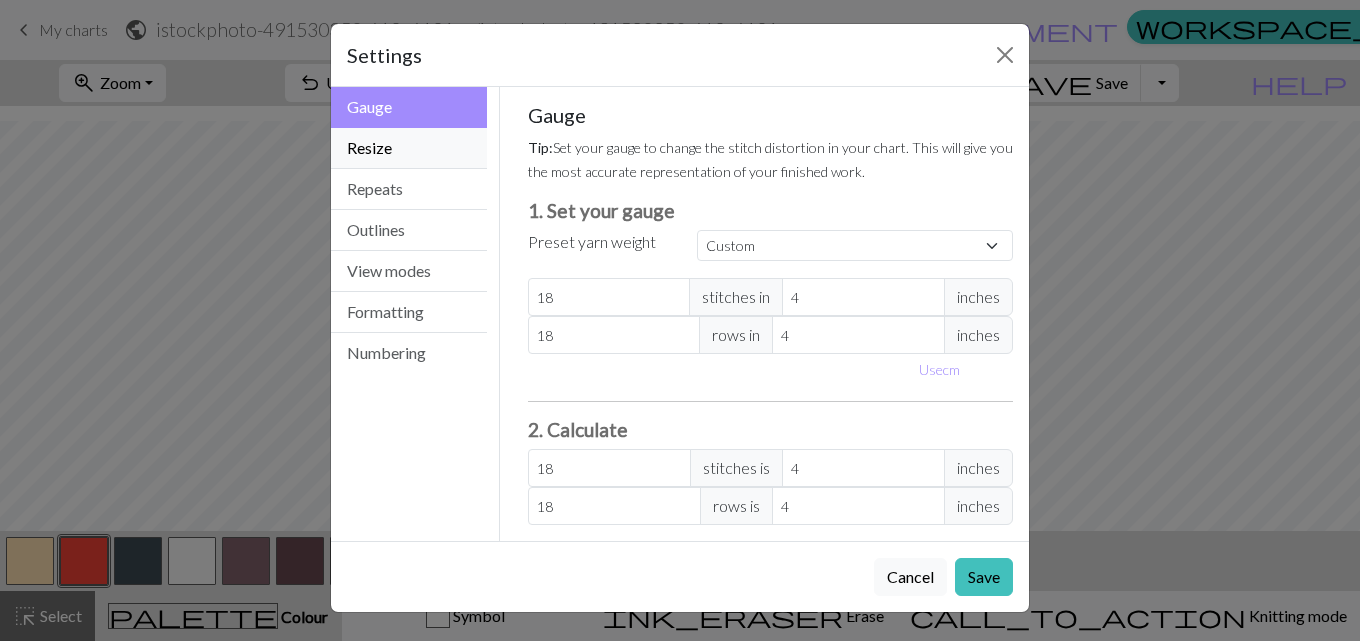 click on "Resize" at bounding box center [409, 148] 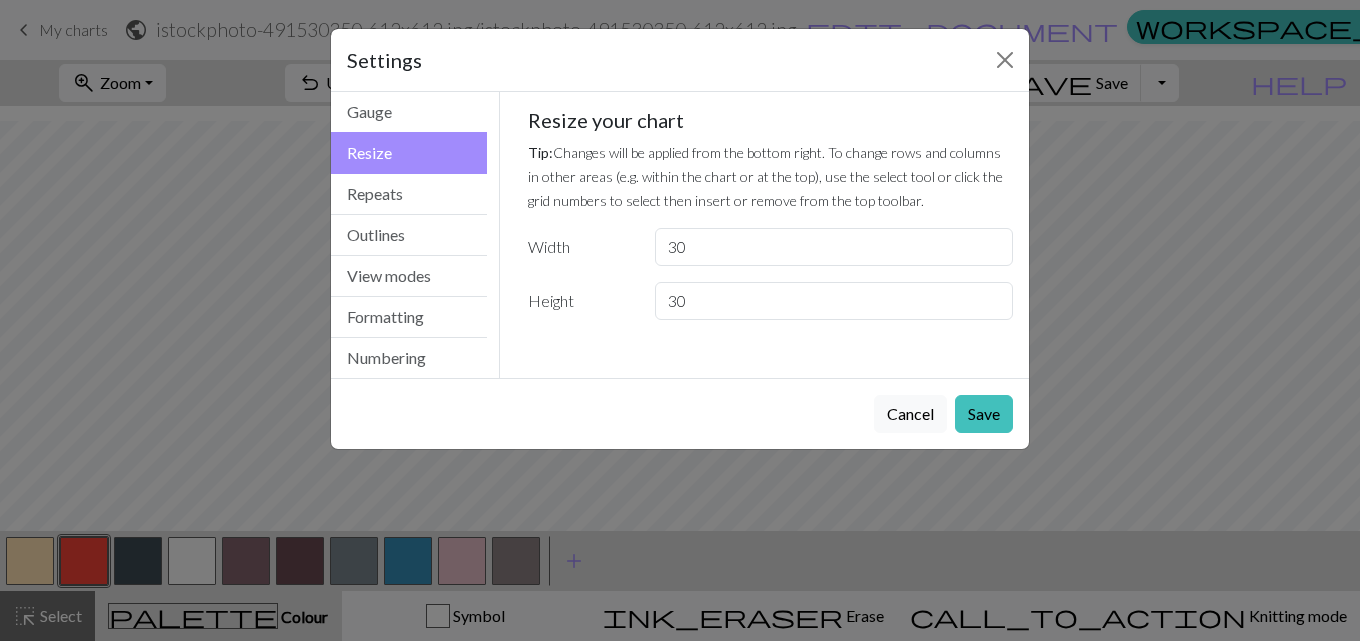 scroll, scrollTop: 0, scrollLeft: 0, axis: both 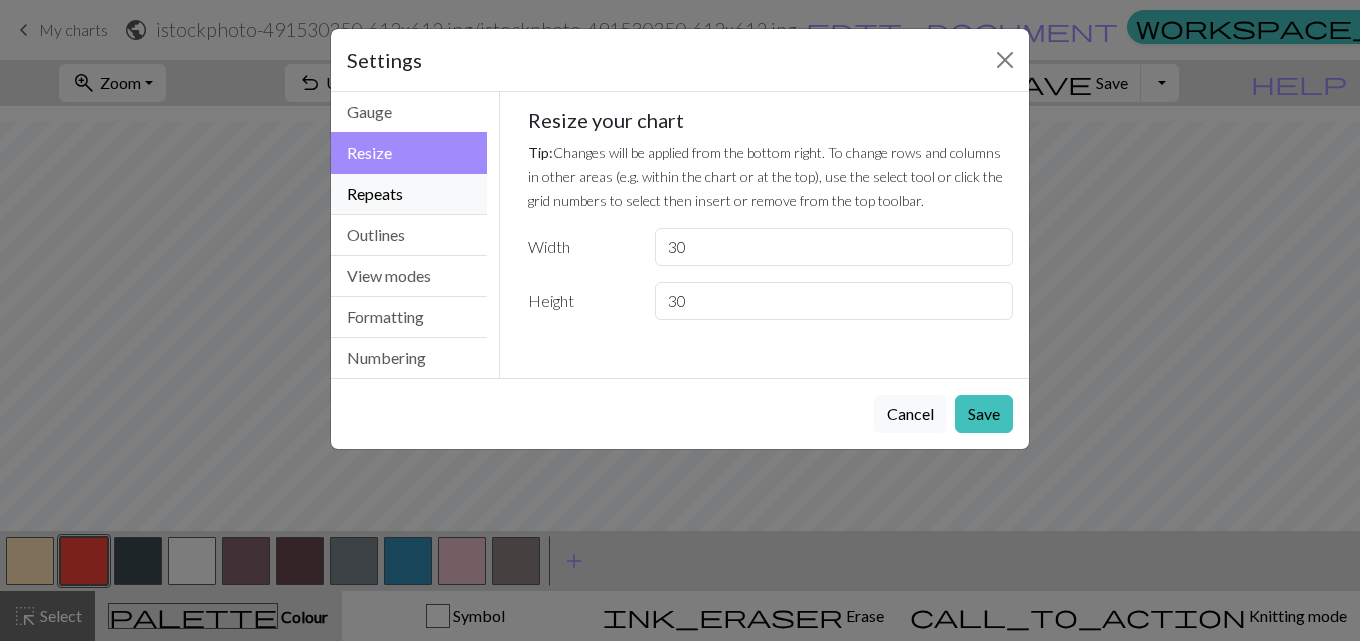 click on "Repeats" at bounding box center [409, 194] 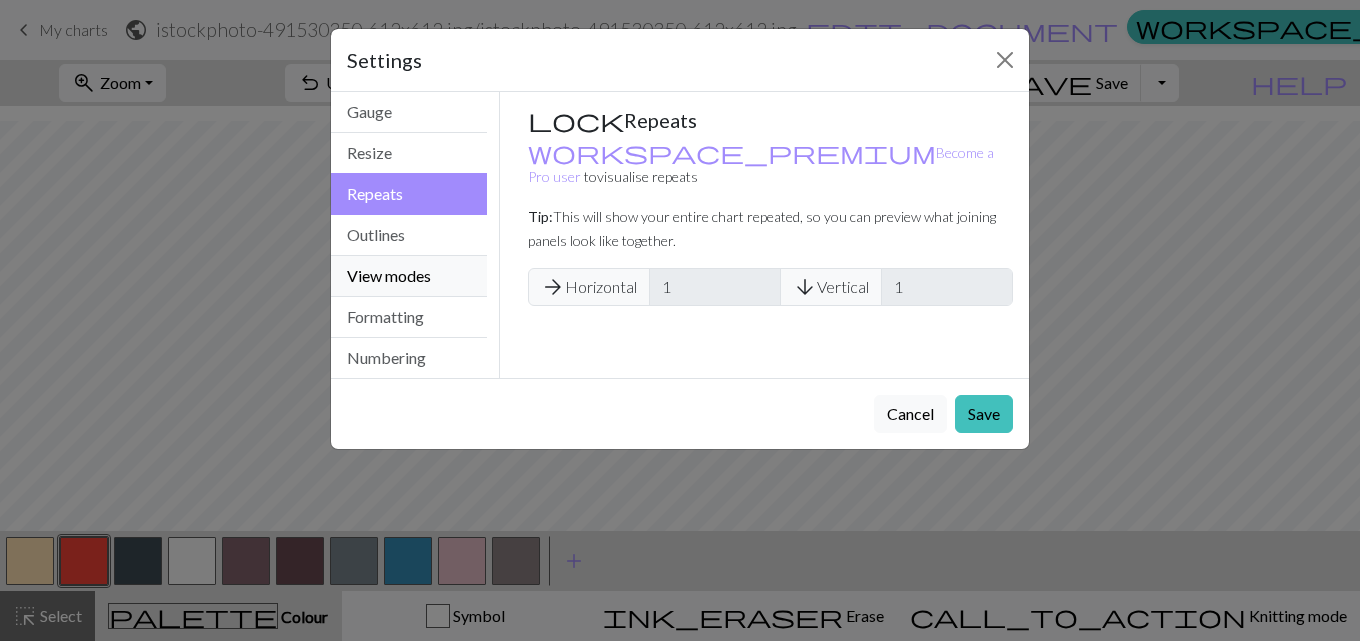 click on "View modes" at bounding box center (409, 276) 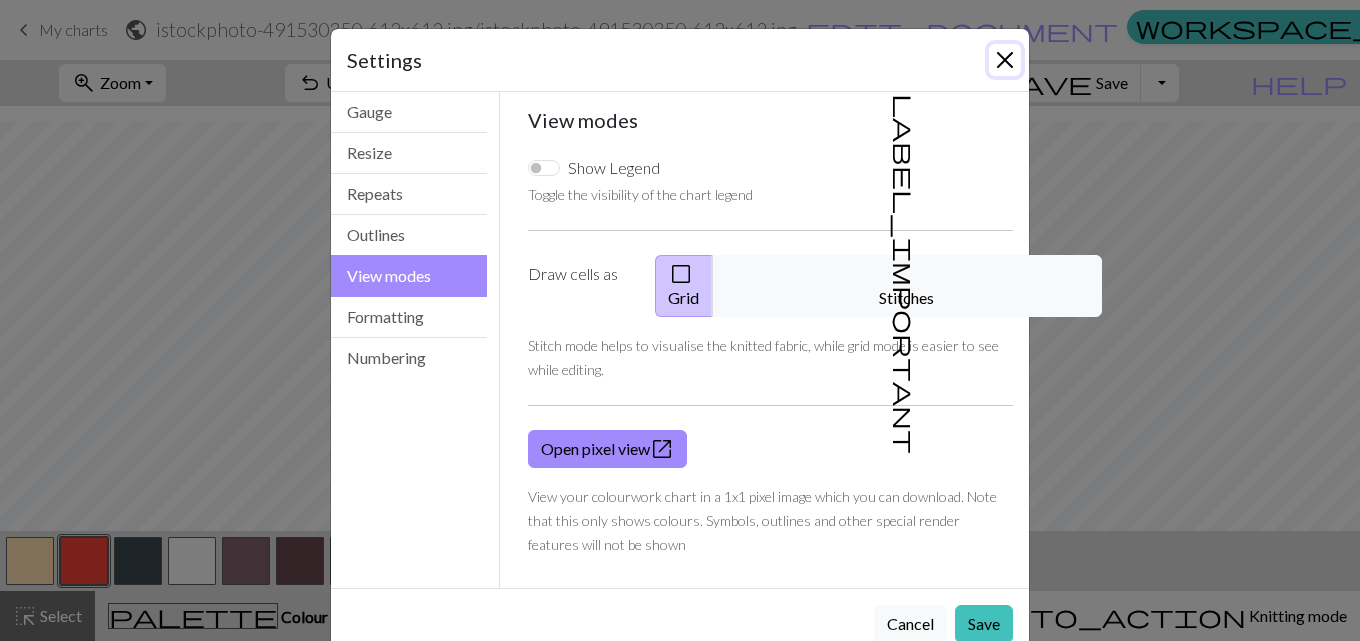 click at bounding box center (1005, 60) 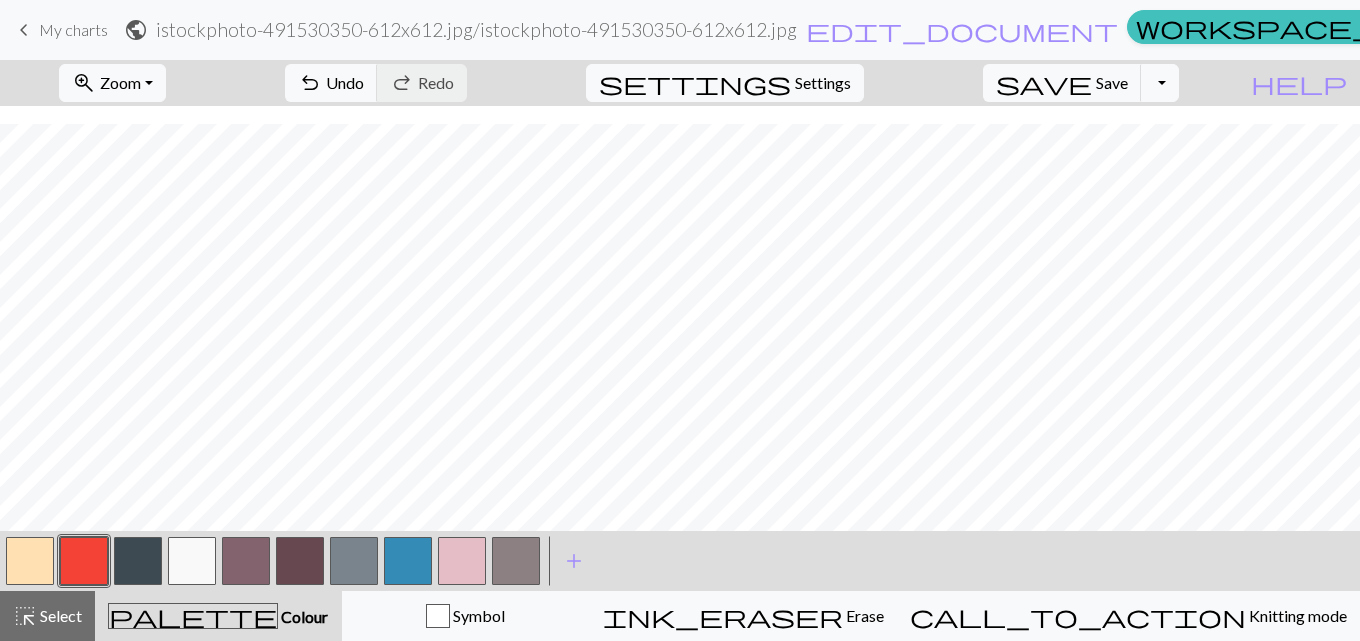 scroll, scrollTop: 280, scrollLeft: 0, axis: vertical 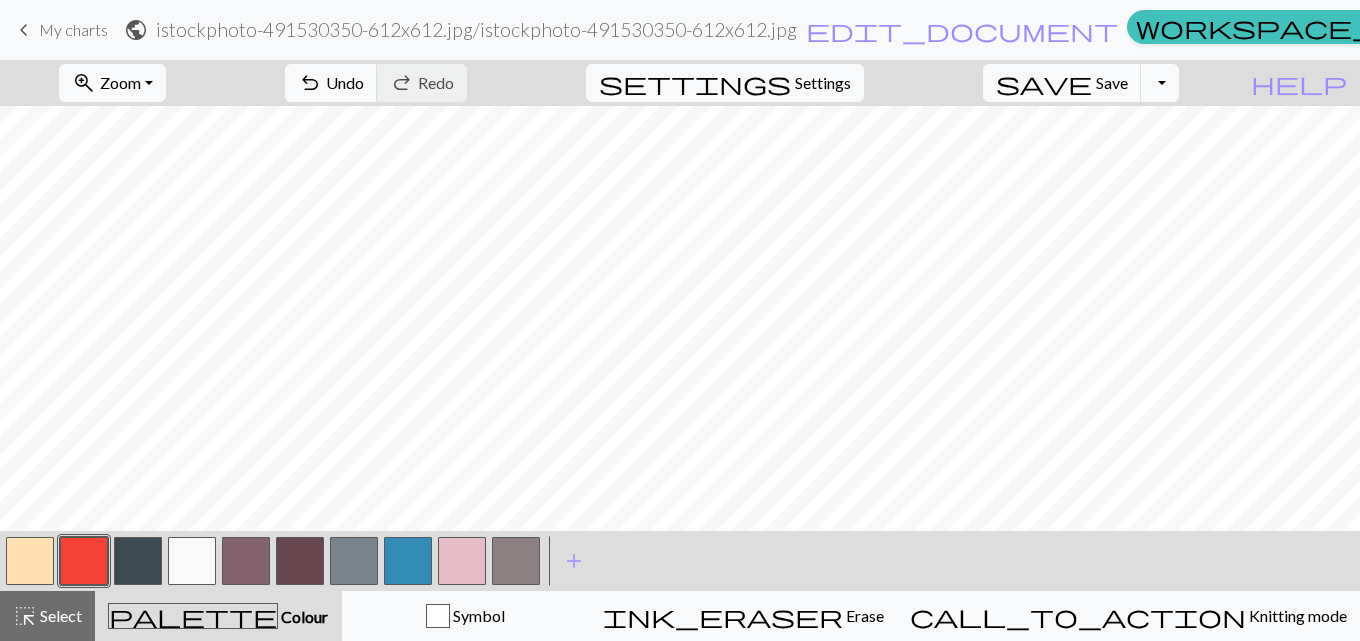 click at bounding box center (138, 561) 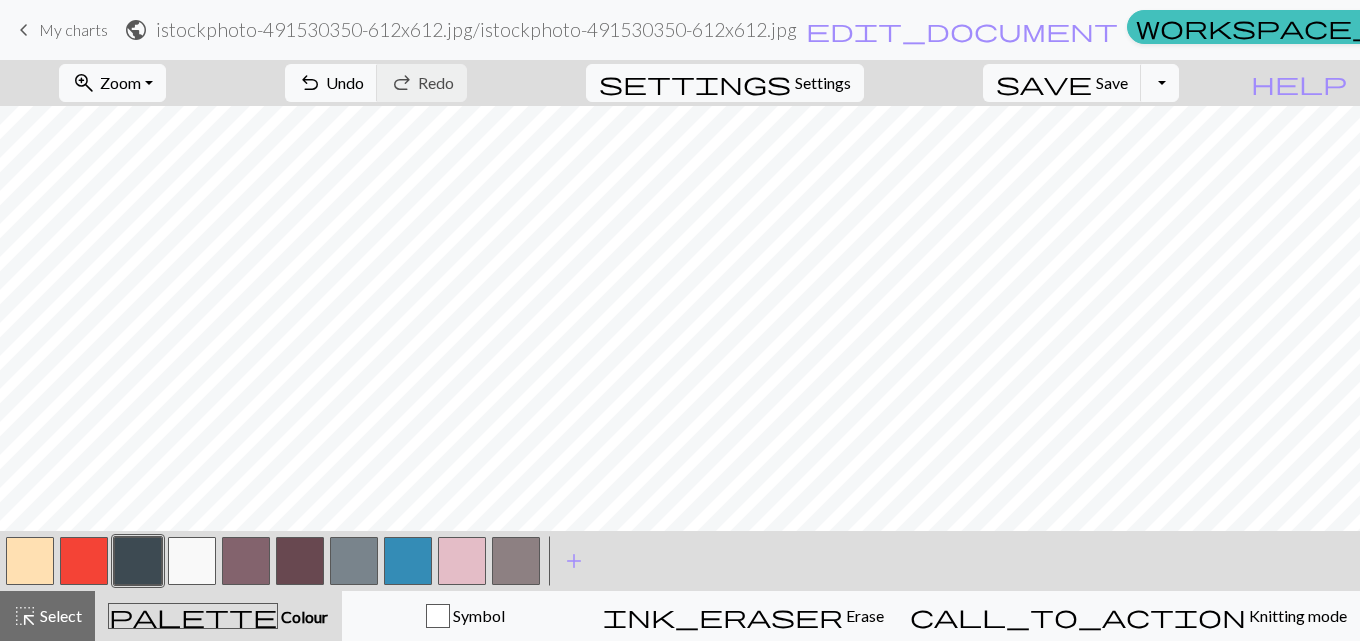 click at bounding box center (138, 561) 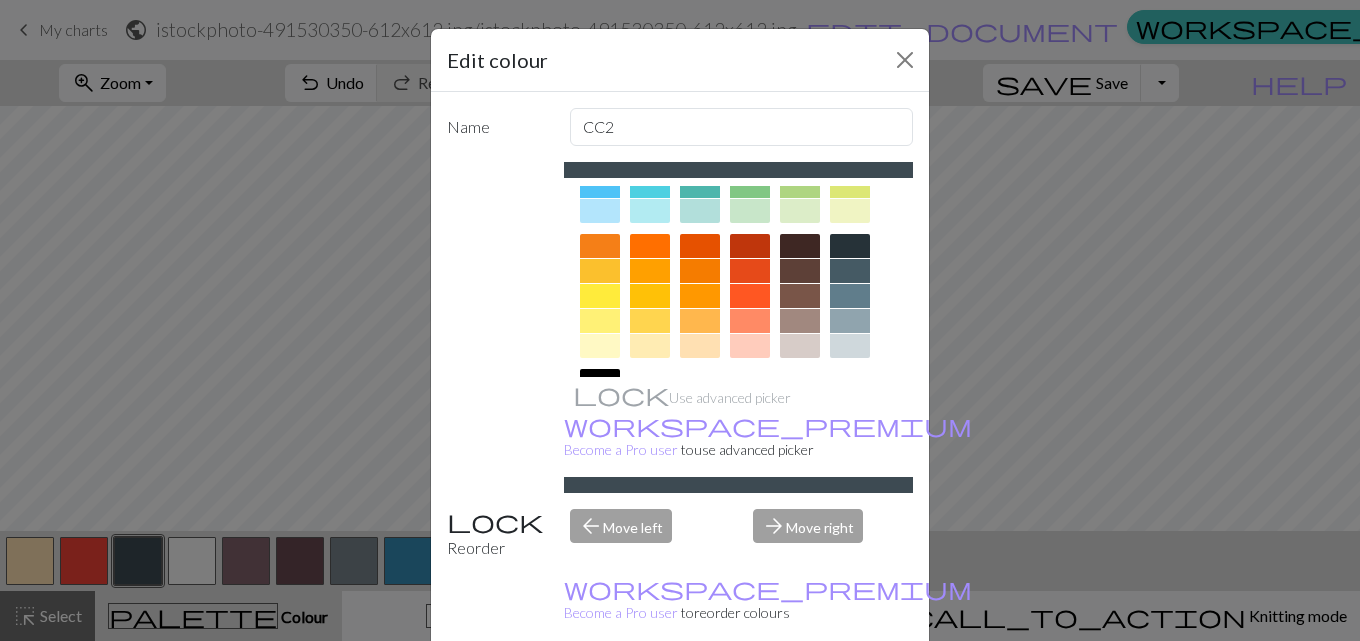 scroll, scrollTop: 175, scrollLeft: 0, axis: vertical 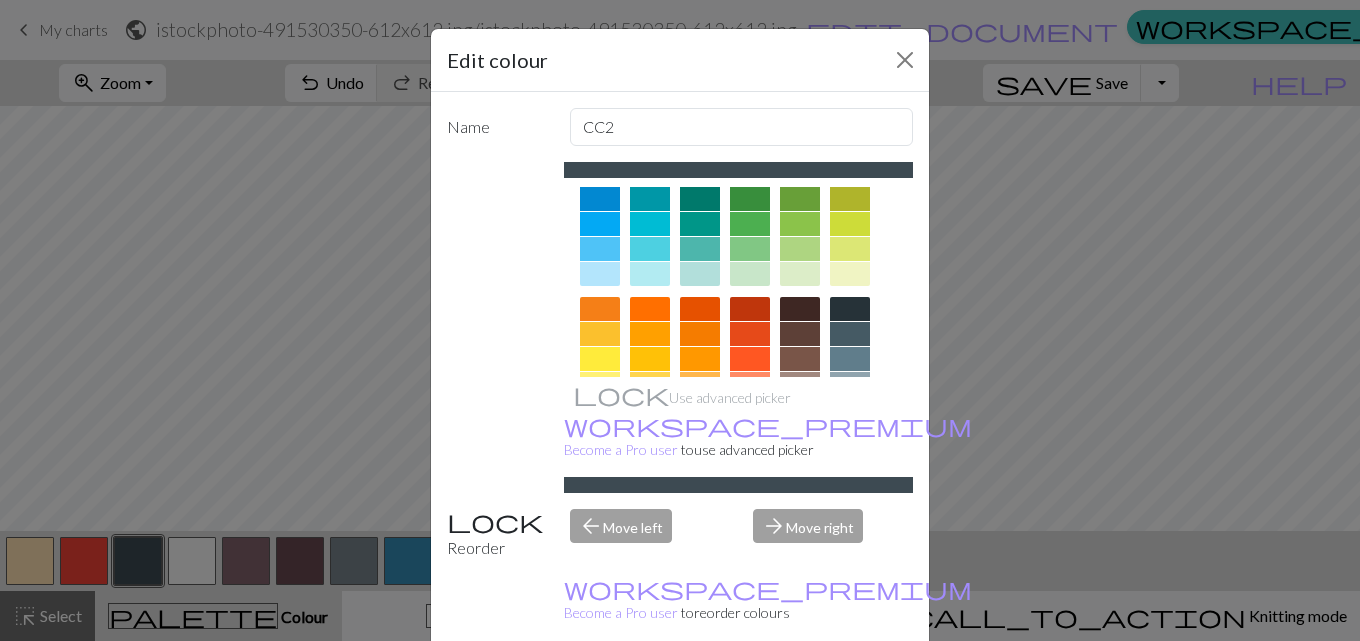 click at bounding box center (800, 309) 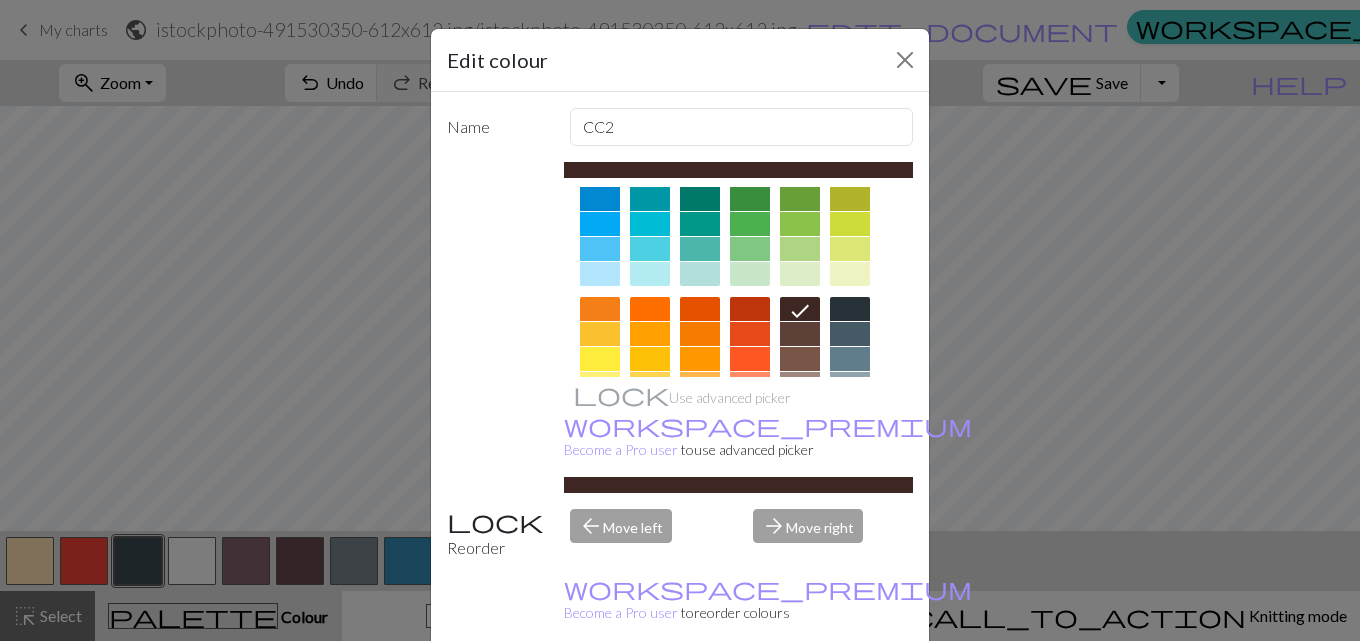 click on "Done" at bounding box center (800, 692) 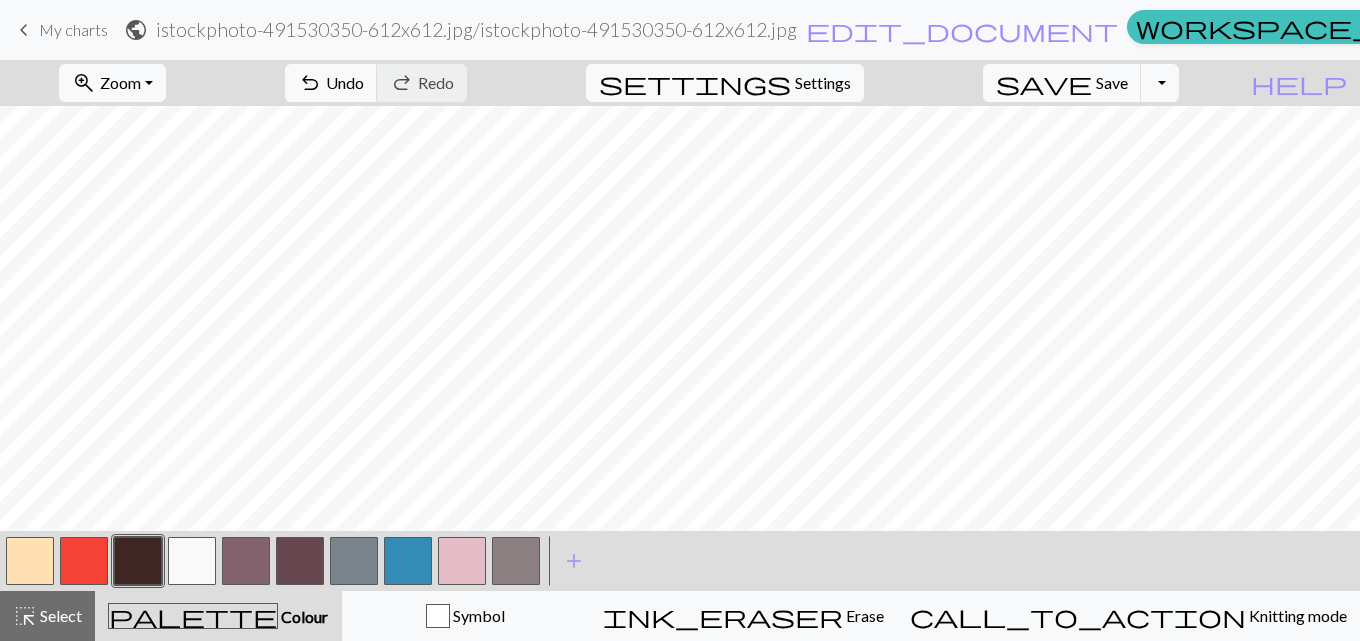 click at bounding box center (84, 561) 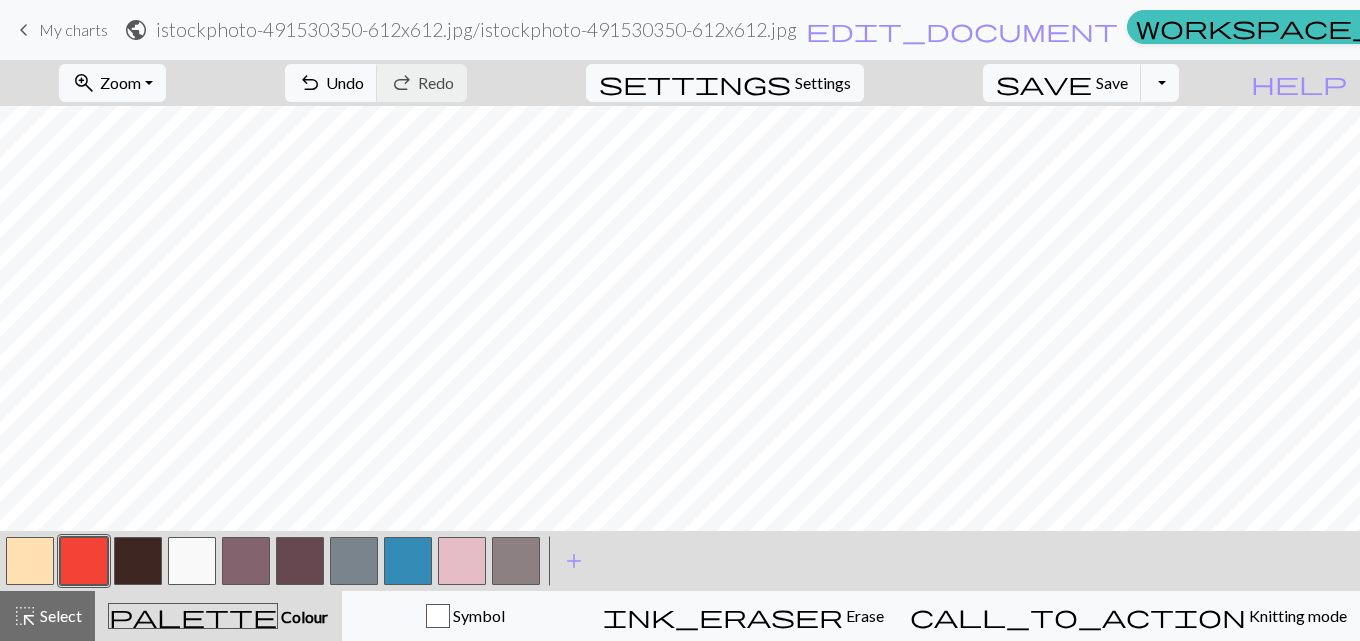 scroll, scrollTop: 0, scrollLeft: 0, axis: both 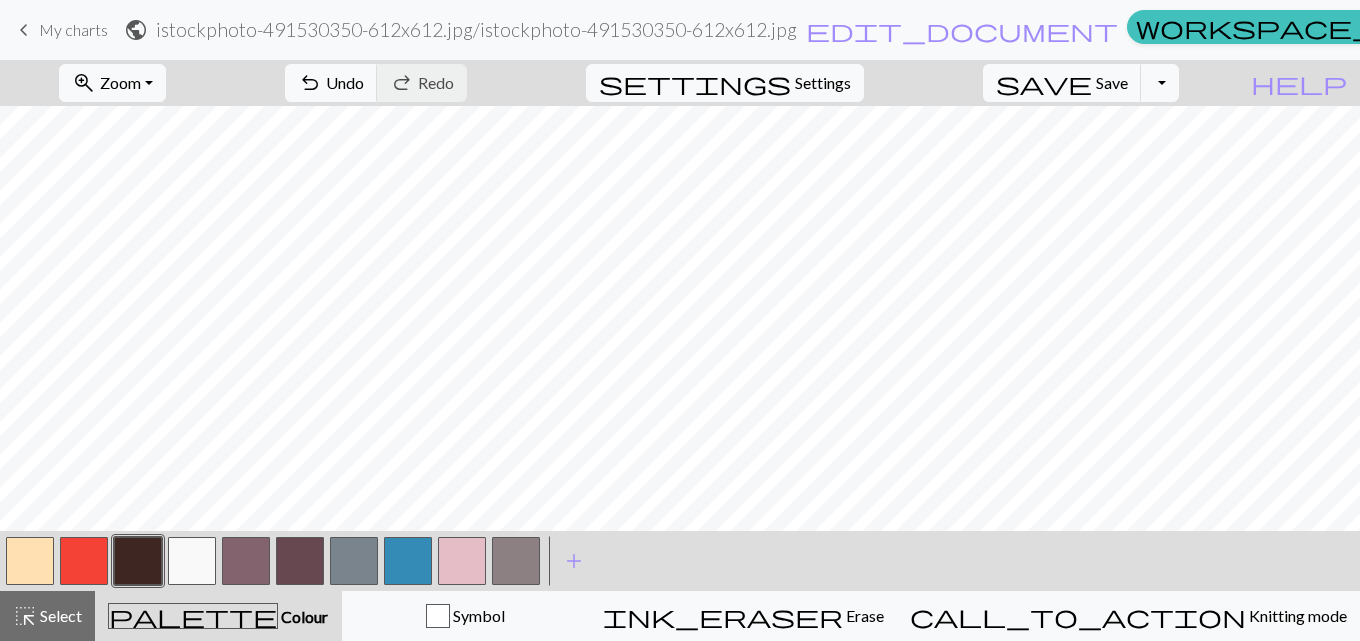 click at bounding box center (354, 561) 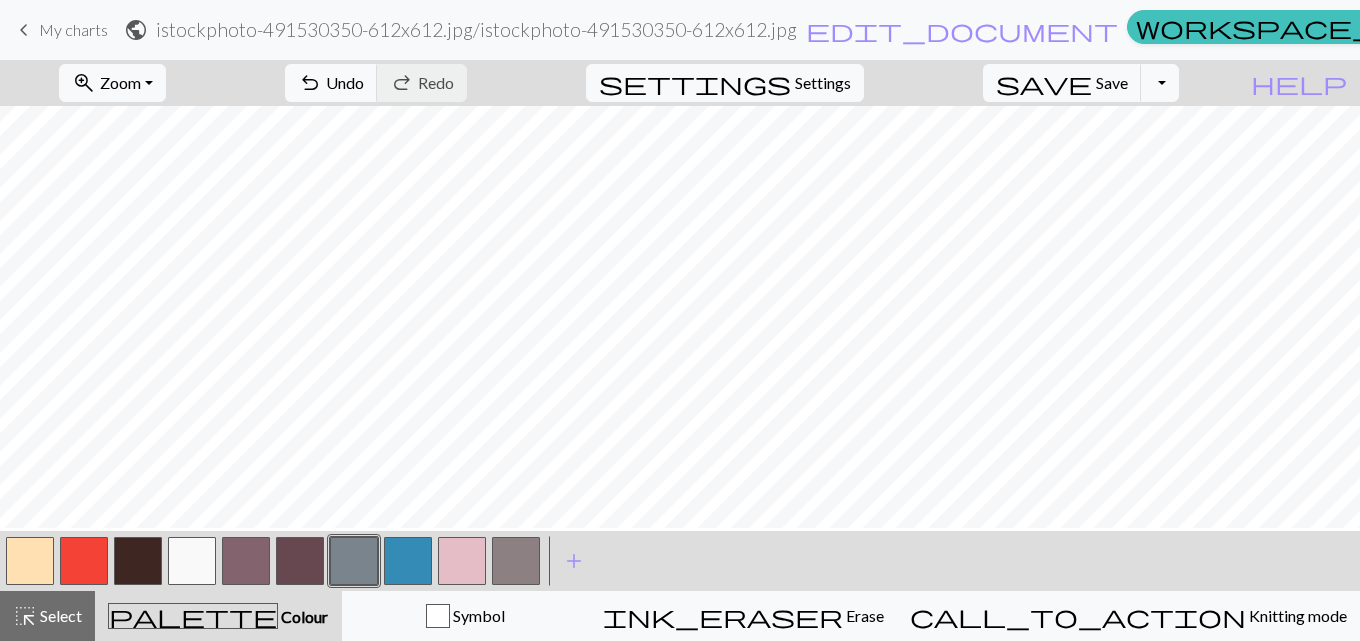 scroll, scrollTop: 17, scrollLeft: 0, axis: vertical 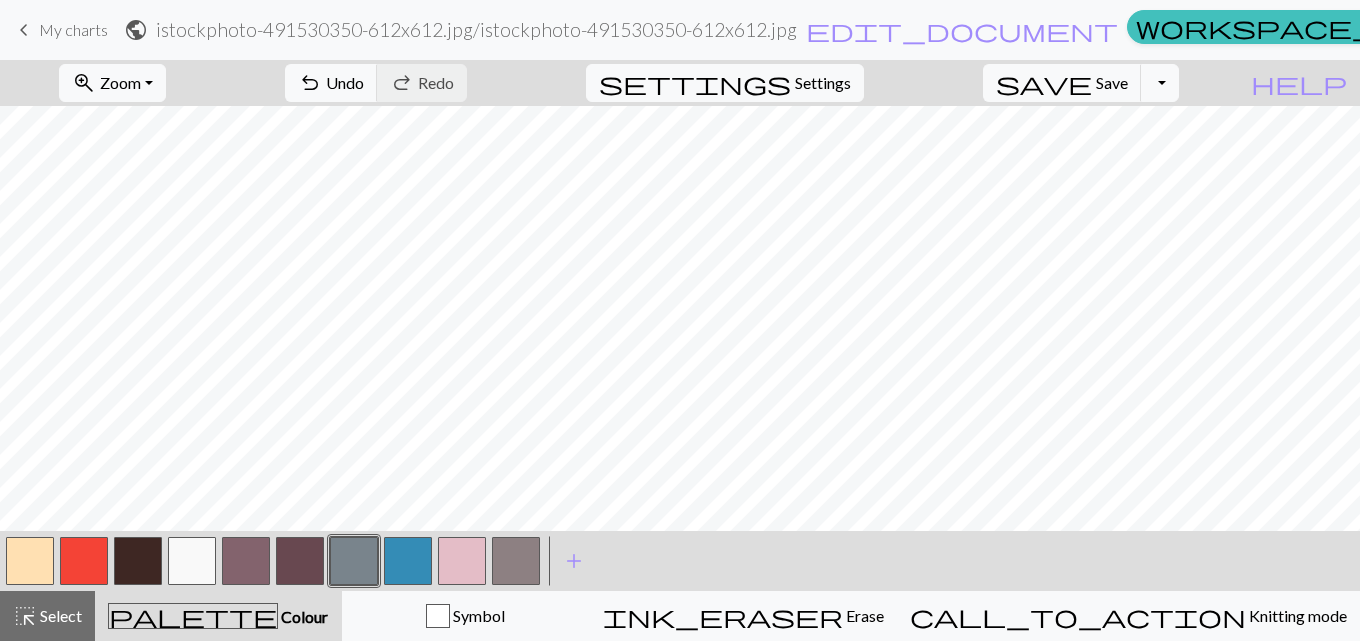 click at bounding box center (138, 561) 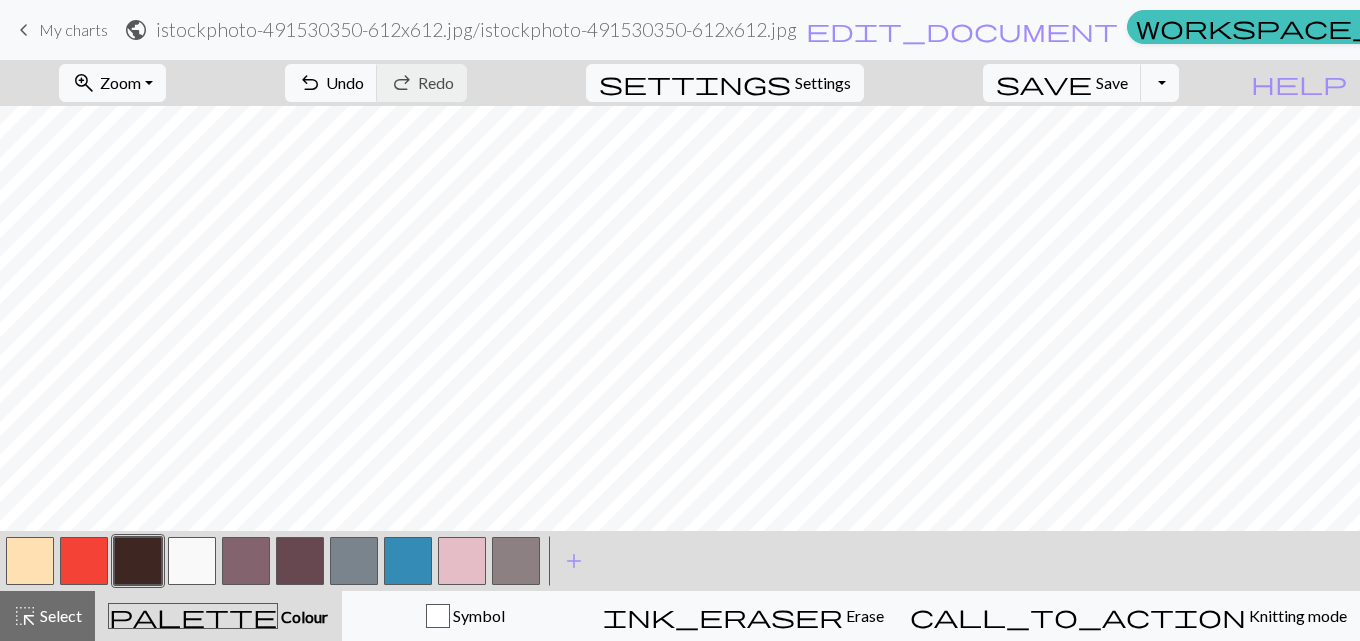 scroll, scrollTop: 39, scrollLeft: 0, axis: vertical 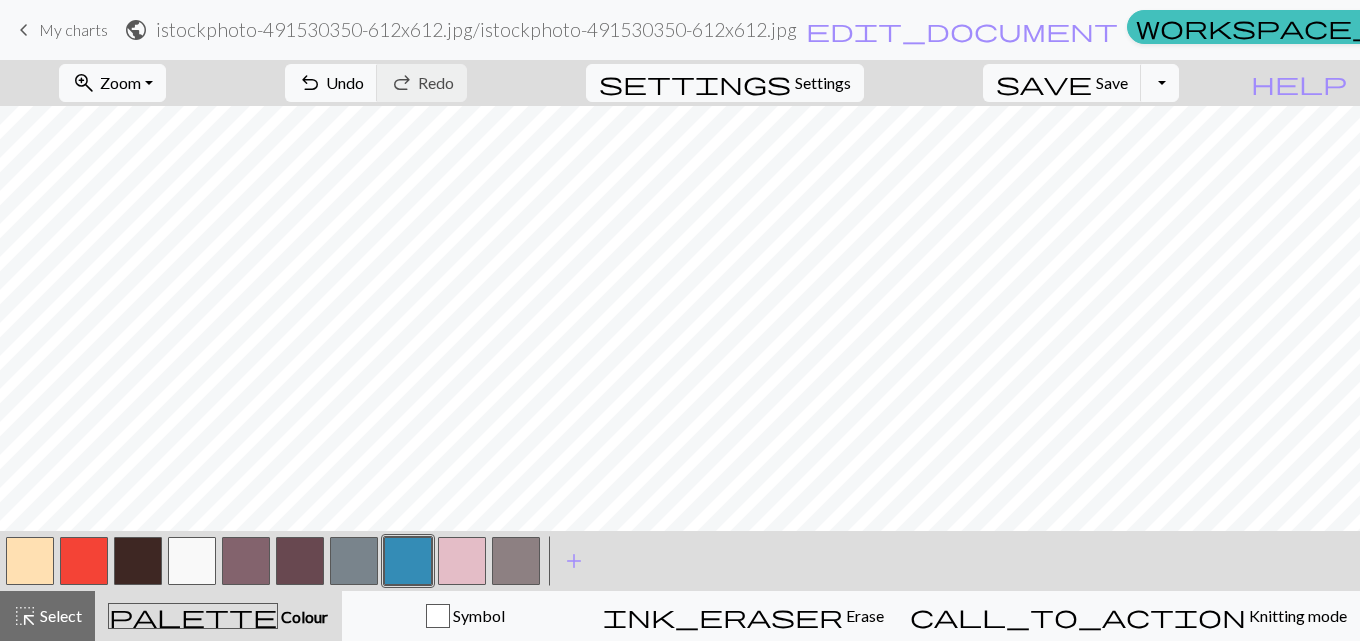 click at bounding box center (408, 561) 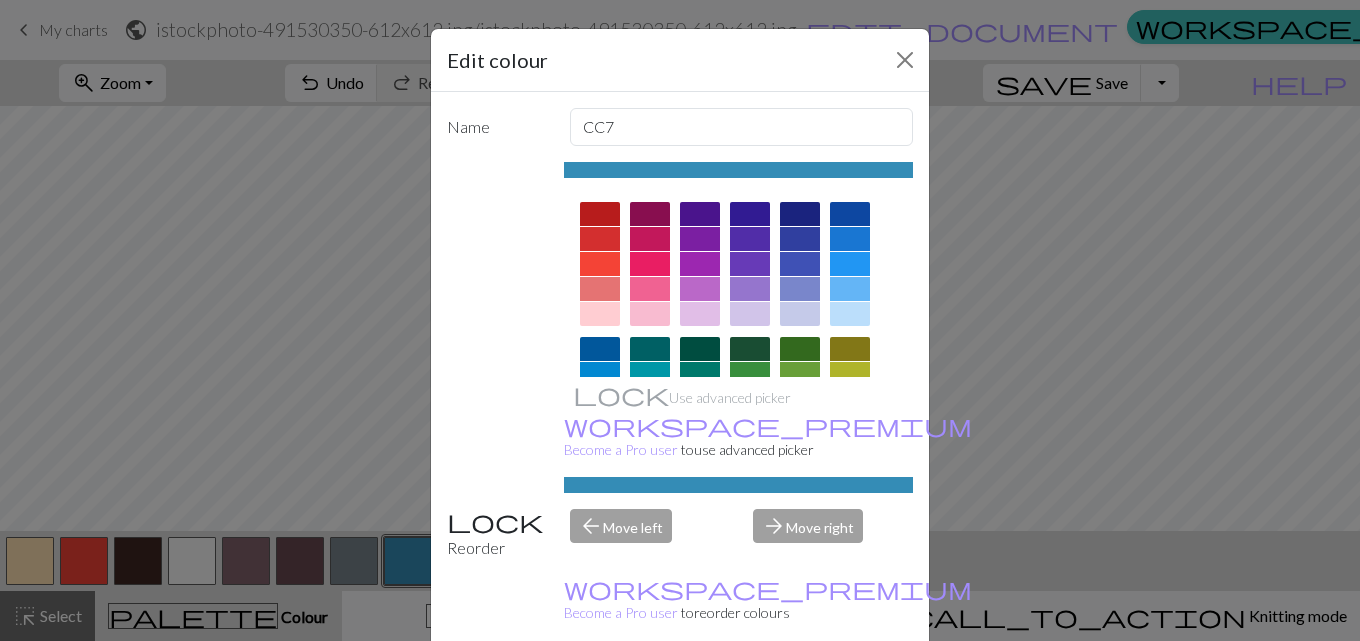 click at bounding box center (850, 314) 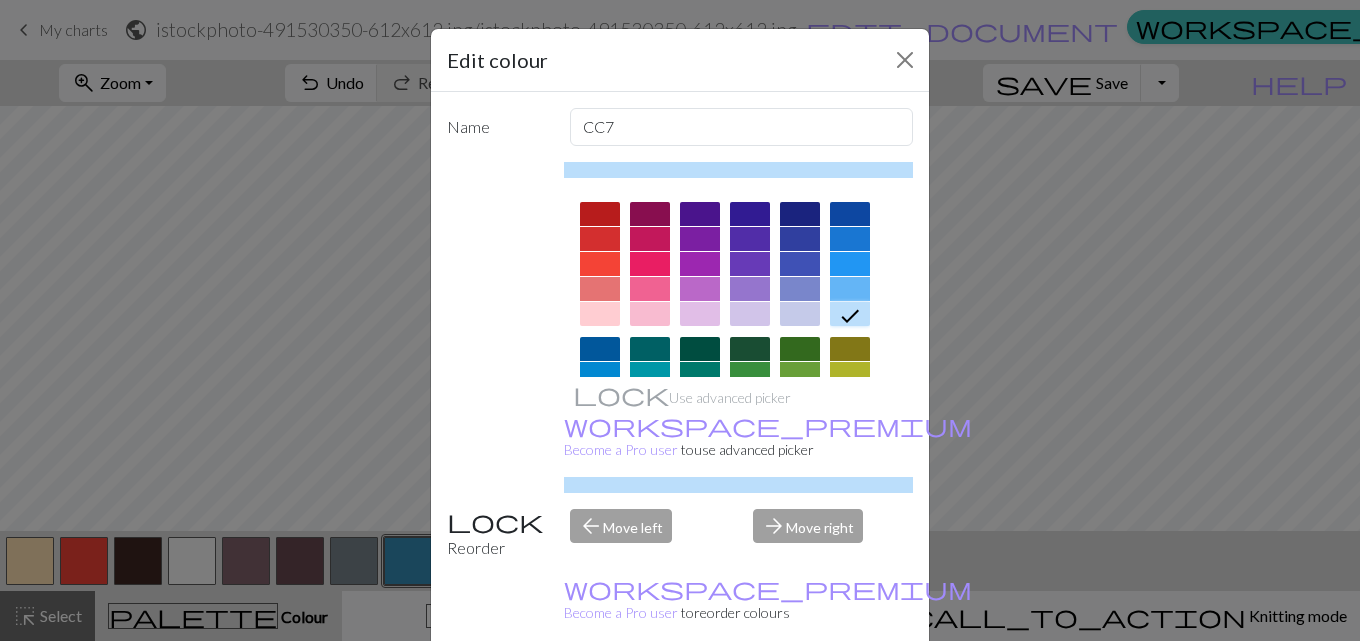 click on "Delete Done Cancel" at bounding box center [680, 691] 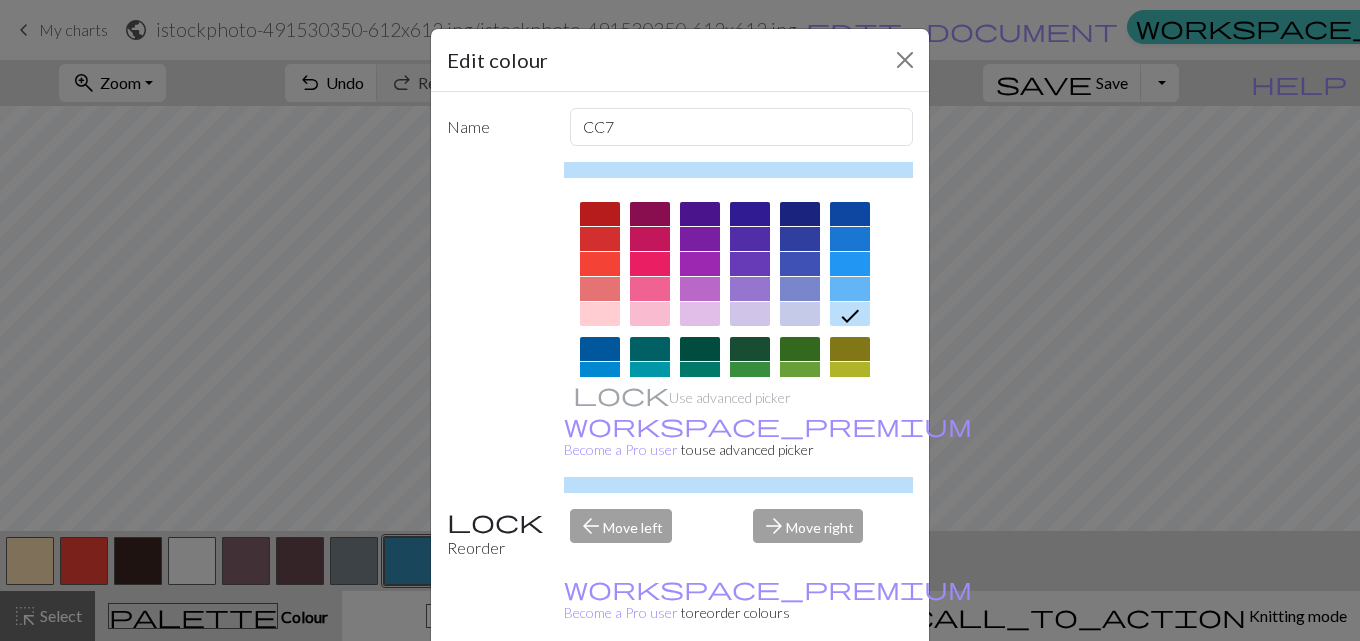 click on "Done" at bounding box center (800, 692) 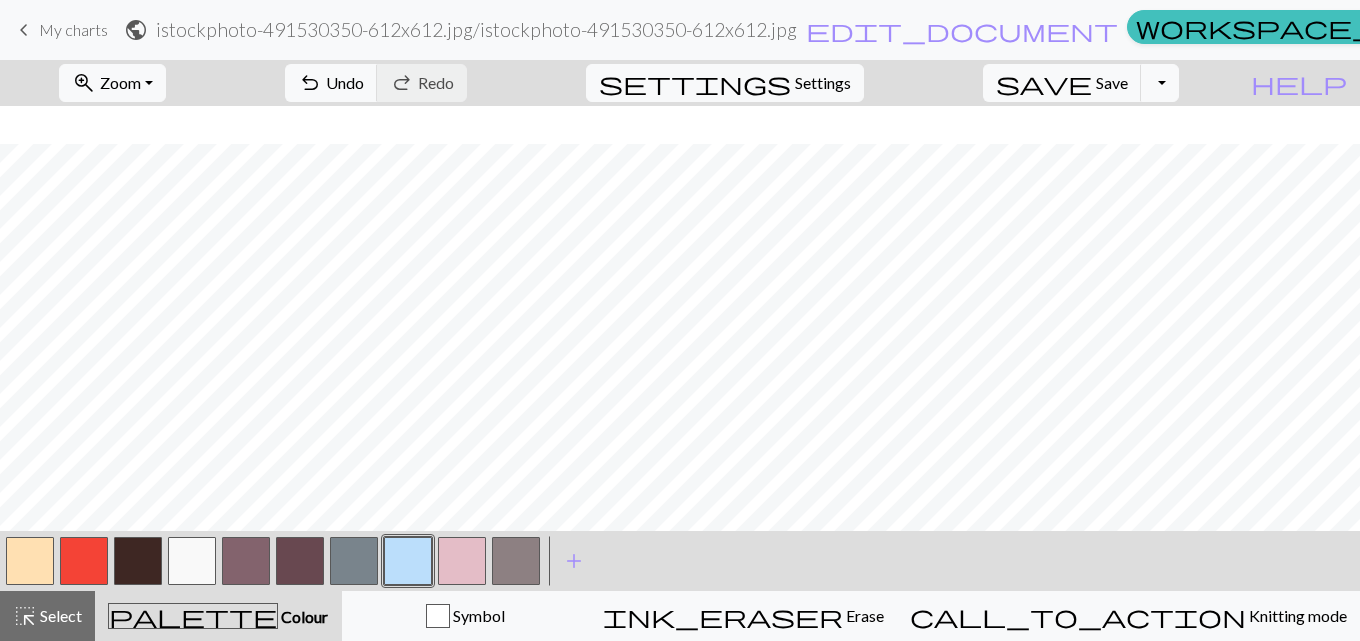 scroll, scrollTop: 77, scrollLeft: 0, axis: vertical 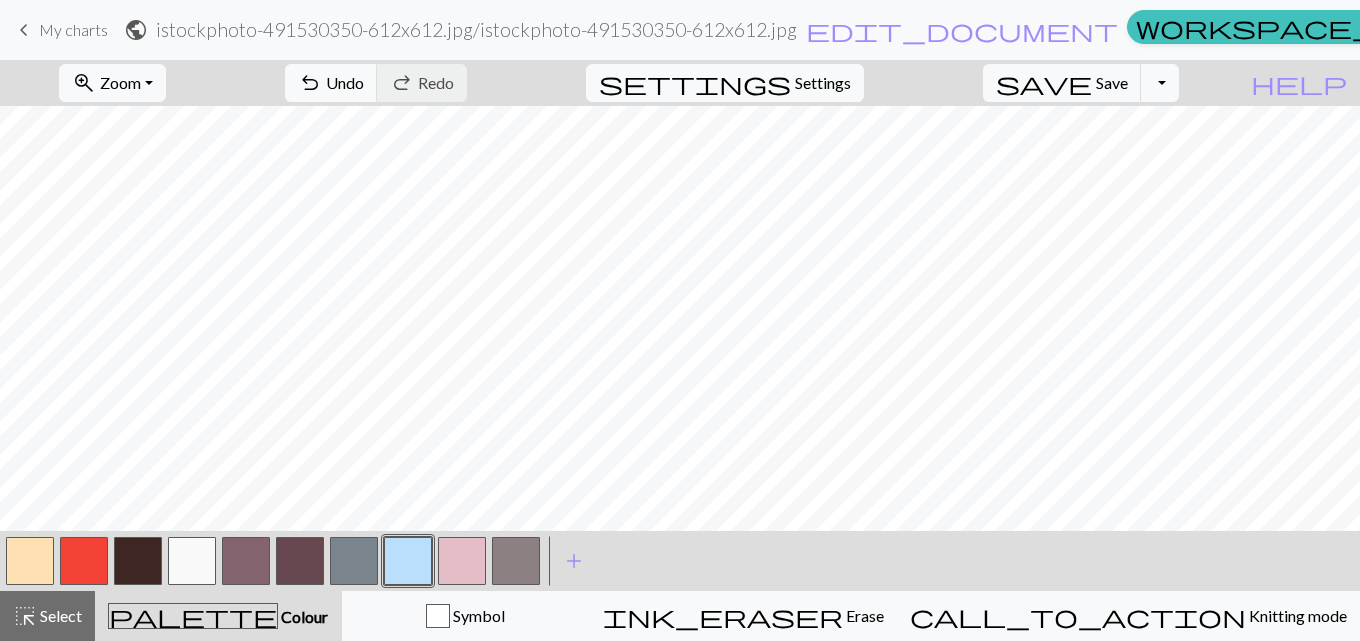 click at bounding box center [192, 561] 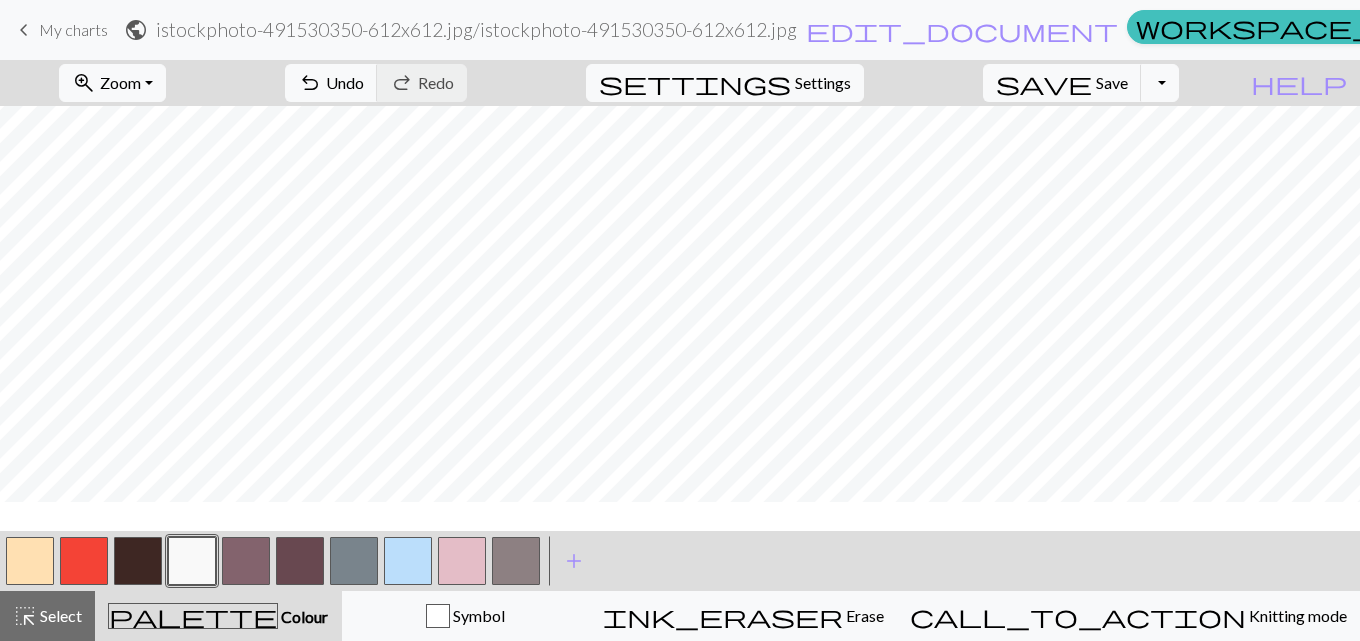 scroll, scrollTop: 33, scrollLeft: 0, axis: vertical 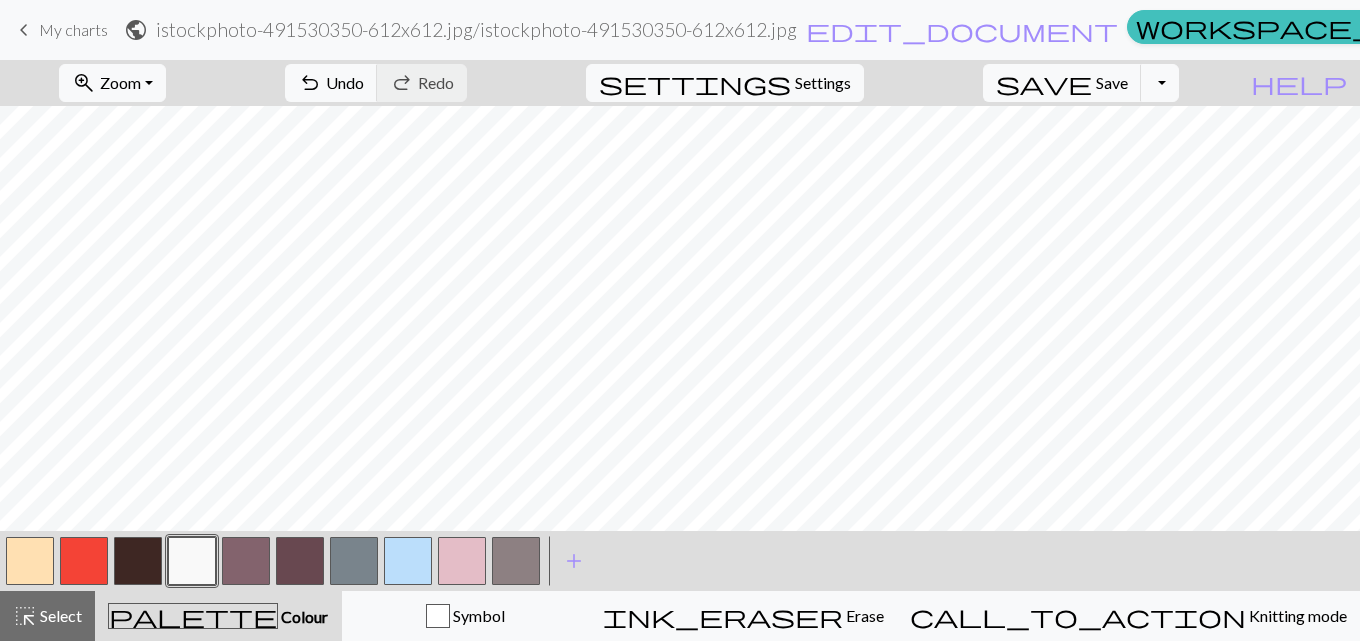 click at bounding box center (138, 561) 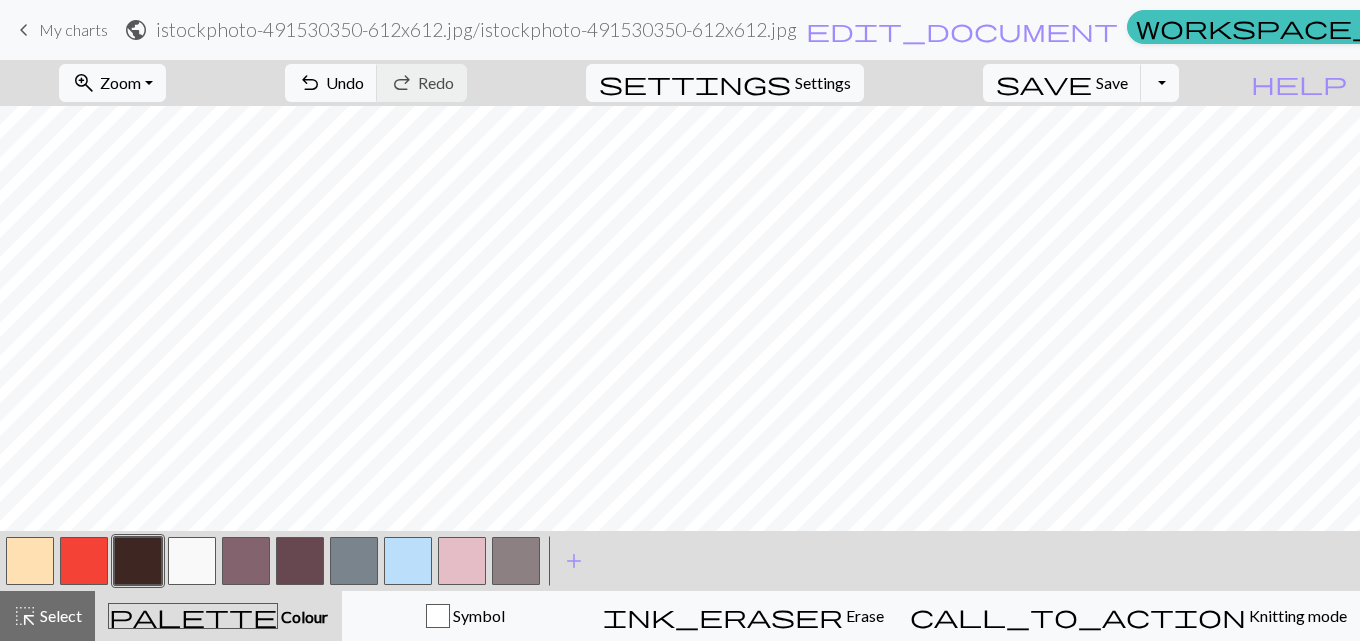 scroll, scrollTop: 155, scrollLeft: 0, axis: vertical 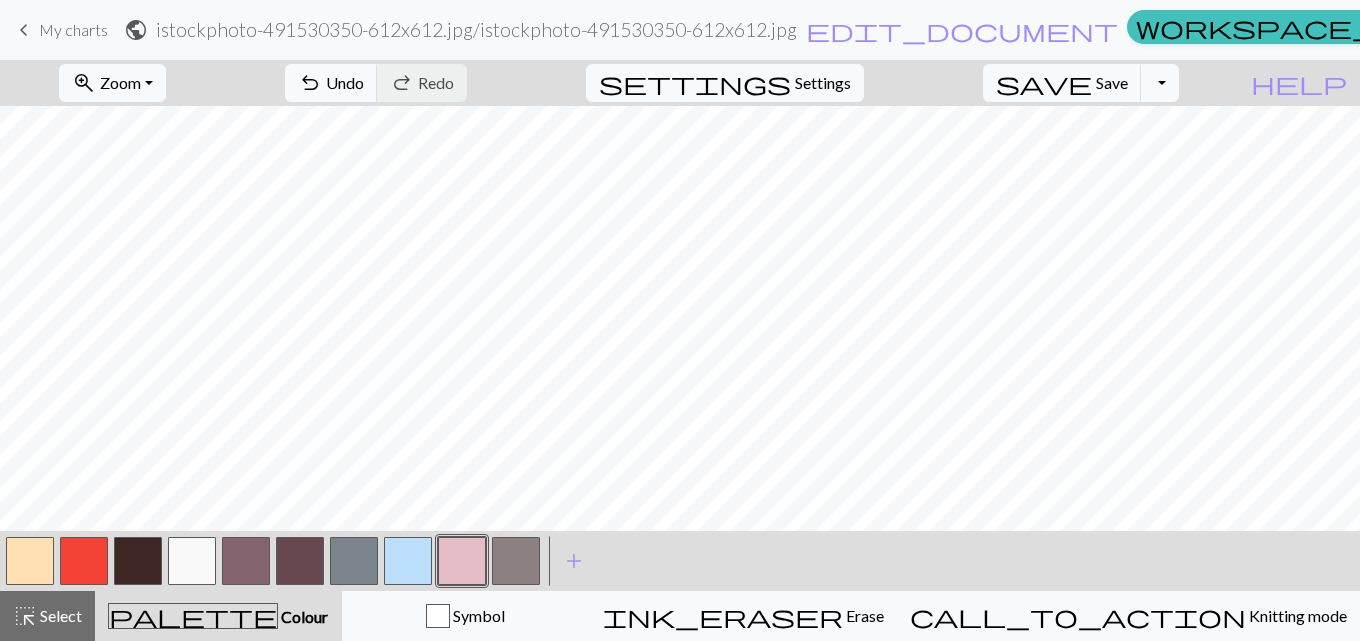 click at bounding box center [138, 561] 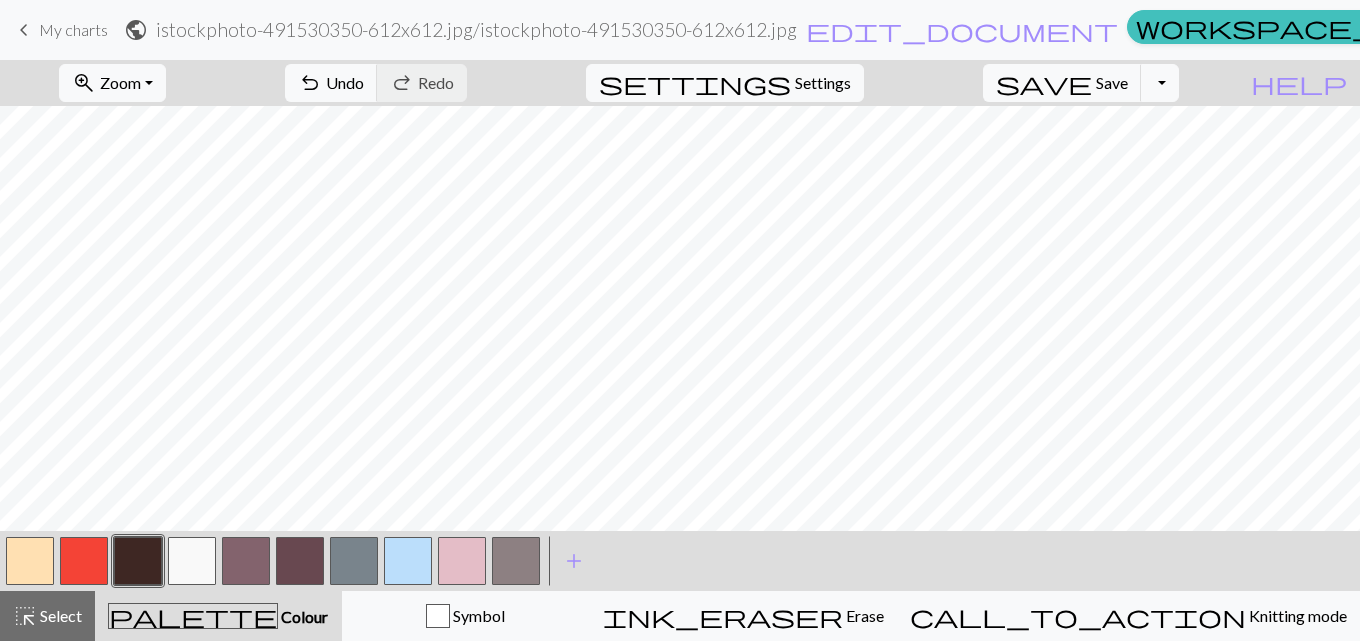 click at bounding box center (192, 561) 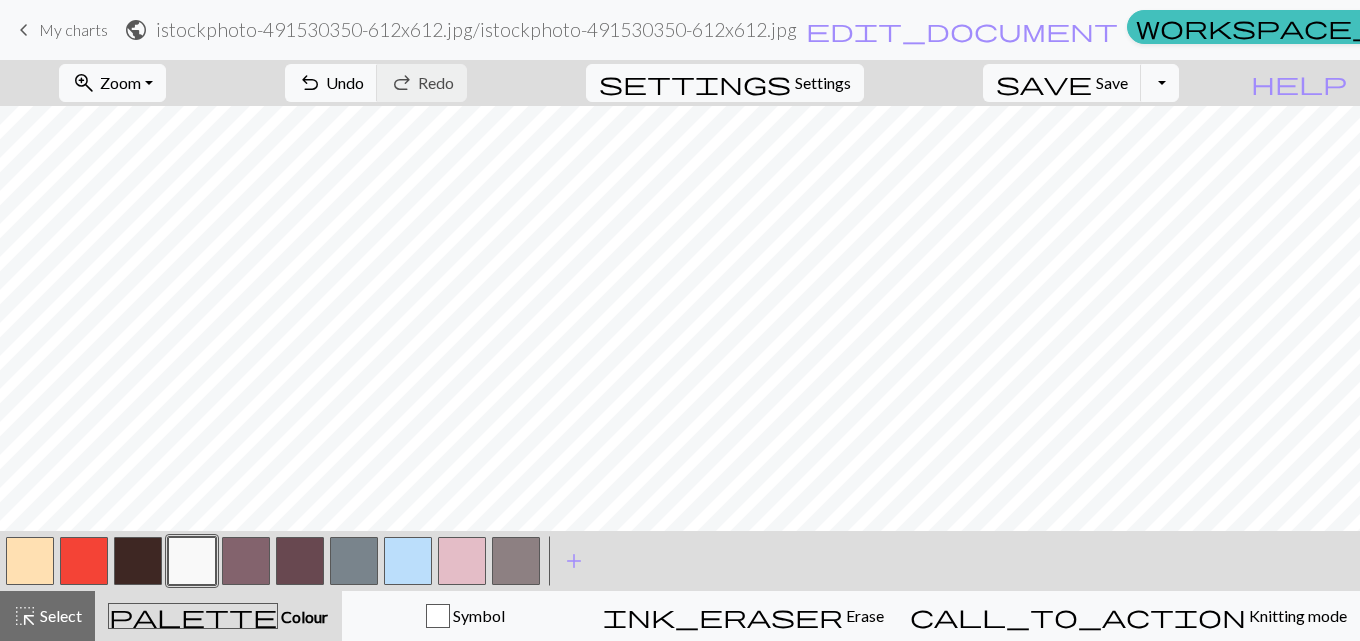 click at bounding box center (246, 561) 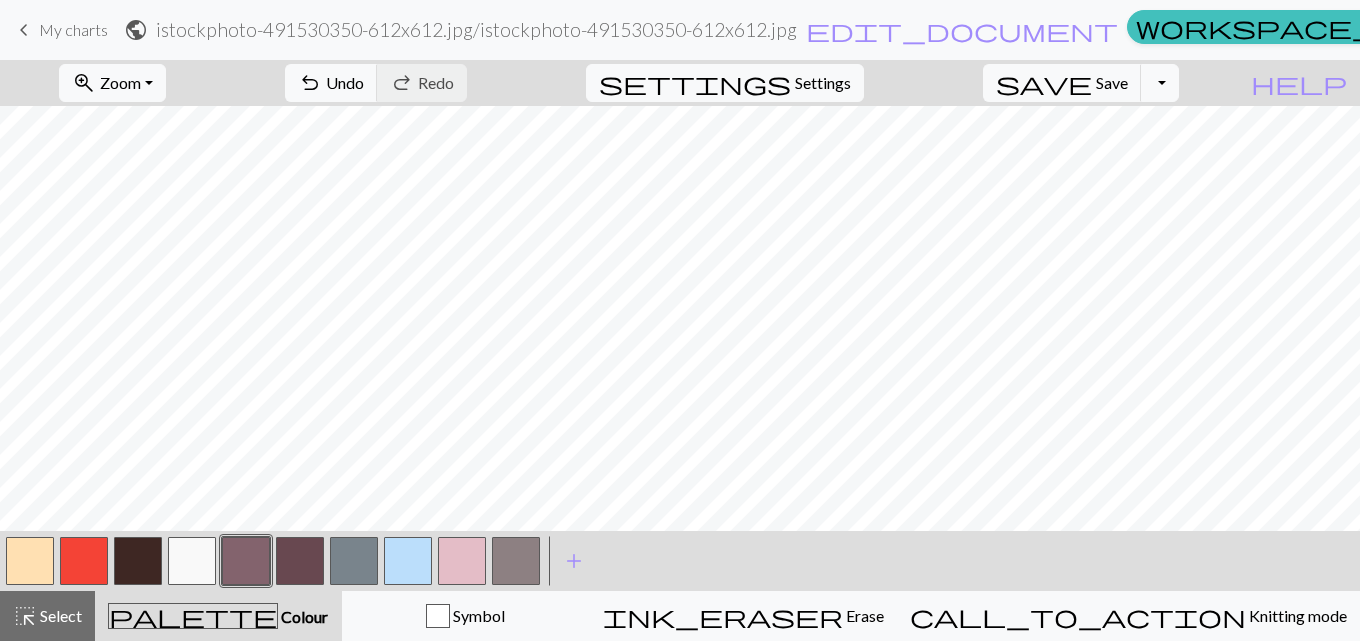 click at bounding box center [246, 561] 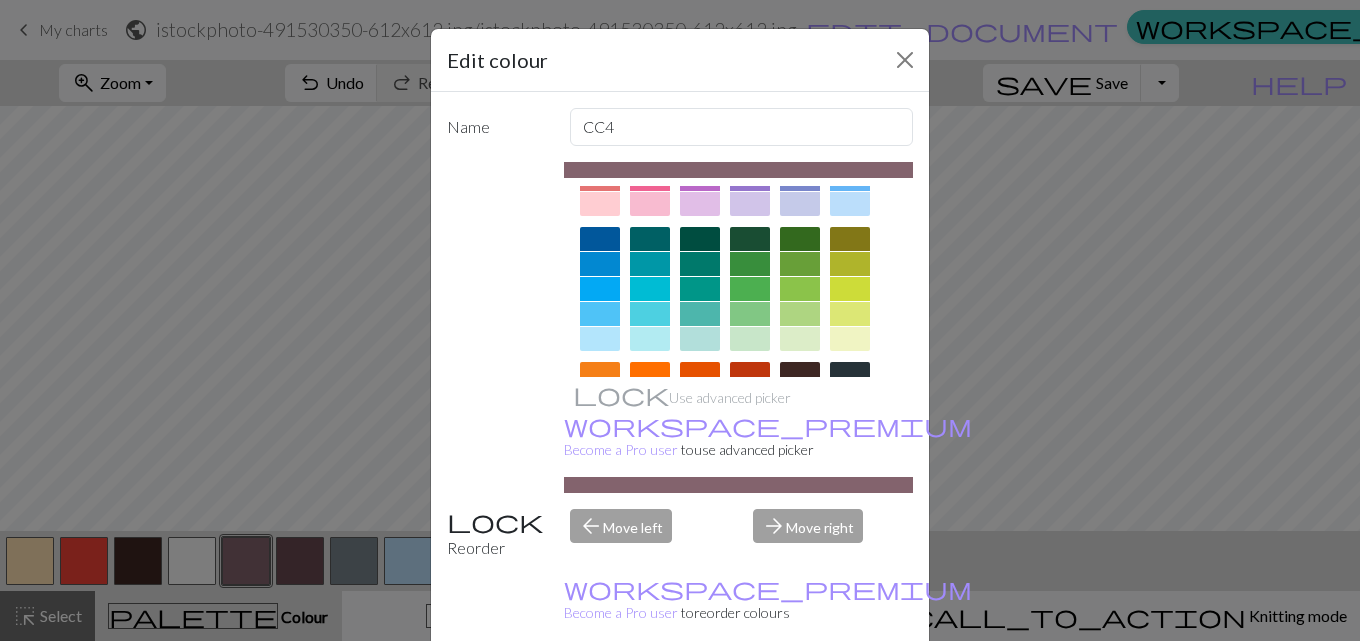 scroll, scrollTop: 300, scrollLeft: 0, axis: vertical 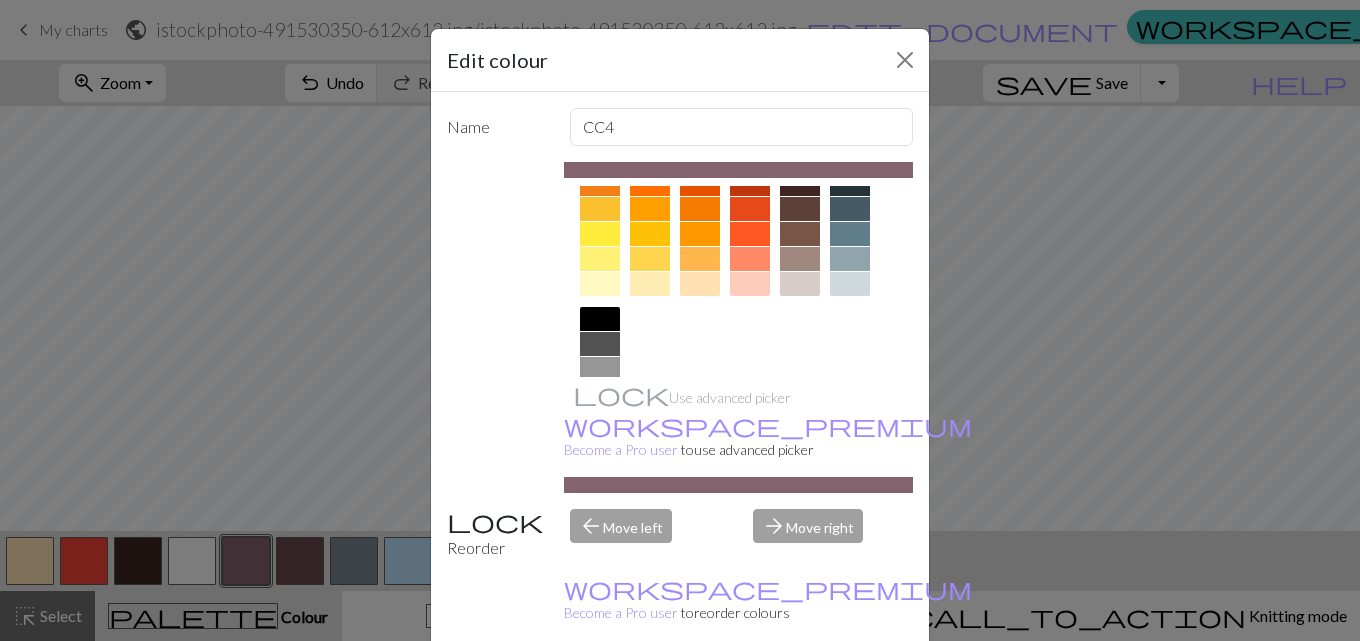 click at bounding box center [800, 259] 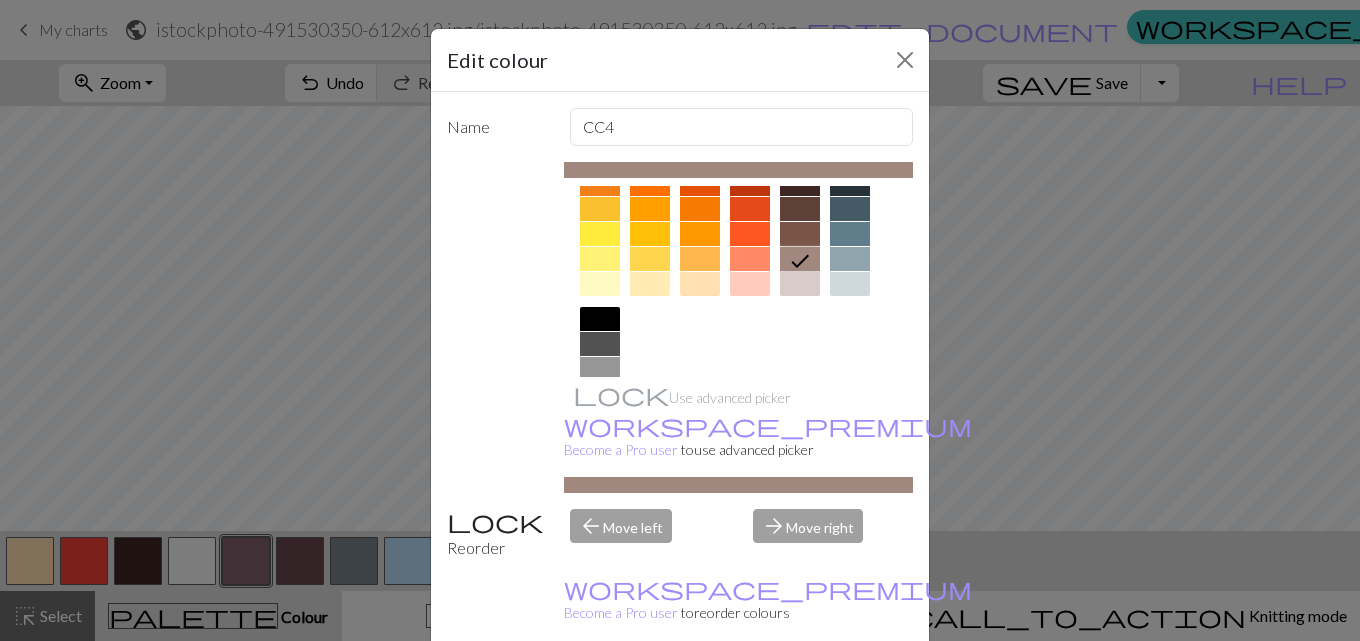 click on "Done" at bounding box center (800, 692) 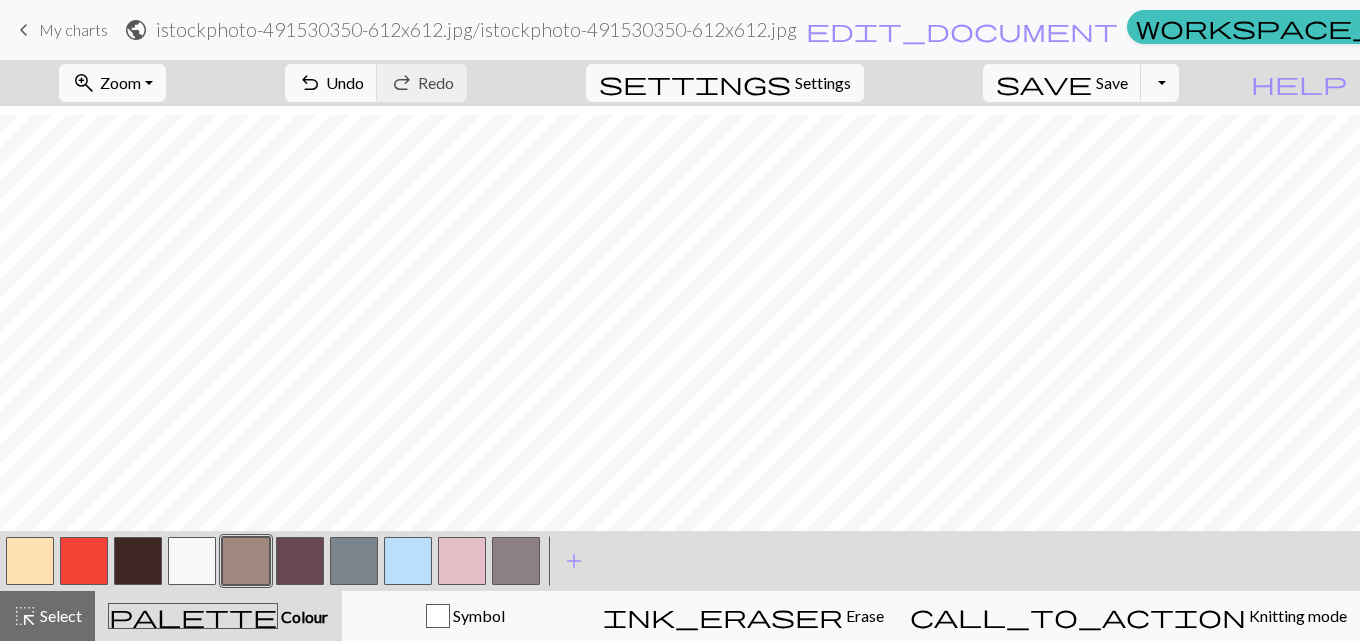 scroll, scrollTop: 142, scrollLeft: 0, axis: vertical 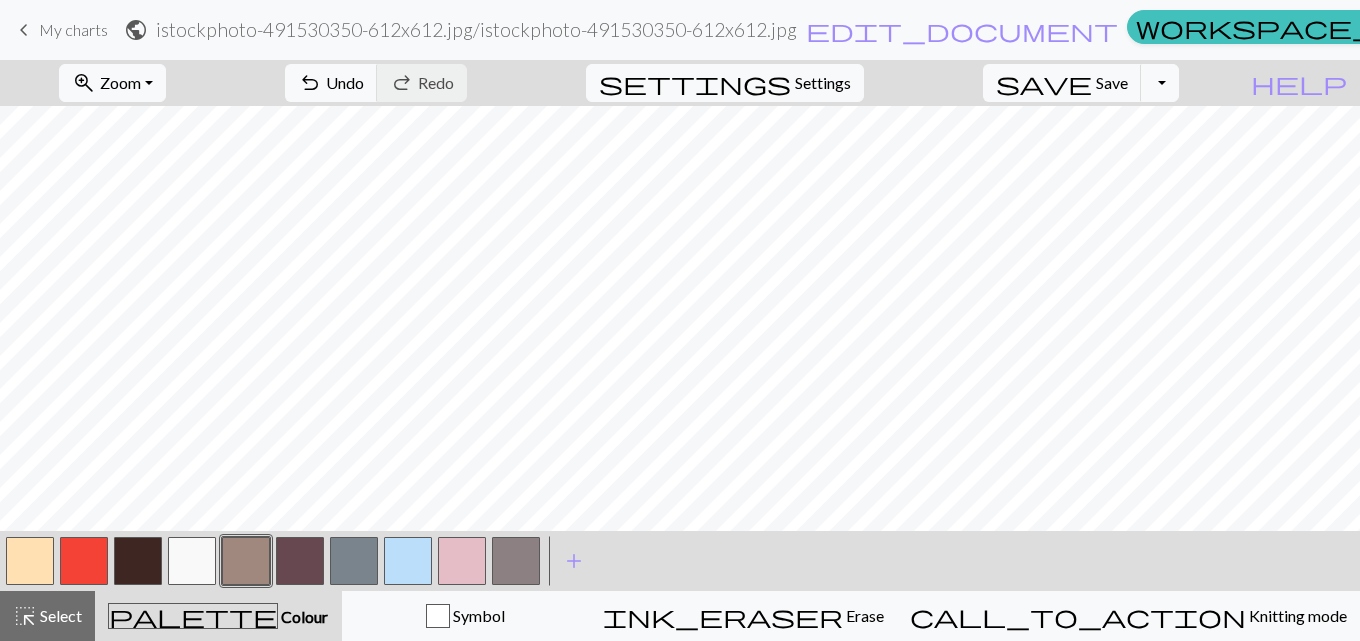 click at bounding box center [138, 561] 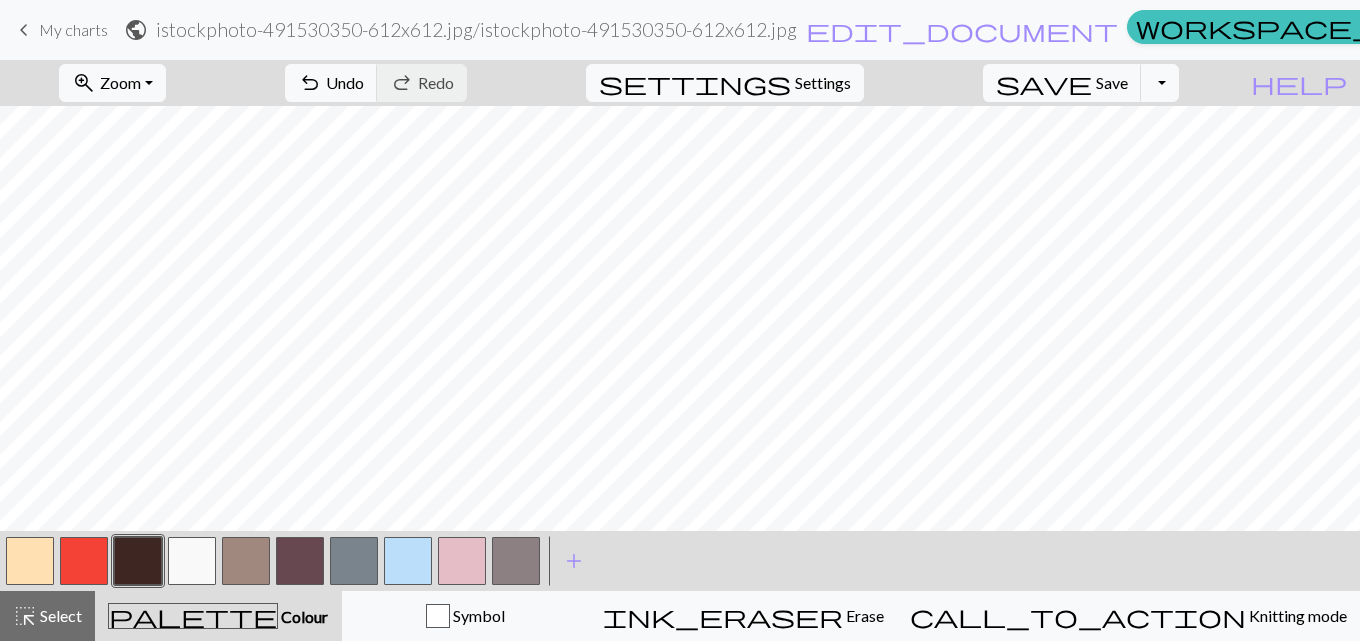 click at bounding box center [246, 561] 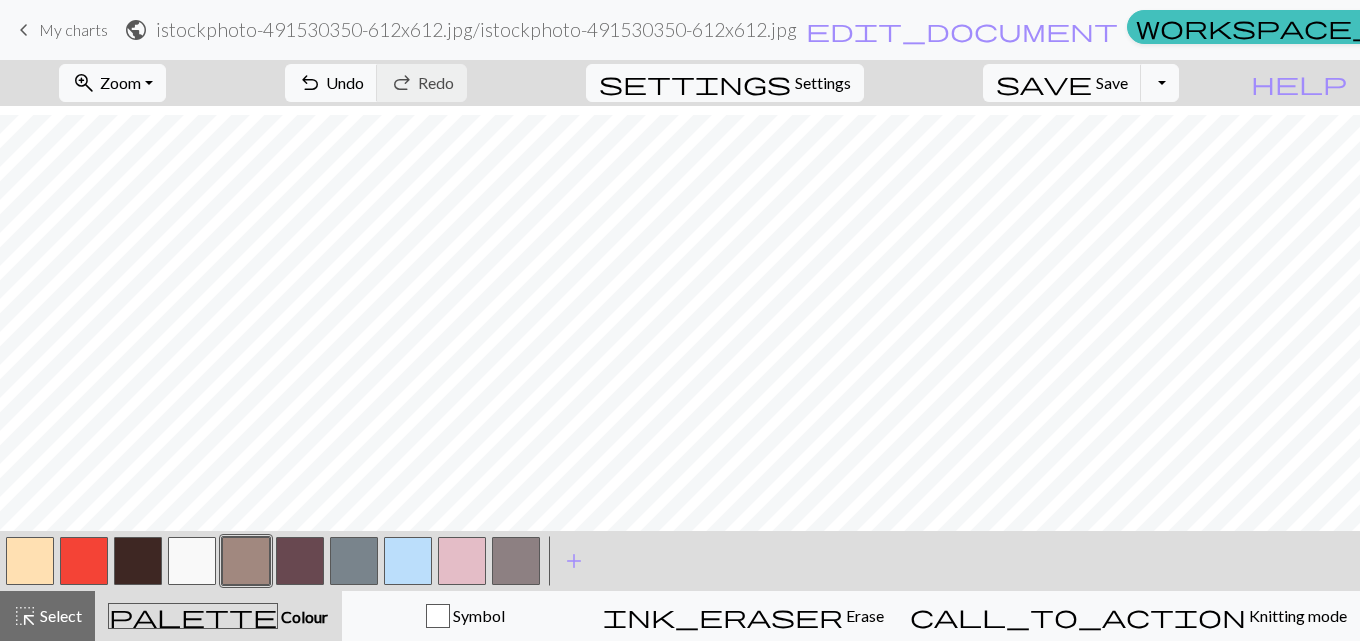 scroll, scrollTop: 192, scrollLeft: 0, axis: vertical 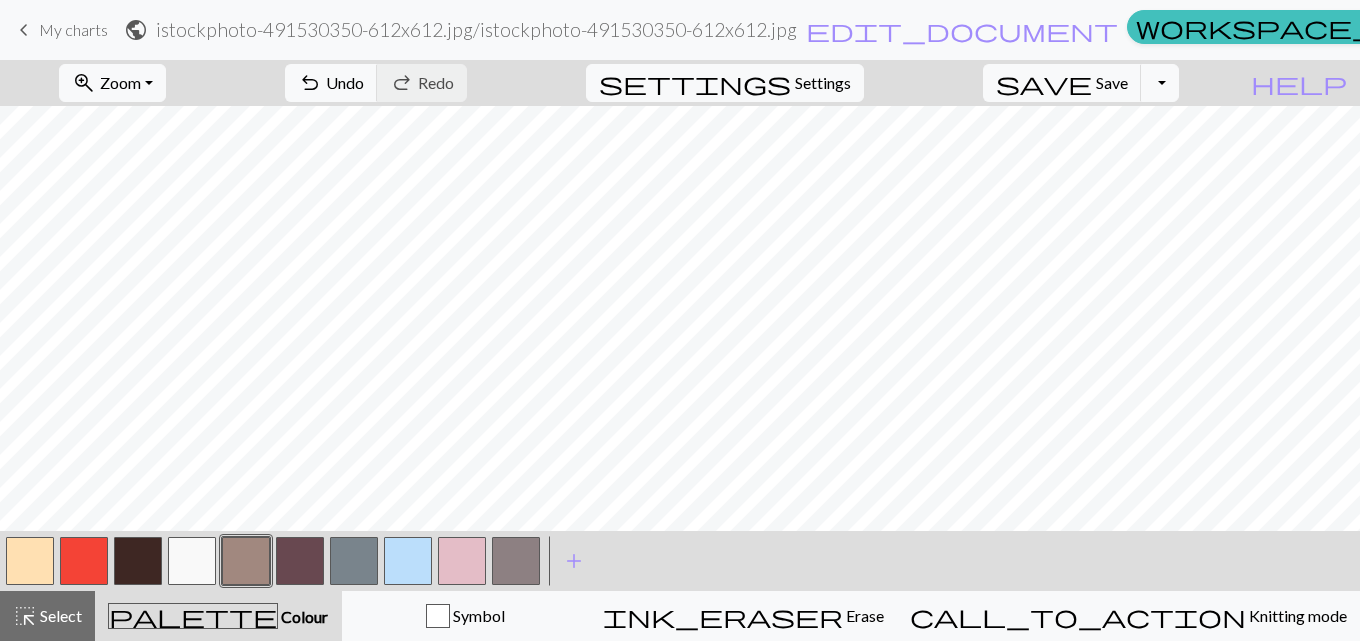 click at bounding box center (354, 561) 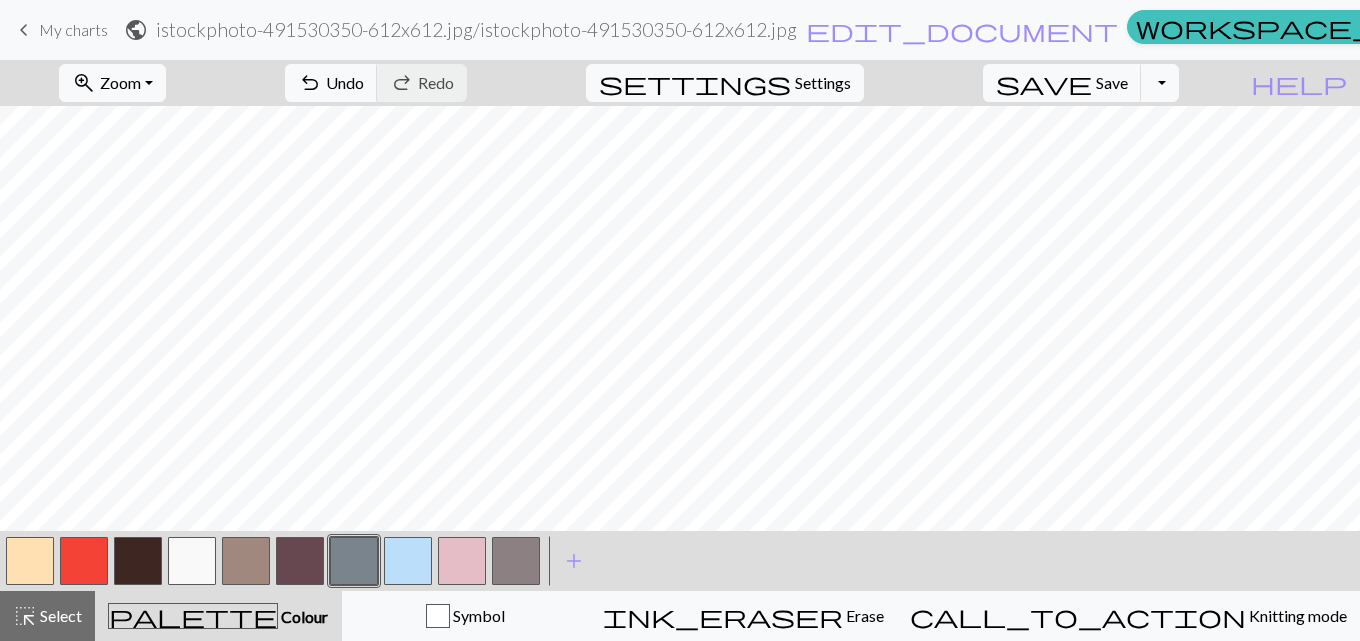 click at bounding box center (354, 561) 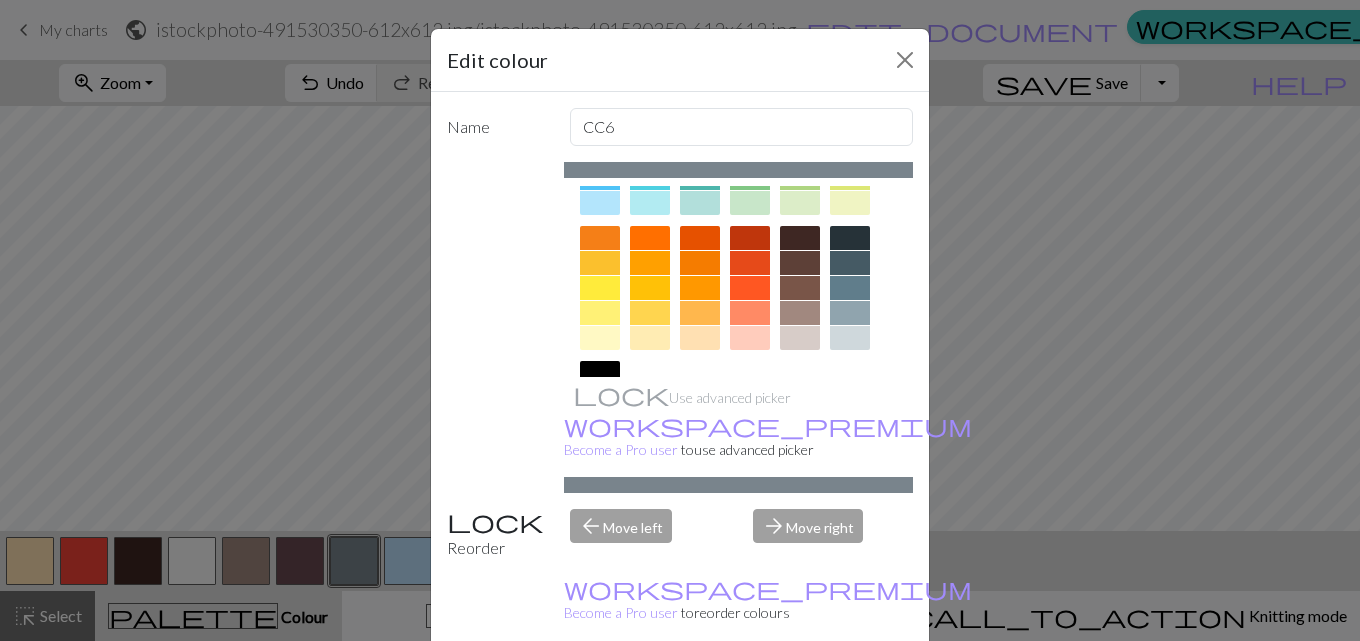 scroll, scrollTop: 277, scrollLeft: 0, axis: vertical 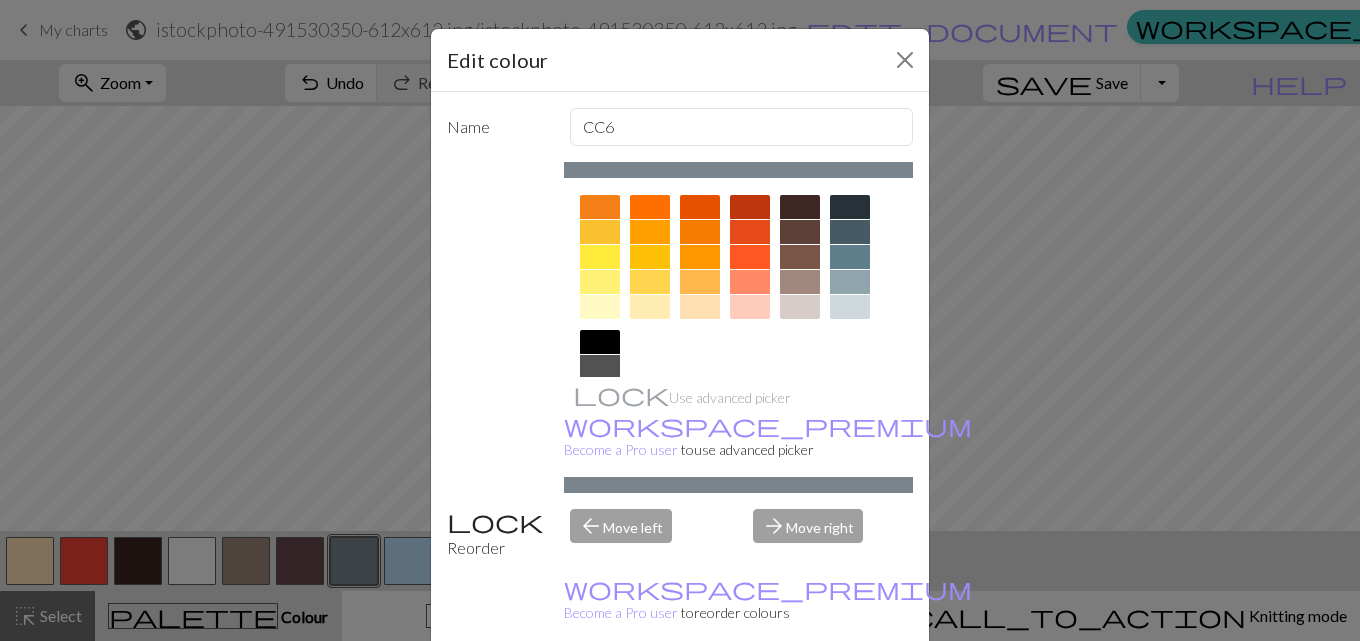 click at bounding box center [650, 307] 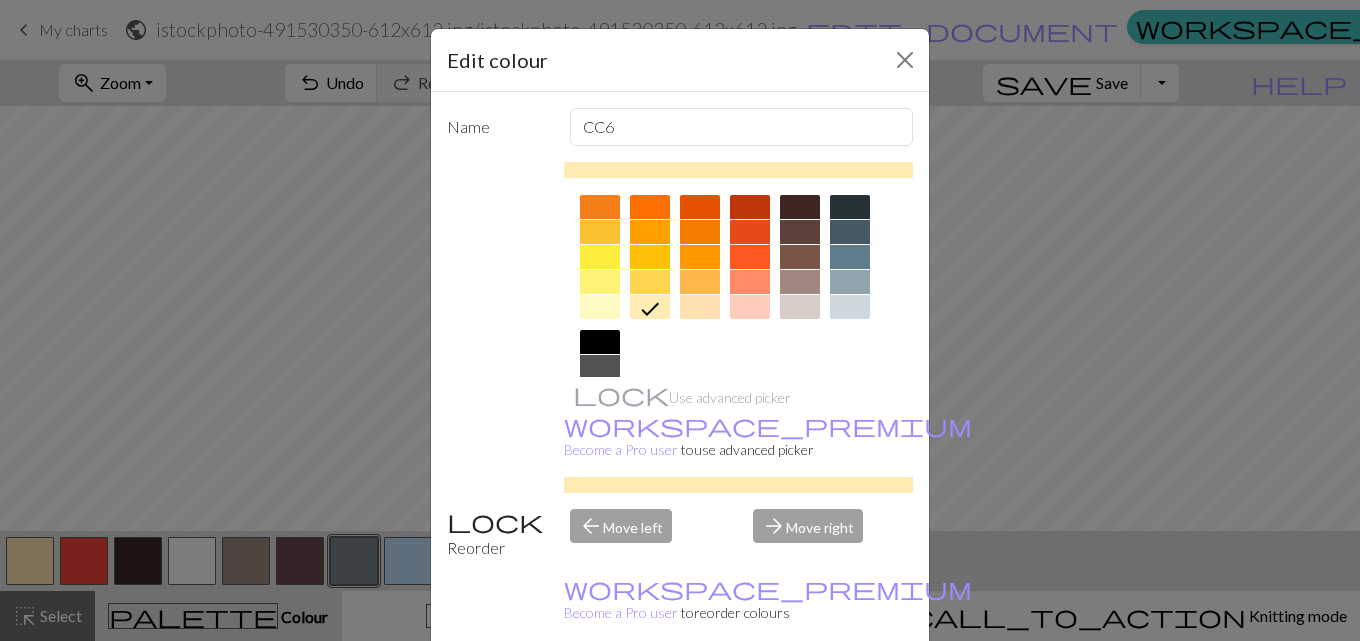 click on "Done" at bounding box center (800, 692) 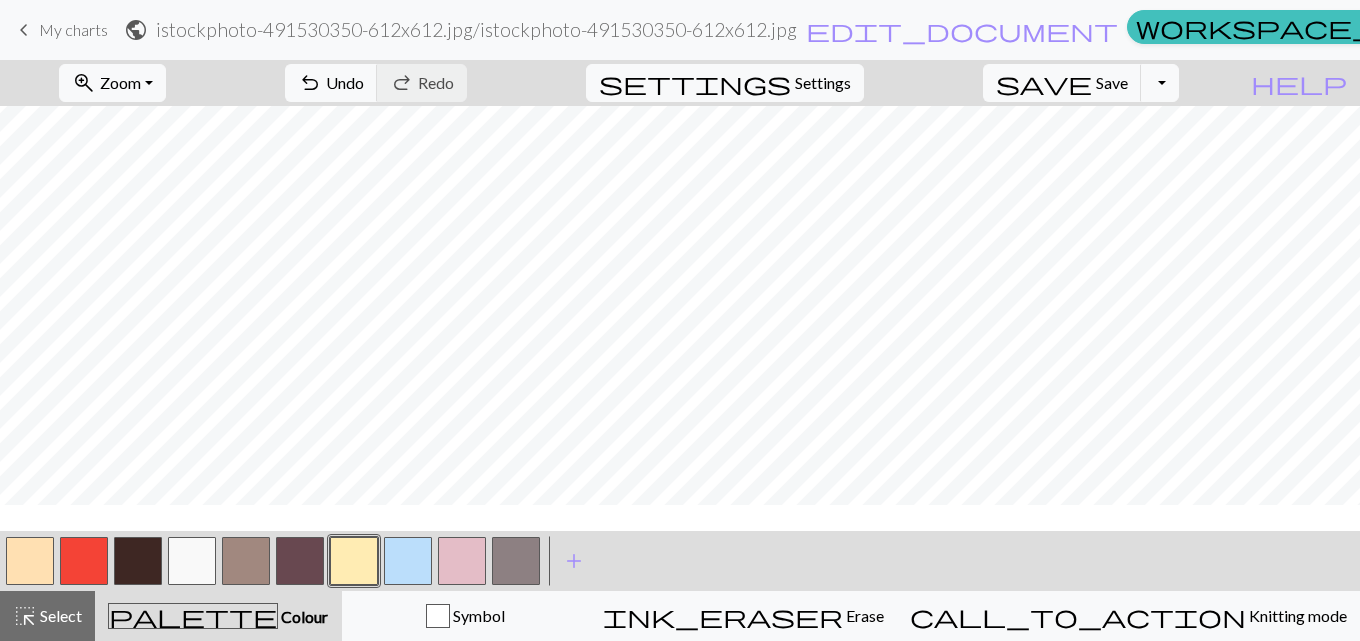 scroll, scrollTop: 64, scrollLeft: 0, axis: vertical 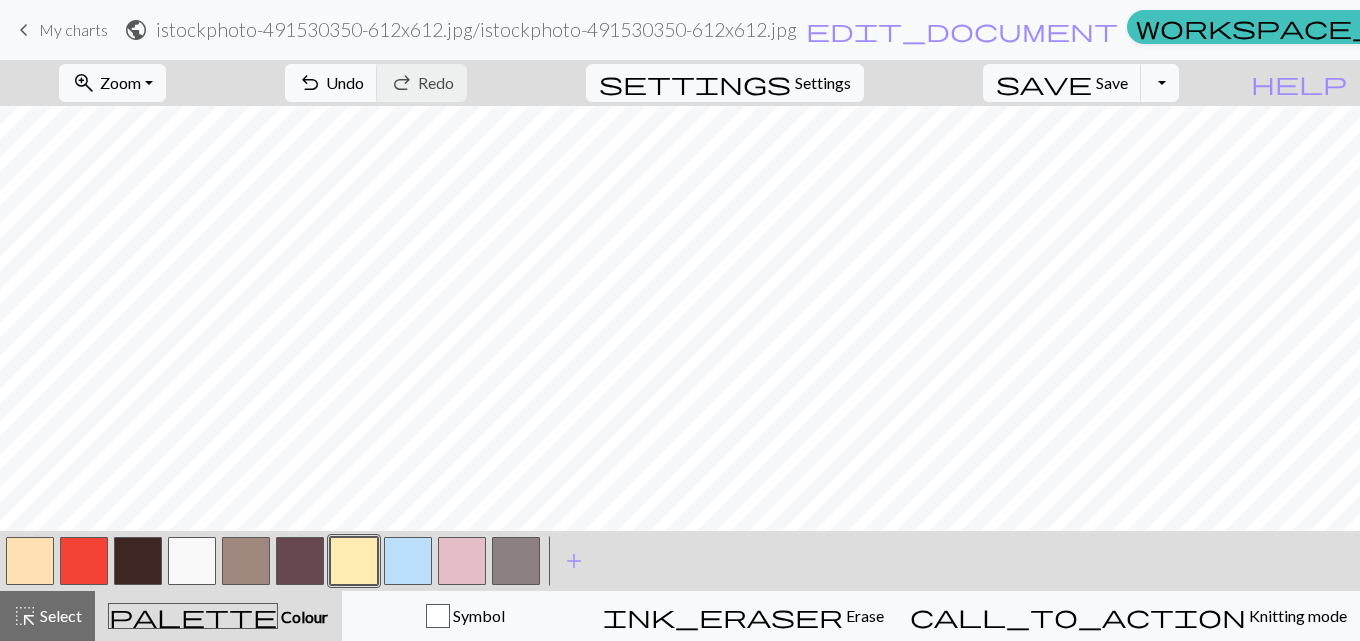 click at bounding box center [138, 561] 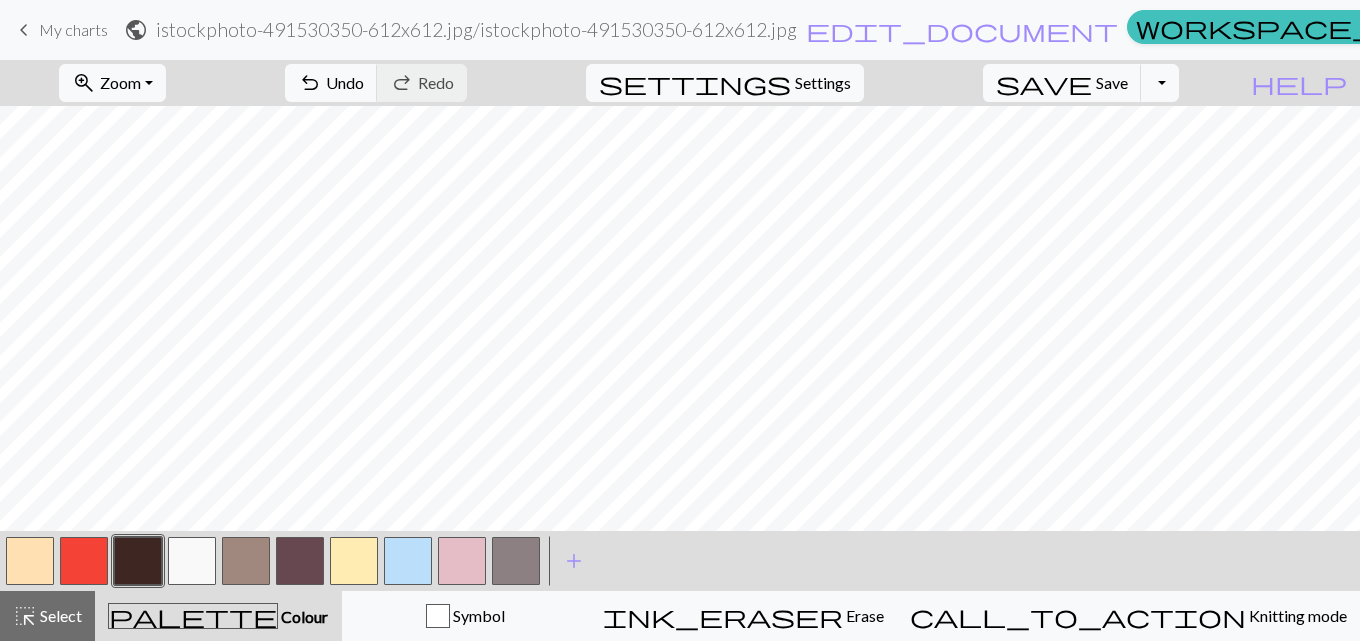 click at bounding box center (246, 561) 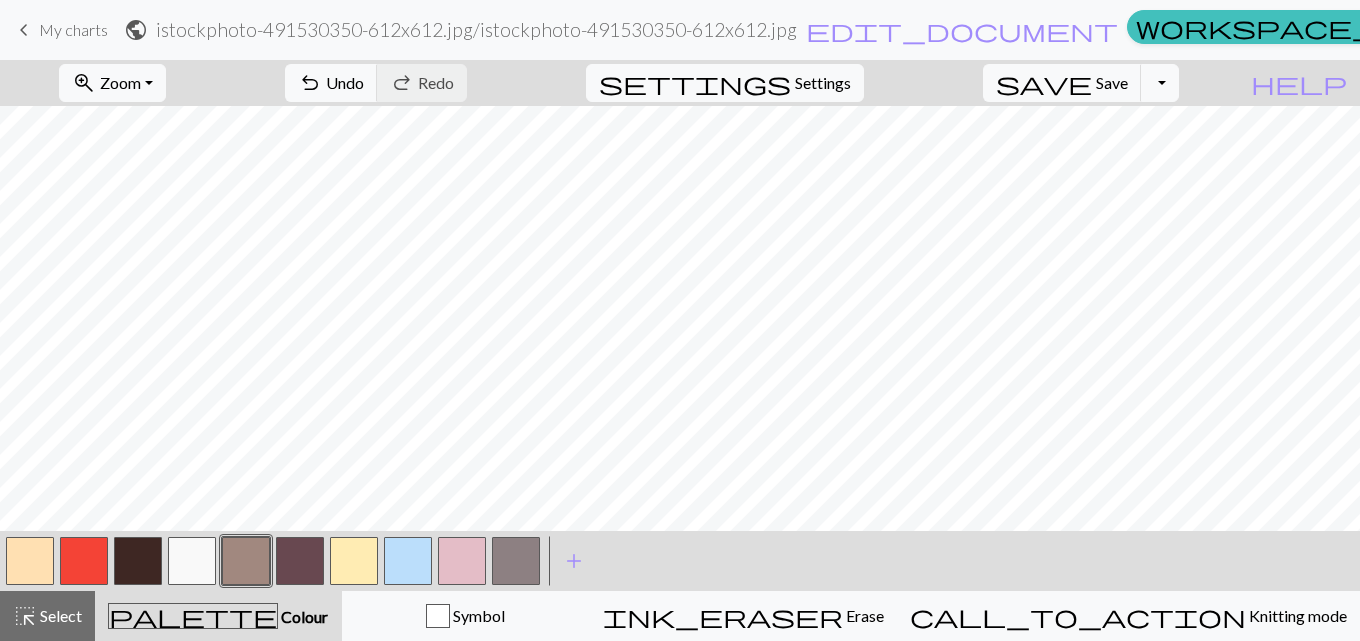 click at bounding box center (138, 561) 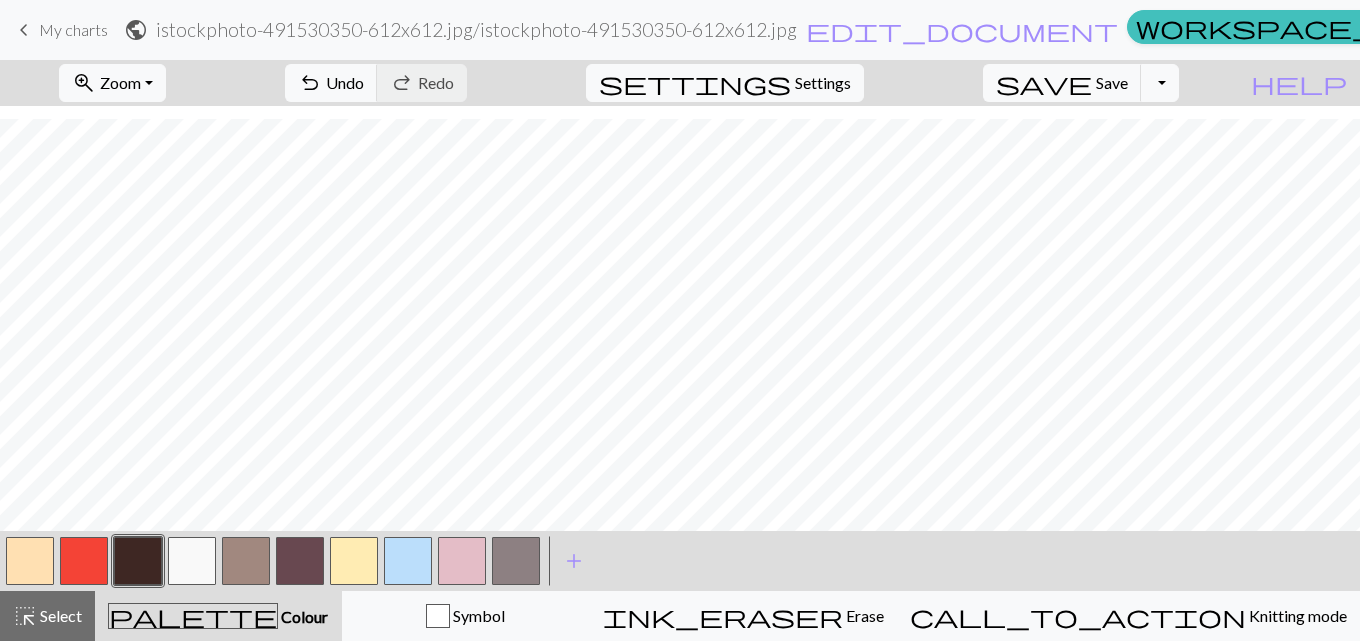scroll, scrollTop: 184, scrollLeft: 0, axis: vertical 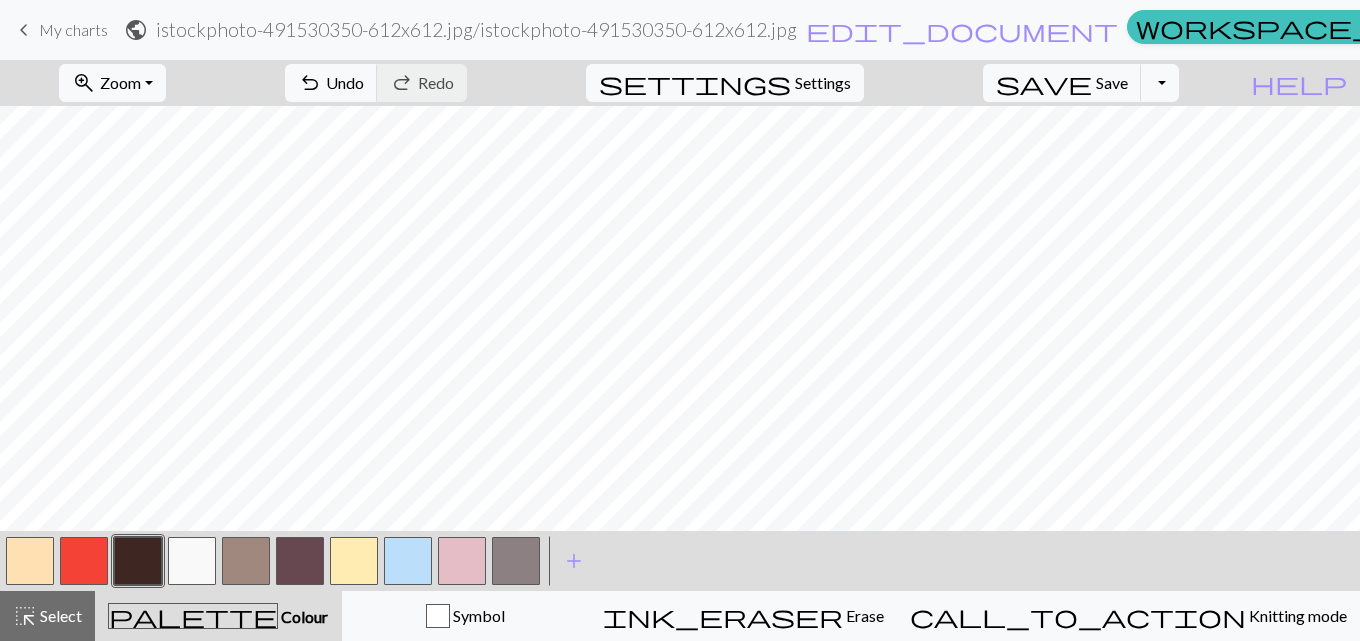 click at bounding box center [192, 561] 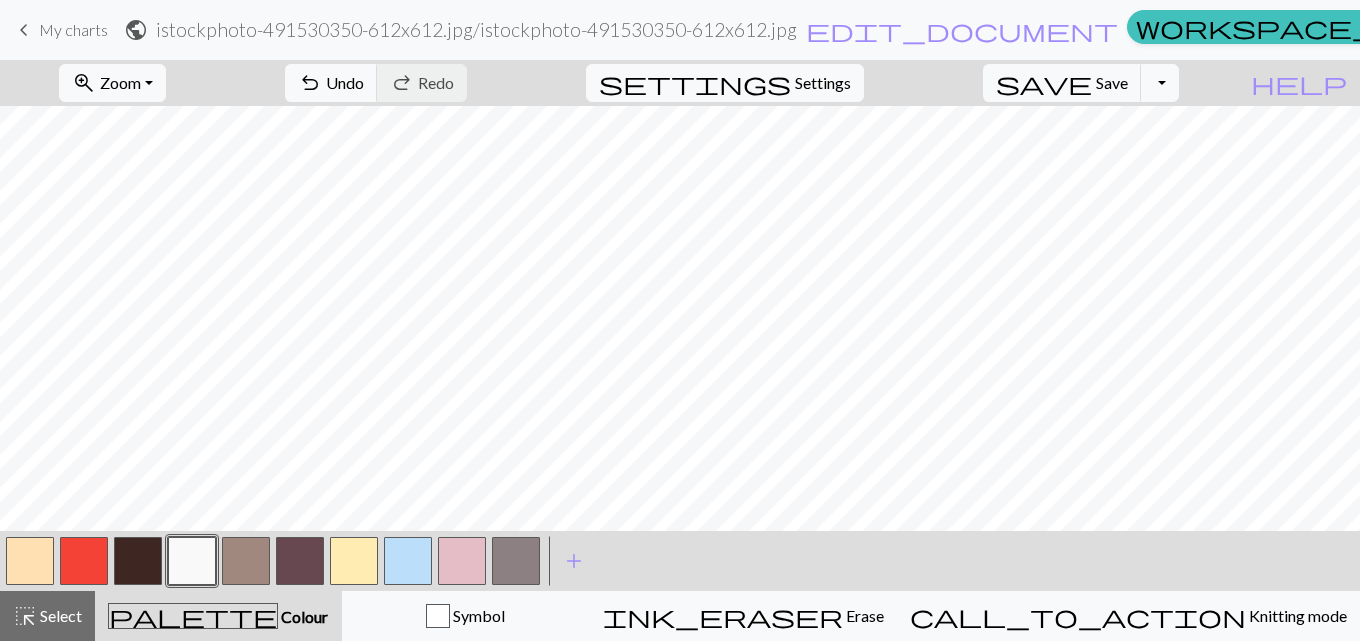 click at bounding box center [354, 561] 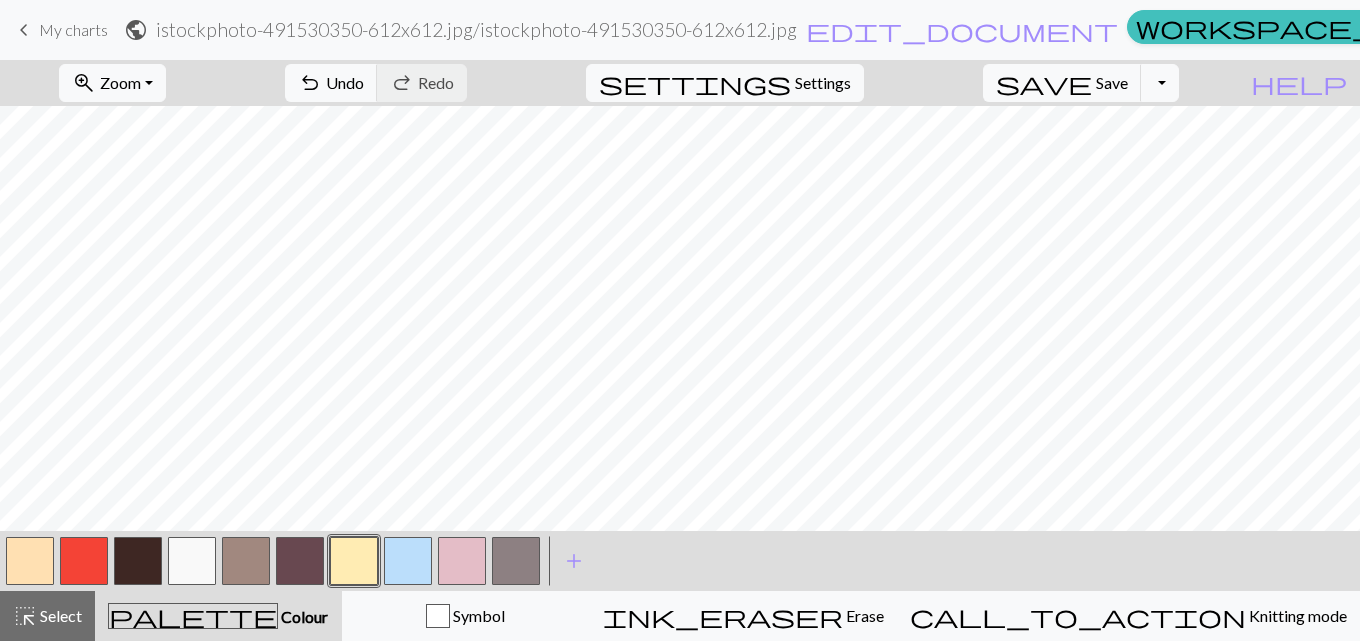 click at bounding box center [30, 561] 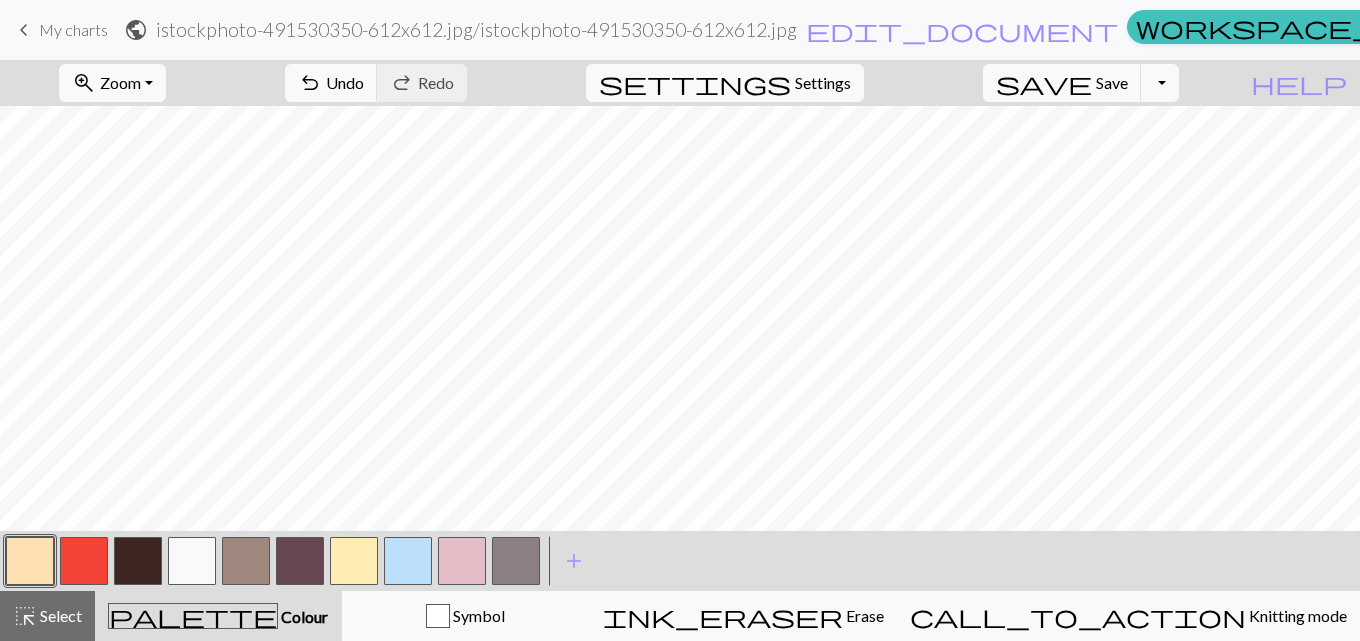click at bounding box center (354, 561) 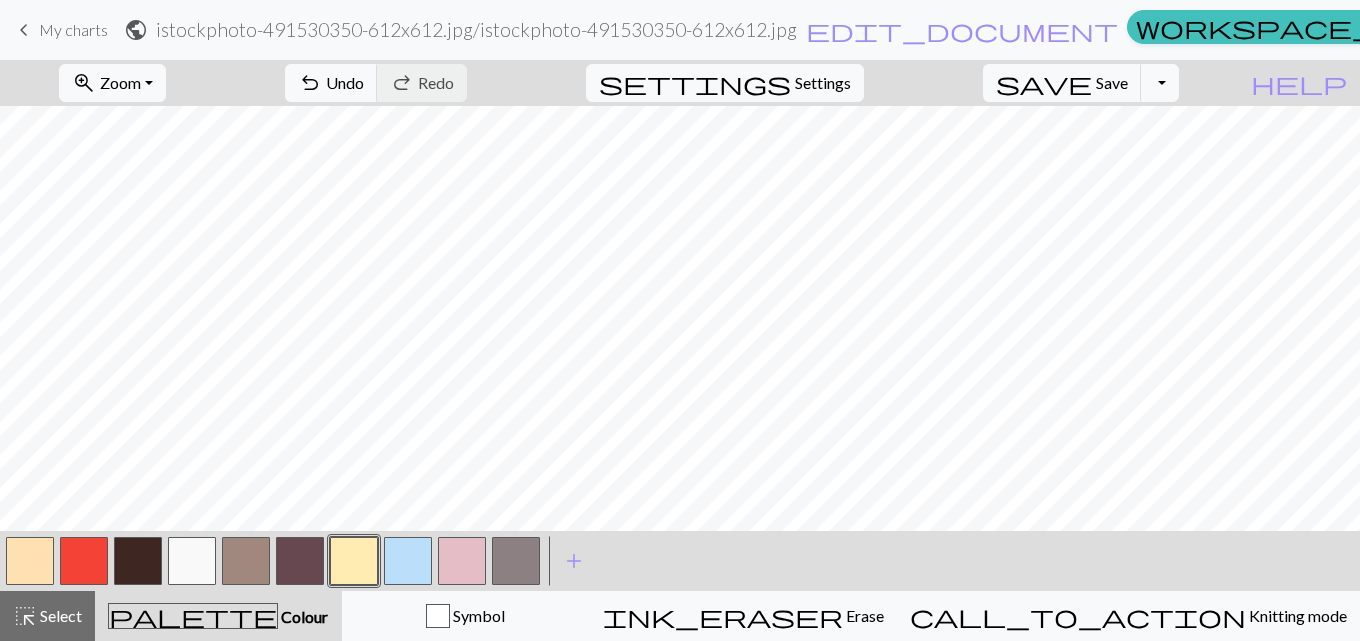 scroll, scrollTop: 258, scrollLeft: 0, axis: vertical 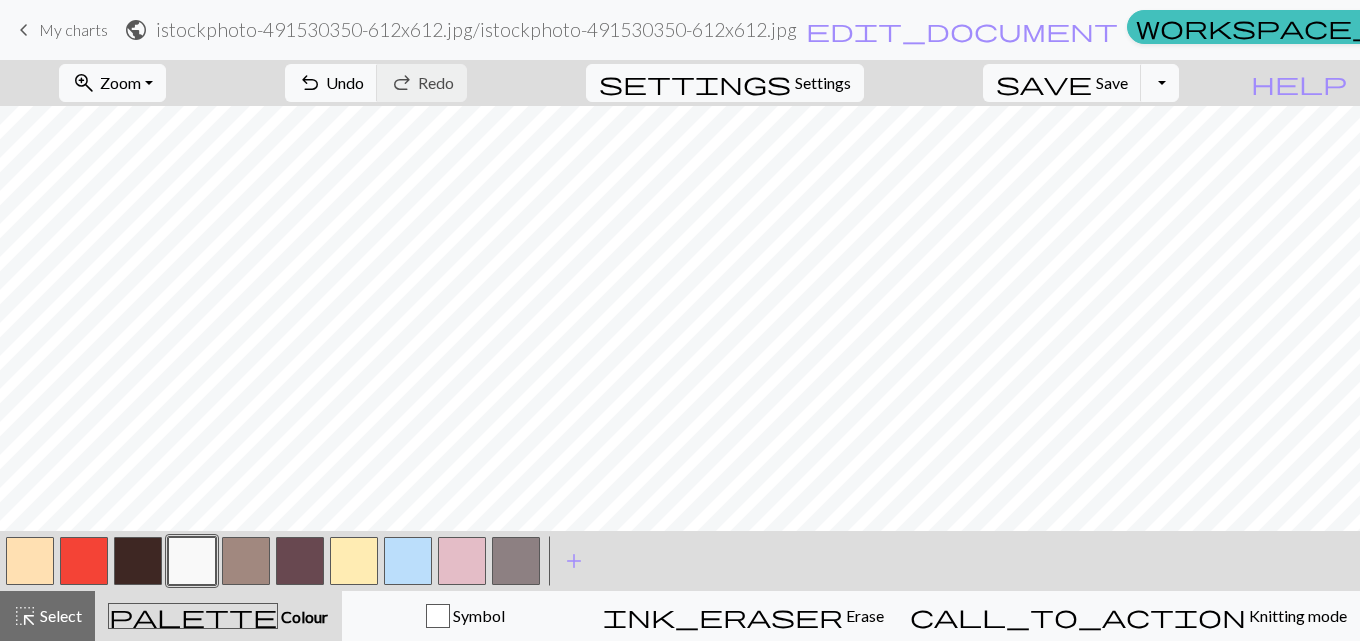 click at bounding box center (30, 561) 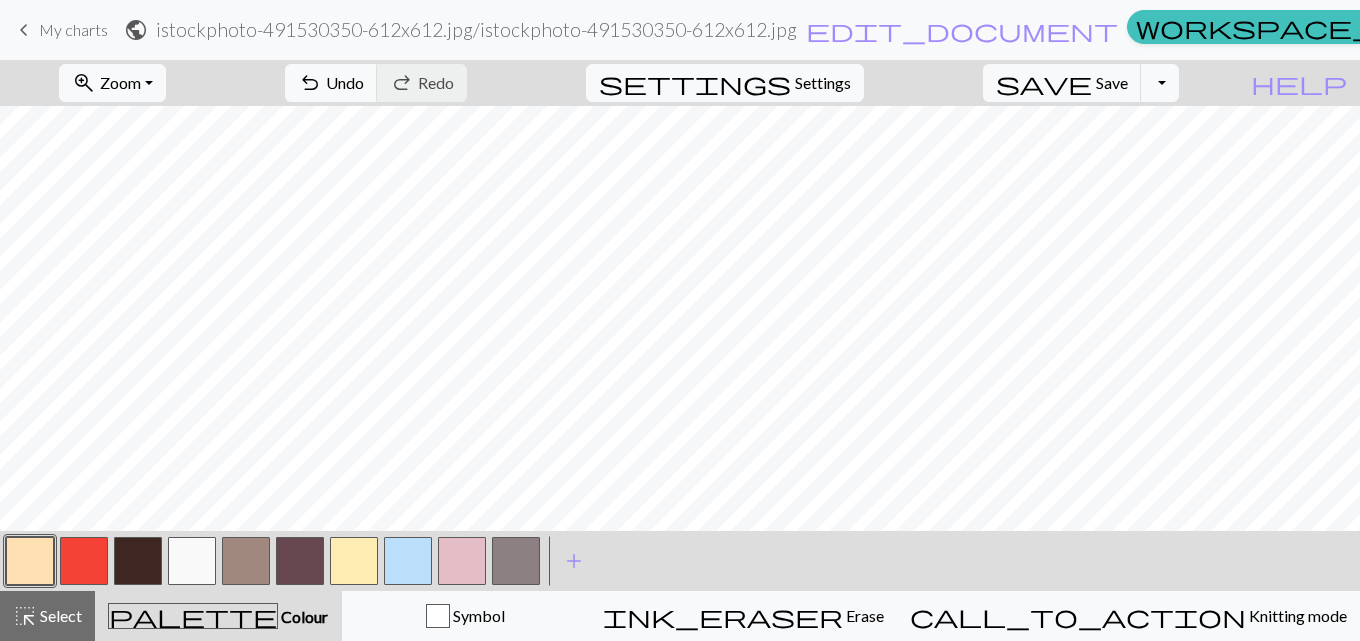 click at bounding box center [30, 561] 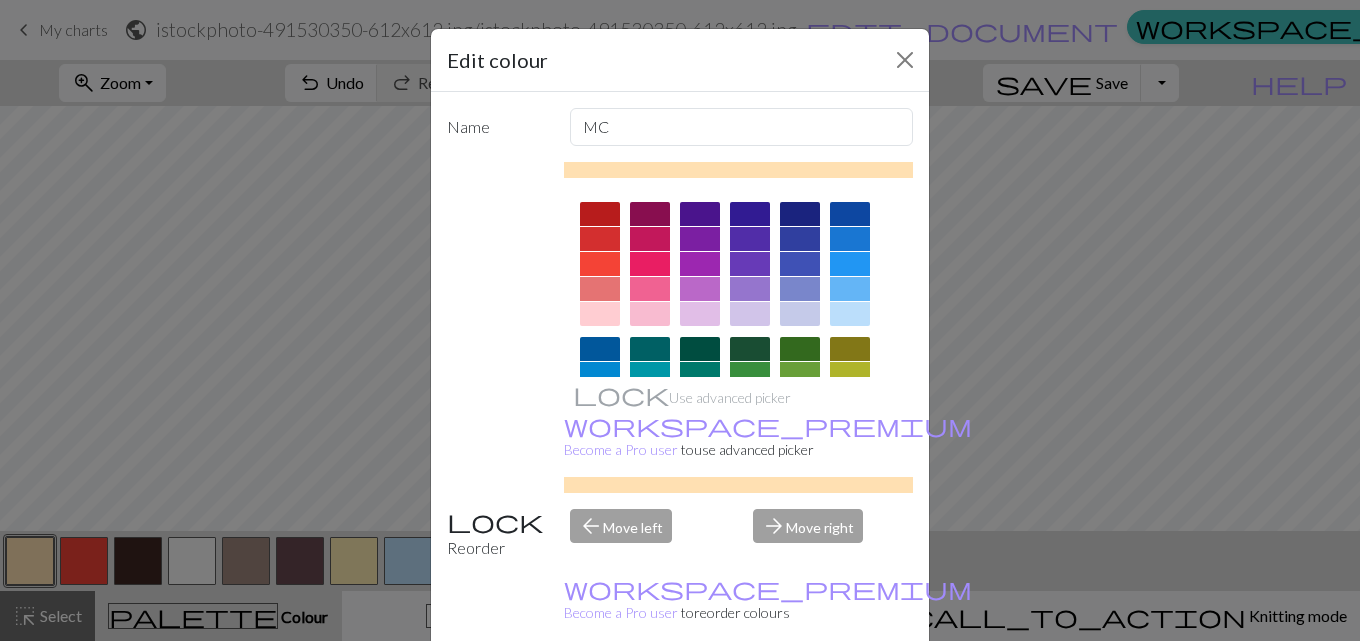 click on "Delete" at bounding box center [483, 692] 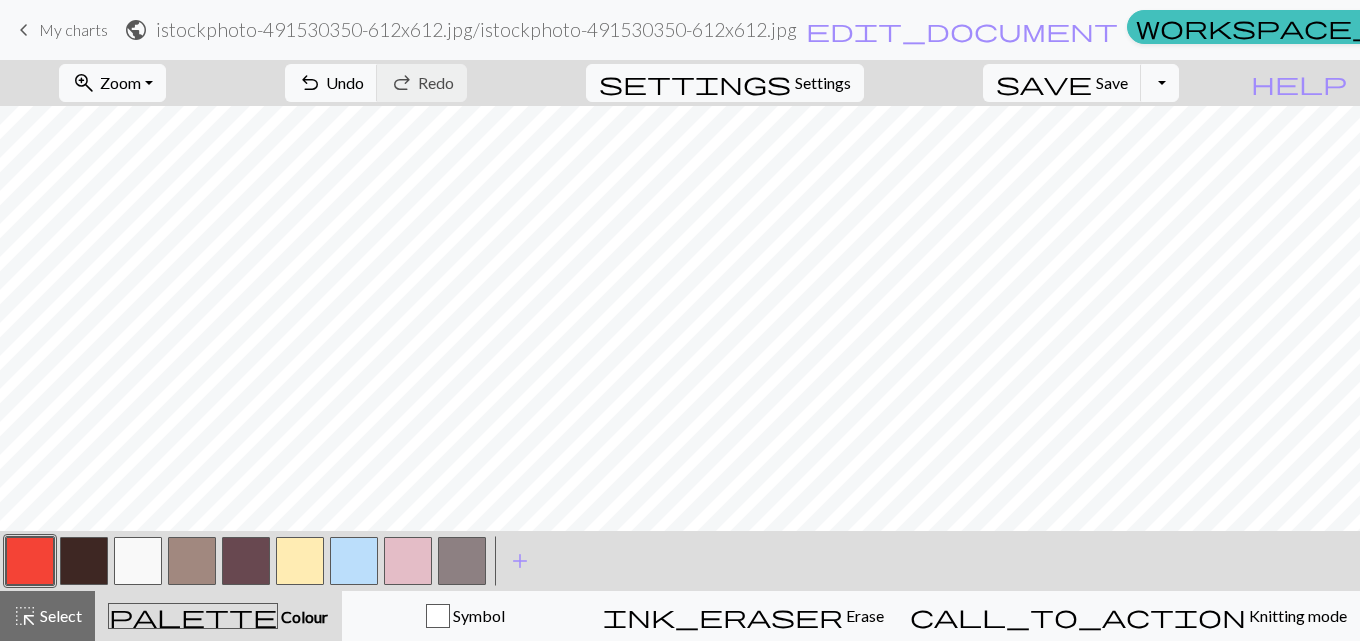 scroll, scrollTop: 64, scrollLeft: 0, axis: vertical 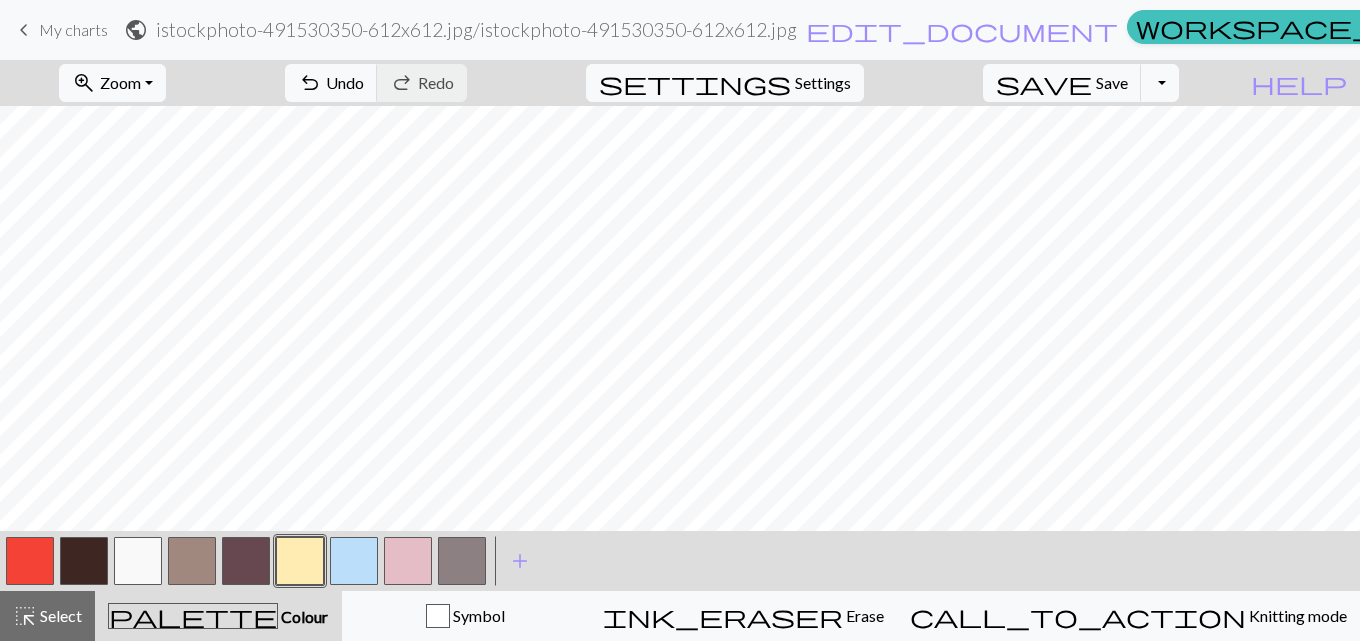 click at bounding box center [192, 561] 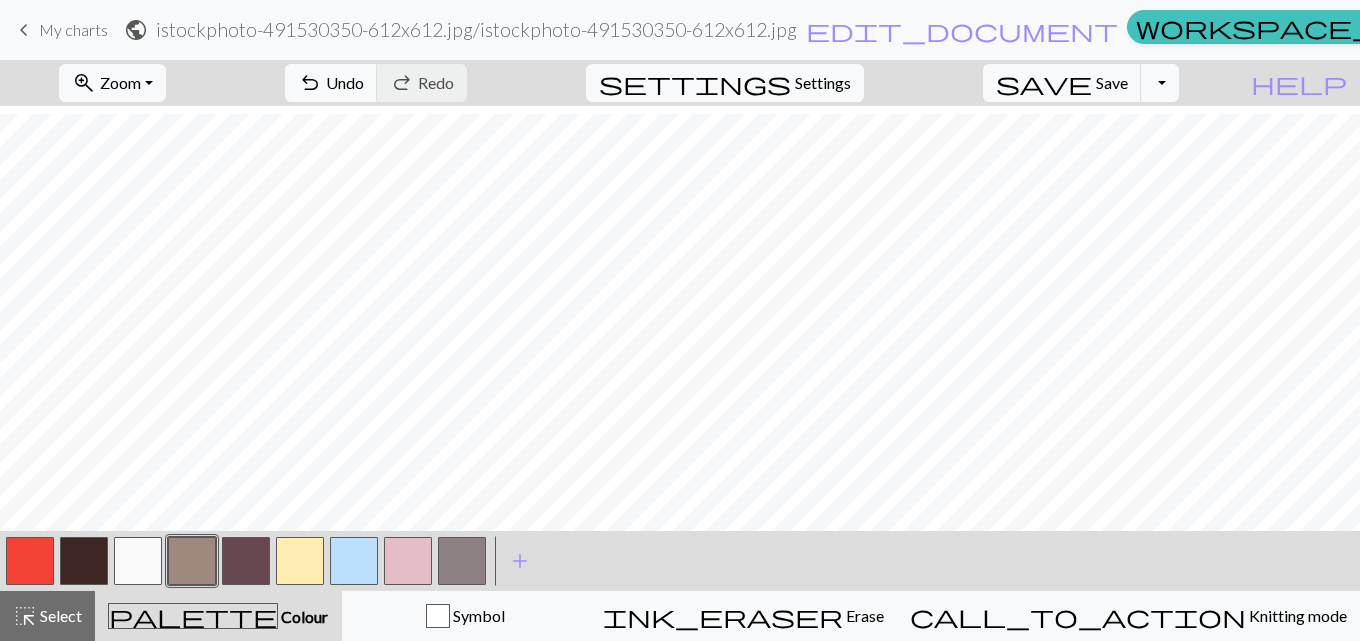 scroll, scrollTop: 26, scrollLeft: 0, axis: vertical 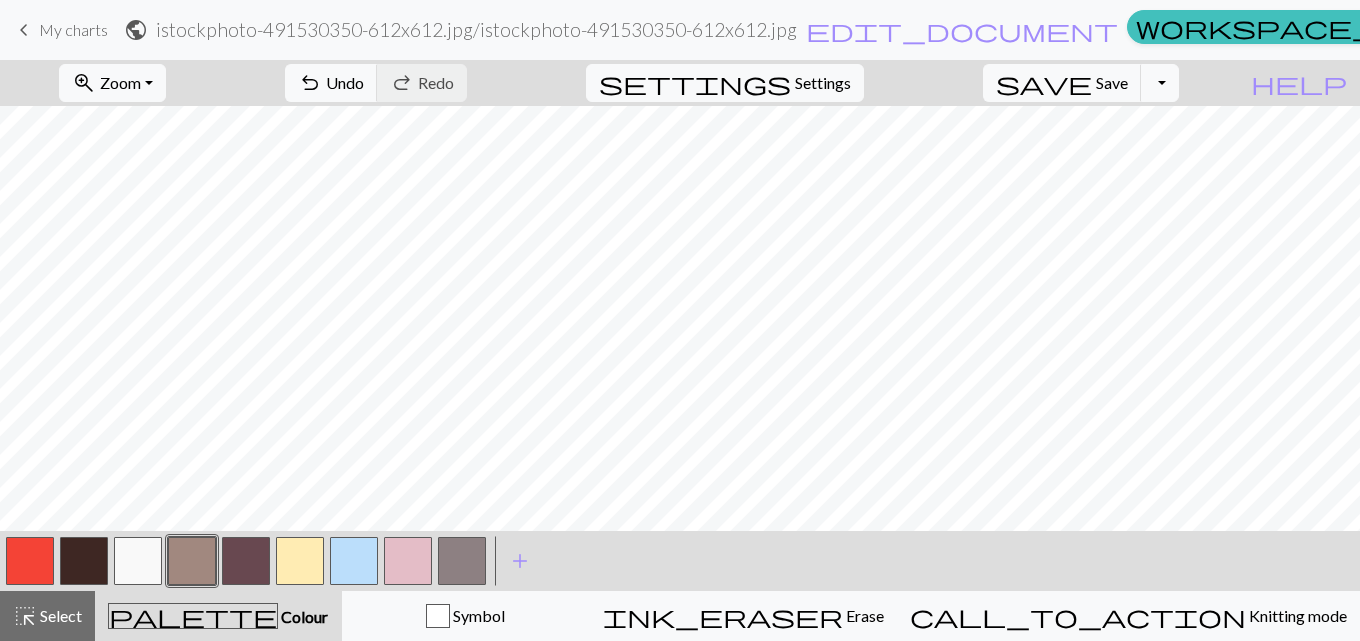 click at bounding box center [84, 561] 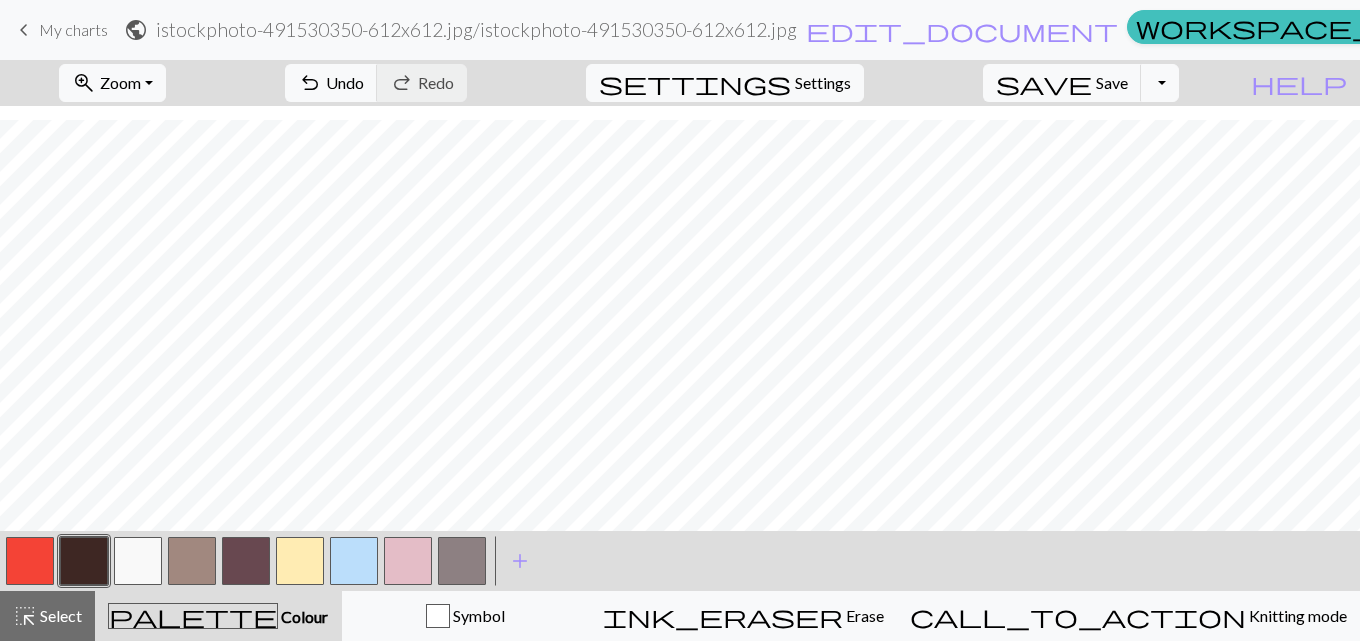 scroll, scrollTop: 223, scrollLeft: 0, axis: vertical 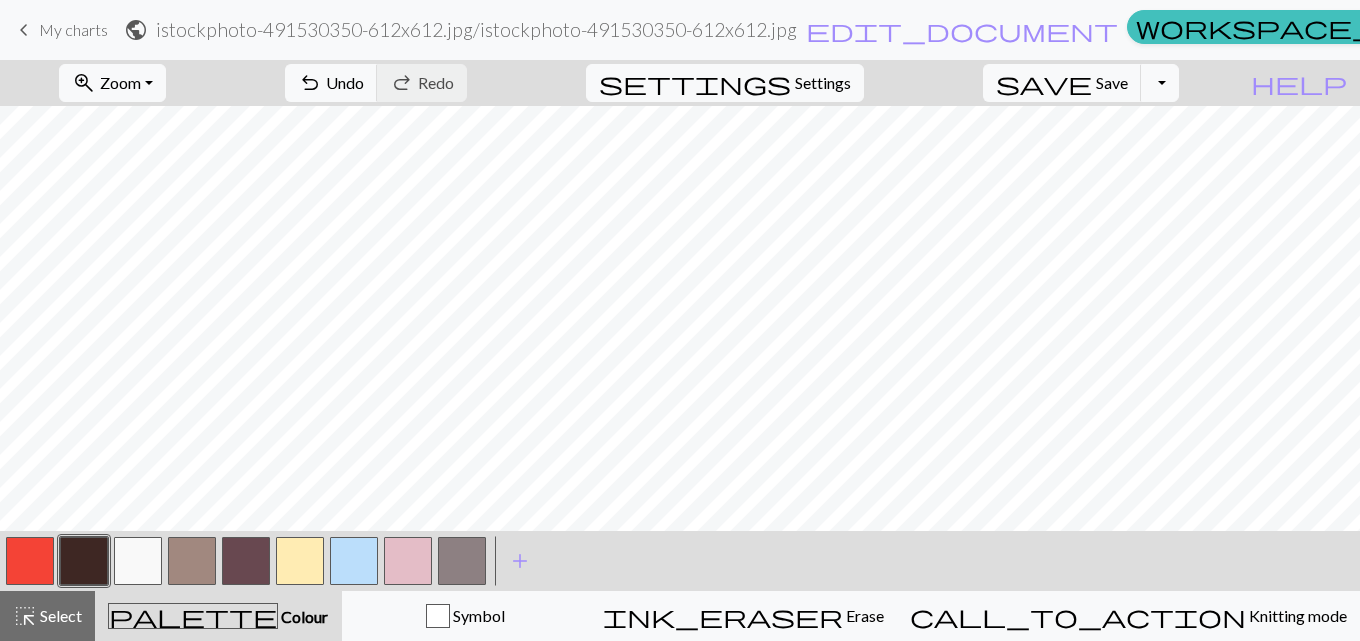 click at bounding box center [192, 561] 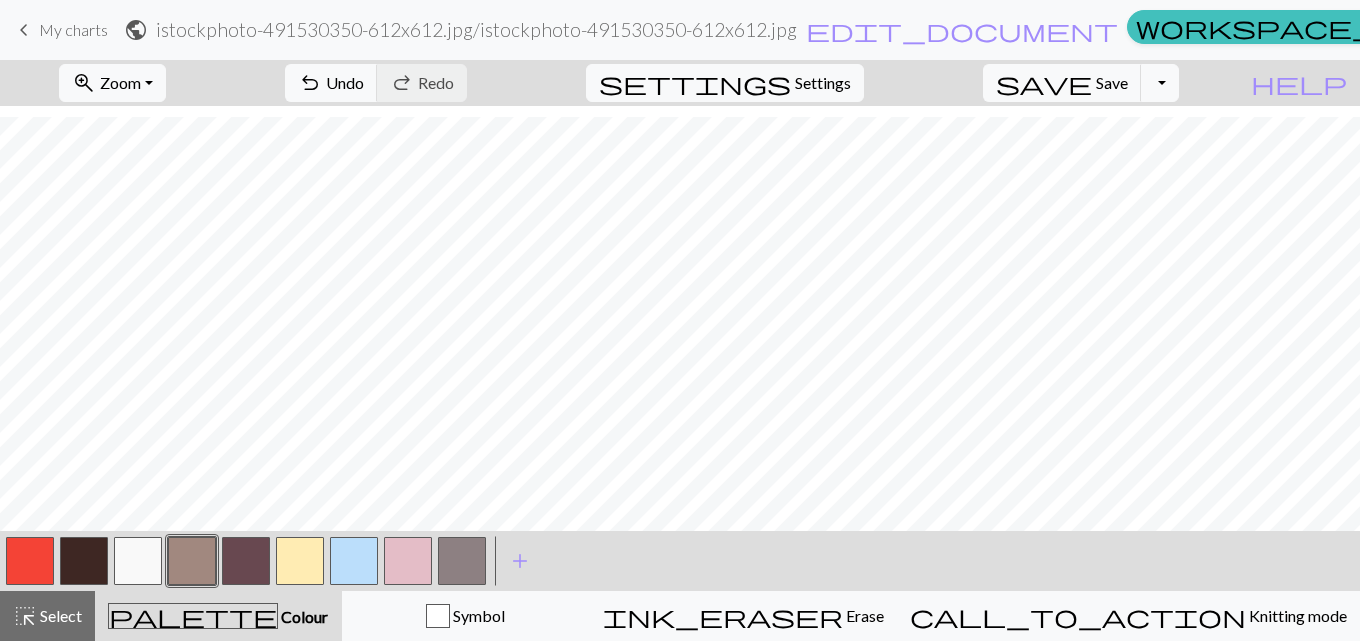 scroll, scrollTop: 208, scrollLeft: 0, axis: vertical 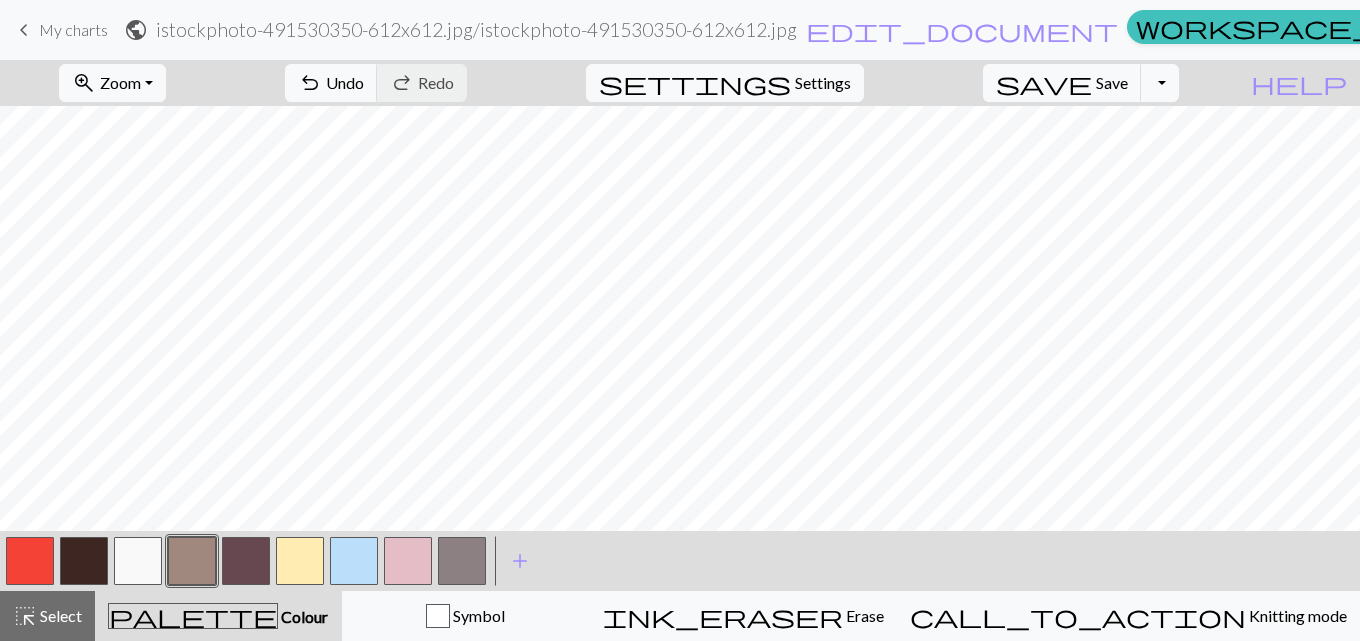 click at bounding box center [30, 561] 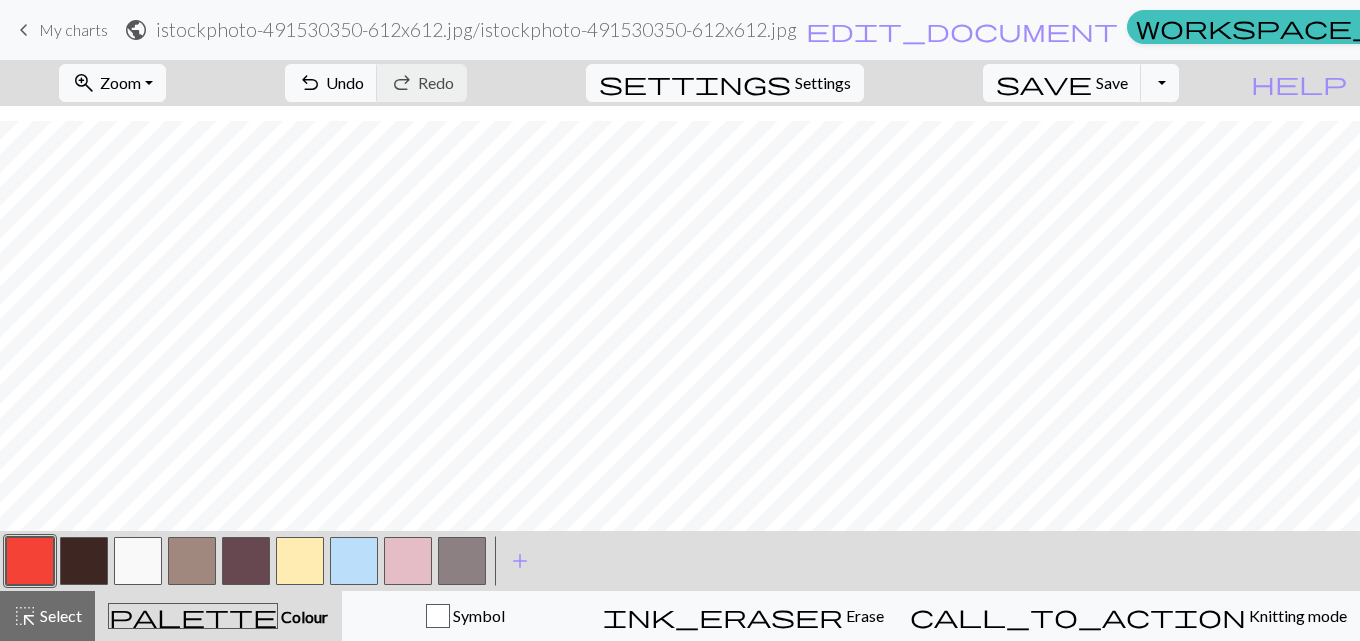 scroll, scrollTop: 239, scrollLeft: 0, axis: vertical 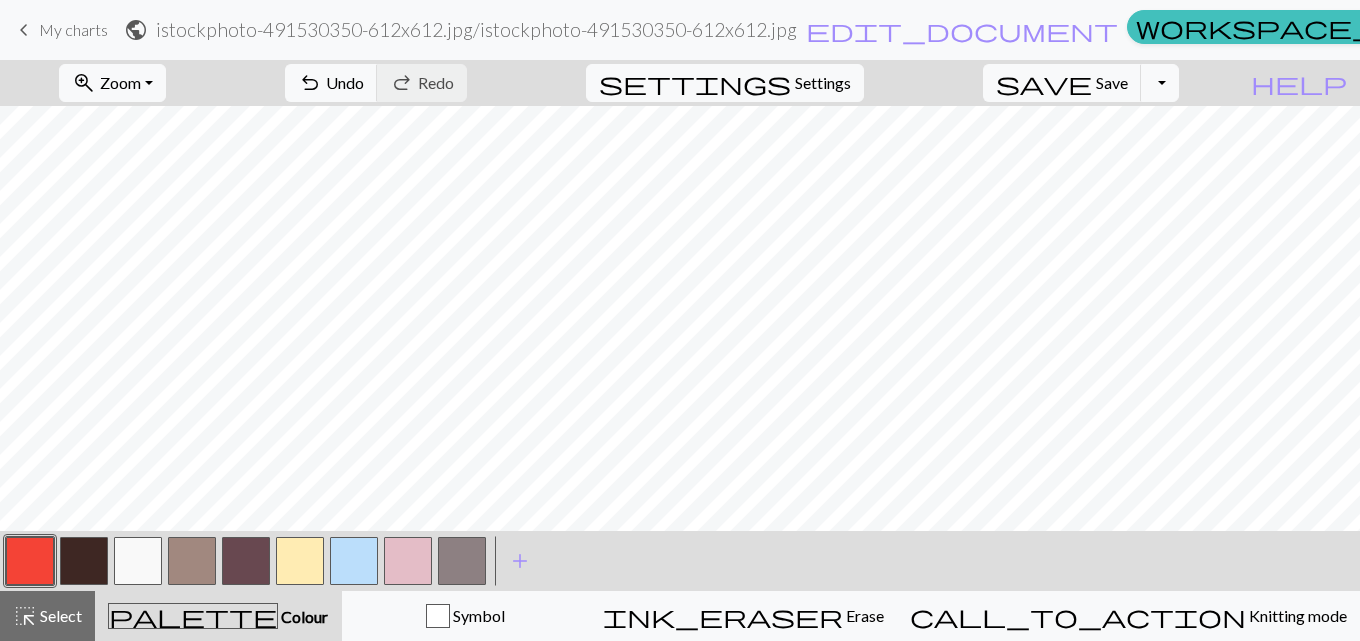 click at bounding box center (84, 561) 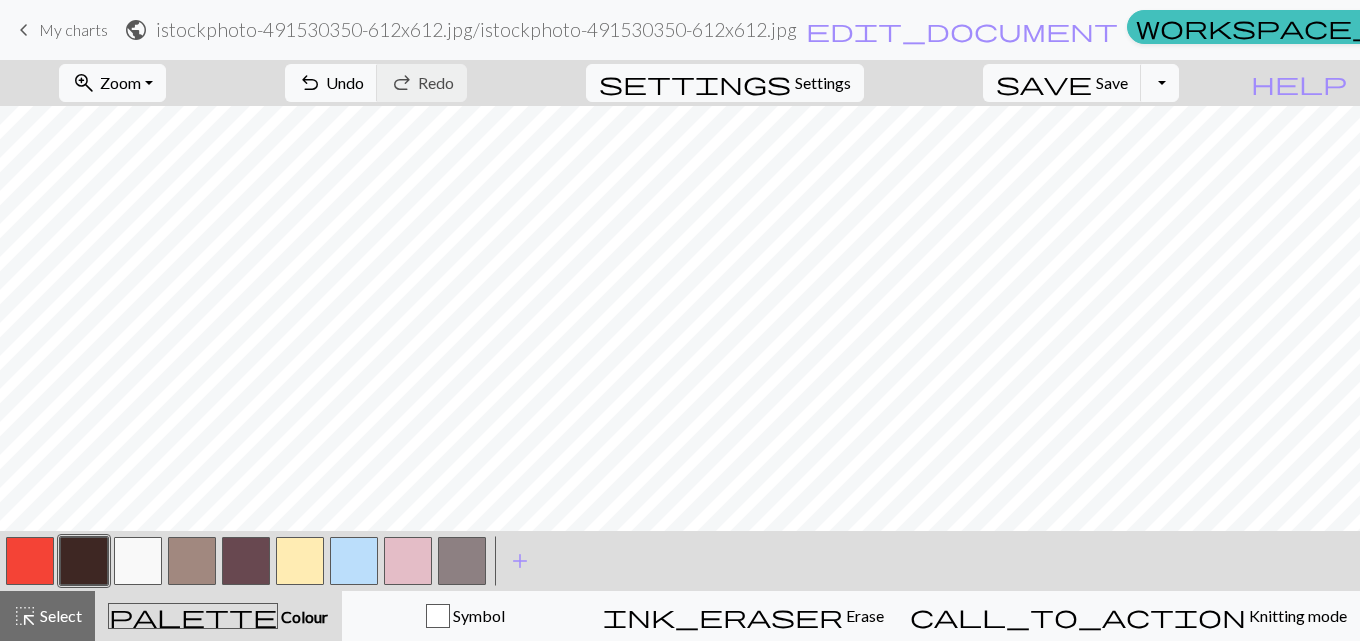 click at bounding box center [300, 561] 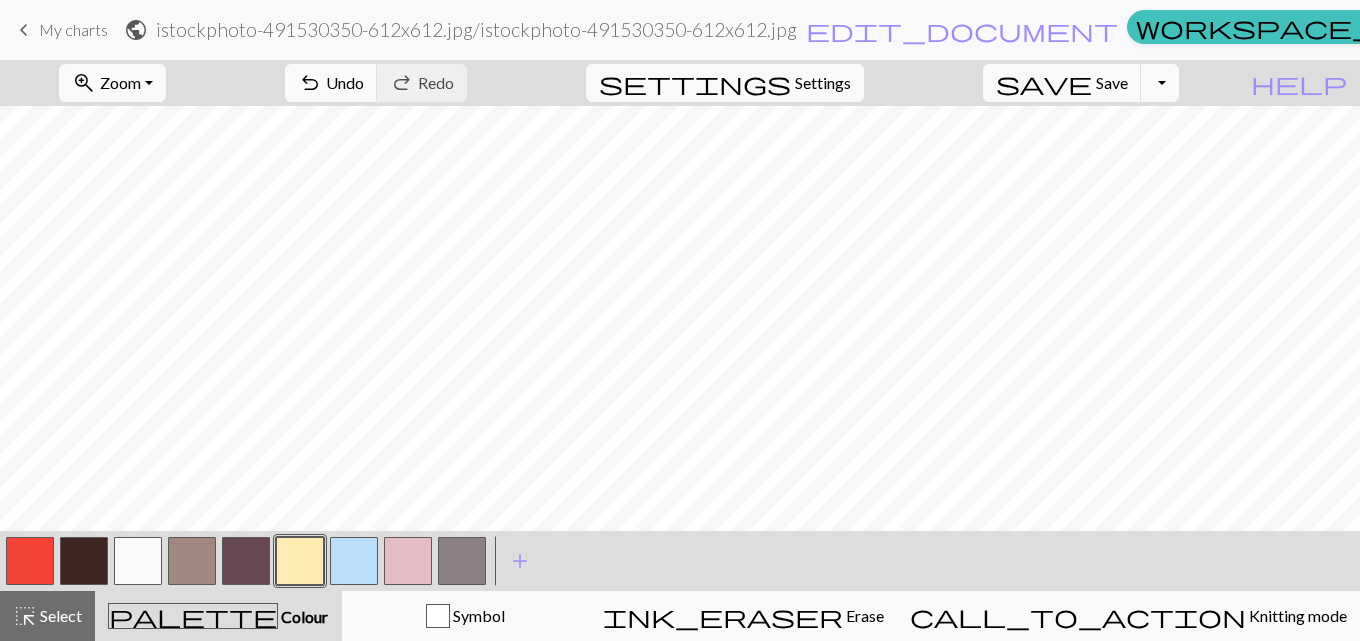 scroll, scrollTop: 0, scrollLeft: 0, axis: both 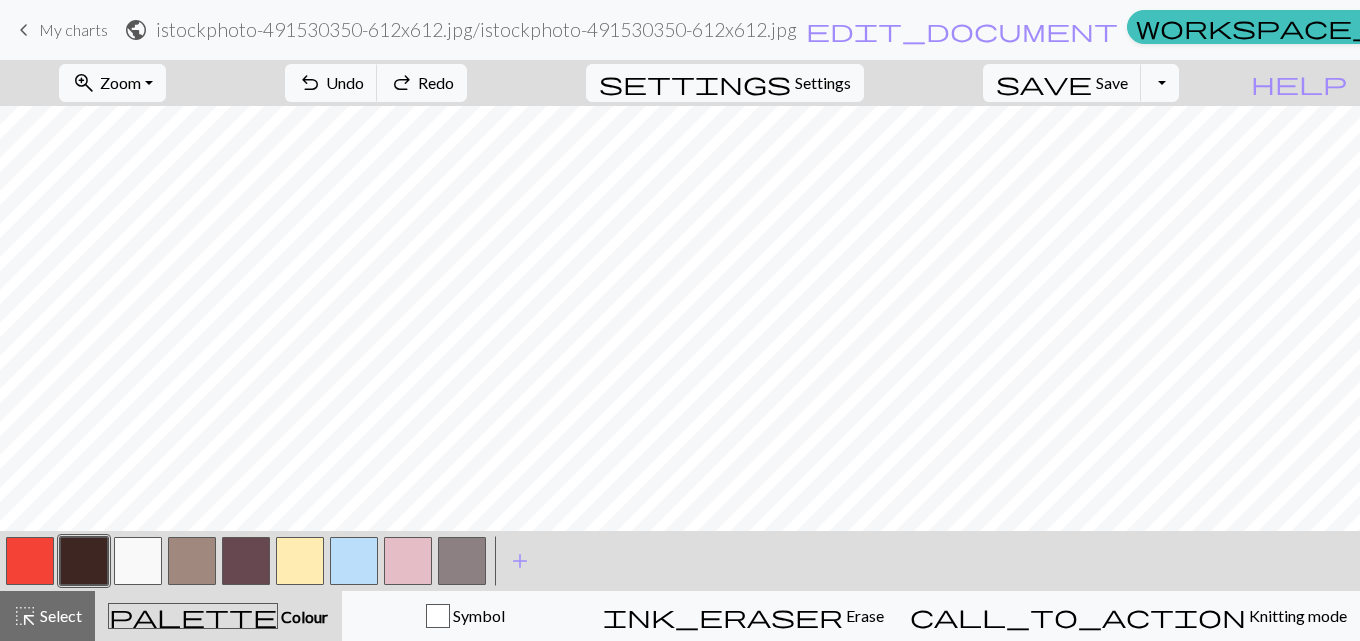 click at bounding box center [300, 561] 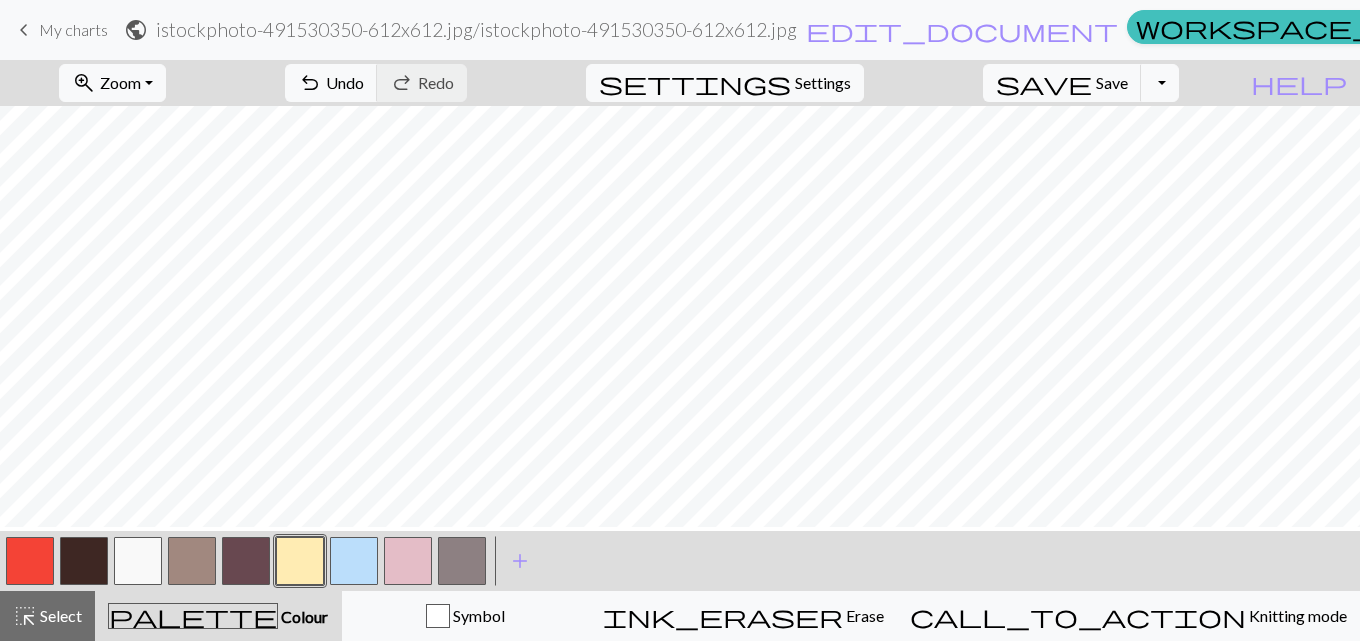scroll, scrollTop: 0, scrollLeft: 0, axis: both 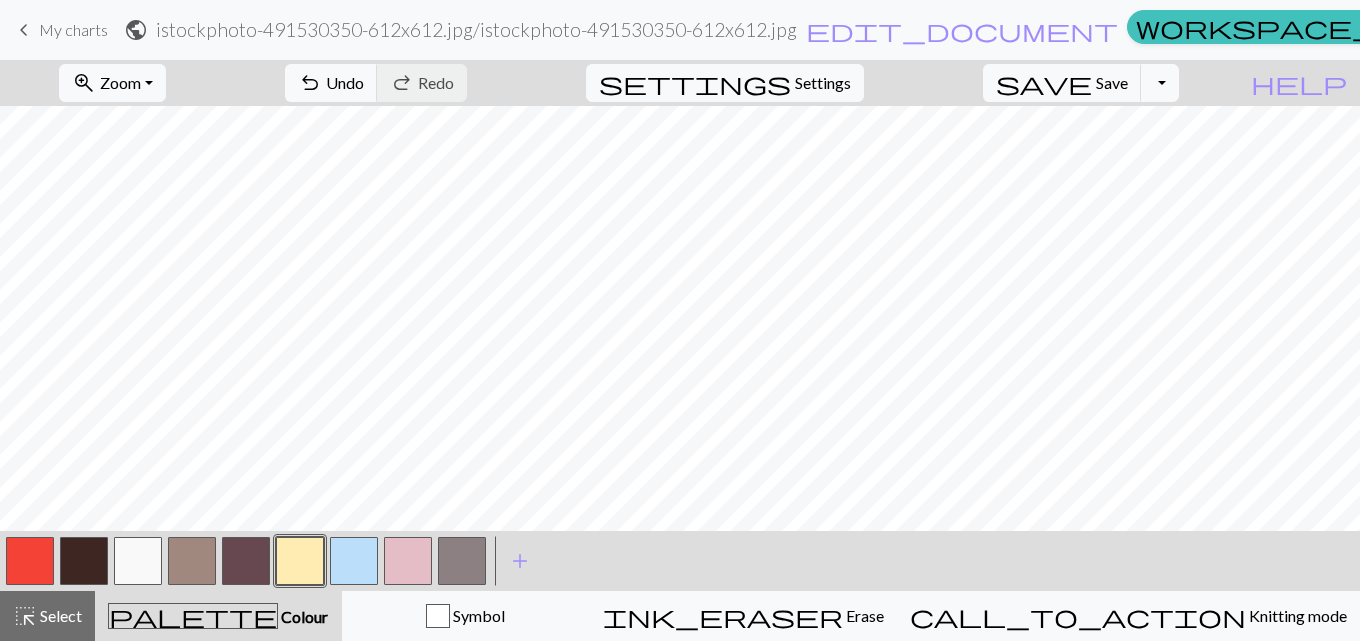 click at bounding box center [192, 561] 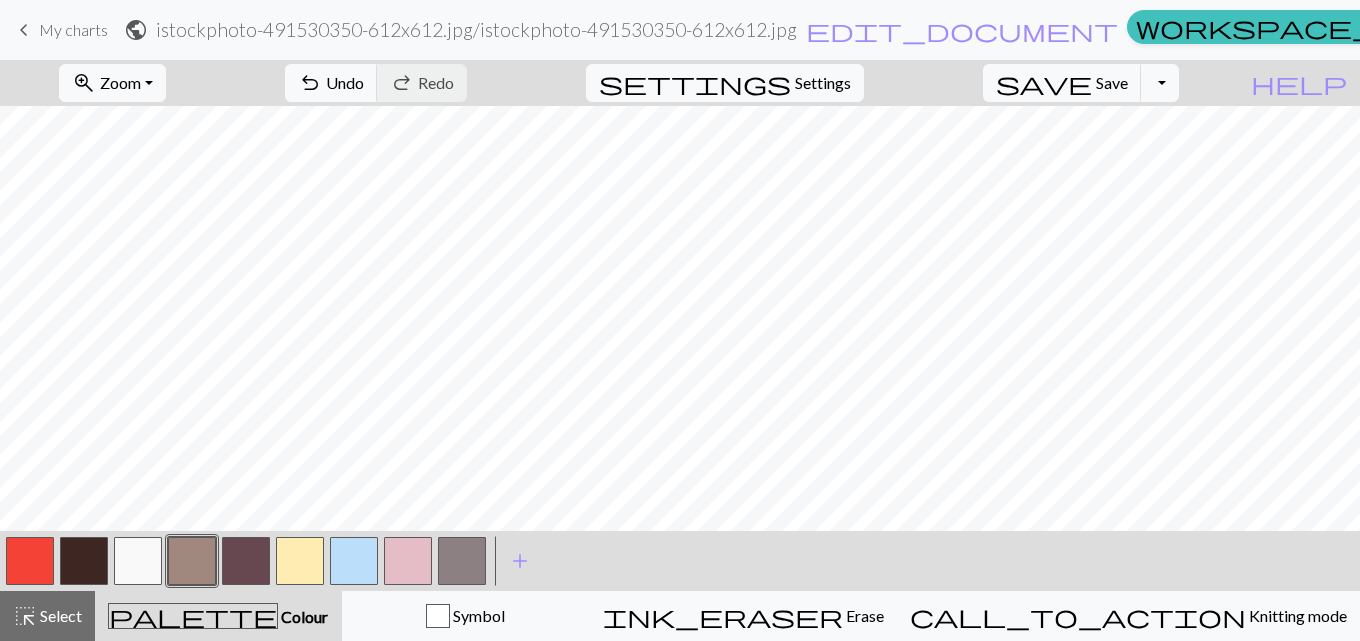 click at bounding box center [354, 561] 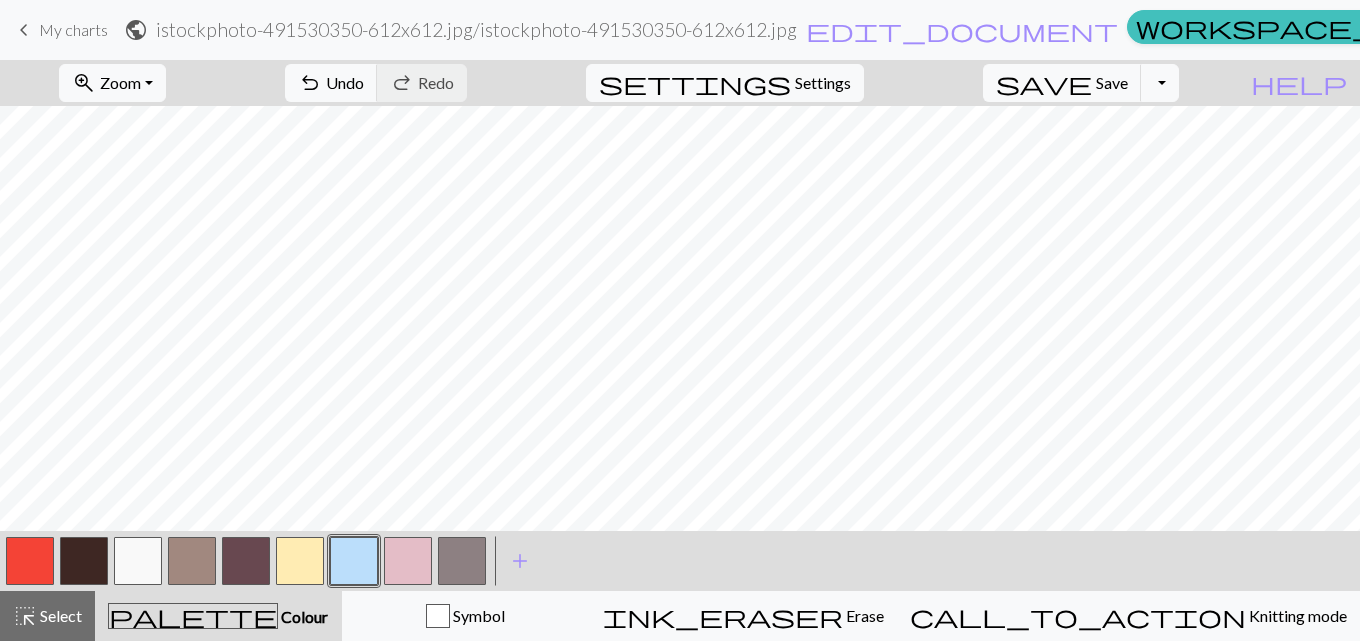 click at bounding box center [408, 561] 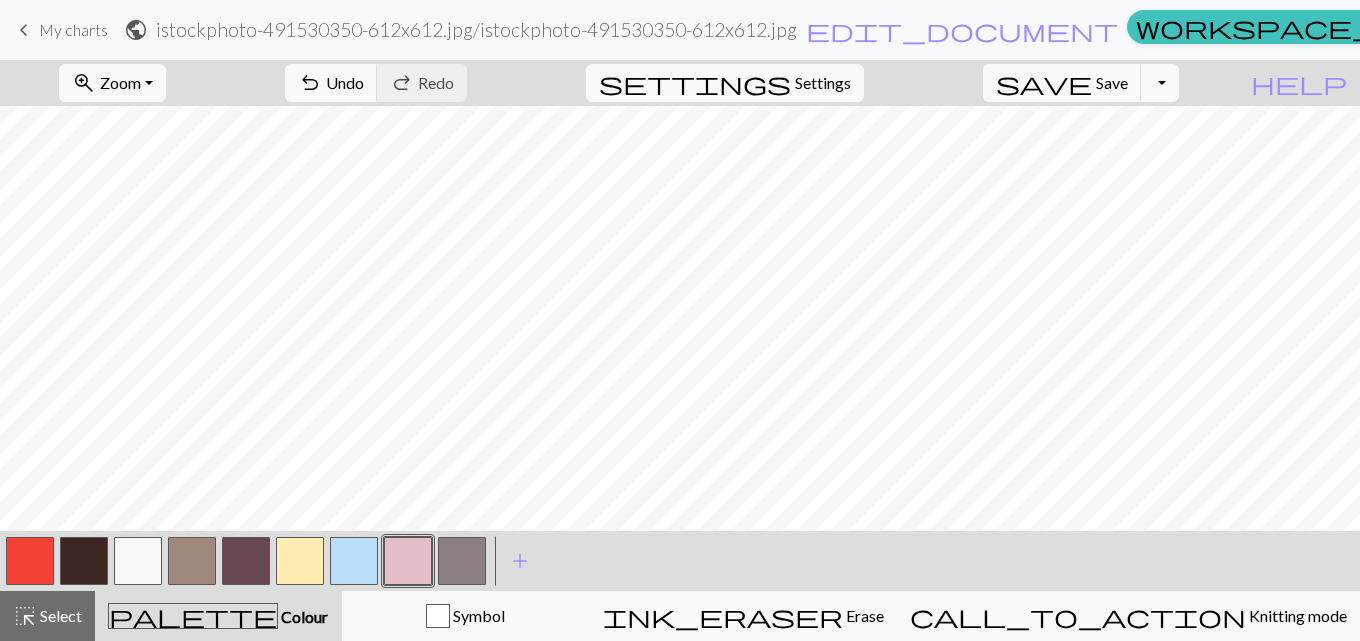 click at bounding box center (408, 561) 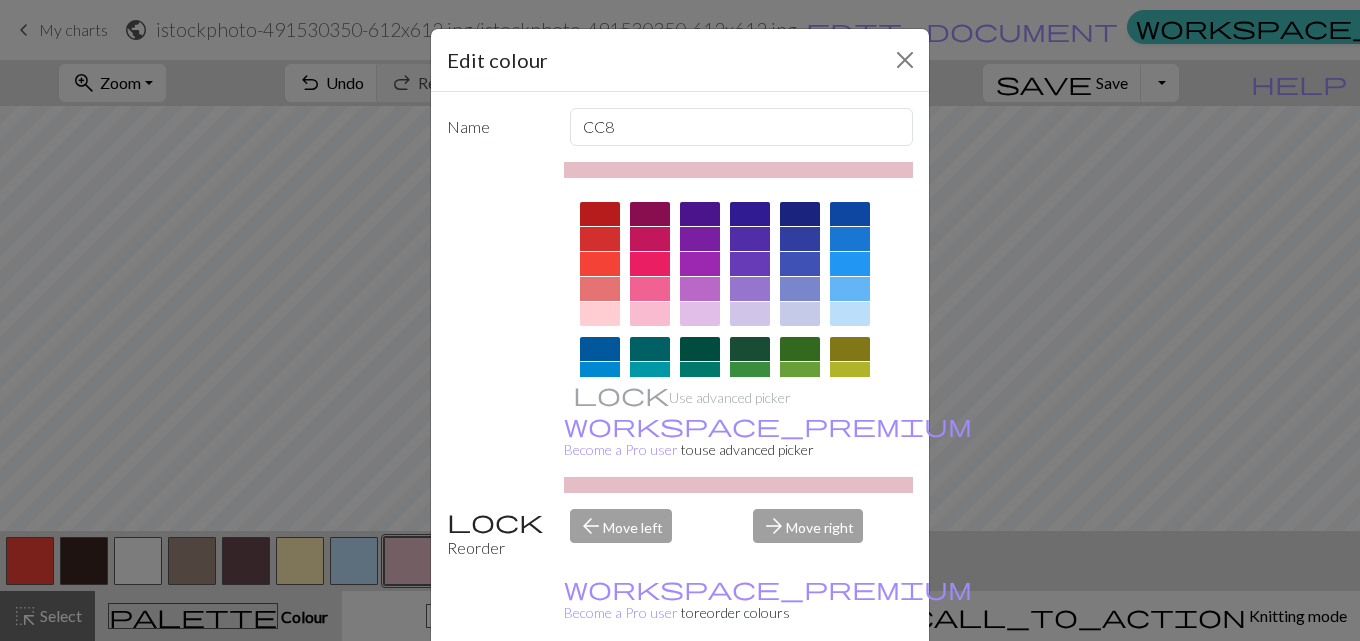 click on "Delete" at bounding box center [483, 692] 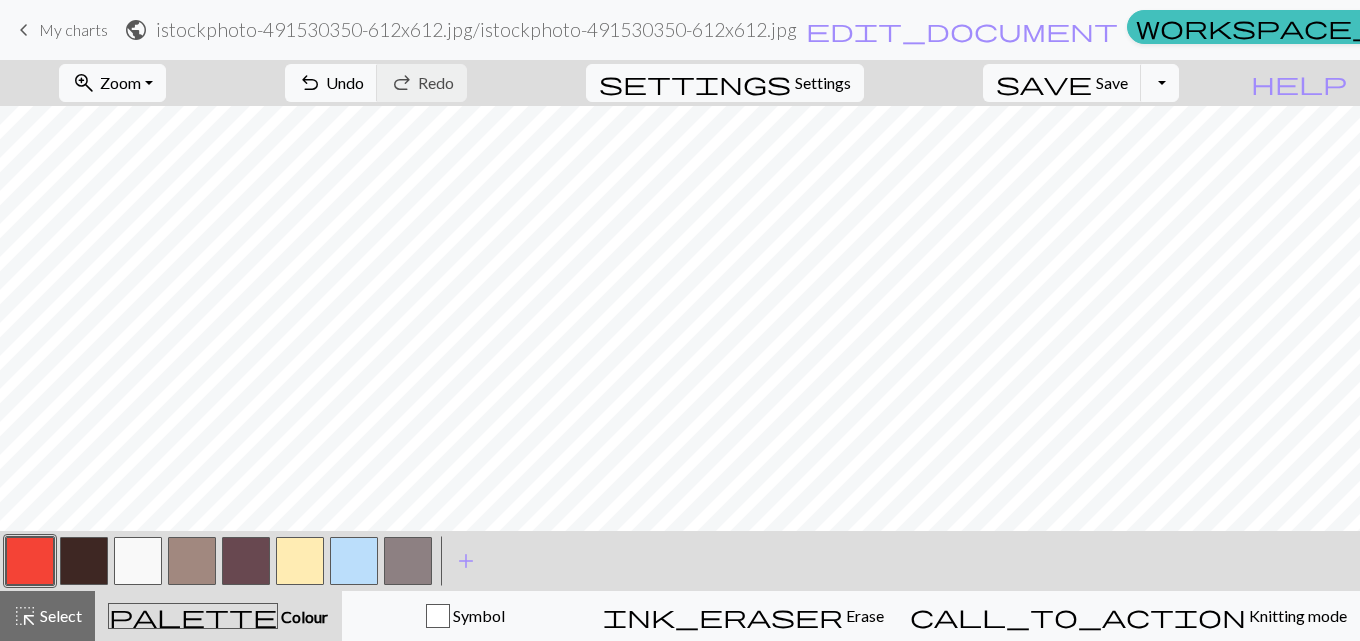 scroll, scrollTop: 74, scrollLeft: 0, axis: vertical 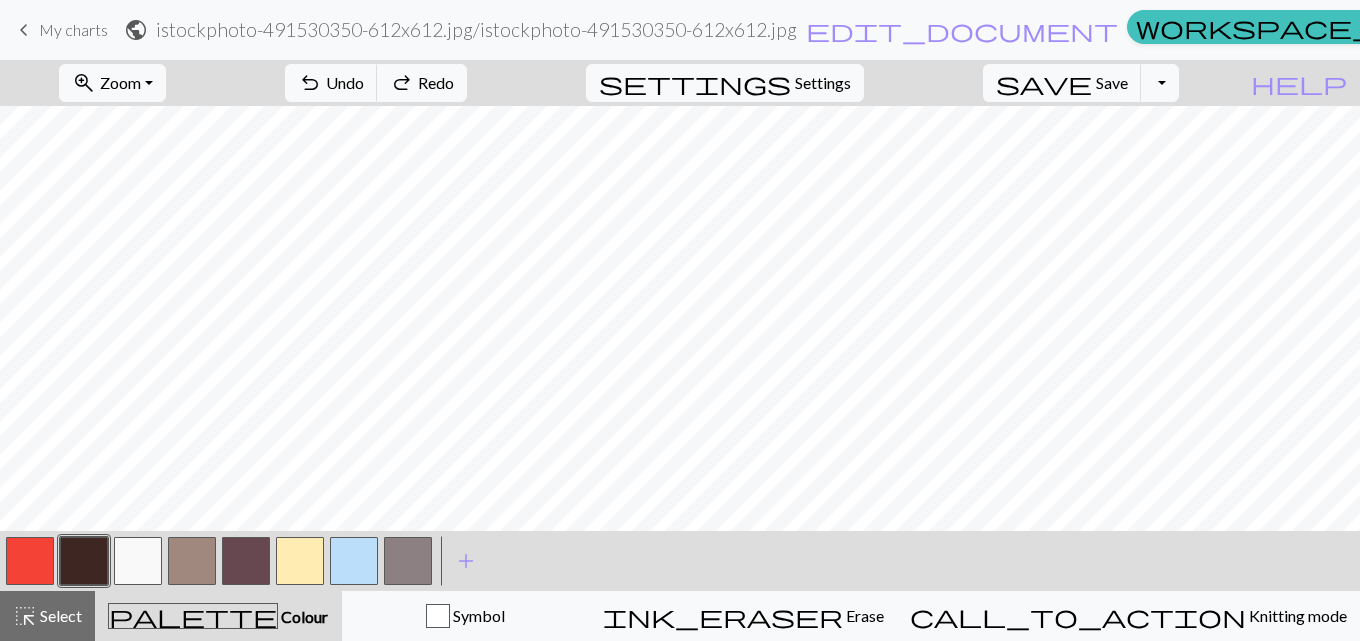 click at bounding box center (408, 561) 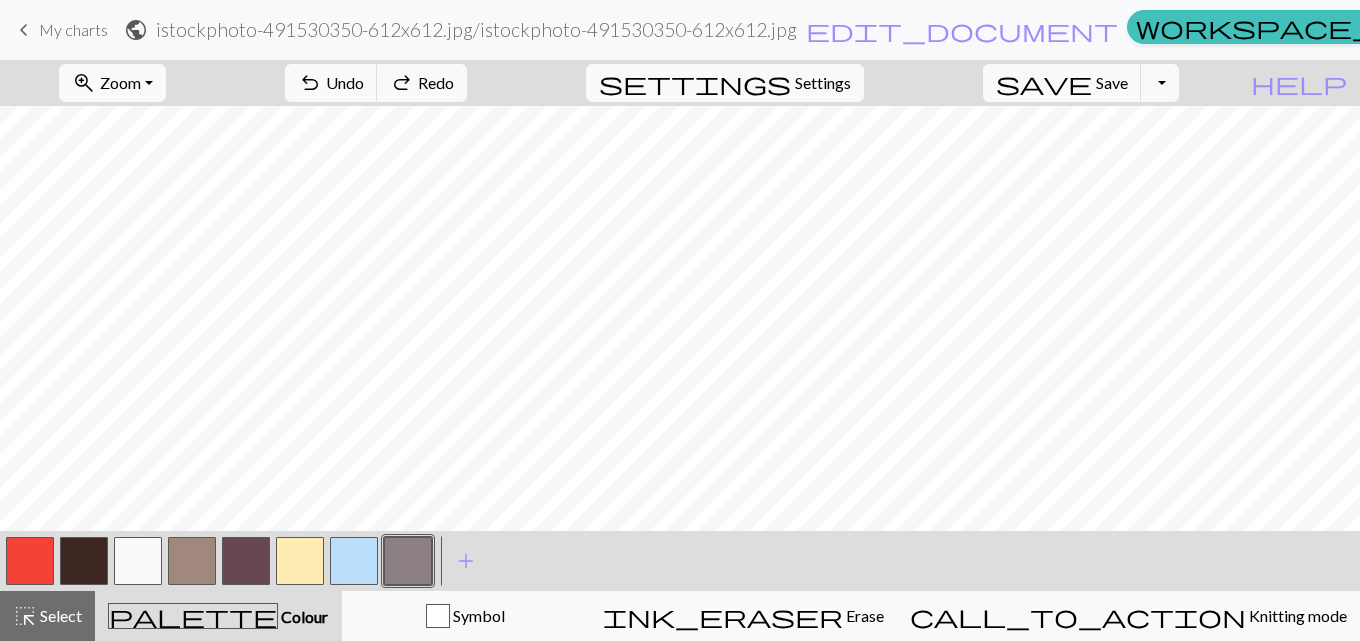 click at bounding box center (408, 561) 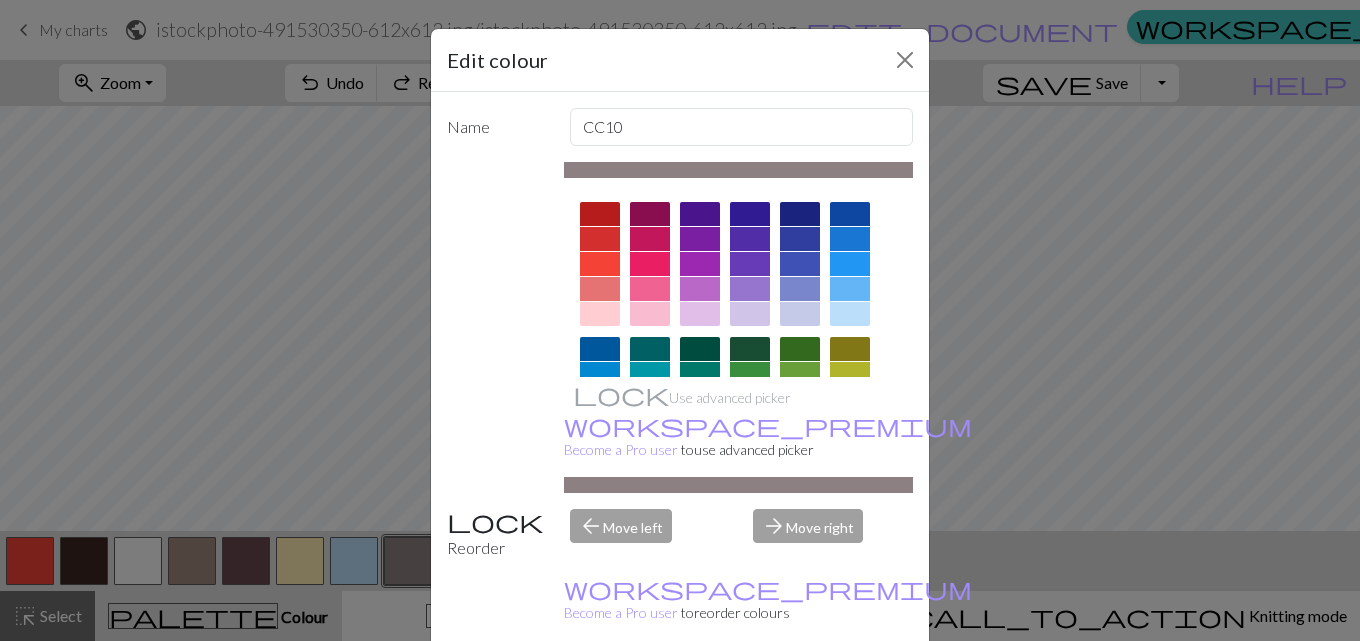click on "Delete" at bounding box center (483, 692) 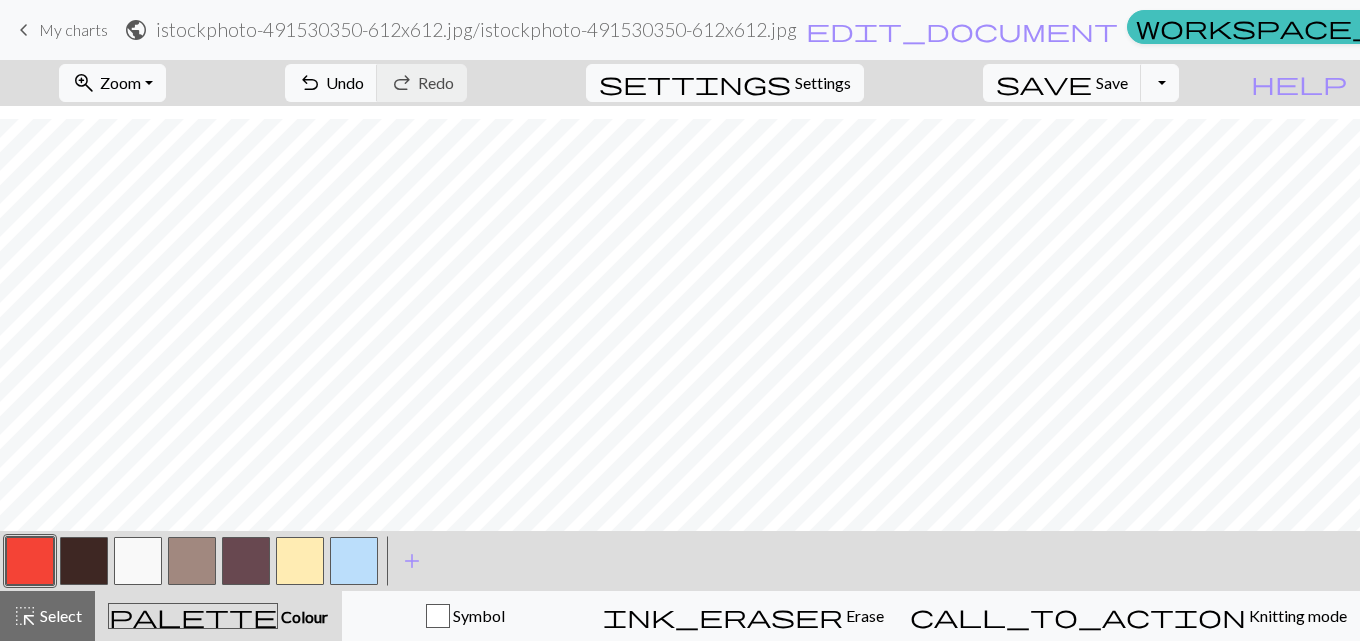 scroll, scrollTop: 280, scrollLeft: 0, axis: vertical 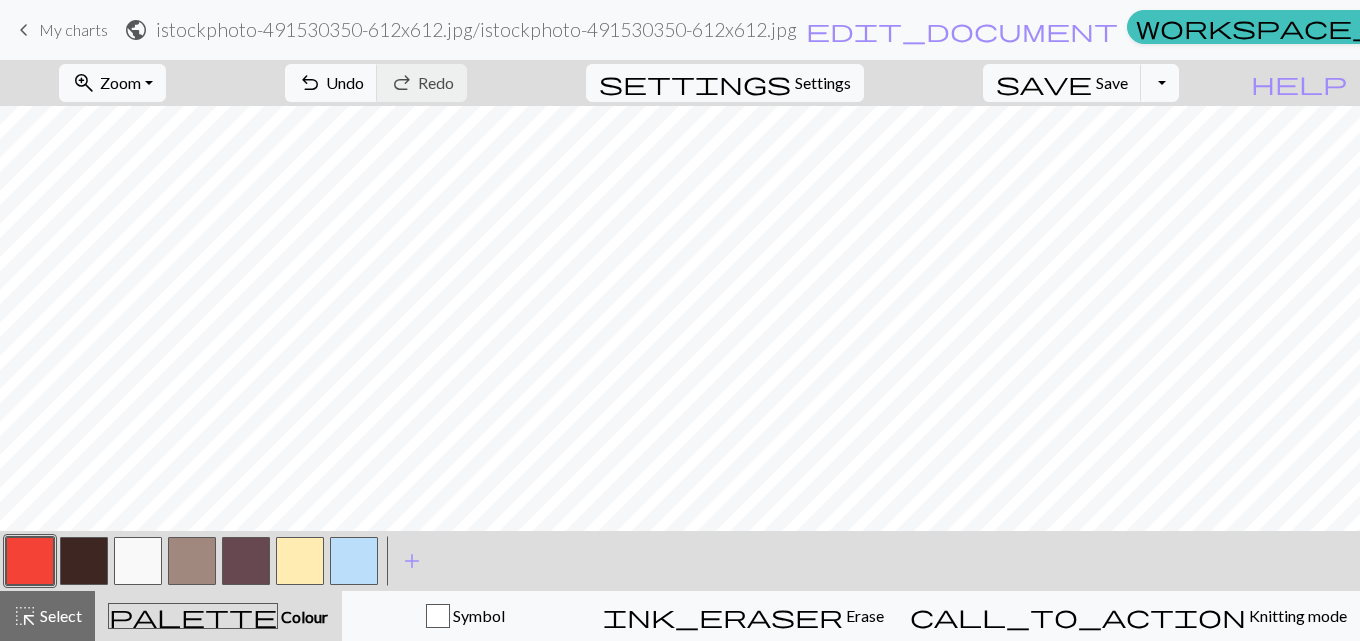 click at bounding box center (300, 561) 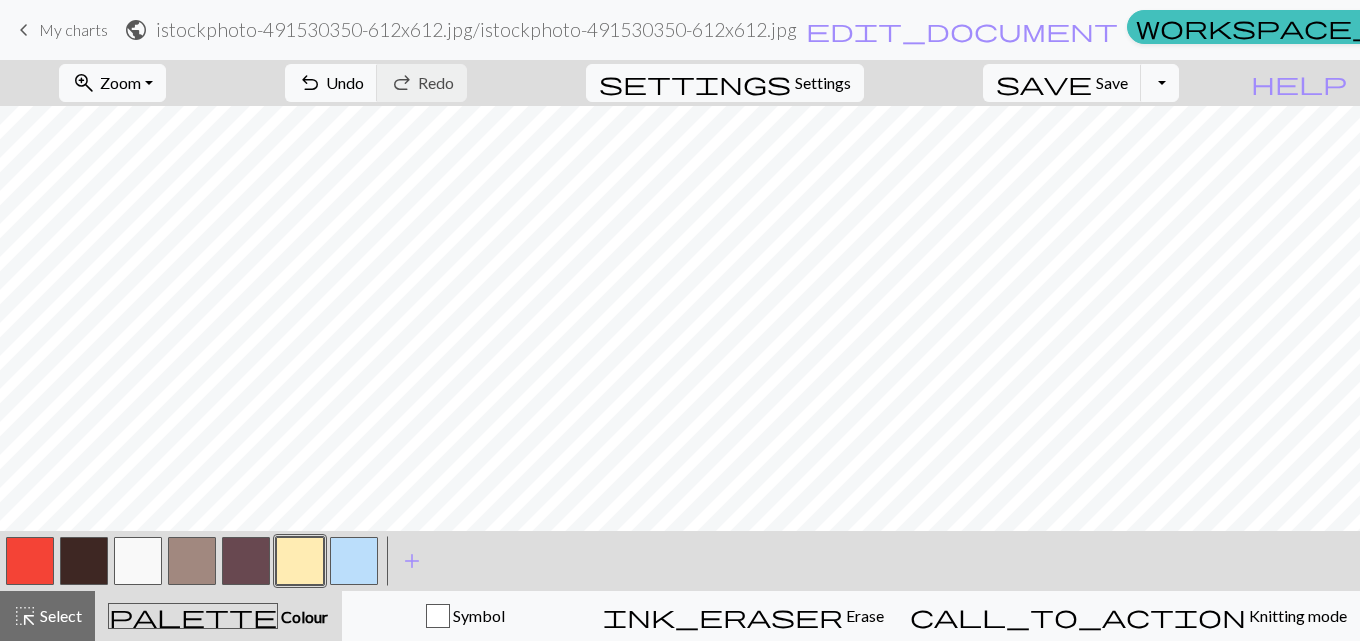 click at bounding box center [300, 561] 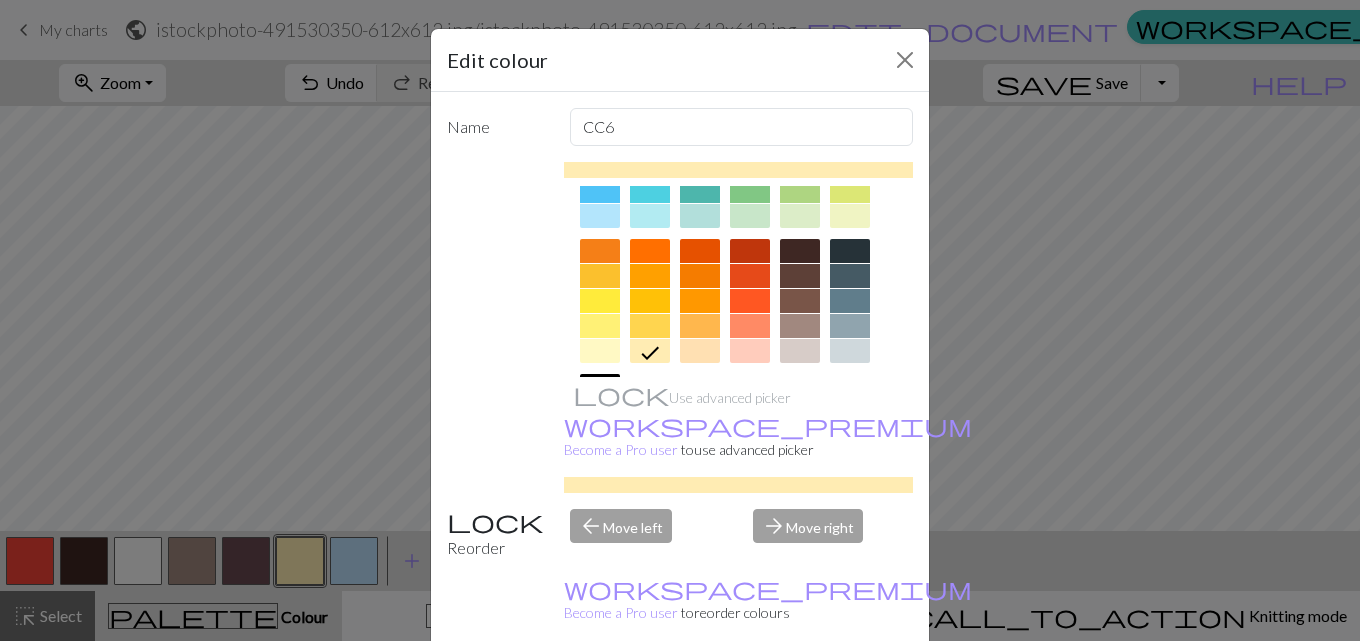 scroll, scrollTop: 300, scrollLeft: 0, axis: vertical 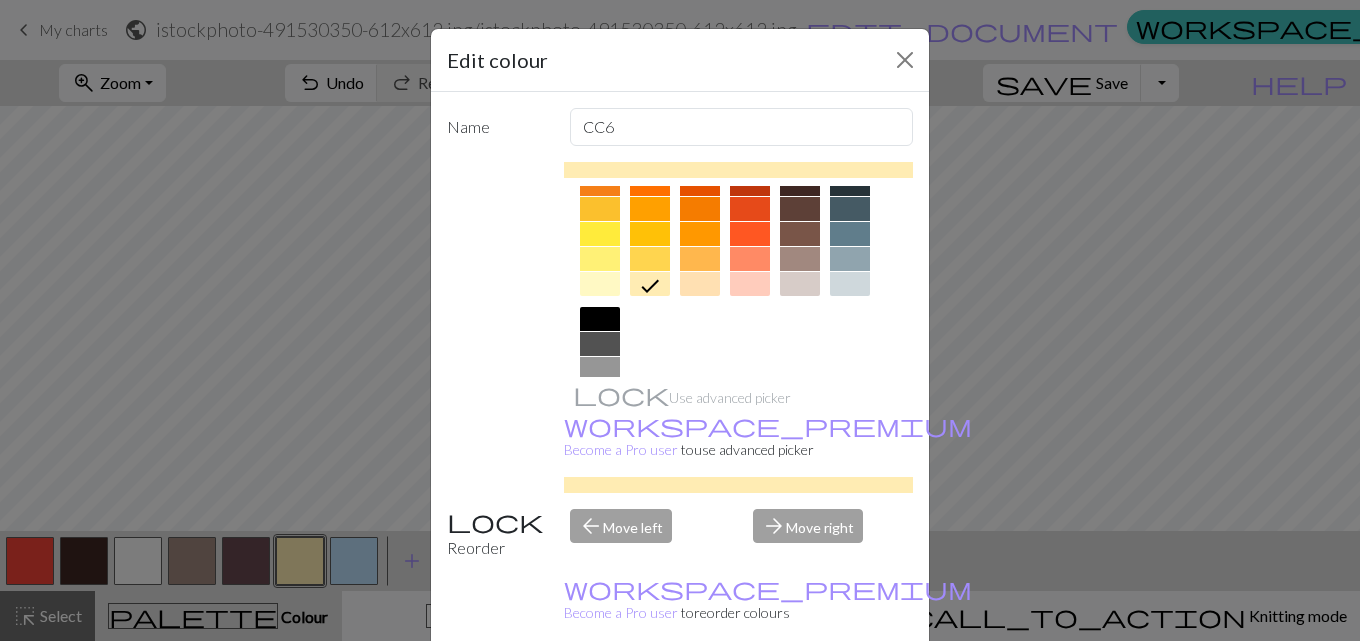 click at bounding box center [600, 284] 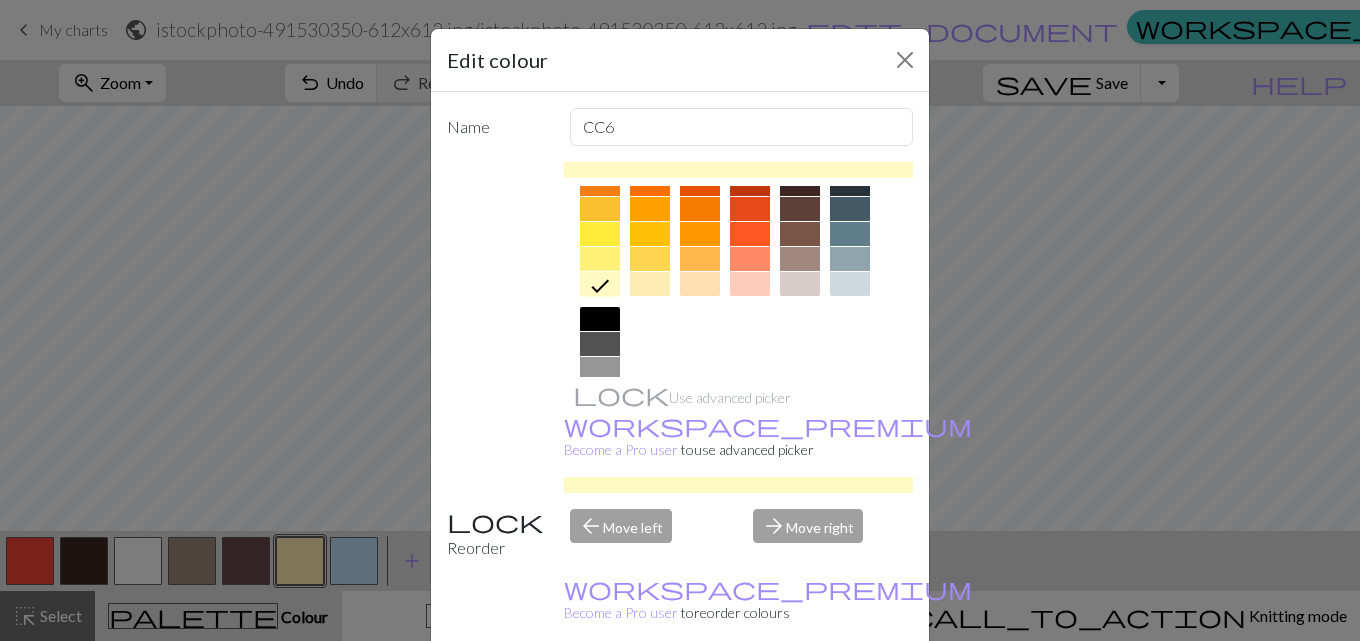 click at bounding box center (700, 284) 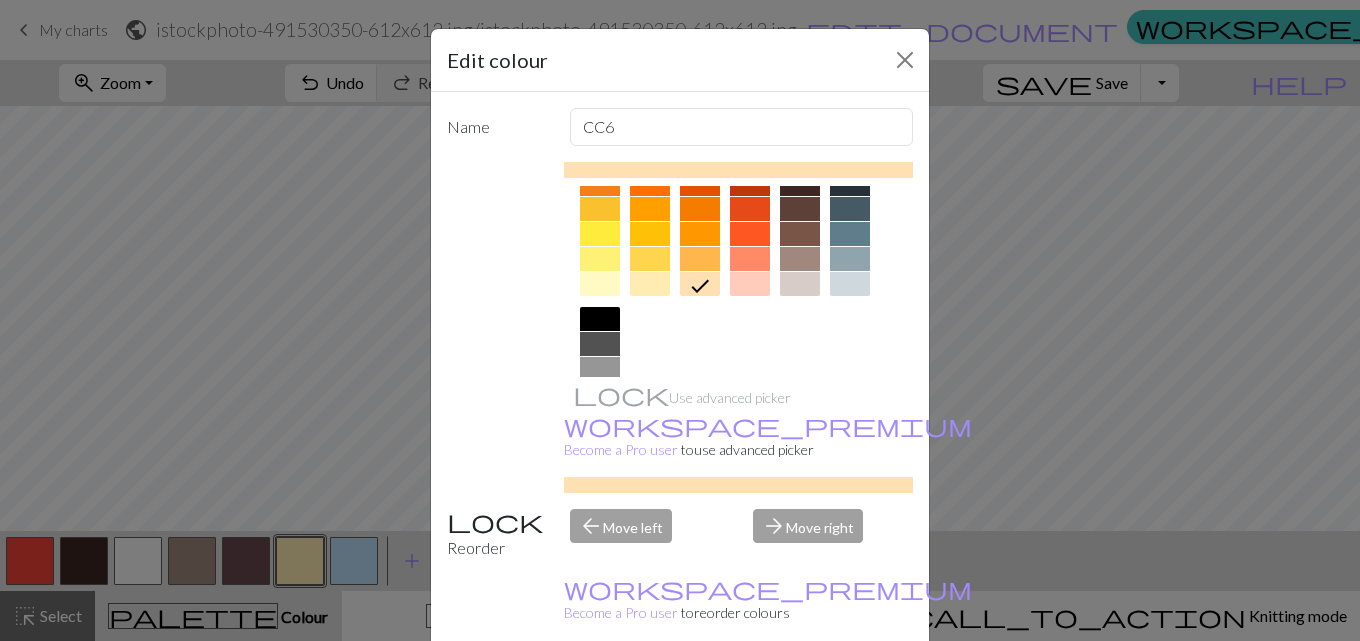 click on "Done" at bounding box center [800, 692] 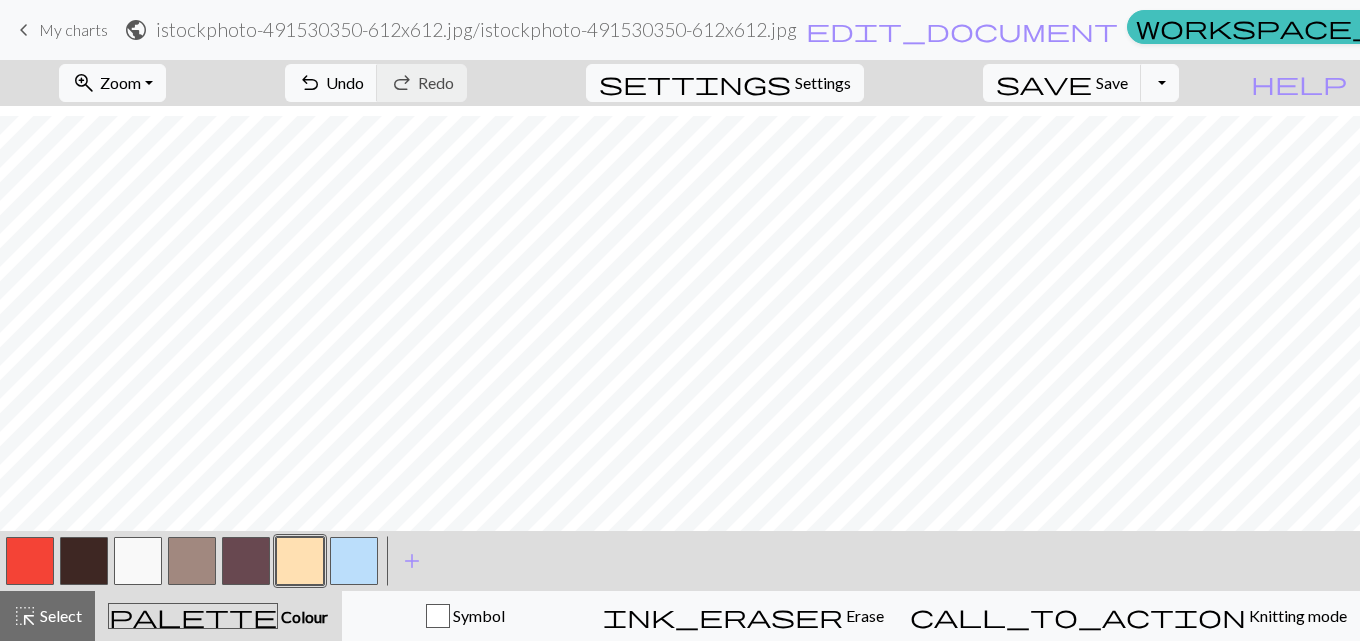 scroll, scrollTop: 214, scrollLeft: 0, axis: vertical 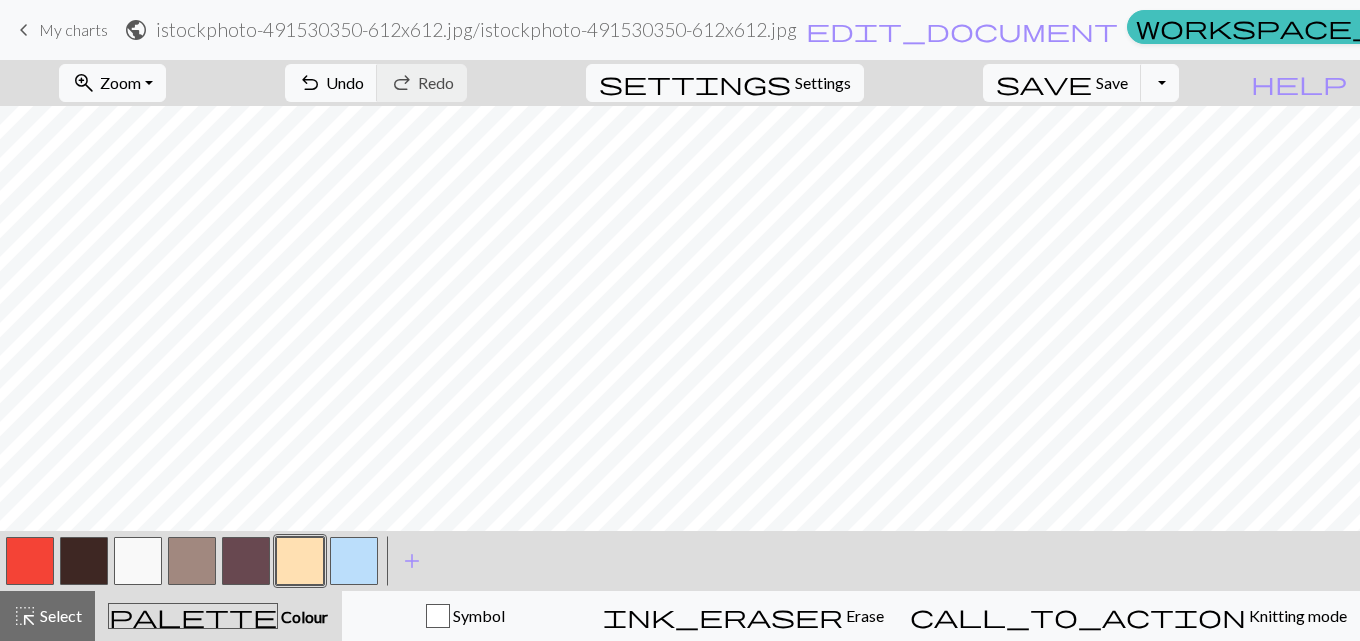 click at bounding box center (300, 561) 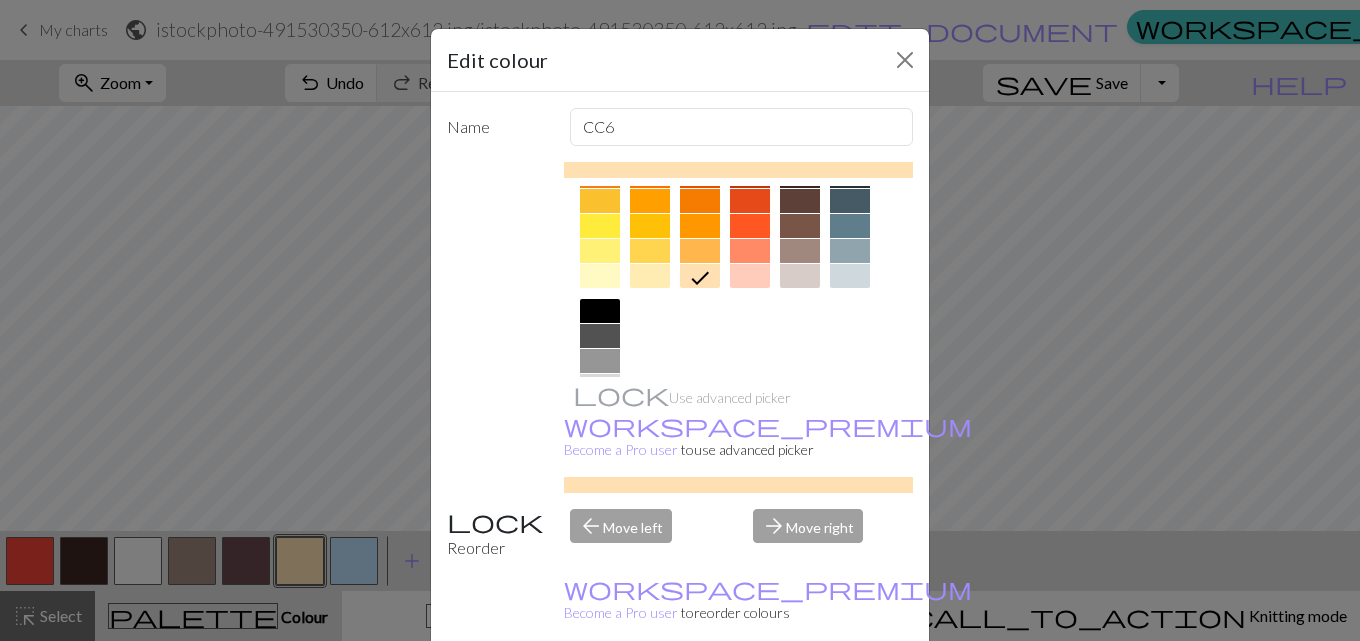 scroll, scrollTop: 277, scrollLeft: 0, axis: vertical 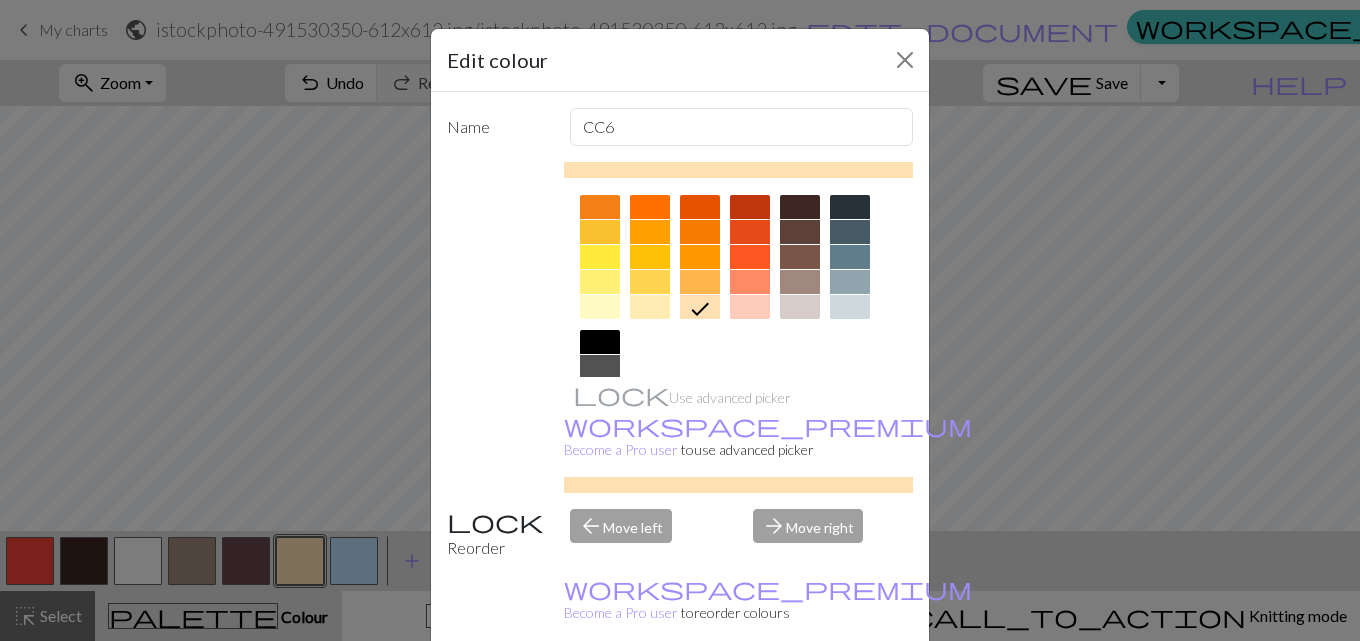 click at bounding box center [600, 307] 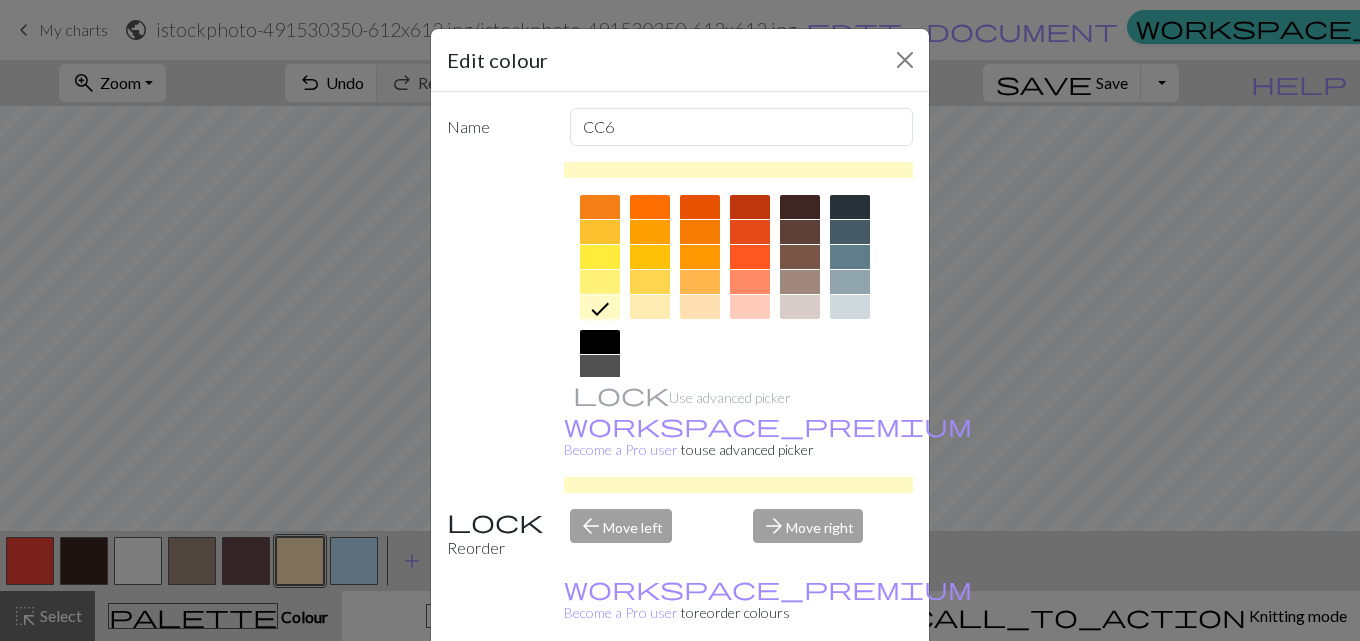 click on "Done" at bounding box center [800, 692] 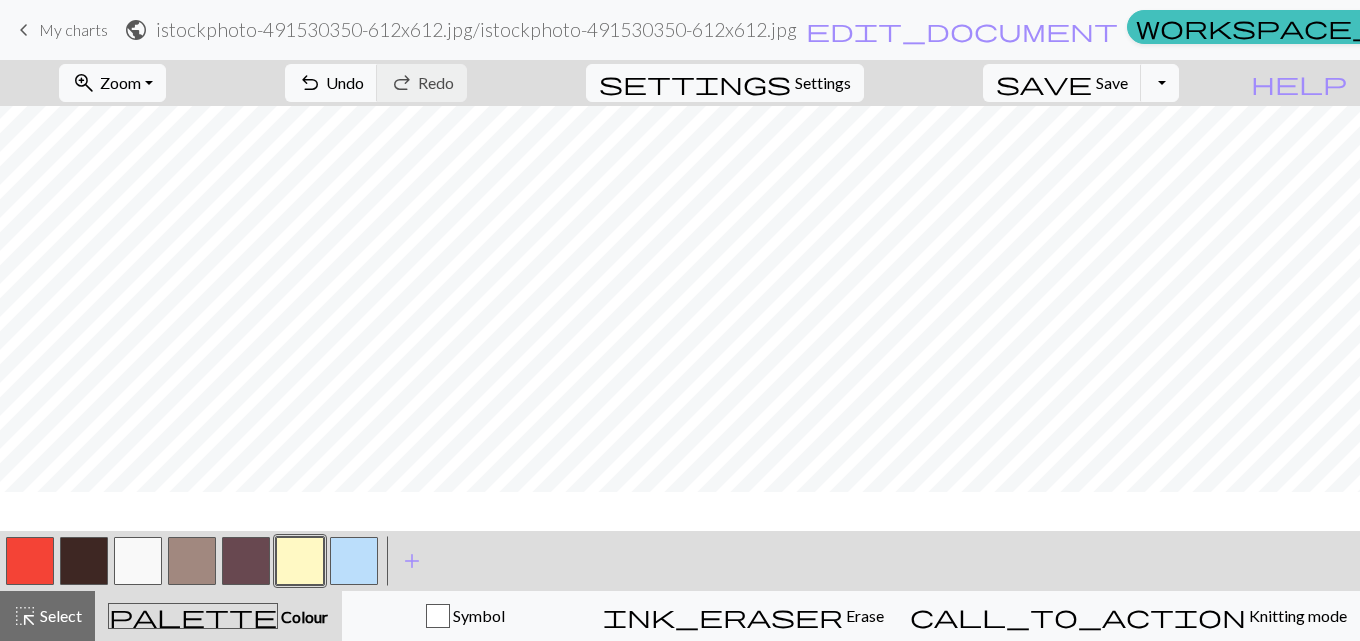 scroll, scrollTop: 0, scrollLeft: 0, axis: both 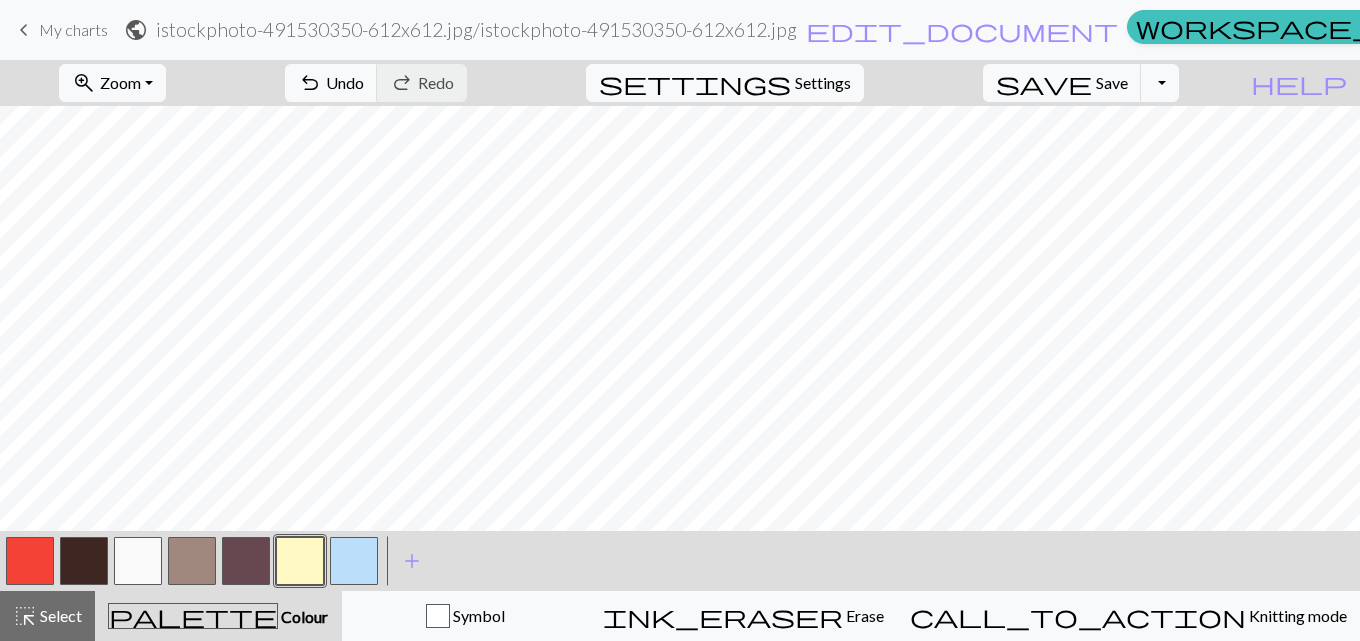 click at bounding box center (192, 561) 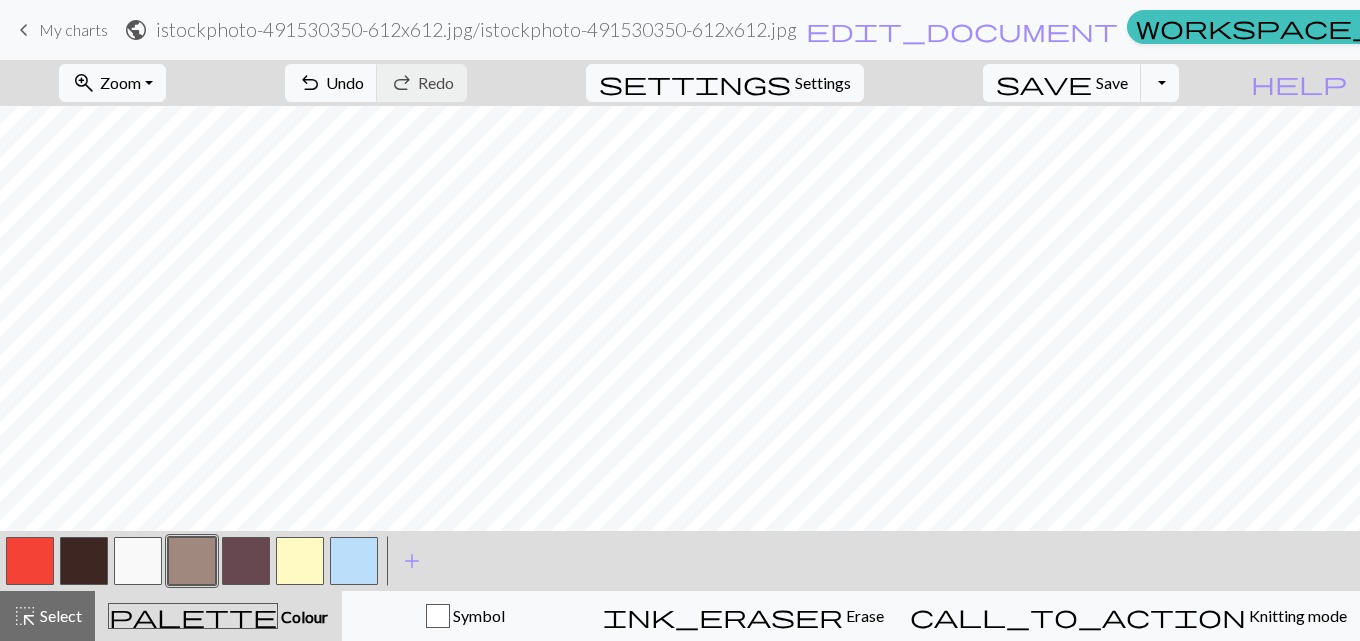 click at bounding box center (300, 561) 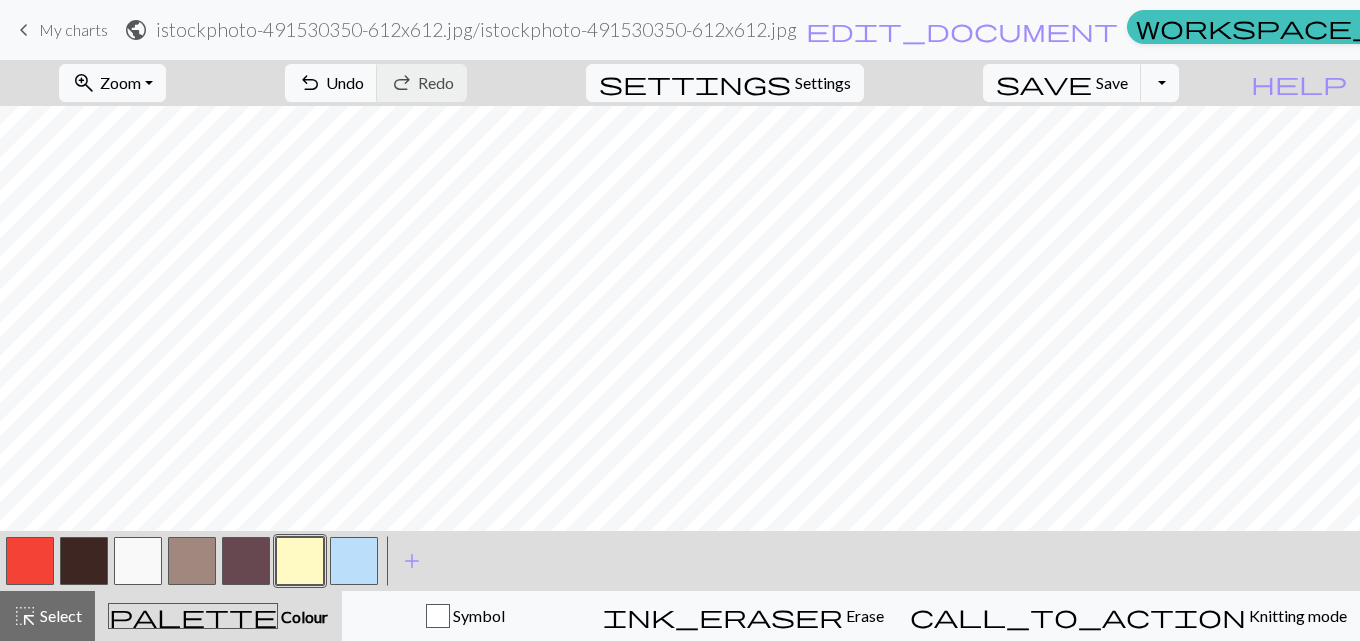 click at bounding box center [192, 561] 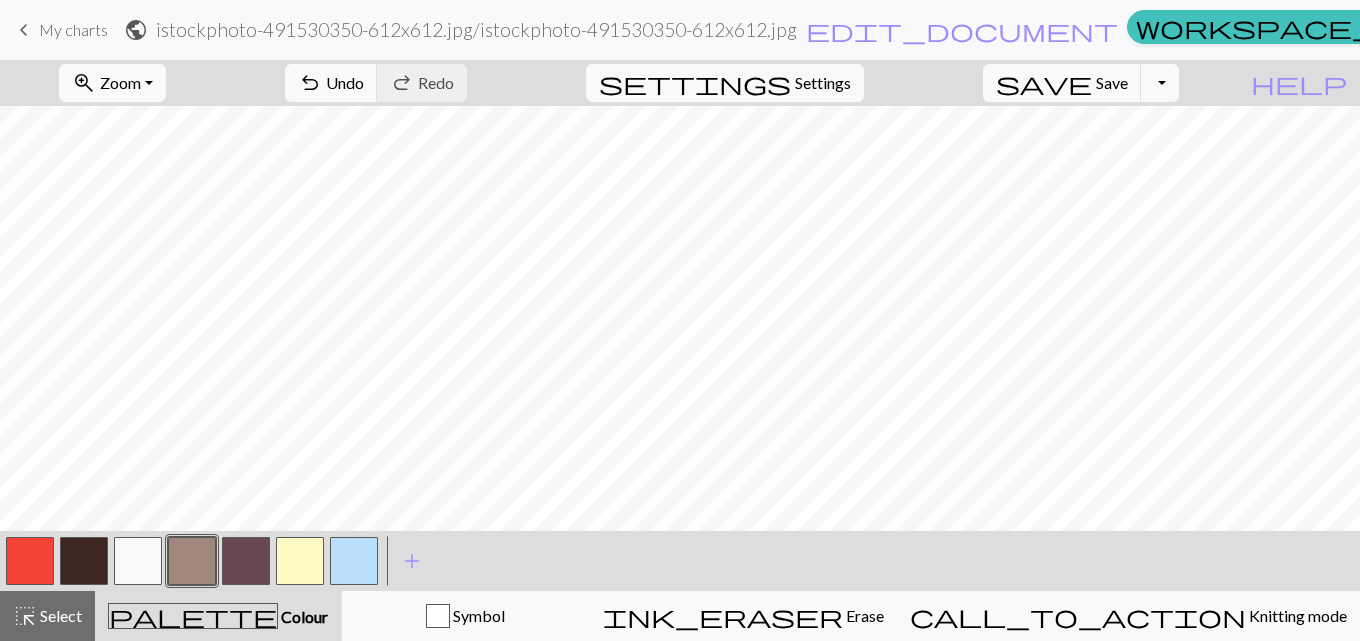 click at bounding box center [84, 561] 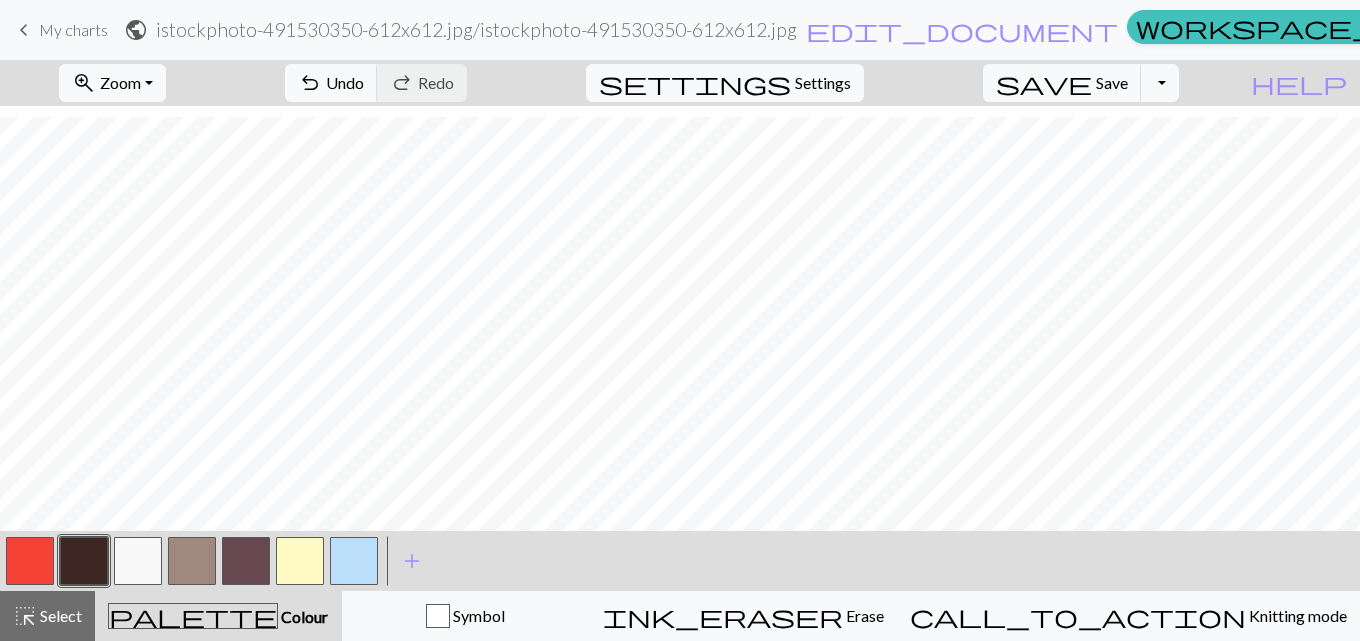 scroll, scrollTop: 11, scrollLeft: 0, axis: vertical 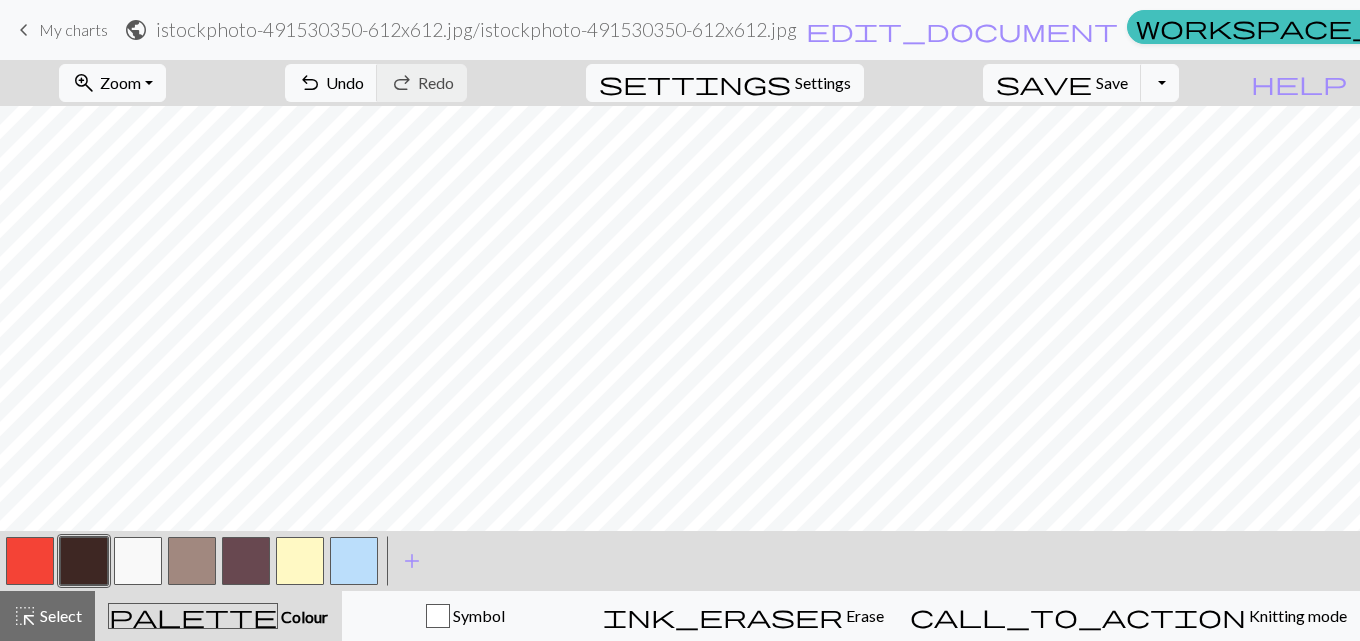 click at bounding box center (192, 561) 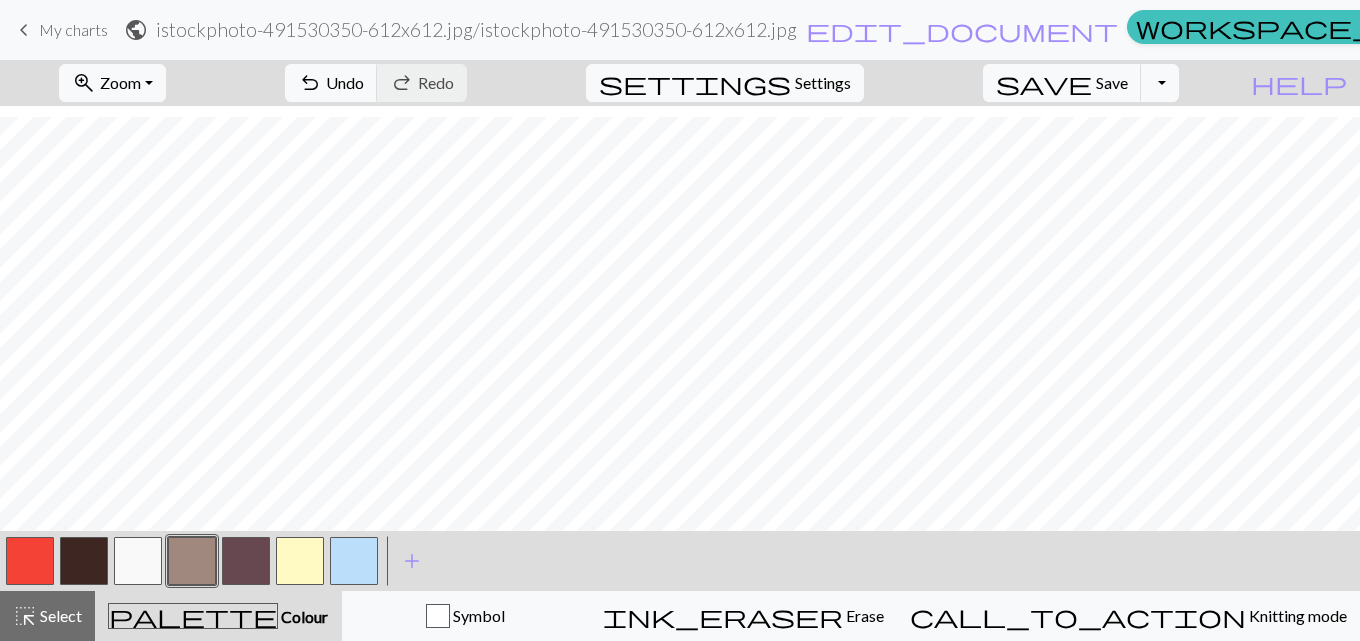 scroll, scrollTop: 133, scrollLeft: 0, axis: vertical 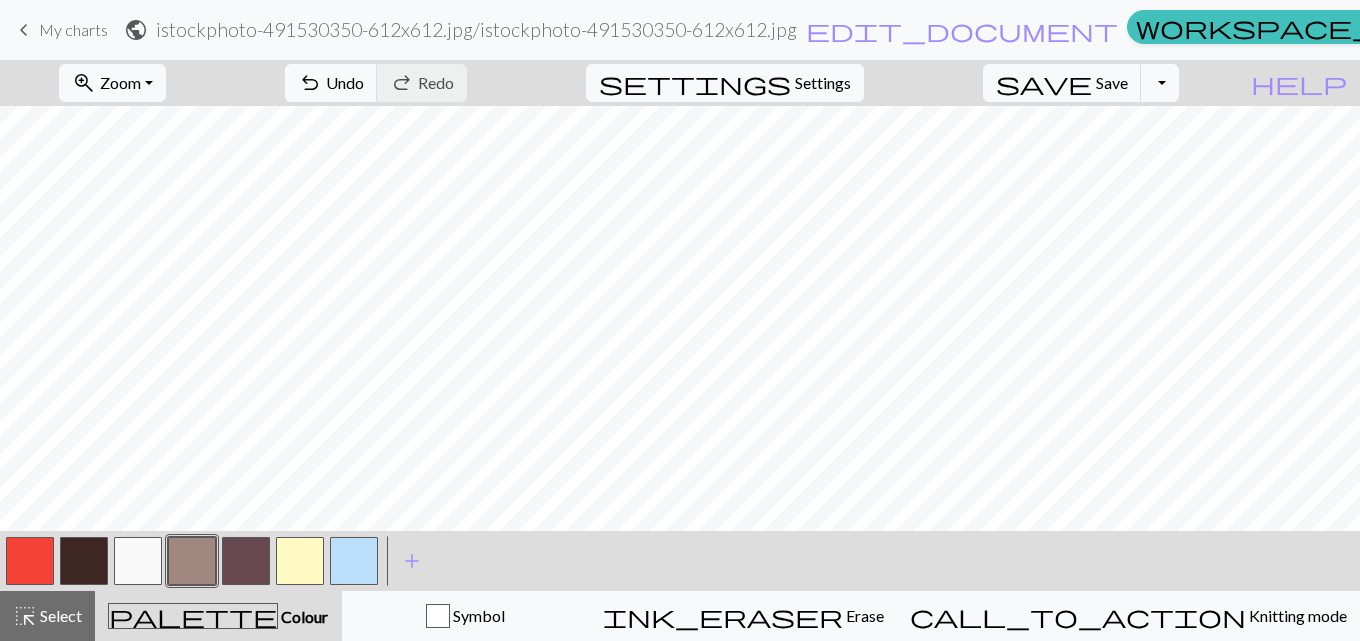 click at bounding box center (84, 561) 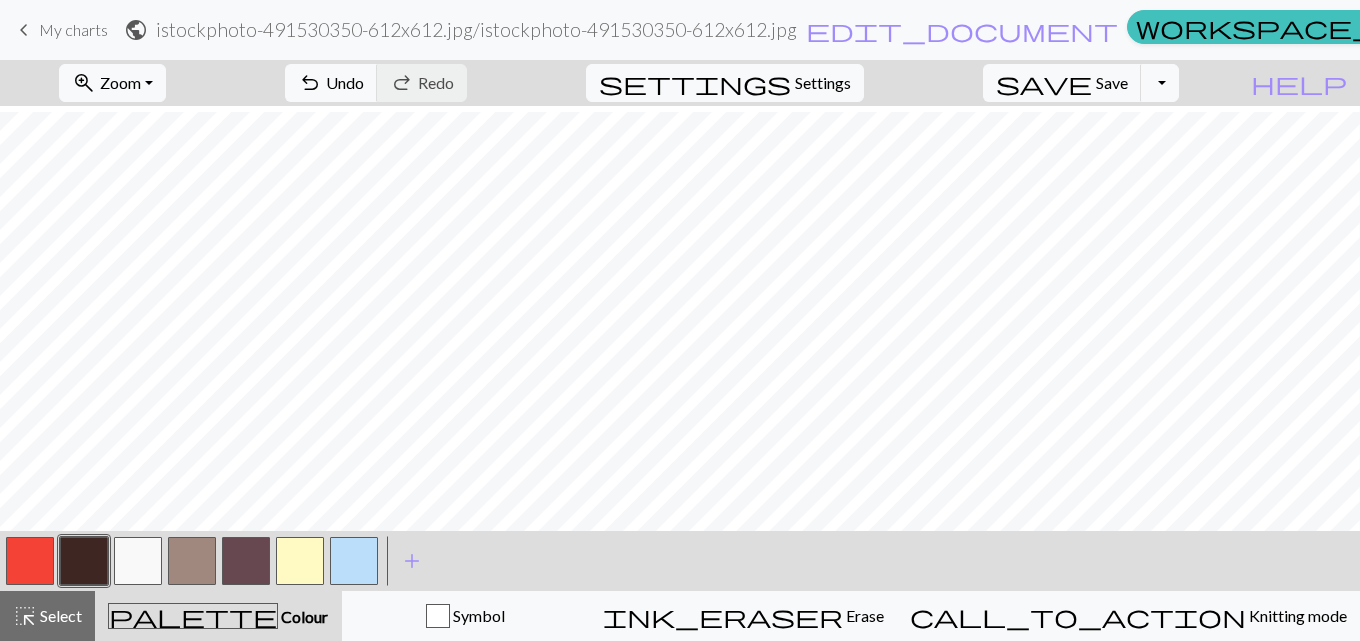 scroll, scrollTop: 267, scrollLeft: 0, axis: vertical 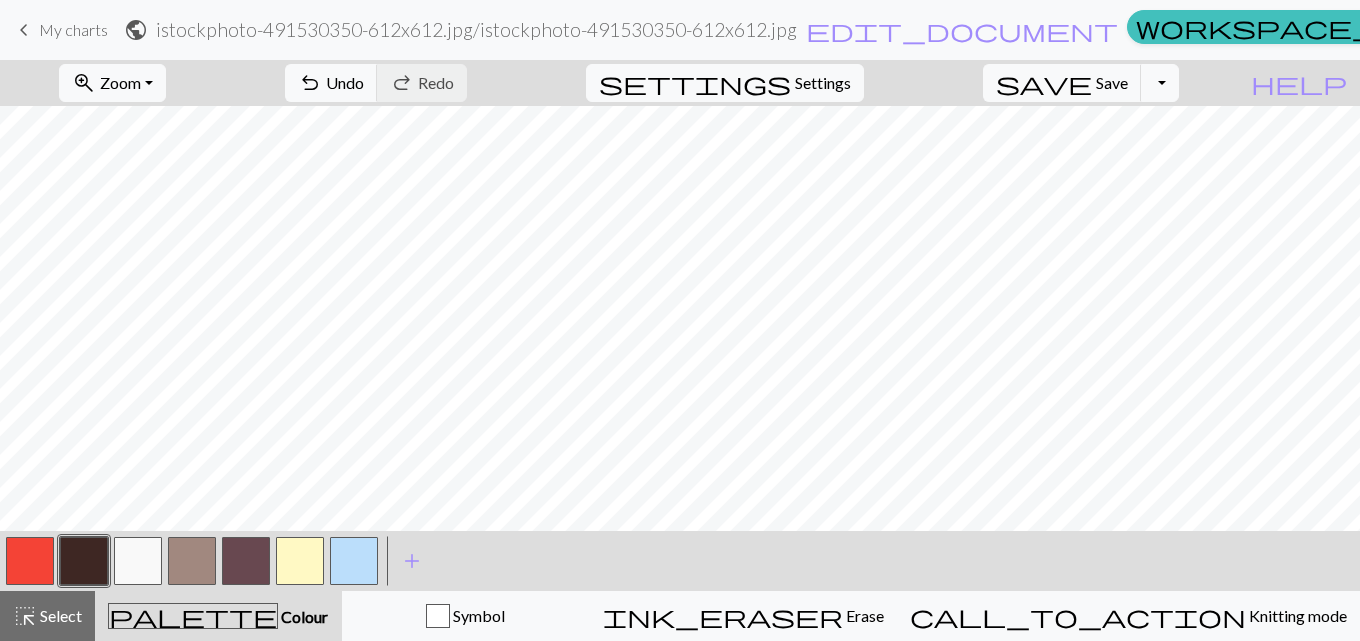 click at bounding box center [138, 561] 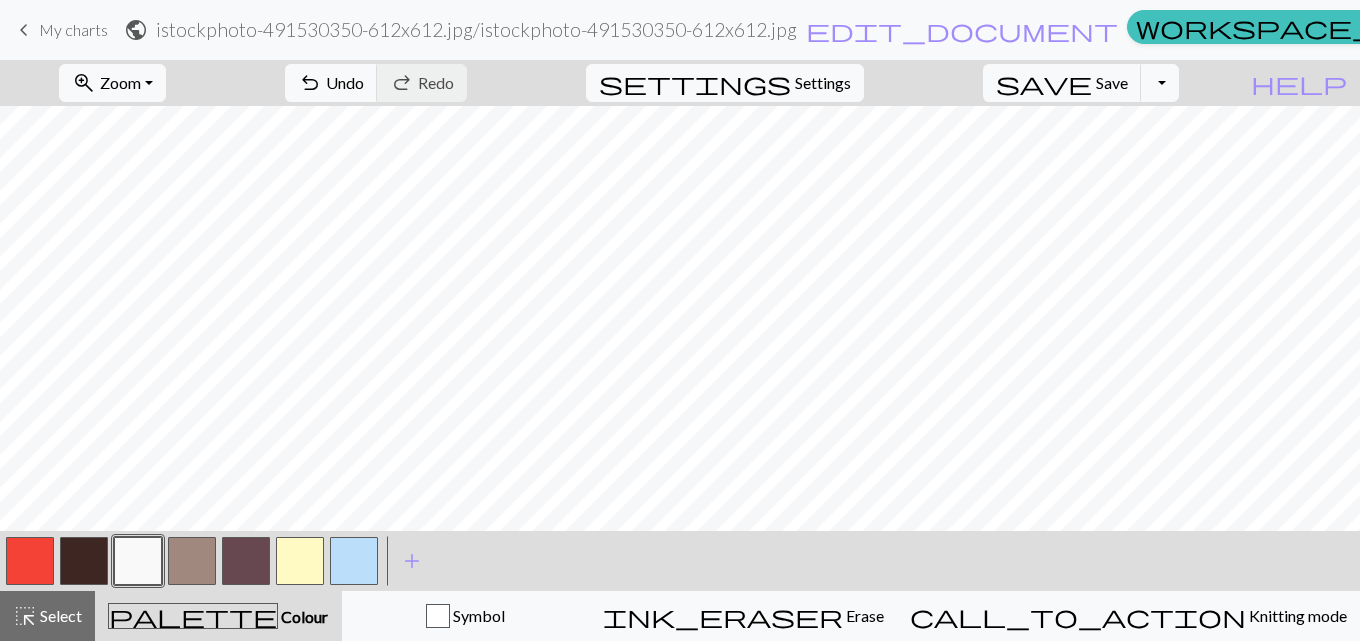 click at bounding box center [192, 561] 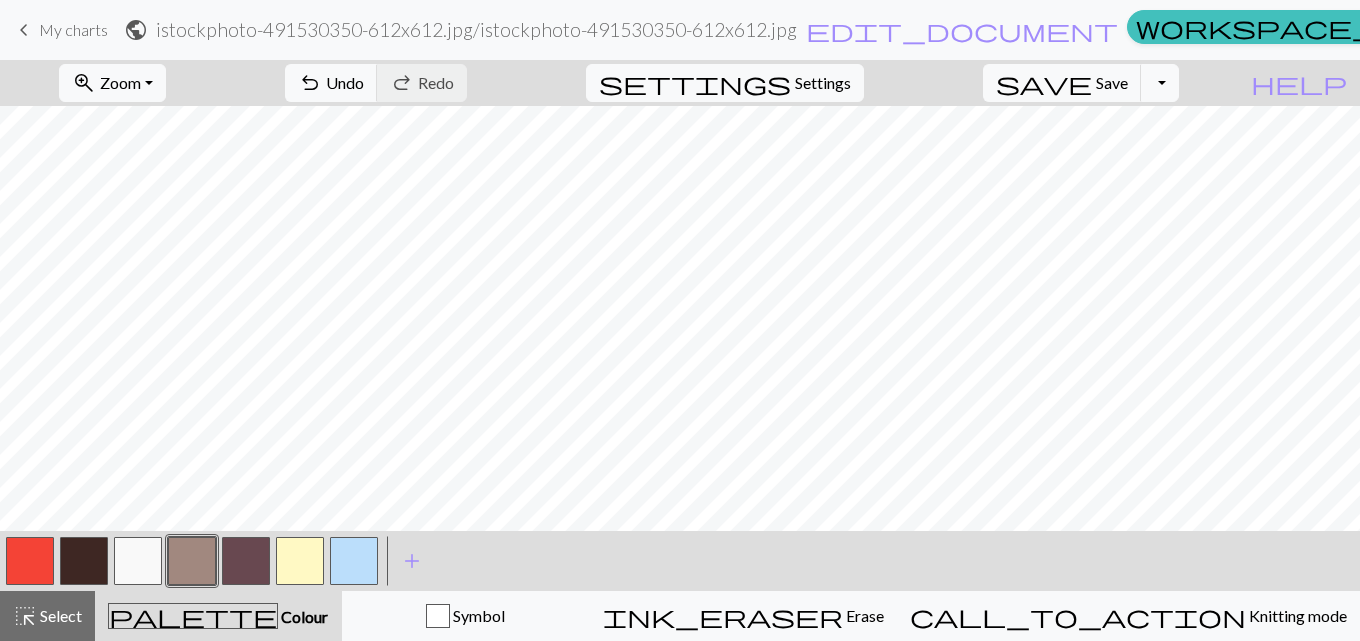 scroll, scrollTop: 125, scrollLeft: 0, axis: vertical 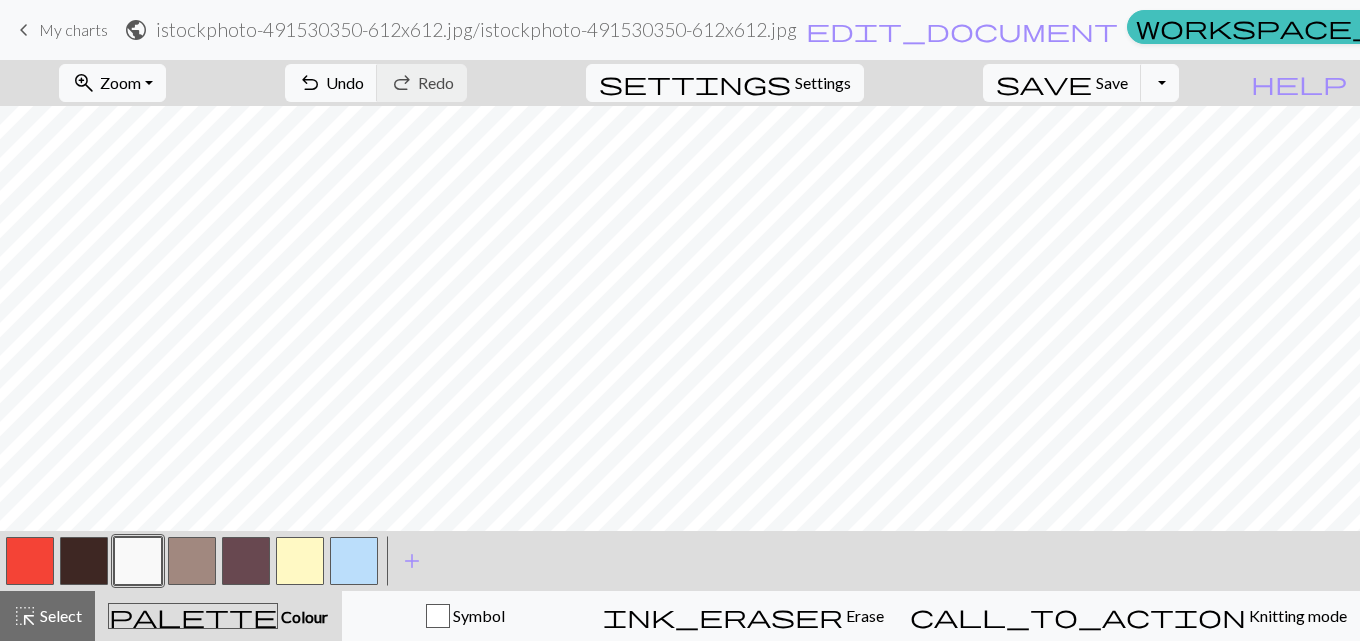 click at bounding box center (192, 561) 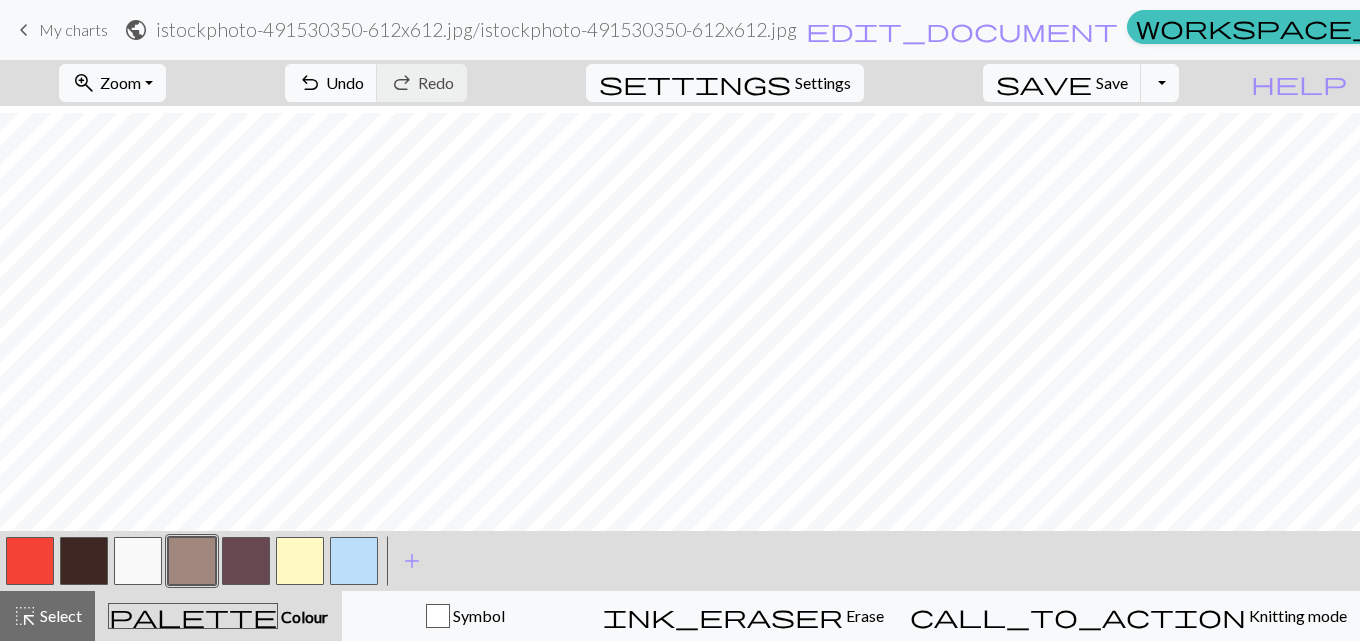 scroll, scrollTop: 214, scrollLeft: 0, axis: vertical 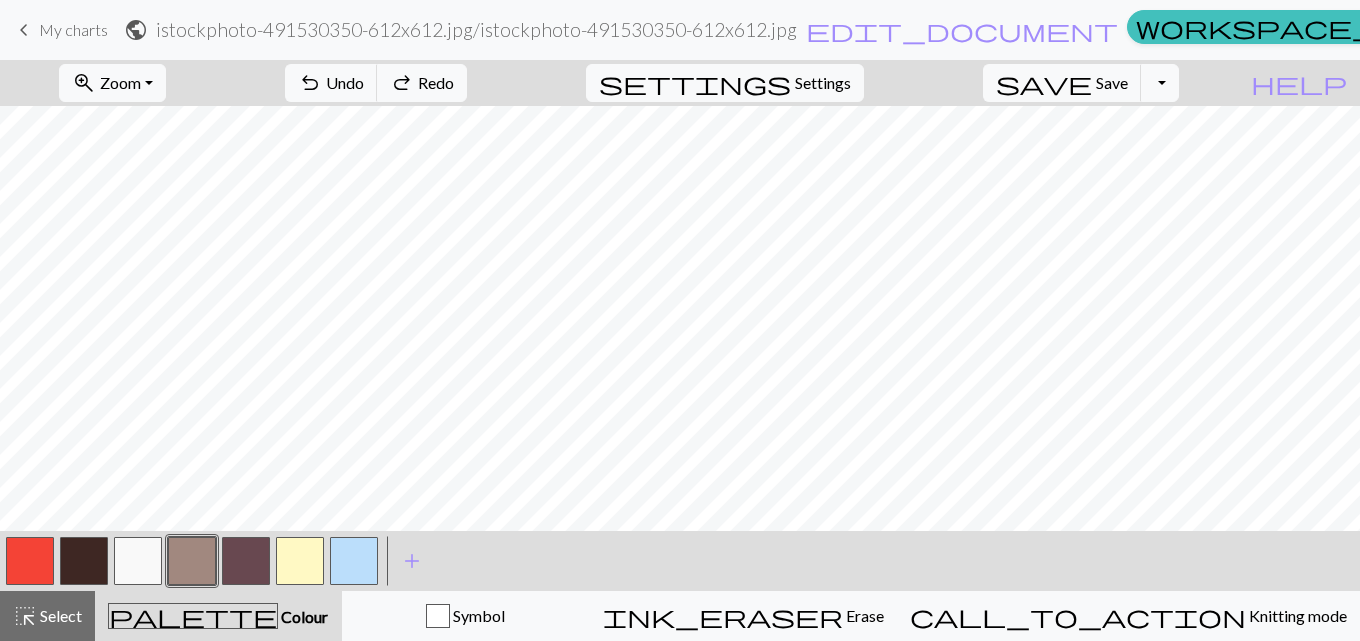 click at bounding box center (30, 561) 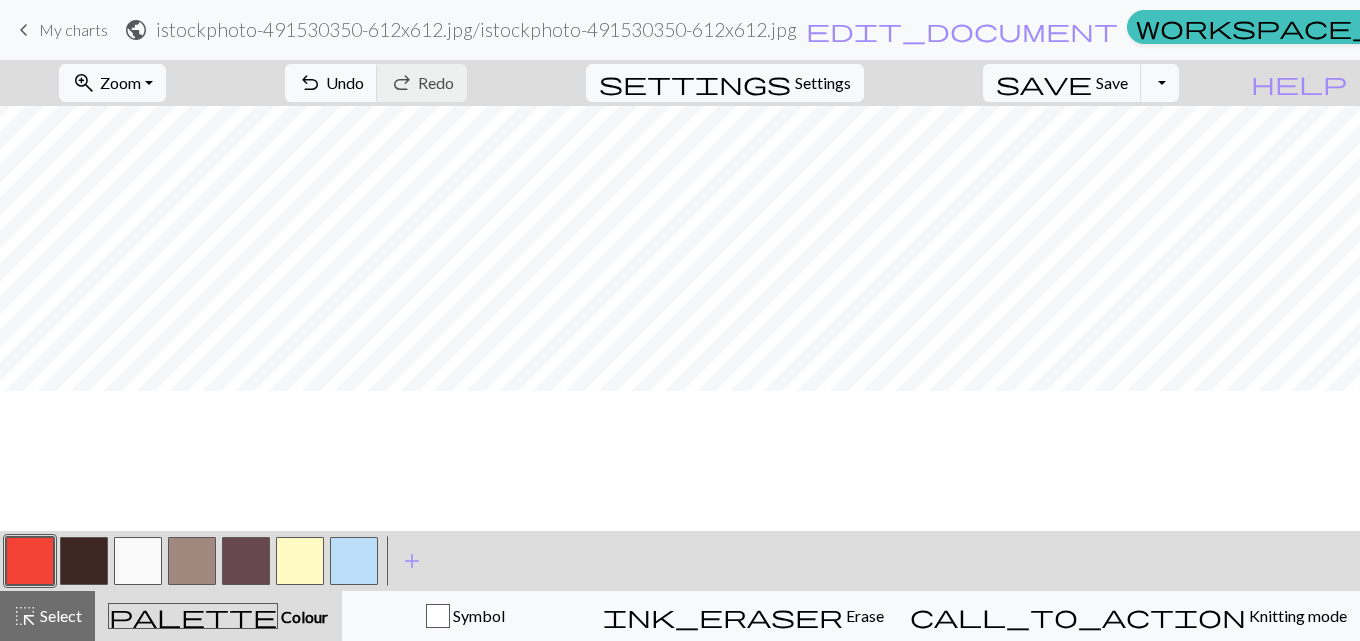 scroll, scrollTop: 0, scrollLeft: 0, axis: both 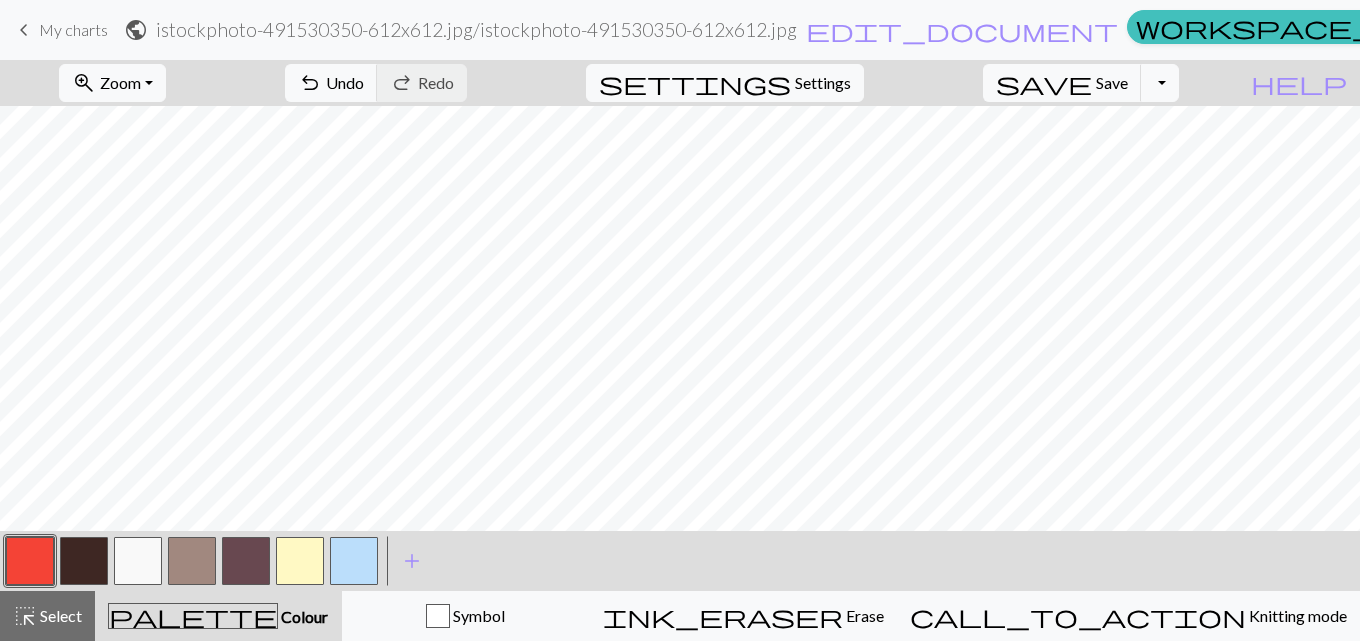 click at bounding box center [246, 561] 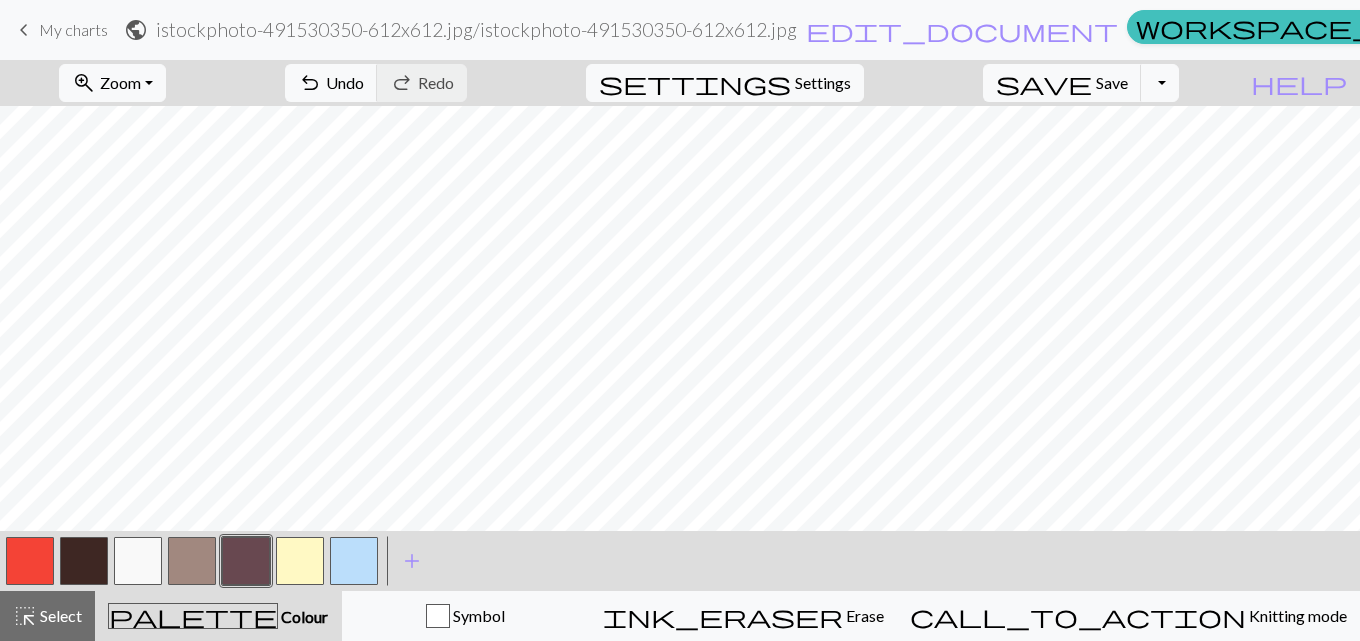 click at bounding box center [246, 561] 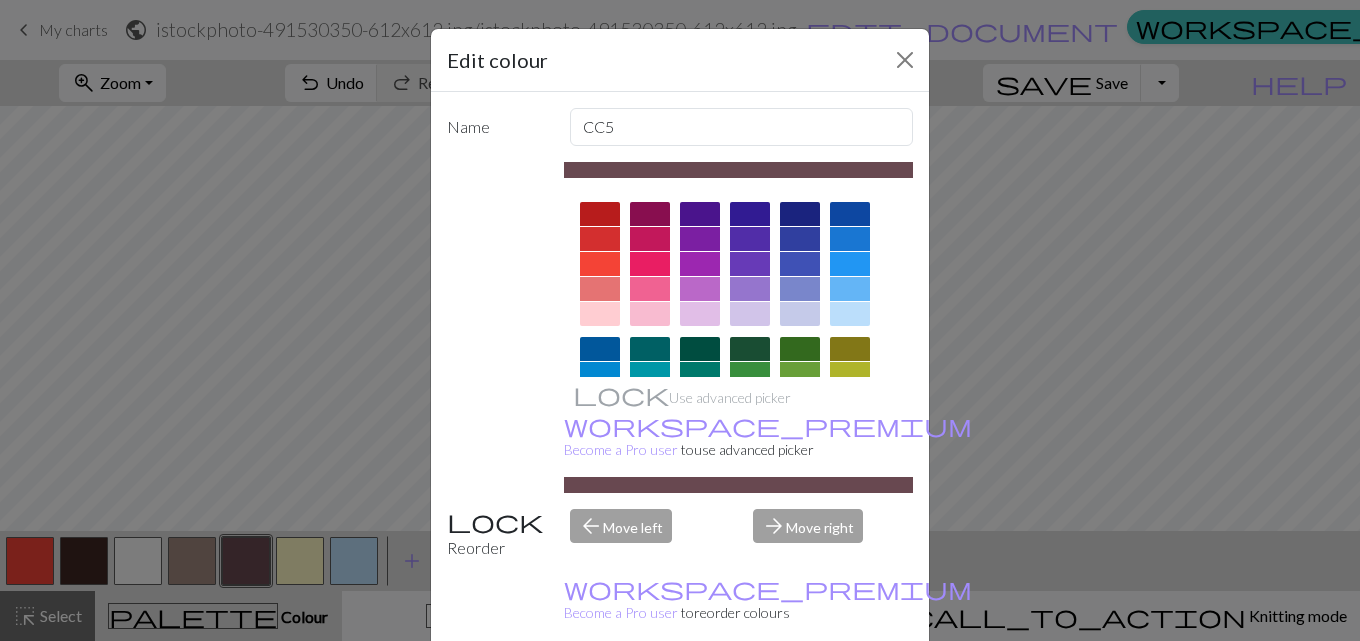 click on "Delete" at bounding box center (483, 692) 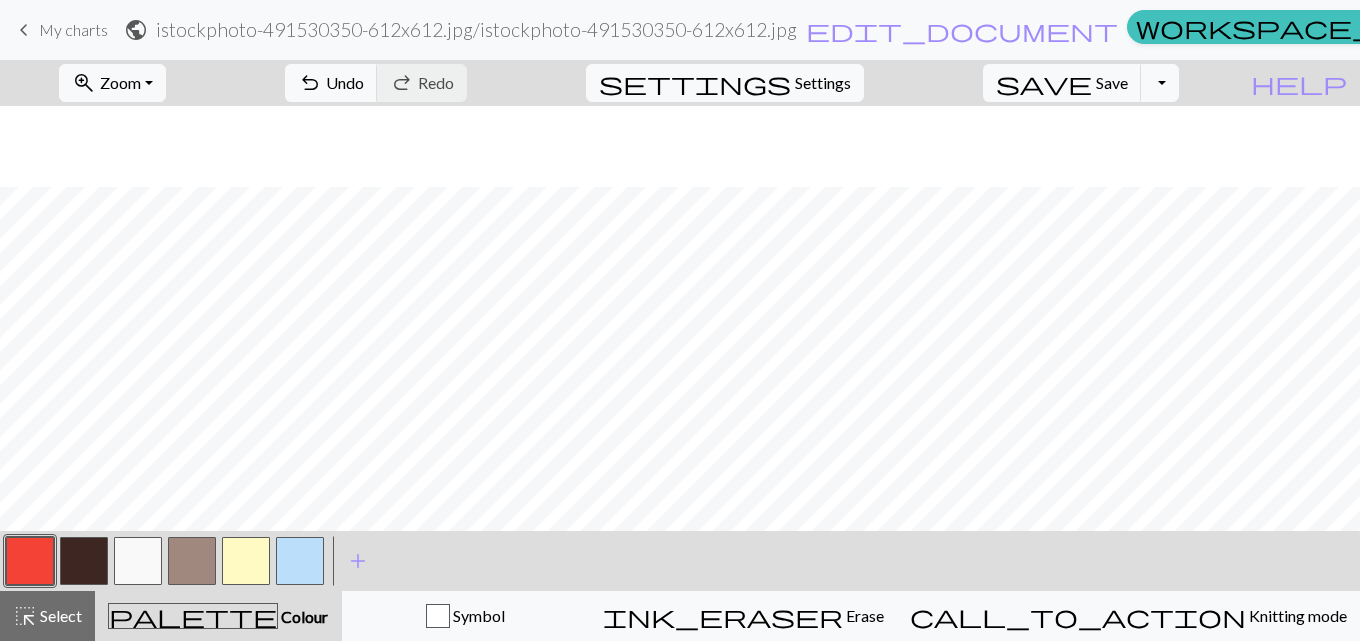 scroll, scrollTop: 280, scrollLeft: 0, axis: vertical 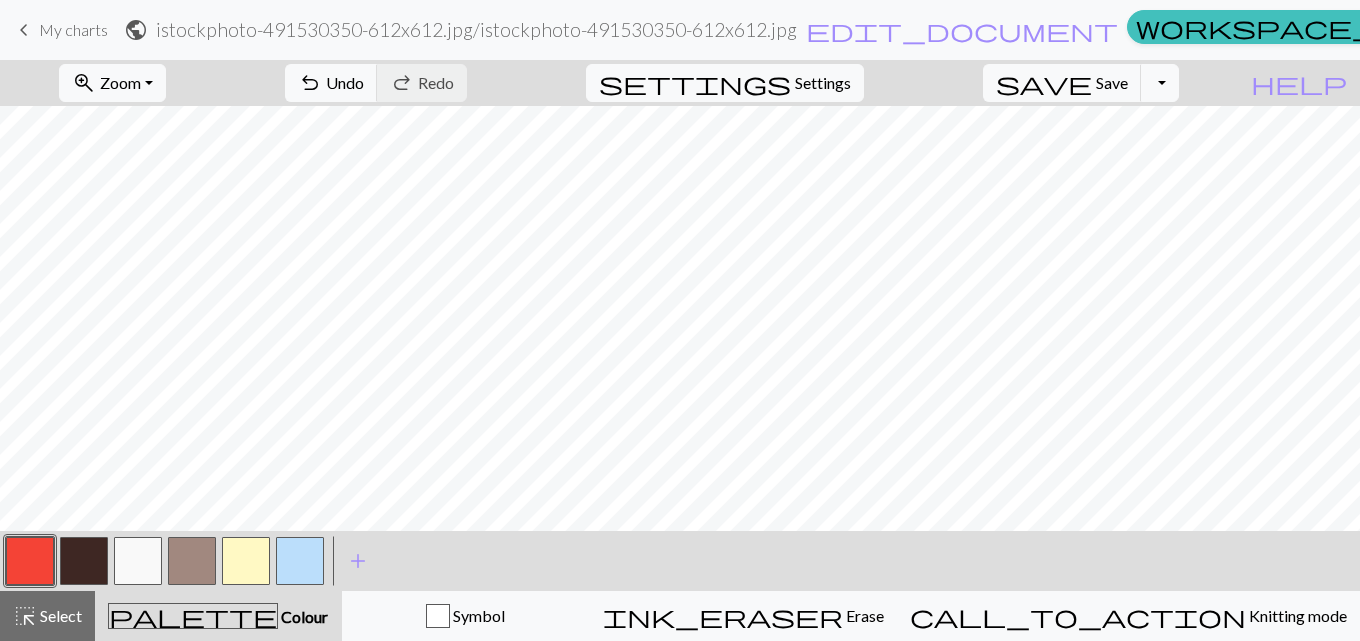 click at bounding box center (192, 561) 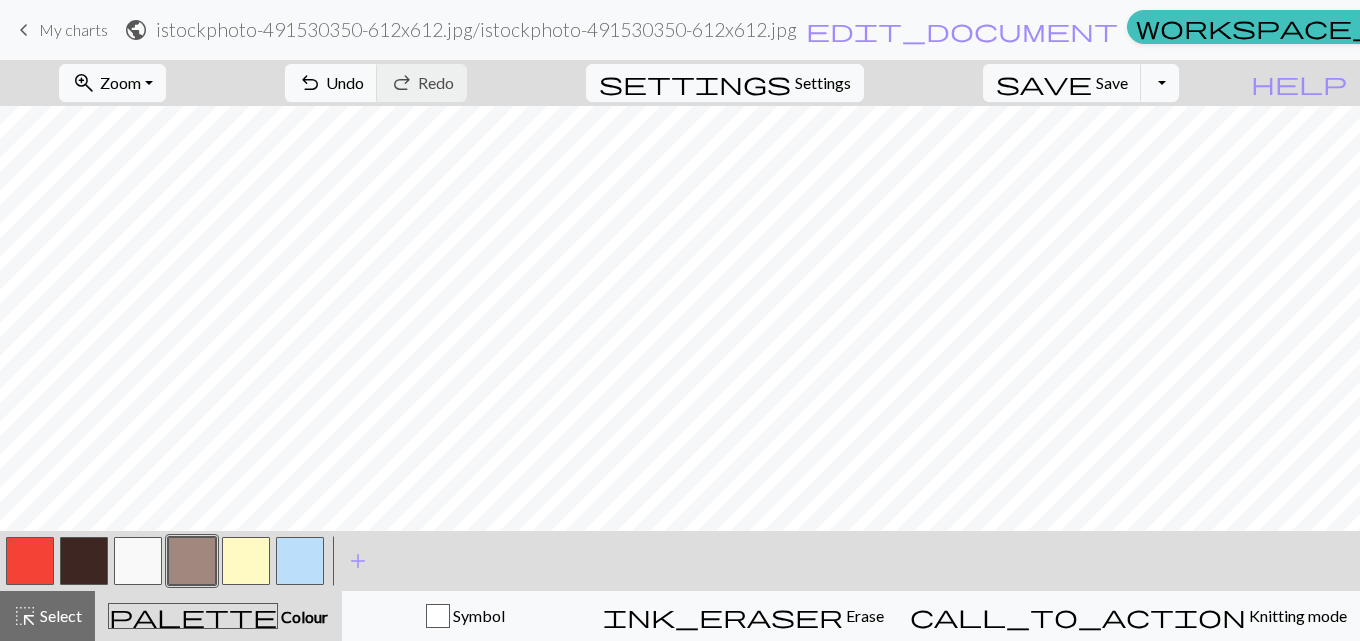 click at bounding box center [138, 561] 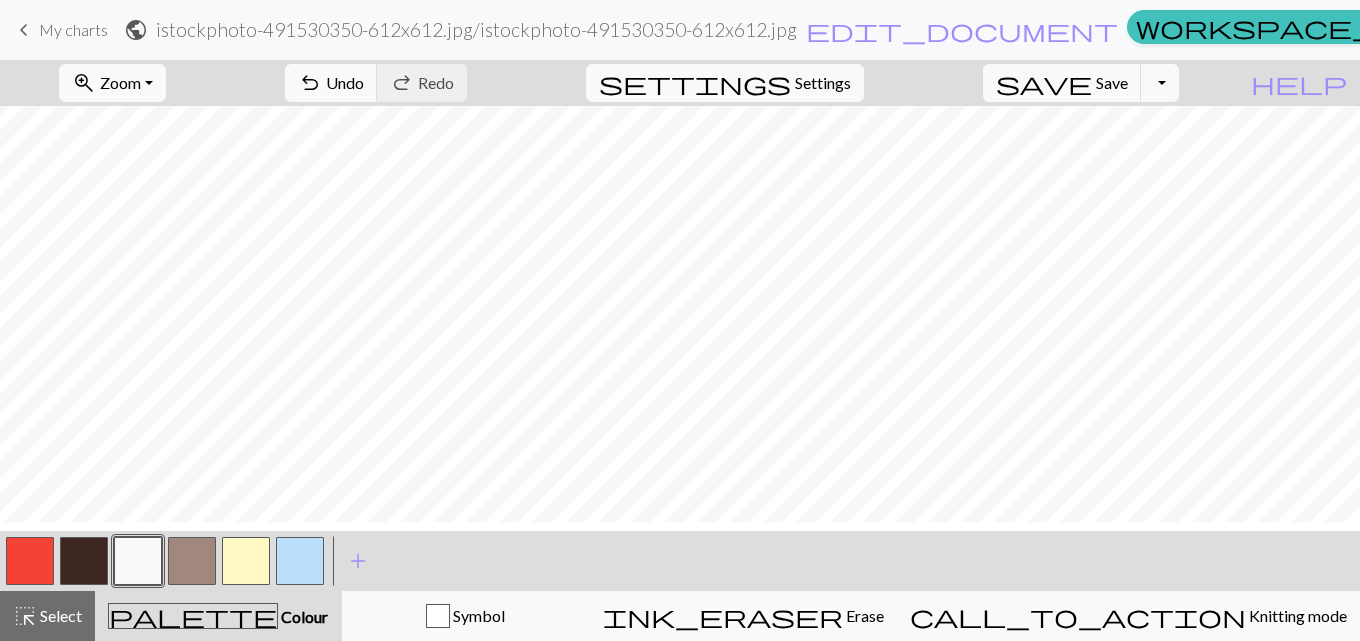 scroll, scrollTop: 179, scrollLeft: 0, axis: vertical 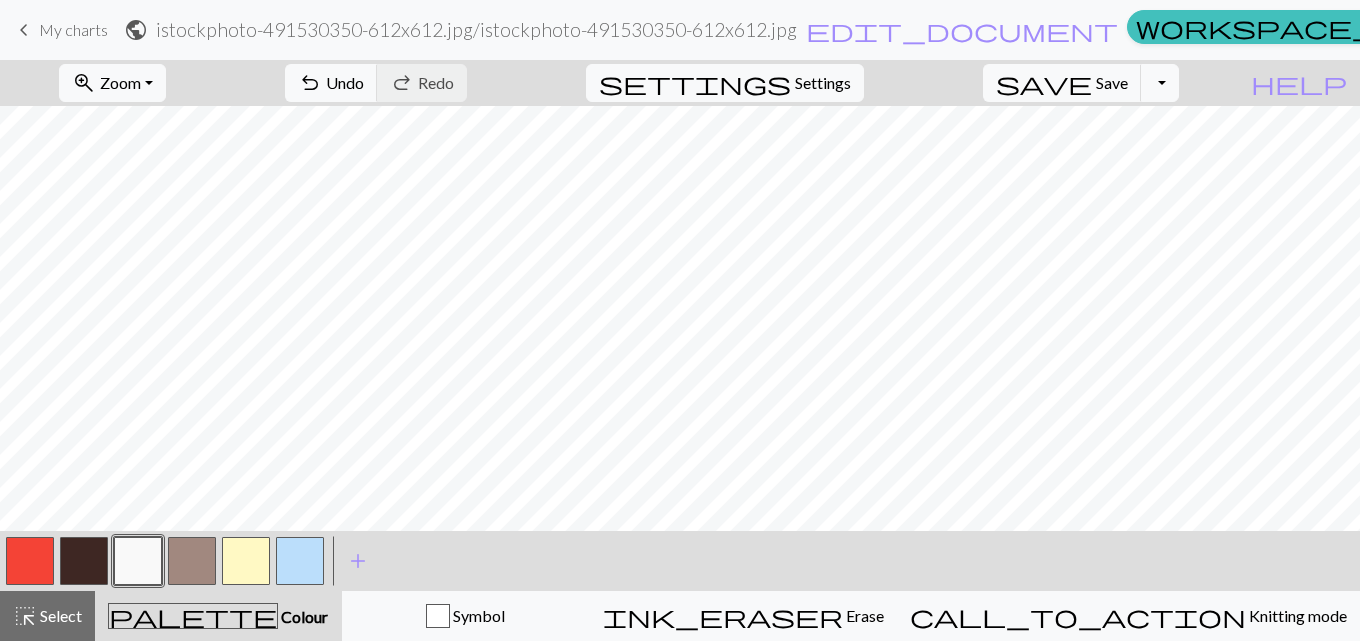 click at bounding box center (246, 561) 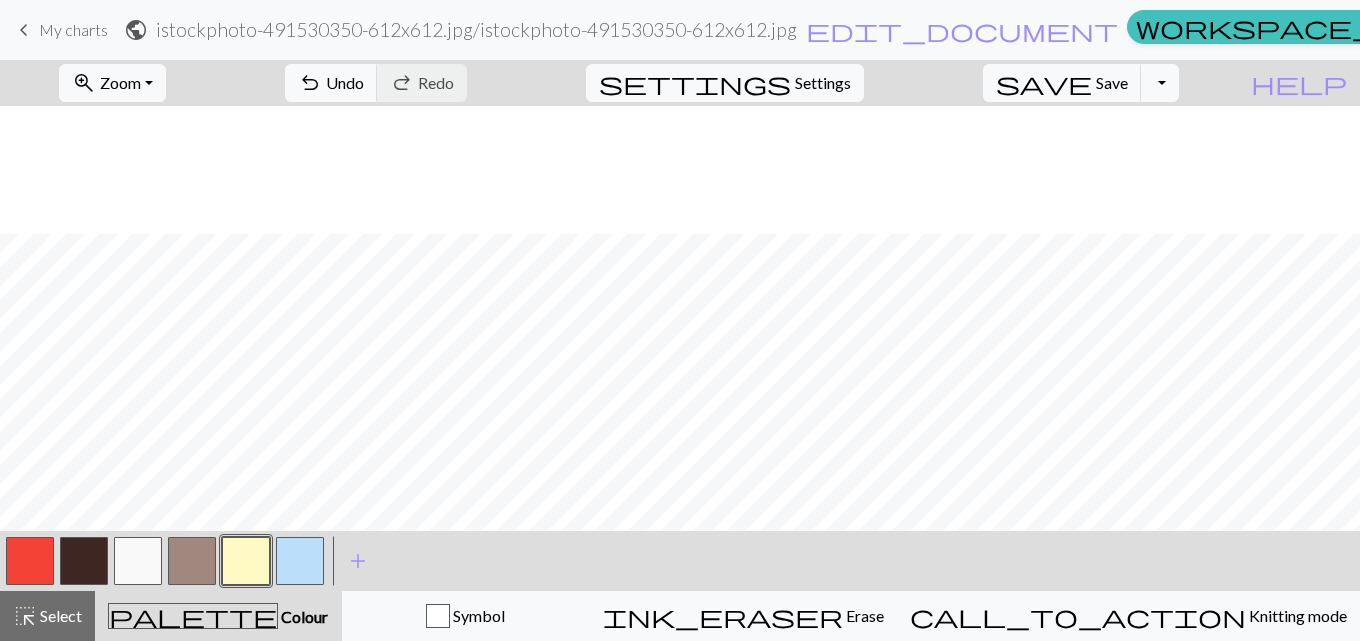 scroll, scrollTop: 155, scrollLeft: 0, axis: vertical 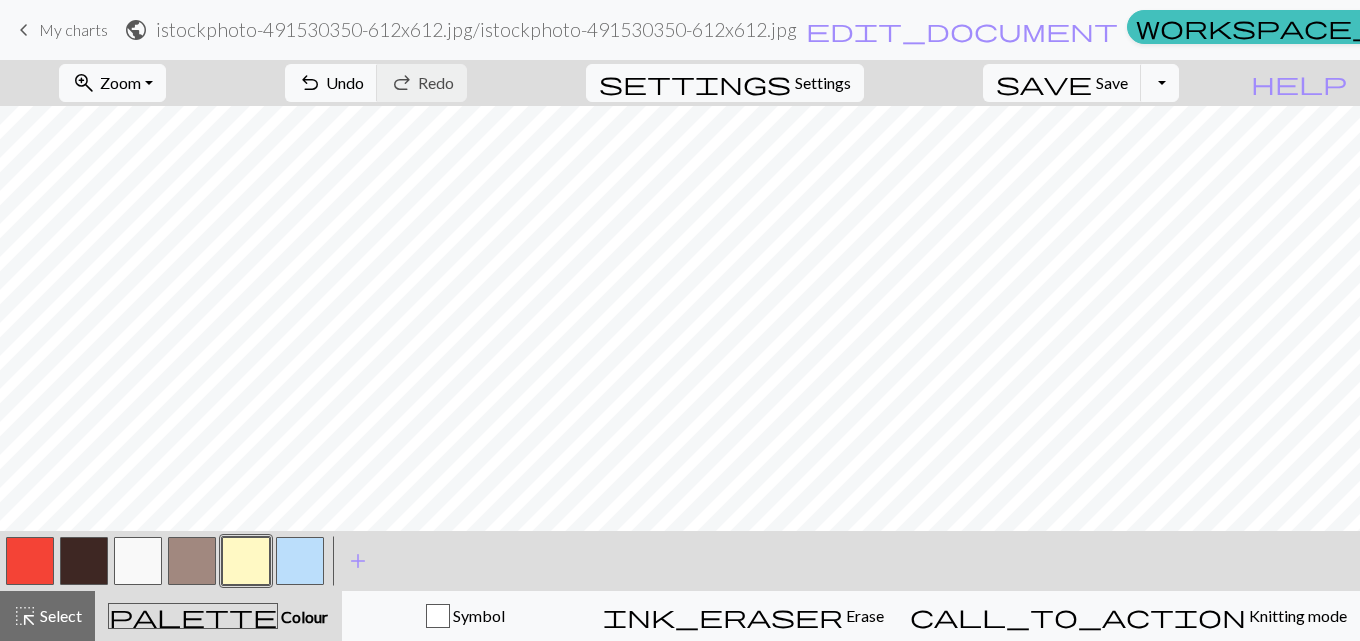 click at bounding box center (192, 561) 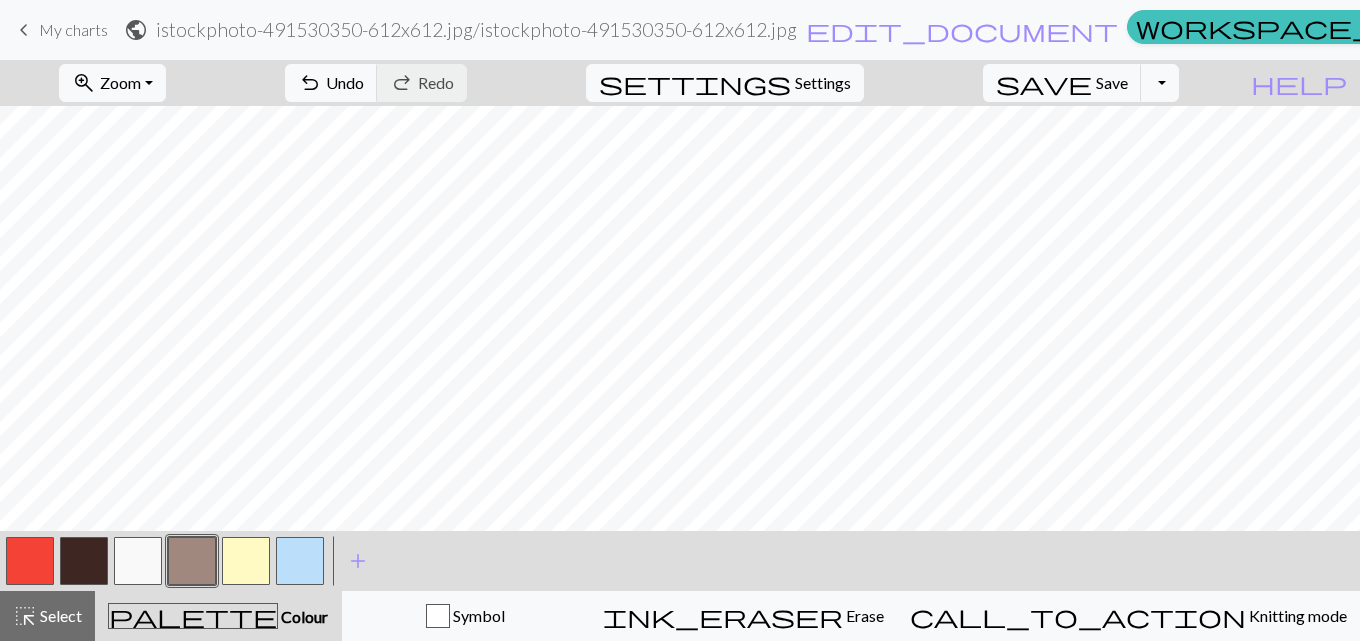 click at bounding box center [246, 561] 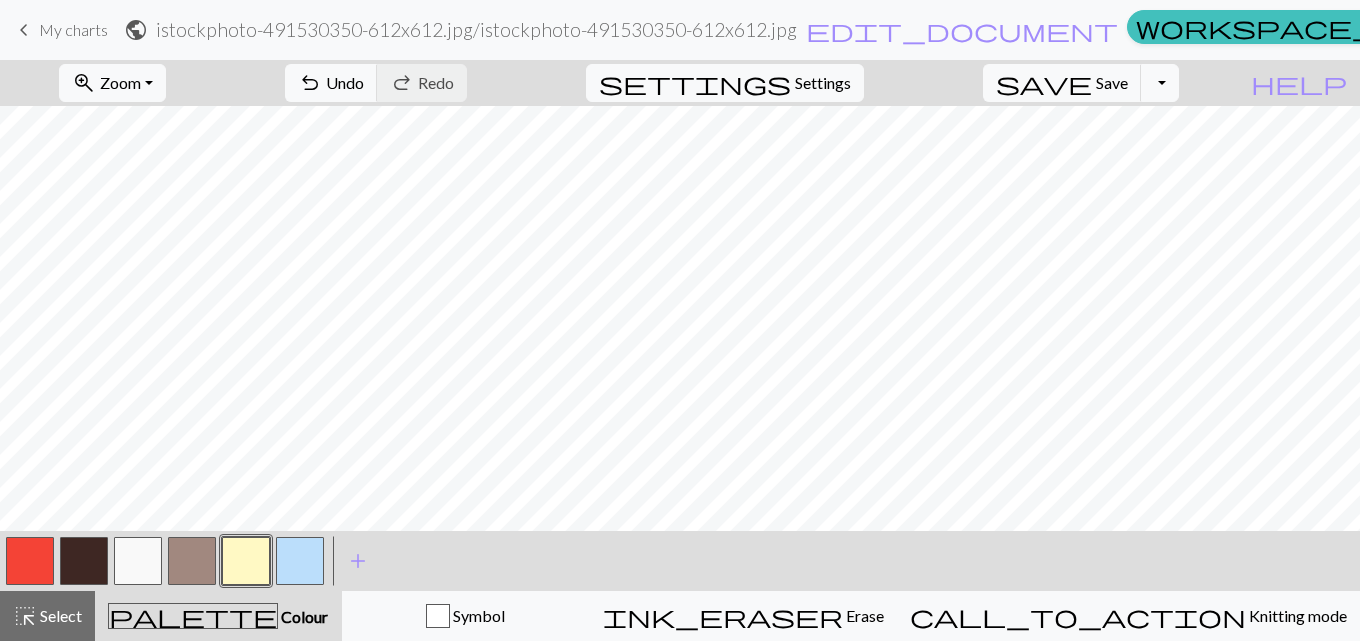 click at bounding box center [192, 561] 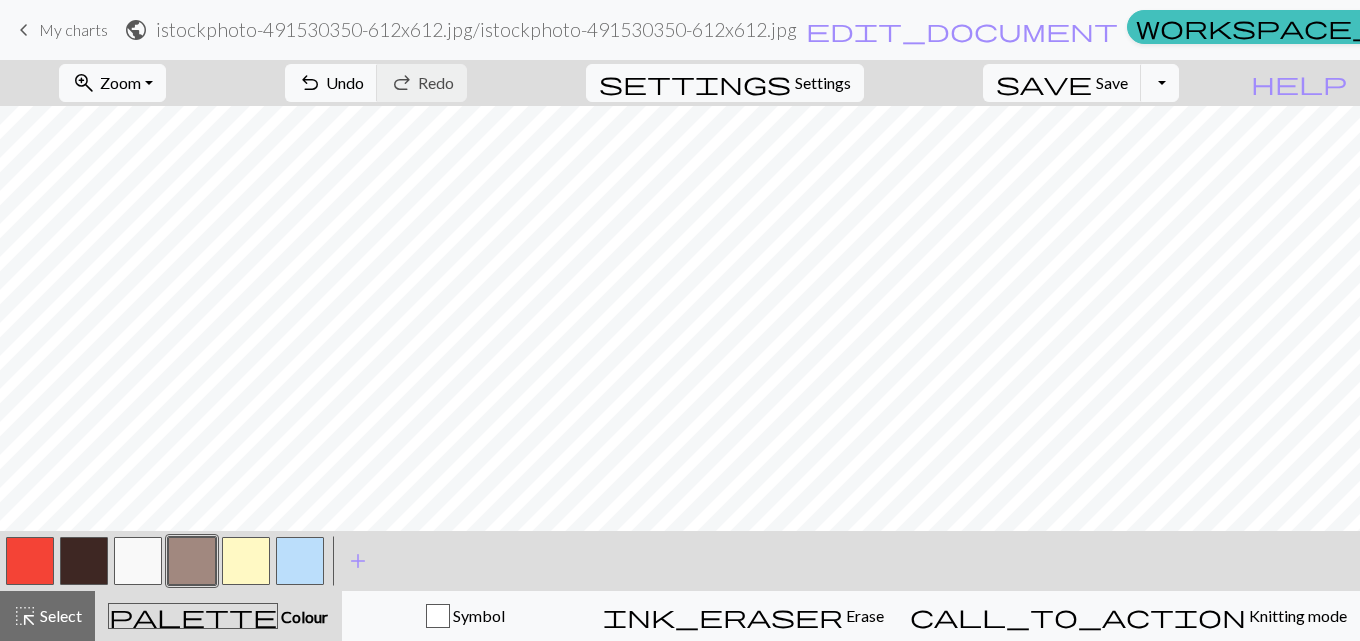 scroll, scrollTop: 157, scrollLeft: 0, axis: vertical 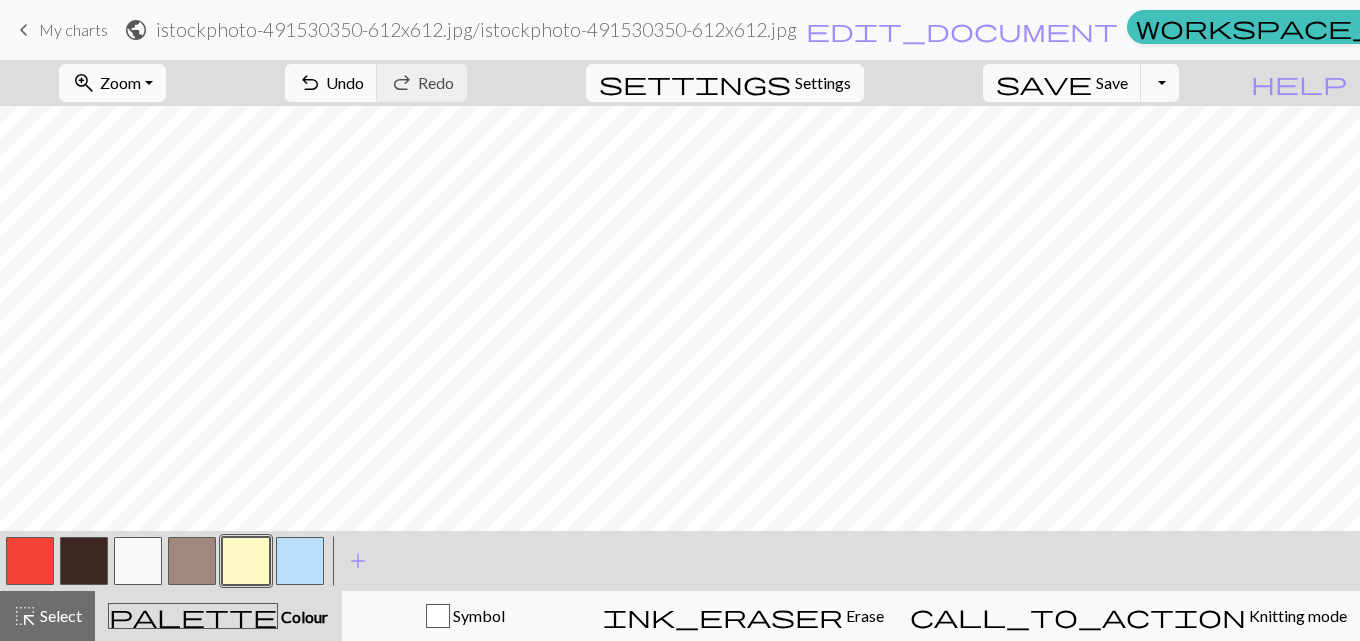 click at bounding box center [84, 561] 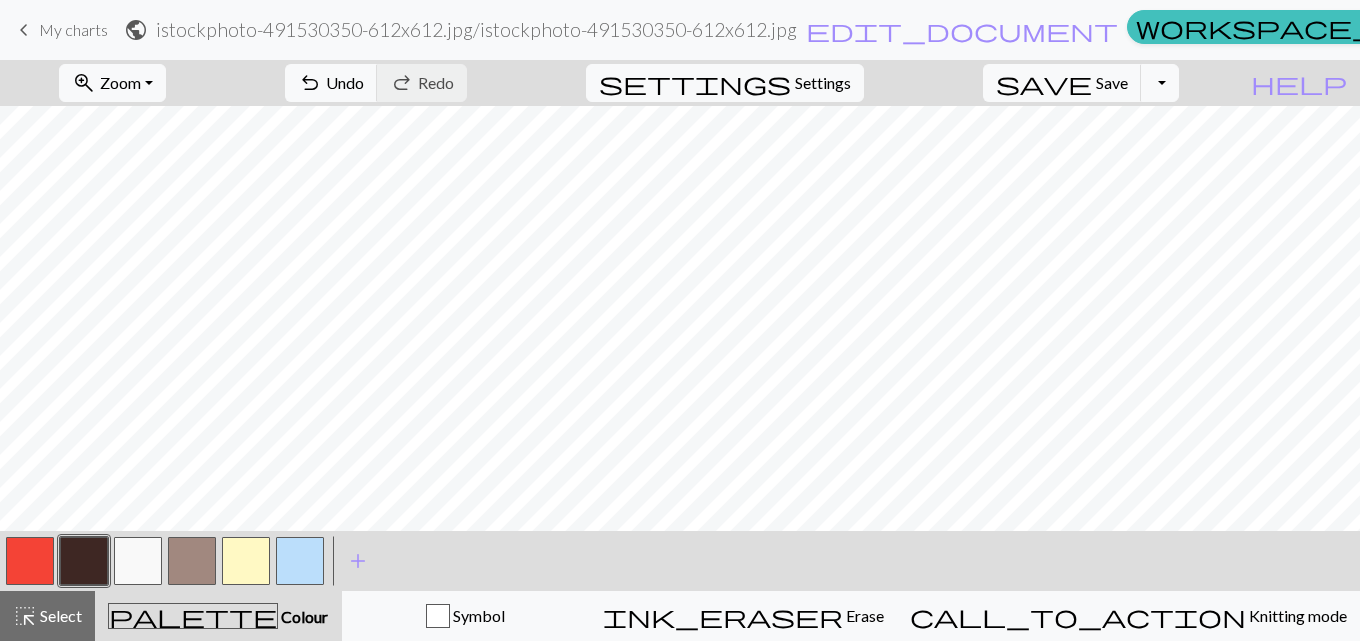 click at bounding box center (246, 561) 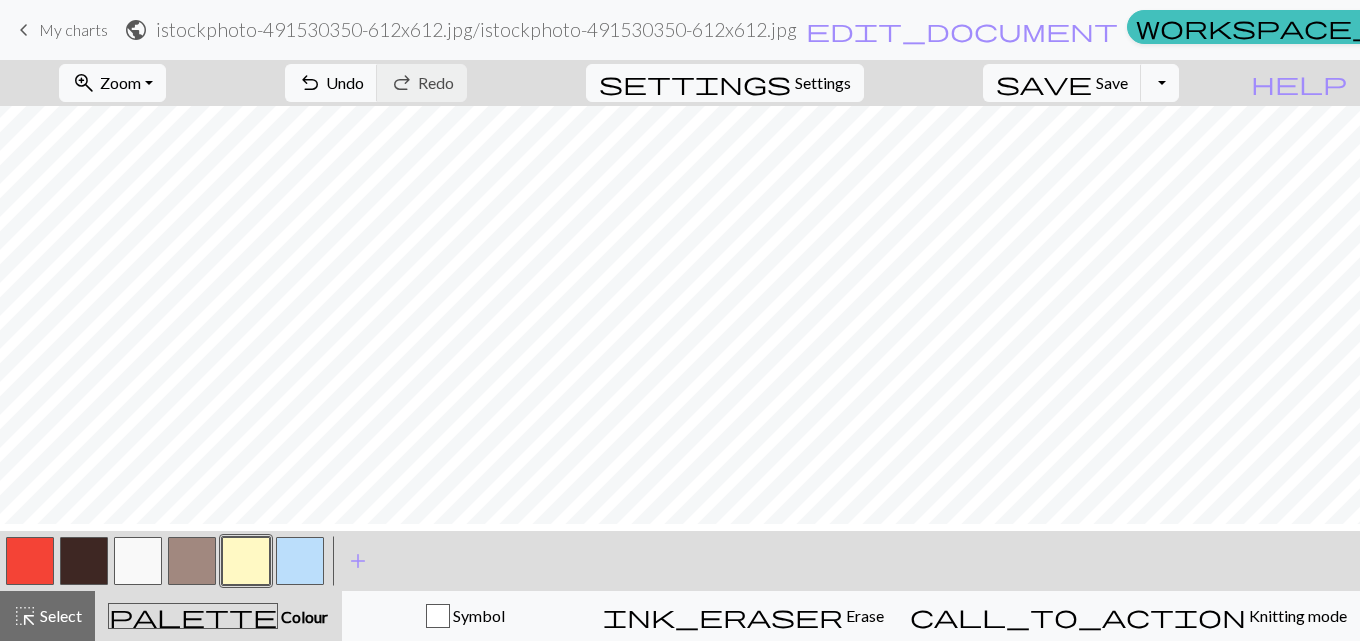 scroll, scrollTop: 33, scrollLeft: 0, axis: vertical 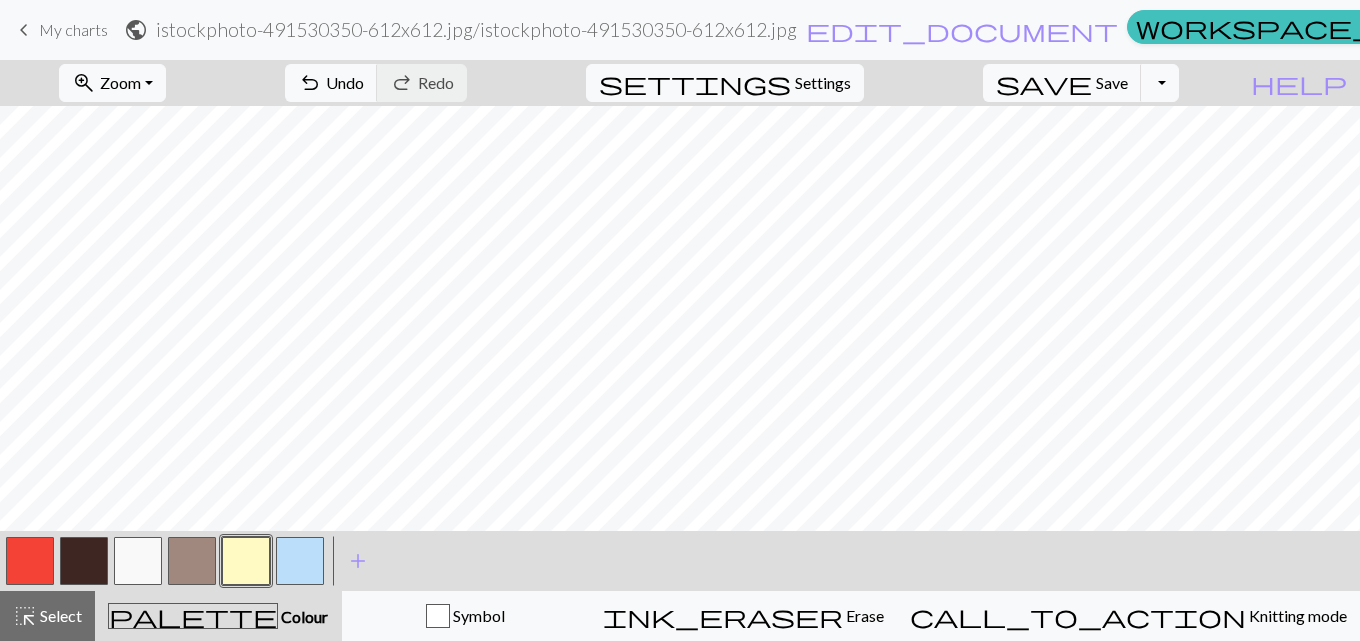 click at bounding box center (30, 561) 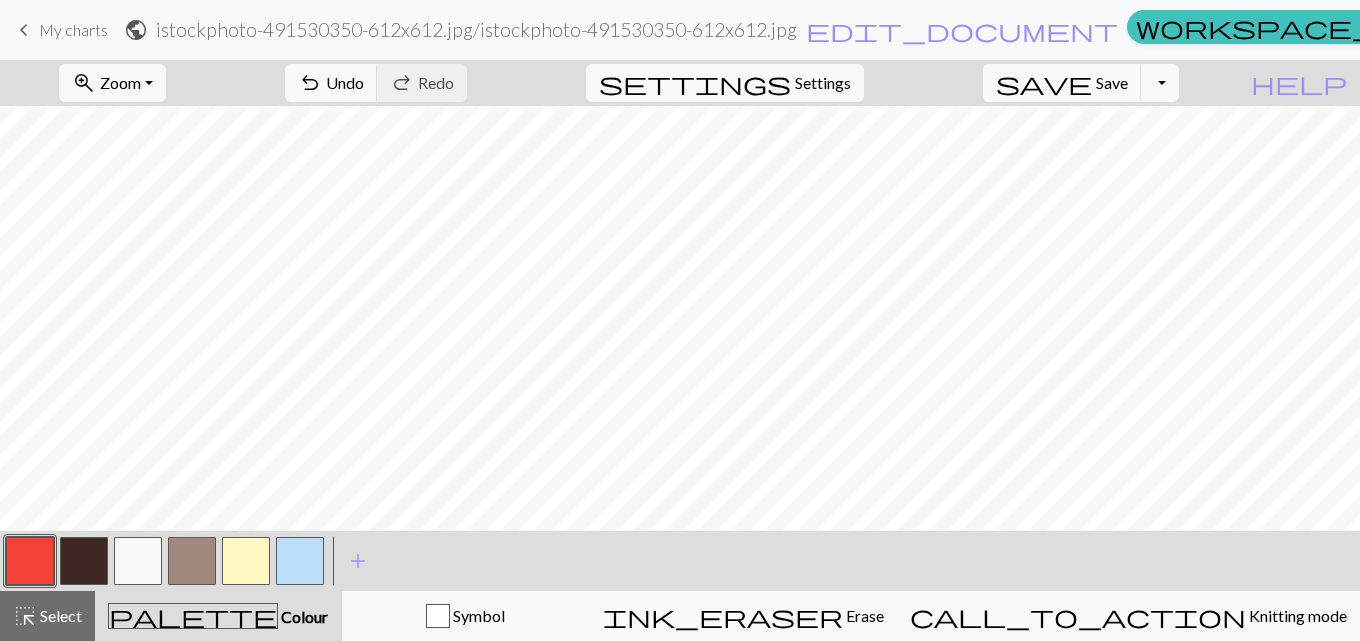 click at bounding box center [246, 561] 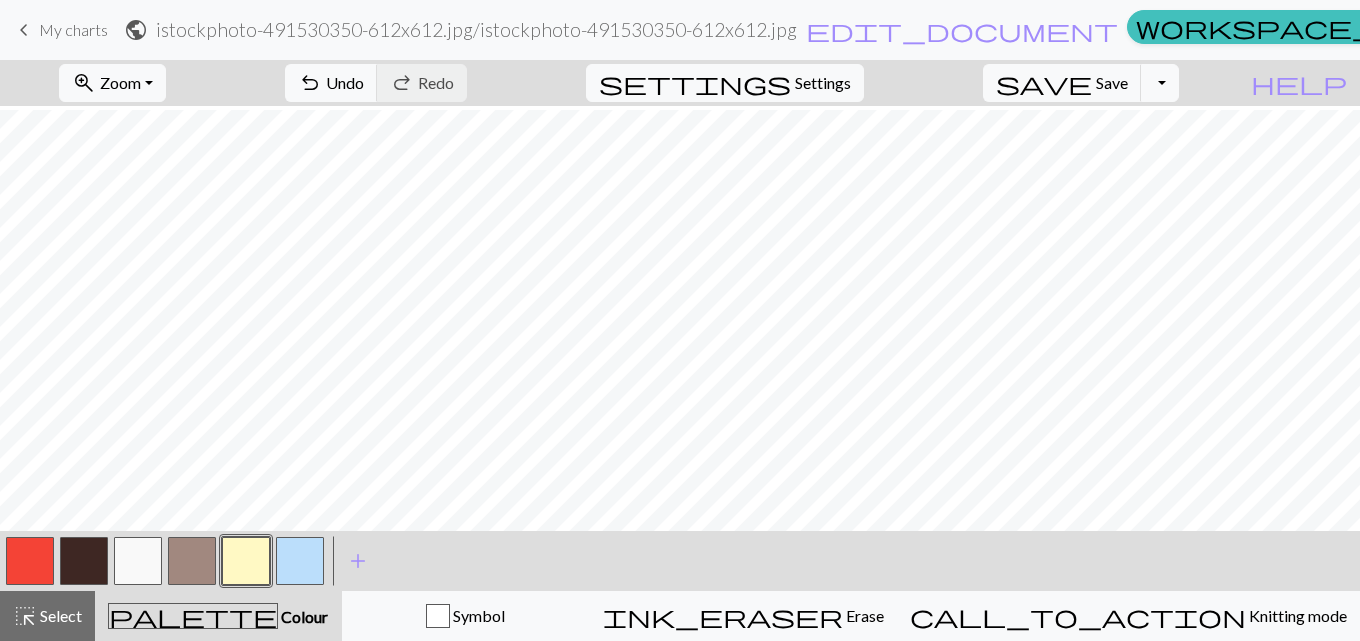 scroll, scrollTop: 116, scrollLeft: 0, axis: vertical 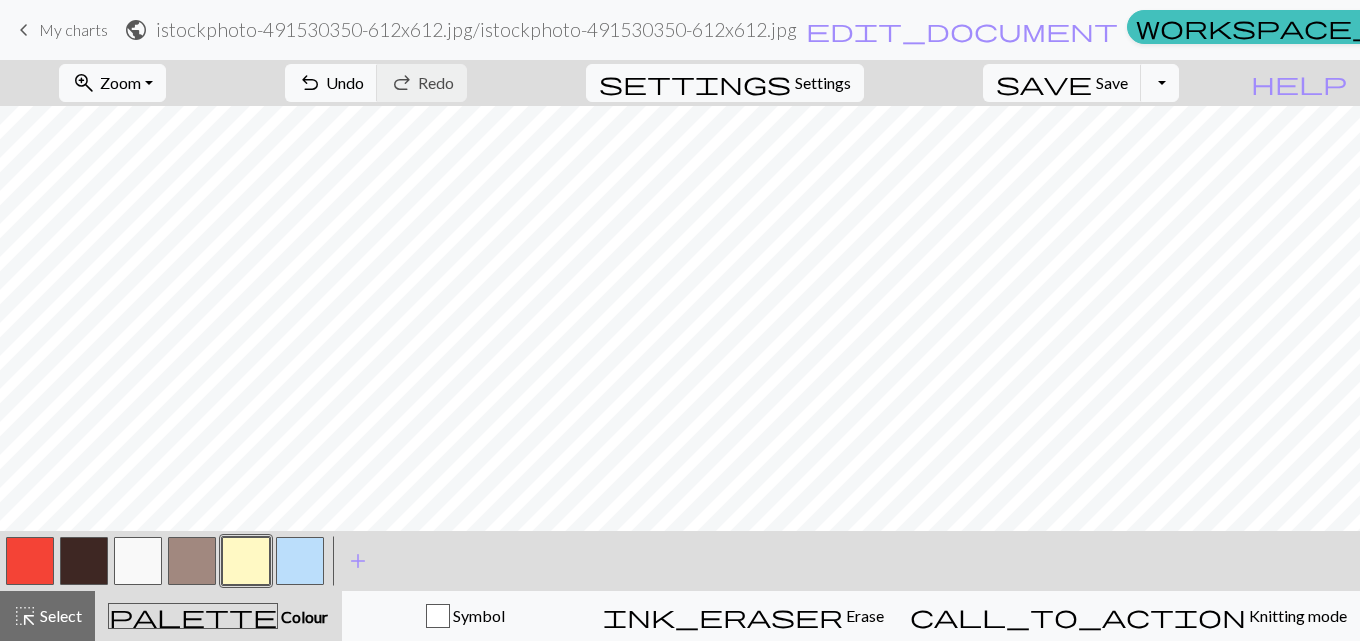 click at bounding box center (30, 561) 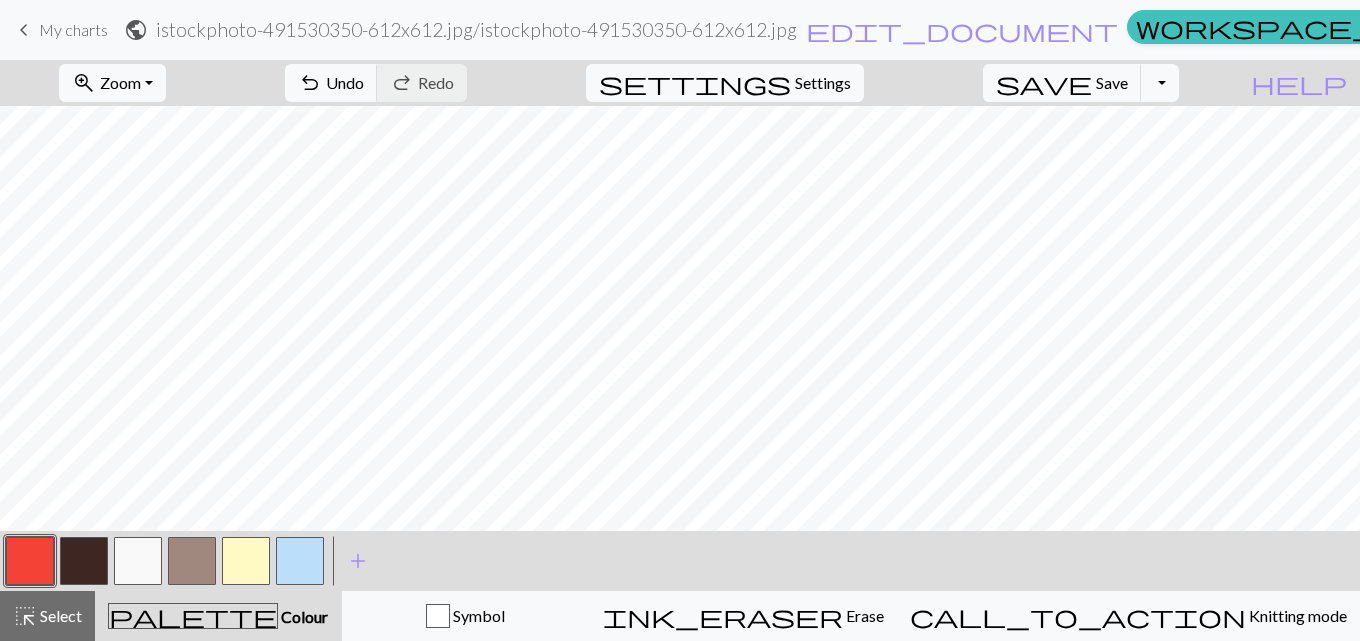click at bounding box center (246, 561) 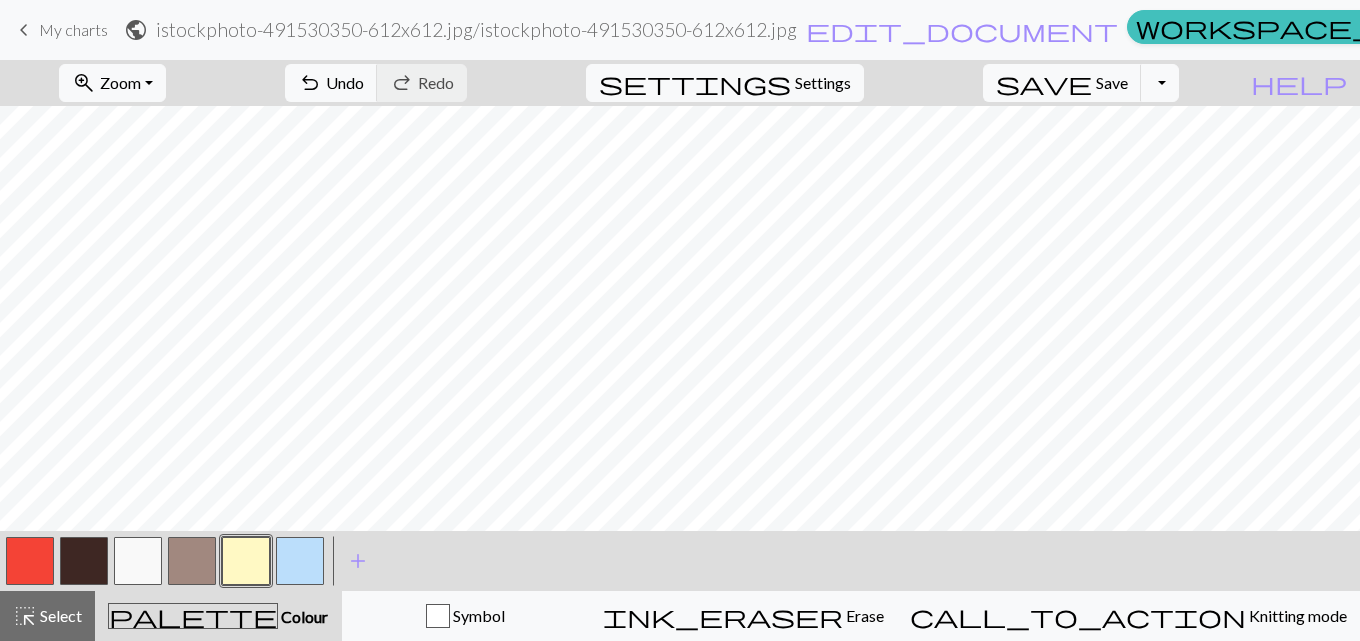 scroll, scrollTop: 142, scrollLeft: 0, axis: vertical 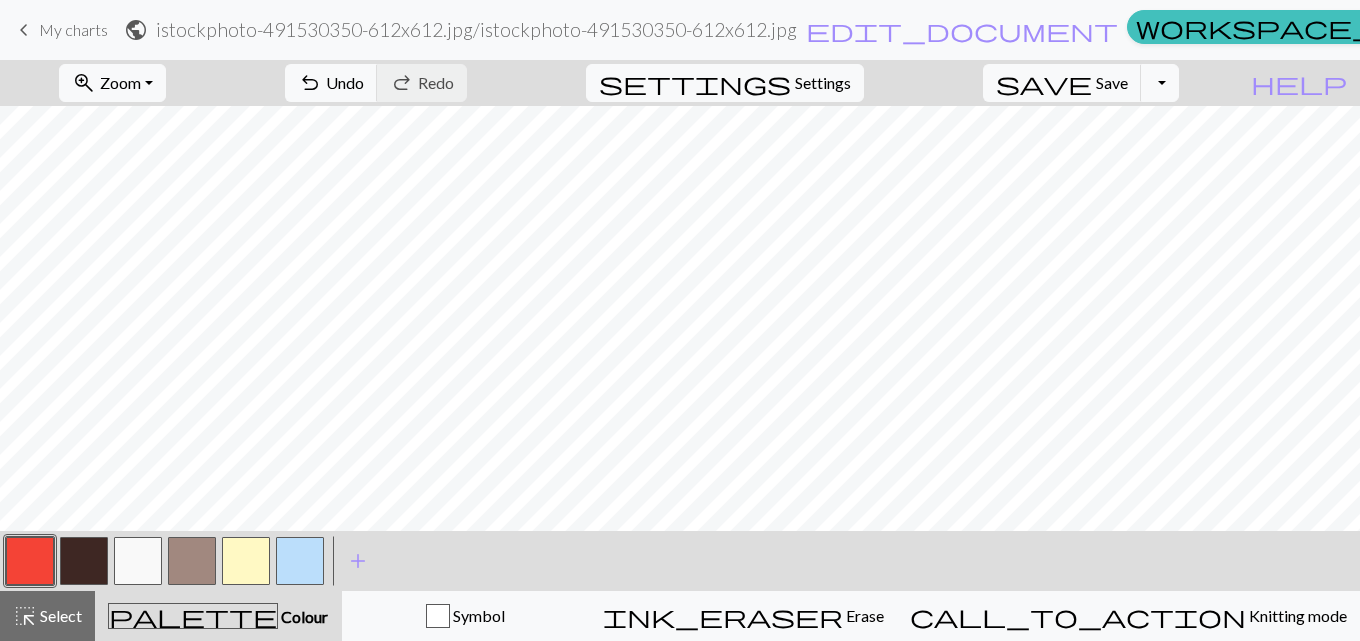 click at bounding box center (246, 561) 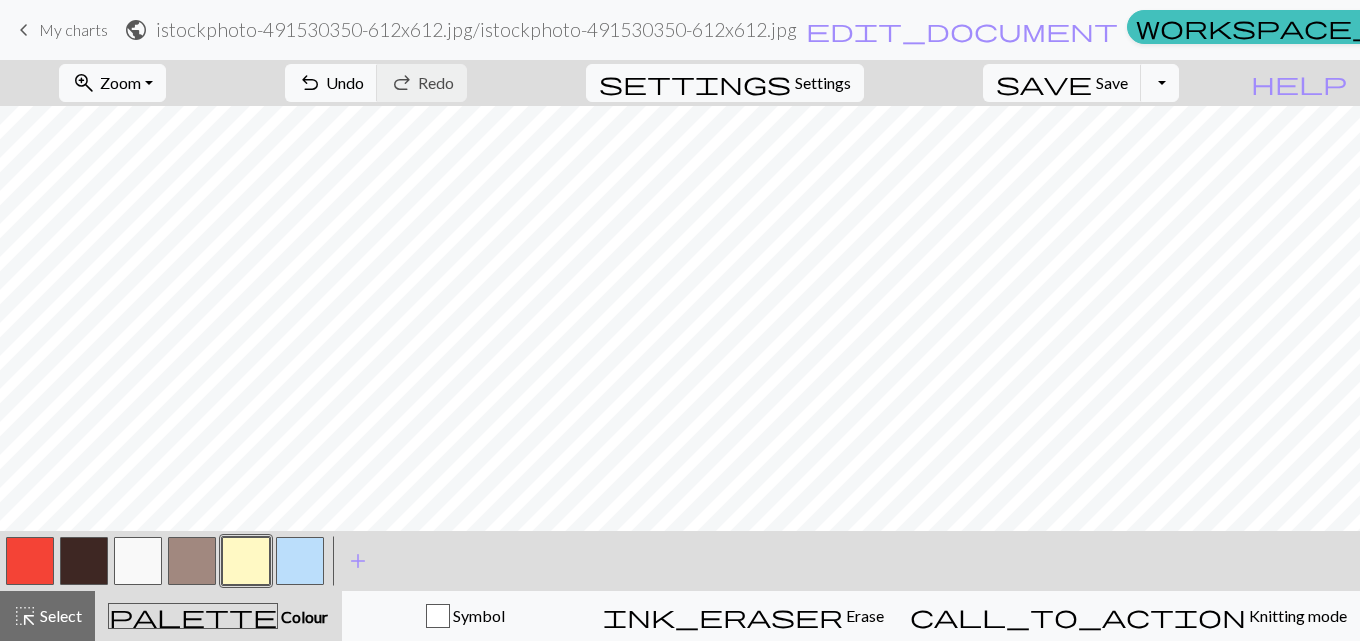 click at bounding box center (30, 561) 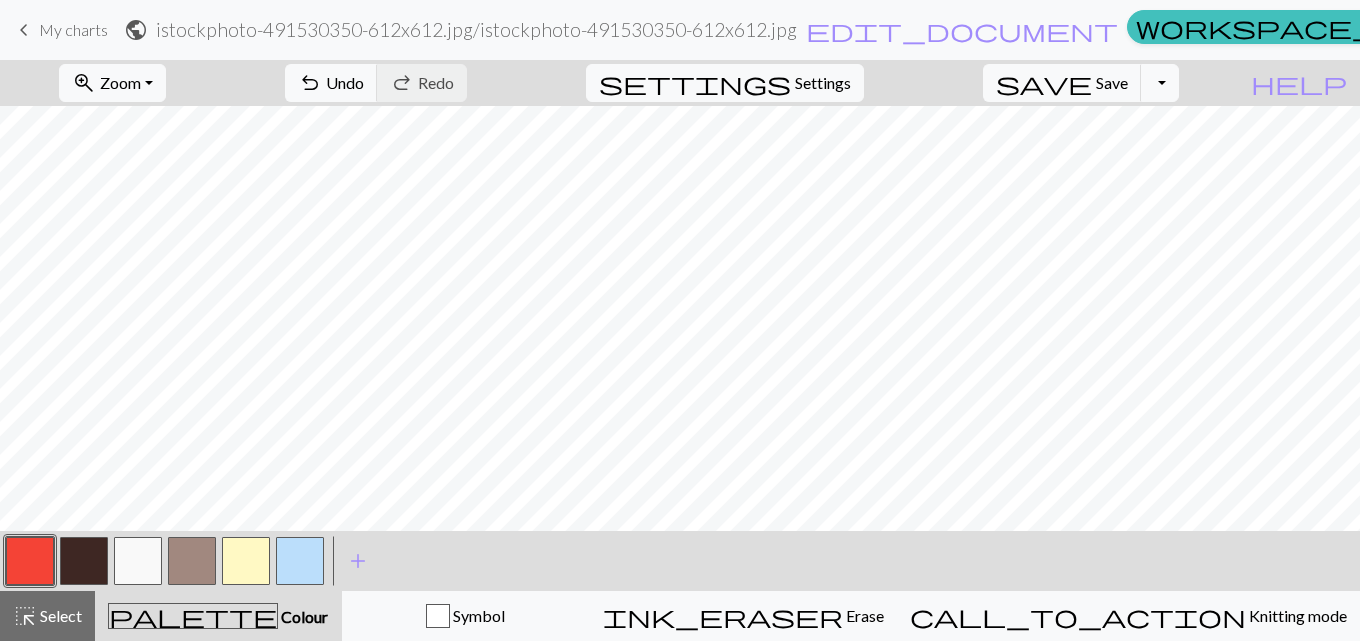 scroll, scrollTop: 18, scrollLeft: 0, axis: vertical 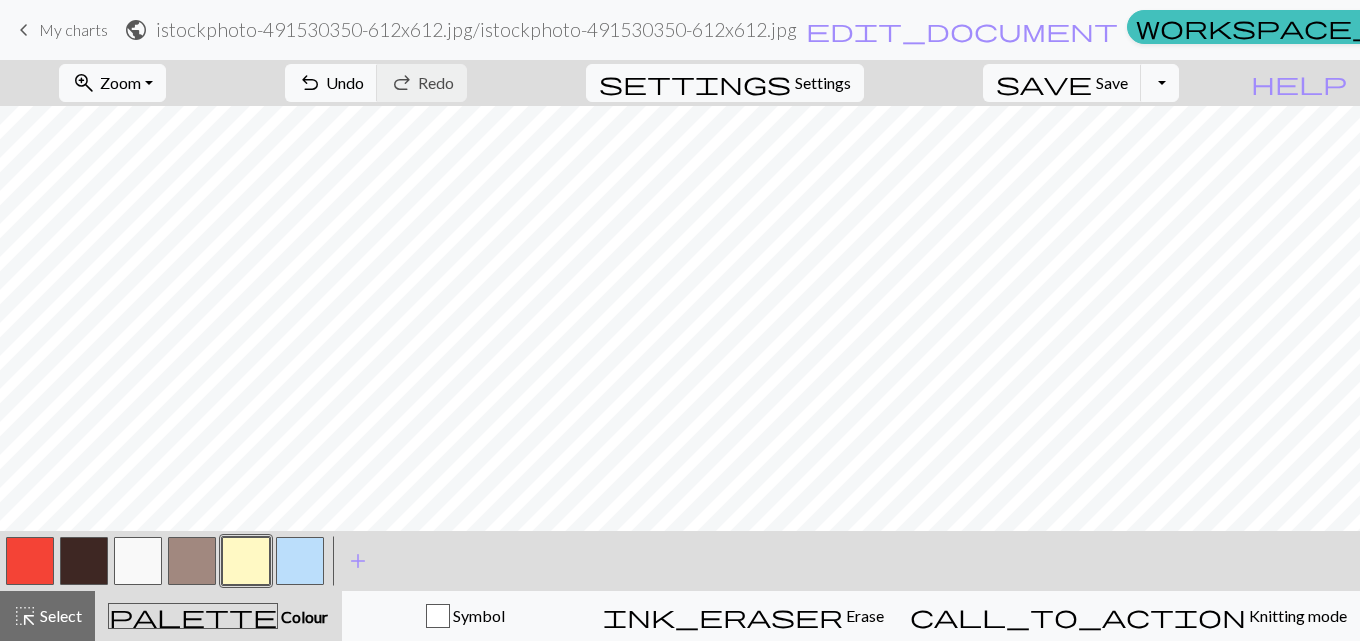 click at bounding box center [84, 561] 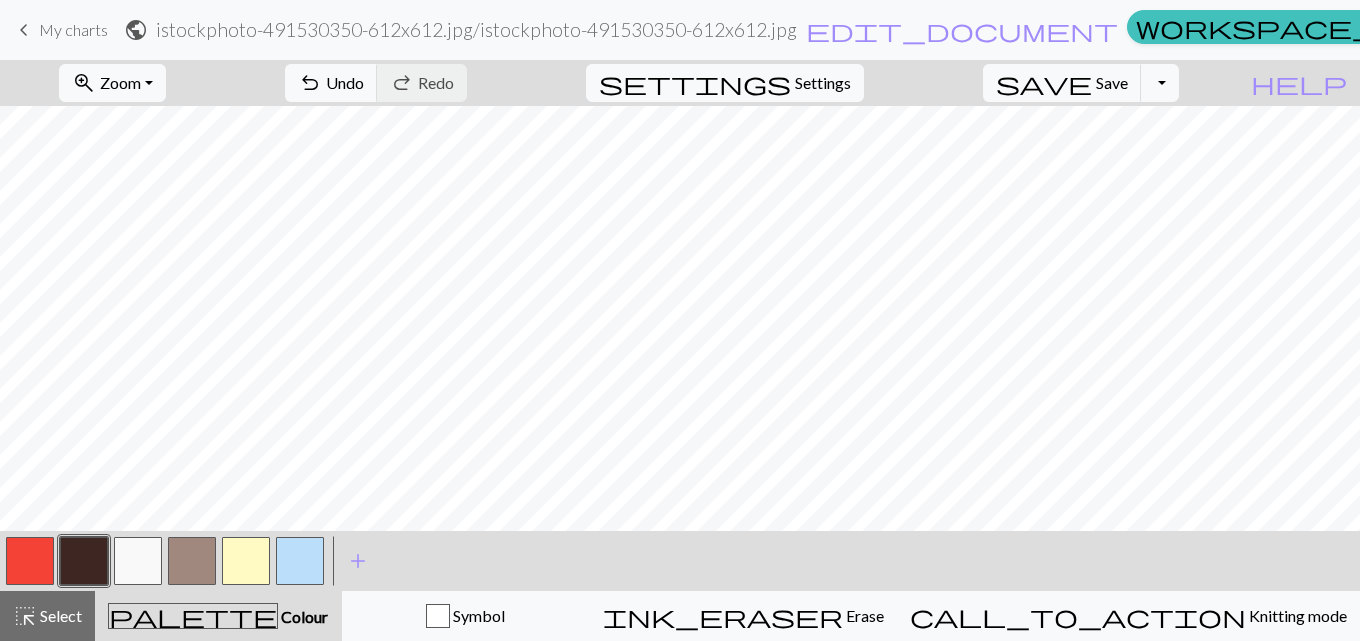 scroll, scrollTop: 118, scrollLeft: 0, axis: vertical 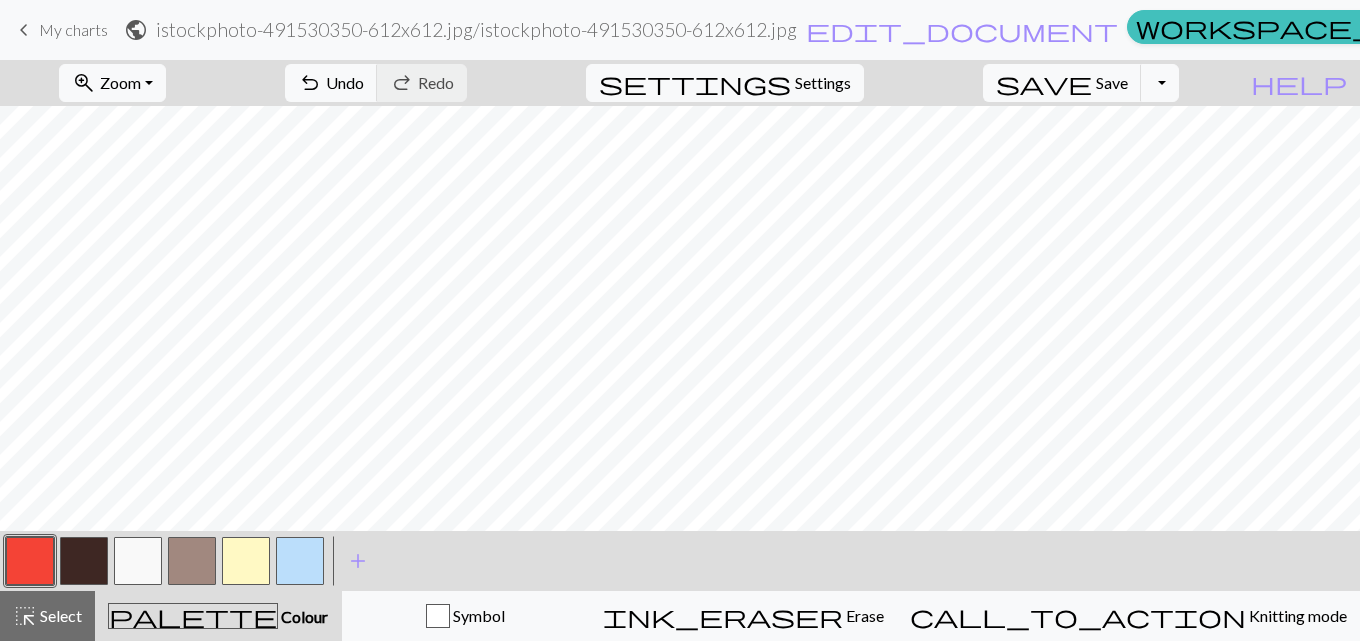 click at bounding box center [138, 561] 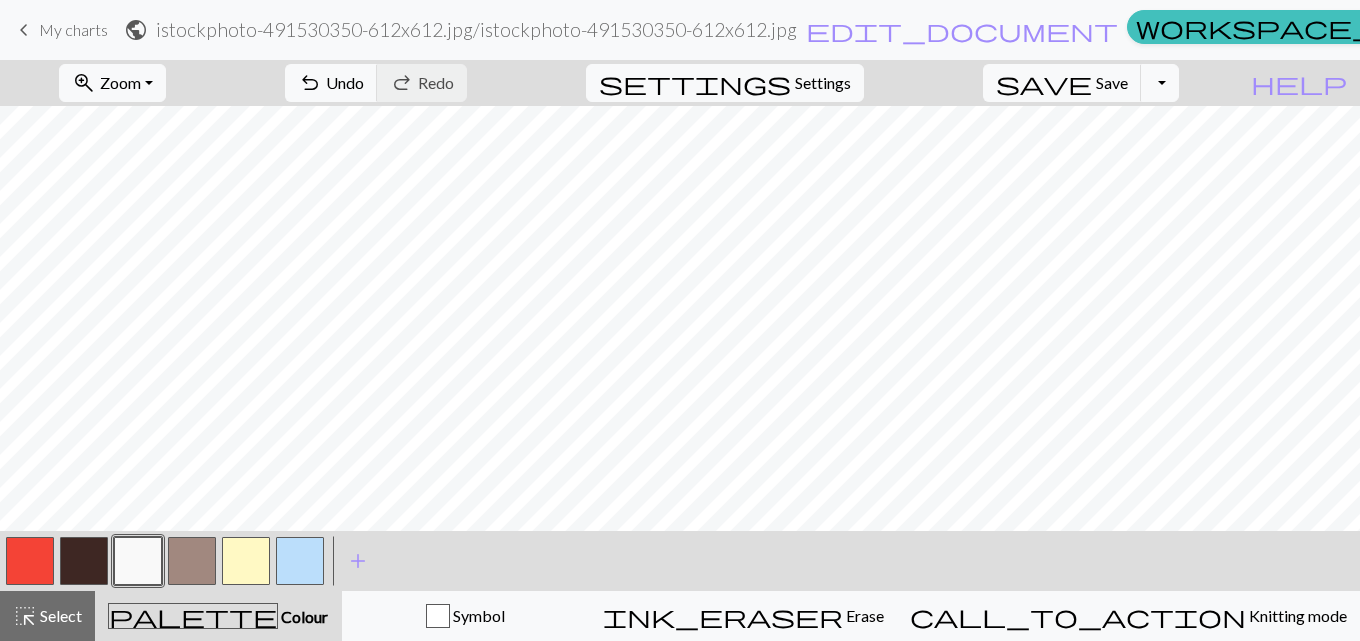 scroll, scrollTop: 114, scrollLeft: 0, axis: vertical 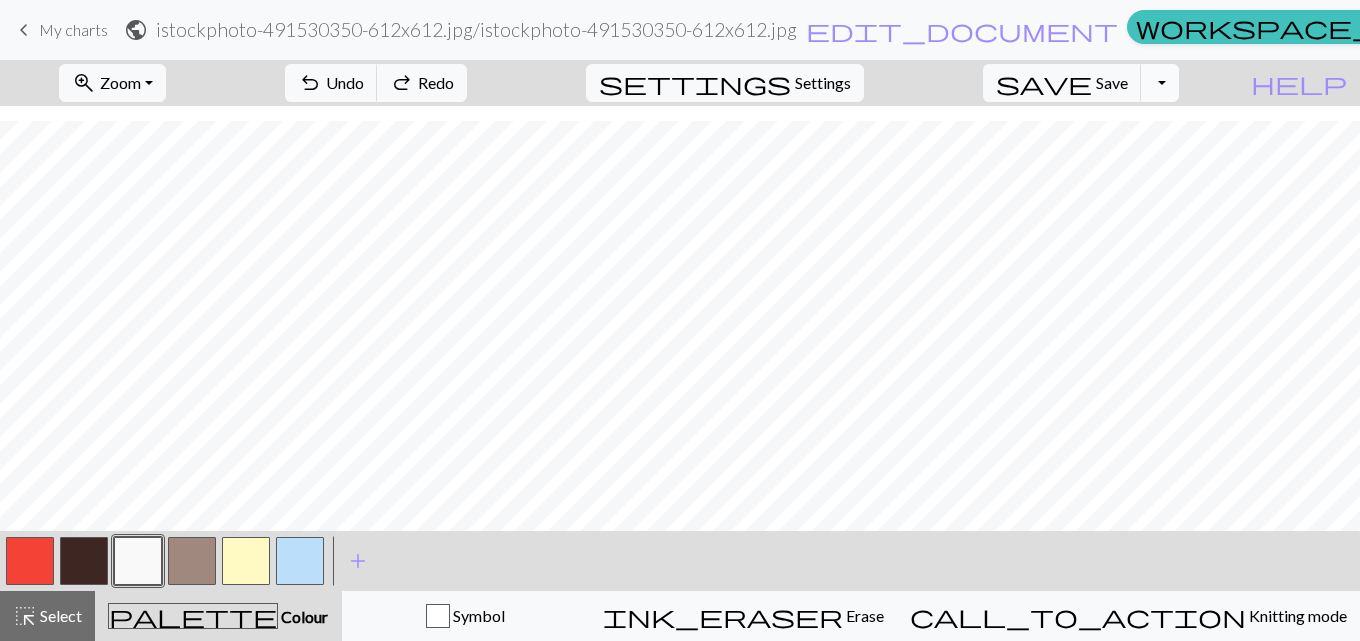 click on "Toggle Dropdown" at bounding box center (1160, 83) 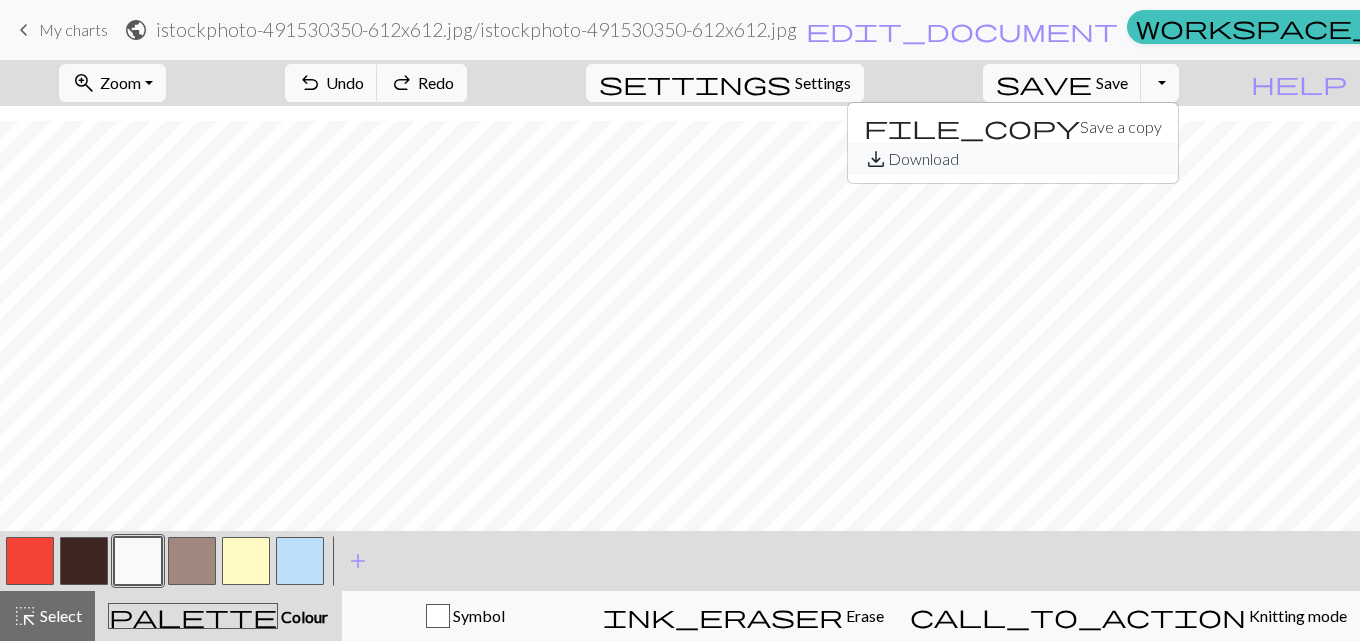 click on "save_alt  Download" at bounding box center (1013, 159) 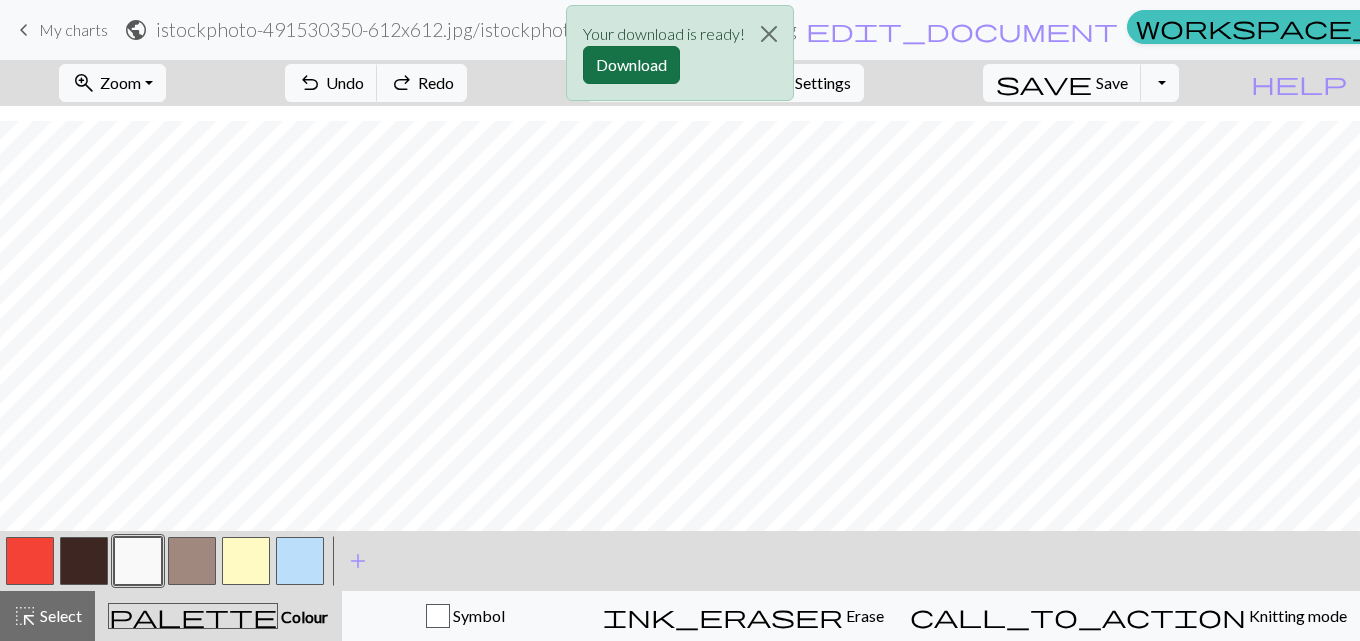 click on "Download" at bounding box center [631, 65] 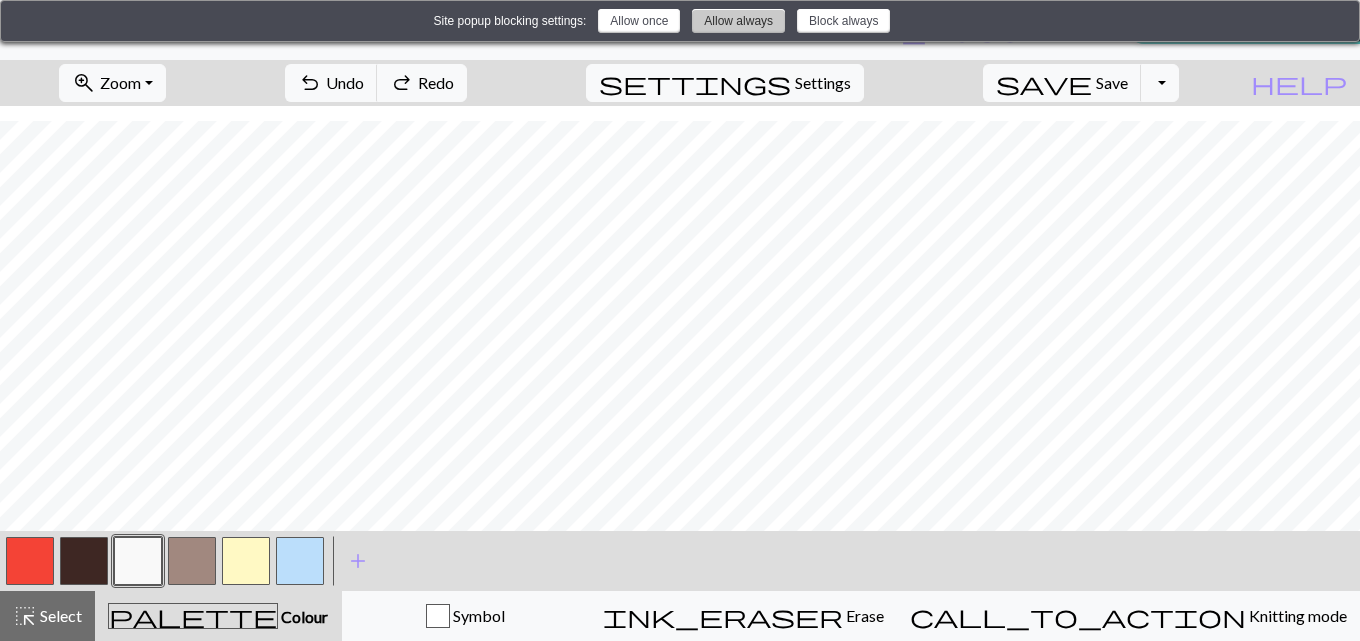 click on "Allow always" at bounding box center (738, 21) 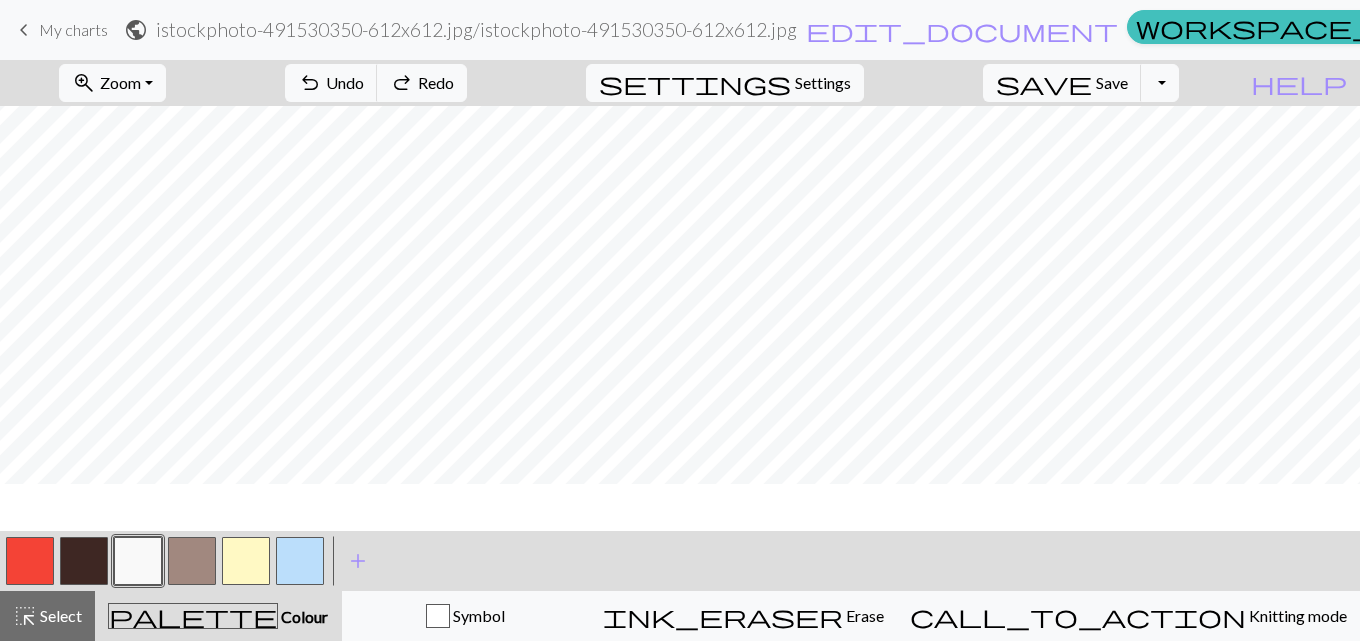 scroll, scrollTop: 0, scrollLeft: 0, axis: both 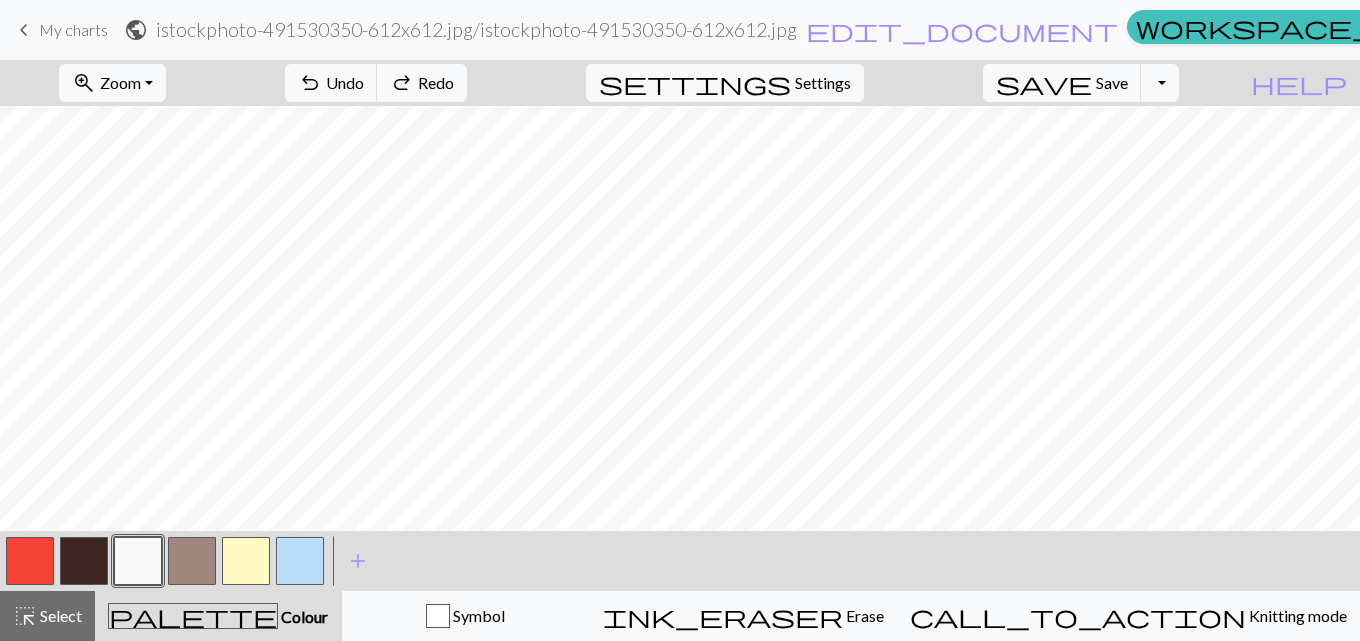 click at bounding box center (84, 561) 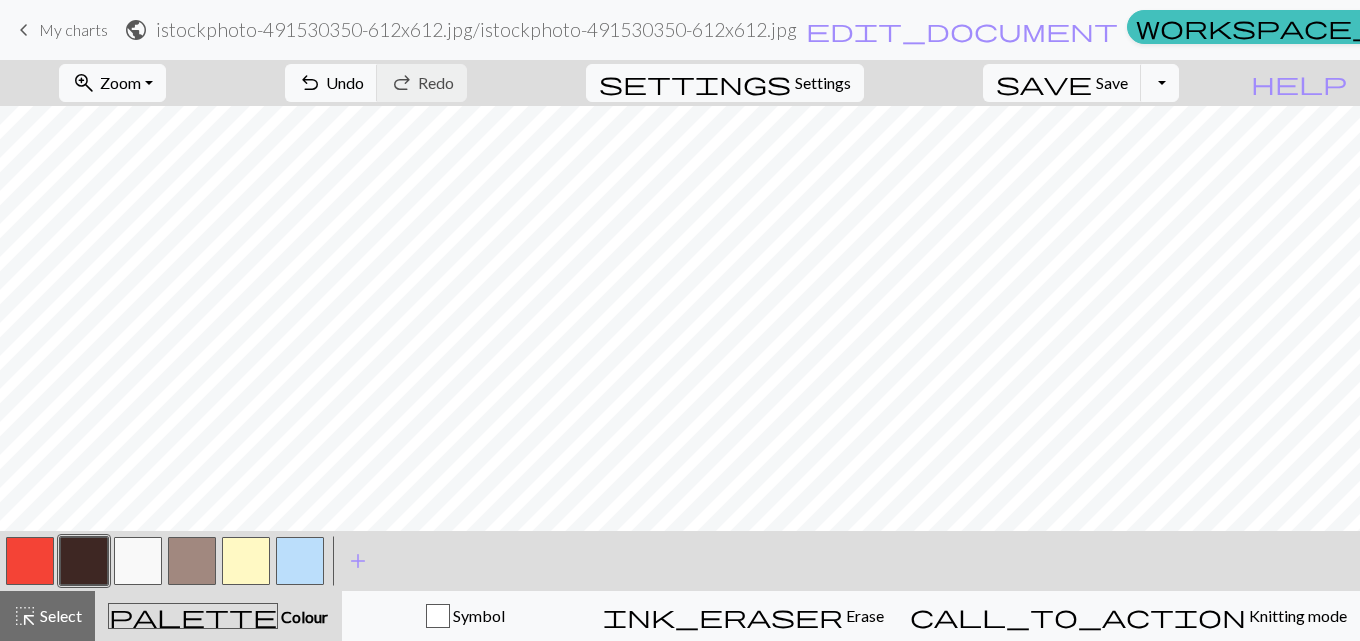 click at bounding box center [246, 561] 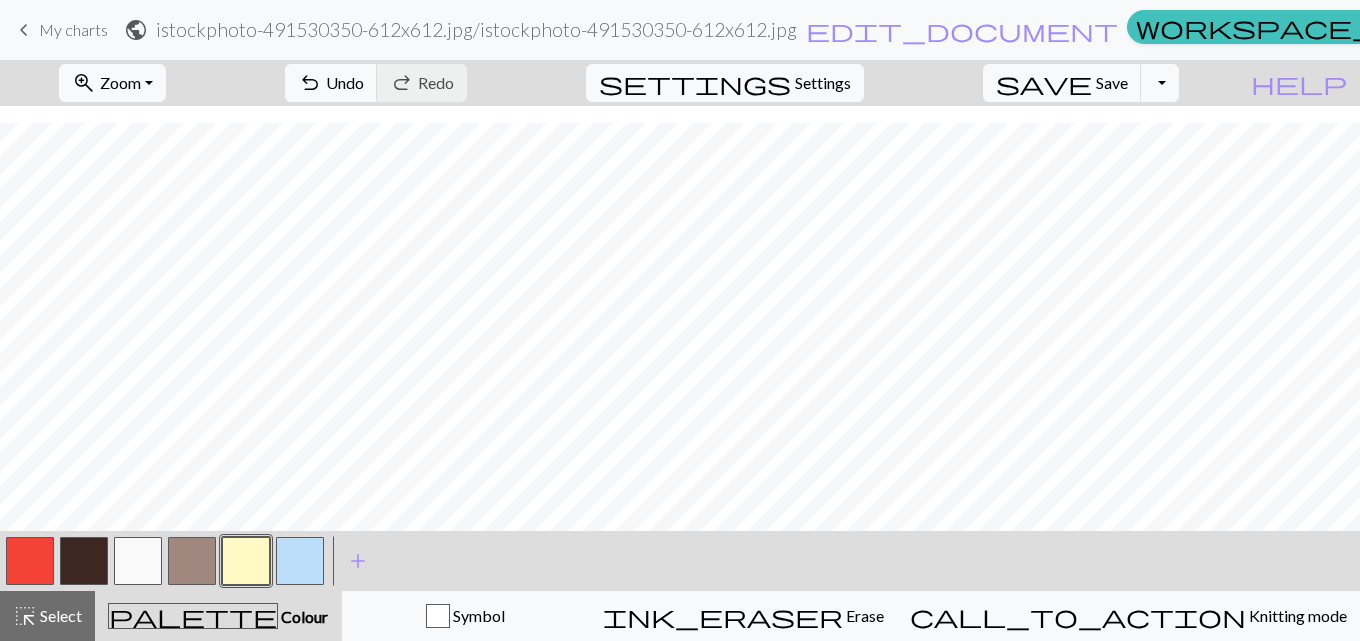 scroll, scrollTop: 109, scrollLeft: 0, axis: vertical 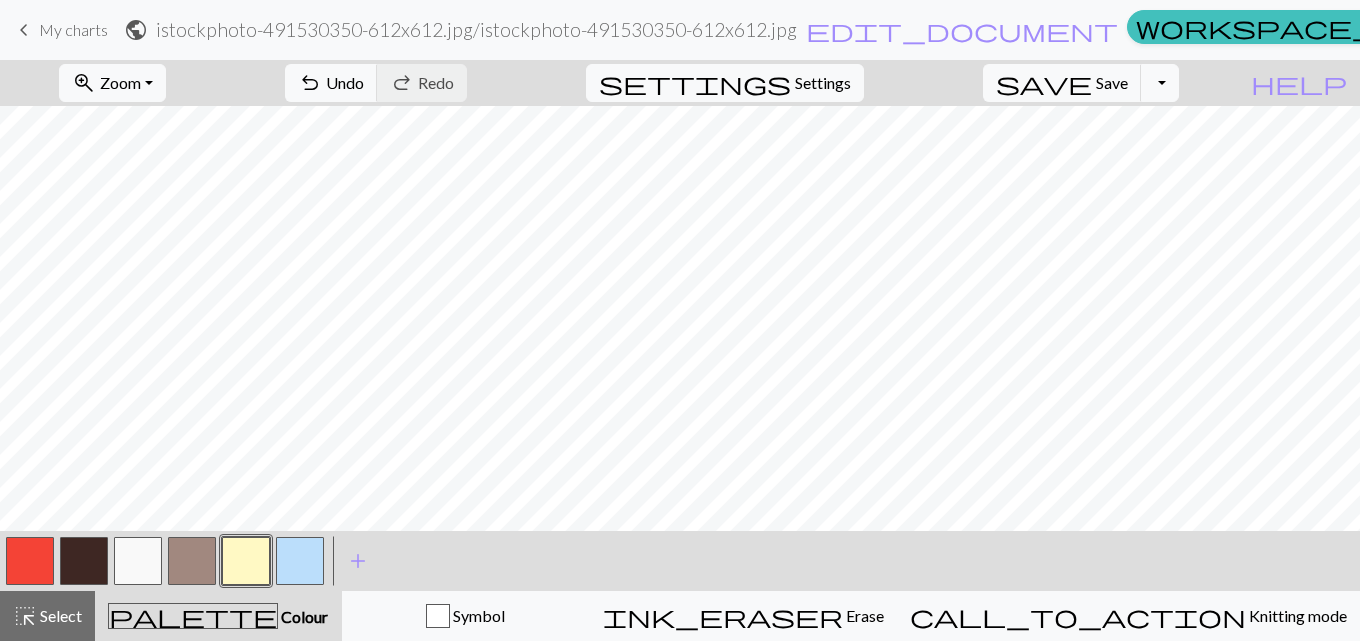 click at bounding box center (84, 561) 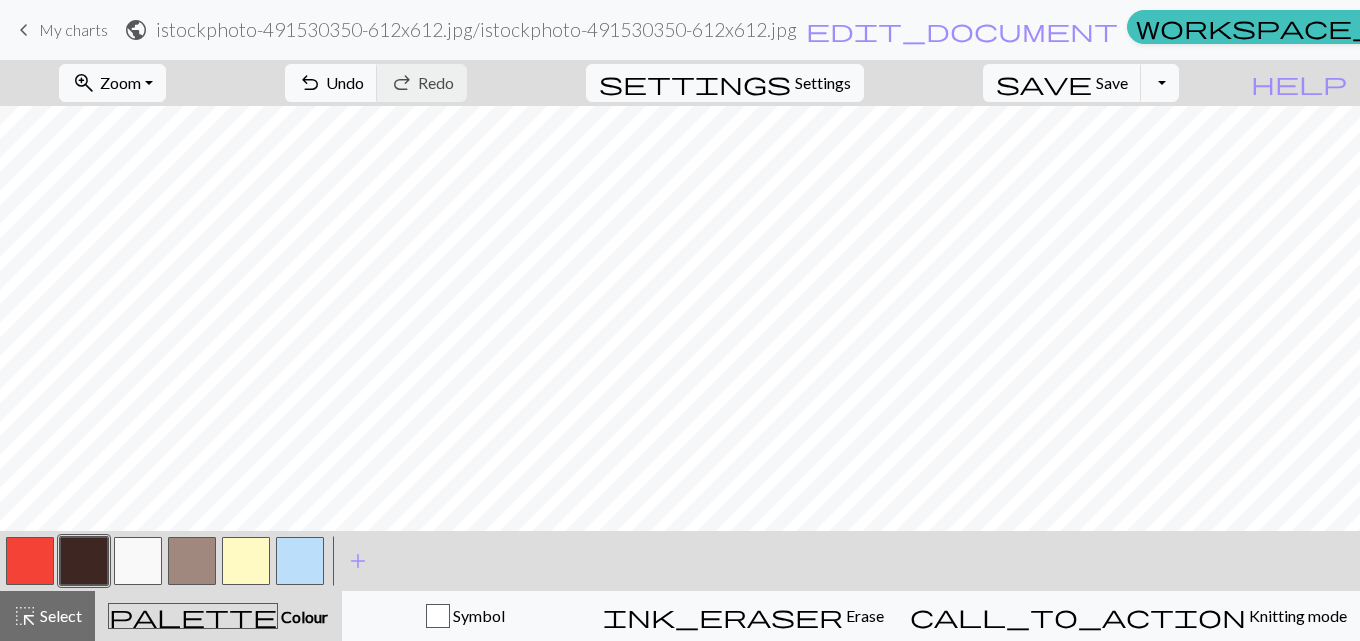 click at bounding box center (138, 561) 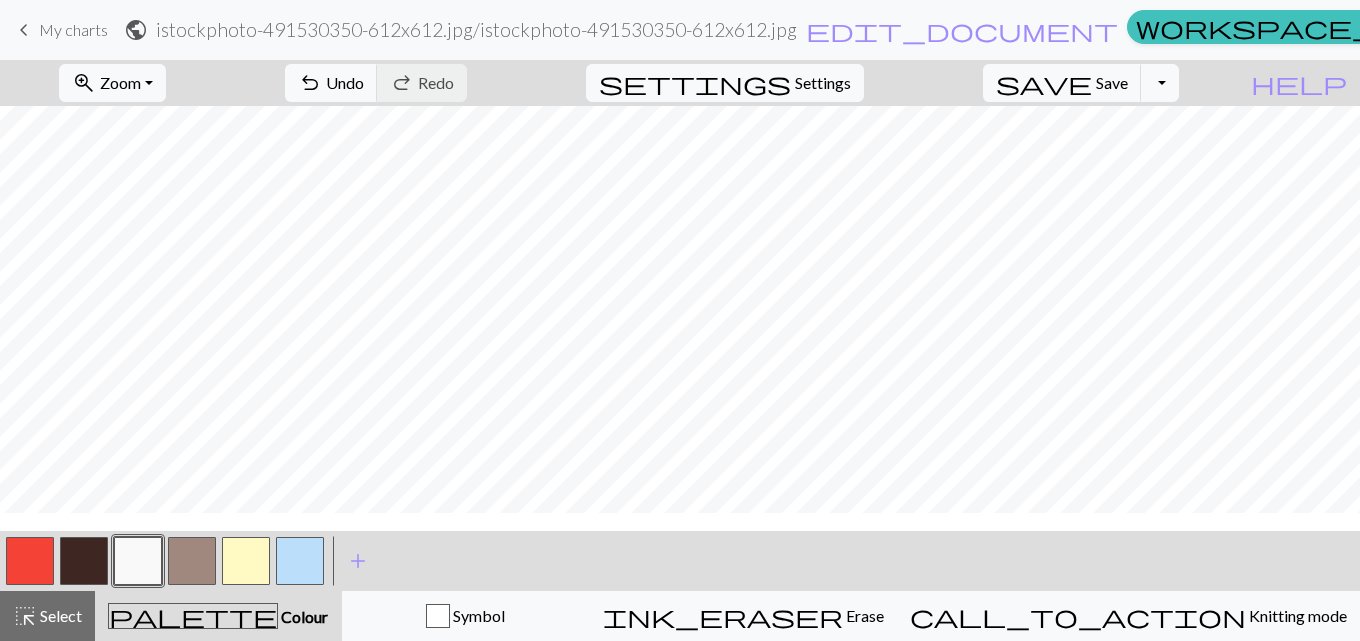 scroll, scrollTop: 273, scrollLeft: 0, axis: vertical 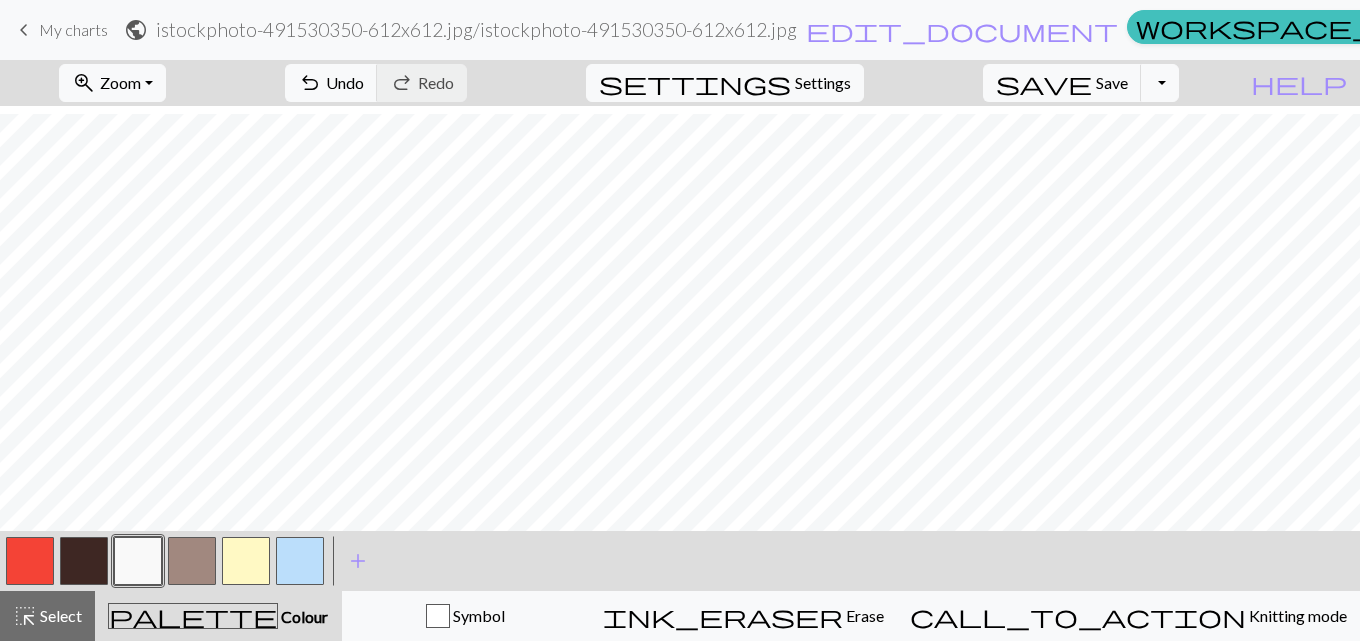 click at bounding box center (192, 561) 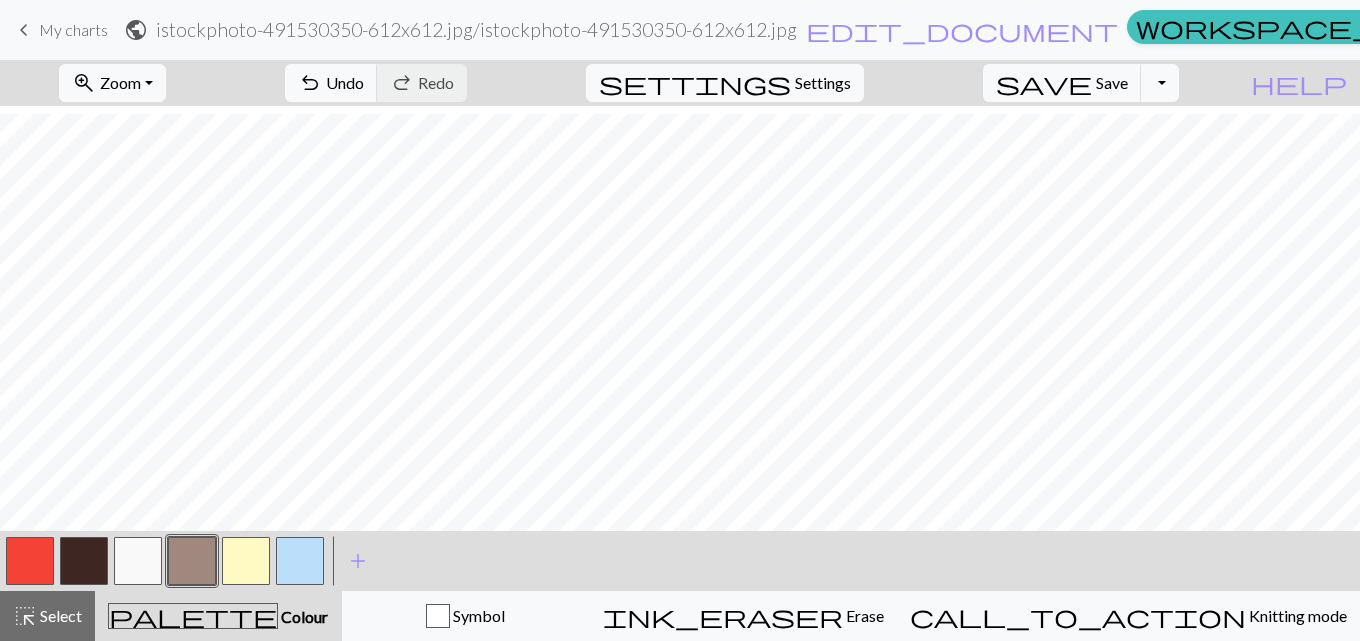 scroll, scrollTop: 166, scrollLeft: 0, axis: vertical 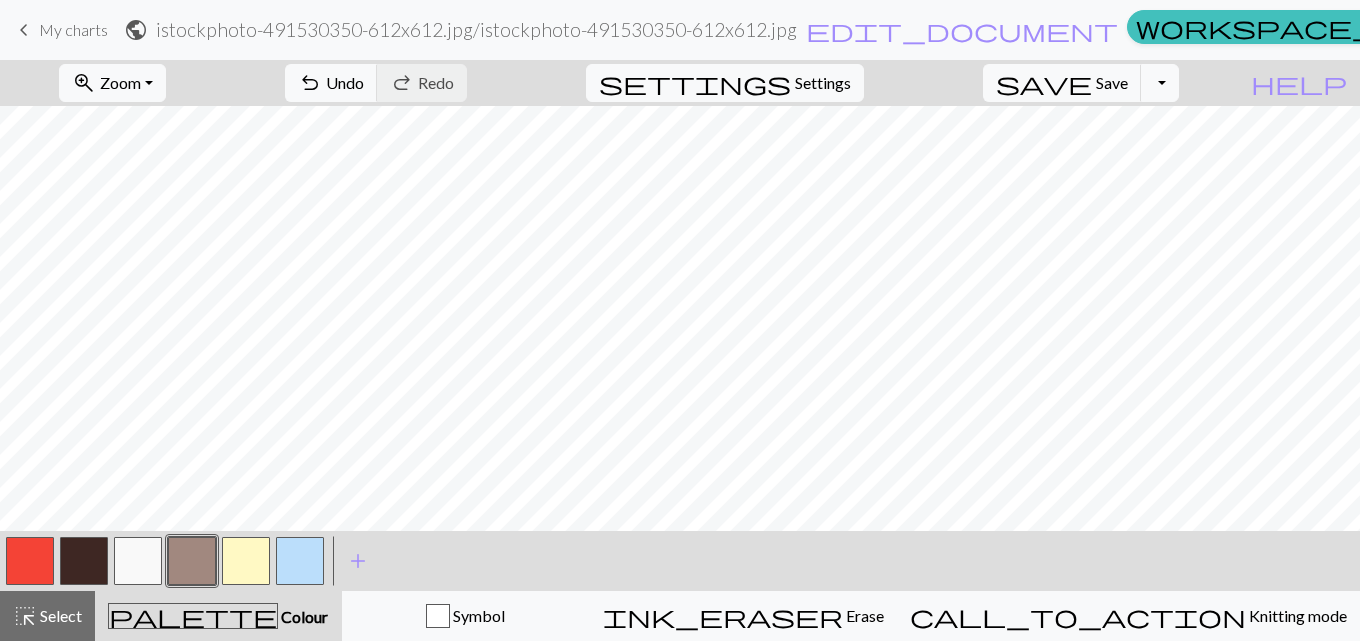 drag, startPoint x: 91, startPoint y: 565, endPoint x: 267, endPoint y: 538, distance: 178.05898 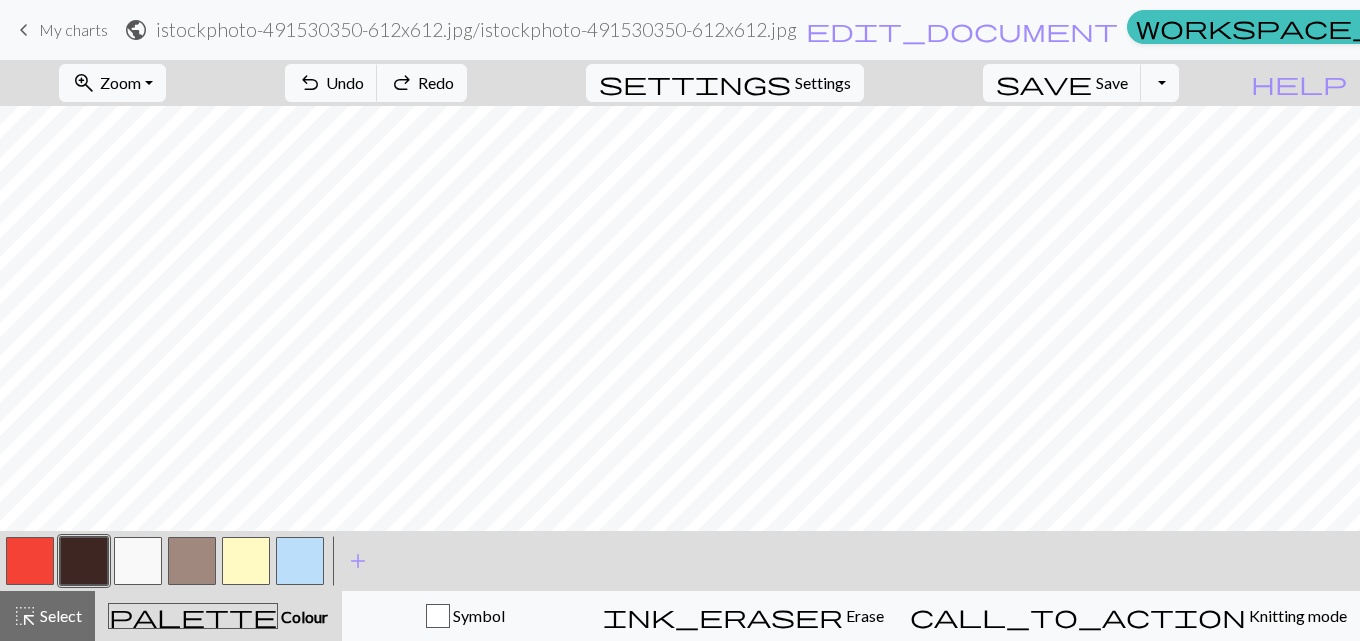 click at bounding box center [300, 561] 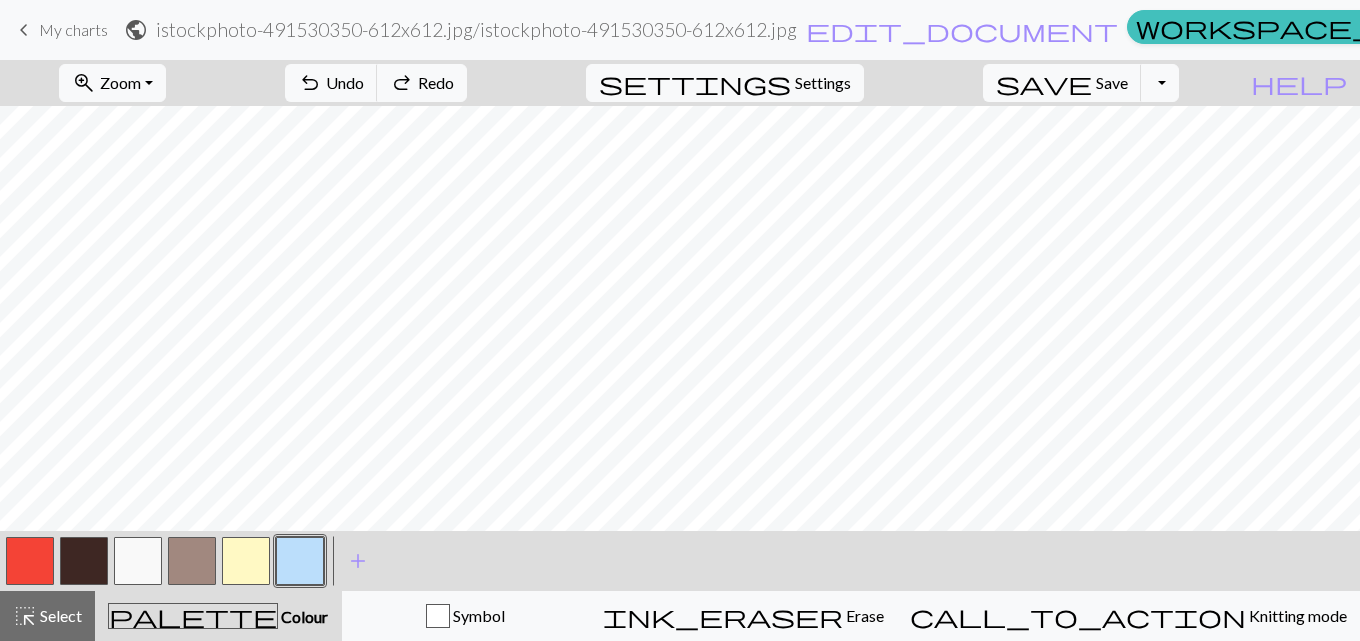click at bounding box center [300, 561] 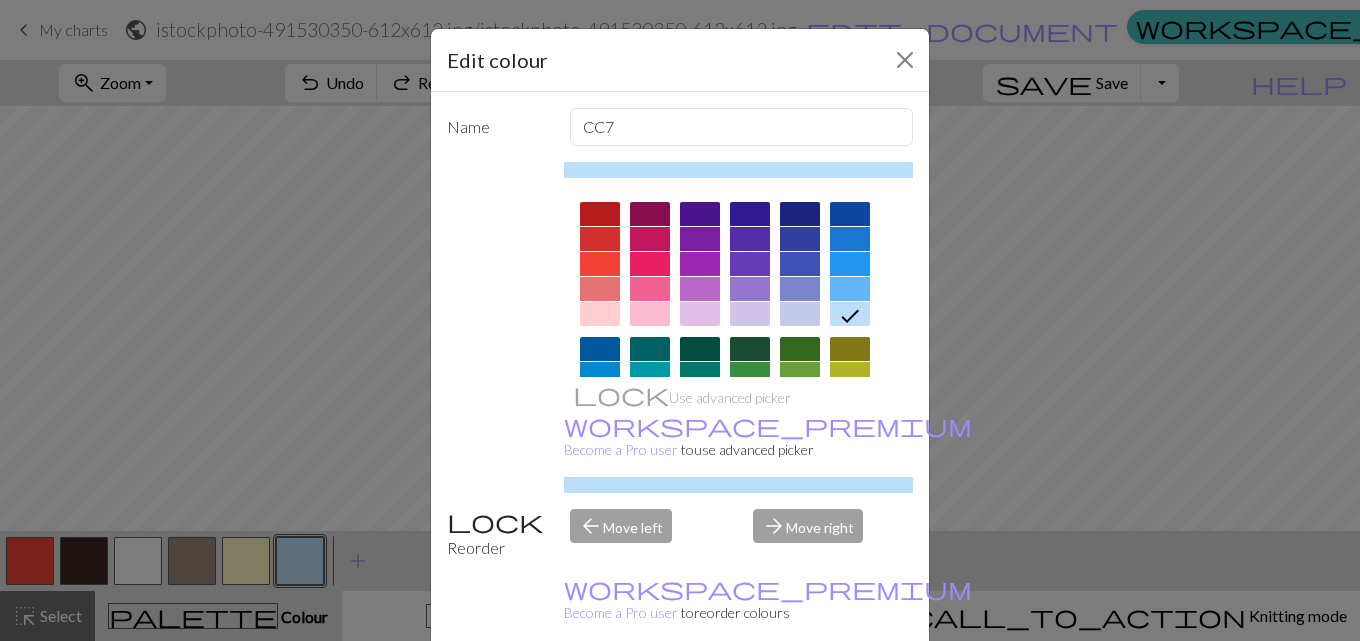 click at bounding box center [600, 374] 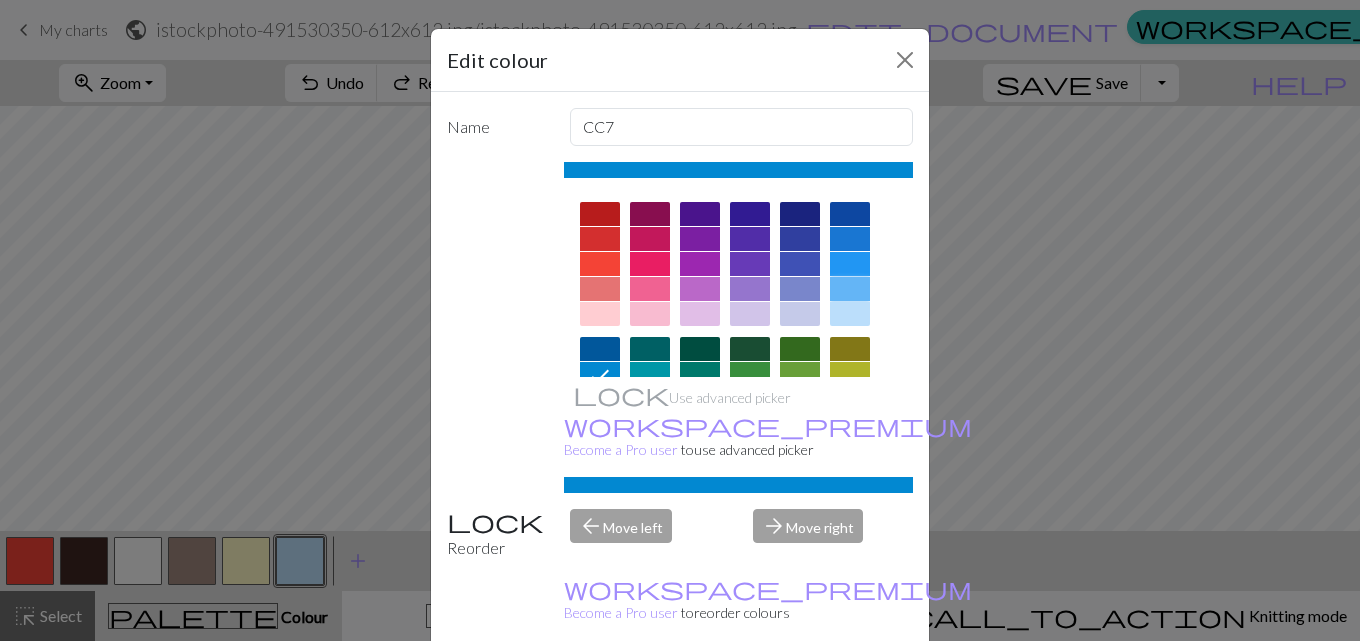 click at bounding box center [850, 289] 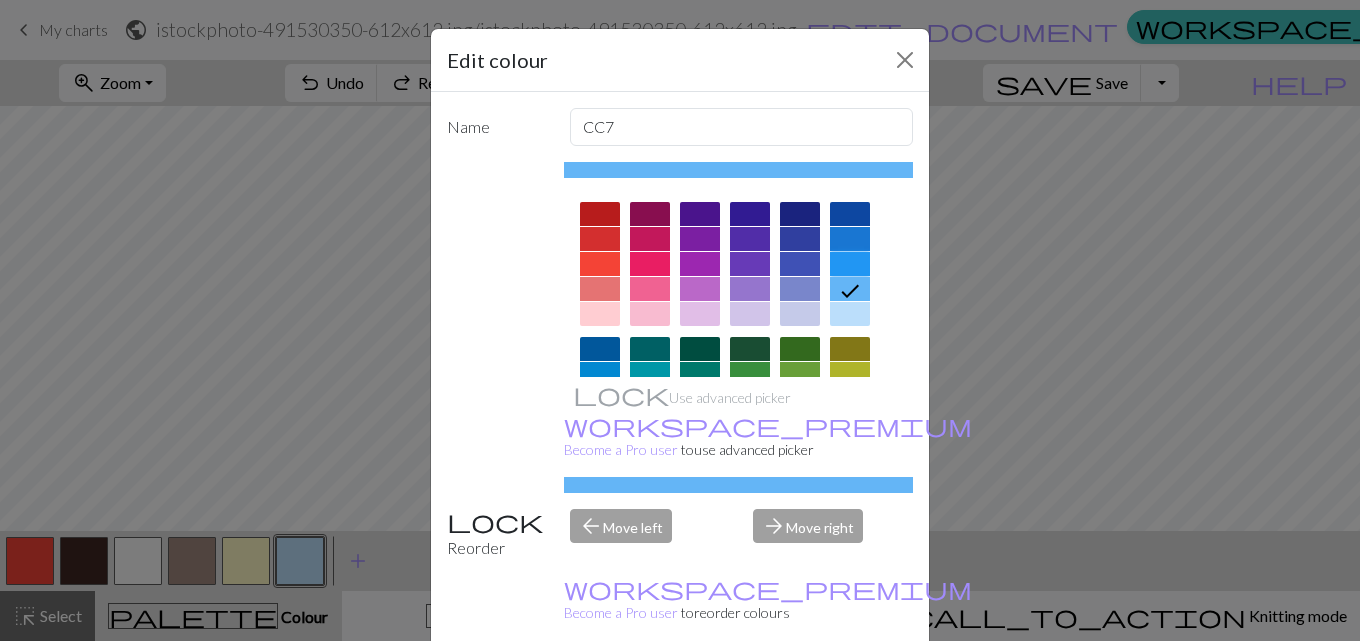 click at bounding box center [850, 264] 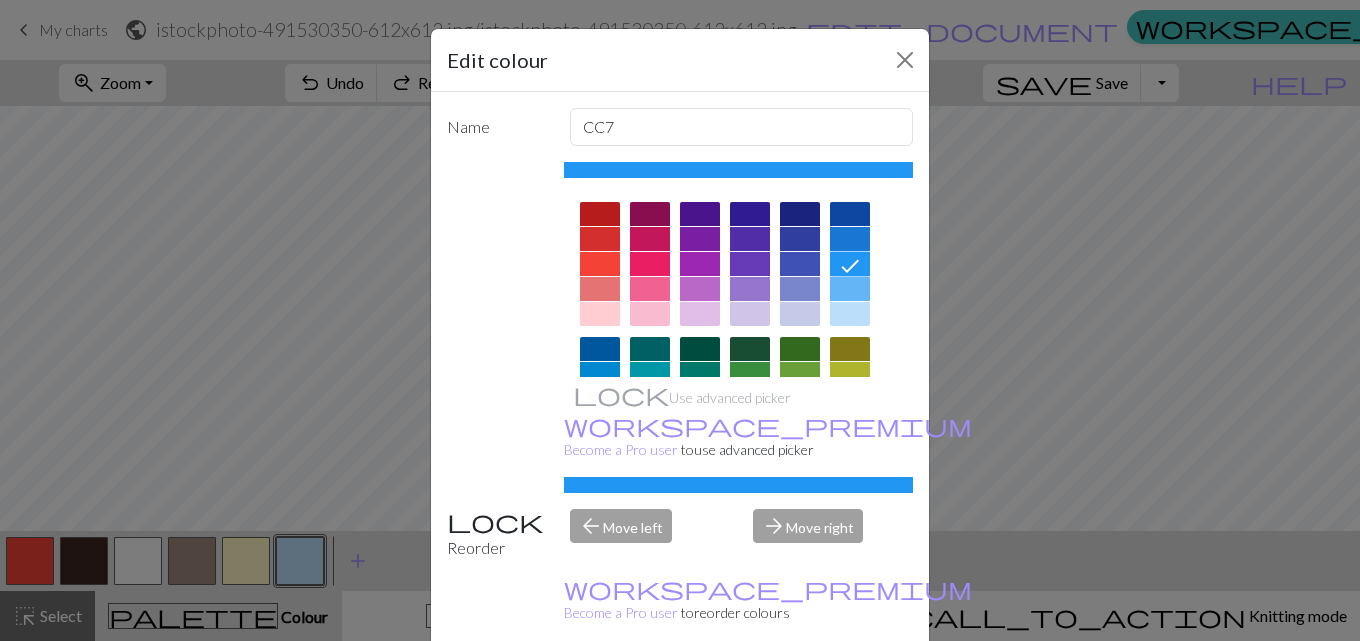click on "Done" at bounding box center [800, 692] 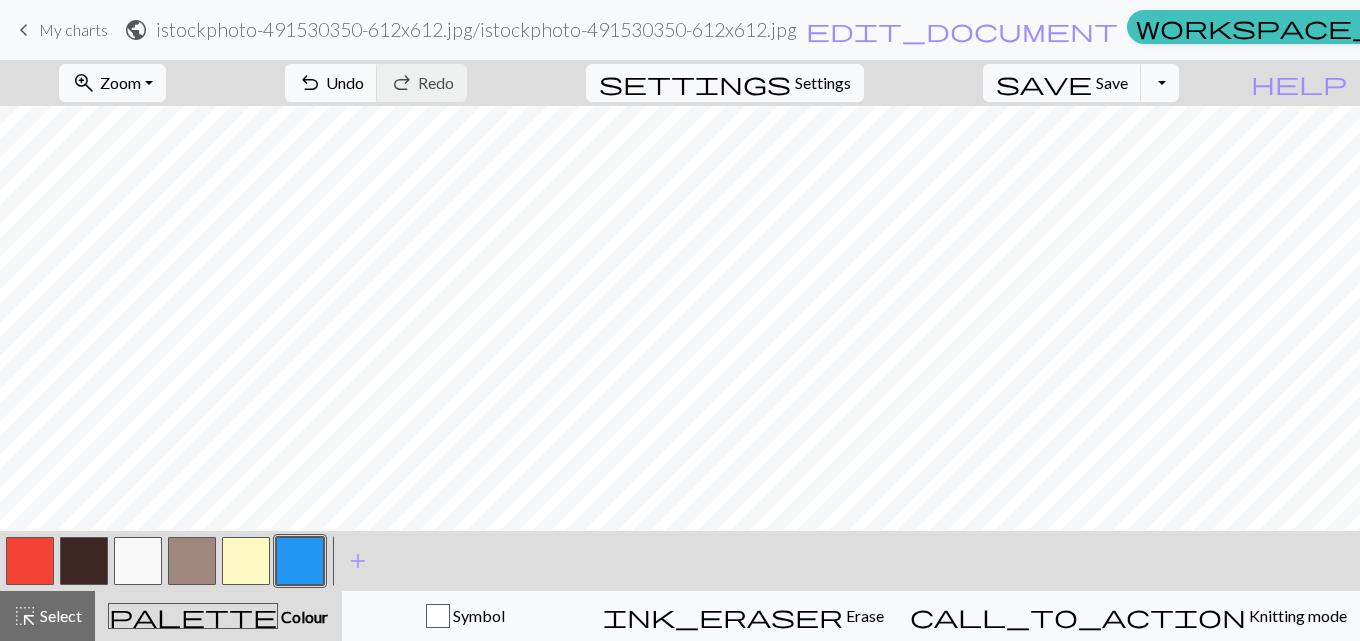 click at bounding box center (300, 561) 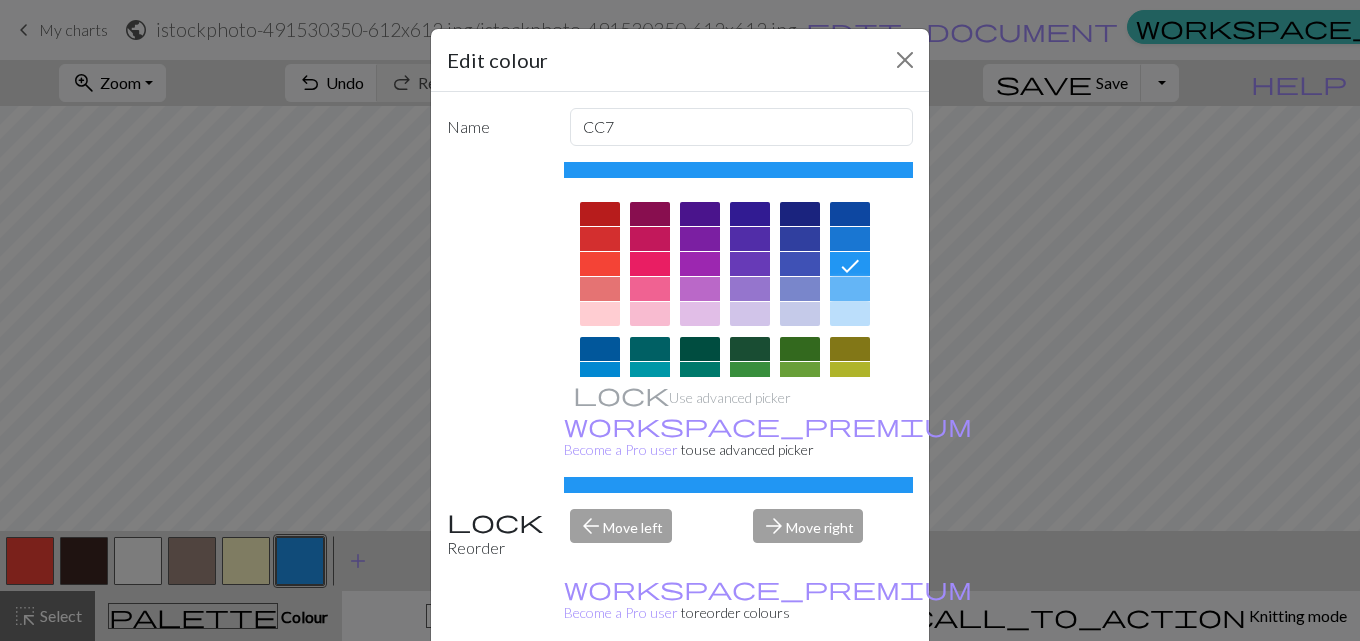 click at bounding box center (850, 289) 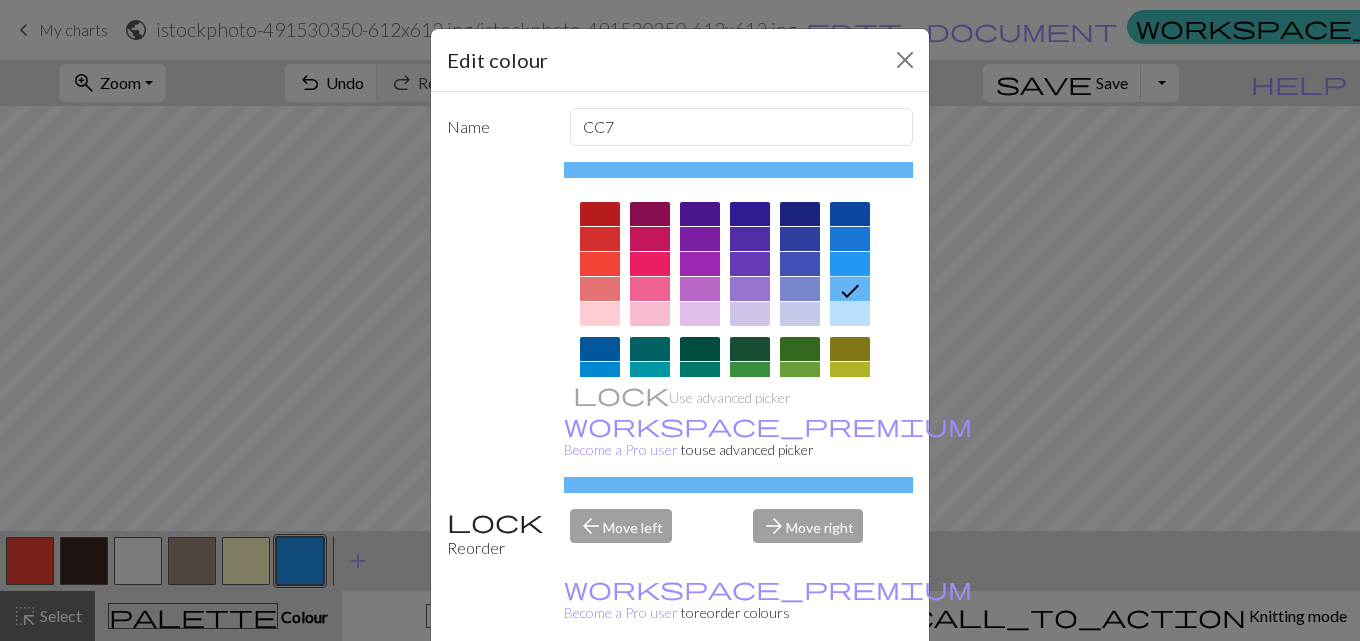 click on "Done" at bounding box center (800, 692) 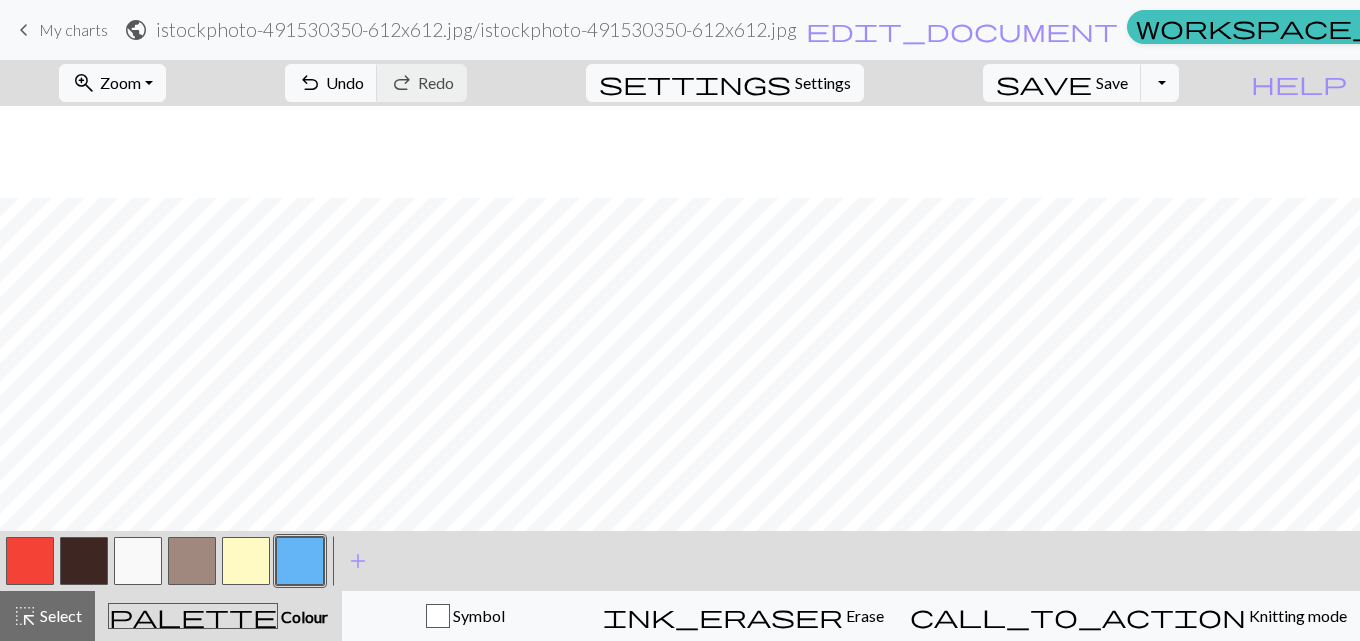 scroll, scrollTop: 210, scrollLeft: 0, axis: vertical 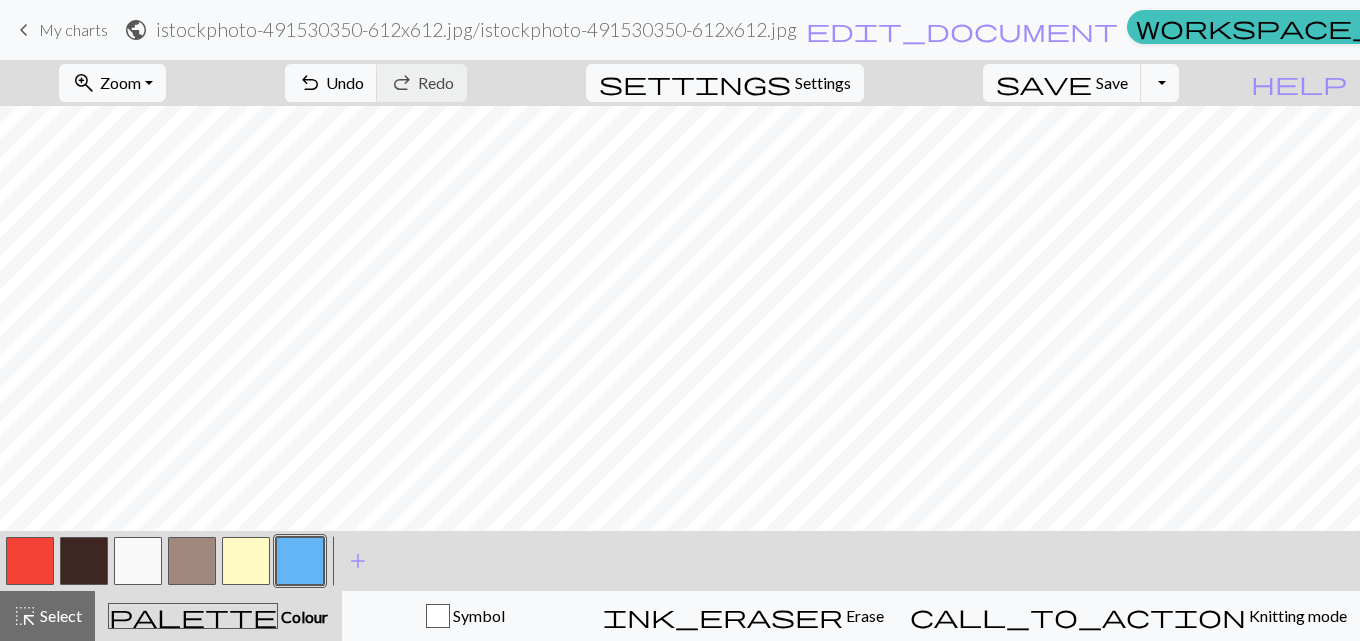 click at bounding box center (246, 561) 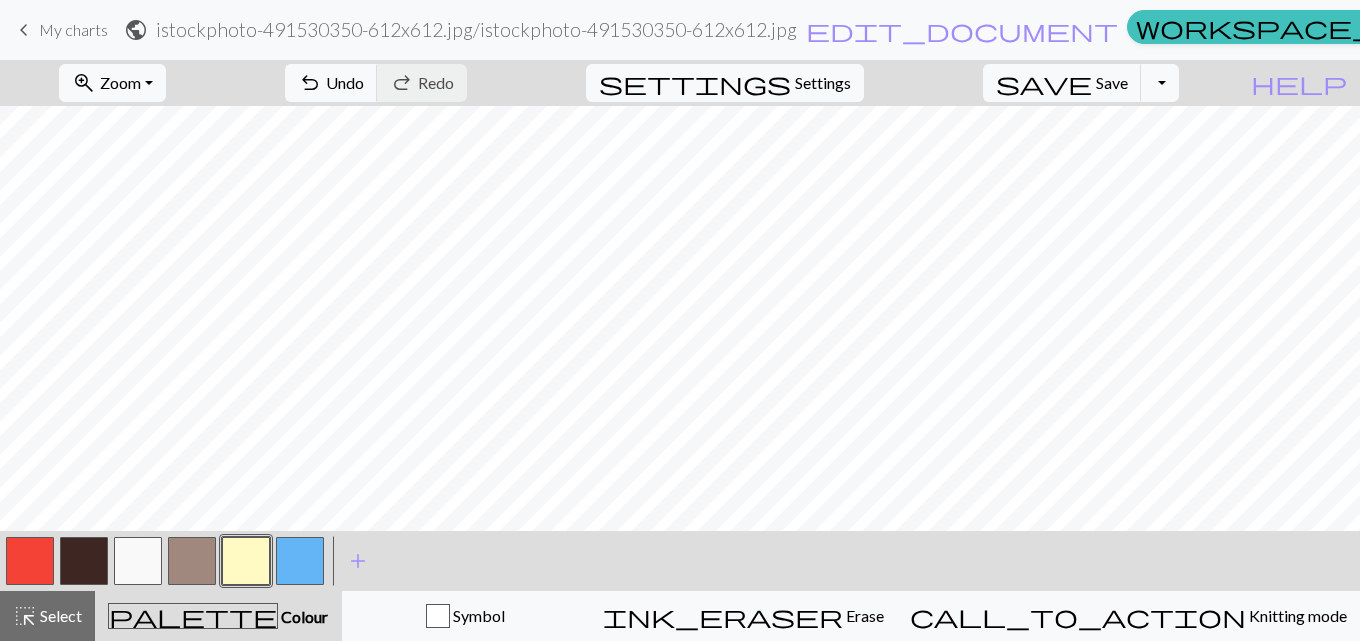 scroll, scrollTop: 87, scrollLeft: 0, axis: vertical 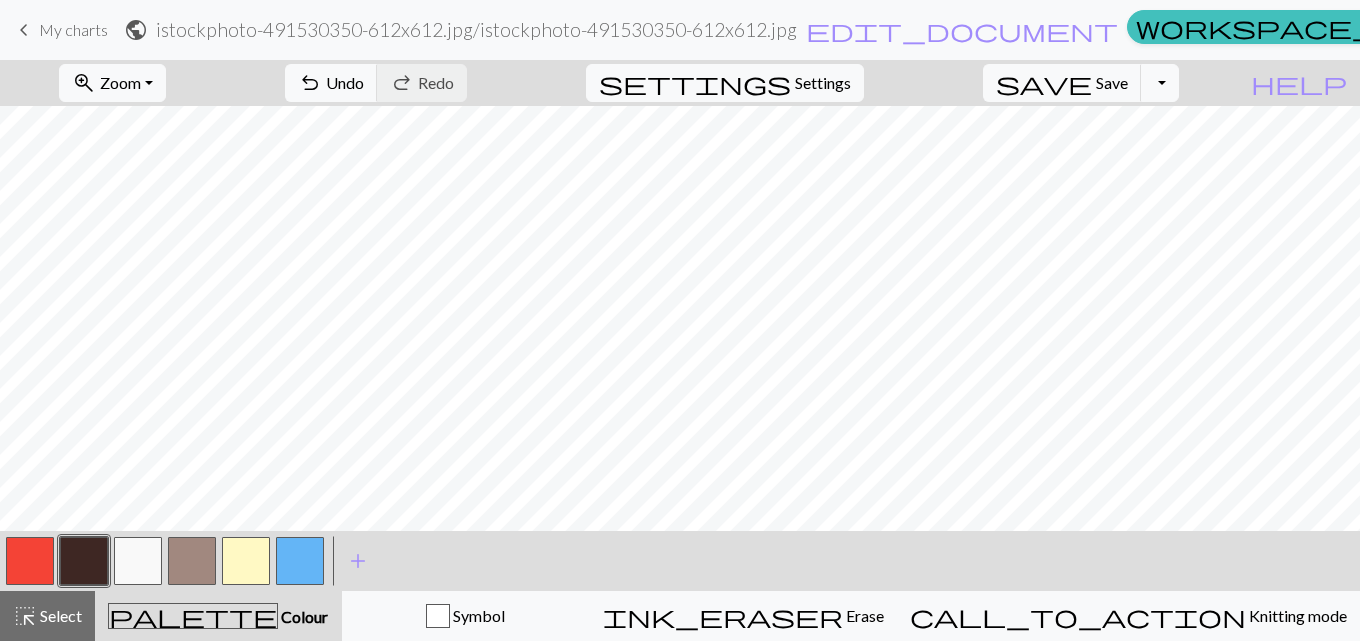 drag, startPoint x: 242, startPoint y: 566, endPoint x: 245, endPoint y: 551, distance: 15.297058 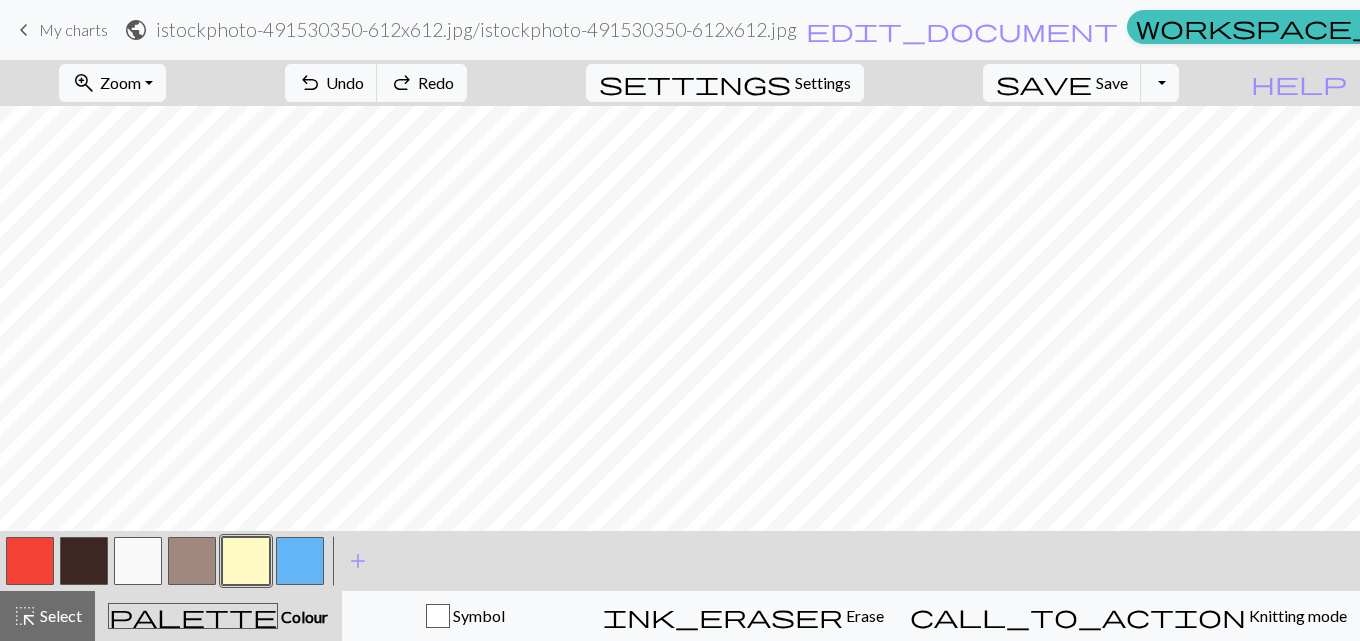 click at bounding box center [300, 561] 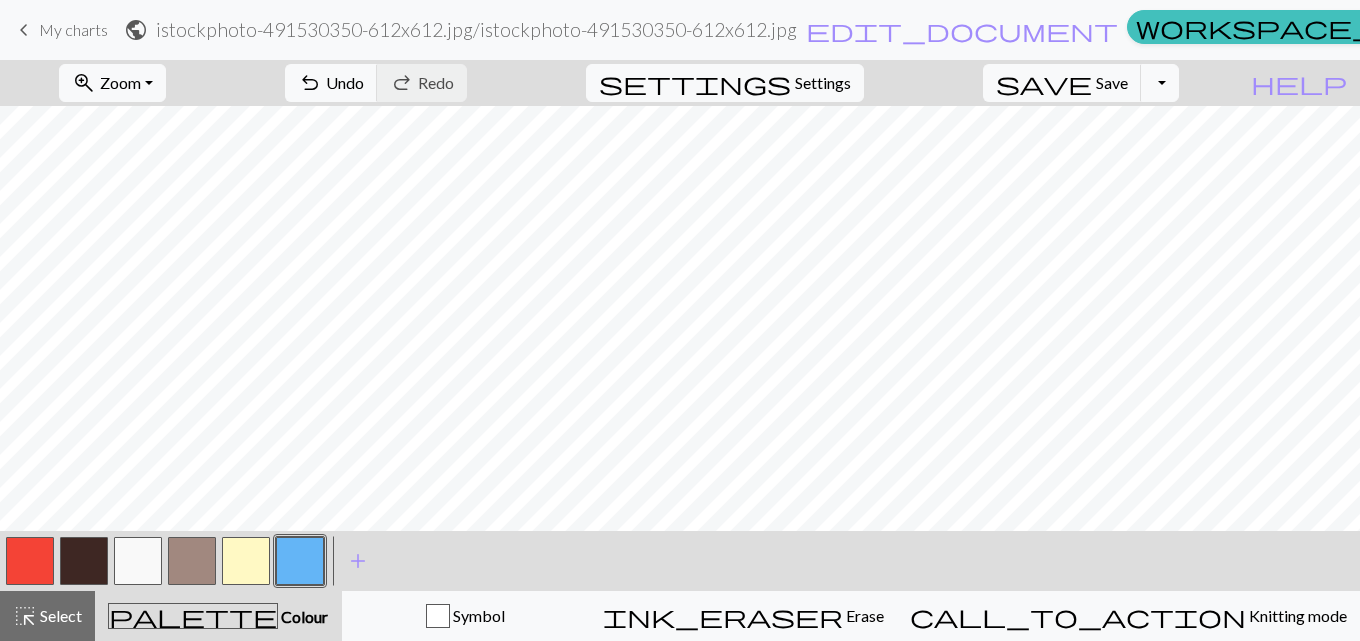 click at bounding box center [246, 561] 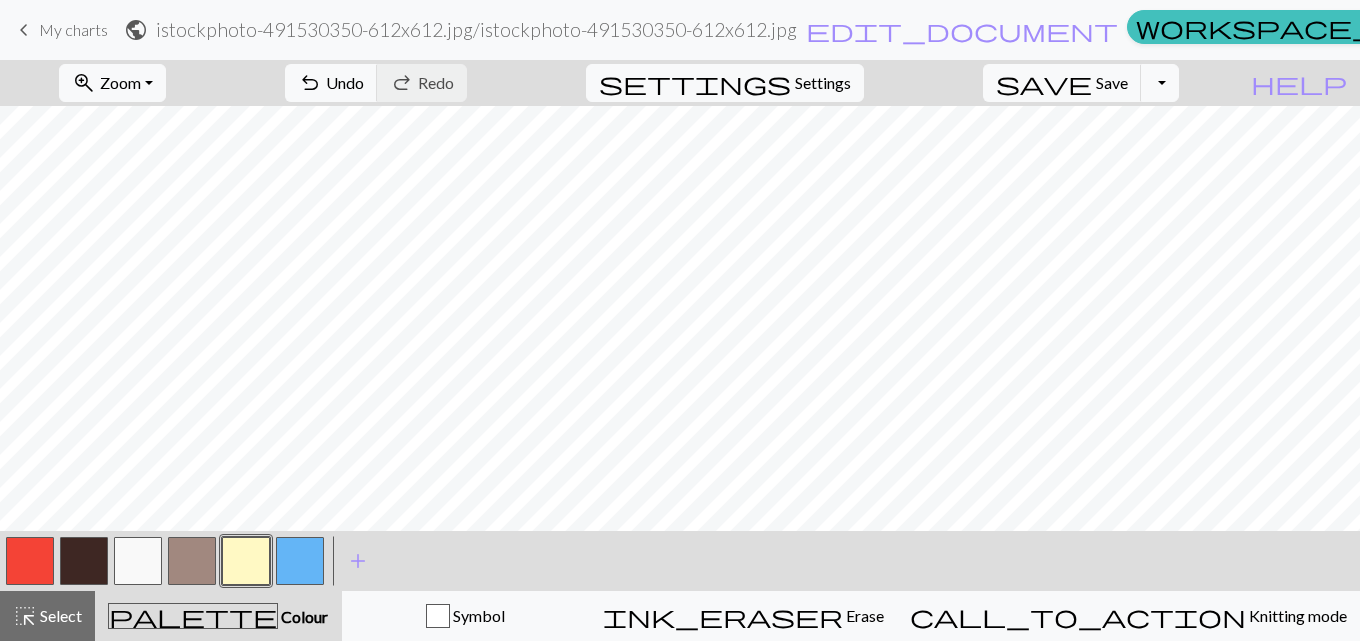 click at bounding box center [192, 561] 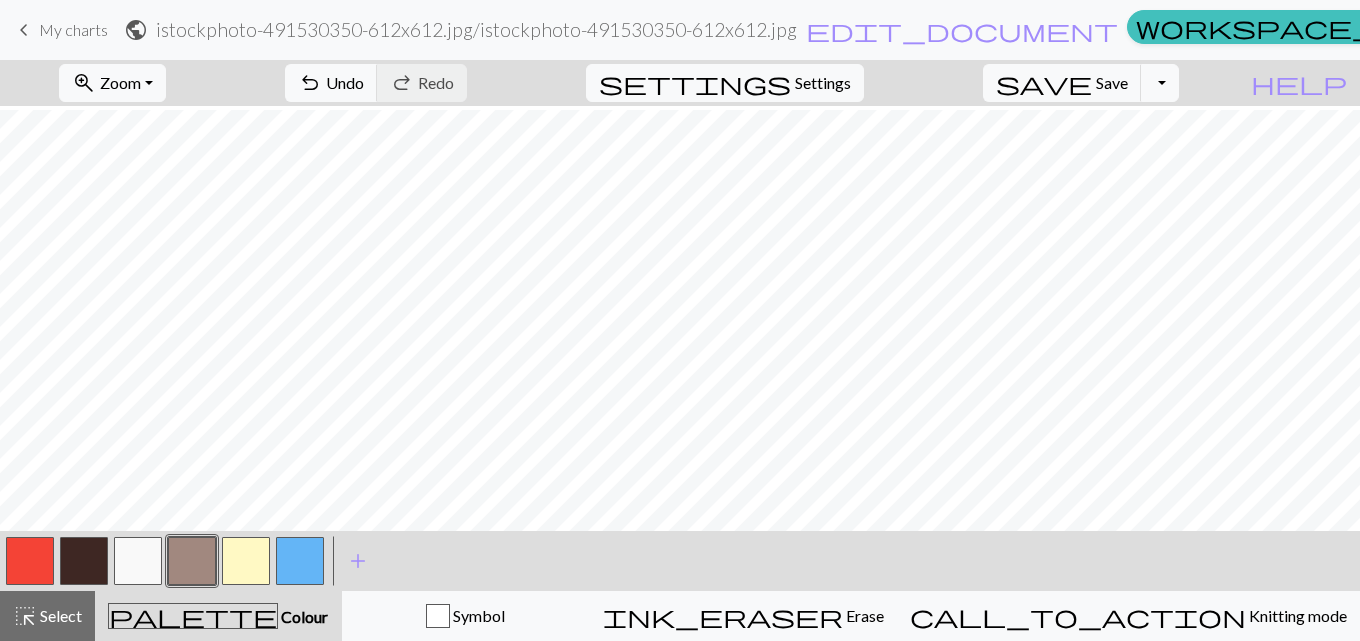 scroll, scrollTop: 234, scrollLeft: 0, axis: vertical 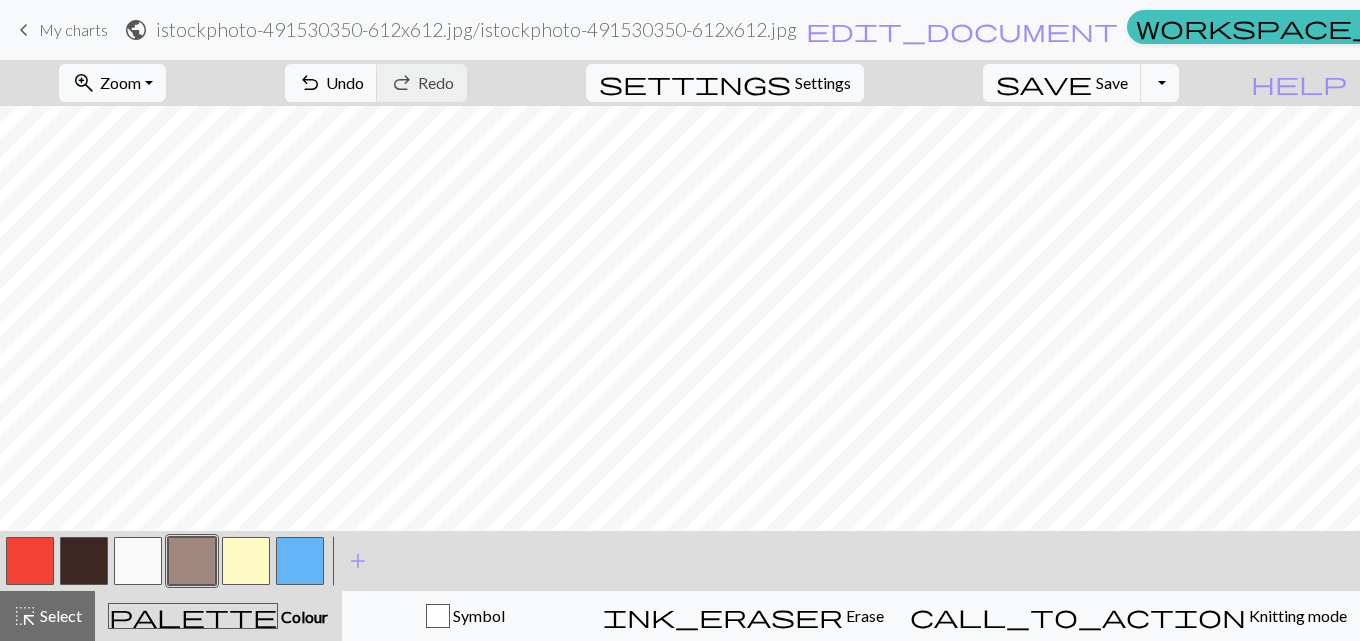 click at bounding box center (246, 561) 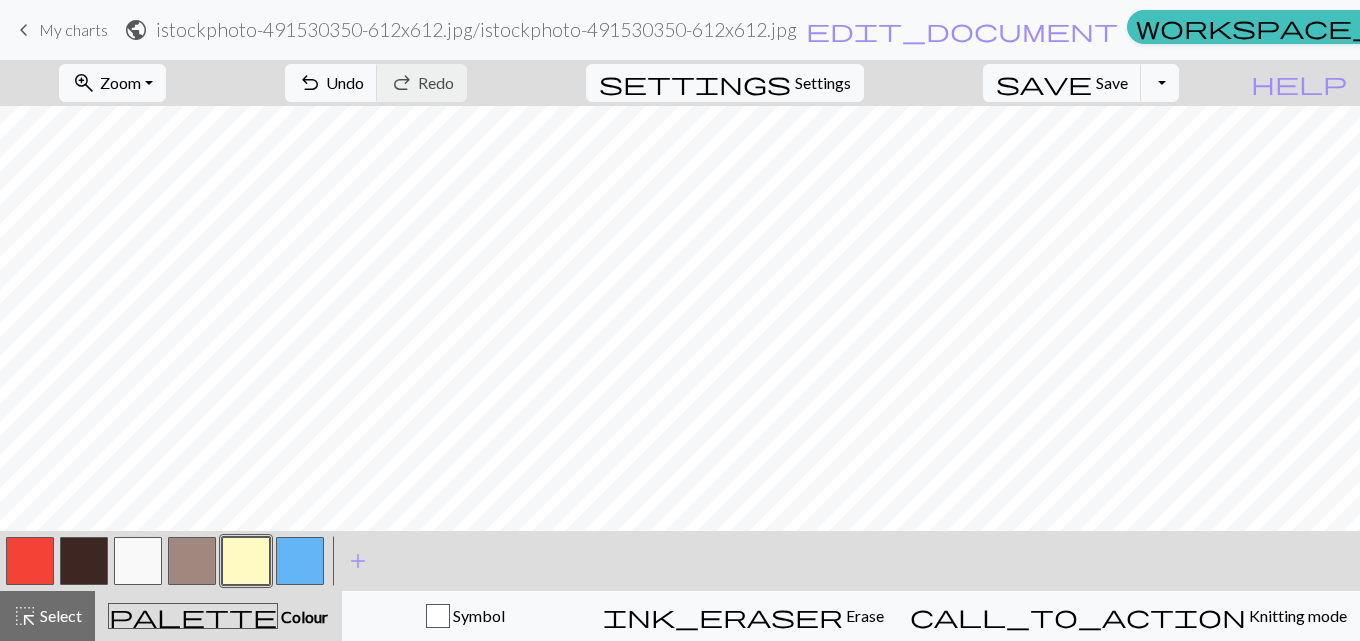 click at bounding box center [192, 561] 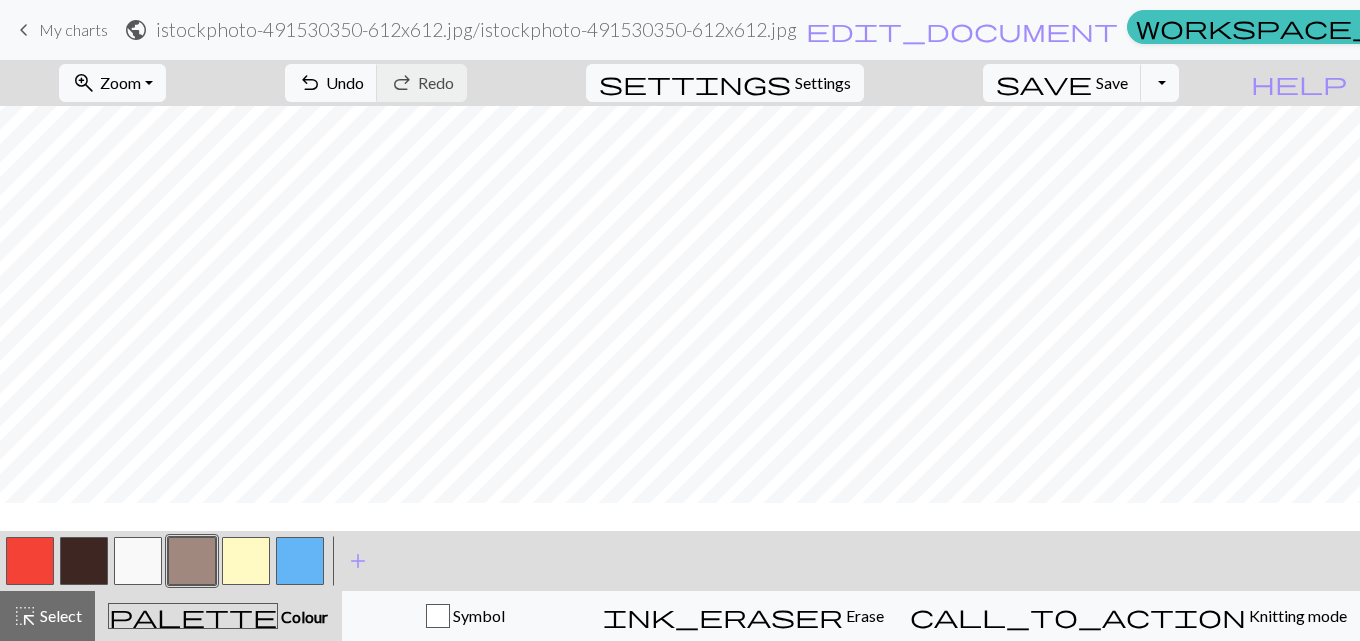 scroll, scrollTop: 81, scrollLeft: 0, axis: vertical 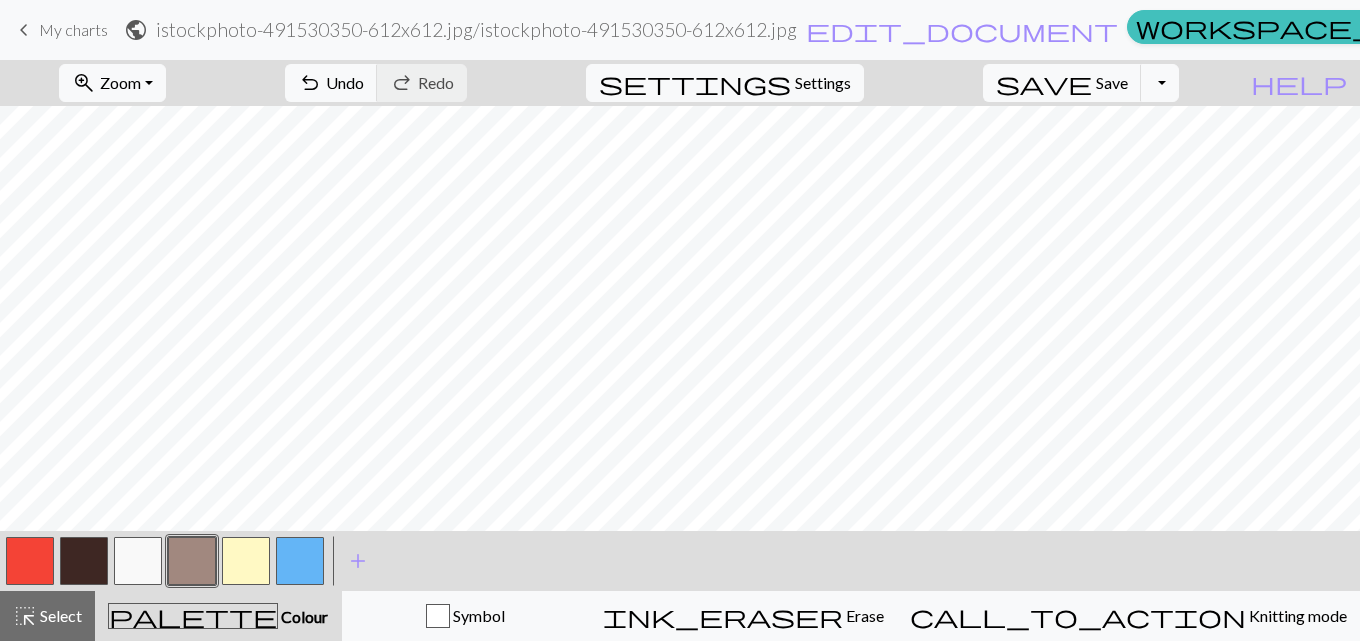 click at bounding box center [138, 561] 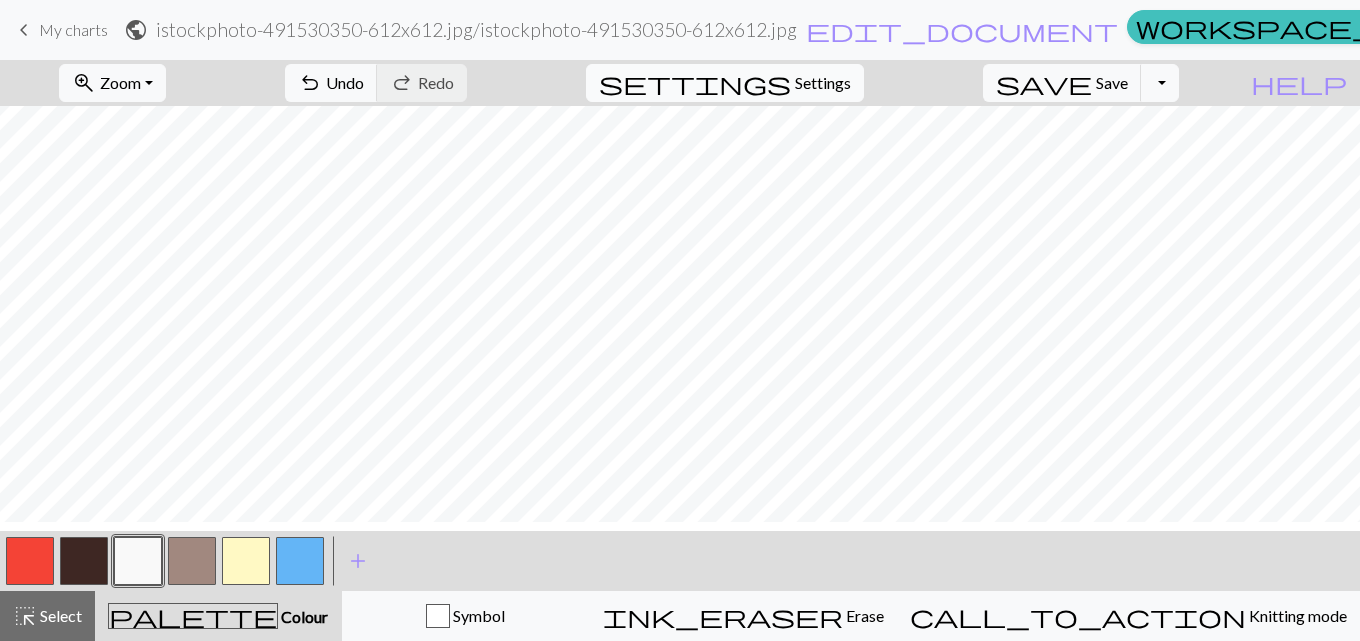 scroll, scrollTop: 81, scrollLeft: 0, axis: vertical 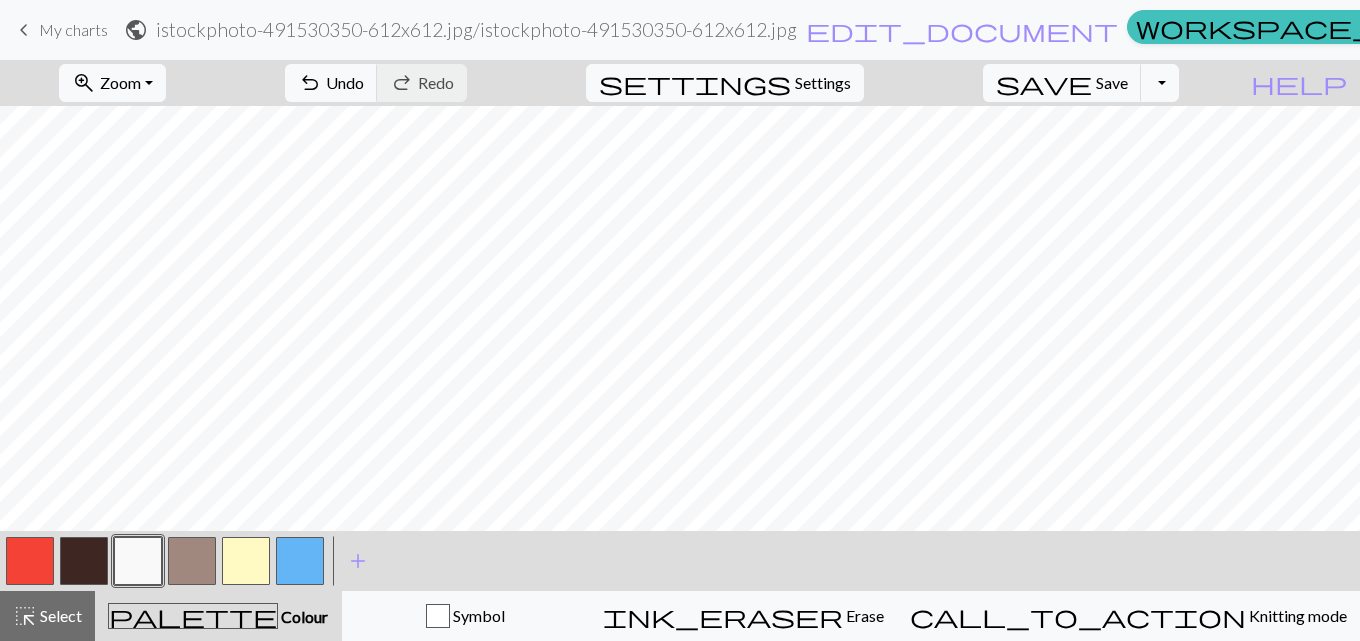 click at bounding box center (192, 561) 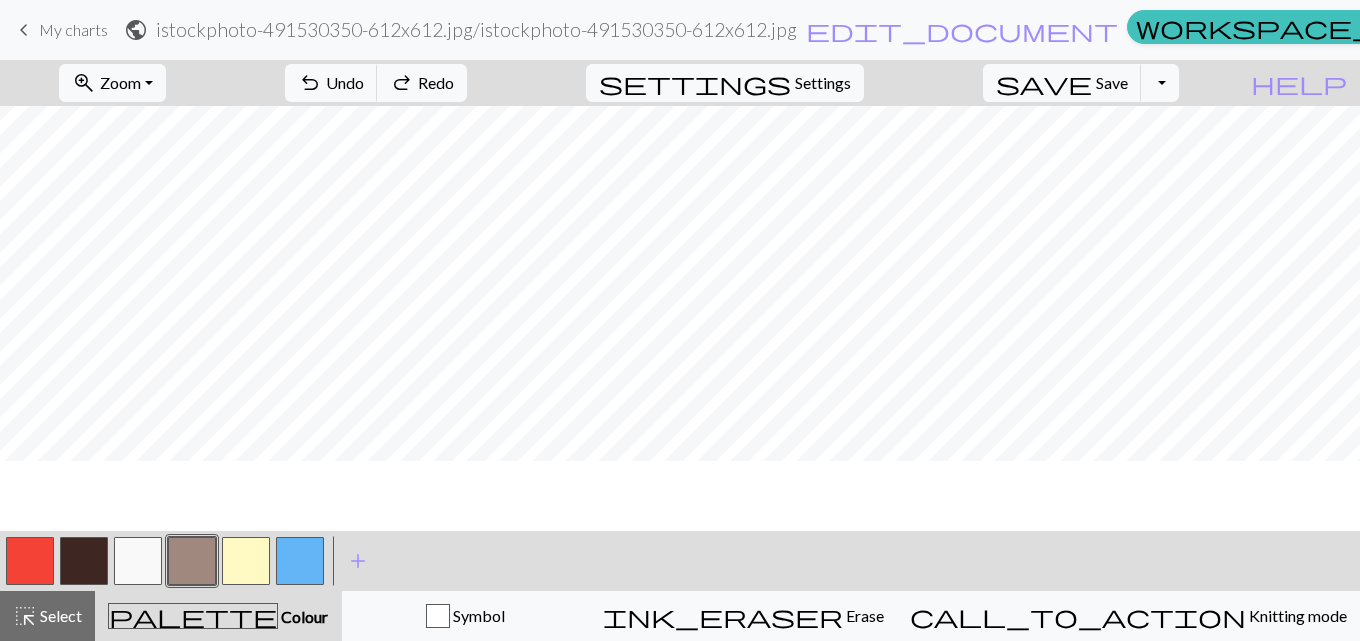 scroll, scrollTop: 125, scrollLeft: 0, axis: vertical 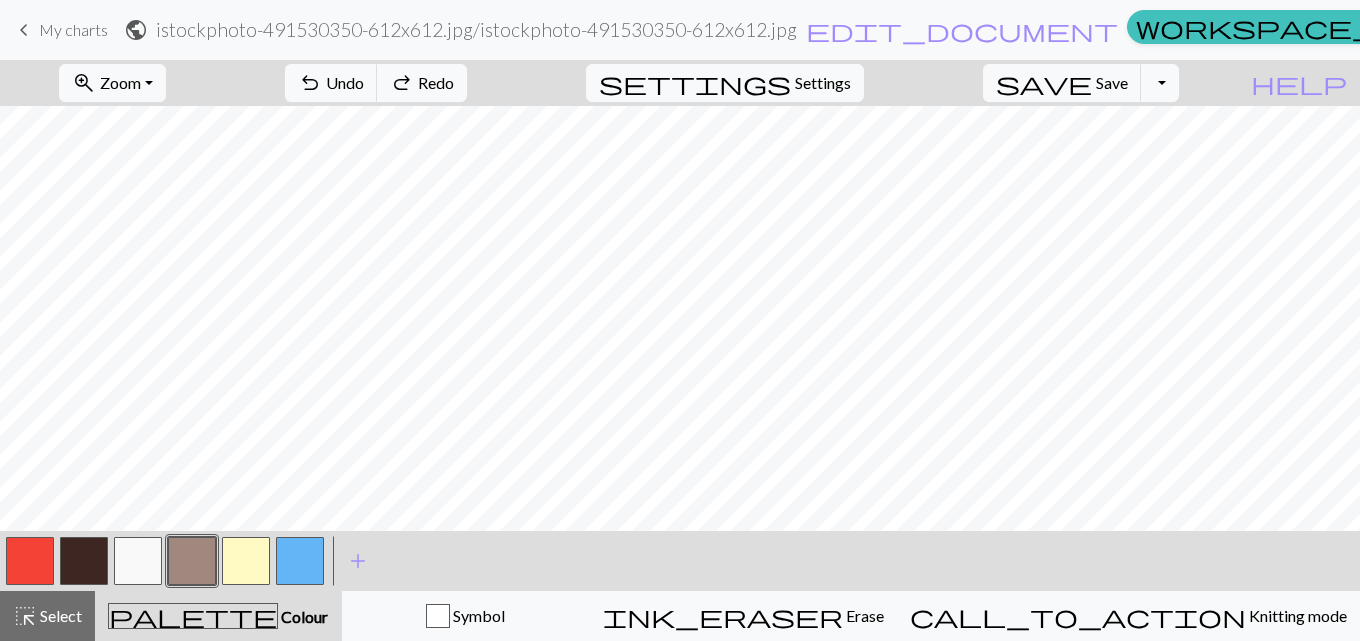 click at bounding box center (246, 561) 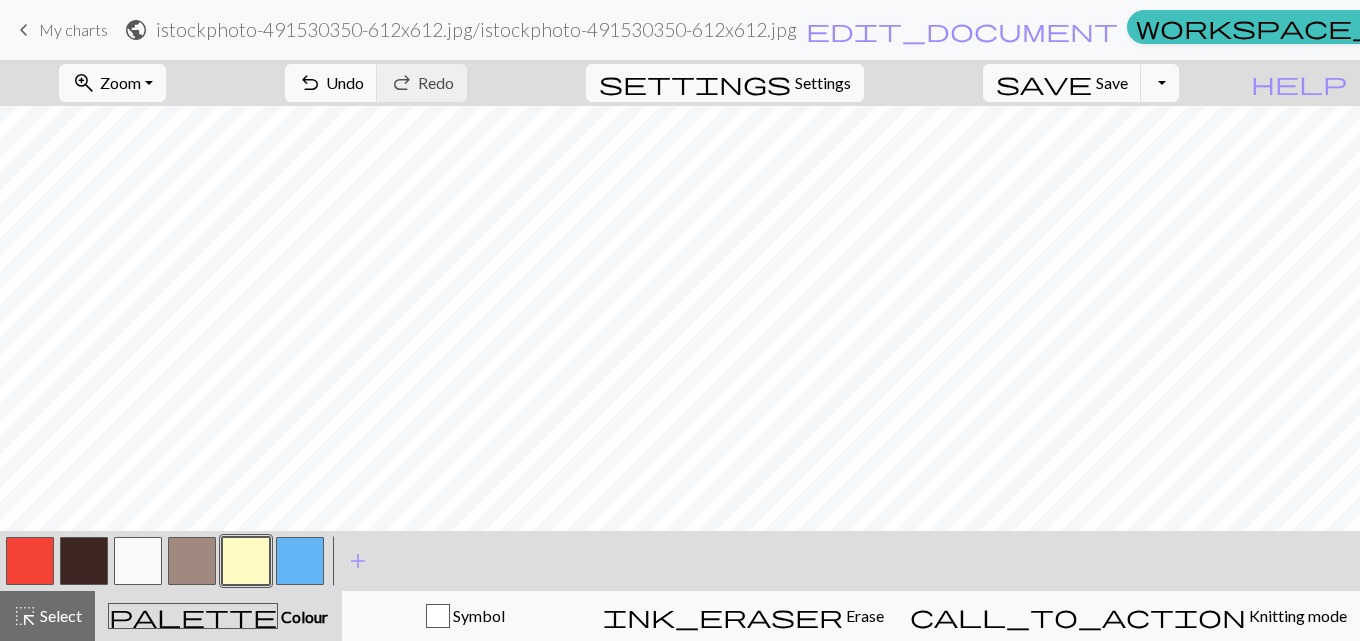 click at bounding box center [84, 561] 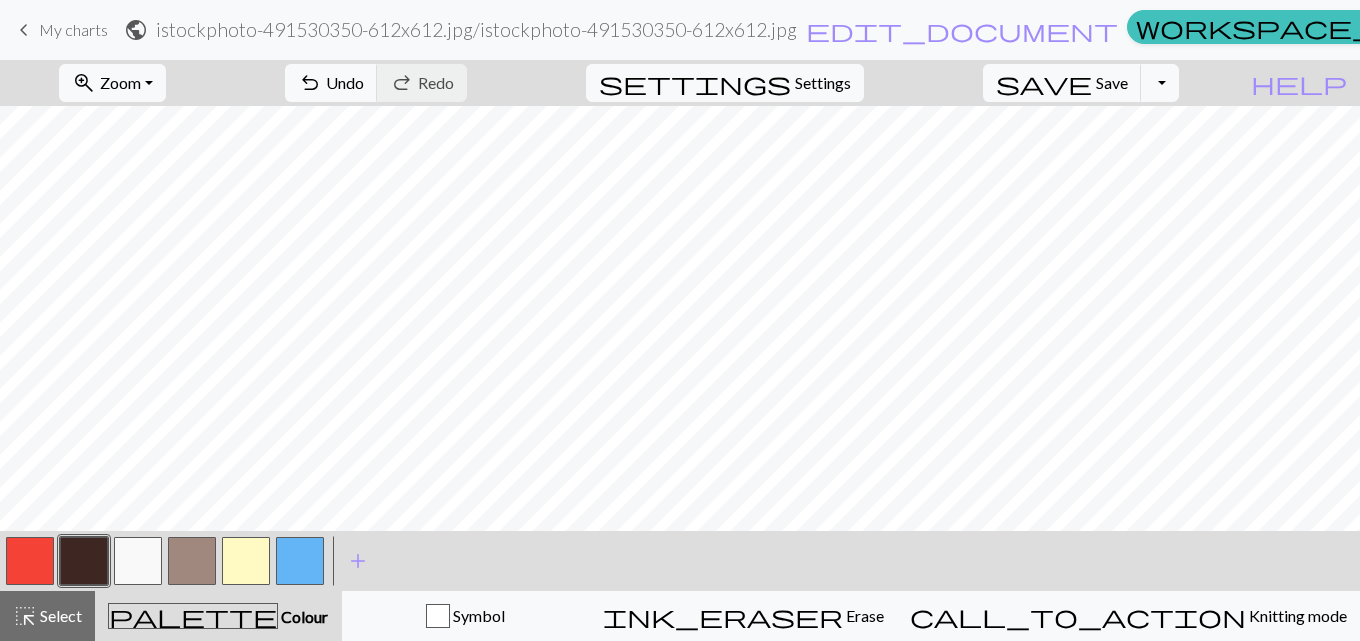 click at bounding box center [84, 561] 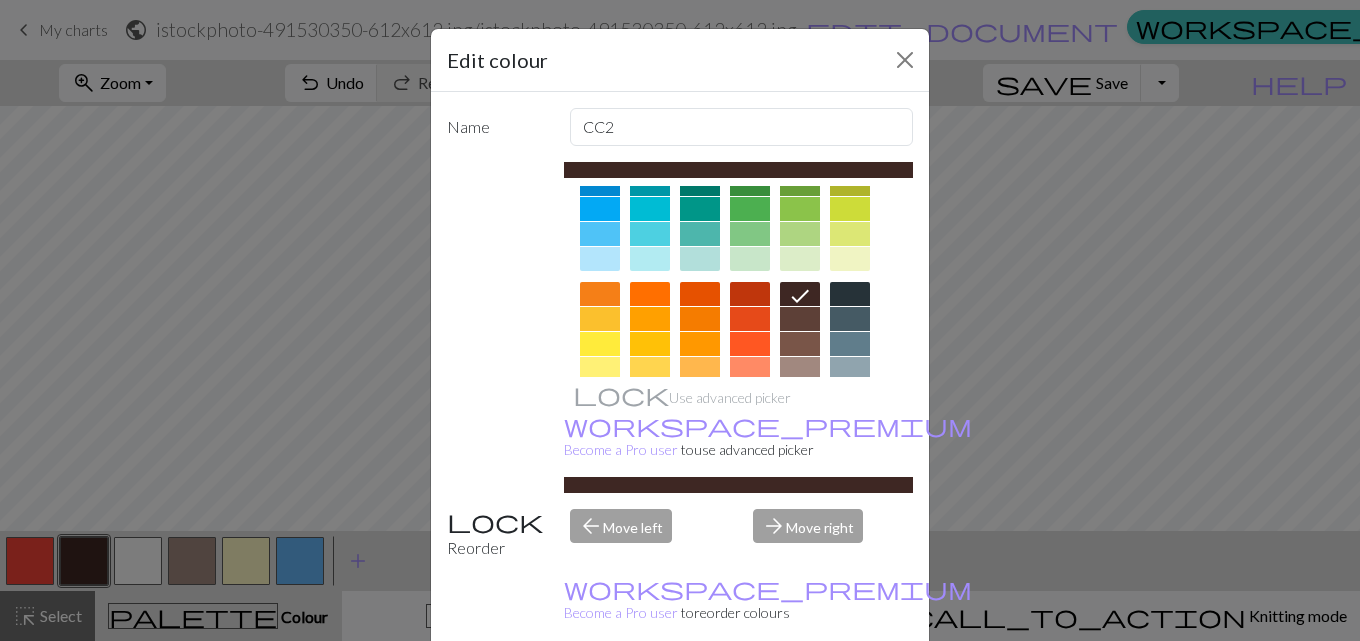 scroll, scrollTop: 177, scrollLeft: 0, axis: vertical 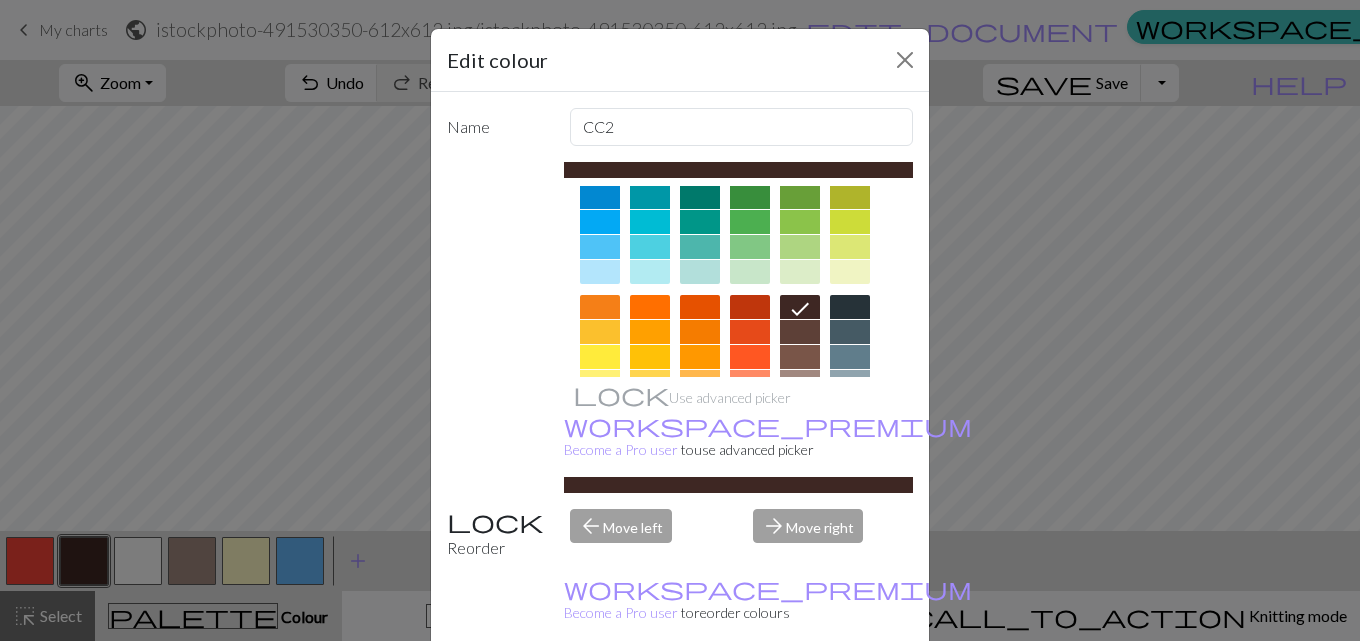 click at bounding box center (850, 332) 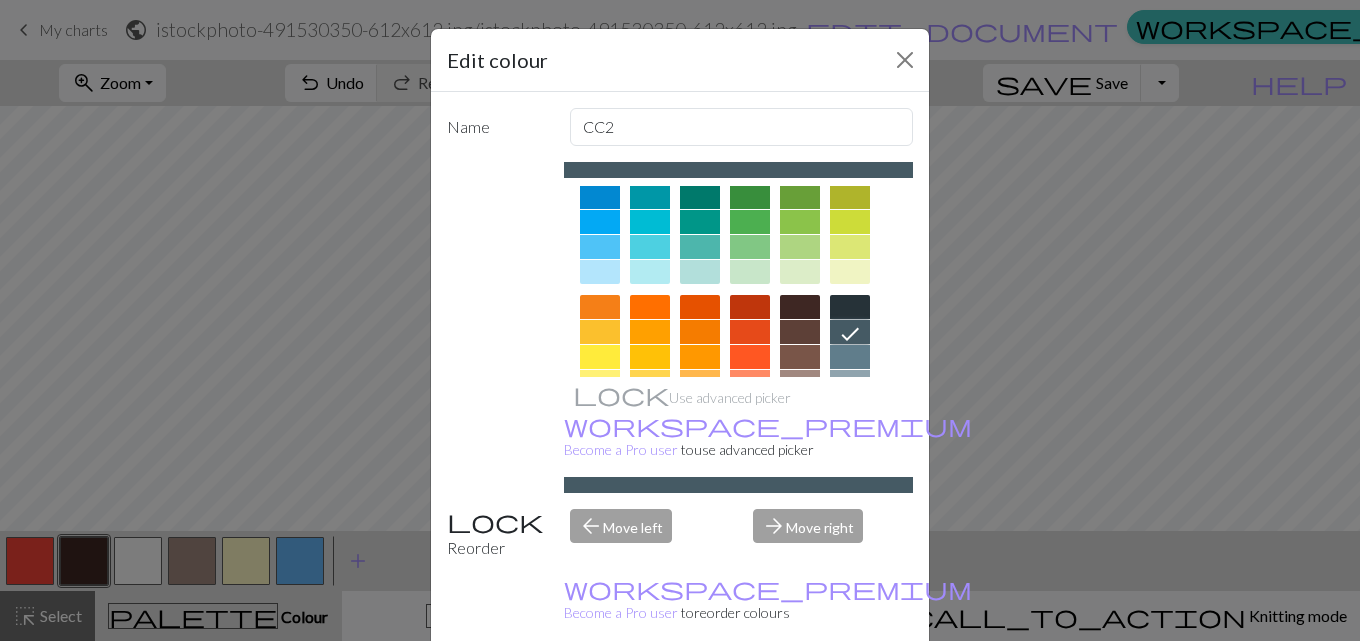 click at bounding box center (850, 357) 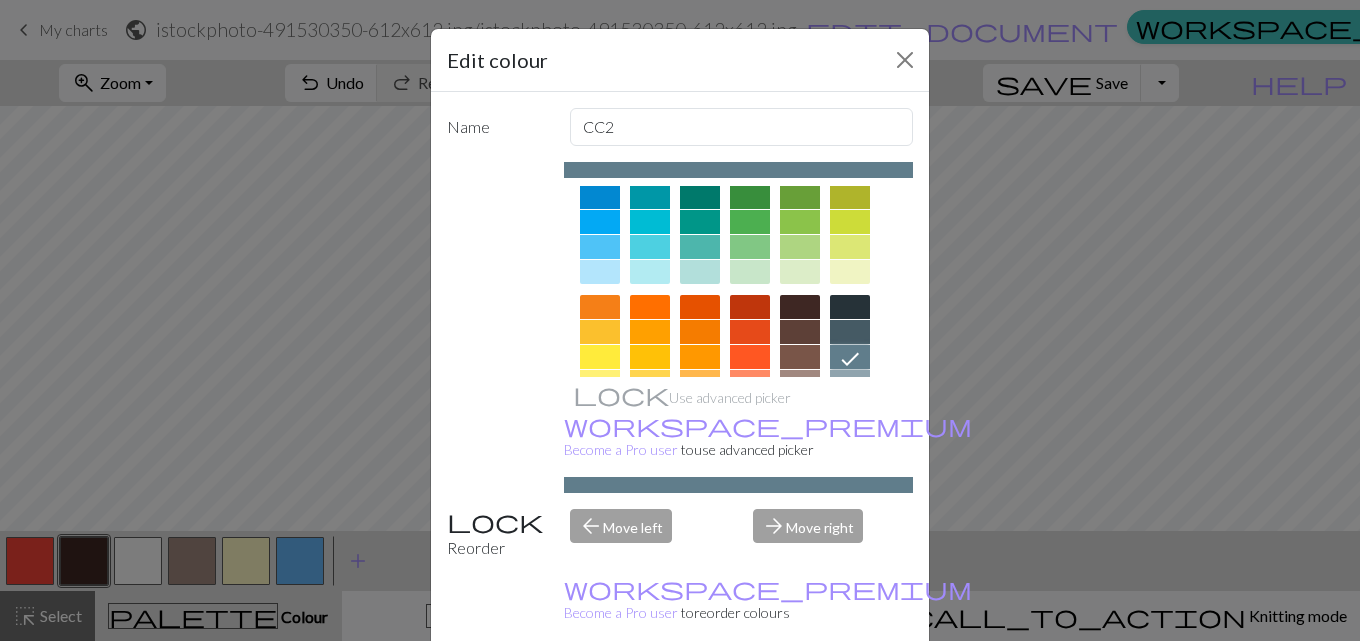 click at bounding box center (739, 290) 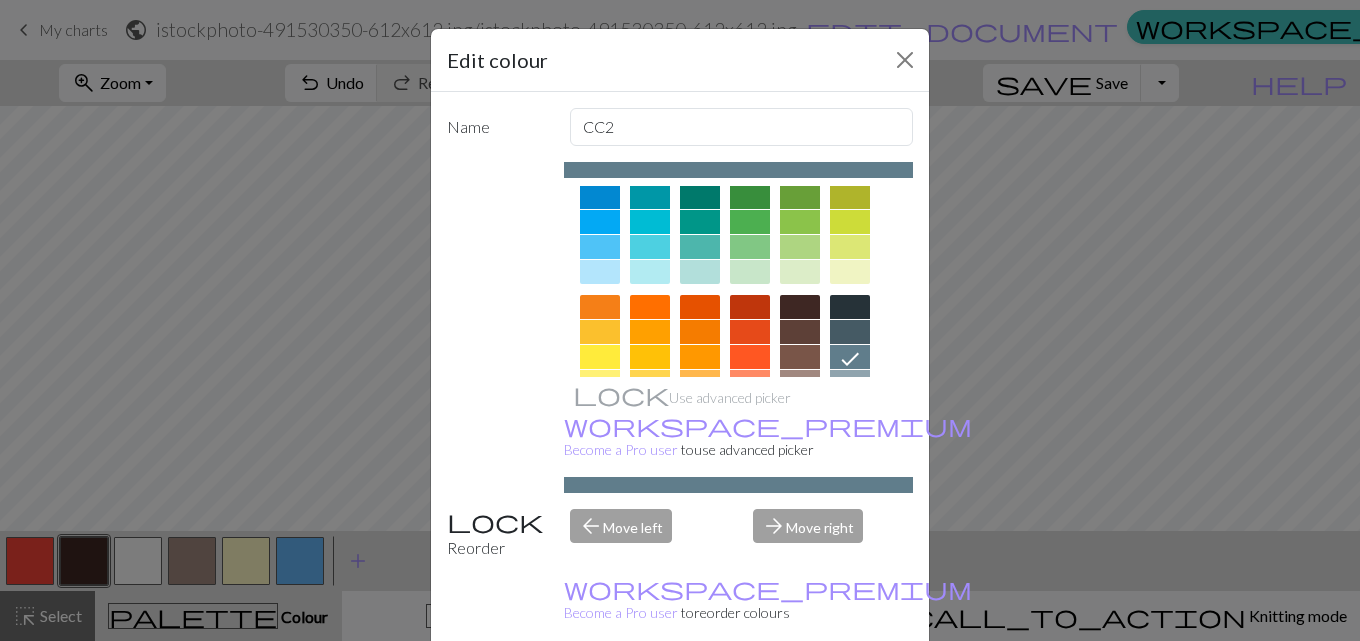 drag, startPoint x: 851, startPoint y: 331, endPoint x: 836, endPoint y: 467, distance: 136.8247 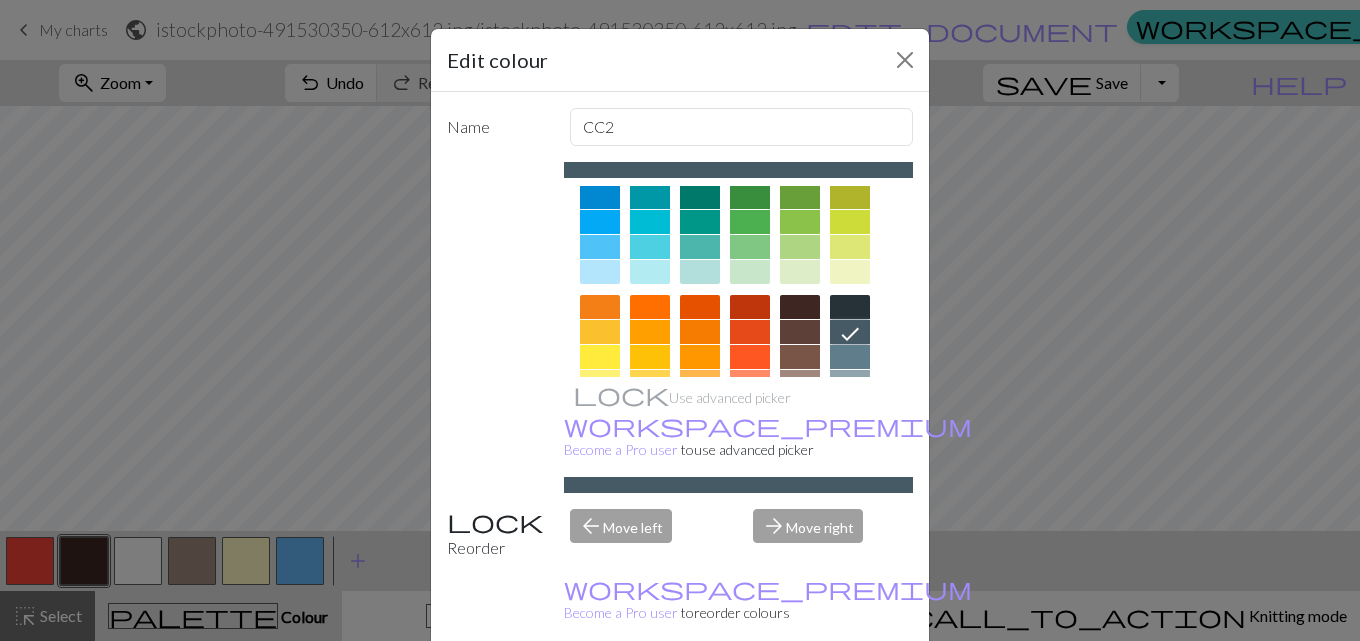 click on "Done" at bounding box center (800, 692) 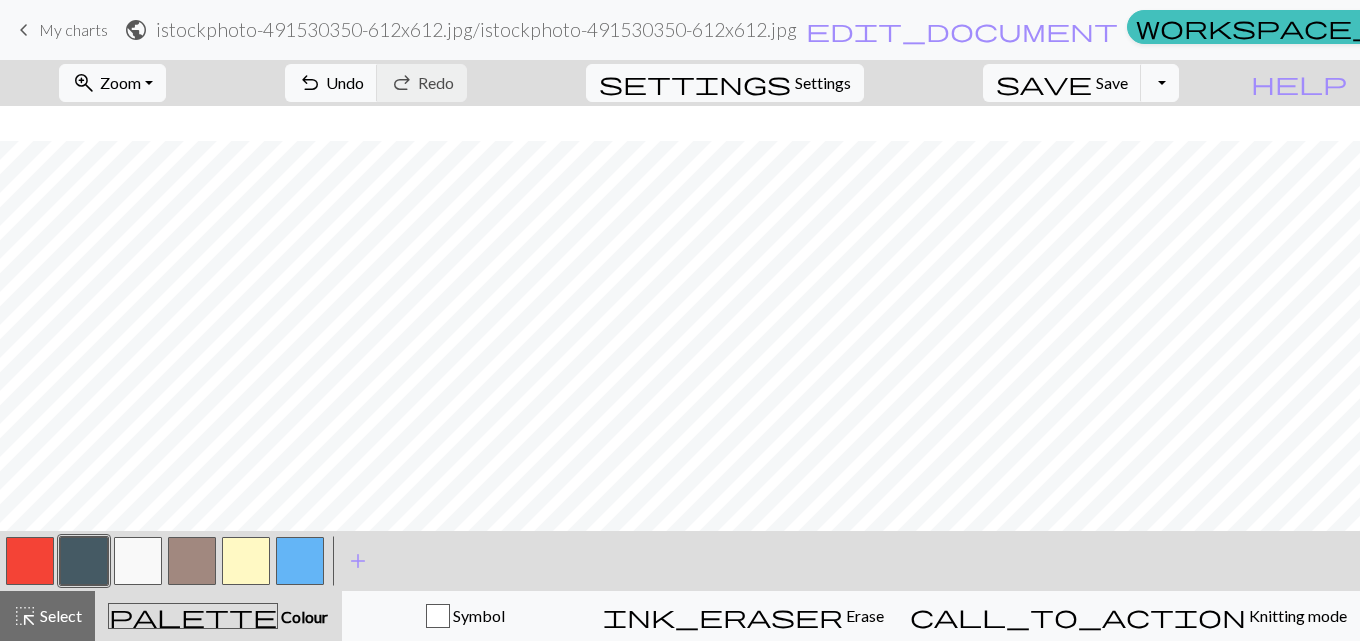 scroll, scrollTop: 36, scrollLeft: 0, axis: vertical 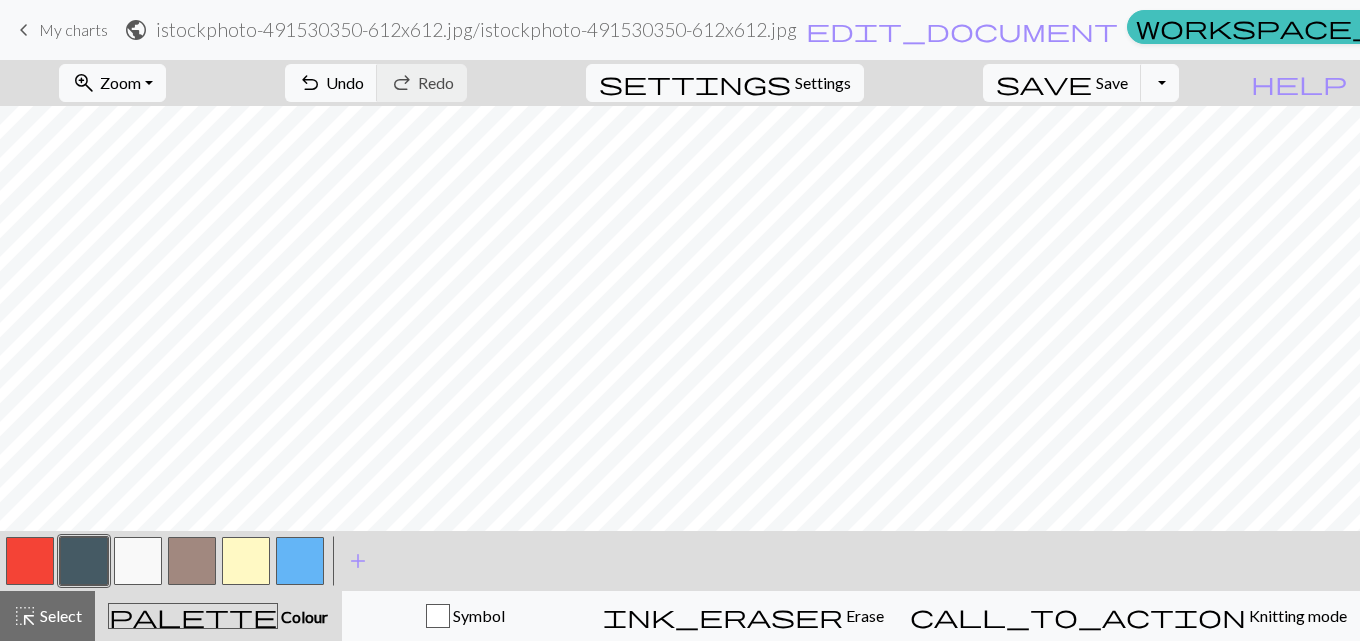 click at bounding box center (84, 561) 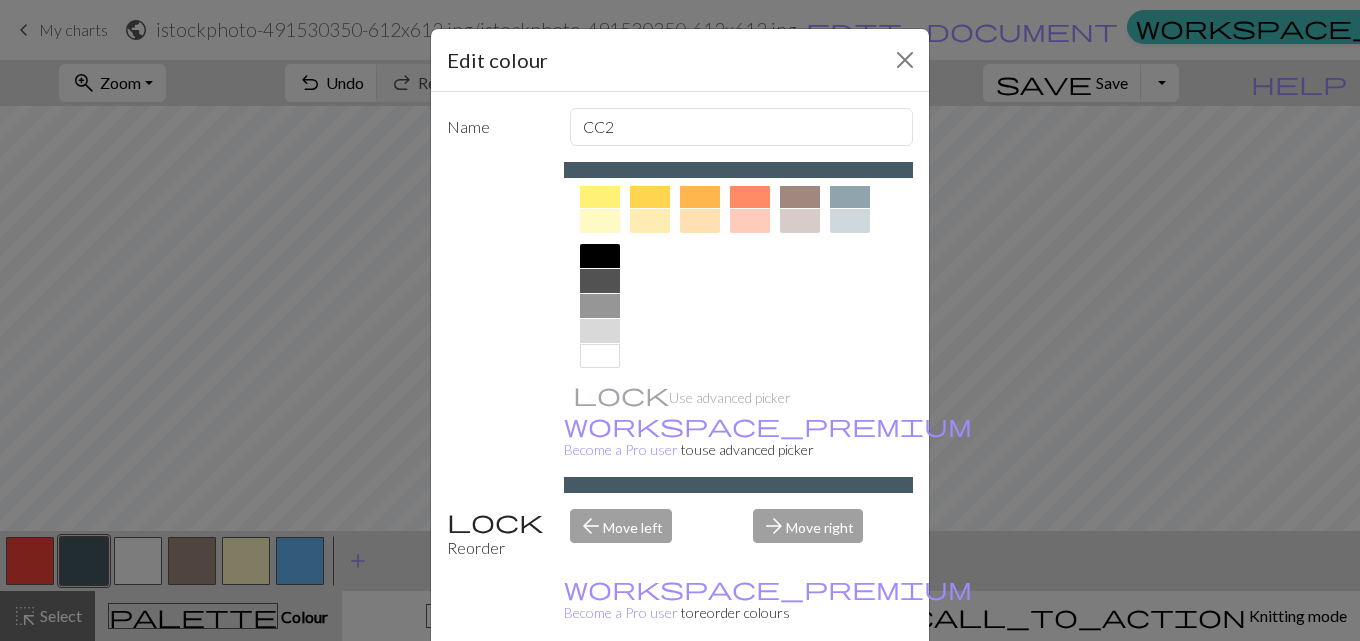 scroll, scrollTop: 377, scrollLeft: 0, axis: vertical 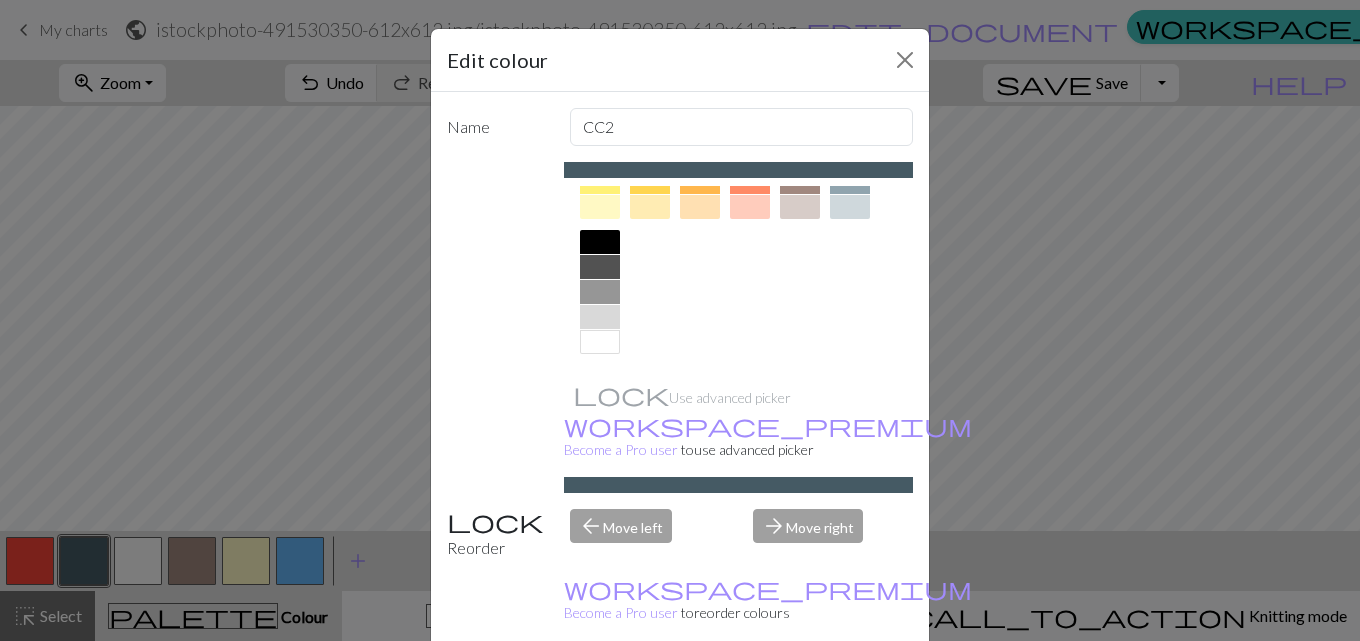 click at bounding box center [600, 267] 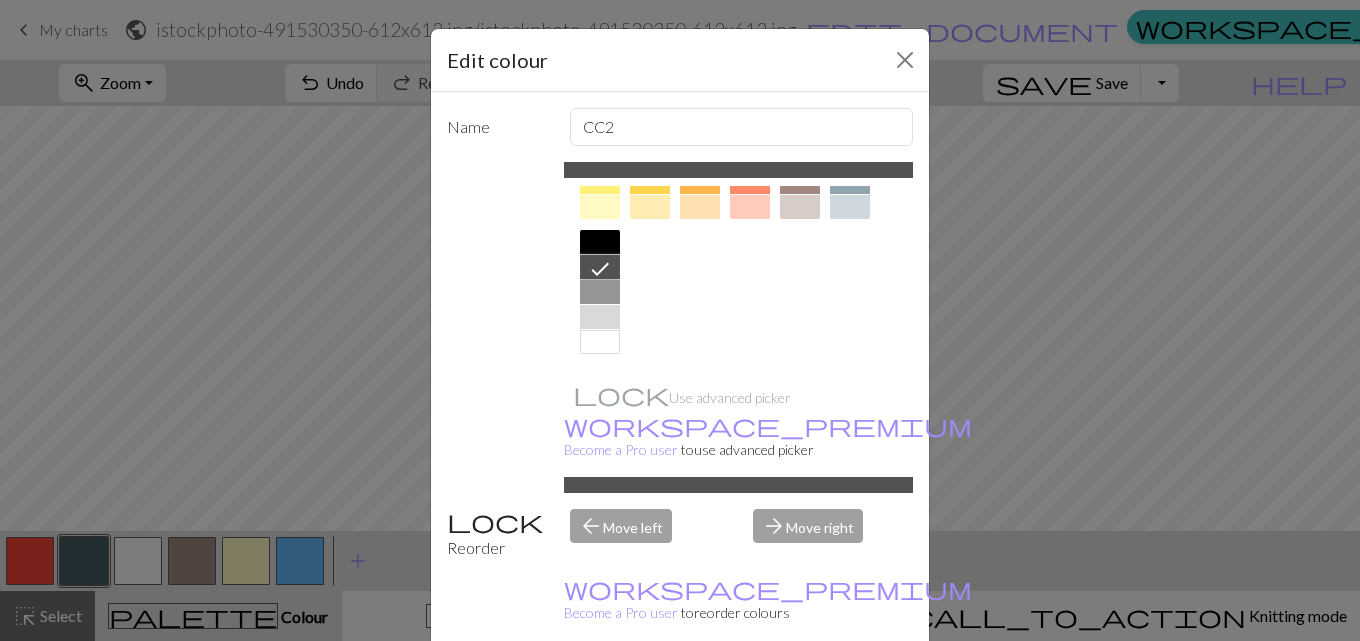 click on "Done" at bounding box center (800, 692) 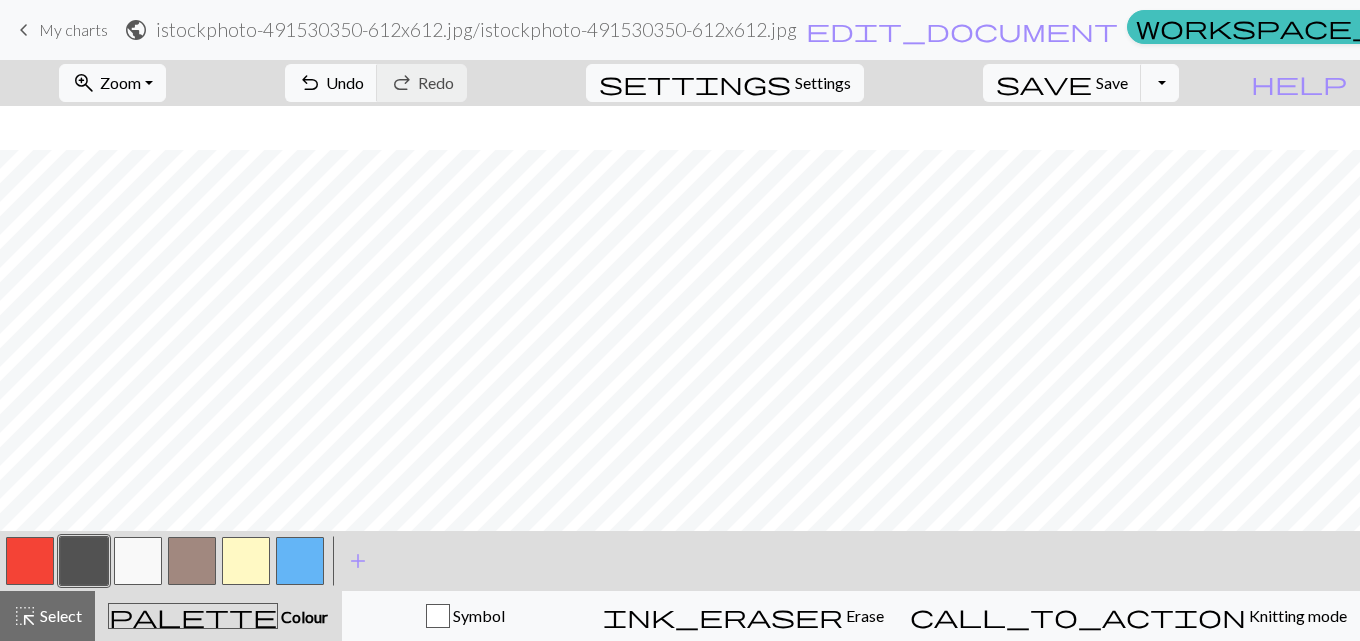 scroll, scrollTop: 149, scrollLeft: 0, axis: vertical 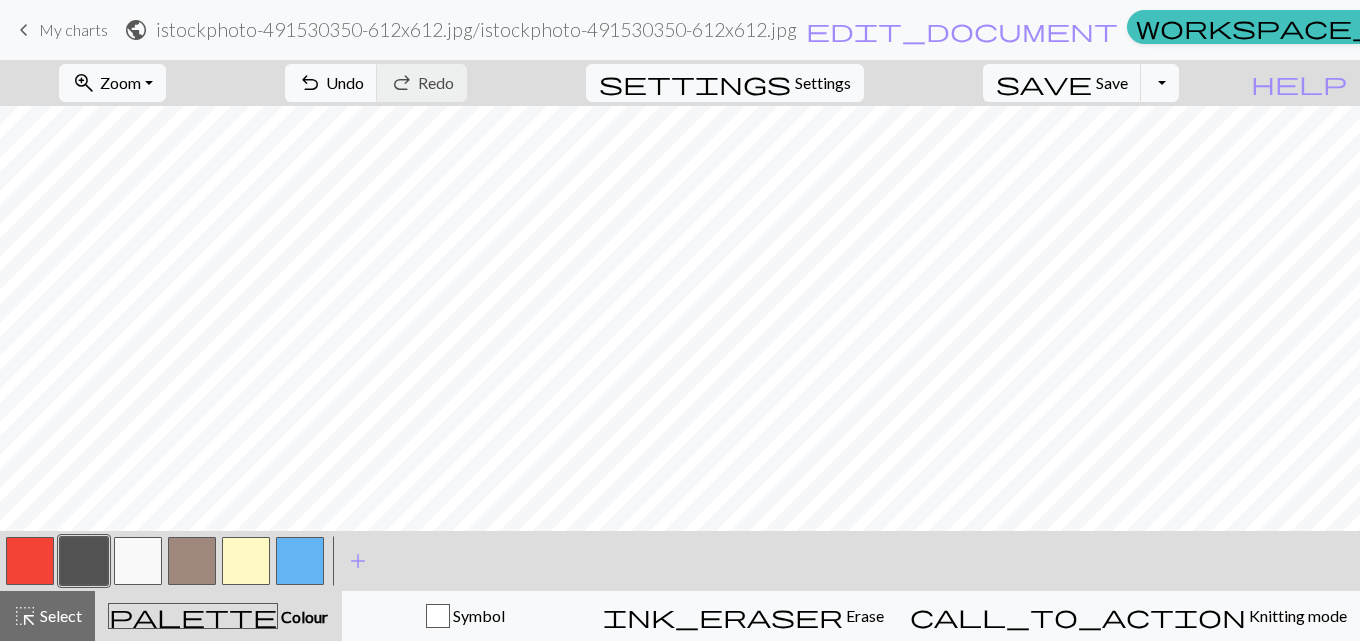 click at bounding box center (192, 561) 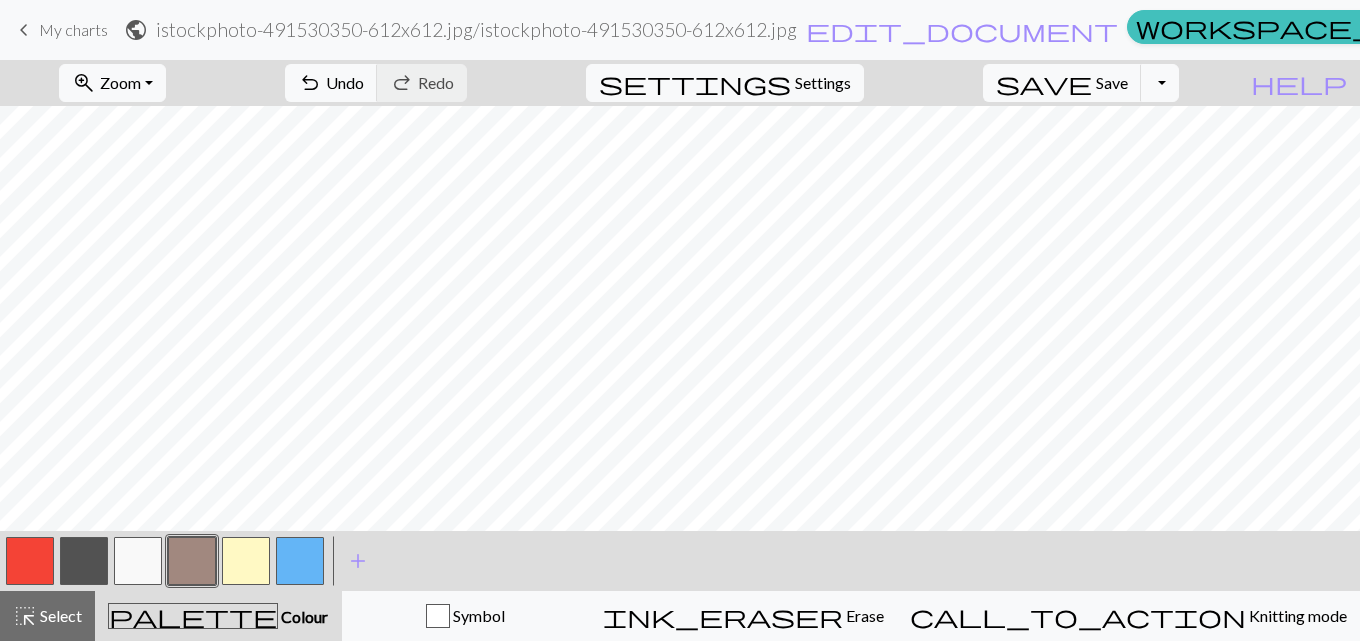 click at bounding box center [192, 561] 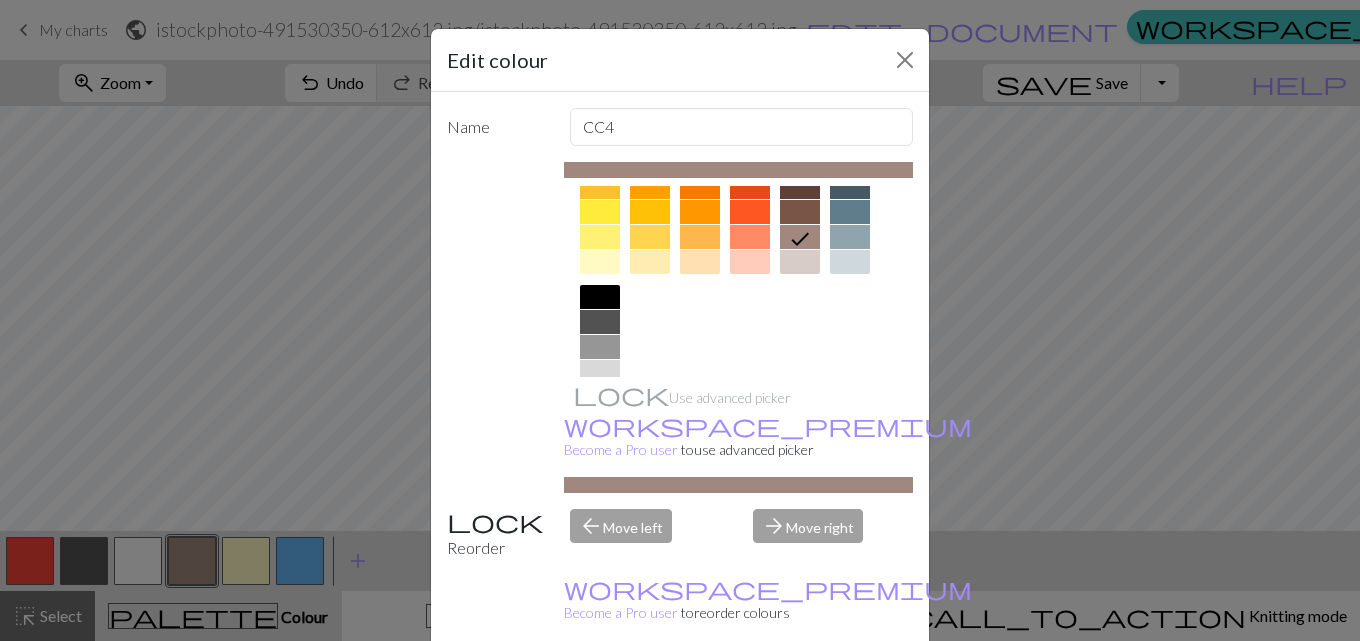 scroll, scrollTop: 377, scrollLeft: 0, axis: vertical 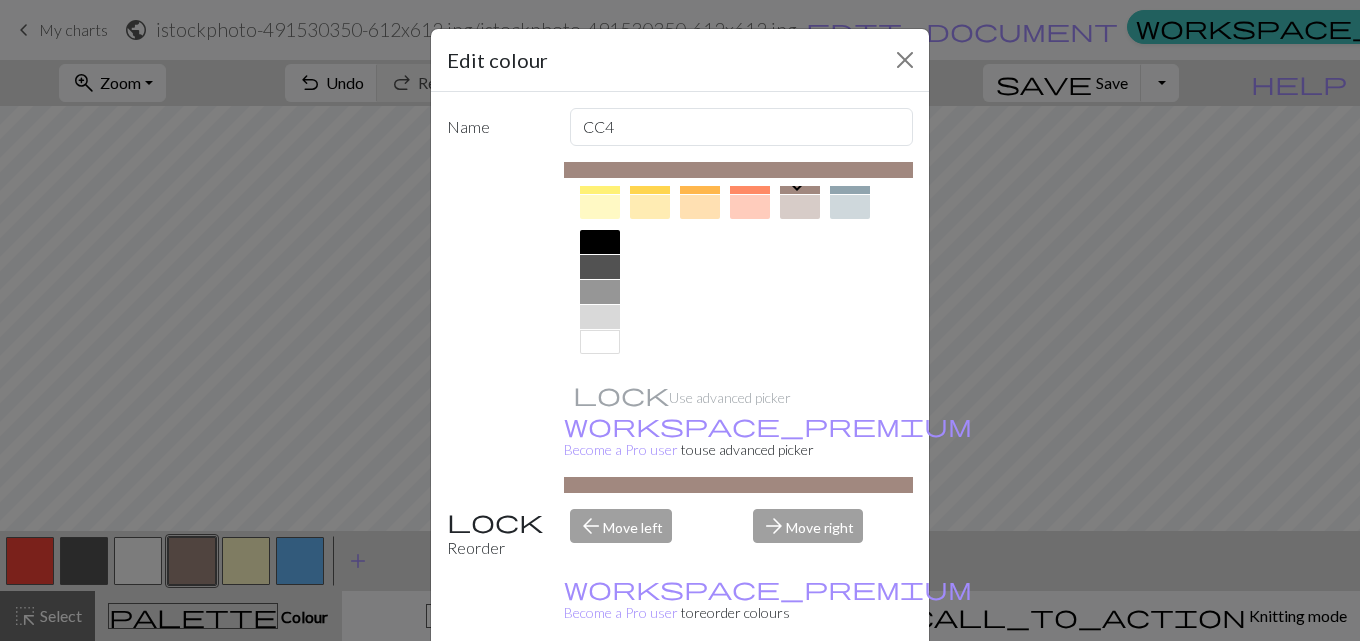 click at bounding box center (600, 267) 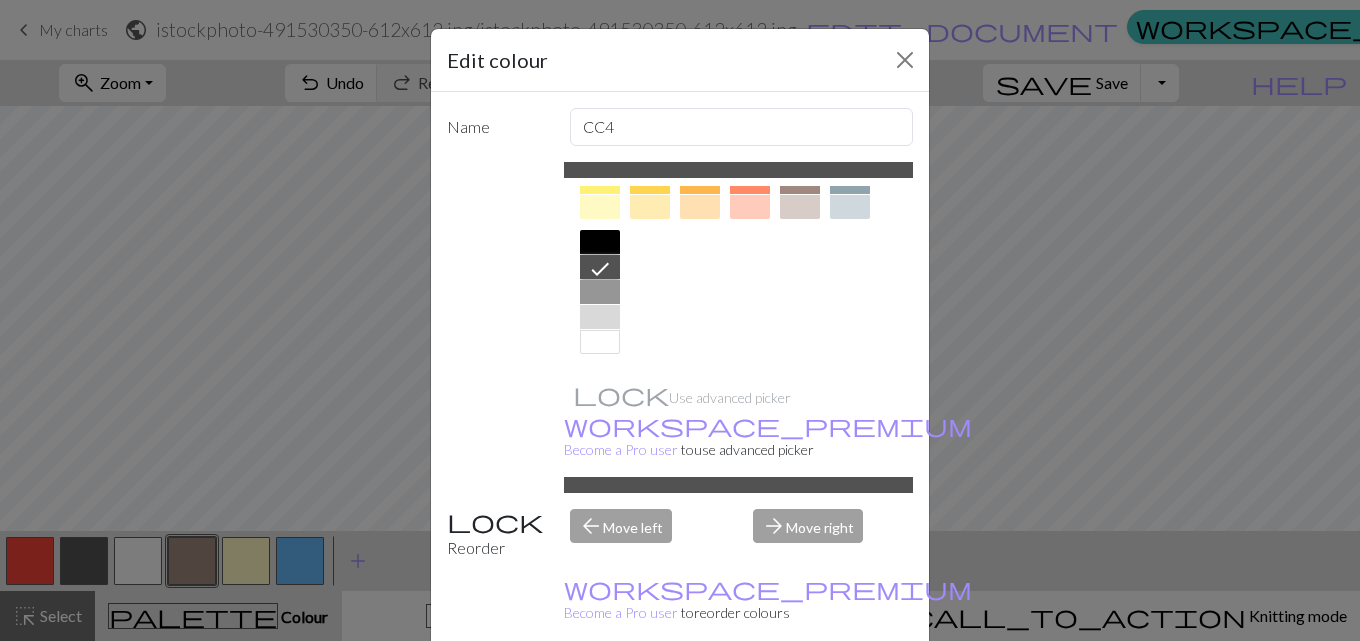 click at bounding box center [600, 292] 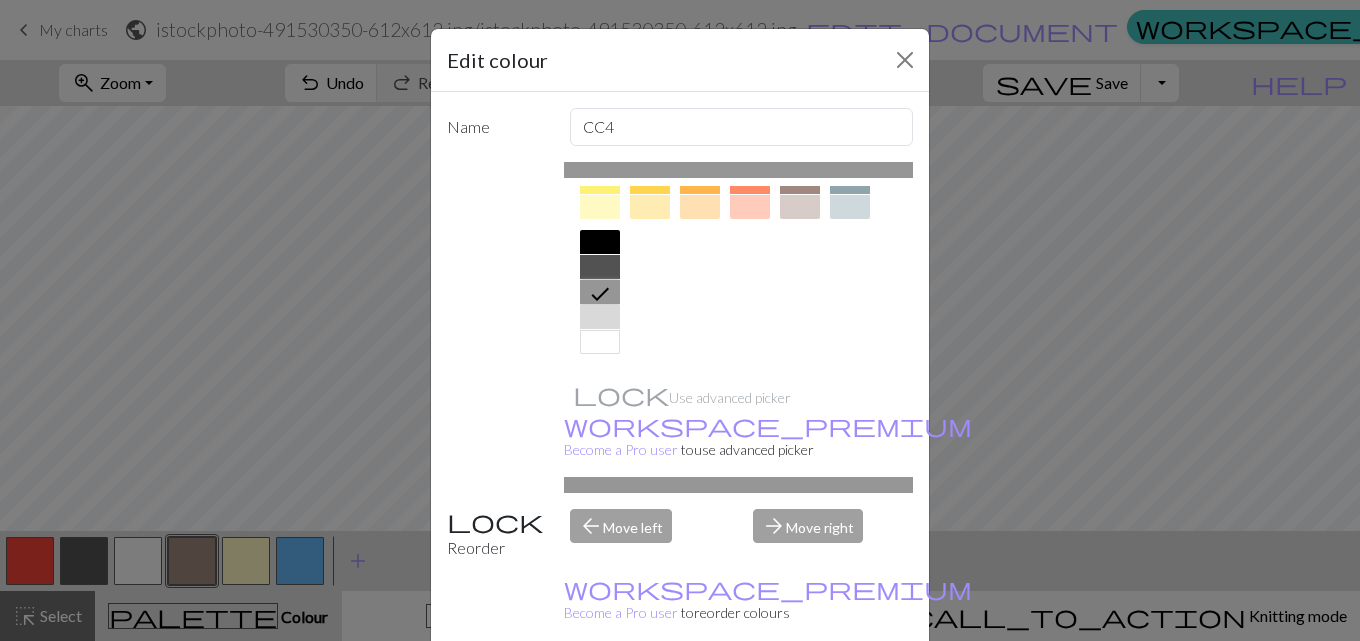 click on "Done" at bounding box center (800, 692) 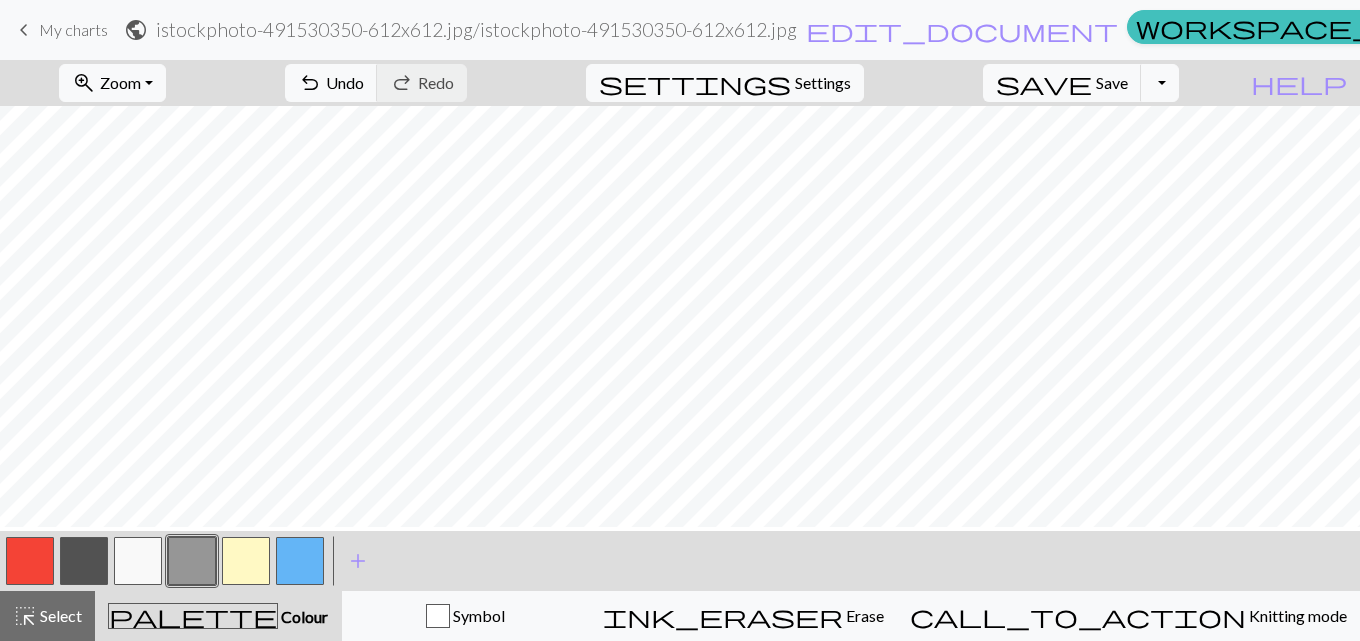 scroll, scrollTop: 82, scrollLeft: 0, axis: vertical 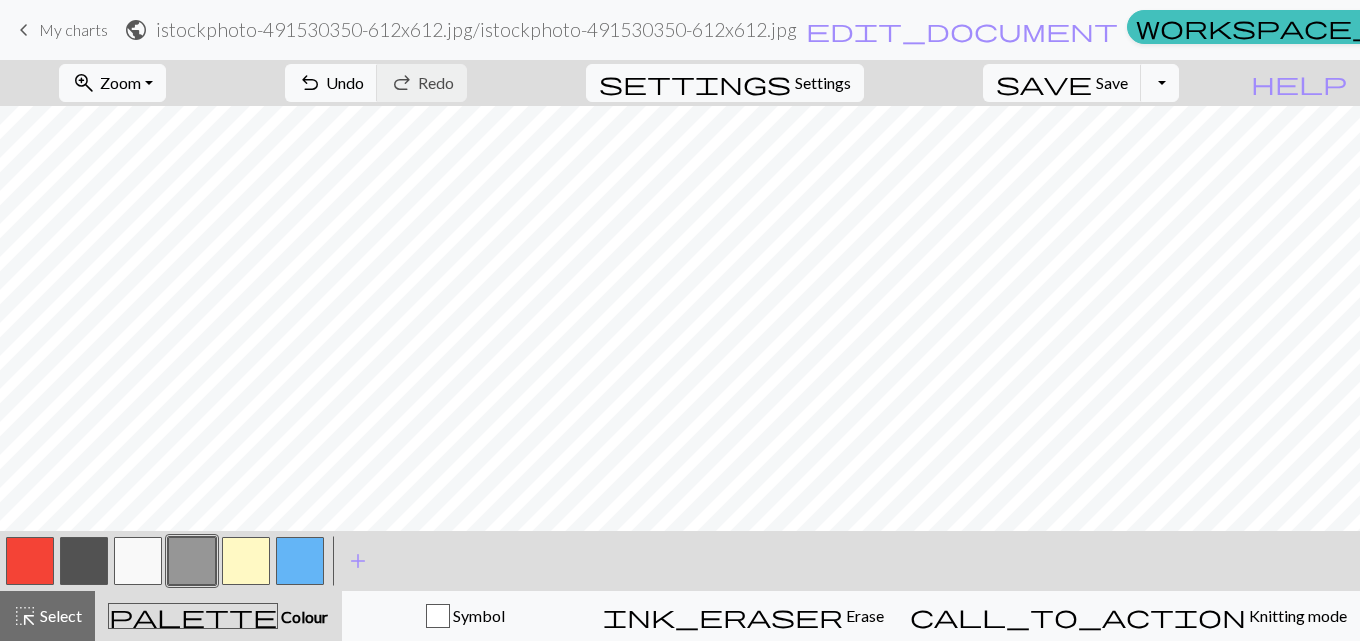 click at bounding box center (192, 561) 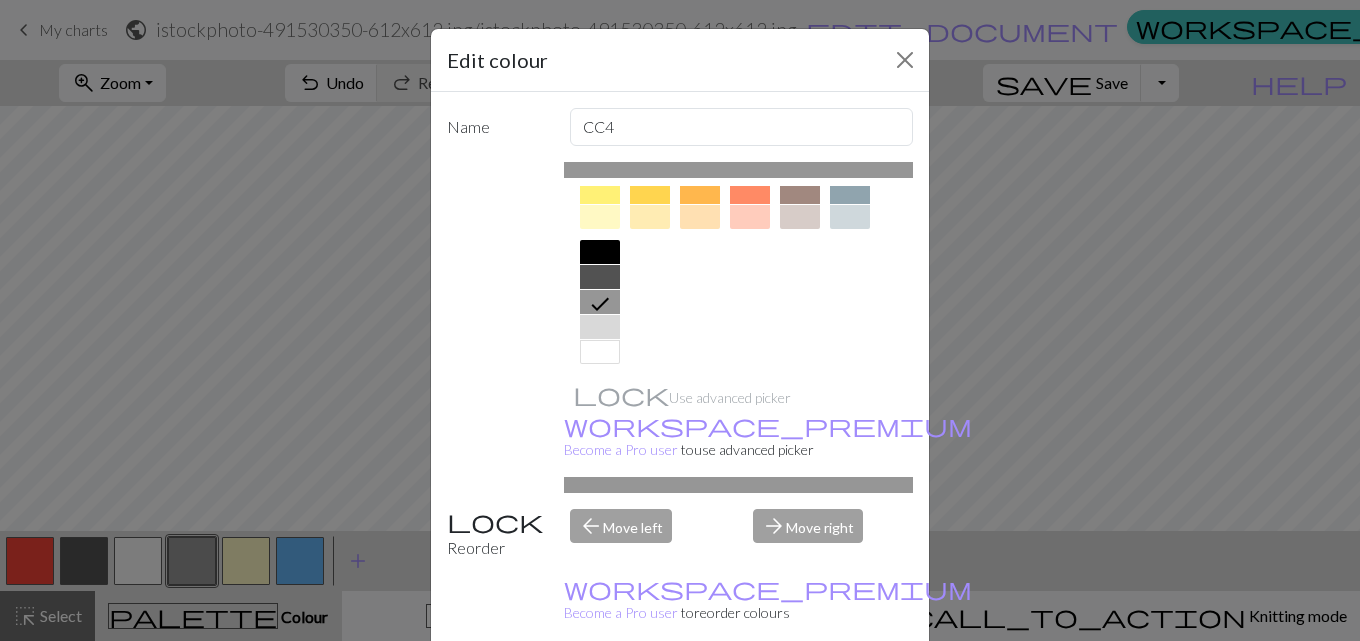 scroll, scrollTop: 377, scrollLeft: 0, axis: vertical 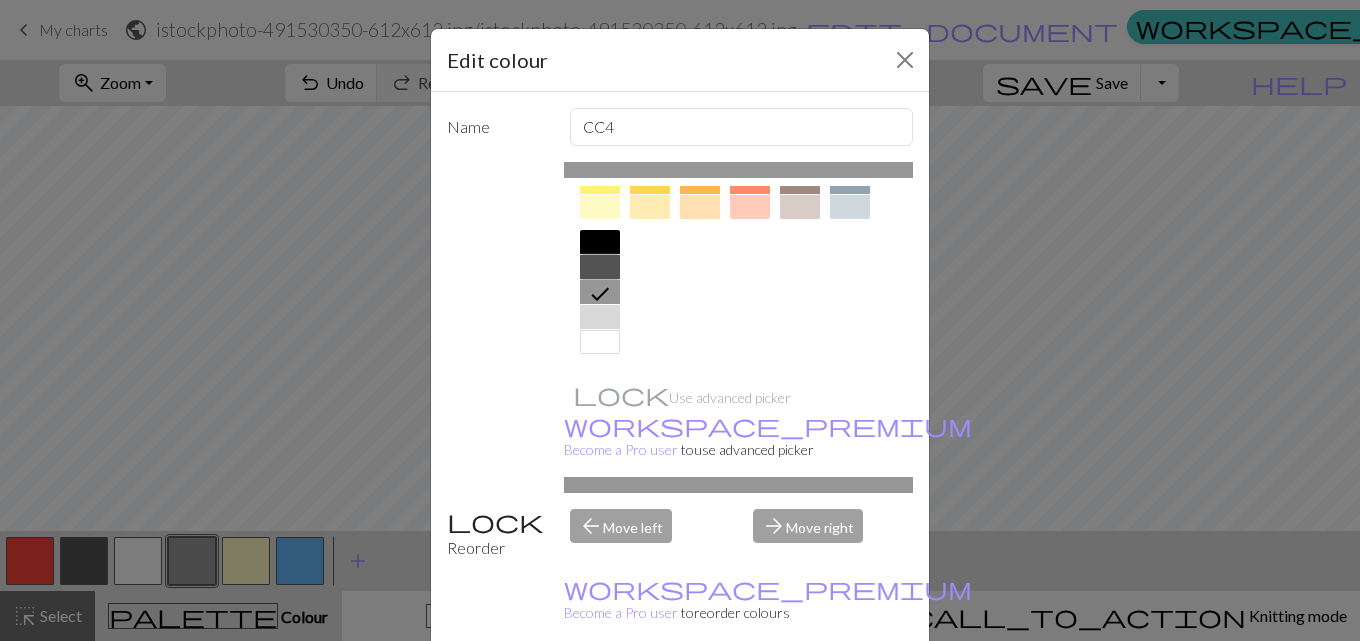 click at bounding box center [600, 267] 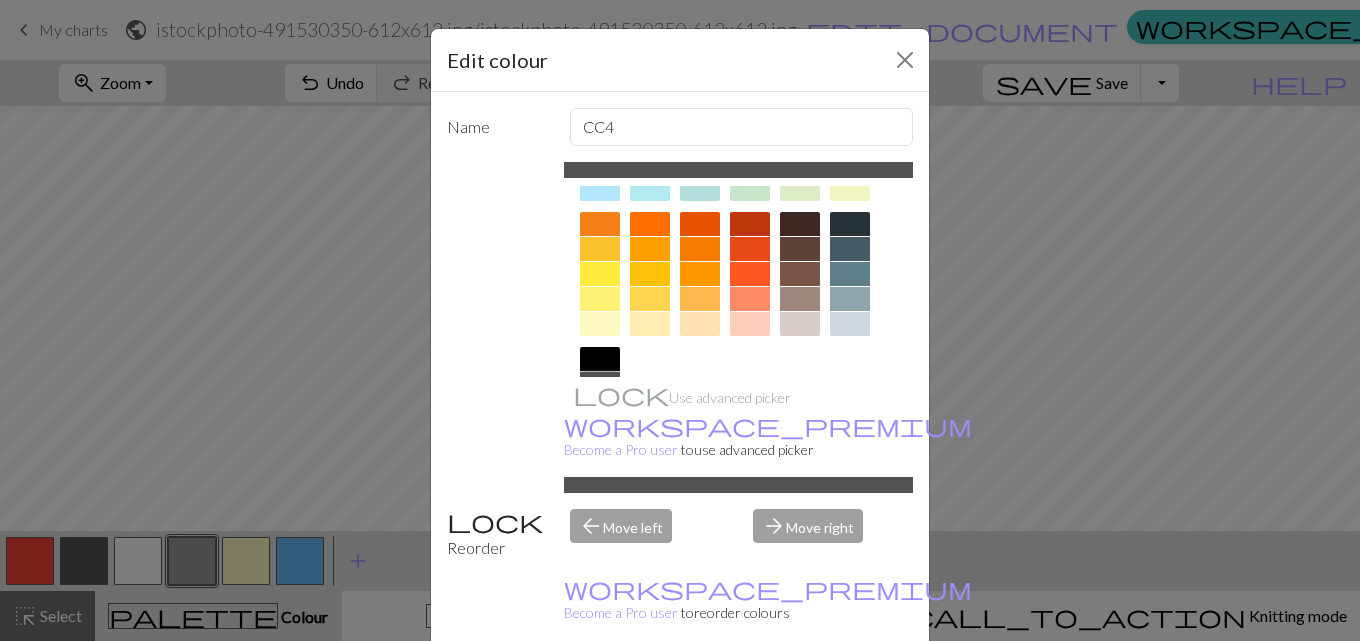 scroll, scrollTop: 177, scrollLeft: 0, axis: vertical 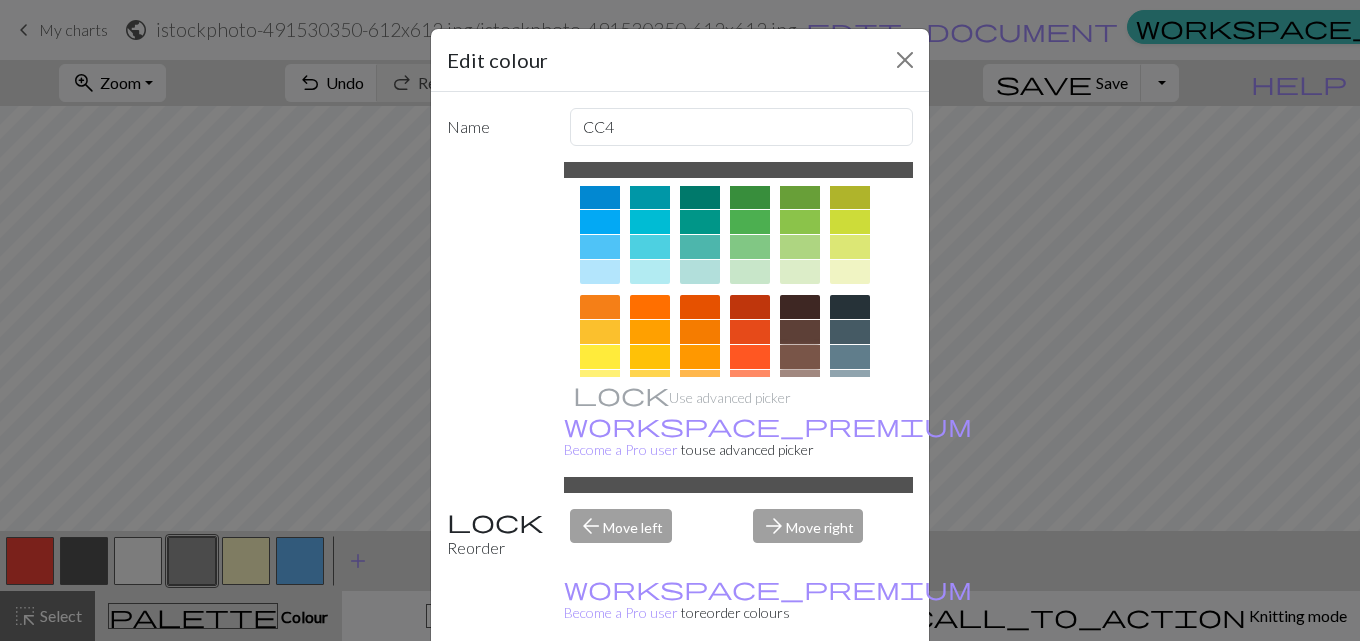 click at bounding box center (800, 357) 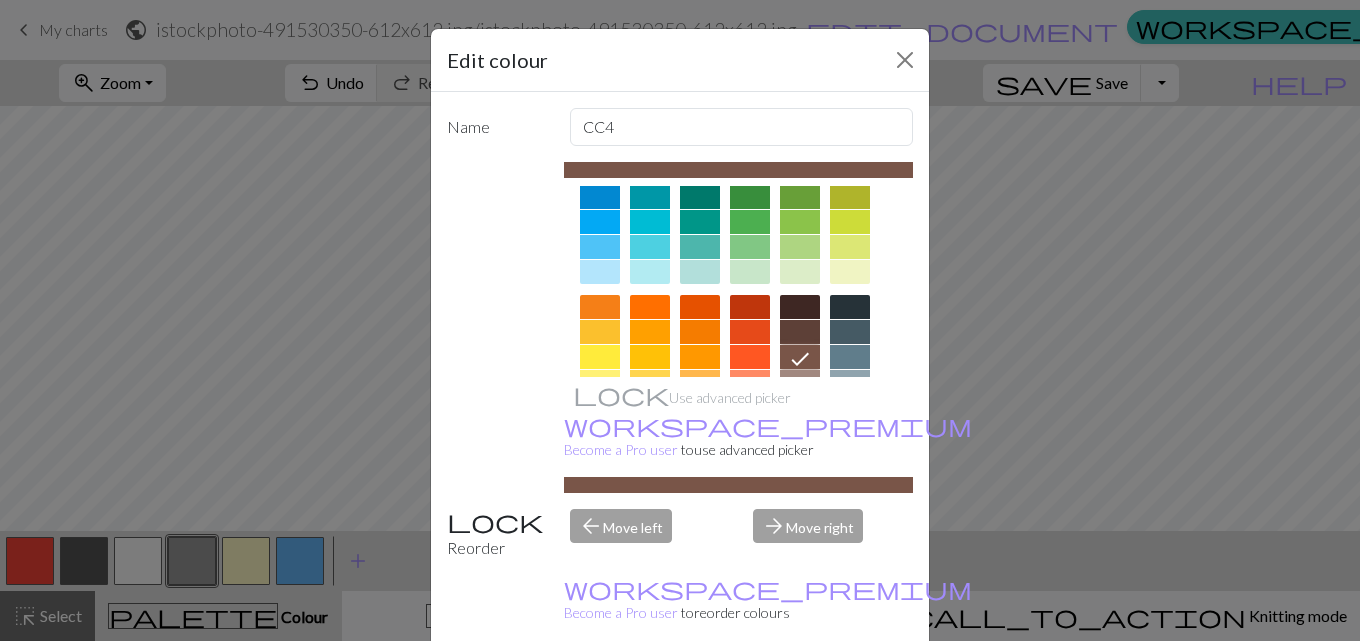 click at bounding box center (800, 382) 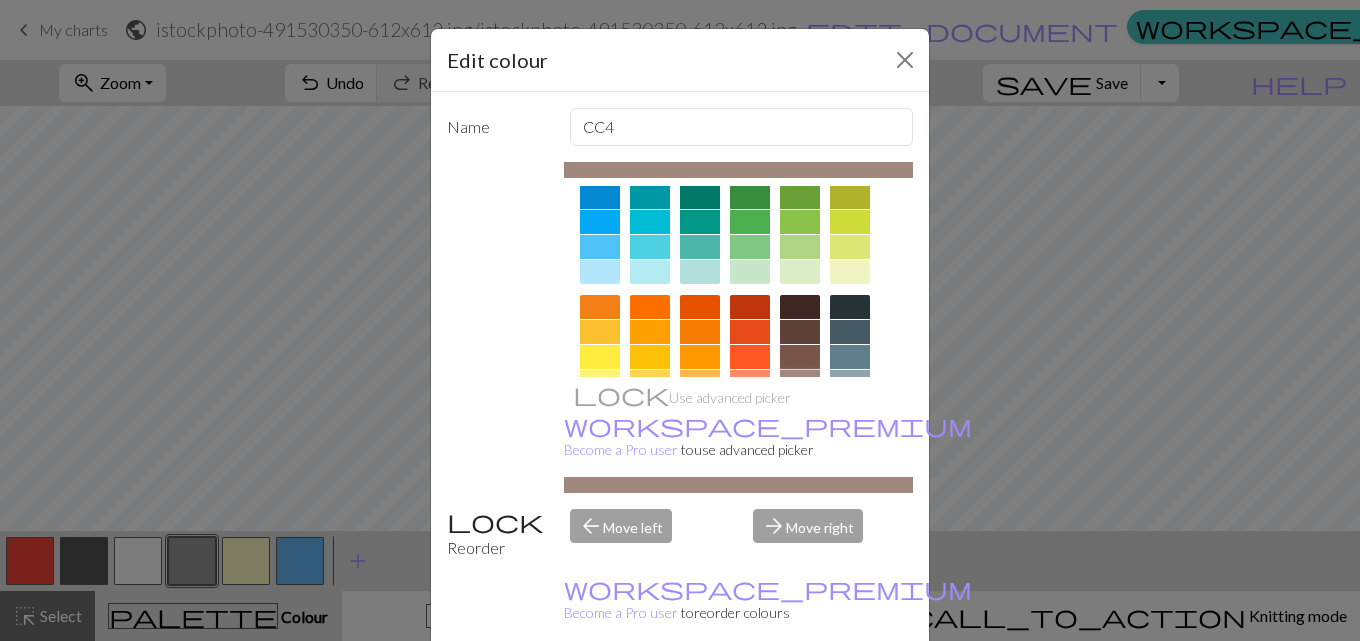 click on "Done" at bounding box center [800, 692] 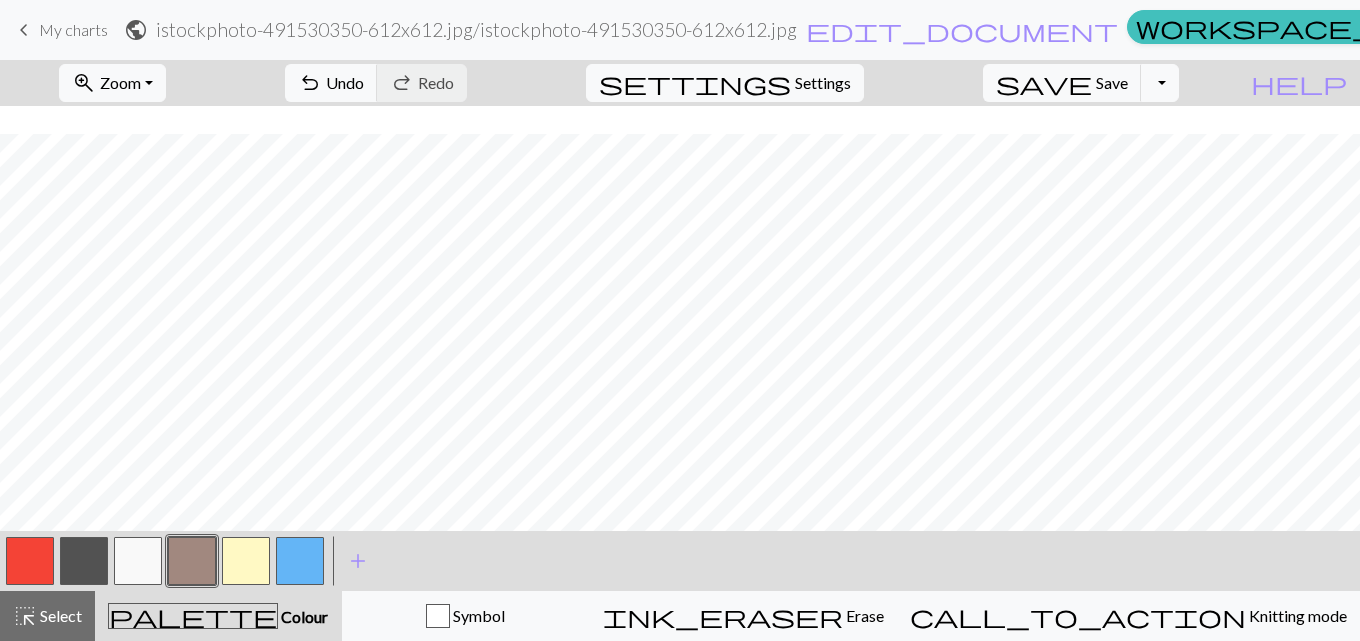 scroll, scrollTop: 73, scrollLeft: 0, axis: vertical 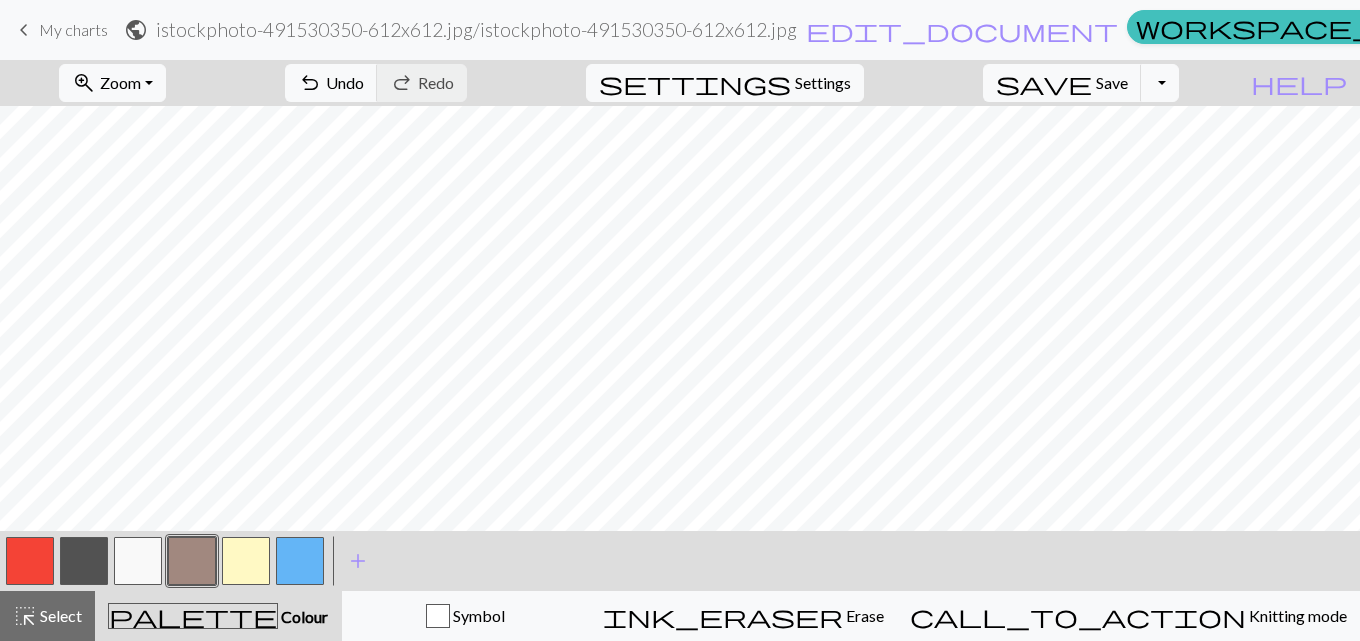 click at bounding box center [84, 561] 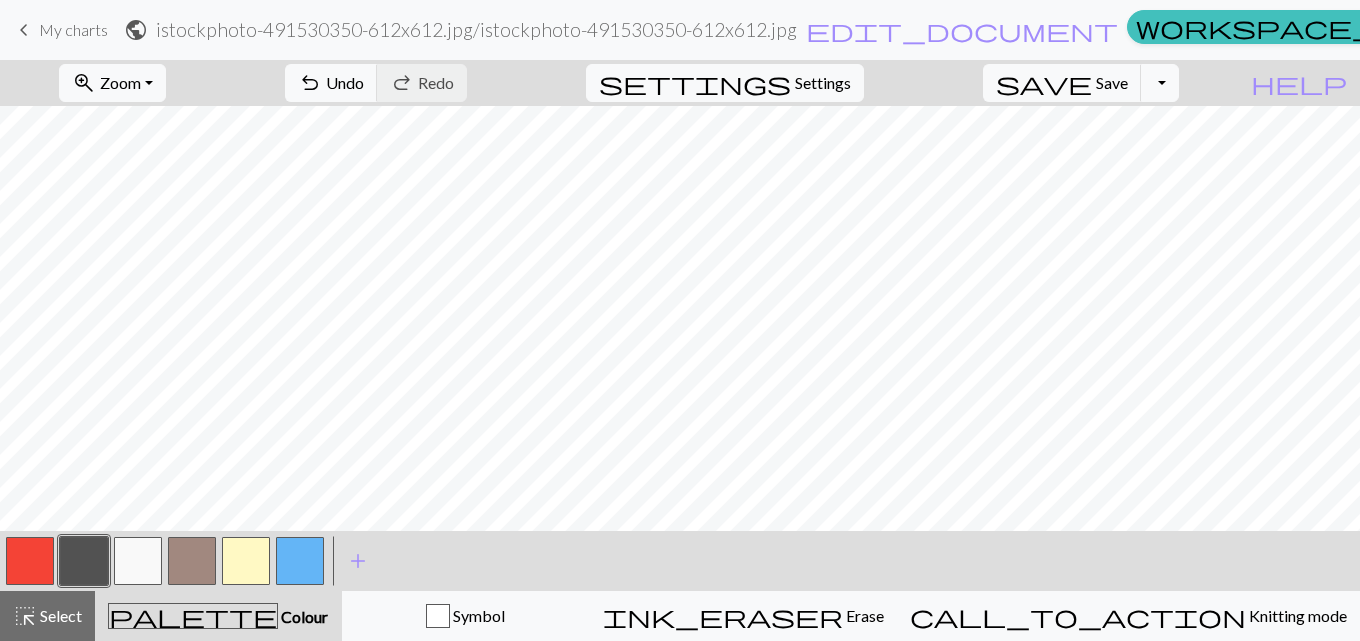 click at bounding box center [192, 561] 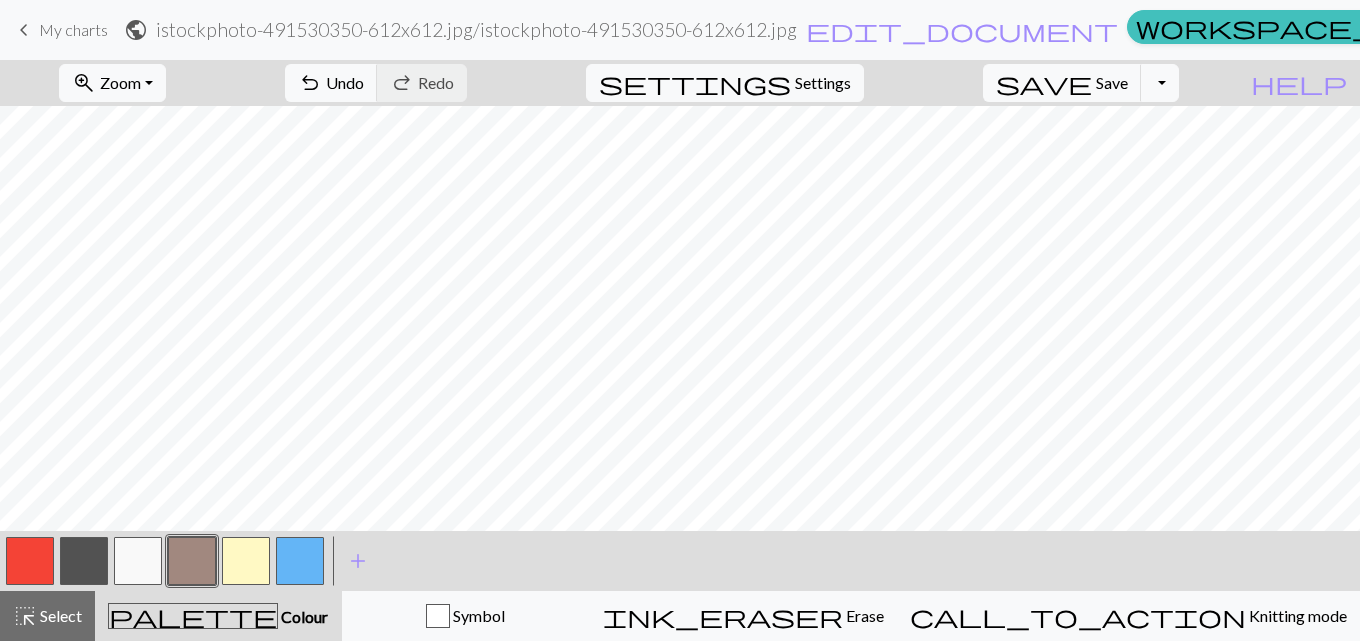 scroll, scrollTop: 132, scrollLeft: 0, axis: vertical 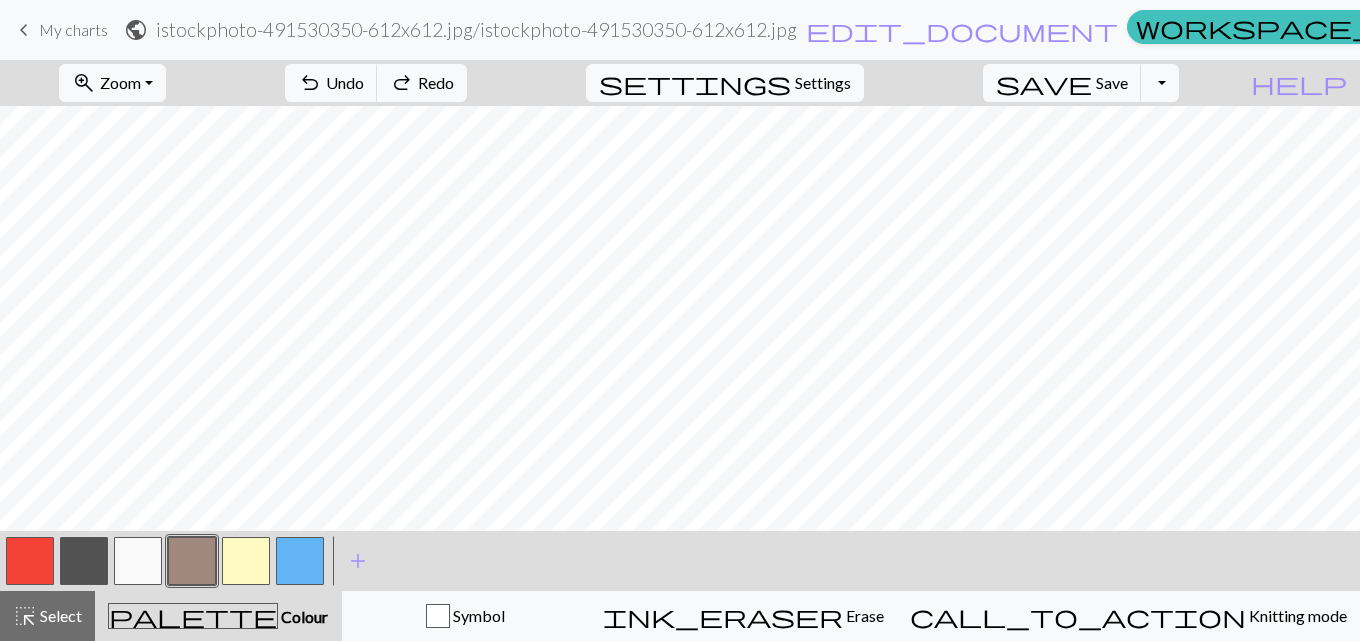 click at bounding box center [84, 561] 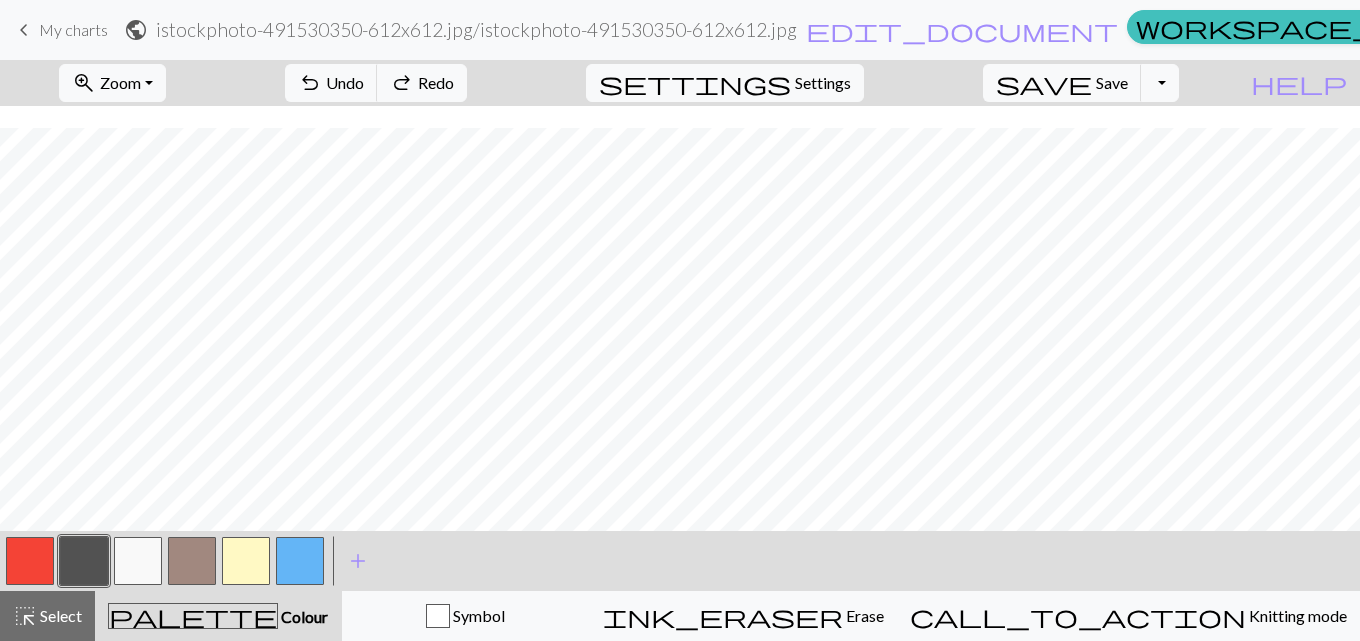 scroll, scrollTop: 186, scrollLeft: 0, axis: vertical 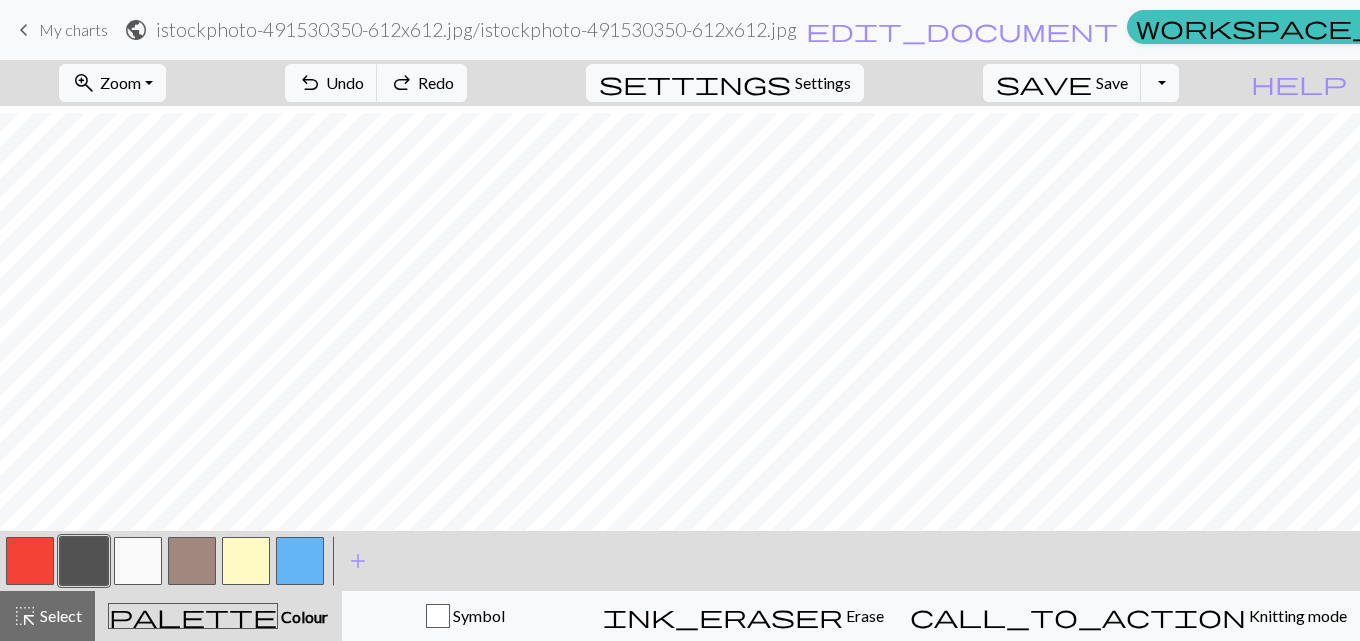 click at bounding box center [138, 561] 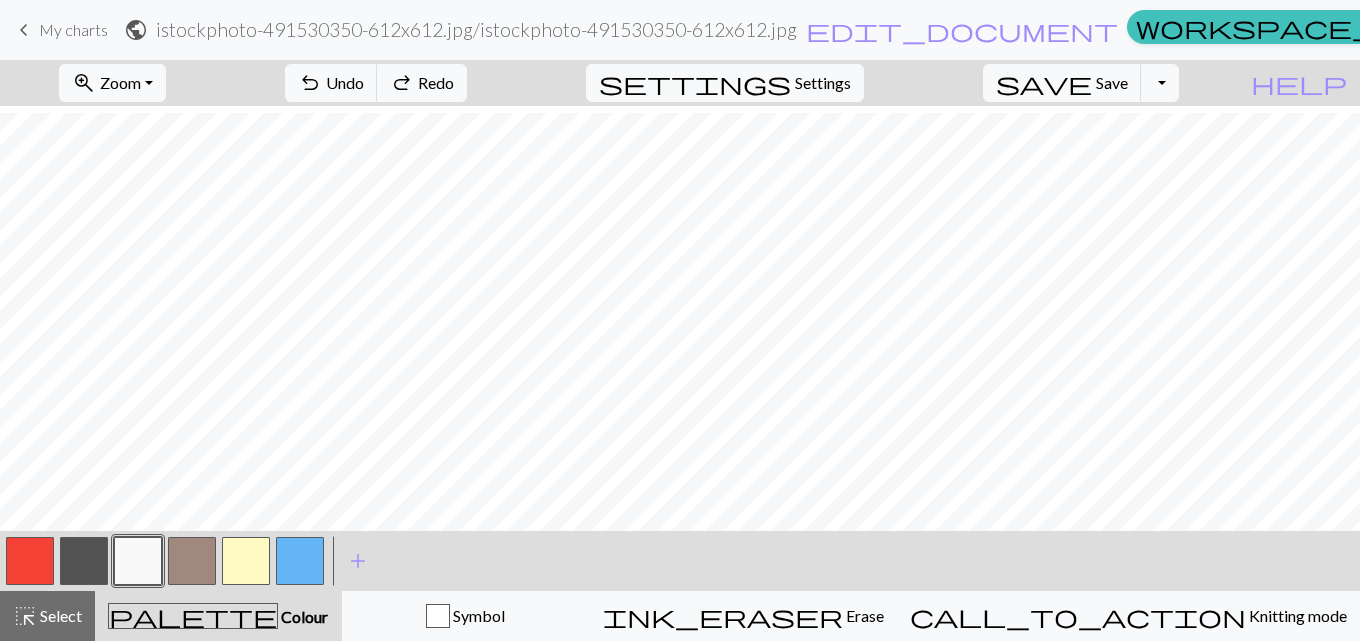 click at bounding box center [30, 561] 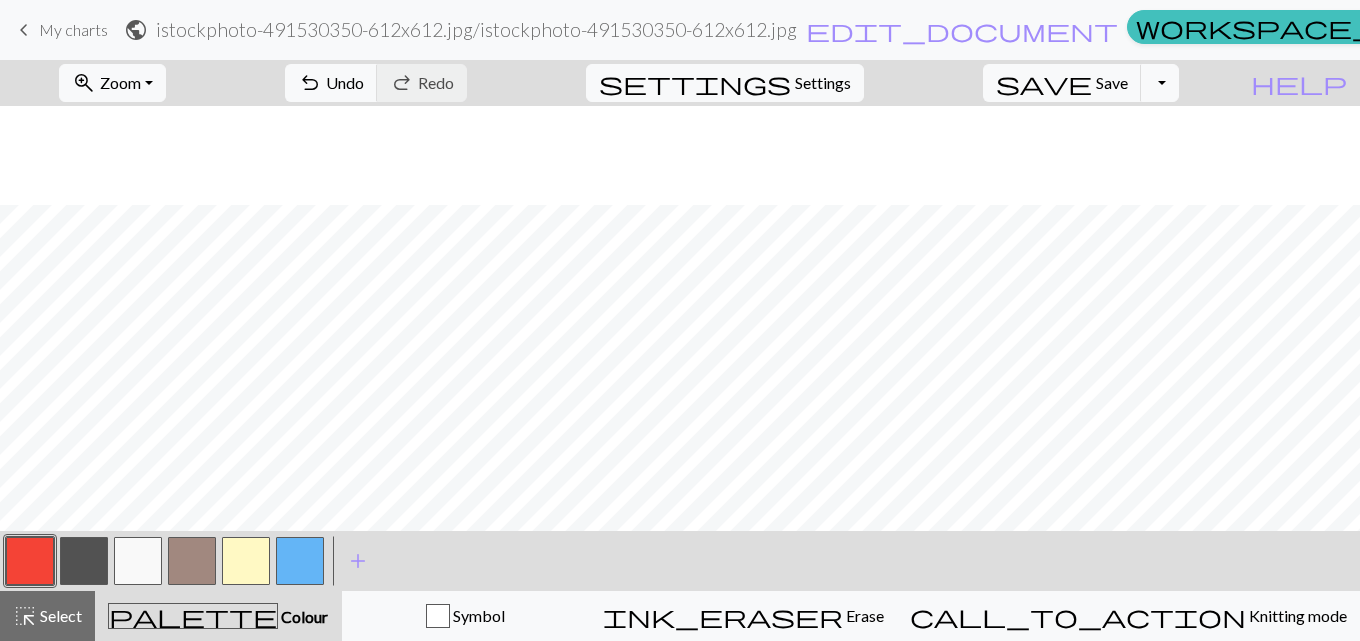 scroll, scrollTop: 268, scrollLeft: 0, axis: vertical 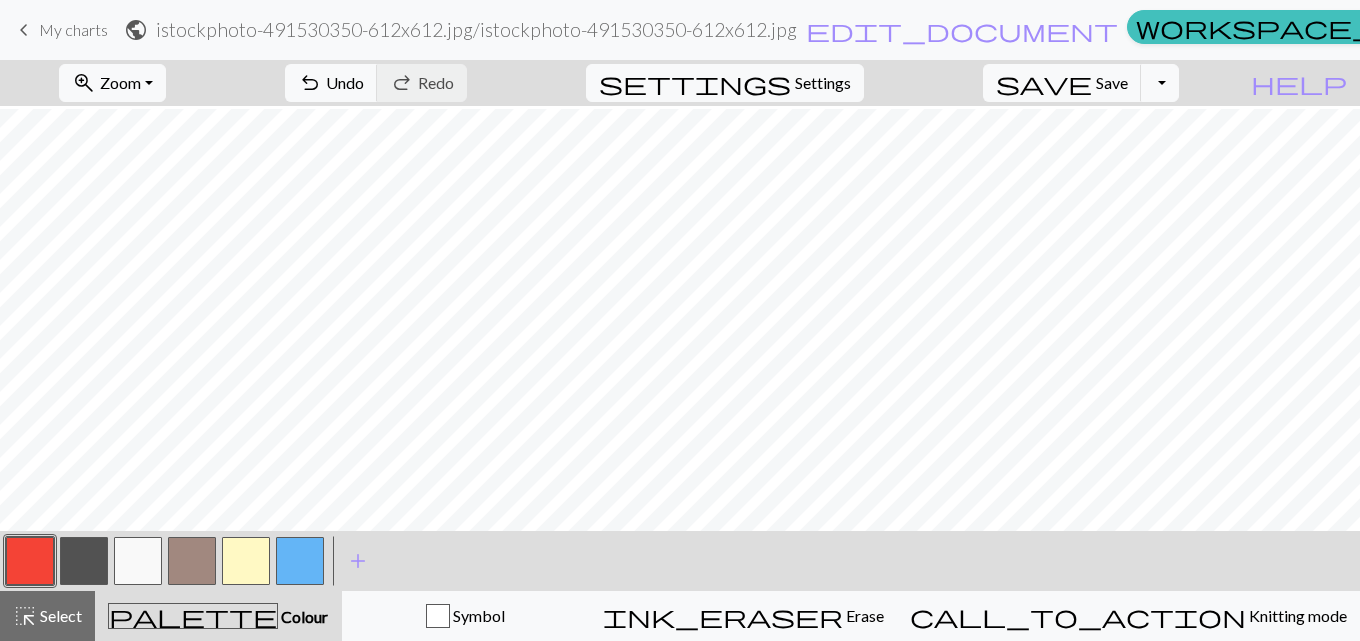click at bounding box center (138, 561) 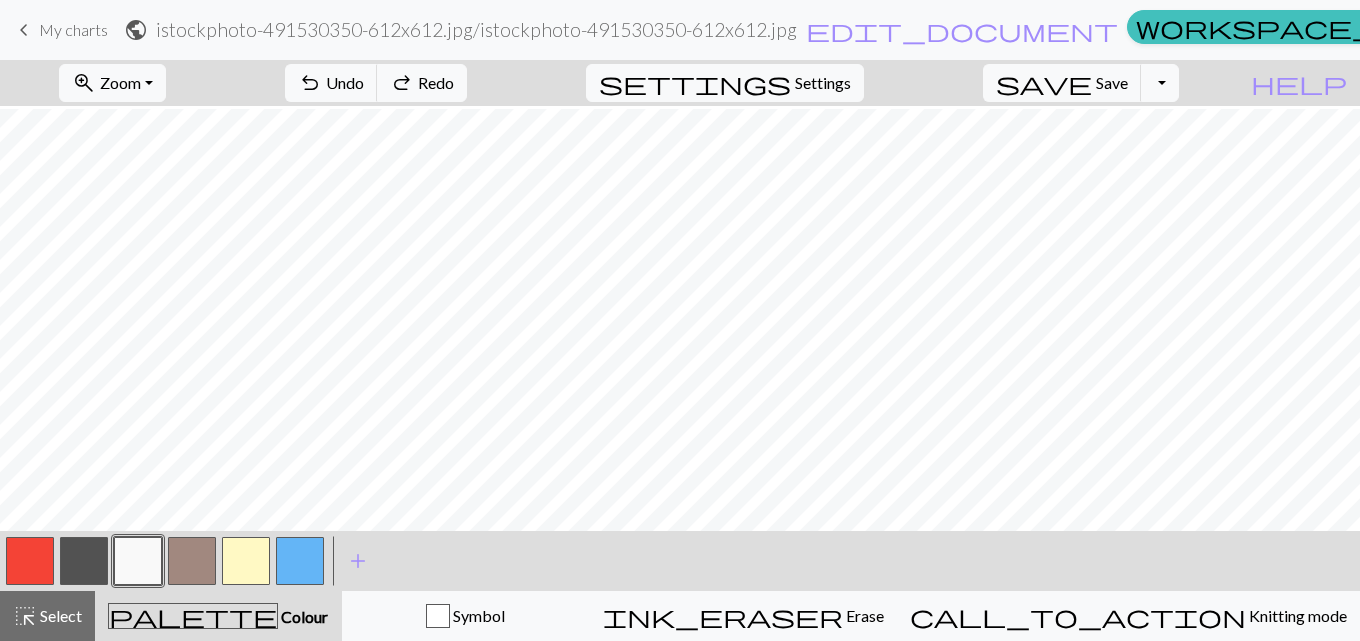 click at bounding box center [30, 561] 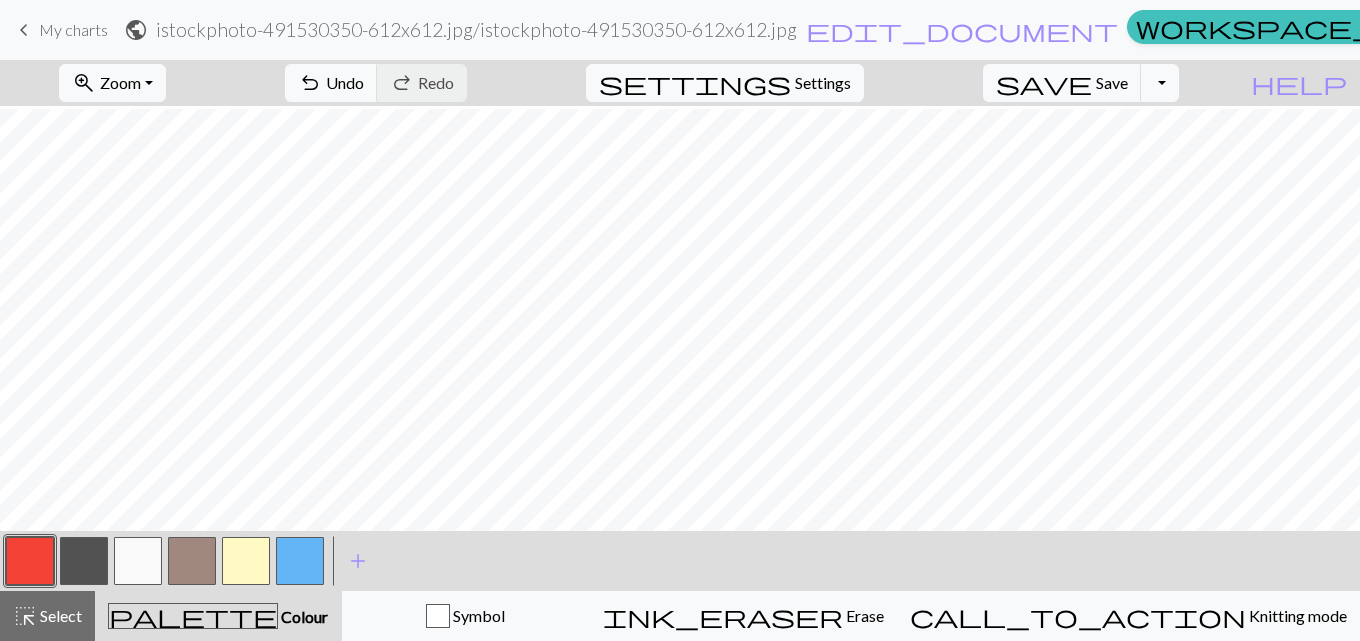 click at bounding box center [138, 561] 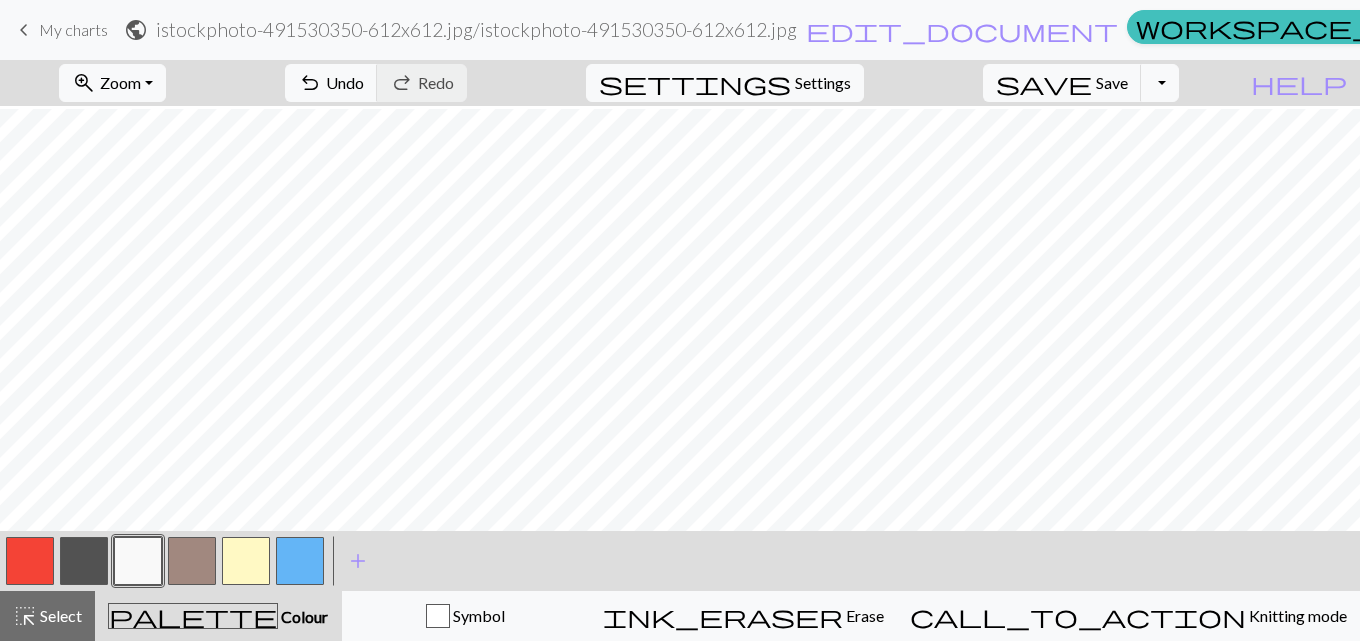 click at bounding box center [30, 561] 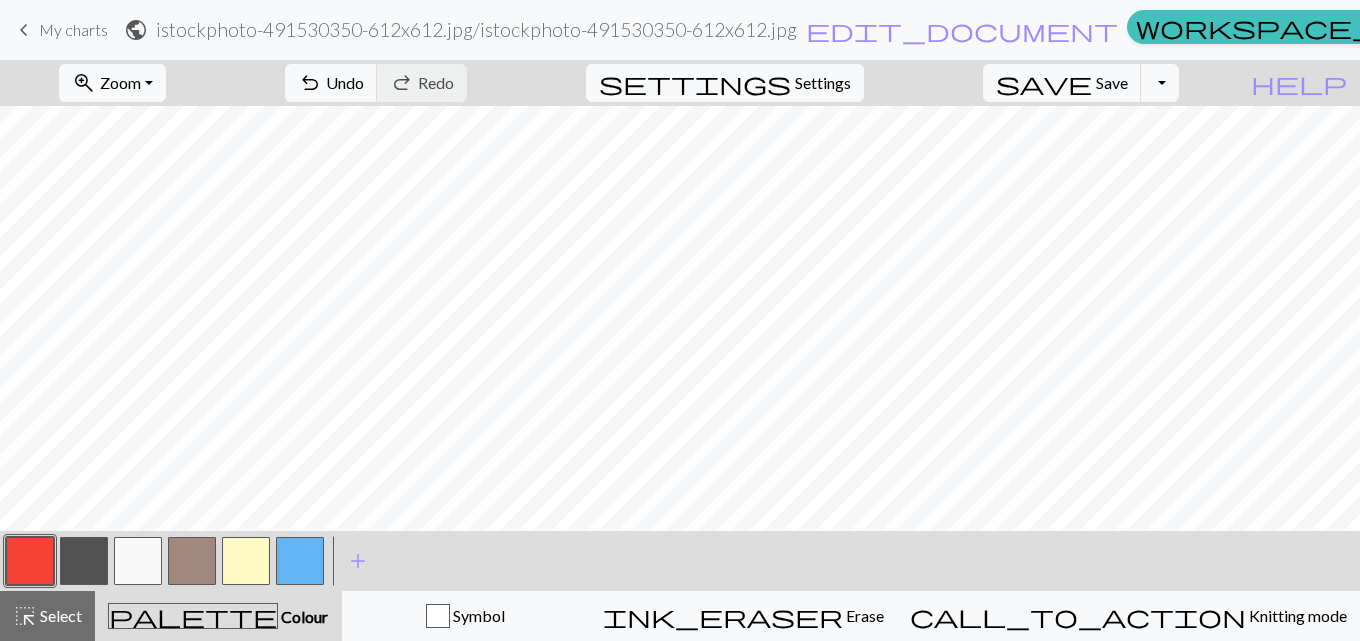 scroll, scrollTop: 156, scrollLeft: 0, axis: vertical 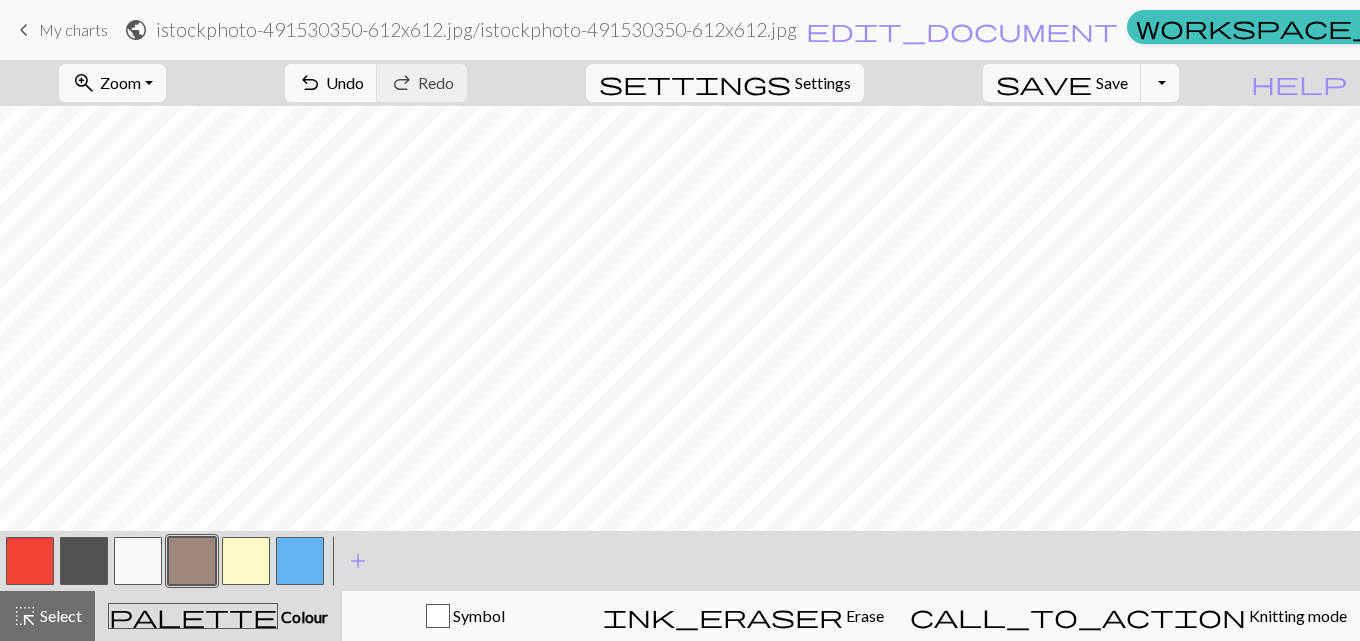 click at bounding box center (138, 561) 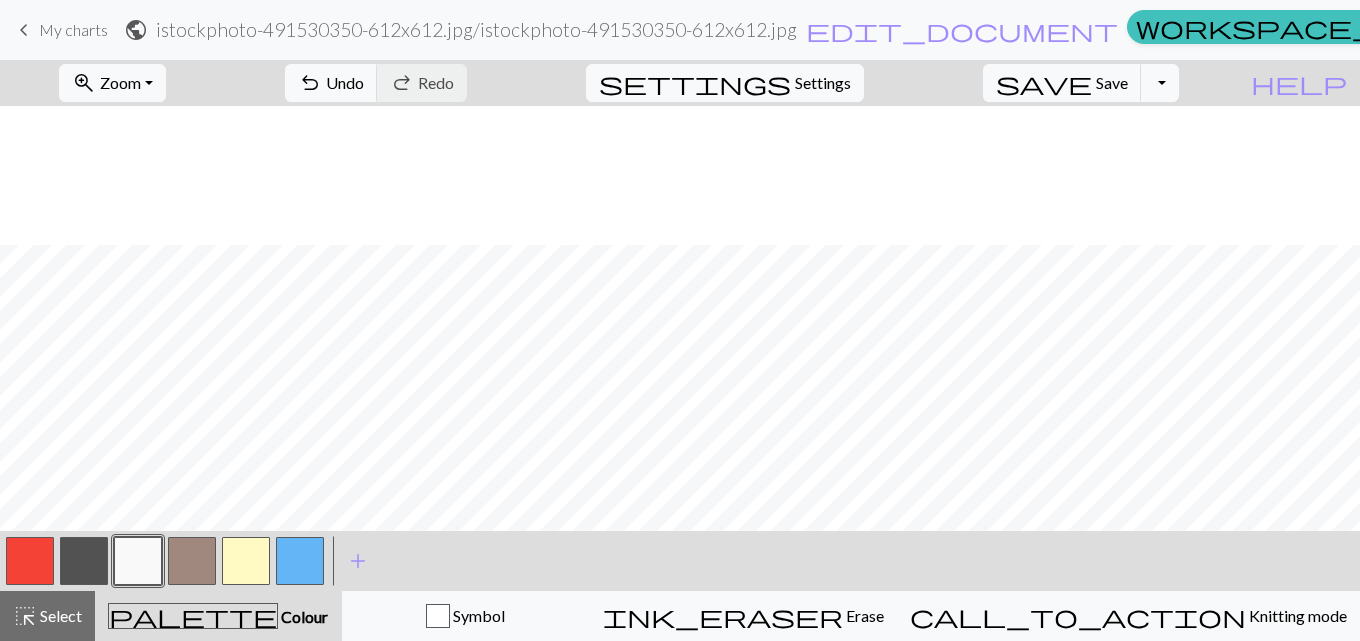 scroll, scrollTop: 280, scrollLeft: 0, axis: vertical 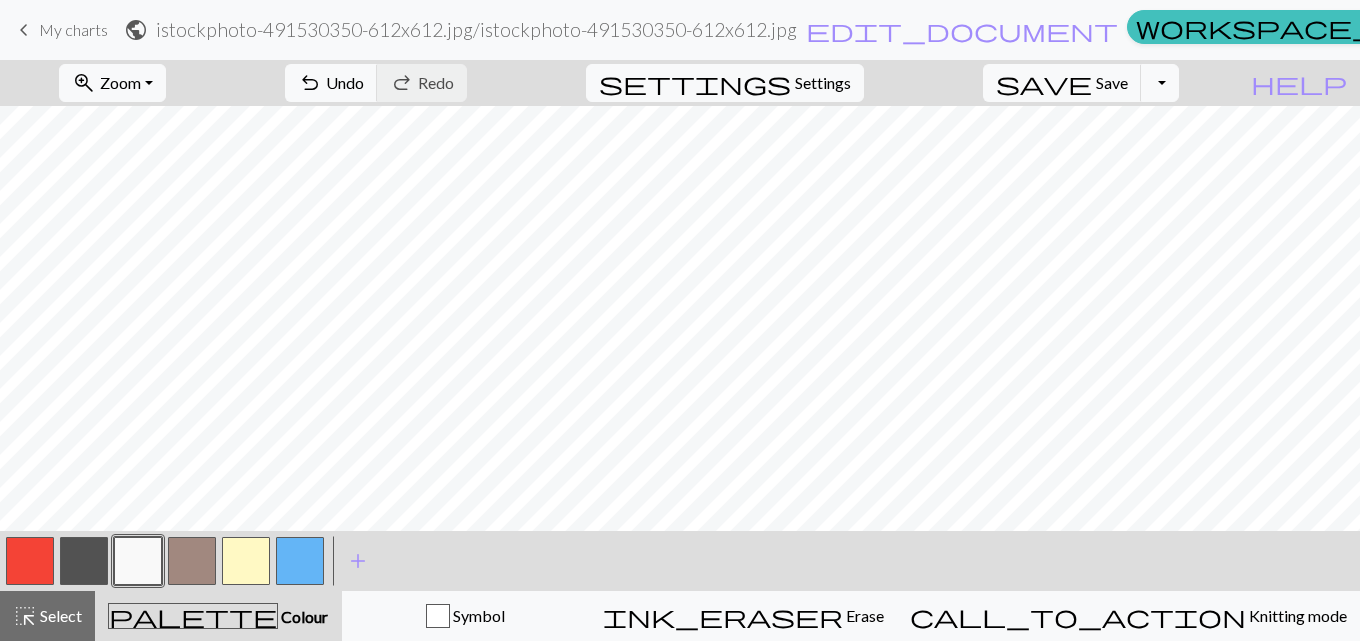 click at bounding box center [30, 561] 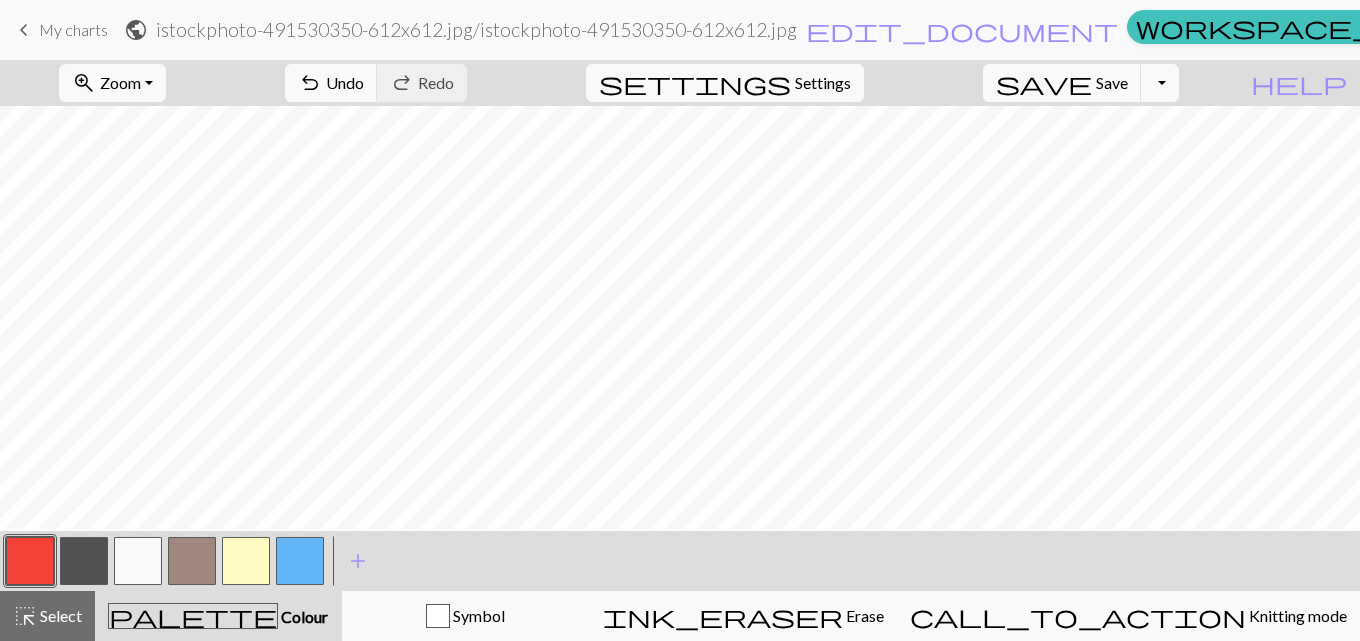 scroll, scrollTop: 204, scrollLeft: 0, axis: vertical 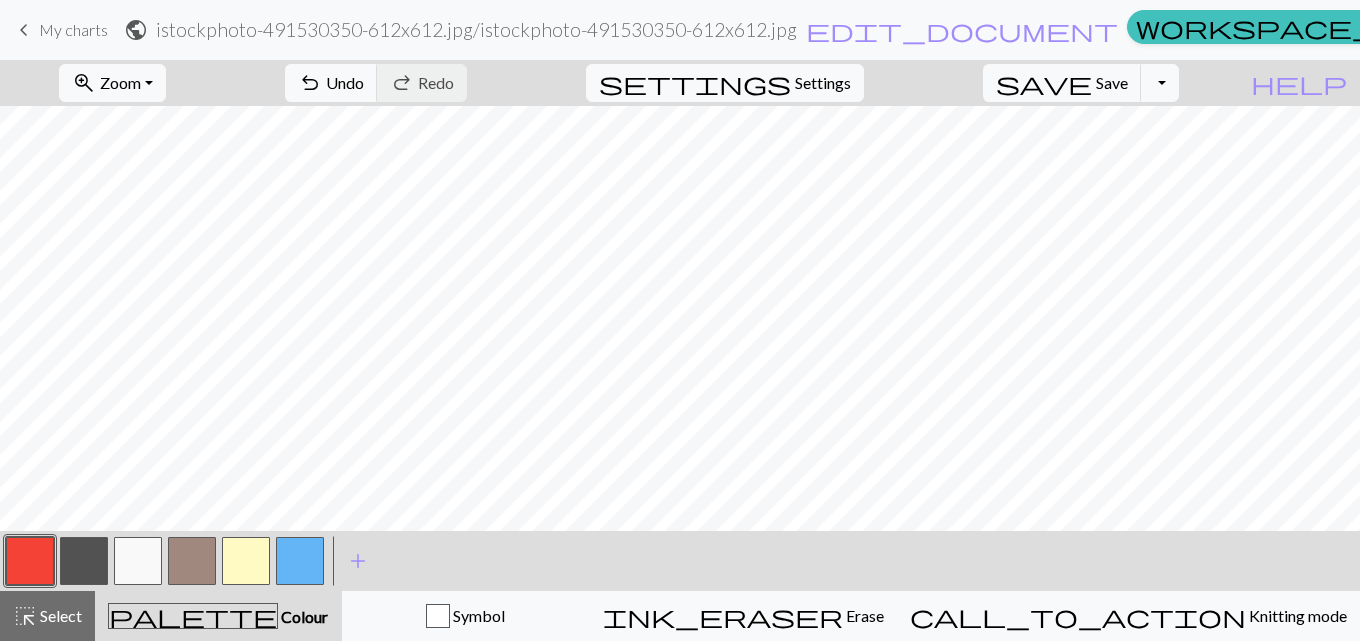 click at bounding box center (138, 561) 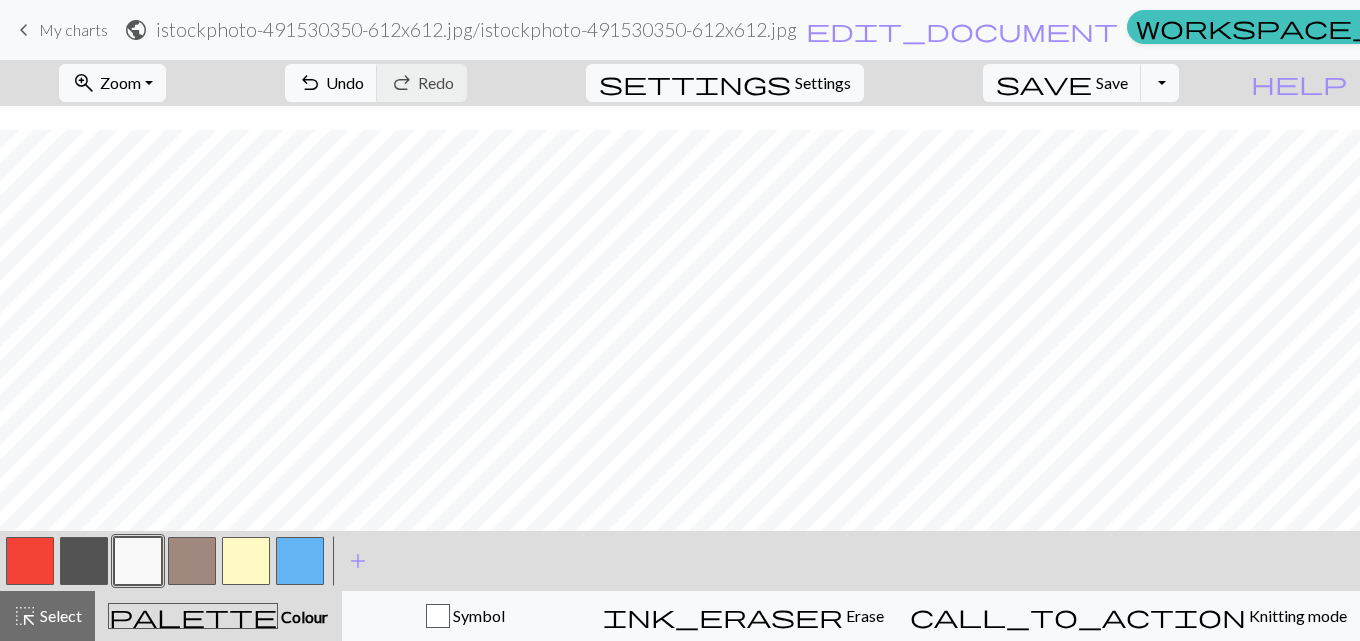 scroll, scrollTop: 195, scrollLeft: 0, axis: vertical 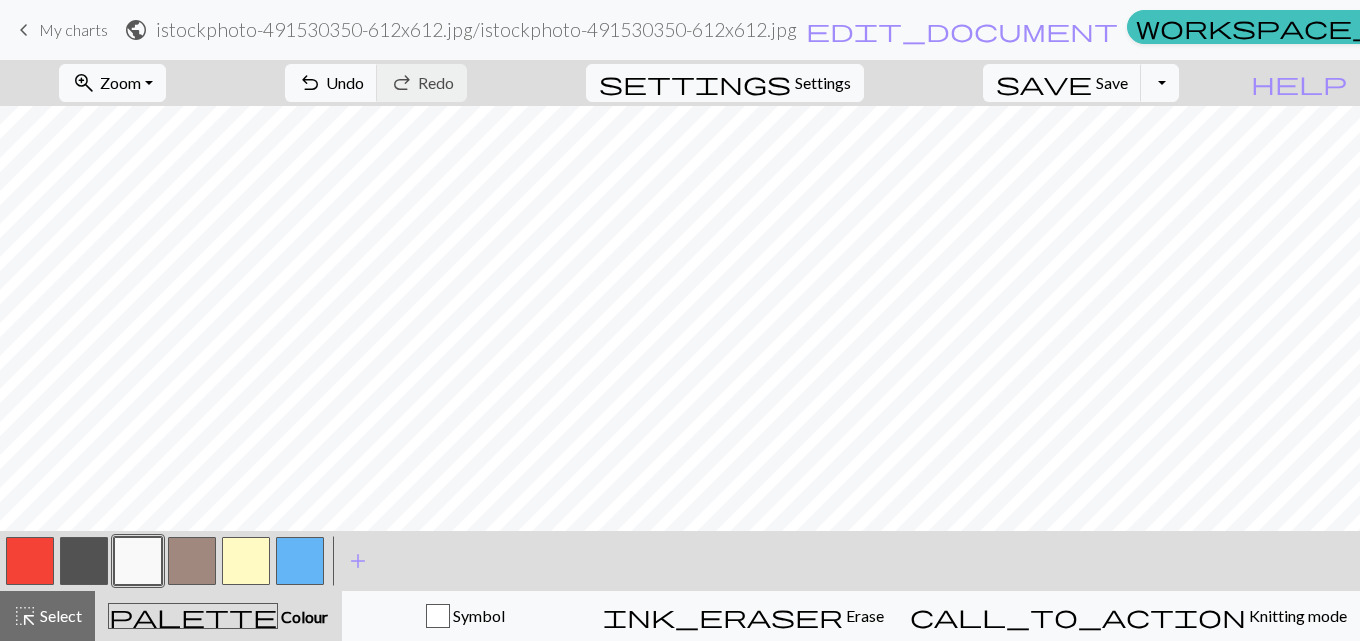 drag, startPoint x: 243, startPoint y: 571, endPoint x: 253, endPoint y: 567, distance: 10.770329 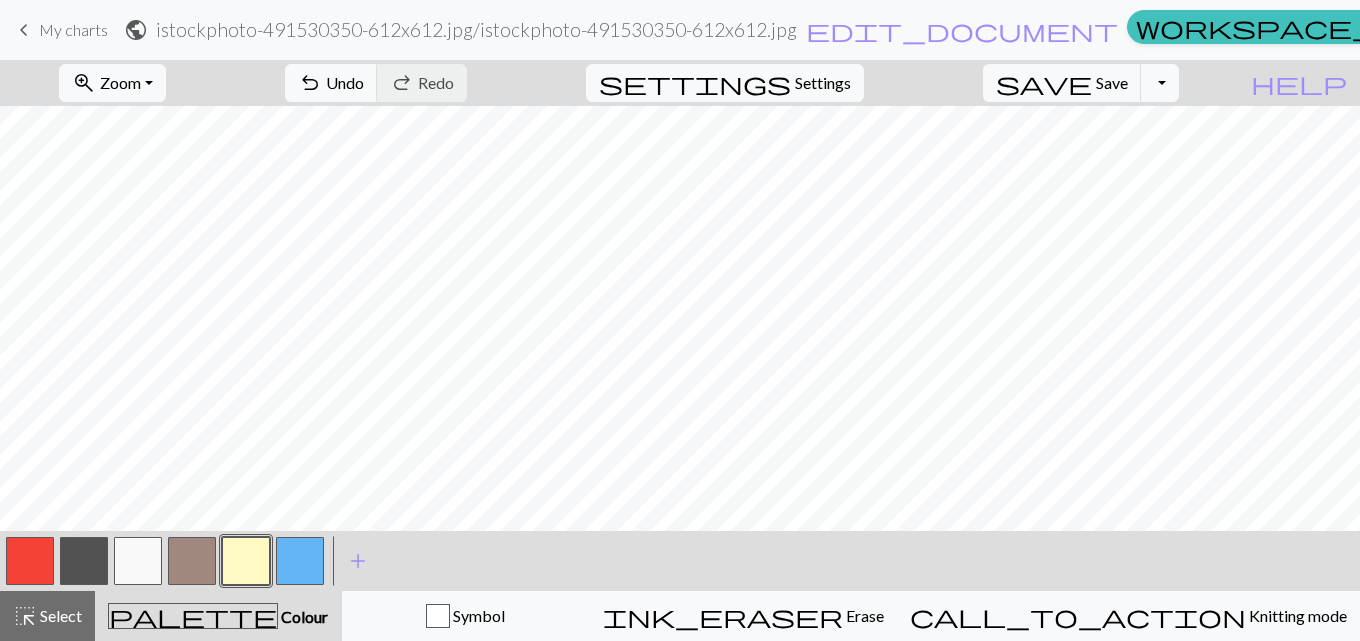click at bounding box center [192, 561] 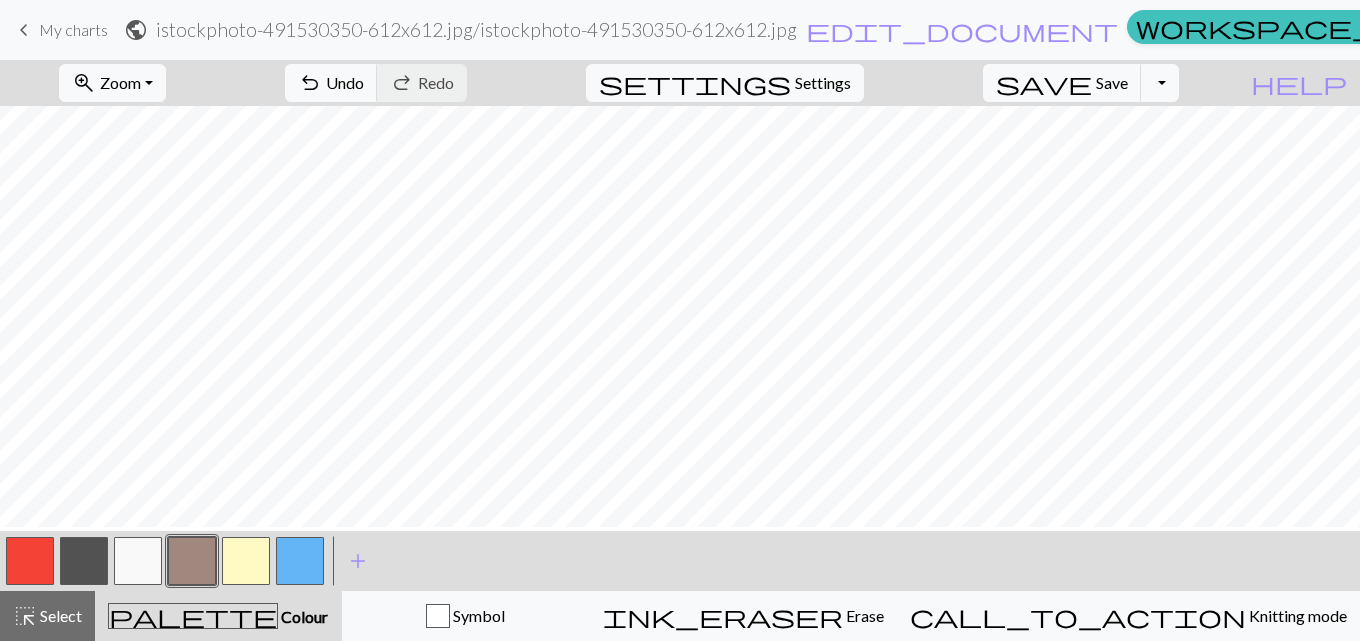 scroll, scrollTop: 149, scrollLeft: 0, axis: vertical 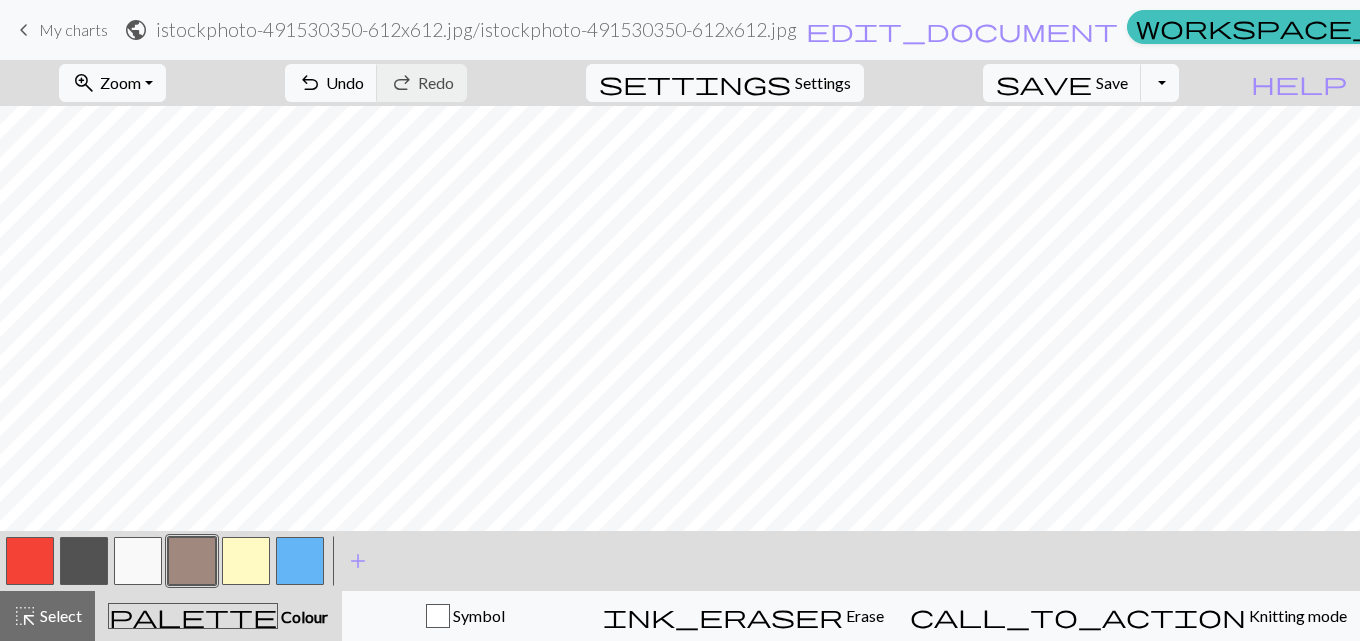 click at bounding box center [246, 561] 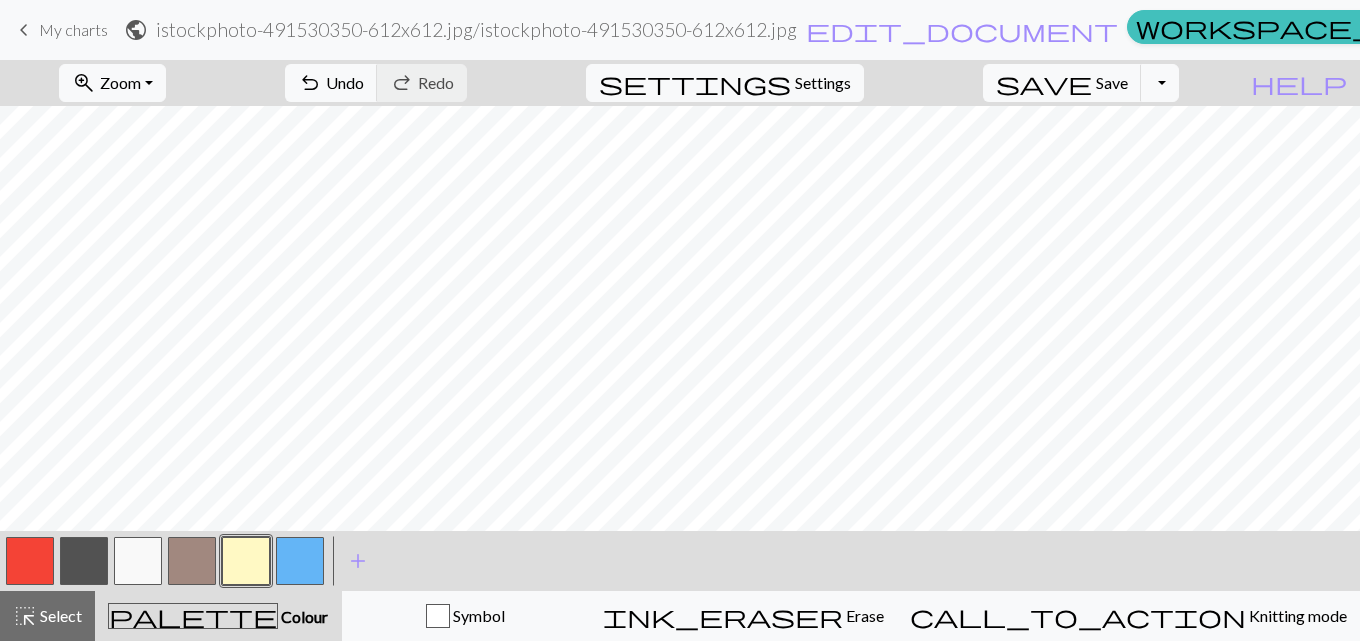 scroll, scrollTop: 181, scrollLeft: 0, axis: vertical 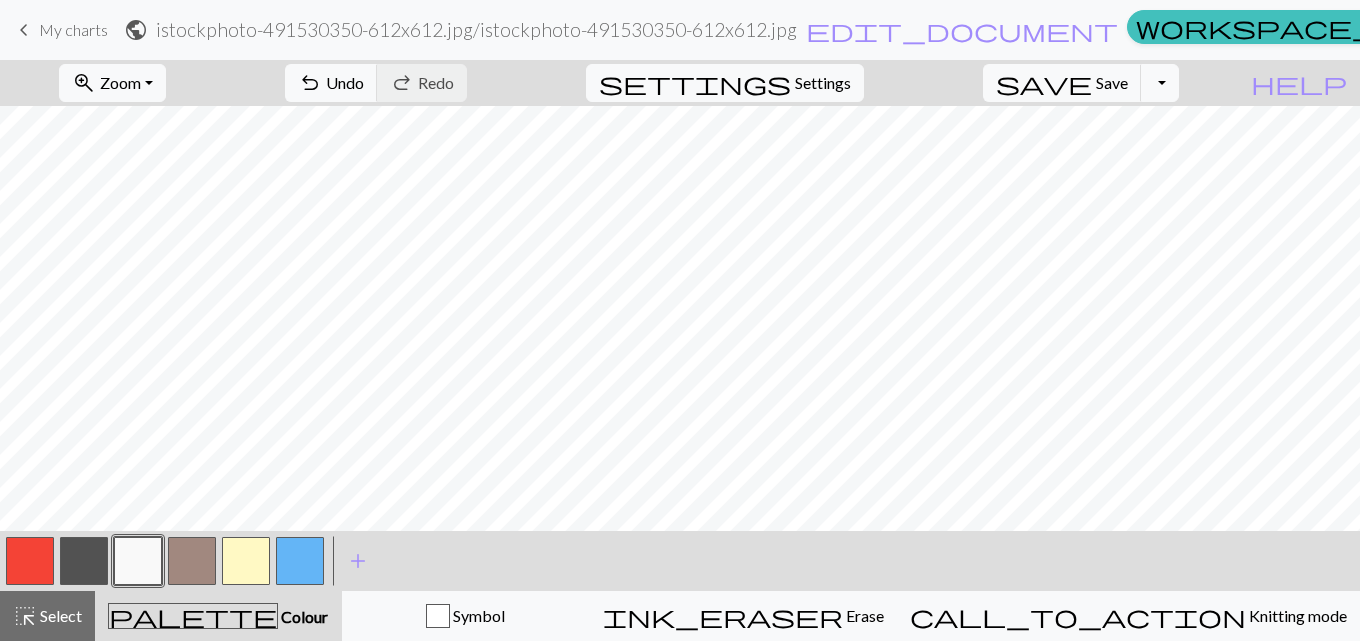 click at bounding box center [192, 561] 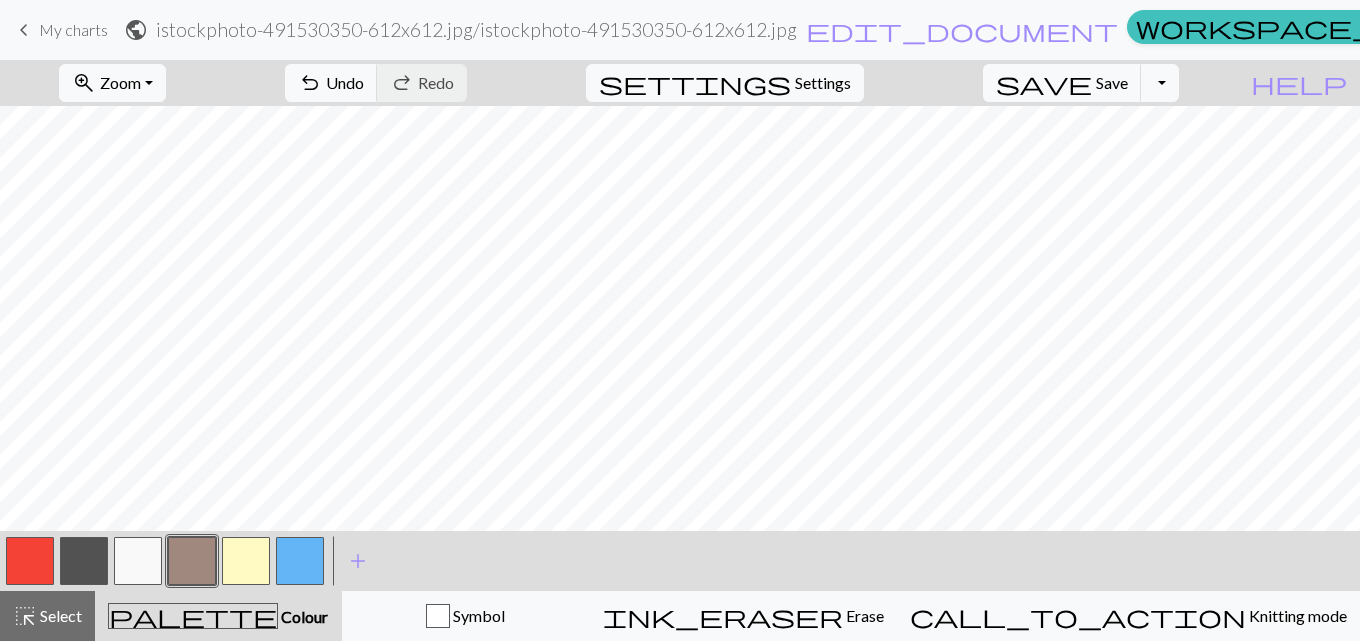 click at bounding box center (84, 561) 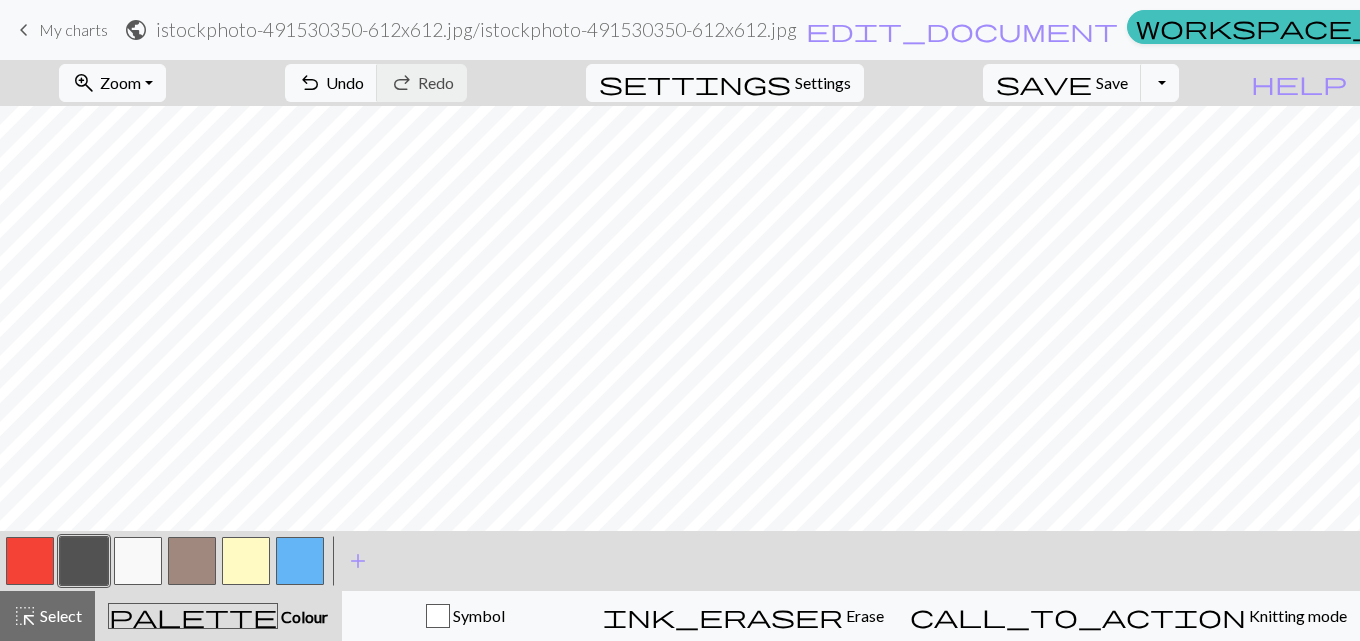 scroll, scrollTop: 169, scrollLeft: 0, axis: vertical 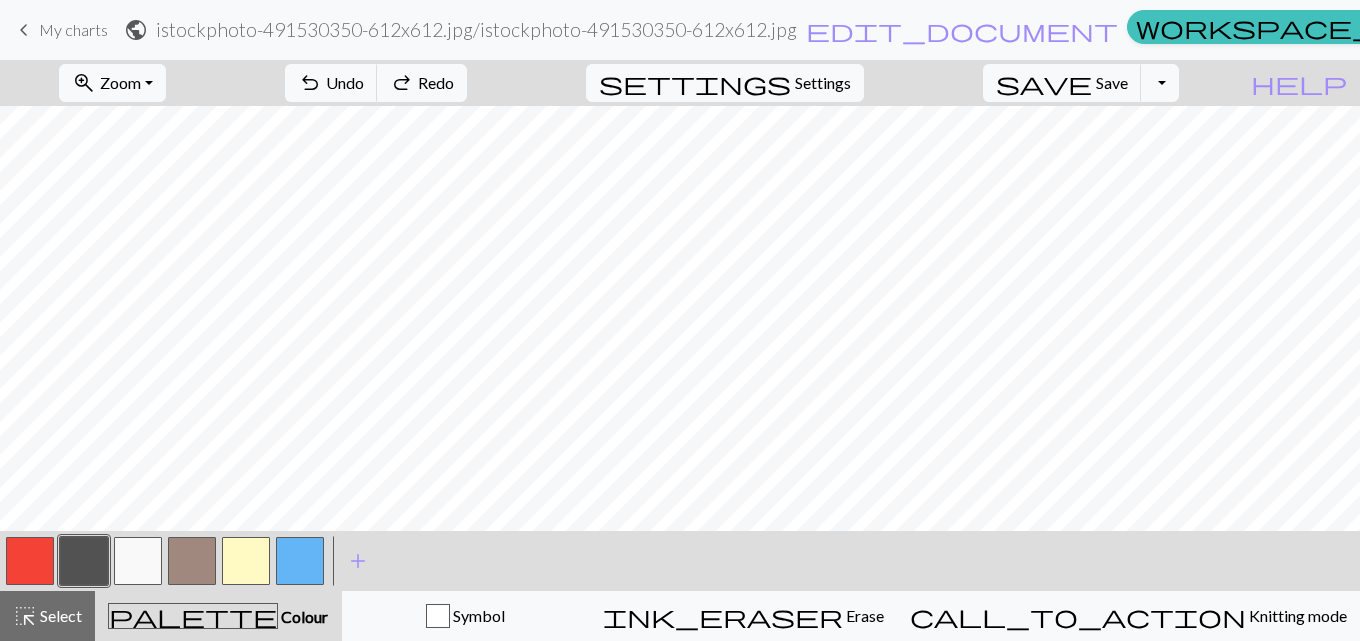 click at bounding box center (246, 561) 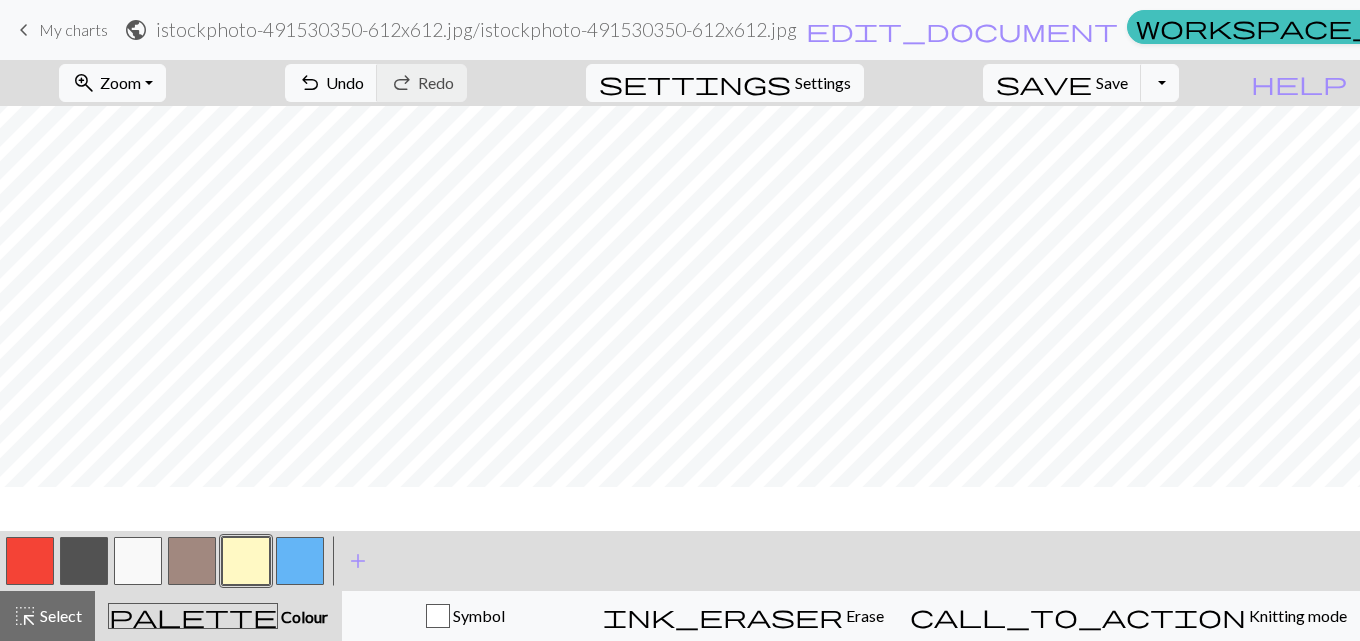 scroll, scrollTop: 0, scrollLeft: 0, axis: both 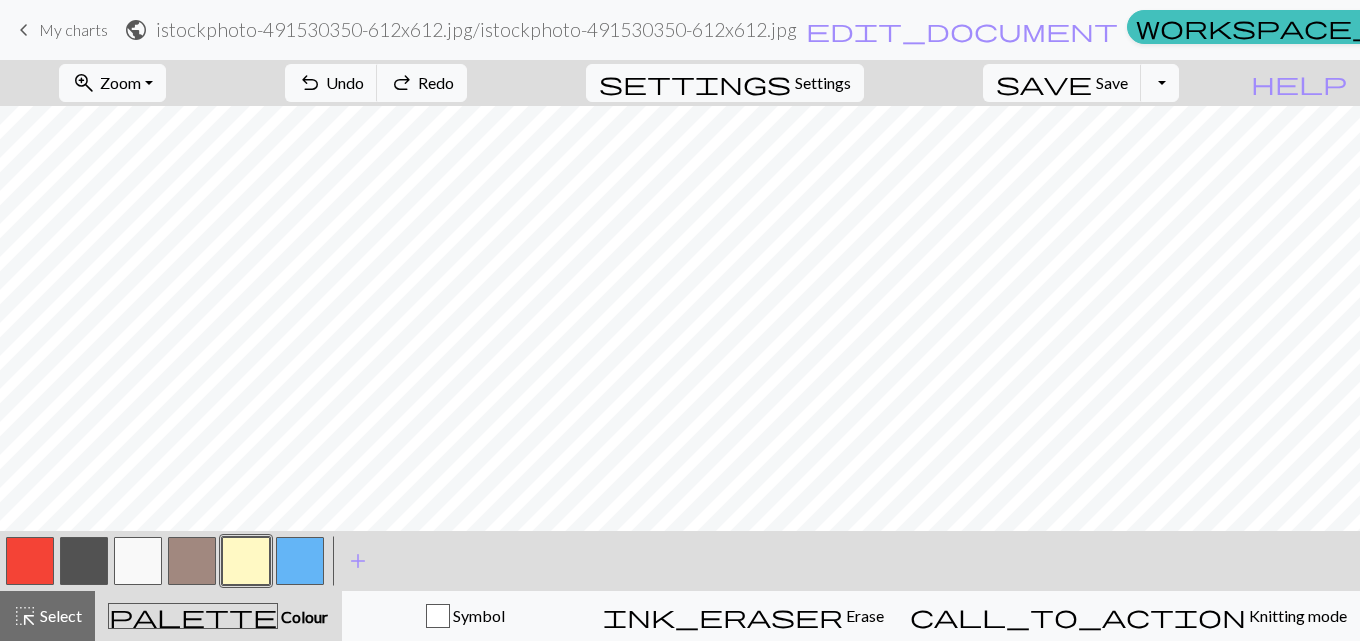 click at bounding box center [84, 561] 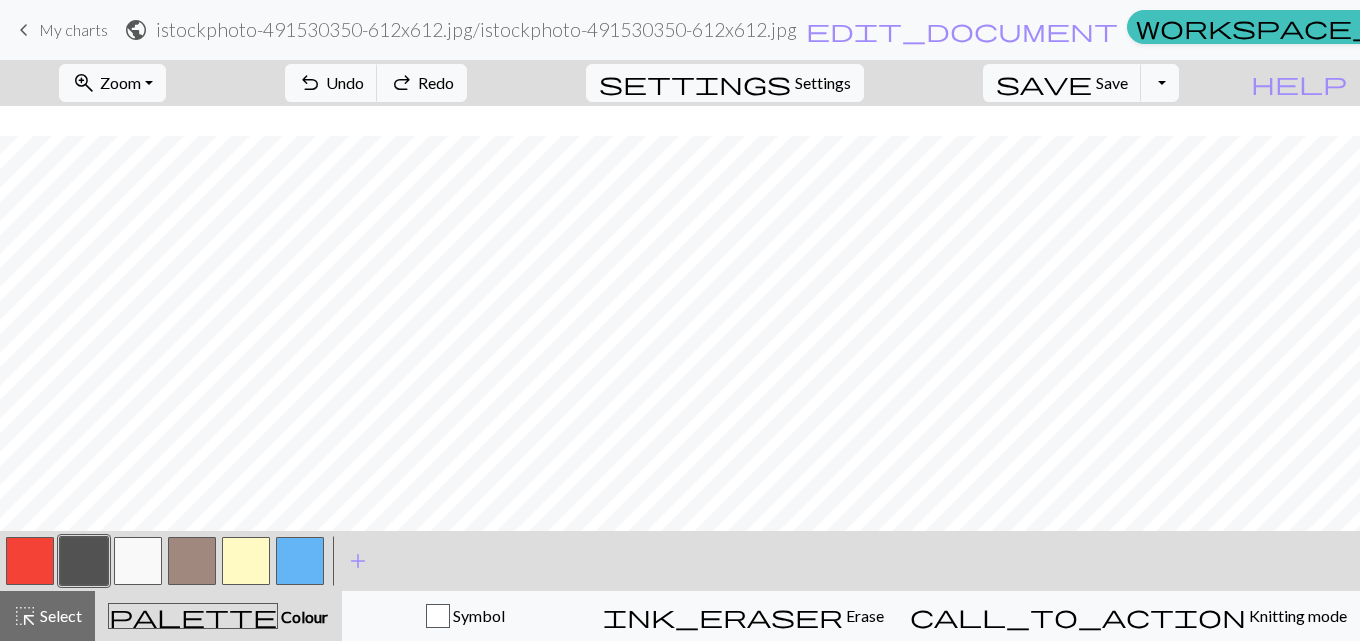 scroll, scrollTop: 0, scrollLeft: 0, axis: both 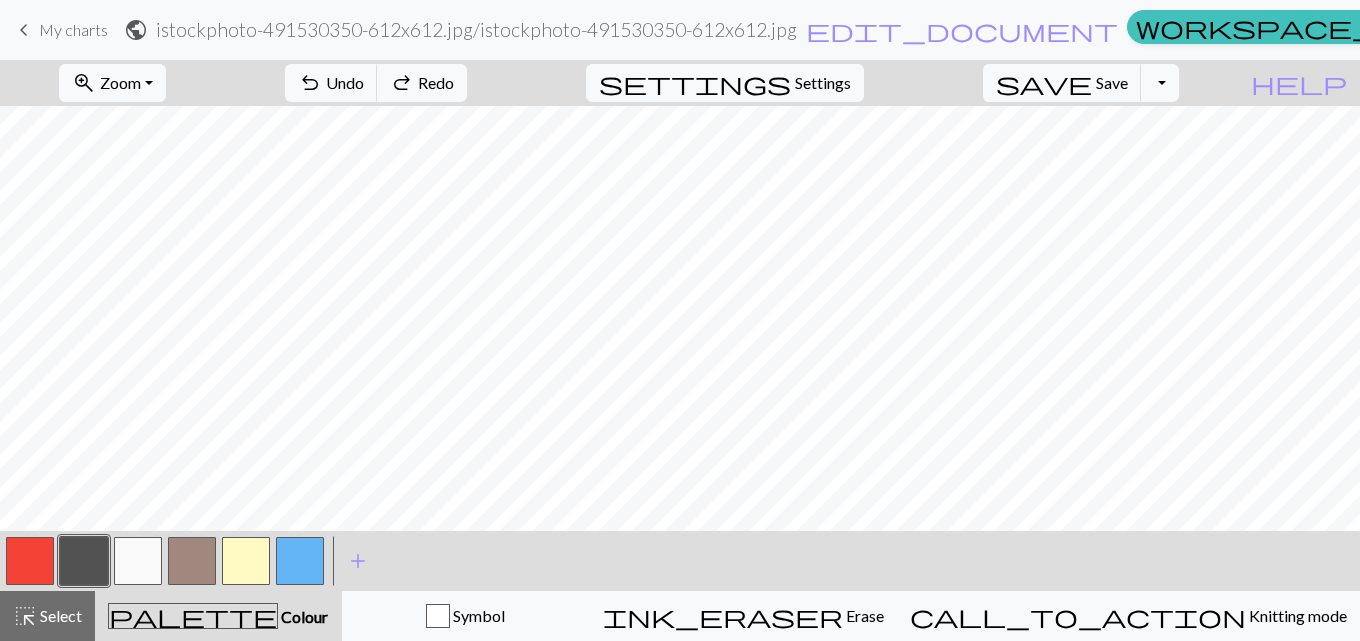 click at bounding box center (246, 561) 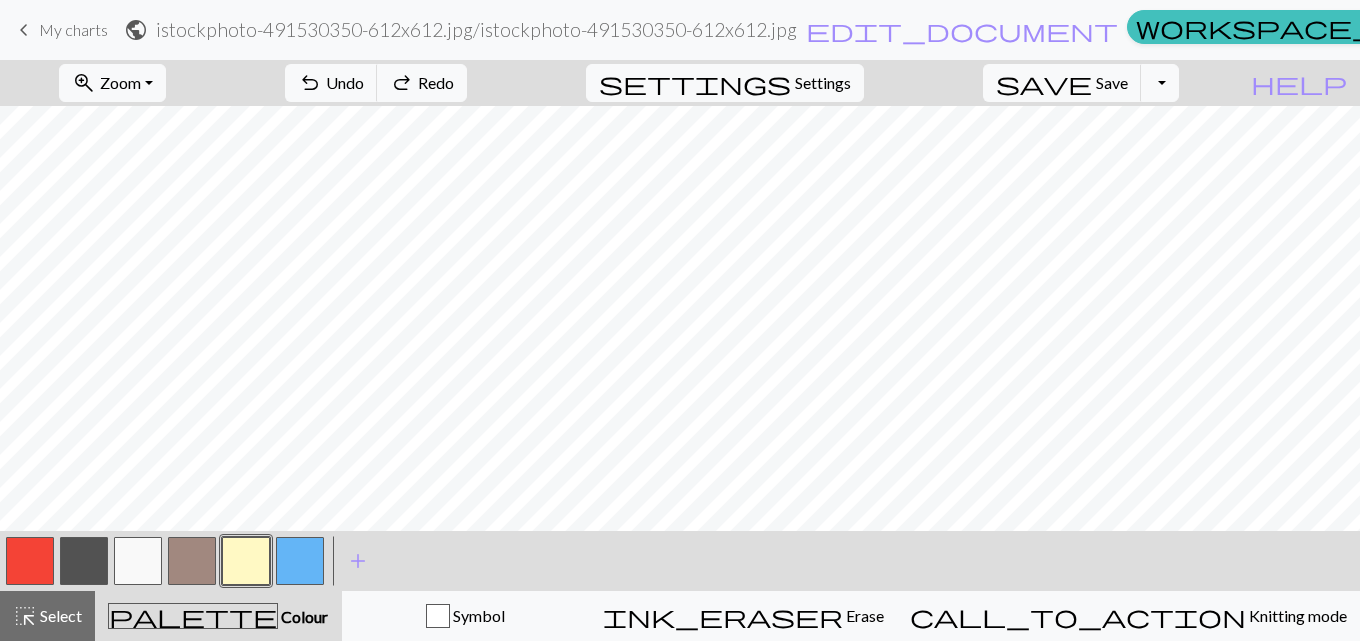 scroll, scrollTop: 228, scrollLeft: 0, axis: vertical 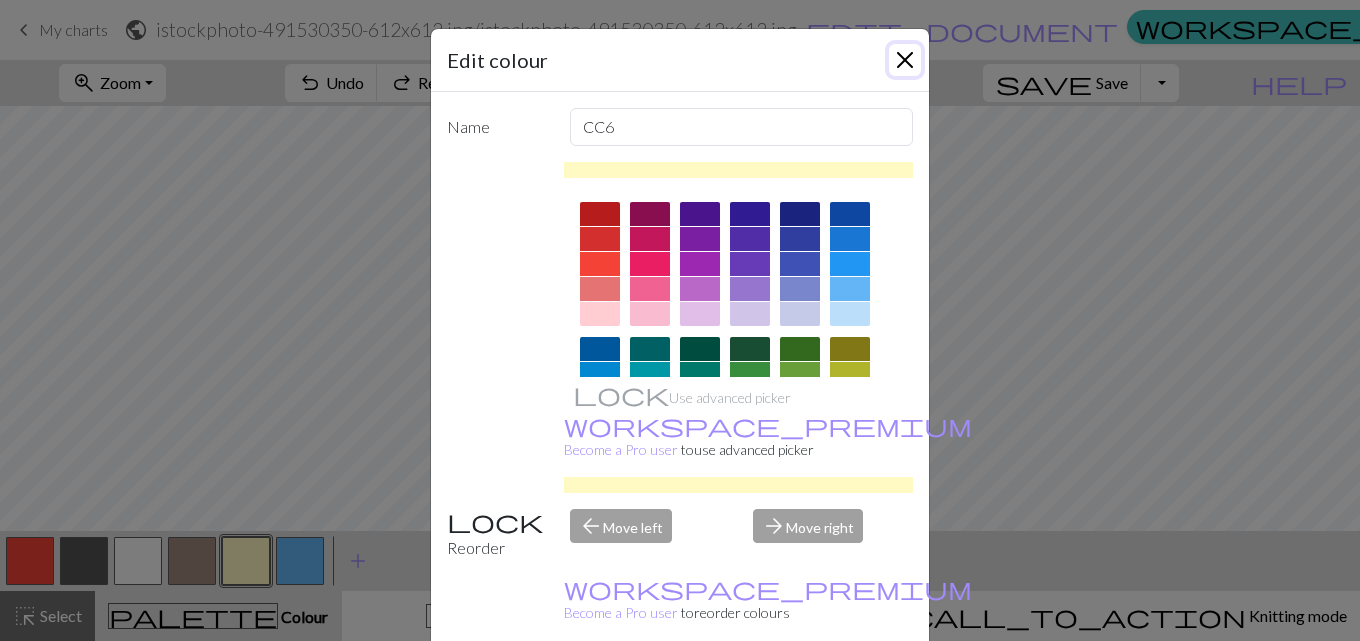 click at bounding box center (905, 60) 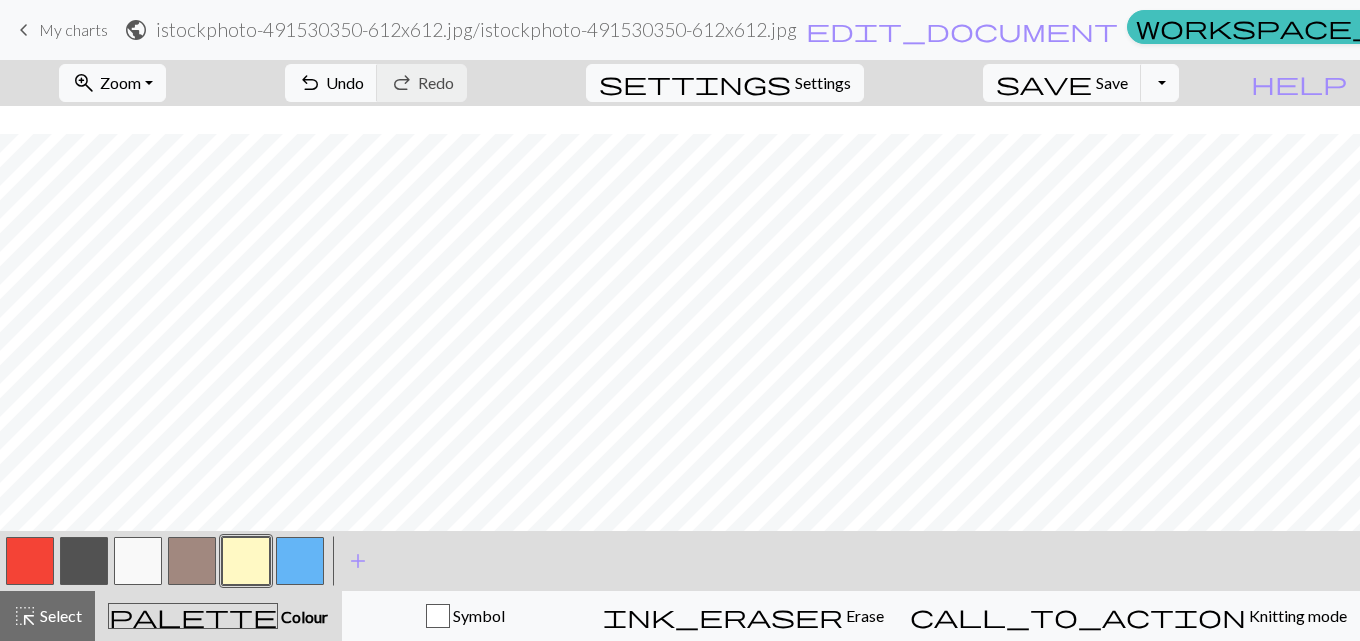 scroll, scrollTop: 267, scrollLeft: 0, axis: vertical 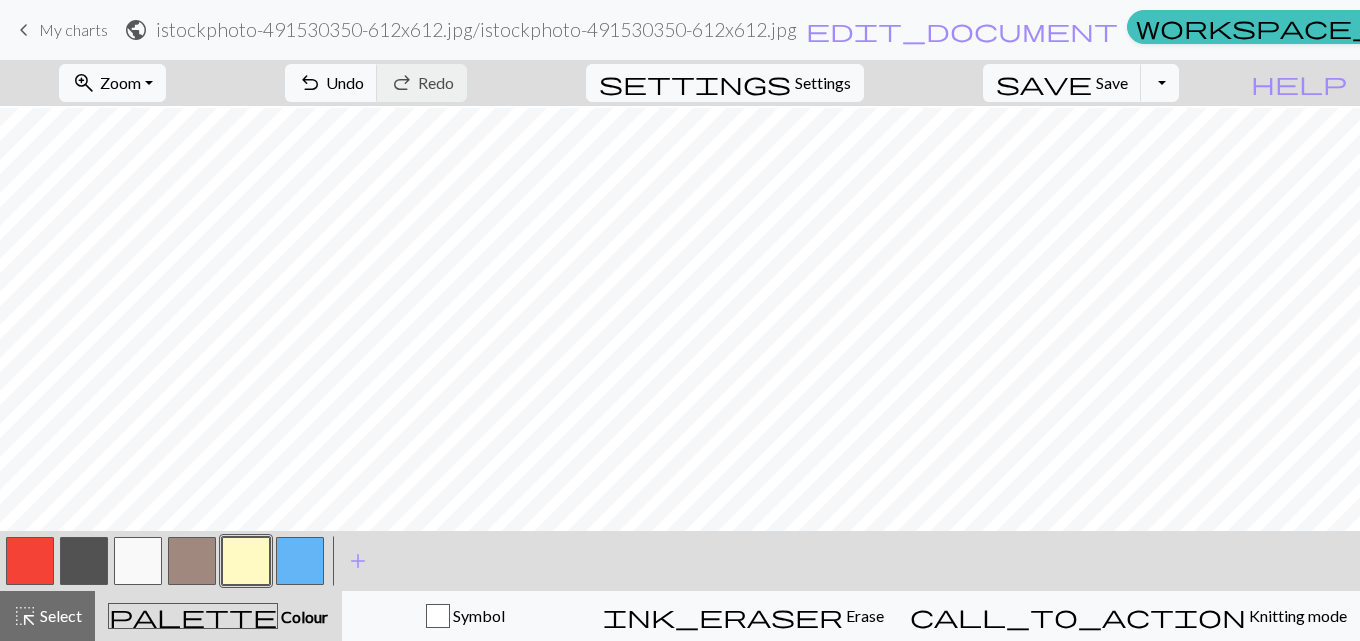 click at bounding box center (138, 561) 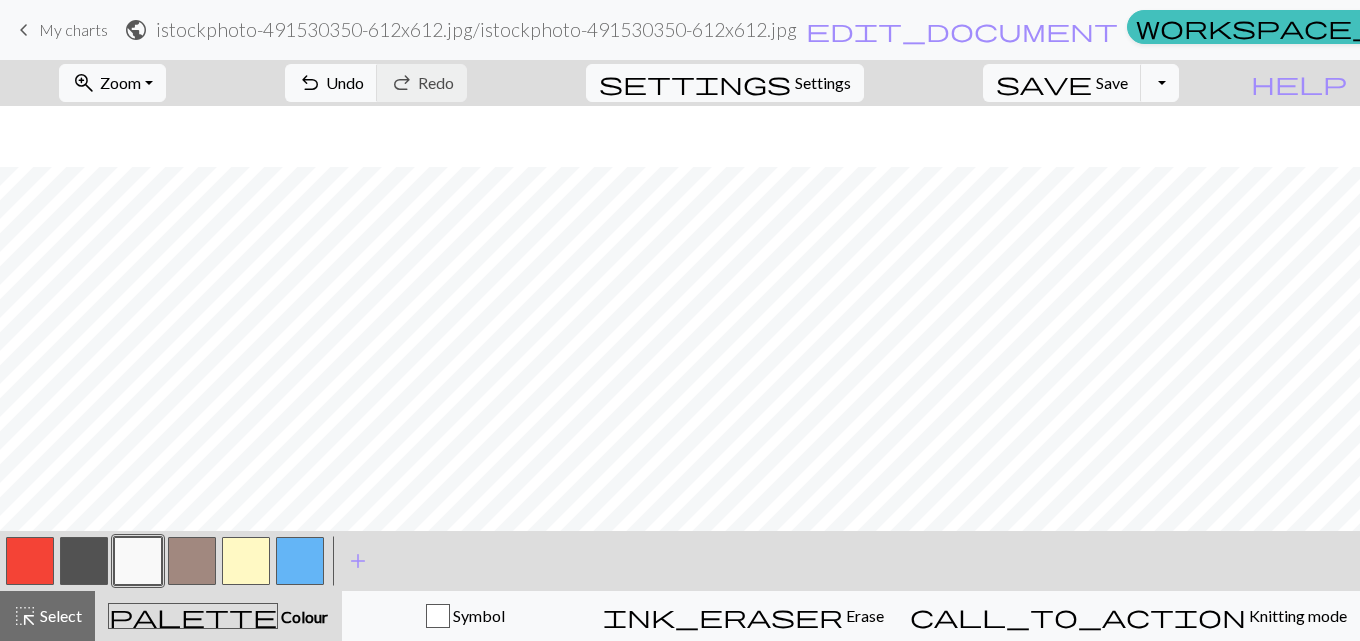 scroll, scrollTop: 168, scrollLeft: 0, axis: vertical 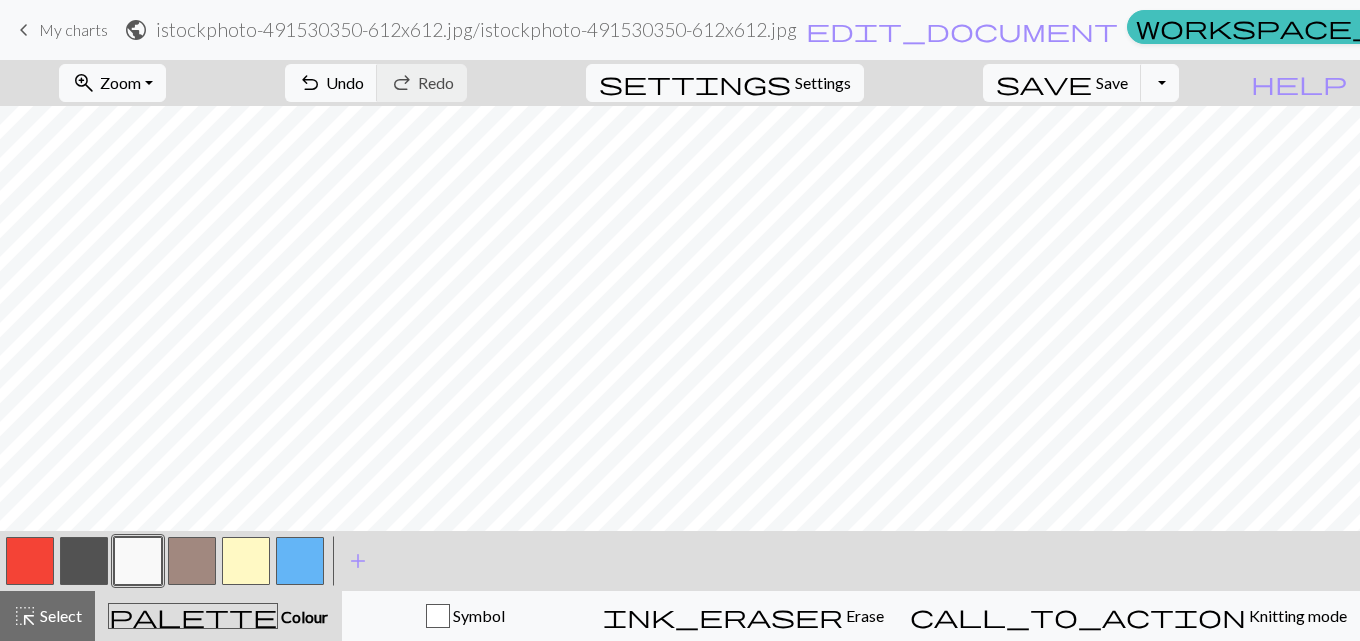 drag, startPoint x: 266, startPoint y: 556, endPoint x: 253, endPoint y: 559, distance: 13.341664 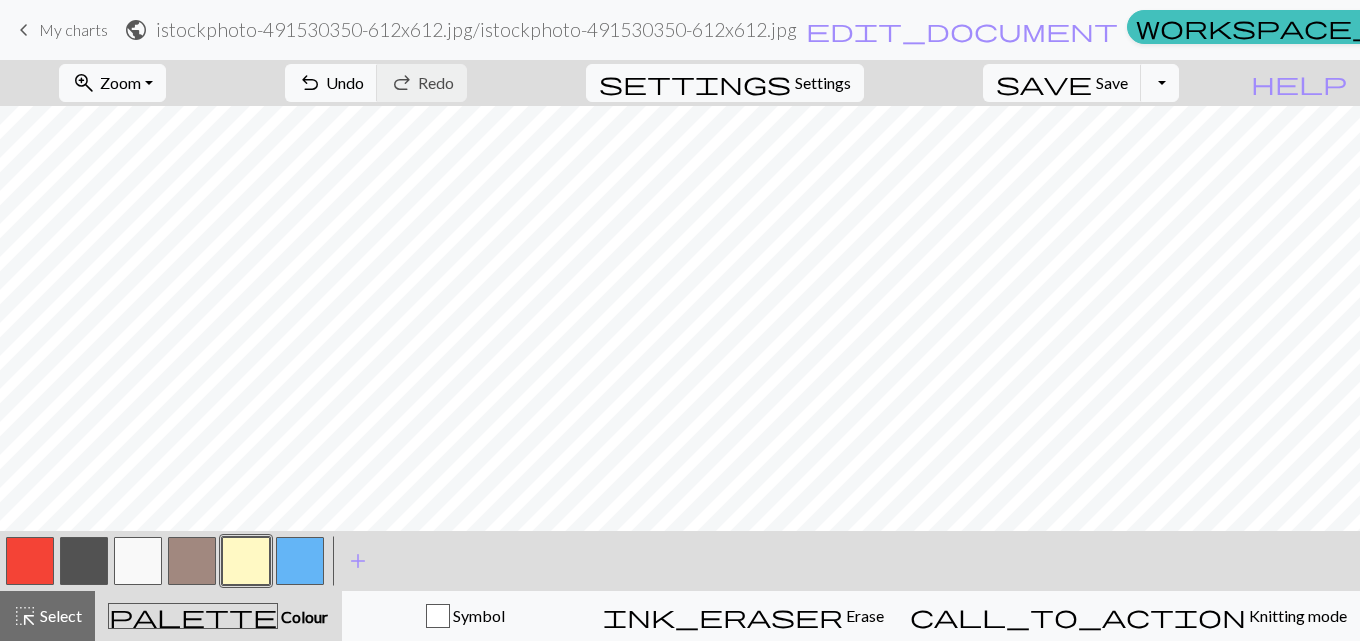 click at bounding box center (246, 561) 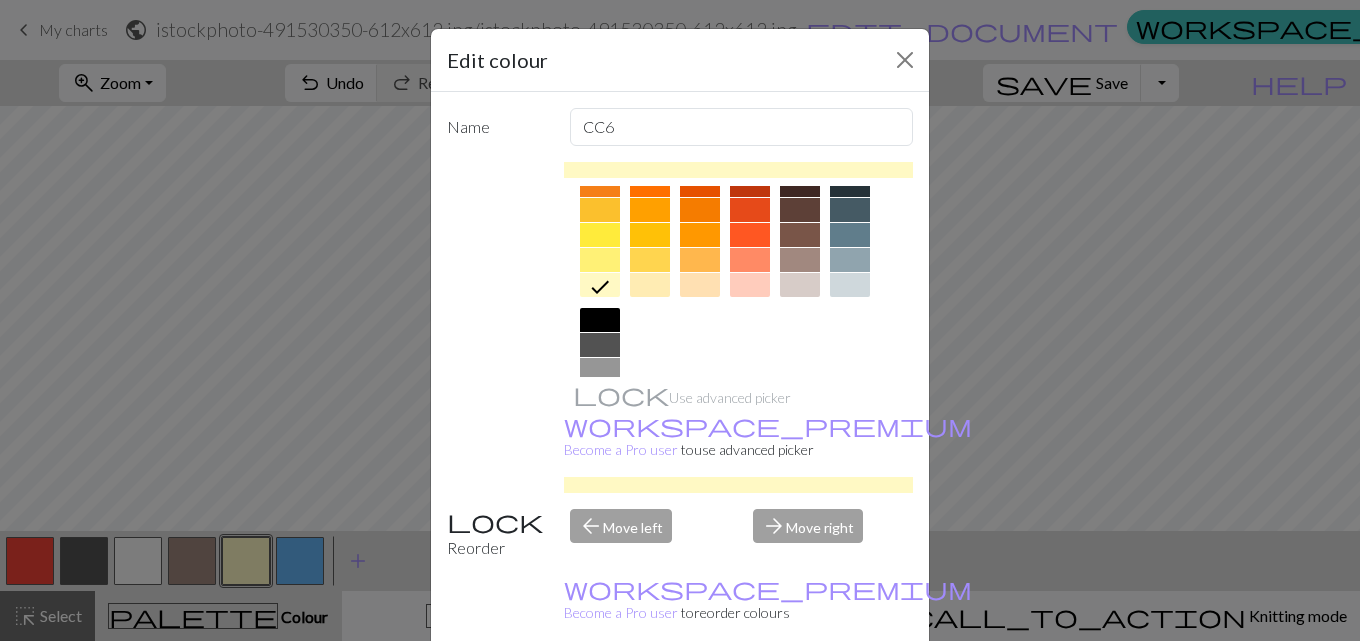 scroll, scrollTop: 277, scrollLeft: 0, axis: vertical 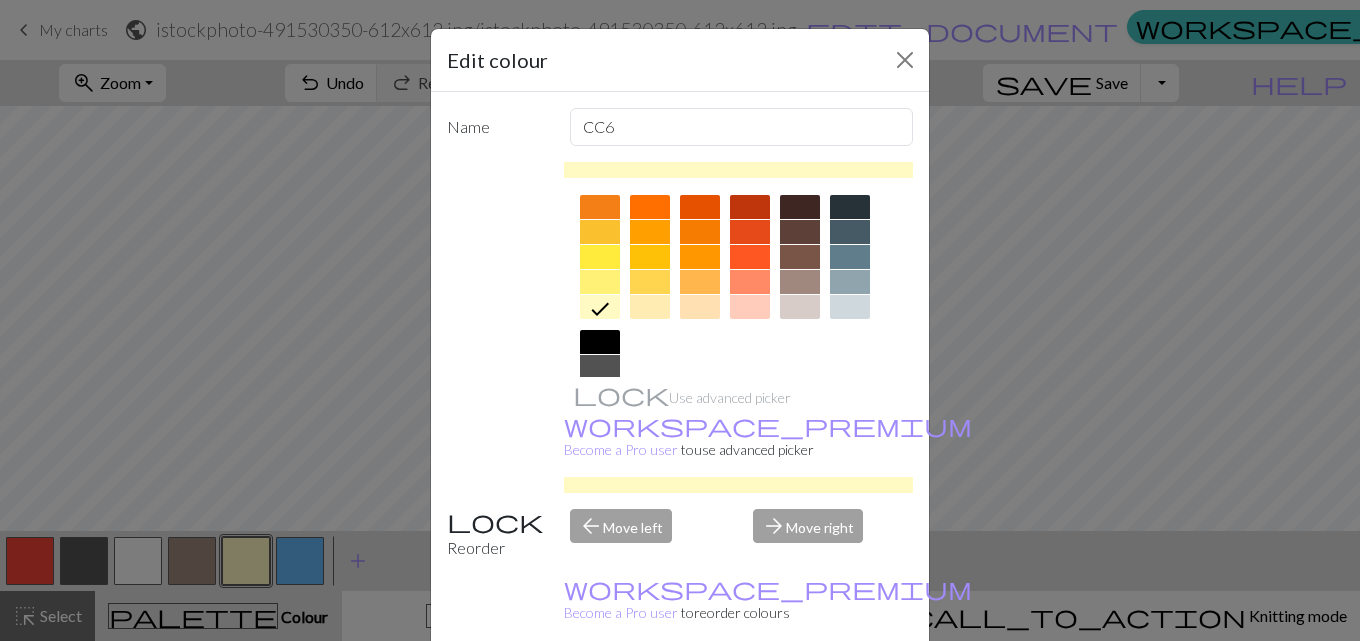 drag, startPoint x: 792, startPoint y: 307, endPoint x: 794, endPoint y: 323, distance: 16.124516 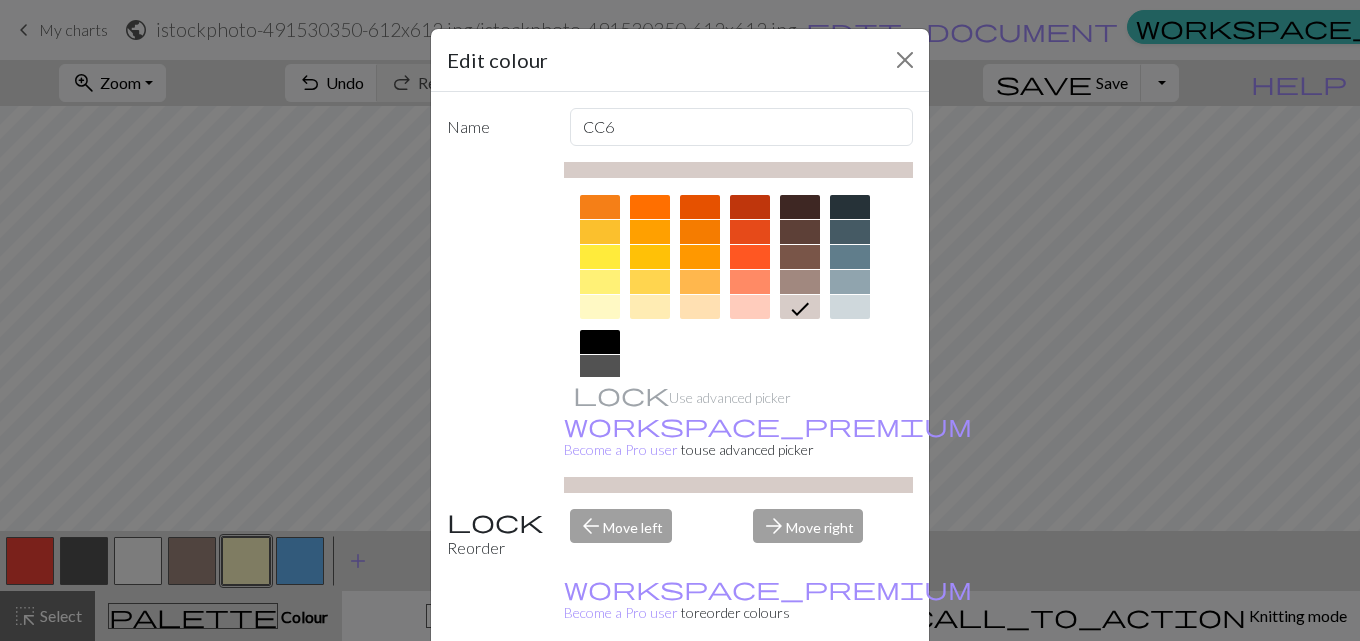 click on "Done" at bounding box center [800, 692] 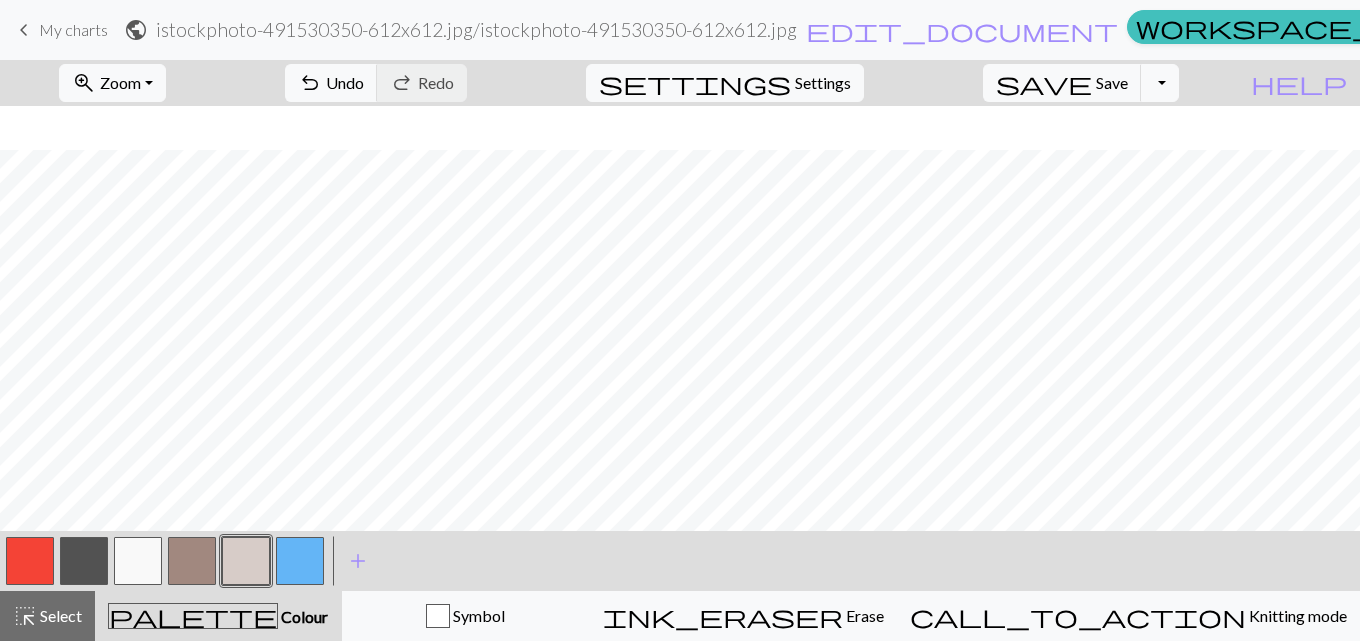 scroll, scrollTop: 193, scrollLeft: 0, axis: vertical 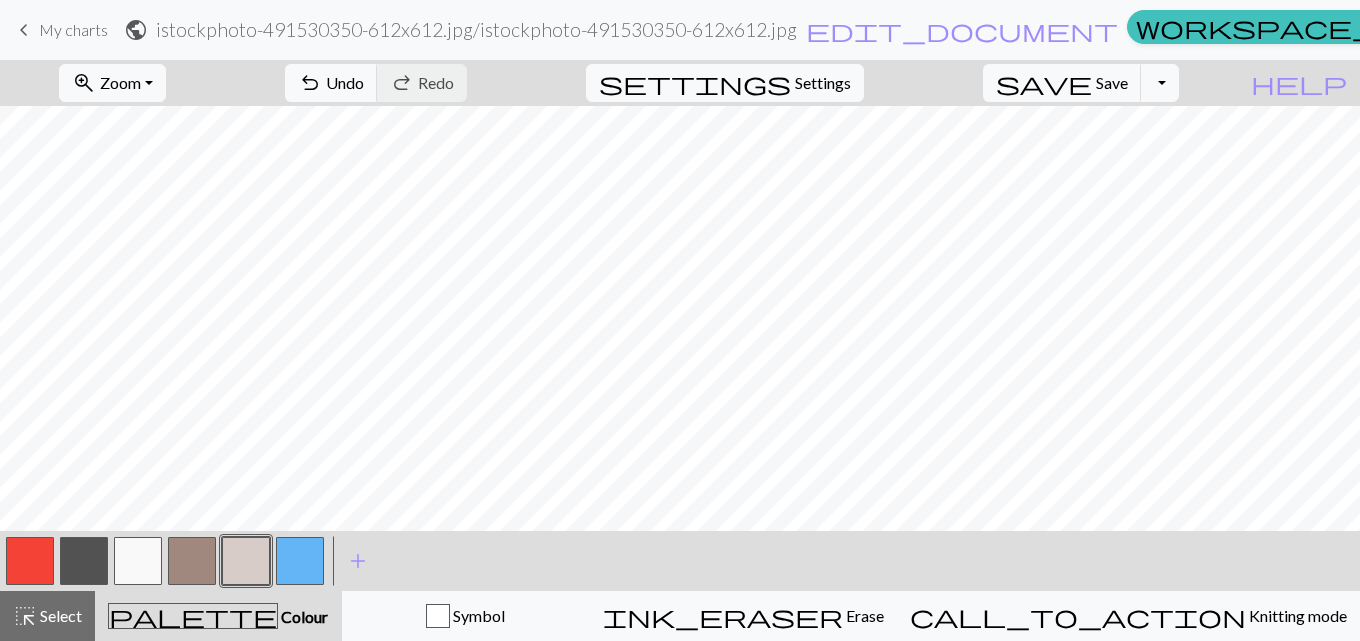 click at bounding box center (246, 561) 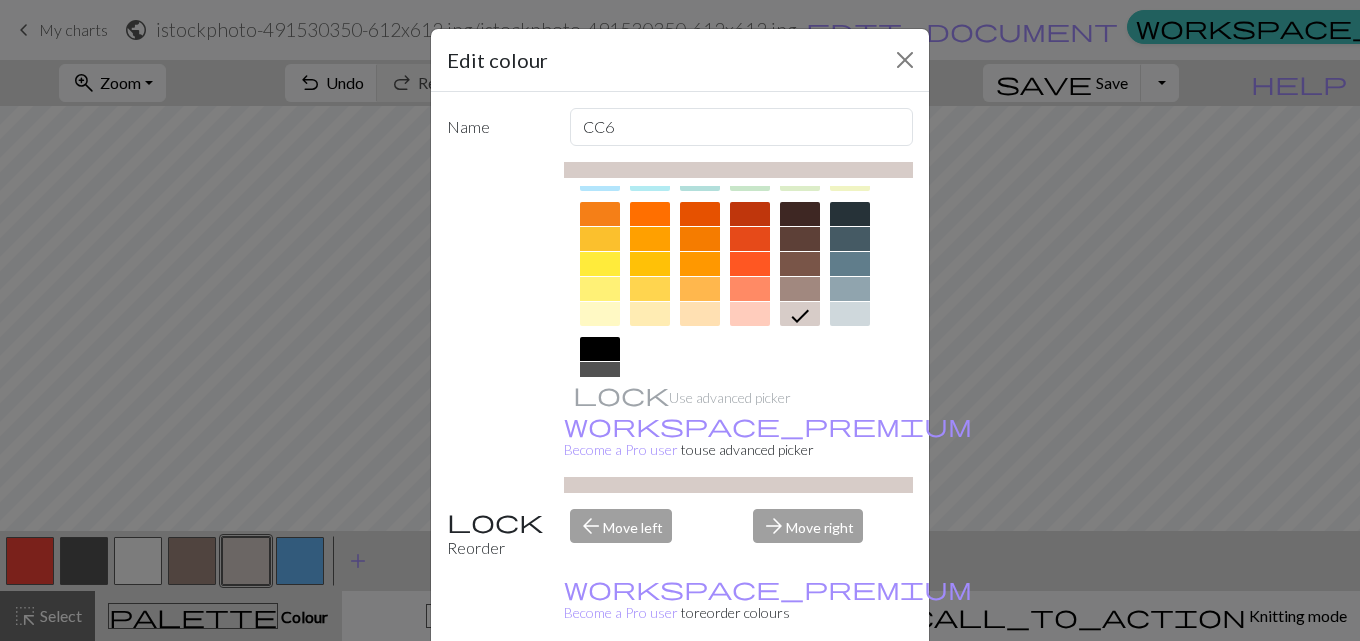 scroll, scrollTop: 300, scrollLeft: 0, axis: vertical 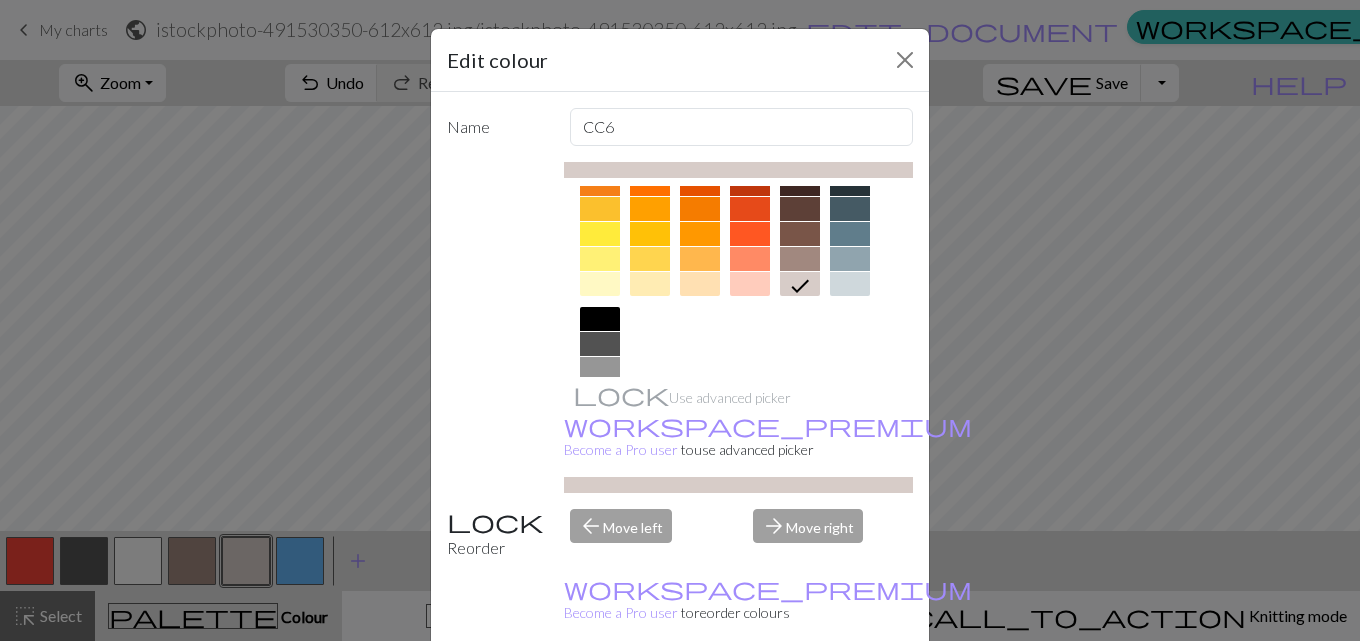 click at bounding box center [600, 284] 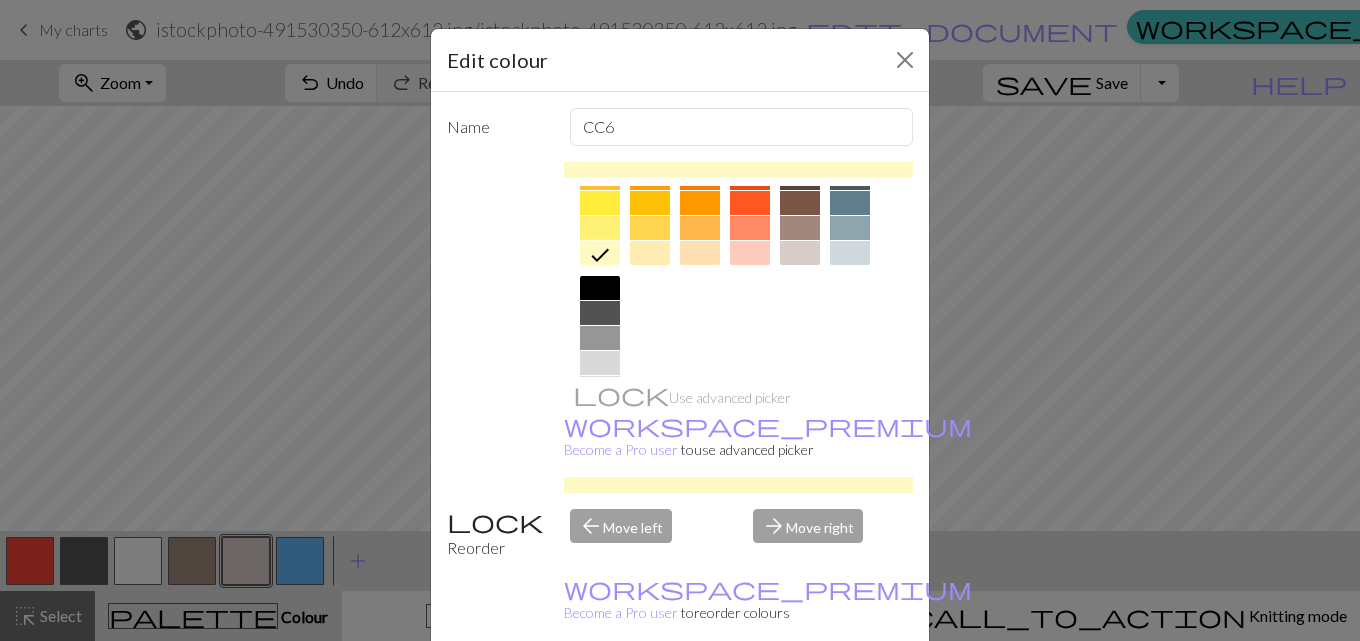 scroll, scrollTop: 377, scrollLeft: 0, axis: vertical 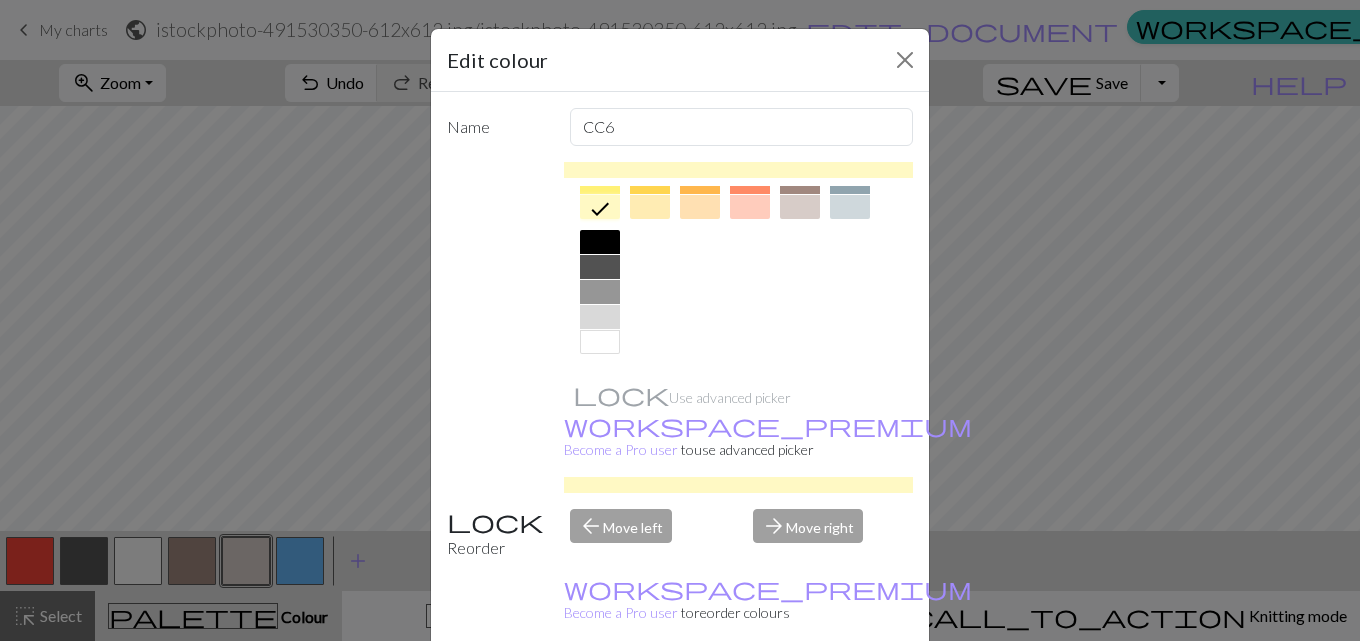 drag, startPoint x: 802, startPoint y: 615, endPoint x: 786, endPoint y: 614, distance: 16.03122 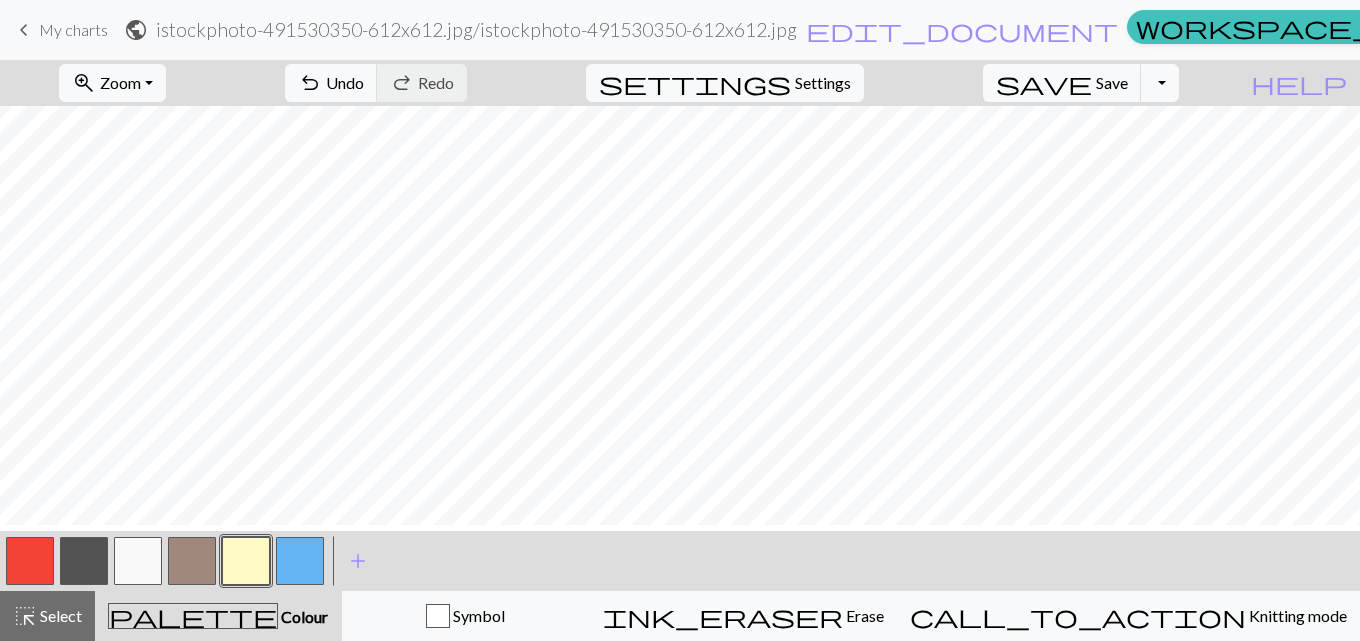 scroll, scrollTop: 127, scrollLeft: 0, axis: vertical 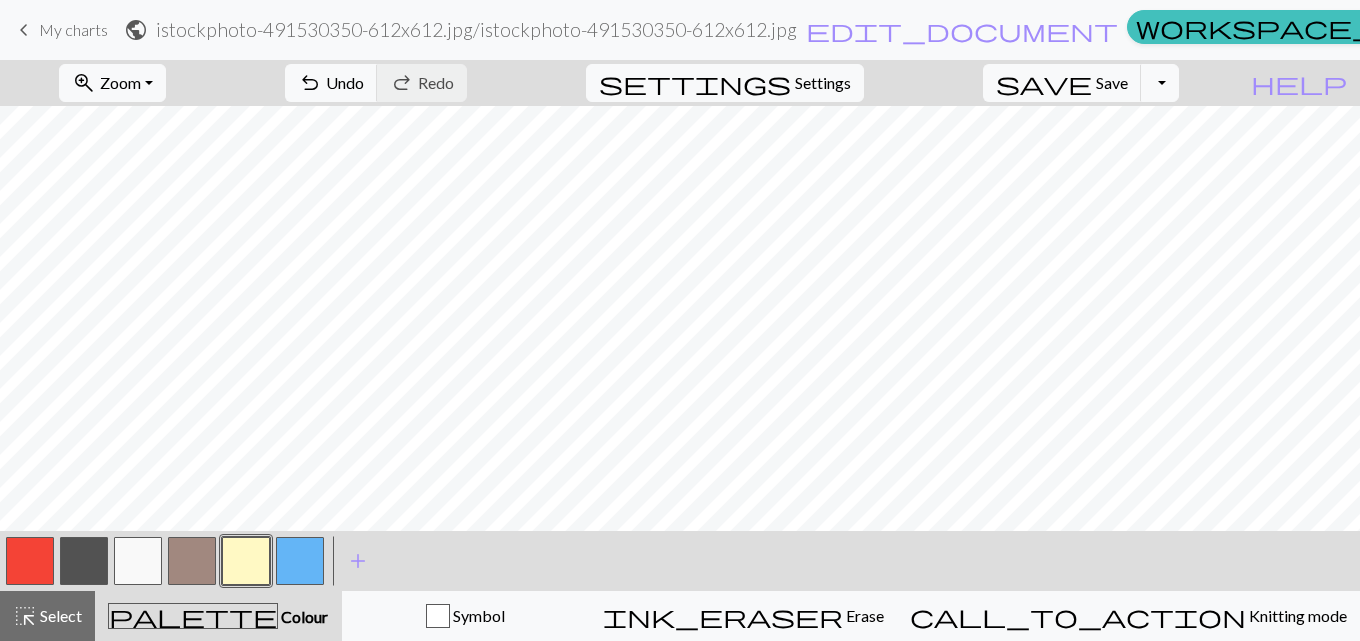 click at bounding box center (192, 561) 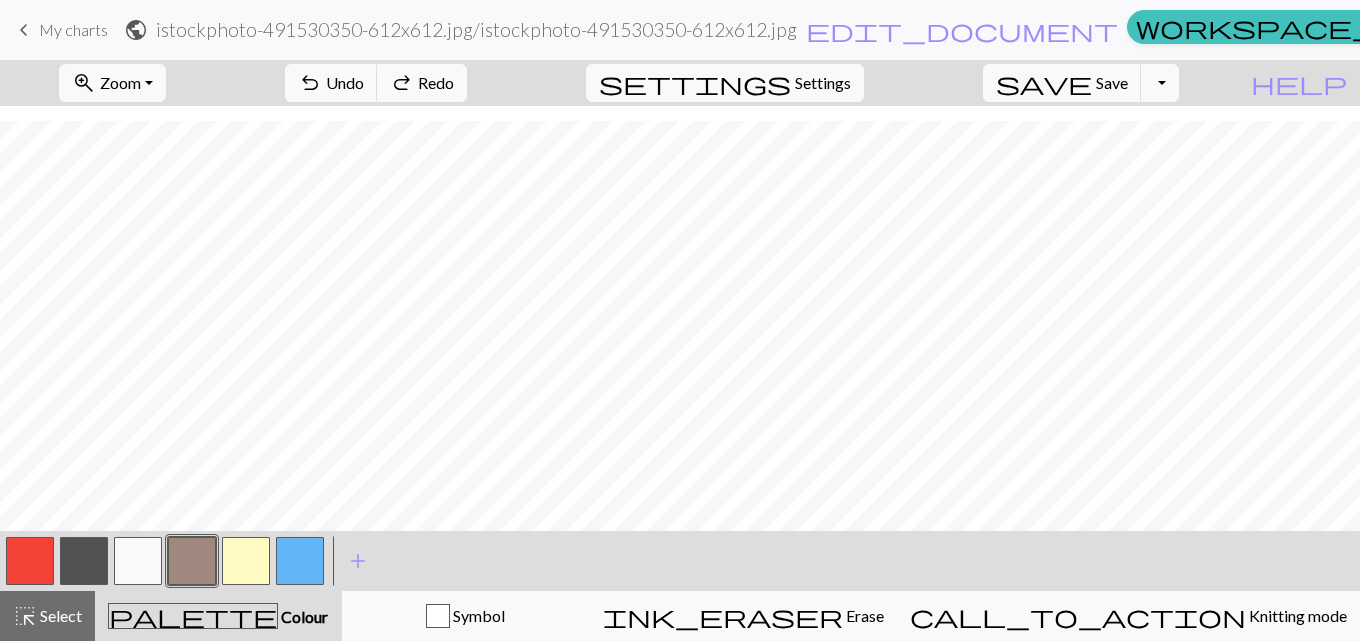 scroll, scrollTop: 83, scrollLeft: 0, axis: vertical 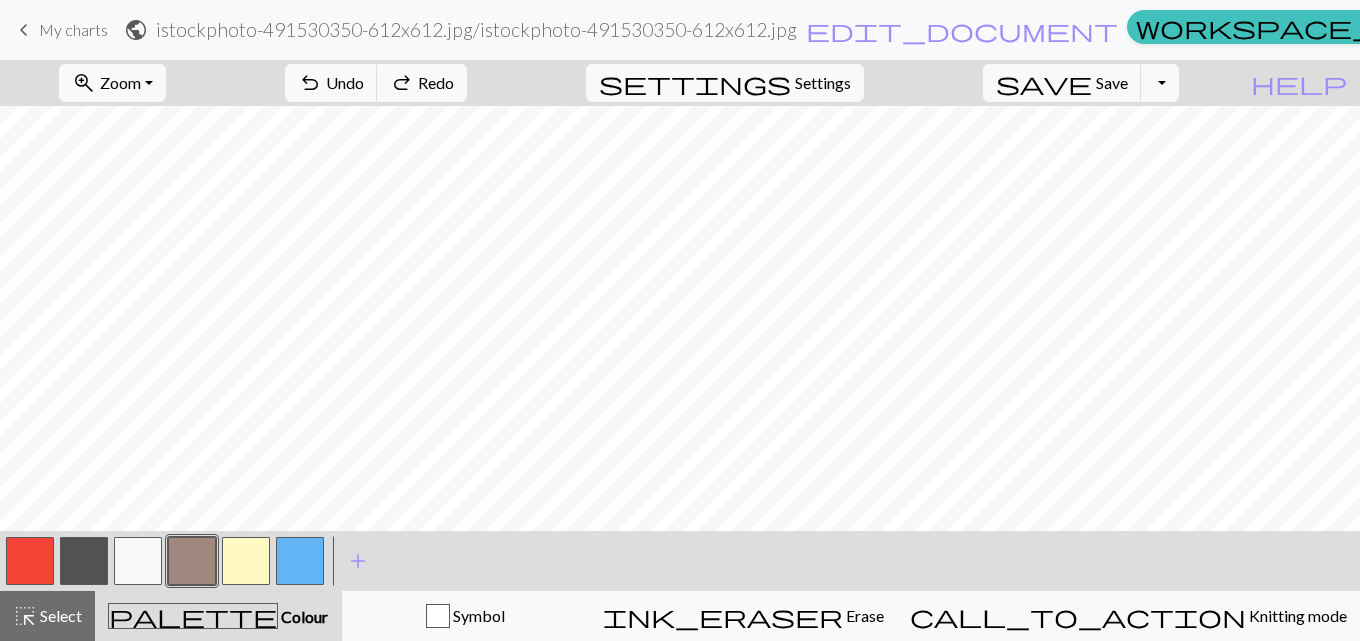 click at bounding box center (84, 561) 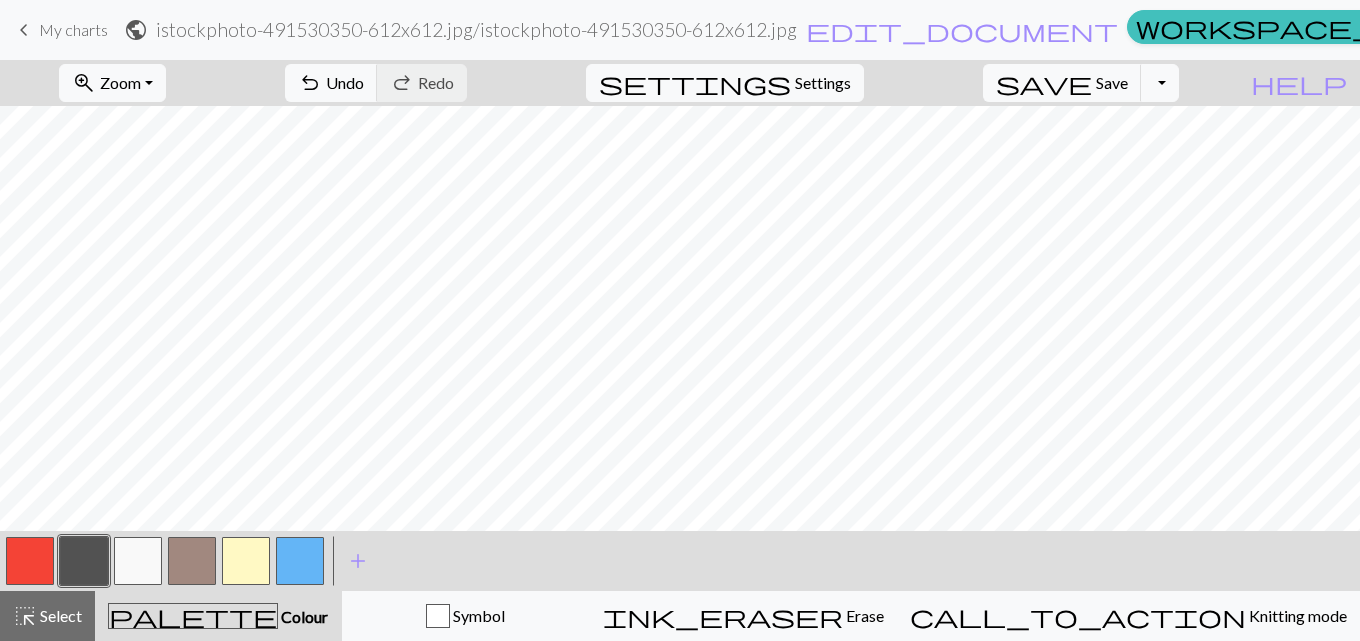 scroll, scrollTop: 103, scrollLeft: 0, axis: vertical 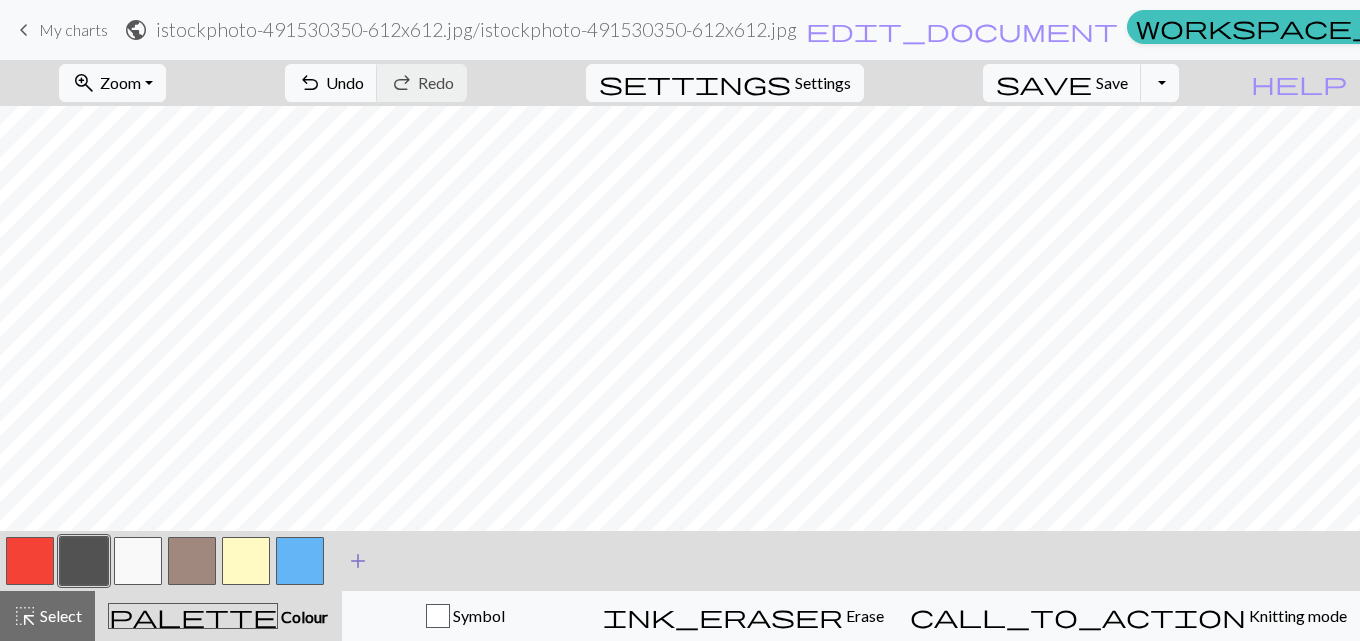 click on "add" at bounding box center [358, 561] 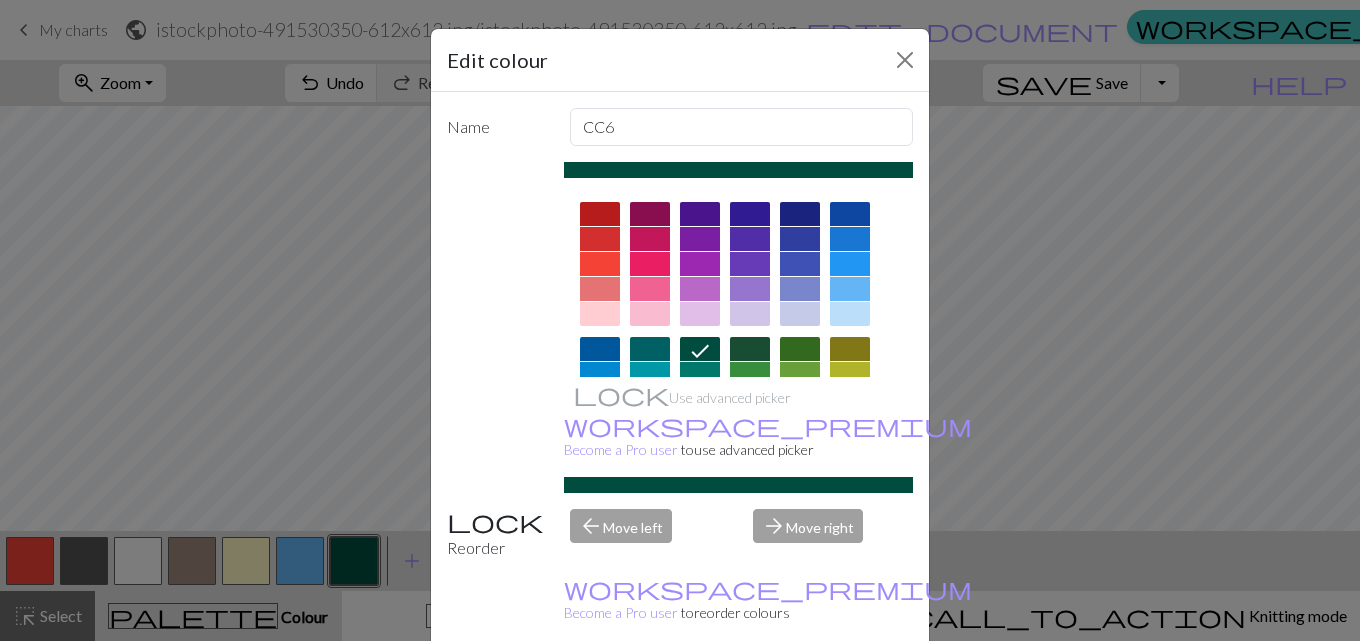 click at bounding box center (650, 314) 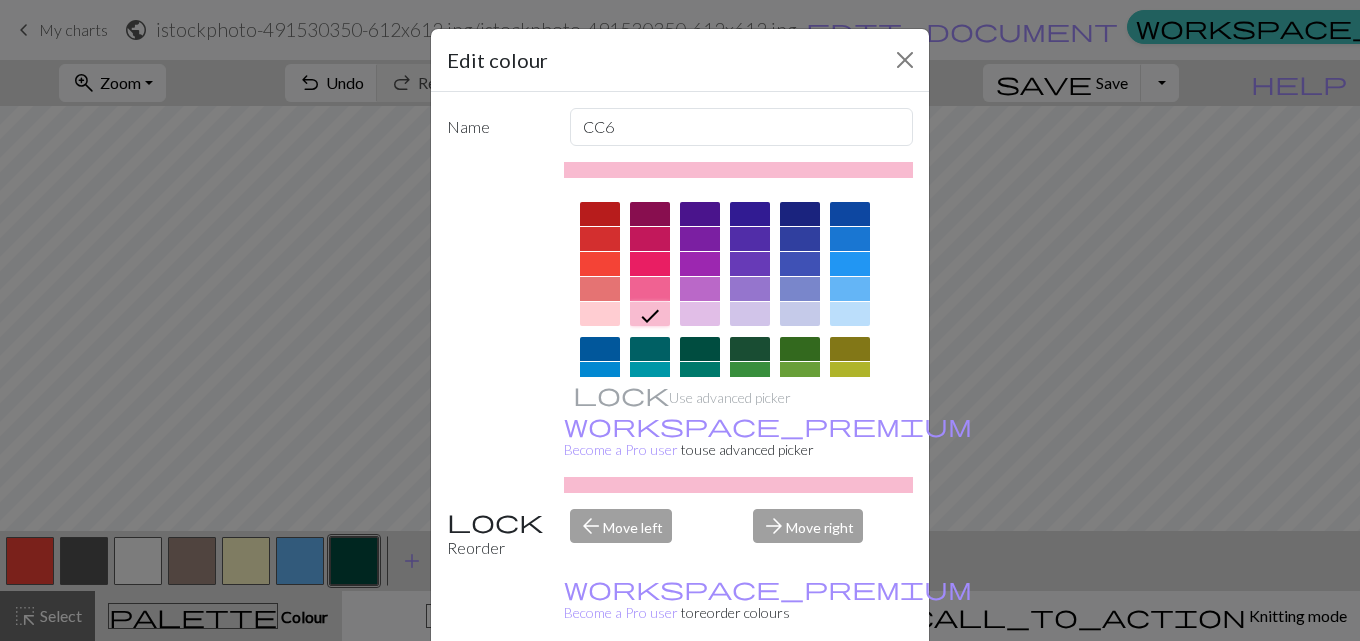 click on "Done" at bounding box center [800, 692] 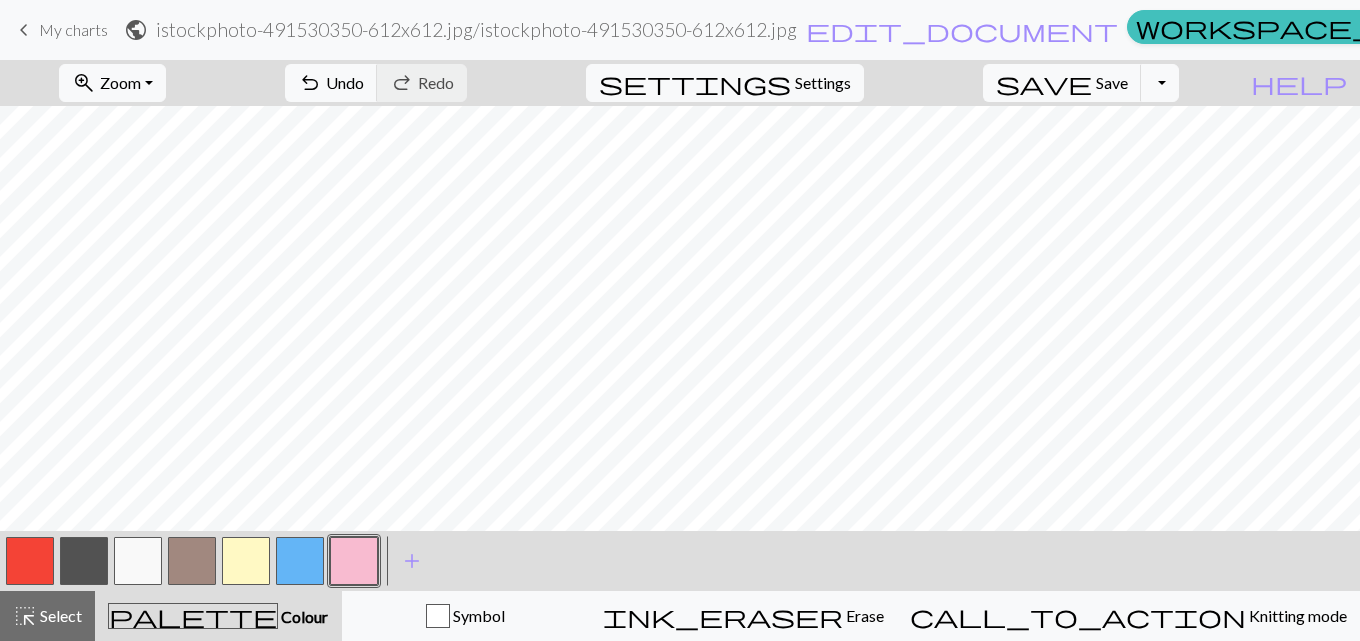 scroll, scrollTop: 157, scrollLeft: 0, axis: vertical 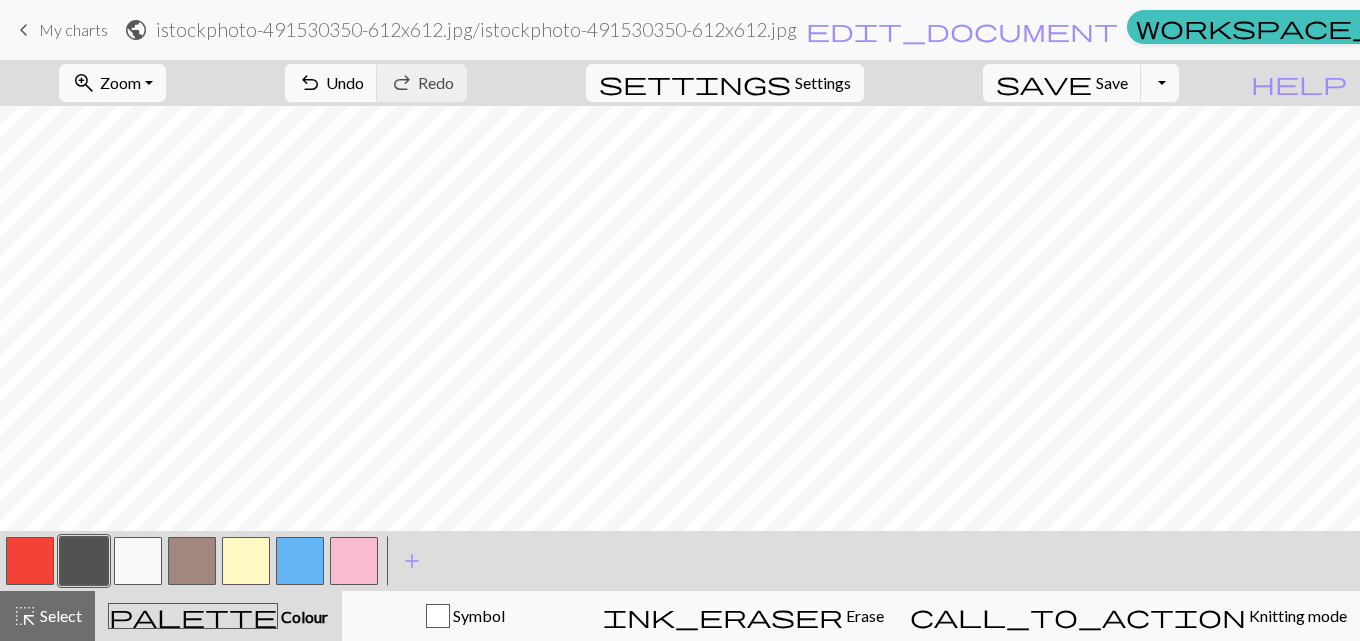 click at bounding box center (192, 561) 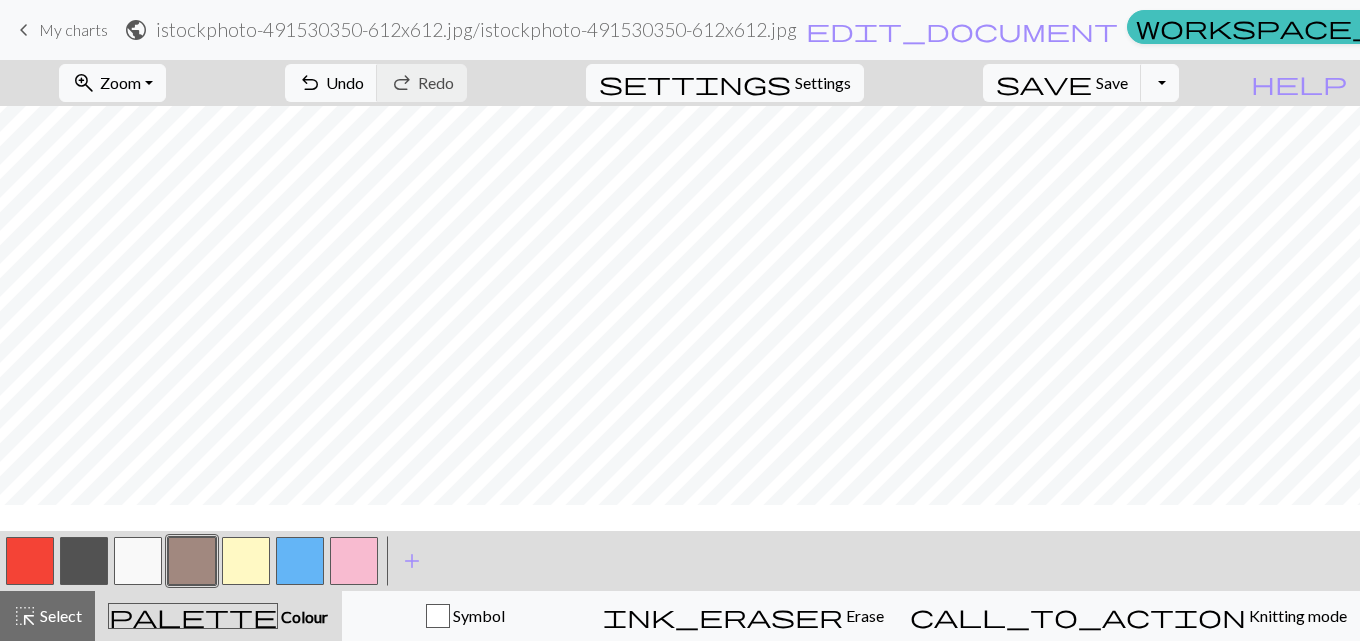 scroll, scrollTop: 90, scrollLeft: 0, axis: vertical 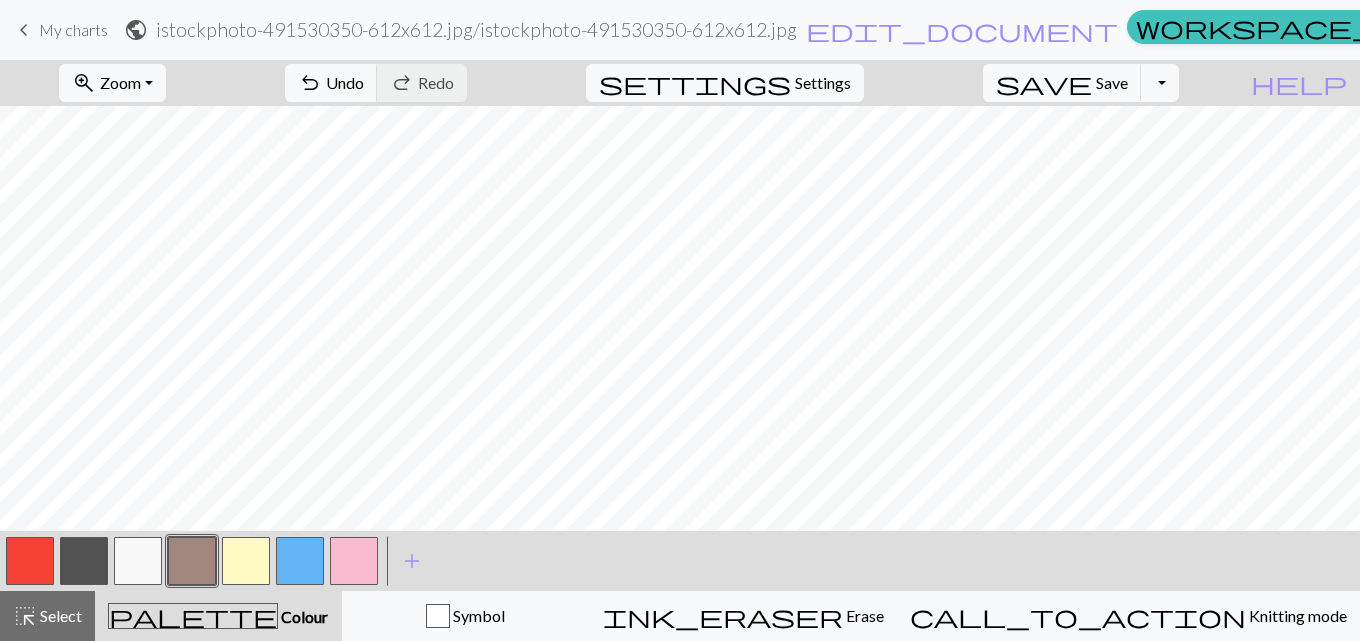 click at bounding box center [192, 561] 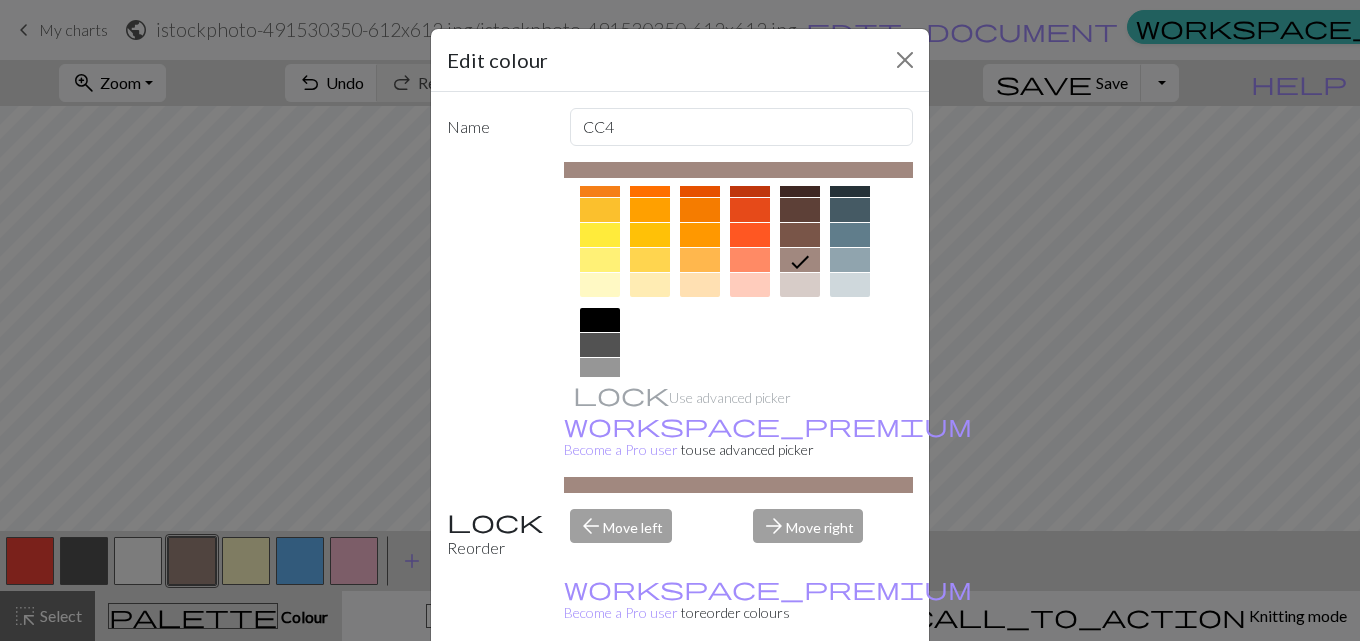 scroll, scrollTop: 277, scrollLeft: 0, axis: vertical 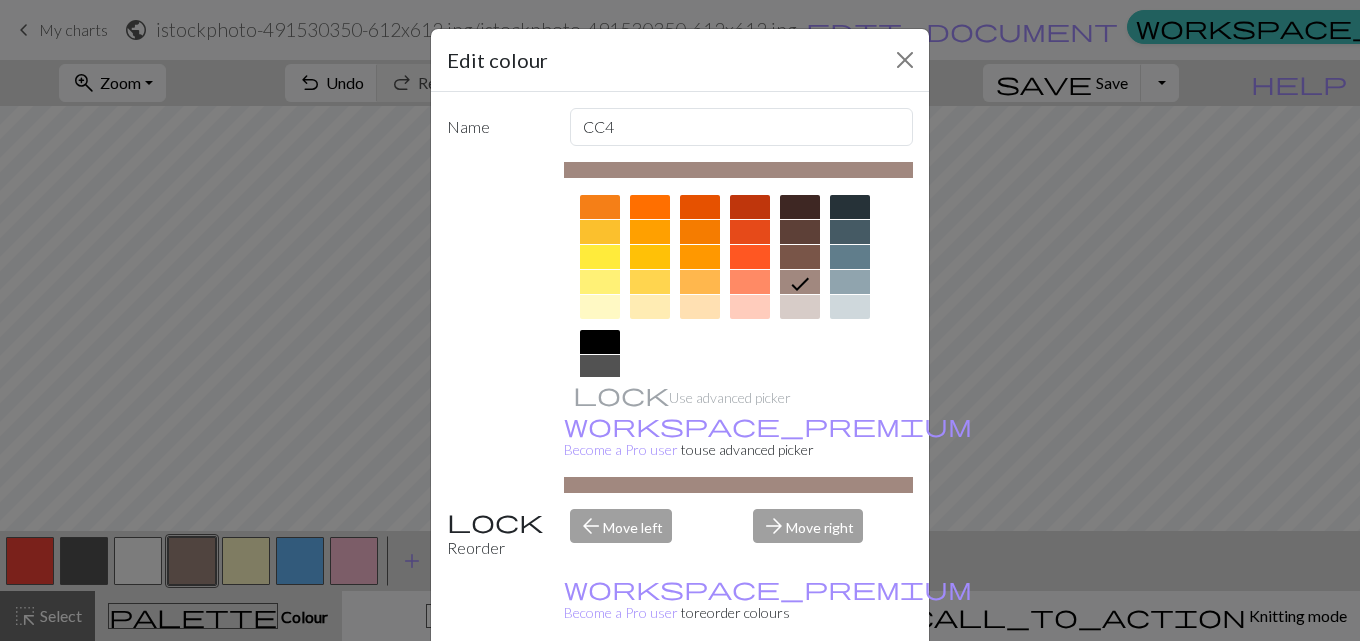 click at bounding box center [800, 257] 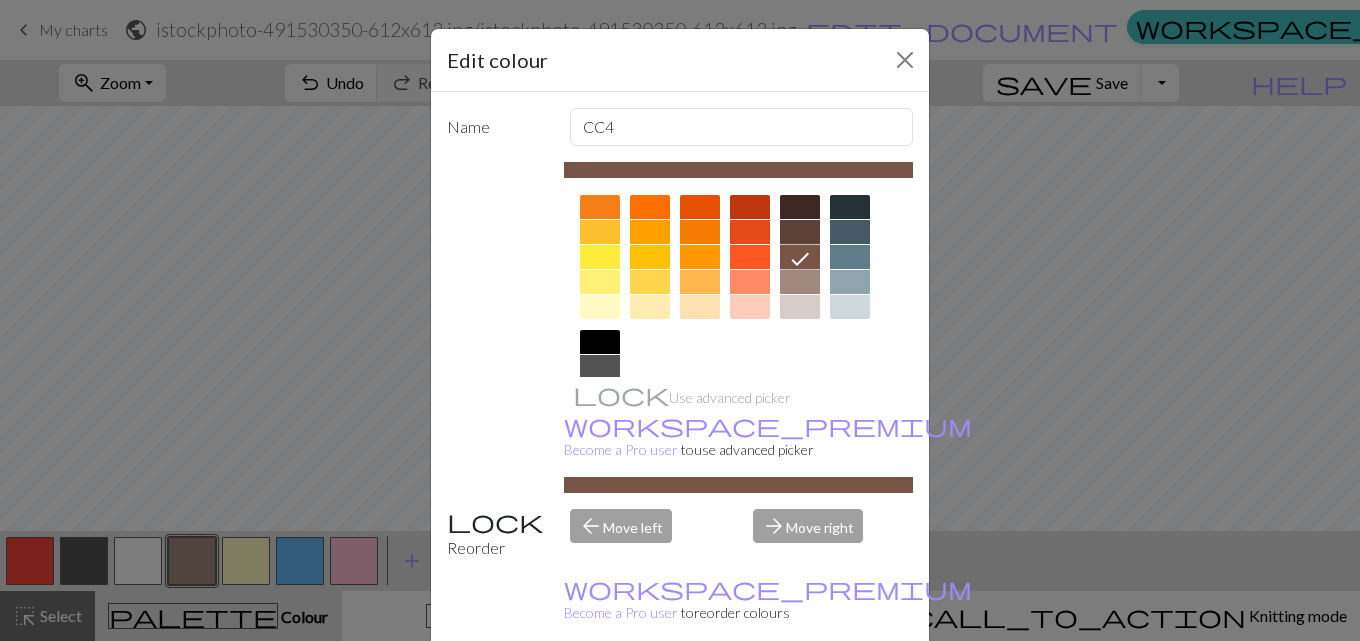 click on "Done" at bounding box center [800, 692] 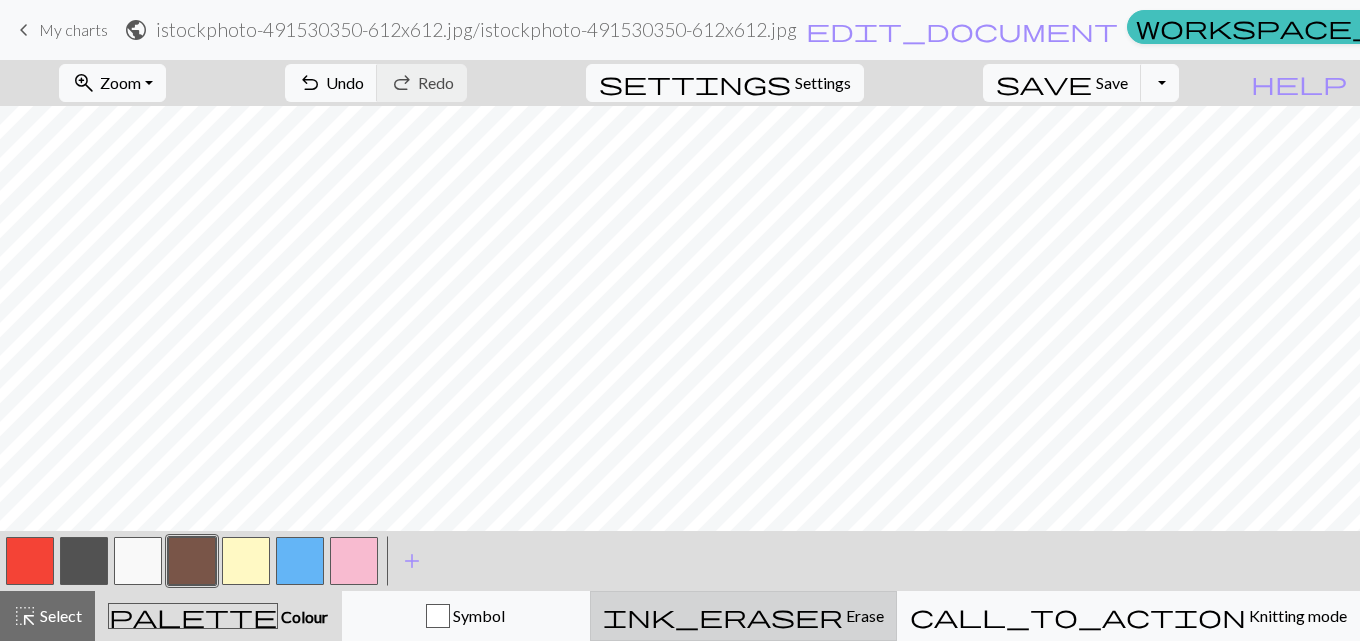 click on "ink_eraser   Erase   Erase" at bounding box center (743, 616) 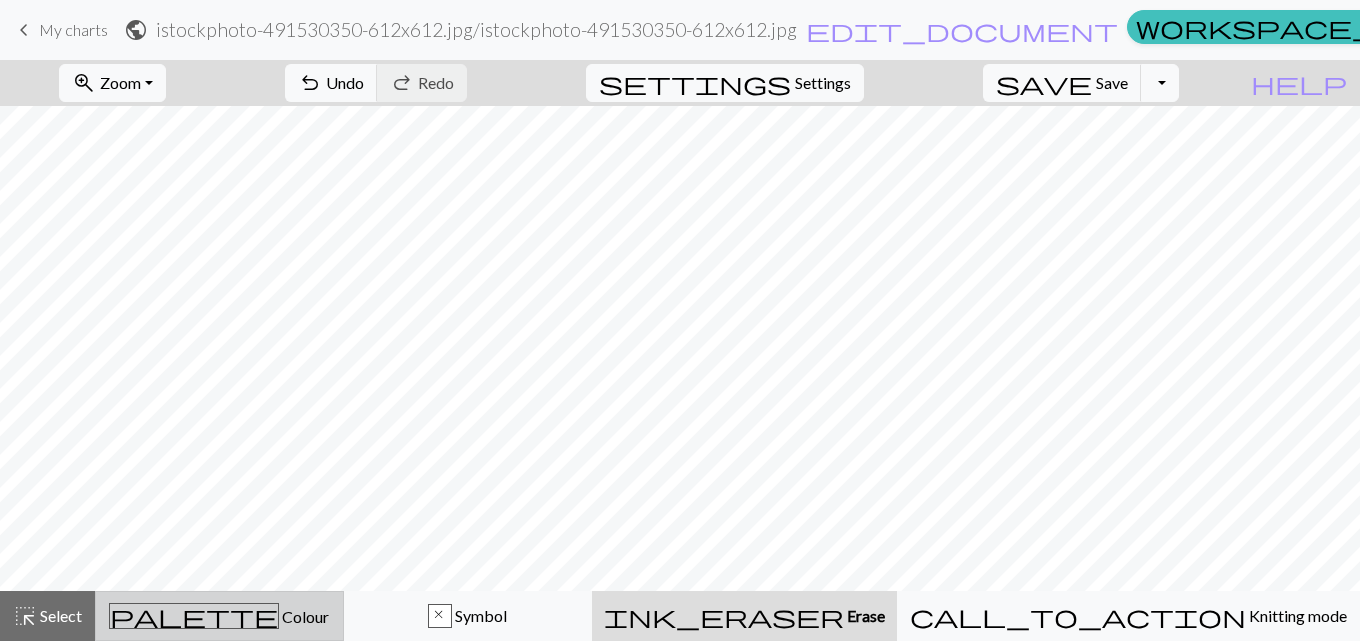 click on "palette" at bounding box center [194, 616] 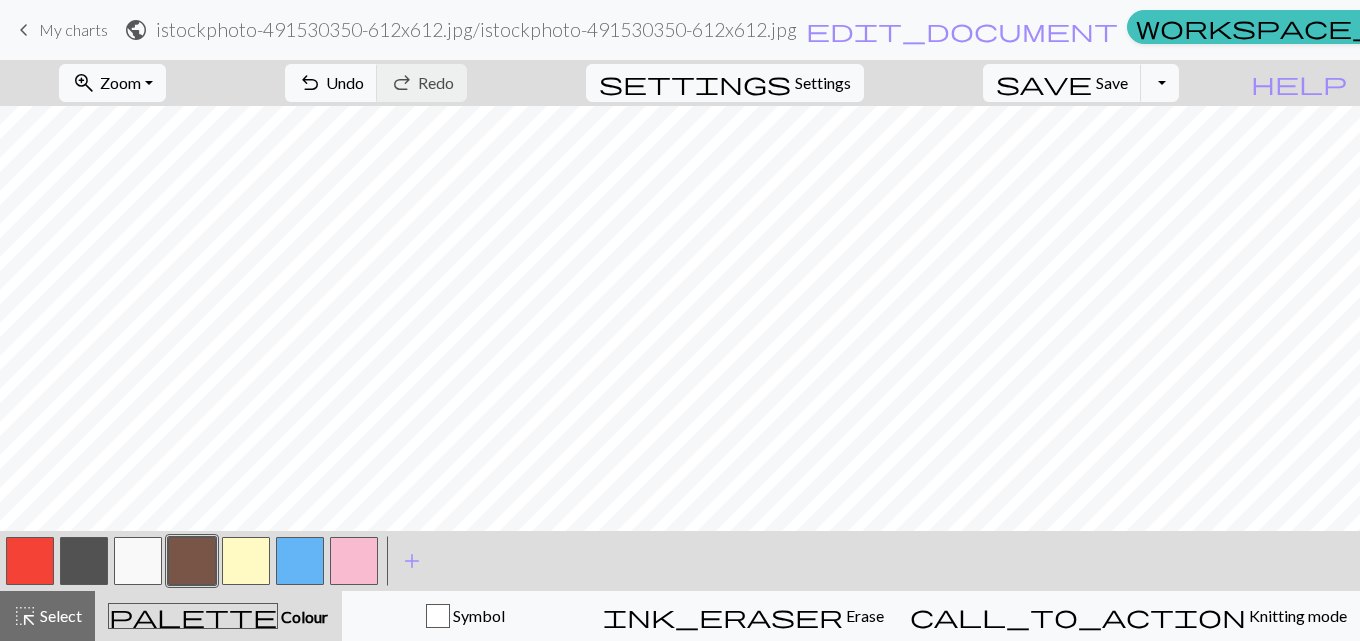 scroll, scrollTop: 203, scrollLeft: 0, axis: vertical 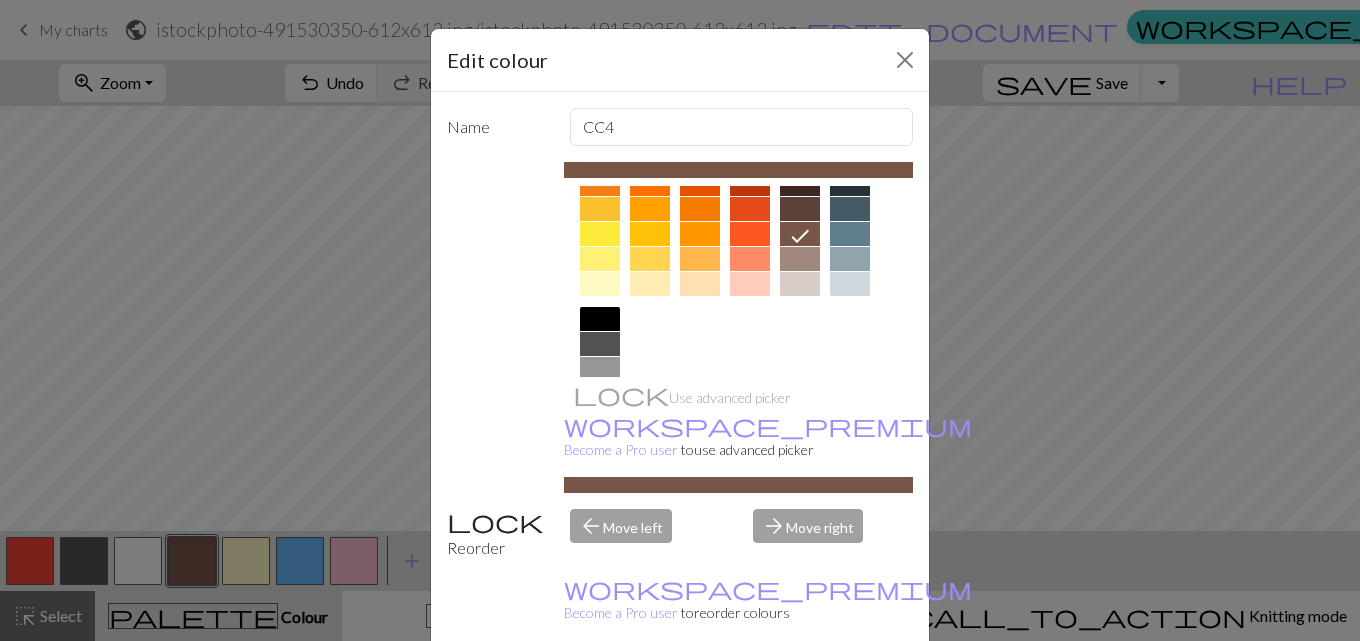 click at bounding box center (850, 259) 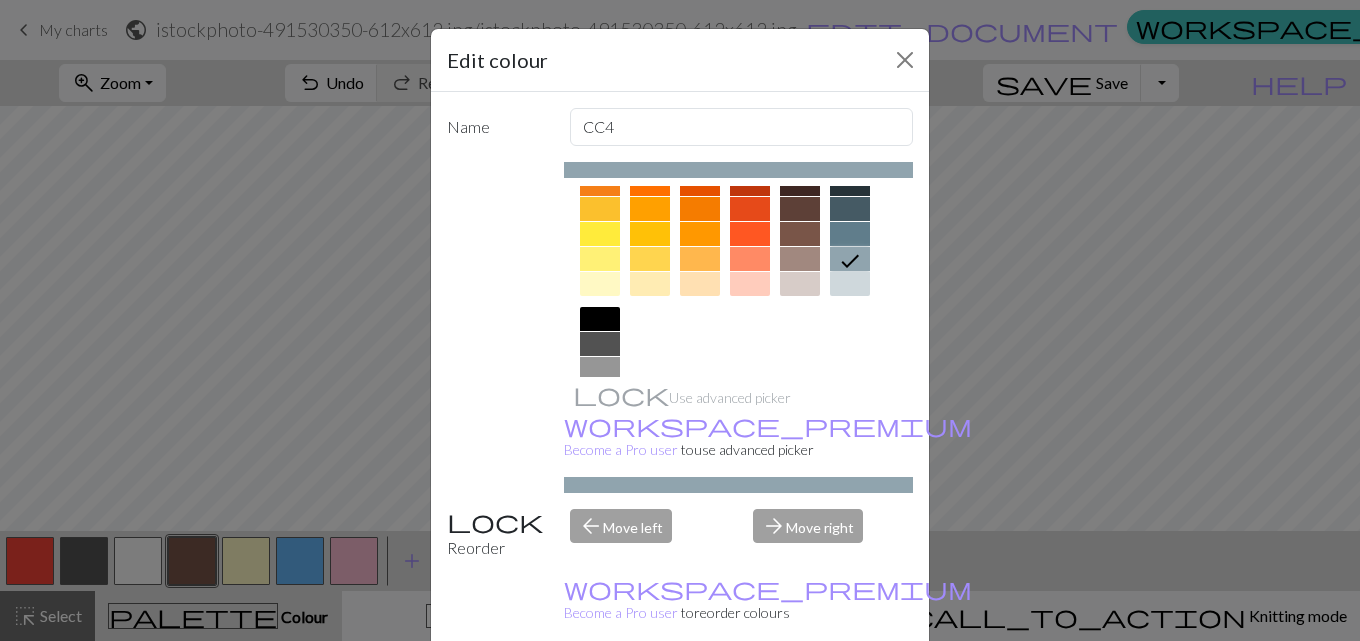 click on "Done" at bounding box center (800, 692) 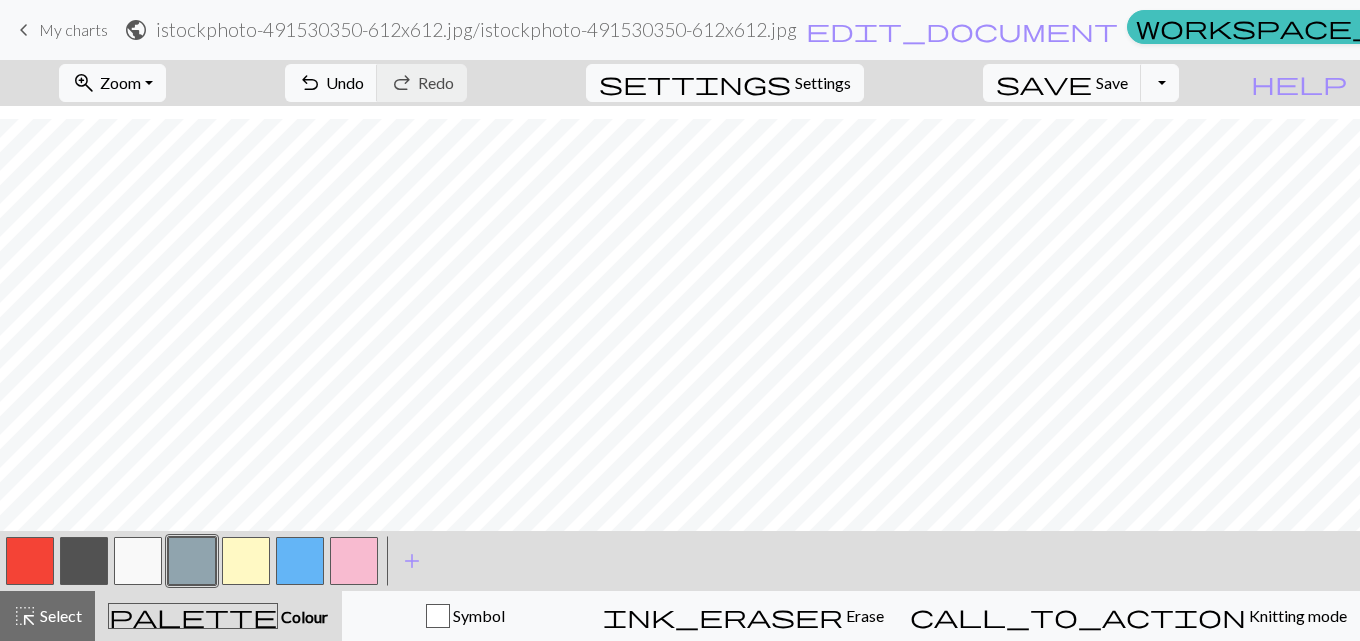 scroll, scrollTop: 151, scrollLeft: 0, axis: vertical 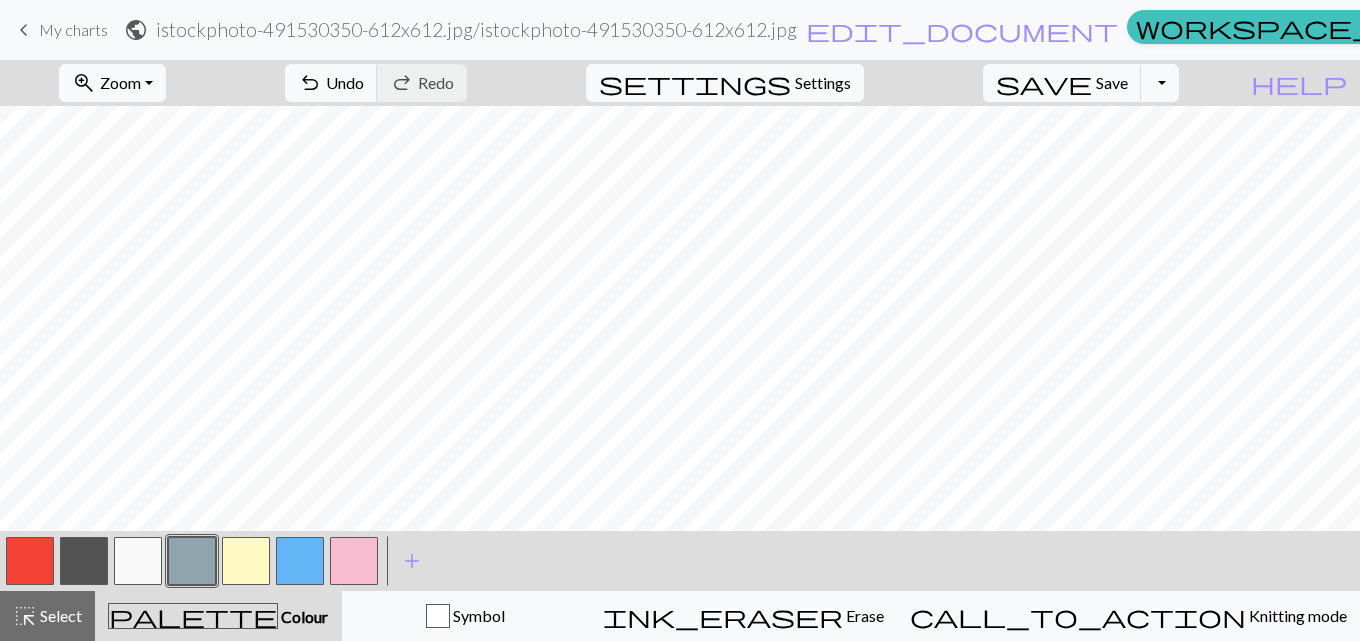 click at bounding box center (192, 561) 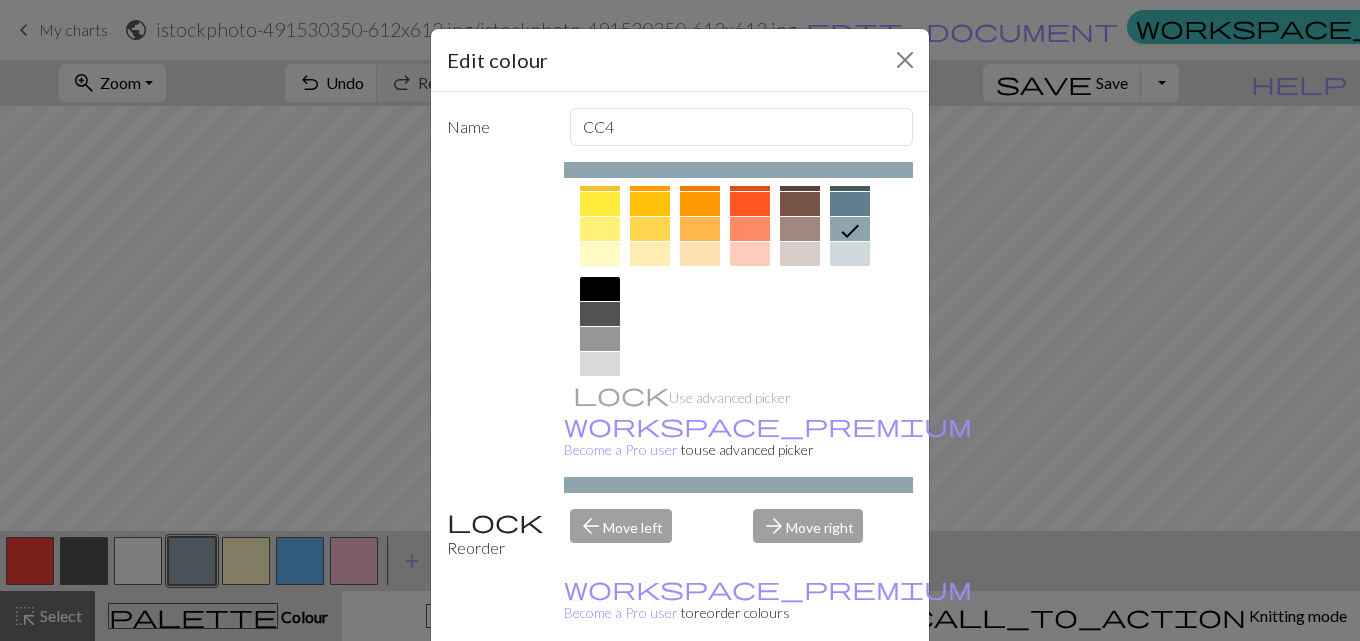 scroll, scrollTop: 377, scrollLeft: 0, axis: vertical 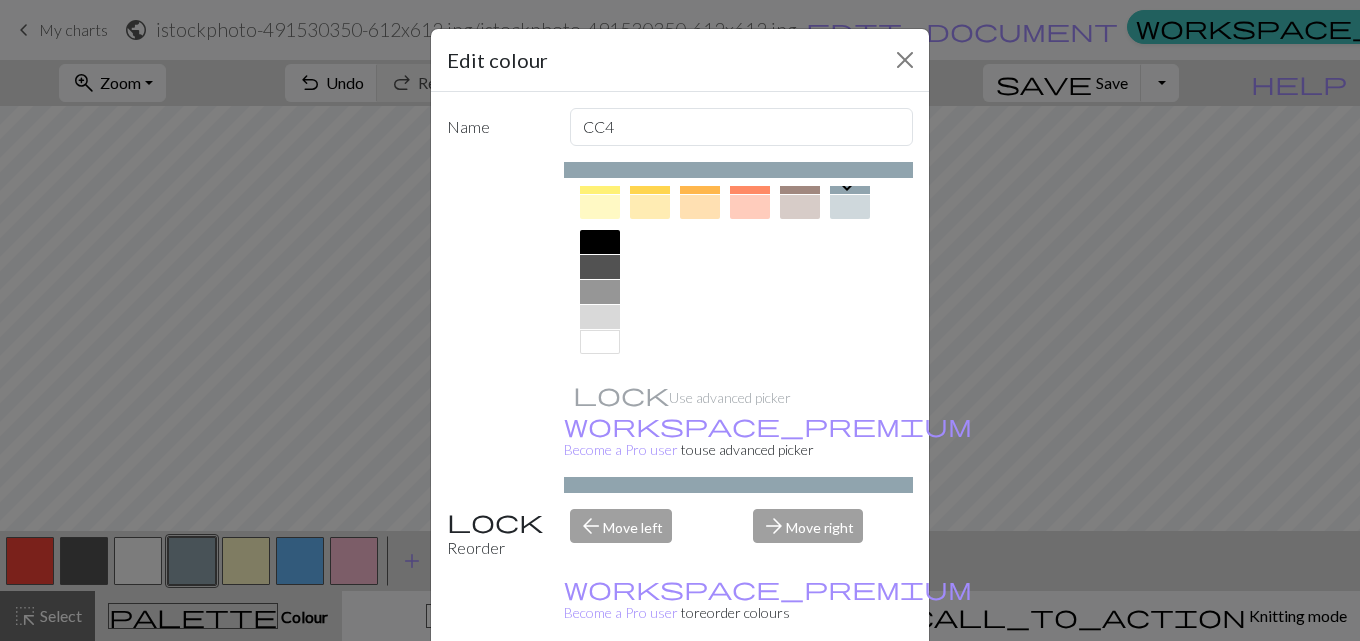 click at bounding box center [600, 292] 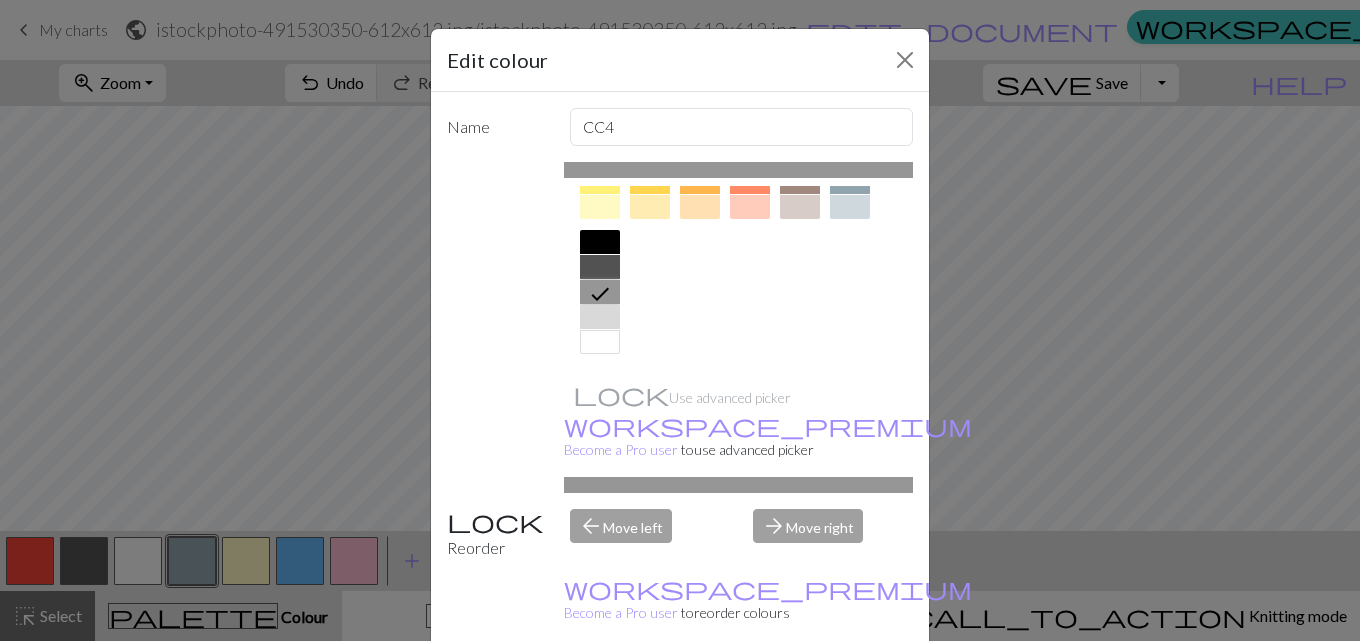 click on "Done" at bounding box center (800, 692) 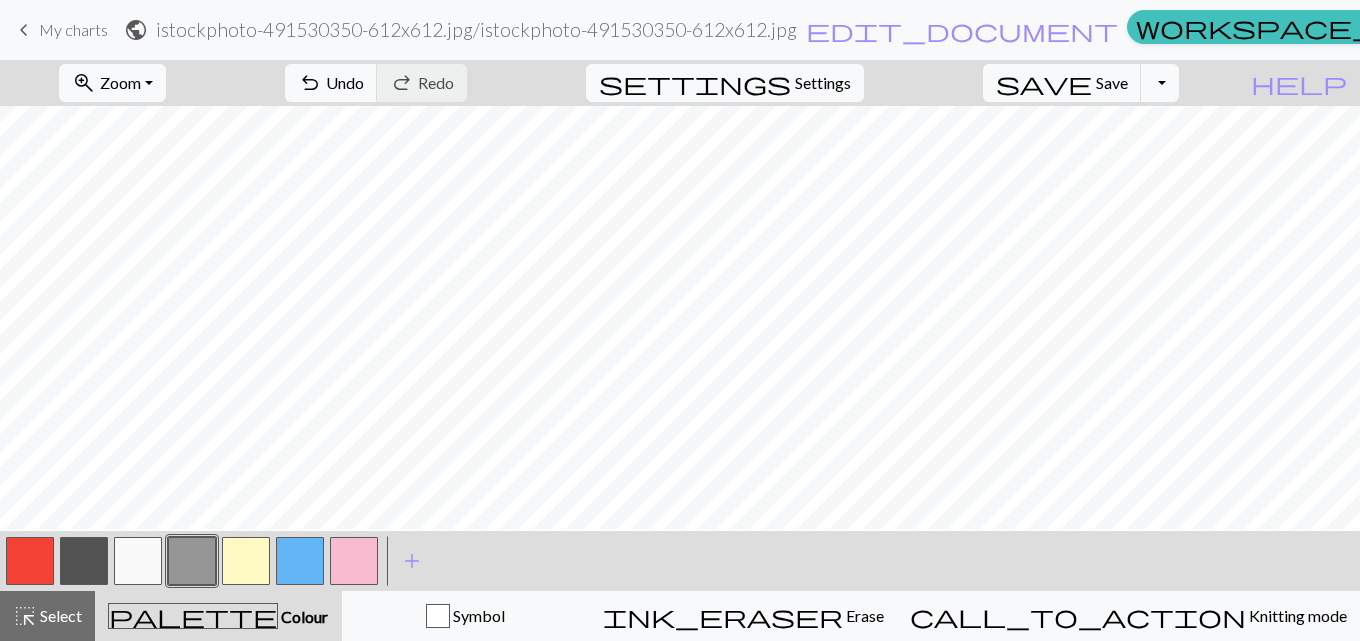scroll, scrollTop: 92, scrollLeft: 0, axis: vertical 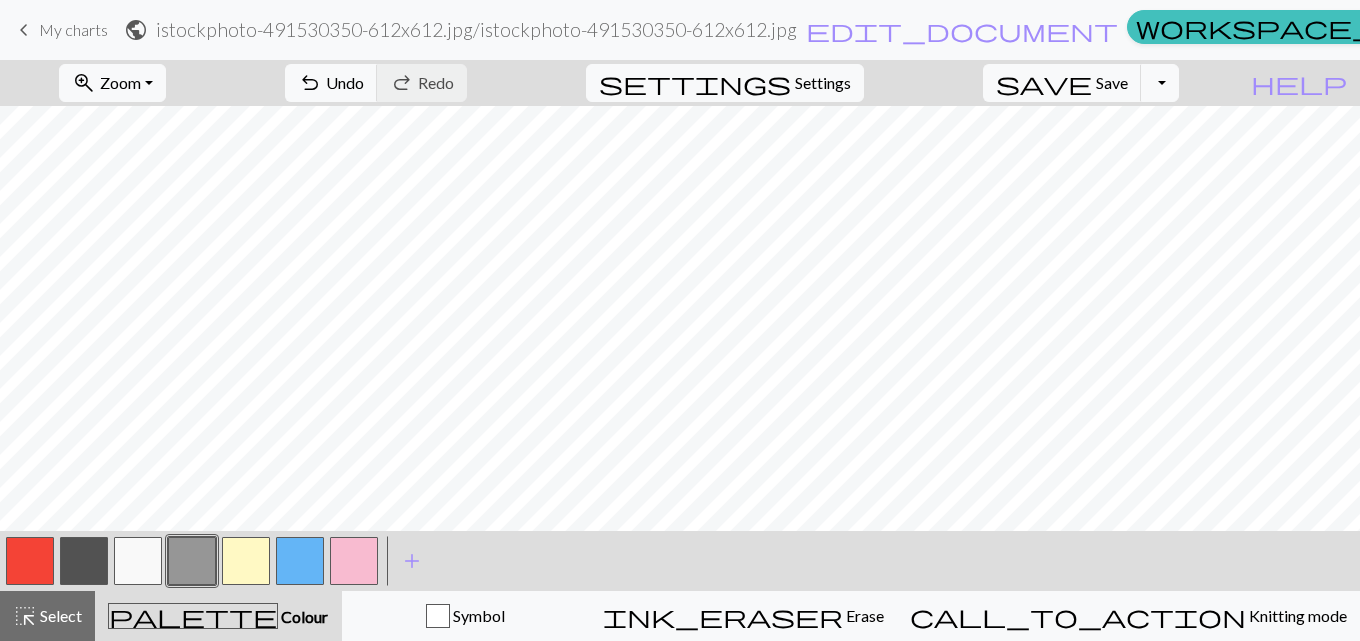click at bounding box center [192, 561] 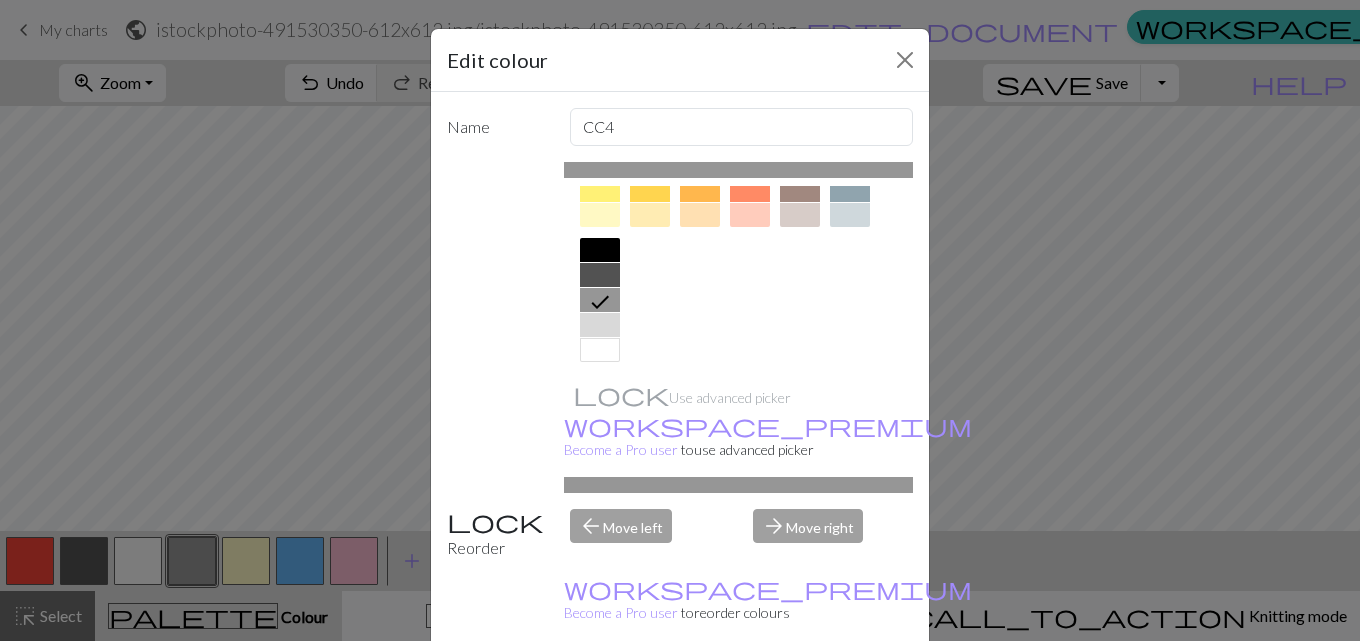 scroll, scrollTop: 377, scrollLeft: 0, axis: vertical 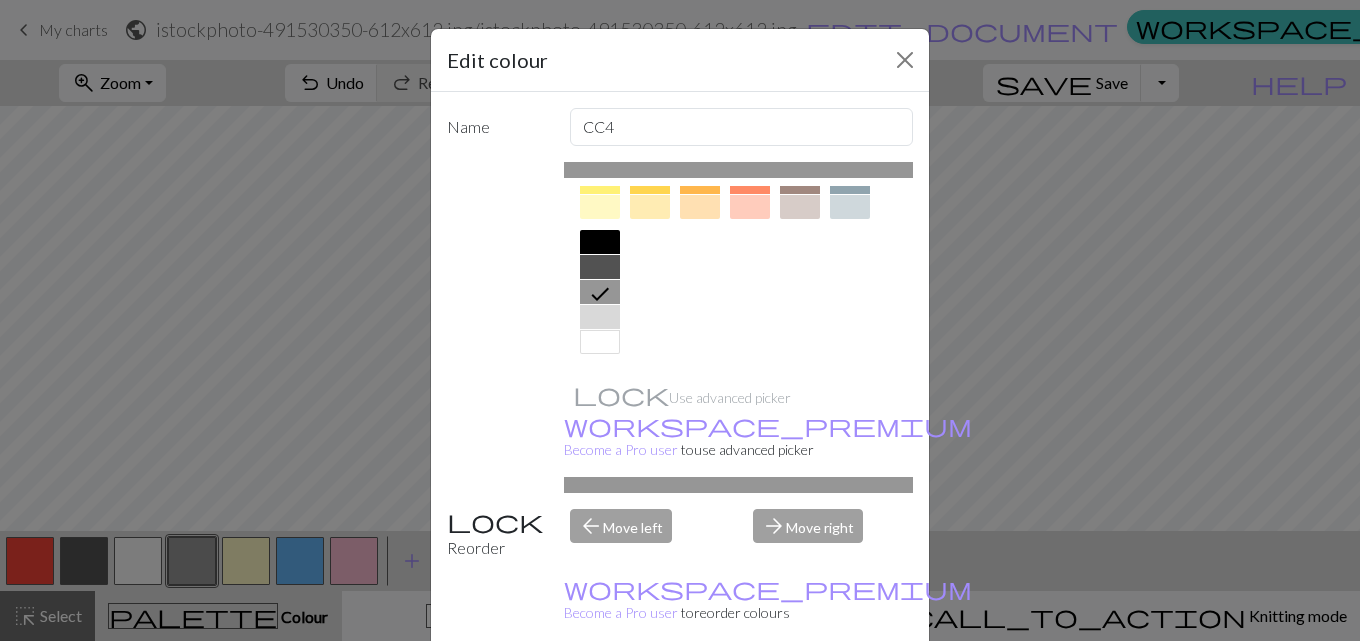 click at bounding box center [800, 207] 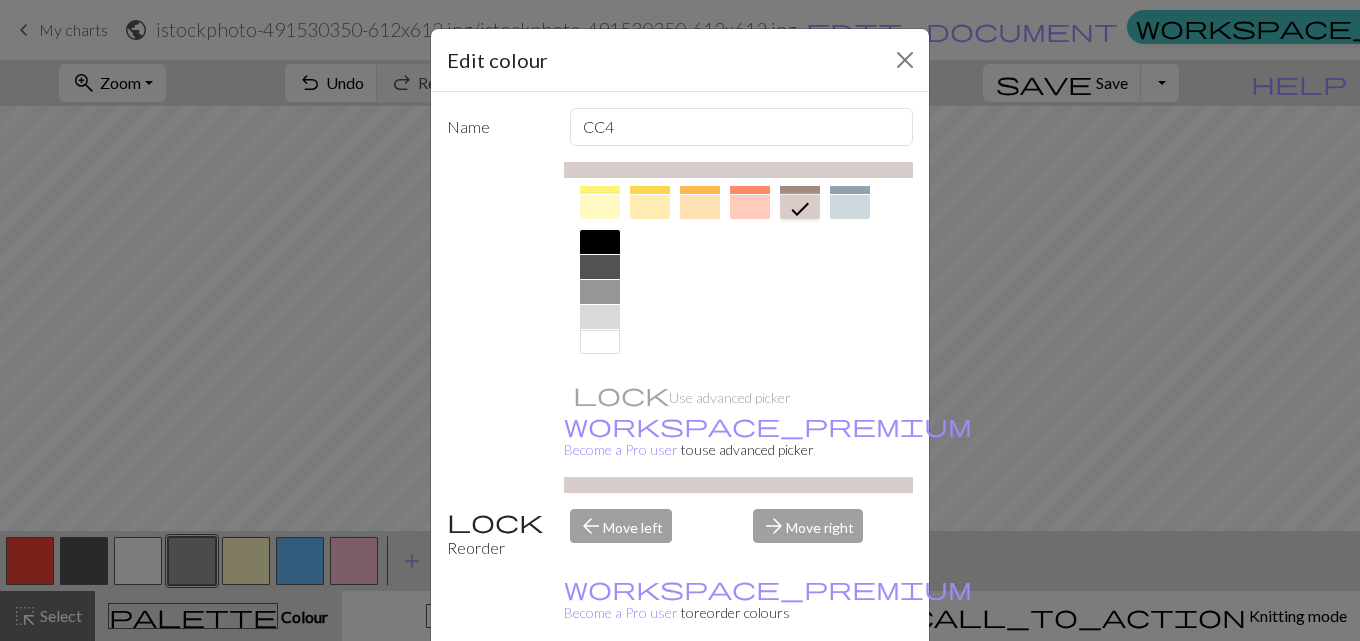 click on "Done" at bounding box center [800, 692] 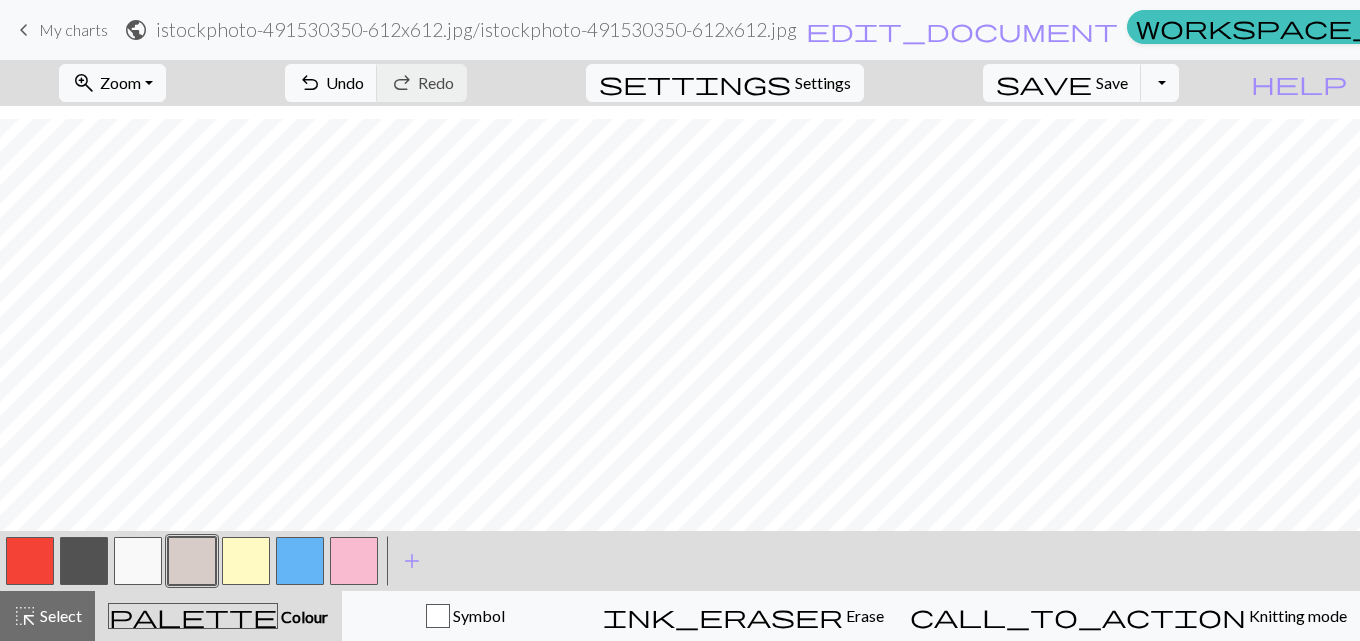 scroll, scrollTop: 157, scrollLeft: 0, axis: vertical 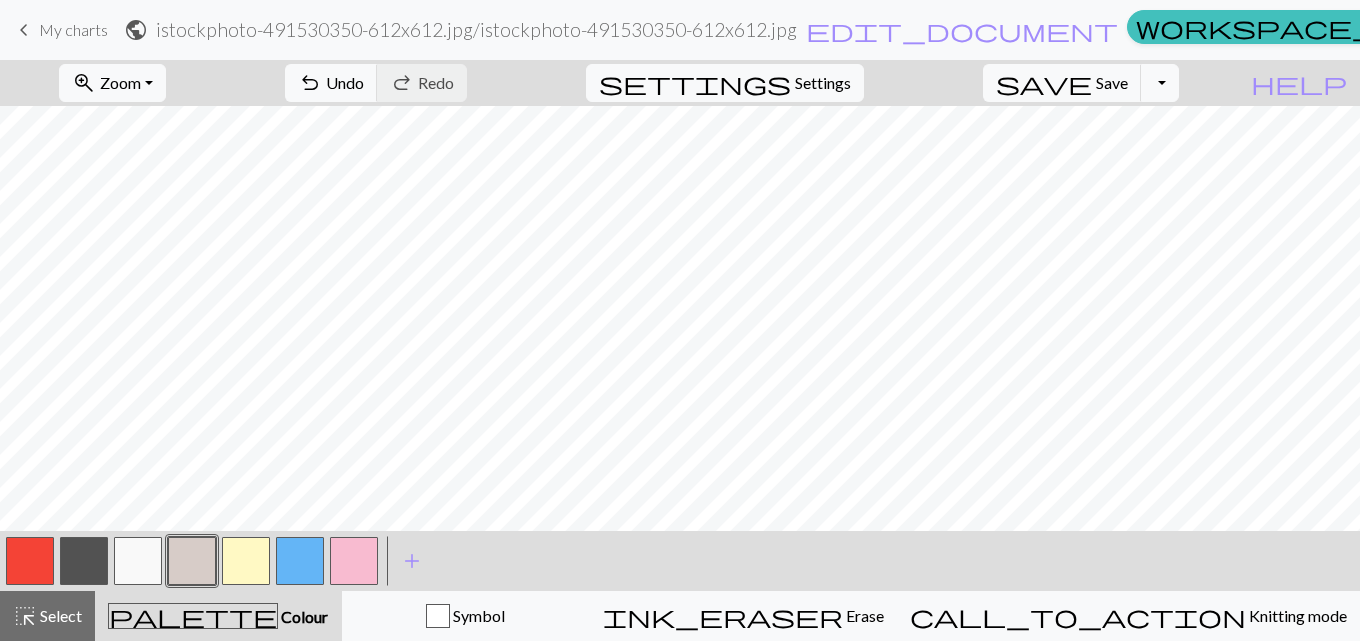 click at bounding box center [192, 561] 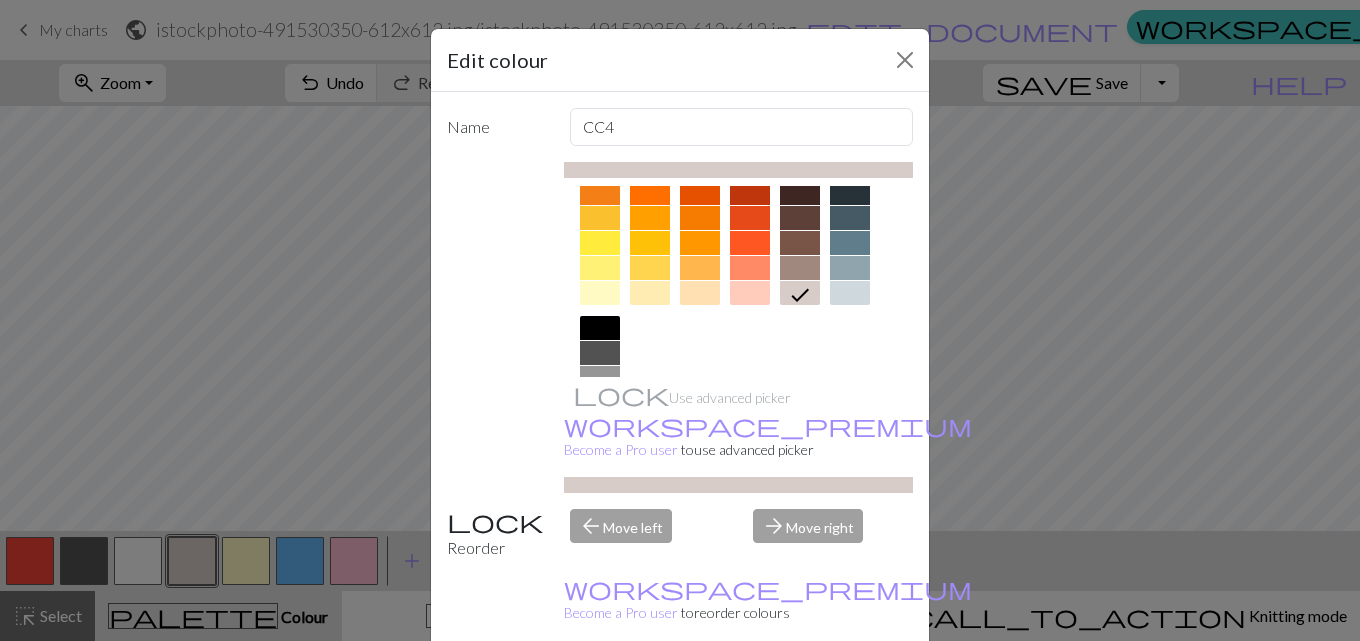 scroll, scrollTop: 300, scrollLeft: 0, axis: vertical 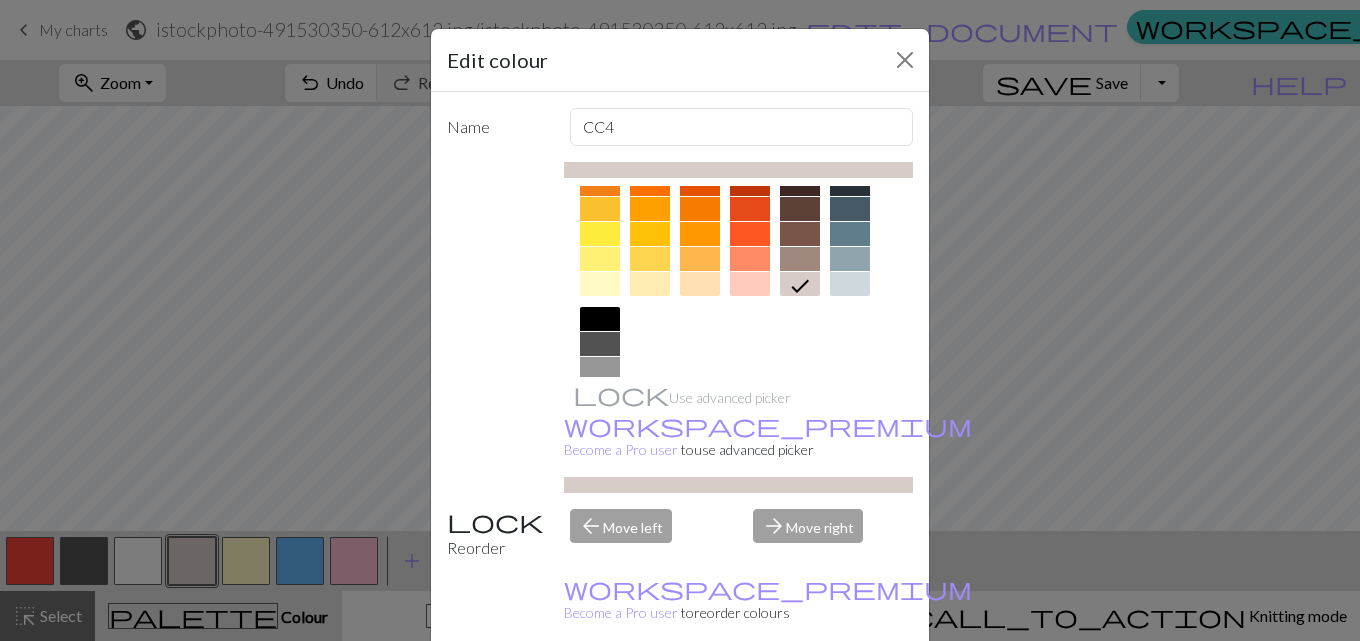 click at bounding box center [800, 259] 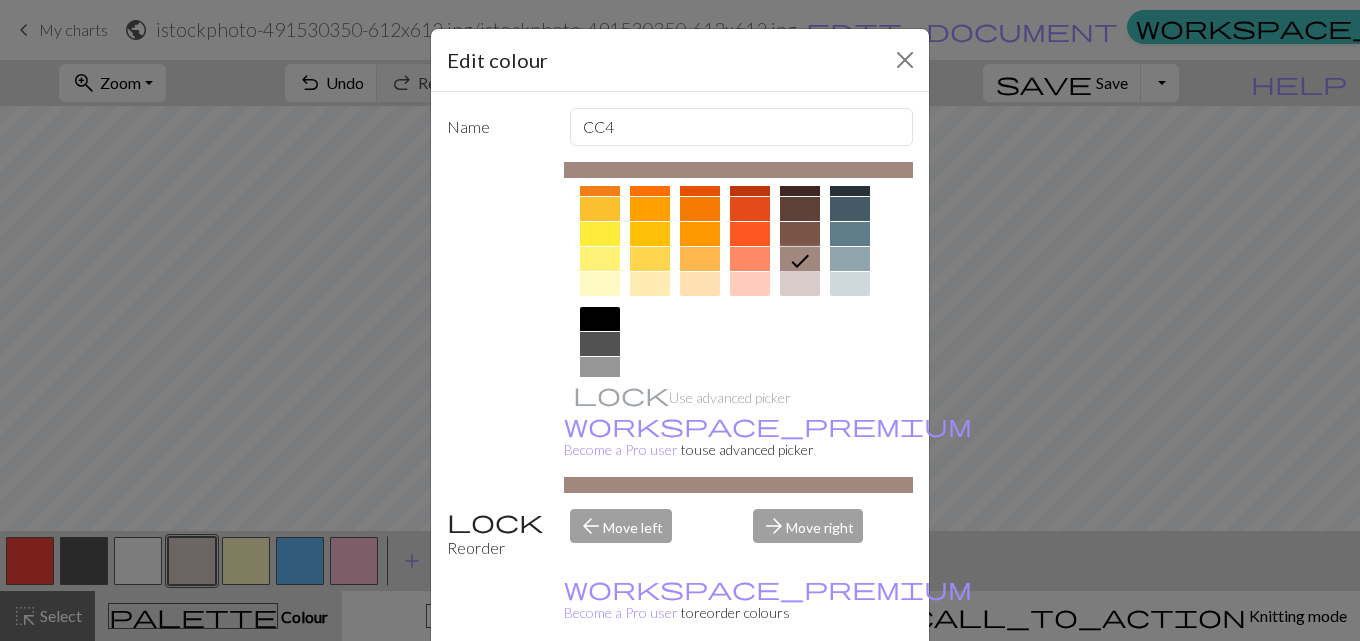 click on "Done" at bounding box center (800, 692) 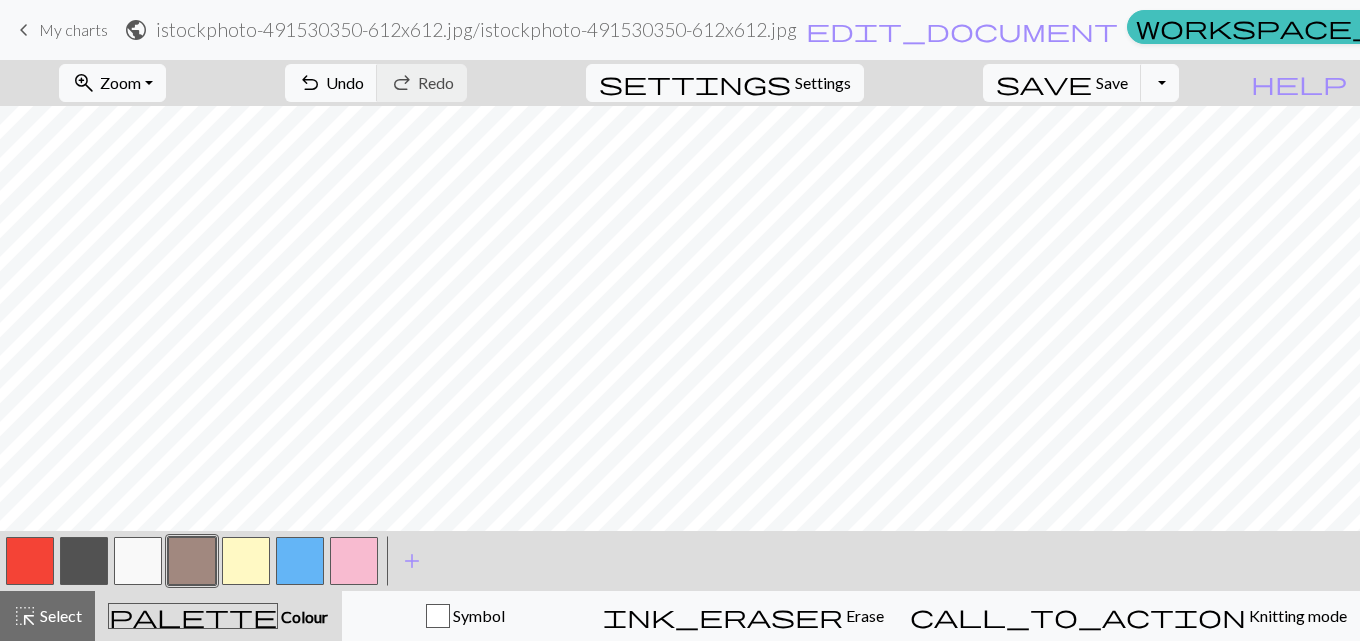 click at bounding box center [84, 561] 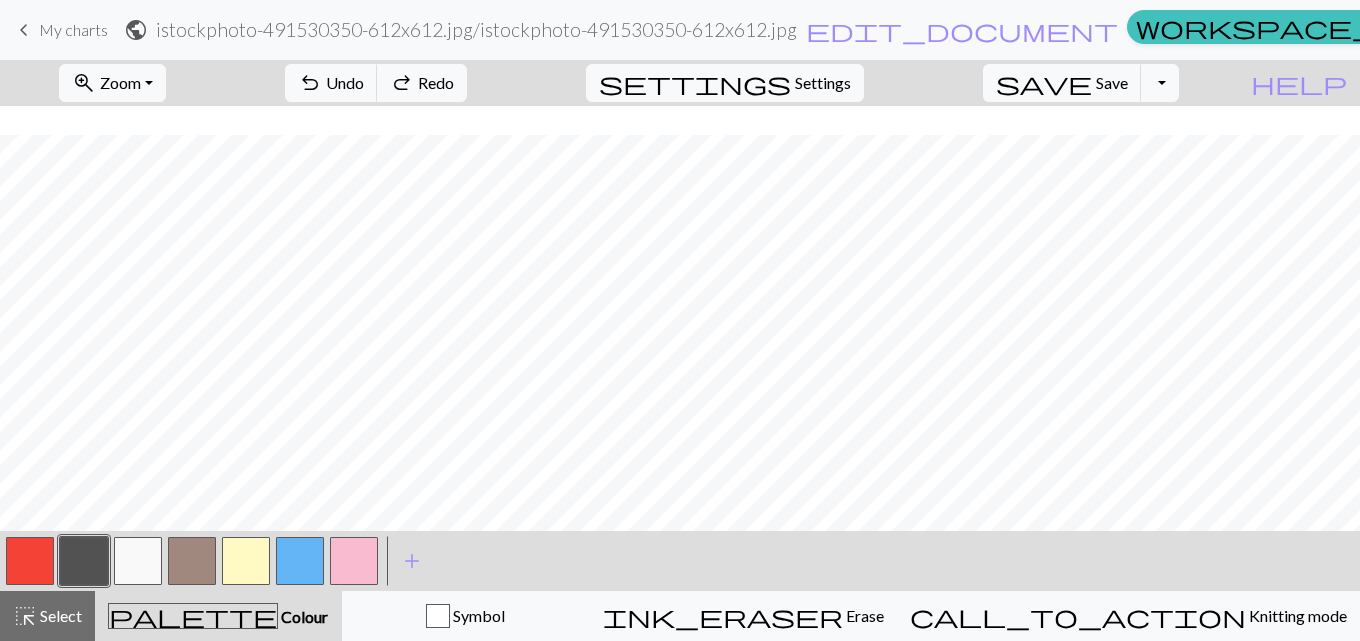 scroll, scrollTop: 212, scrollLeft: 0, axis: vertical 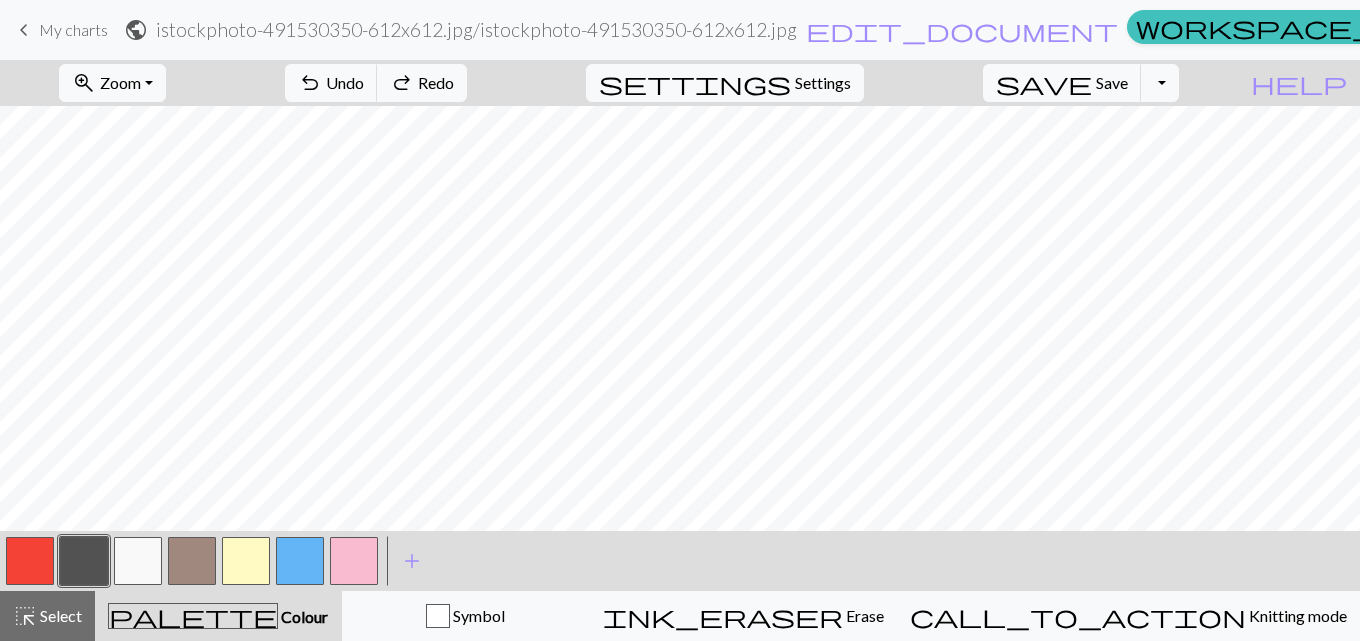 click at bounding box center [246, 561] 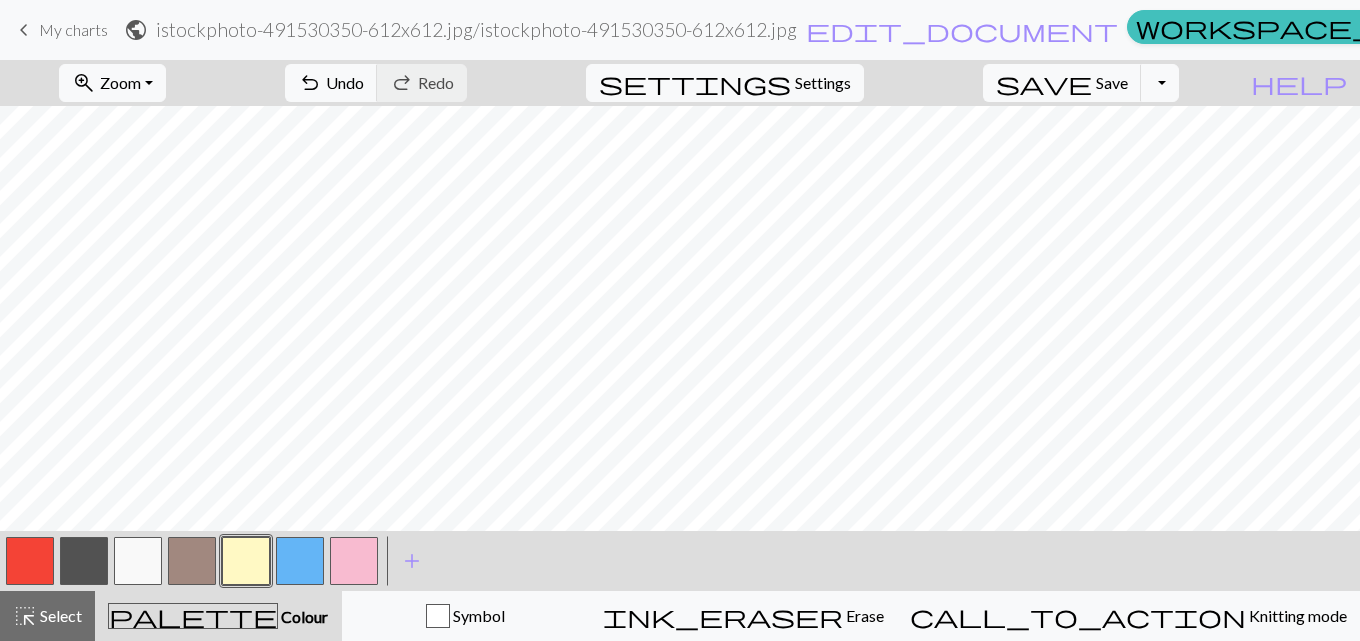 drag, startPoint x: 124, startPoint y: 579, endPoint x: 265, endPoint y: 529, distance: 149.60281 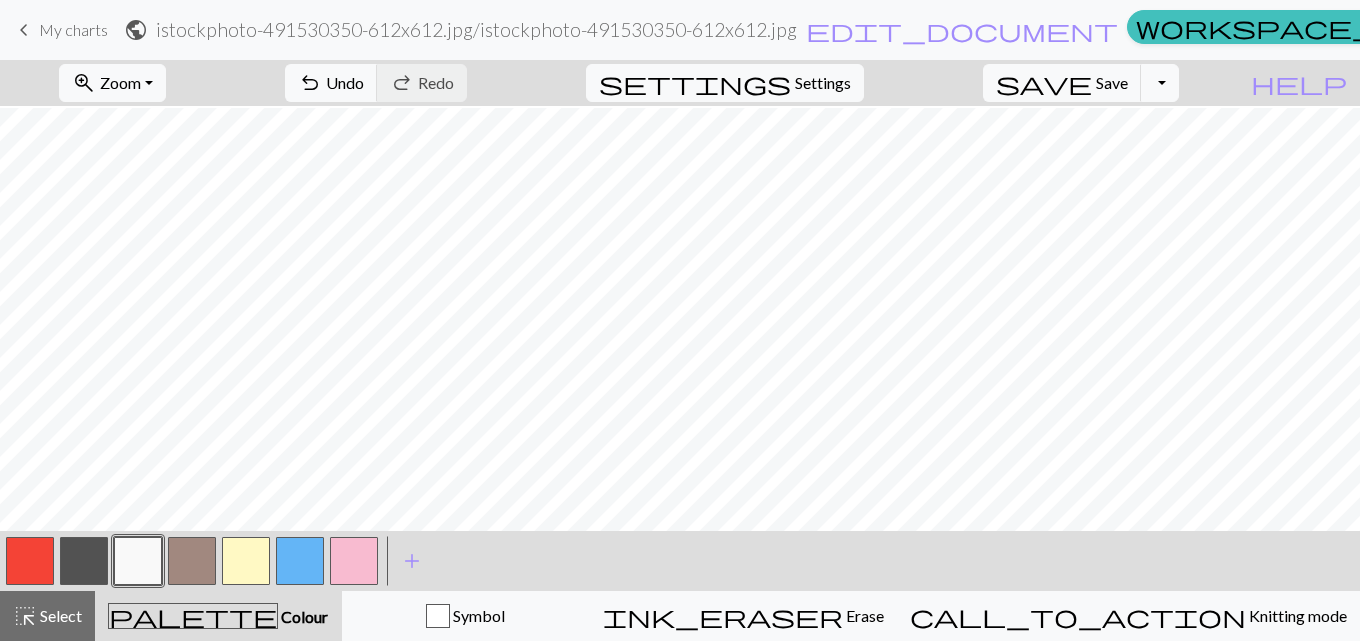 scroll, scrollTop: 170, scrollLeft: 0, axis: vertical 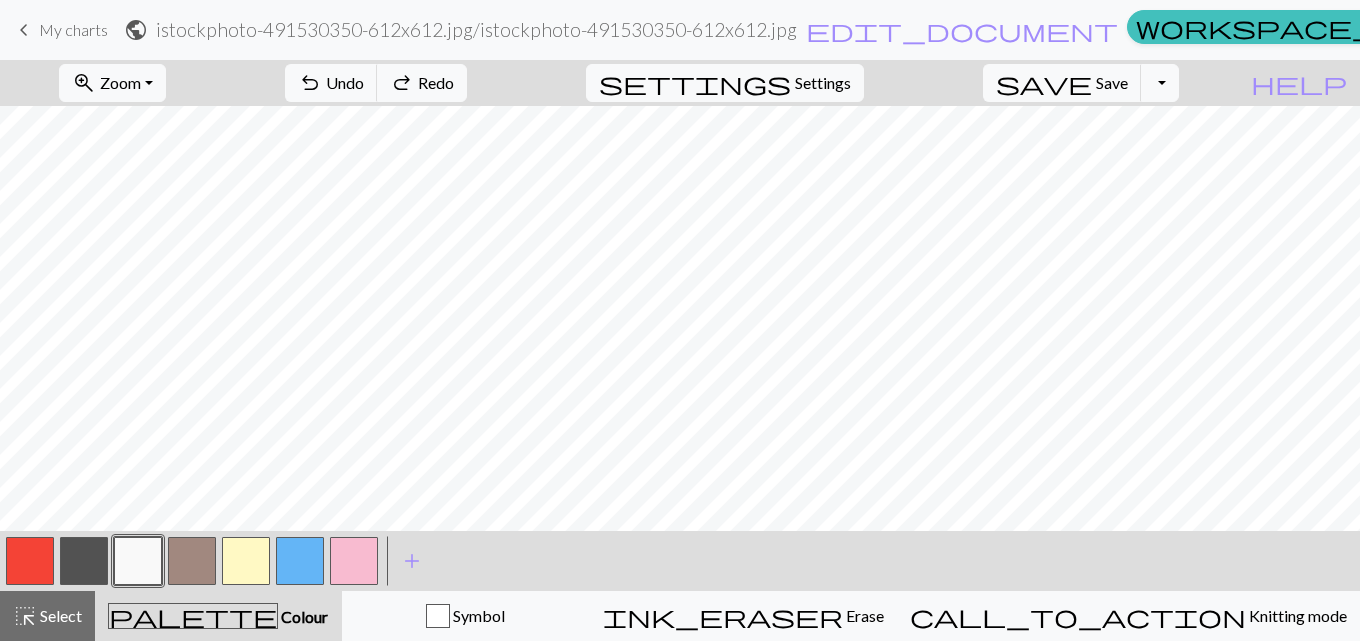 click at bounding box center (300, 561) 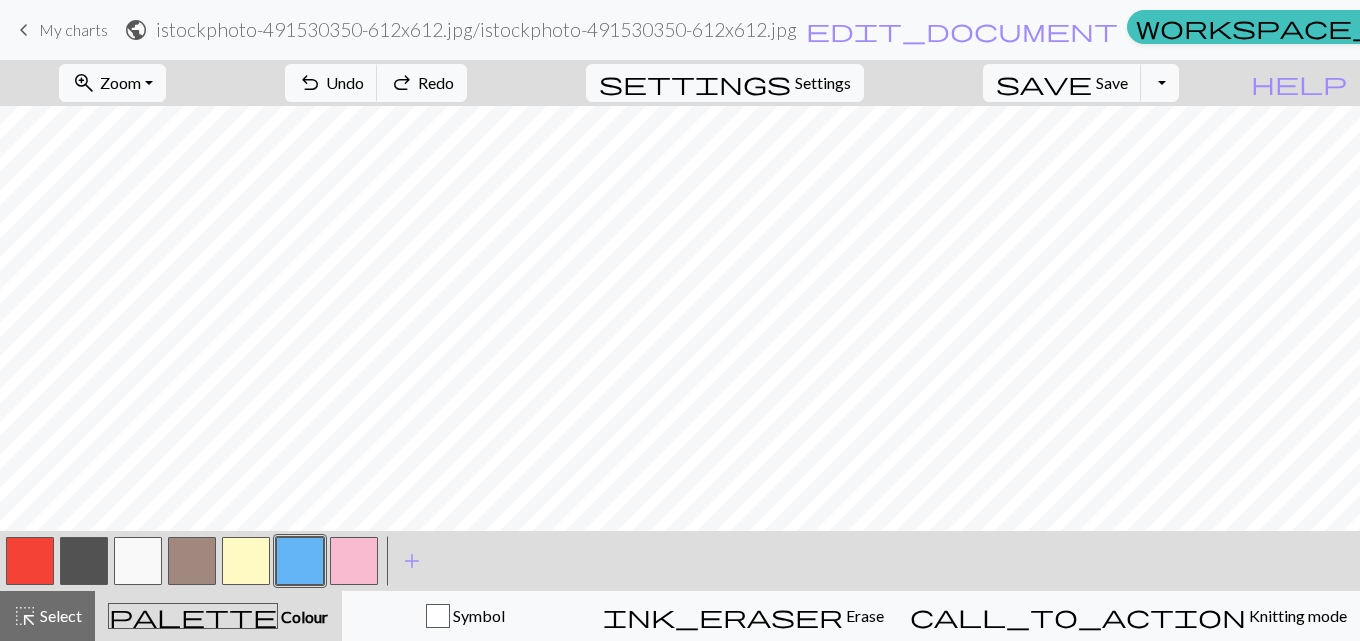 click at bounding box center [300, 561] 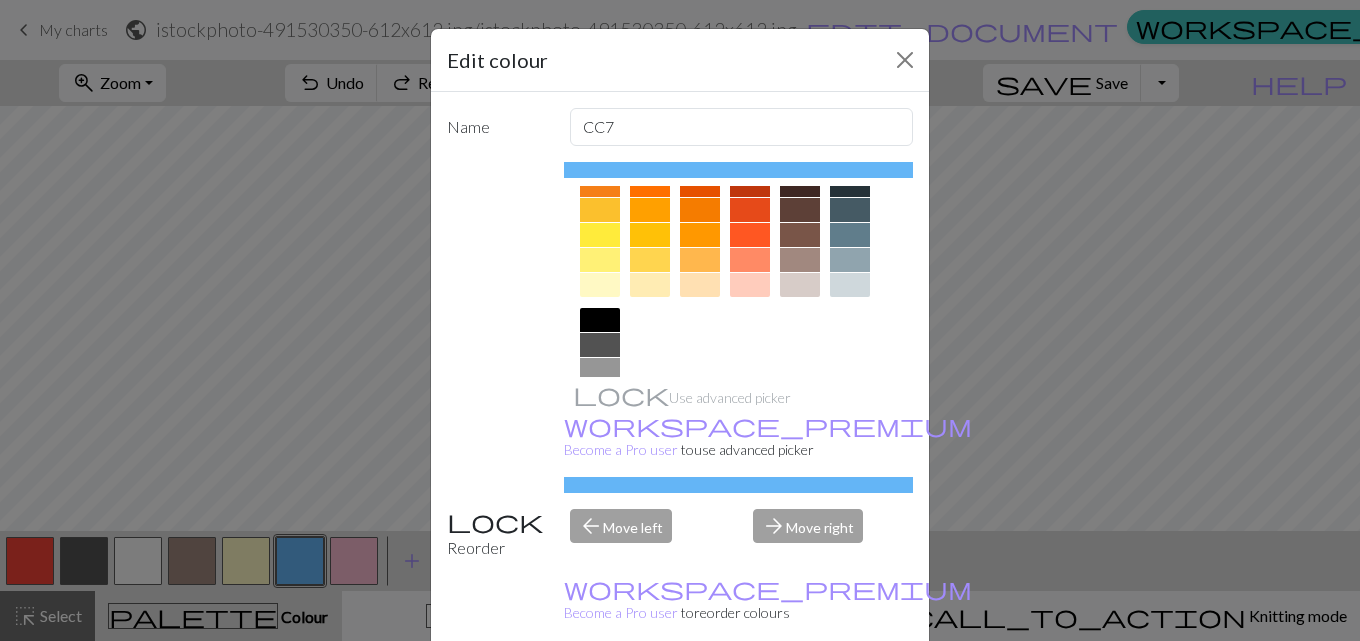 scroll, scrollTop: 177, scrollLeft: 0, axis: vertical 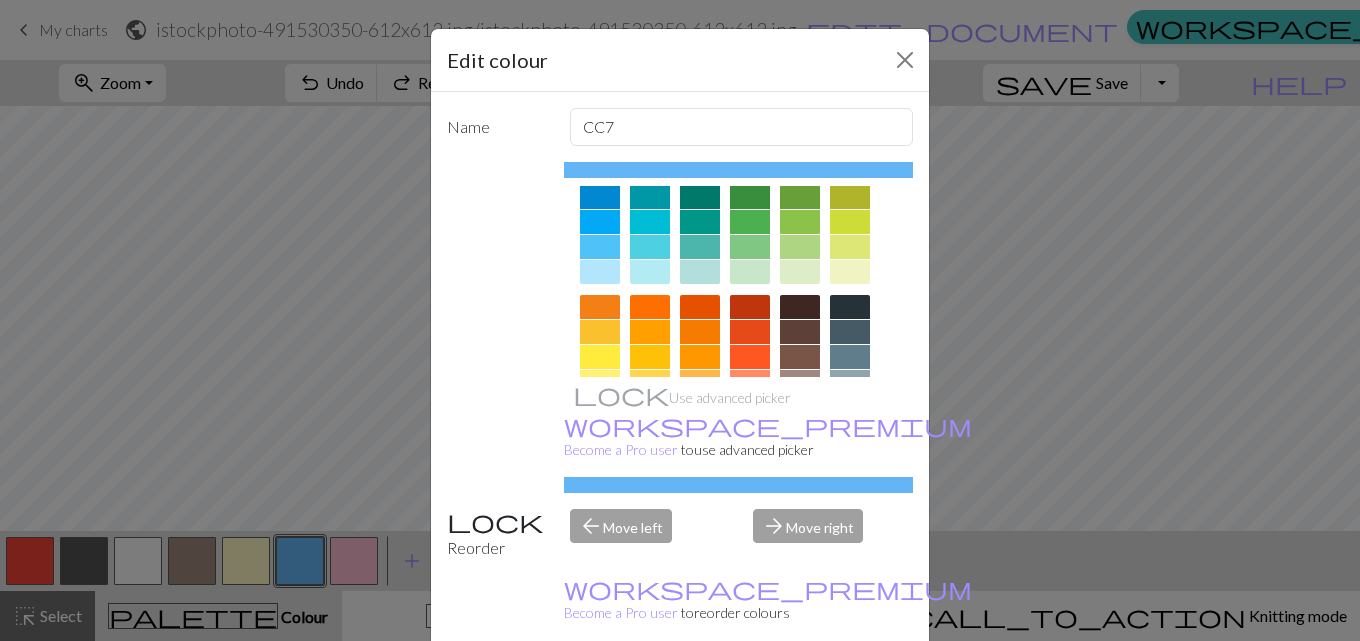 click at bounding box center [600, 227] 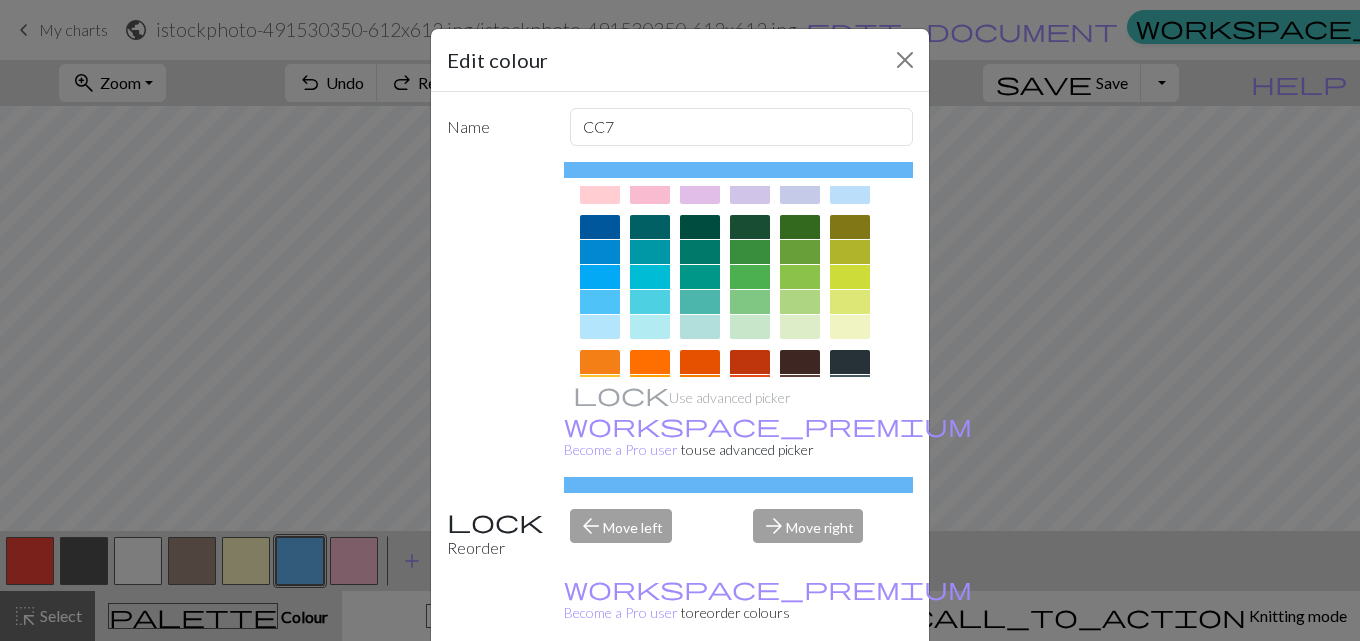 scroll, scrollTop: 0, scrollLeft: 0, axis: both 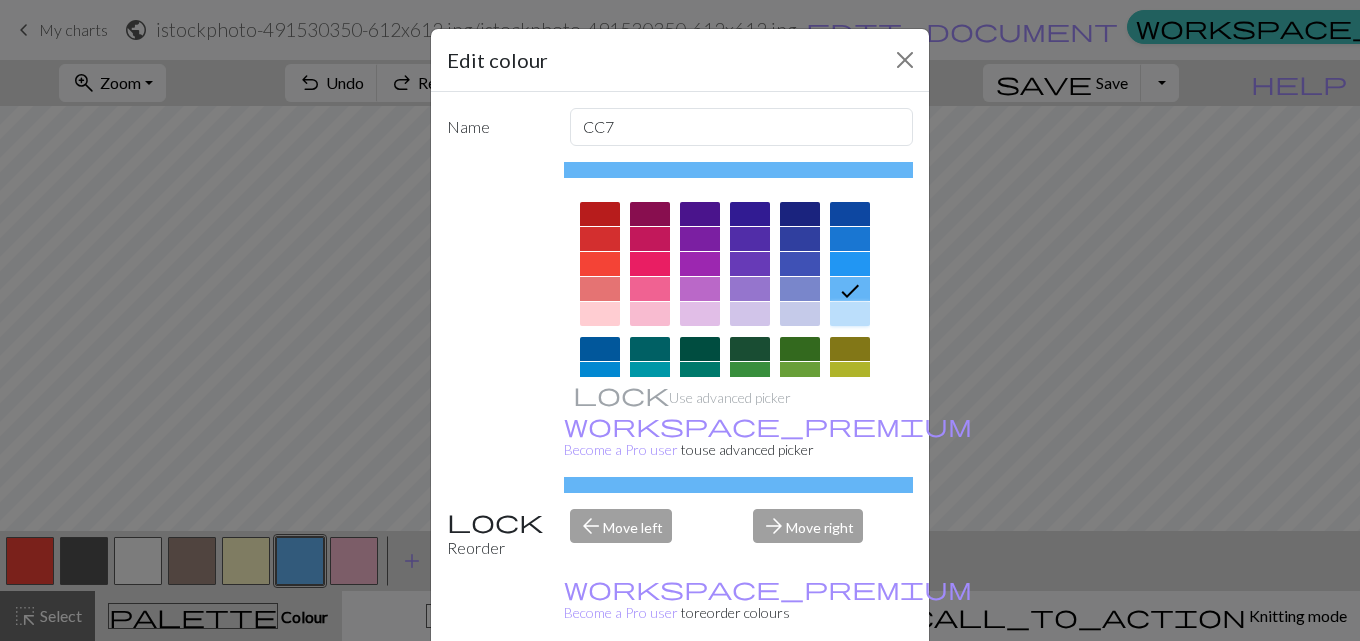 click at bounding box center (850, 314) 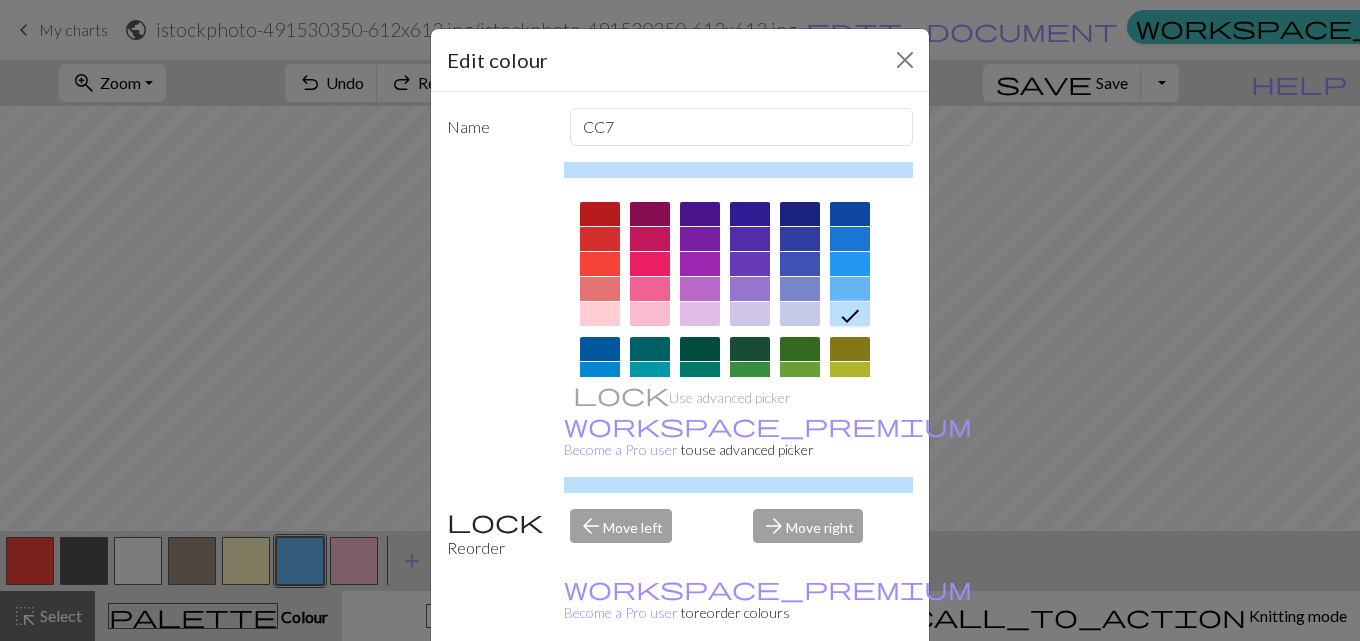 click on "Done" at bounding box center [800, 692] 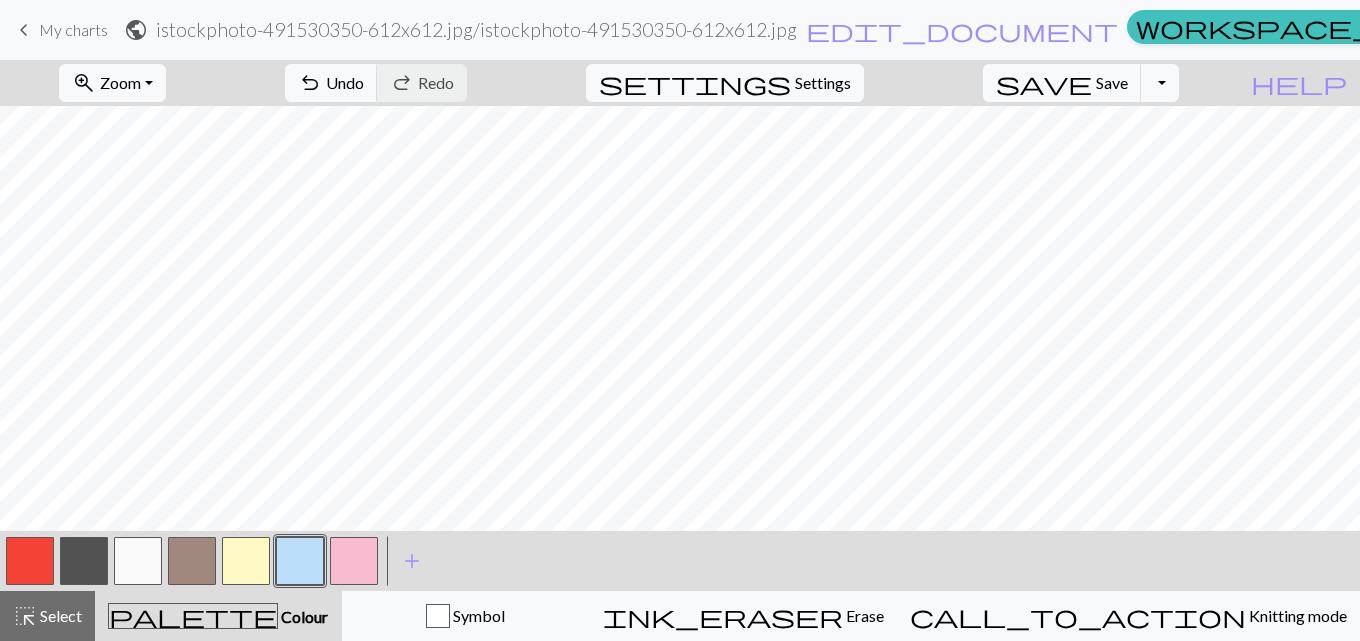 scroll, scrollTop: 221, scrollLeft: 0, axis: vertical 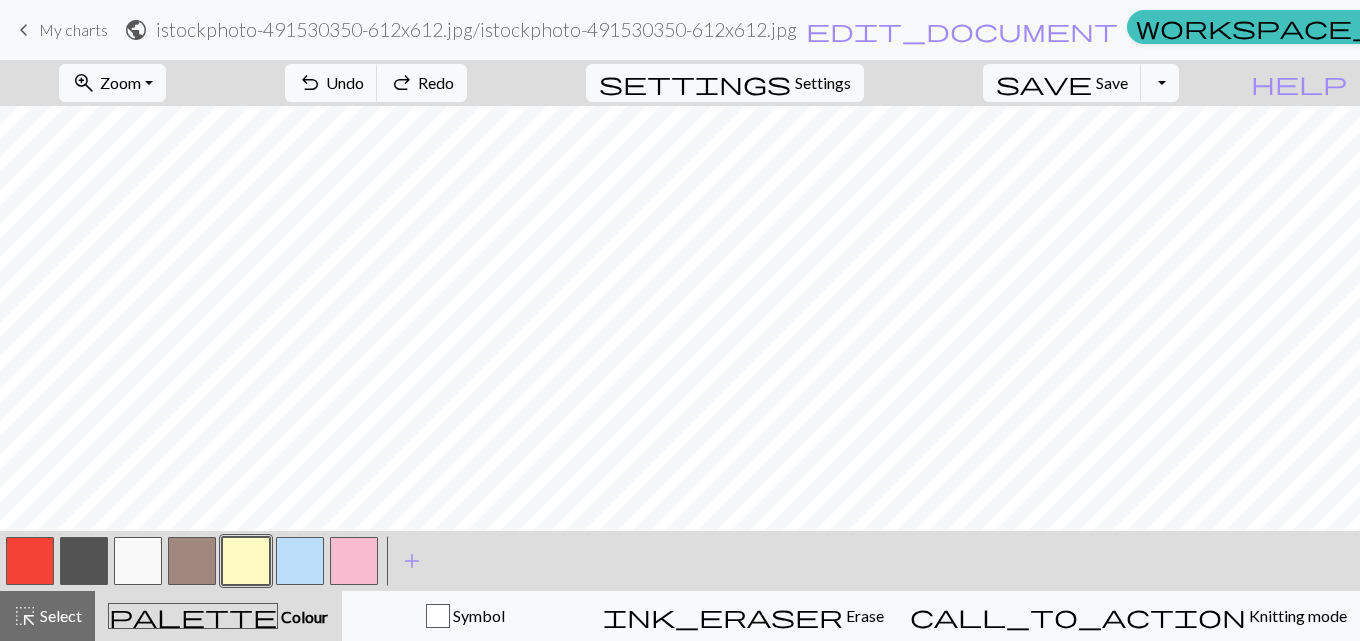 click at bounding box center [84, 561] 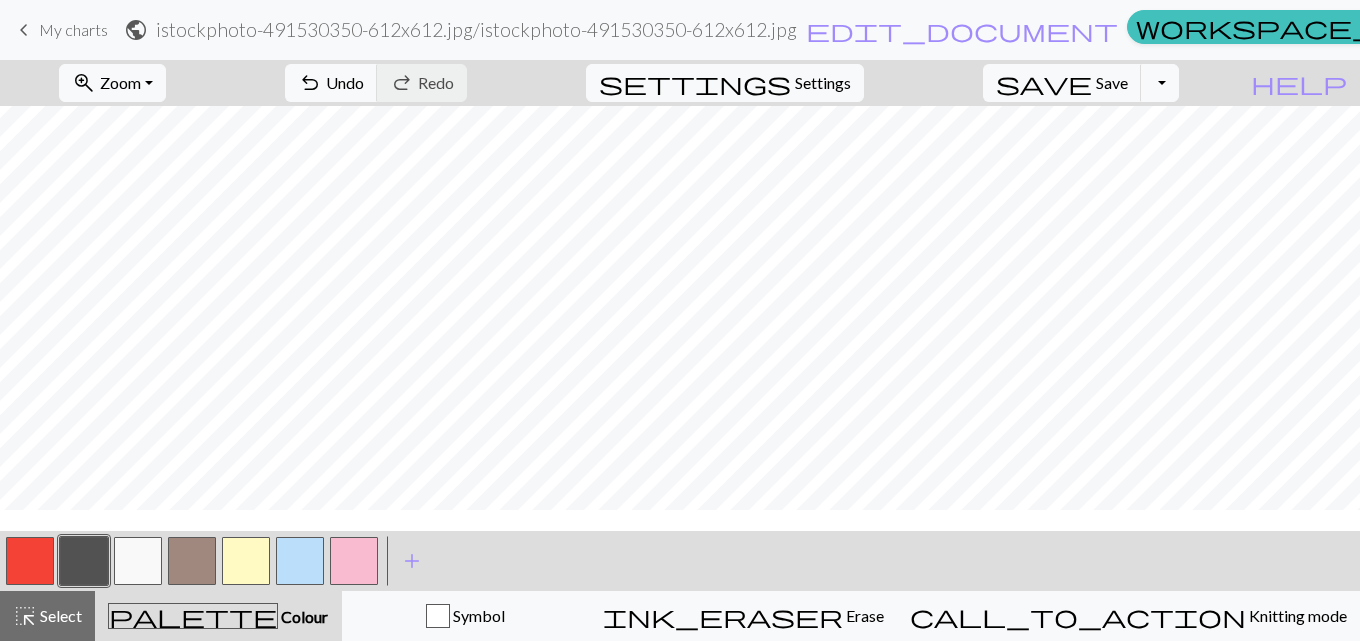 scroll, scrollTop: 56, scrollLeft: 0, axis: vertical 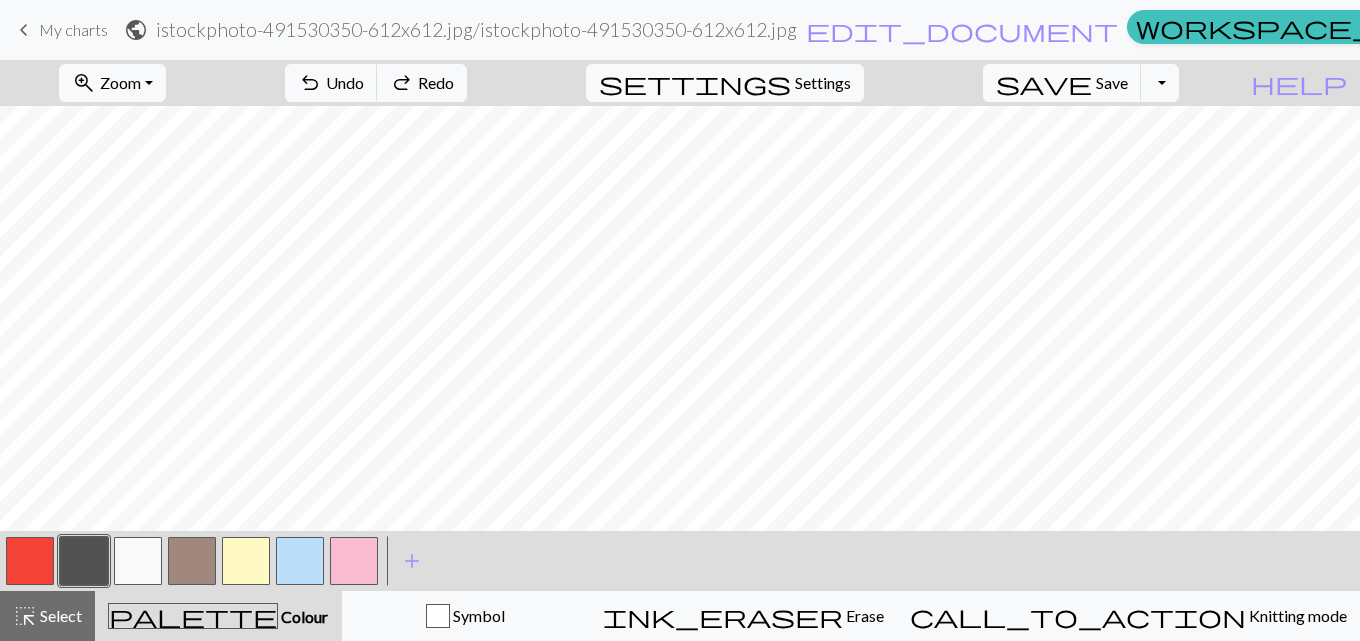 click at bounding box center [246, 561] 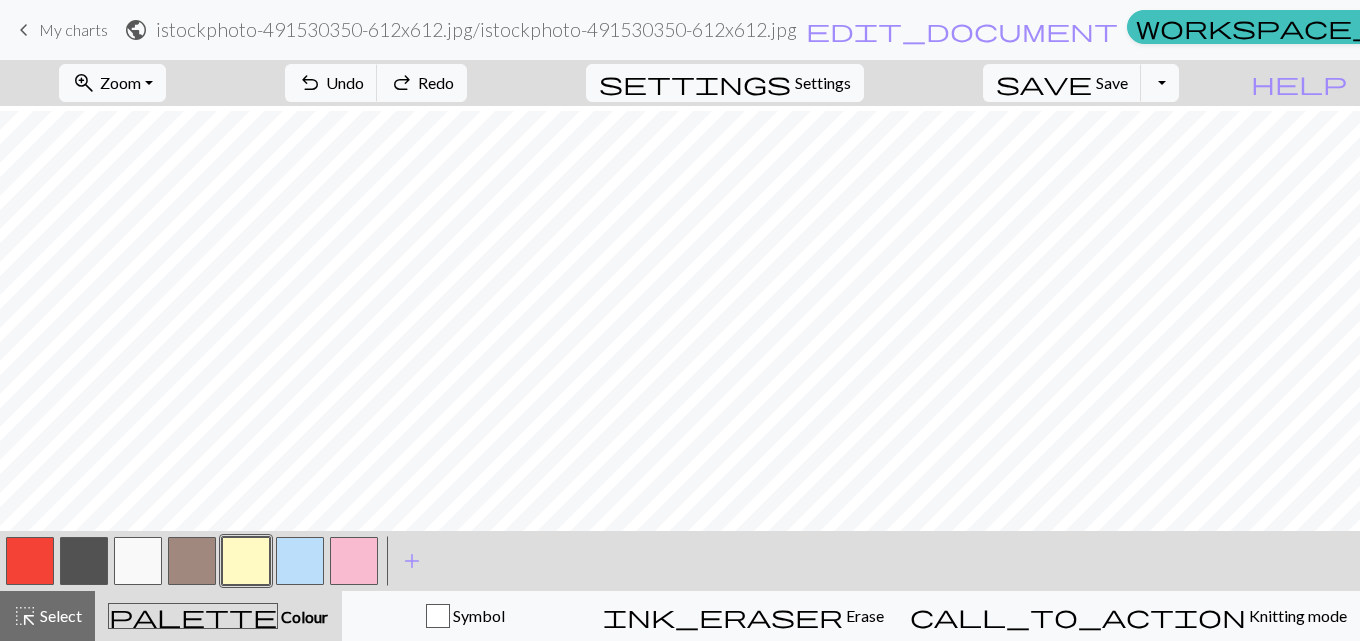 scroll, scrollTop: 159, scrollLeft: 0, axis: vertical 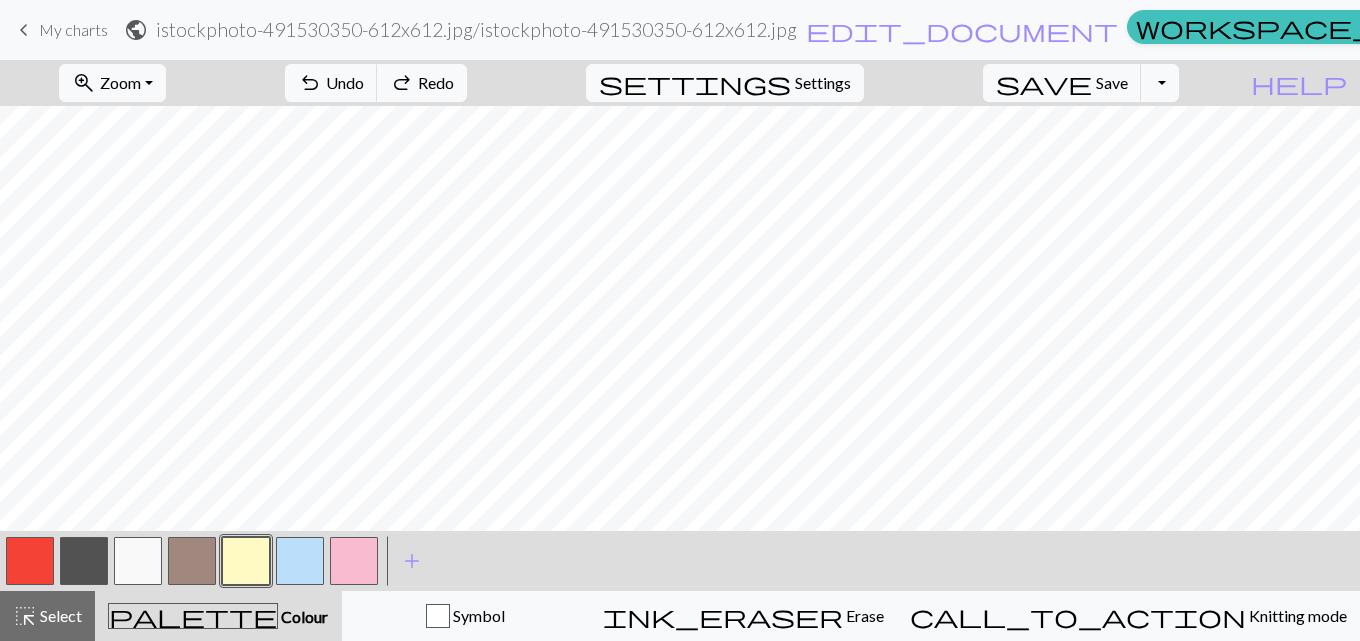 click at bounding box center (138, 561) 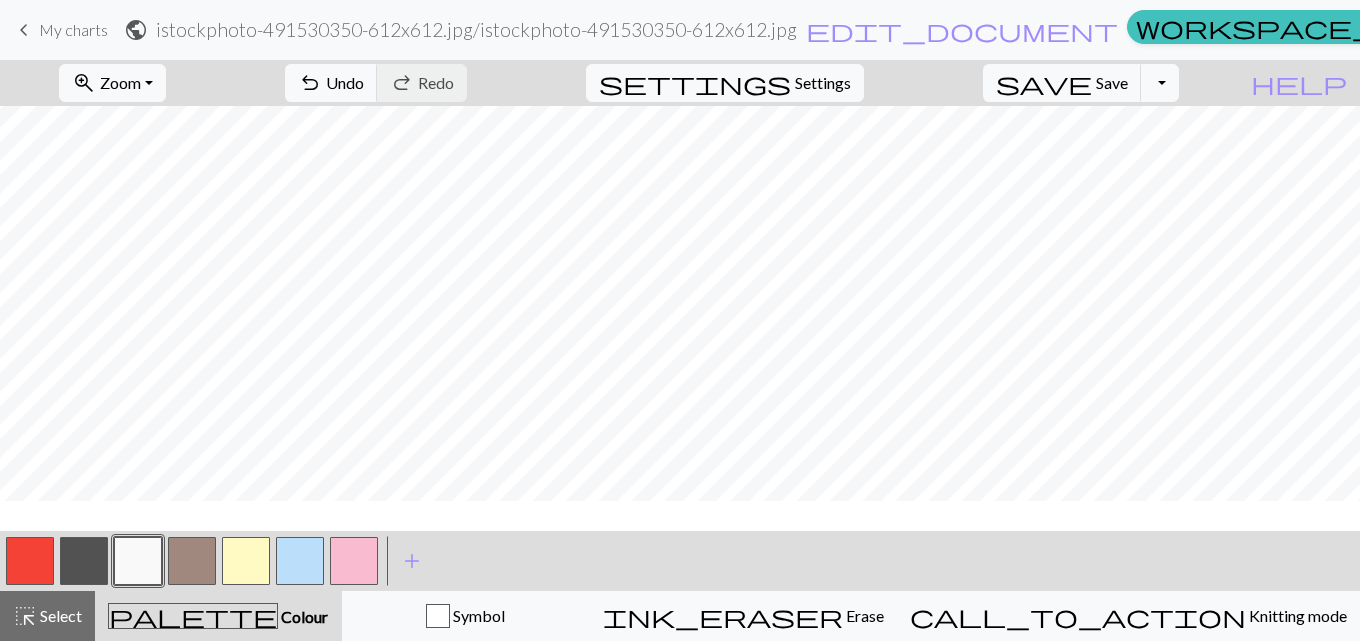 scroll, scrollTop: 120, scrollLeft: 0, axis: vertical 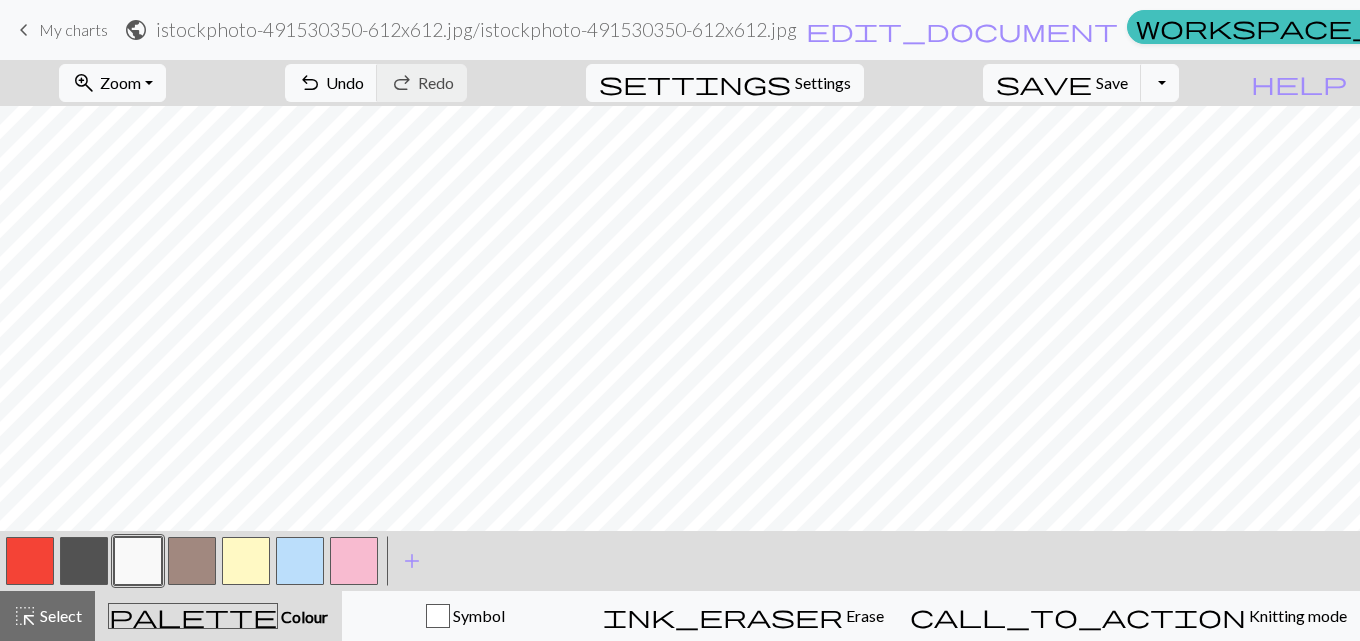 click at bounding box center [246, 561] 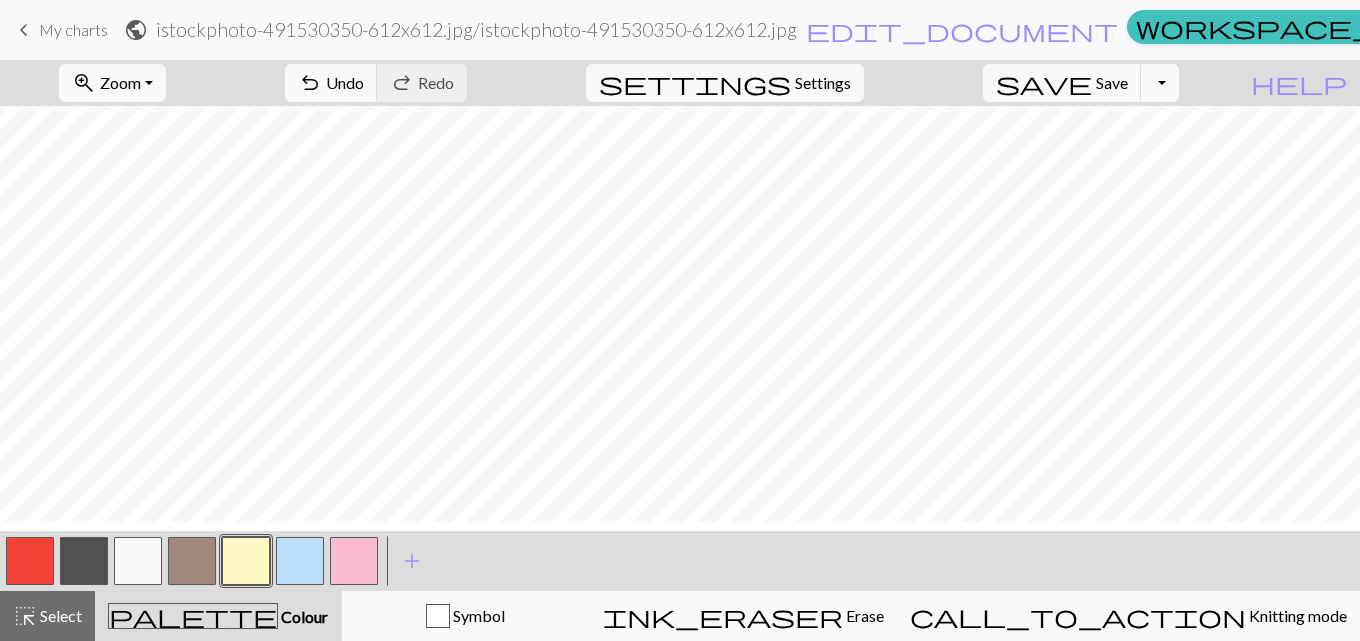 scroll, scrollTop: 146, scrollLeft: 0, axis: vertical 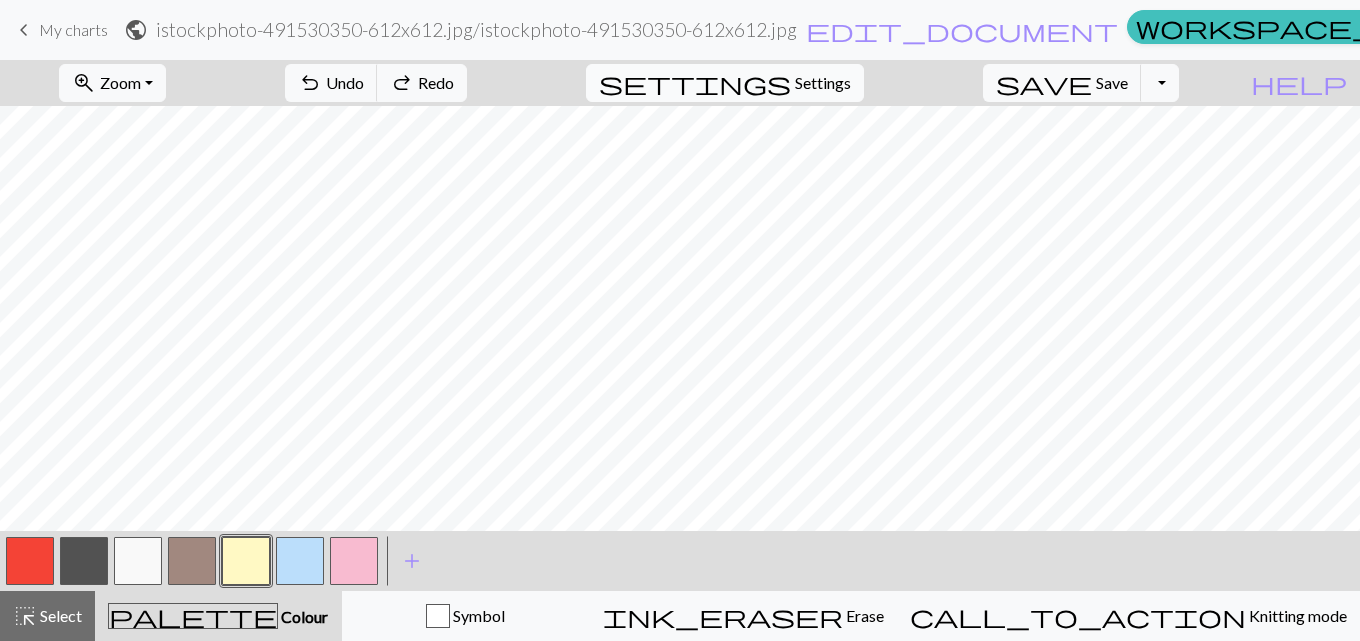 click on "Settings" at bounding box center [823, 83] 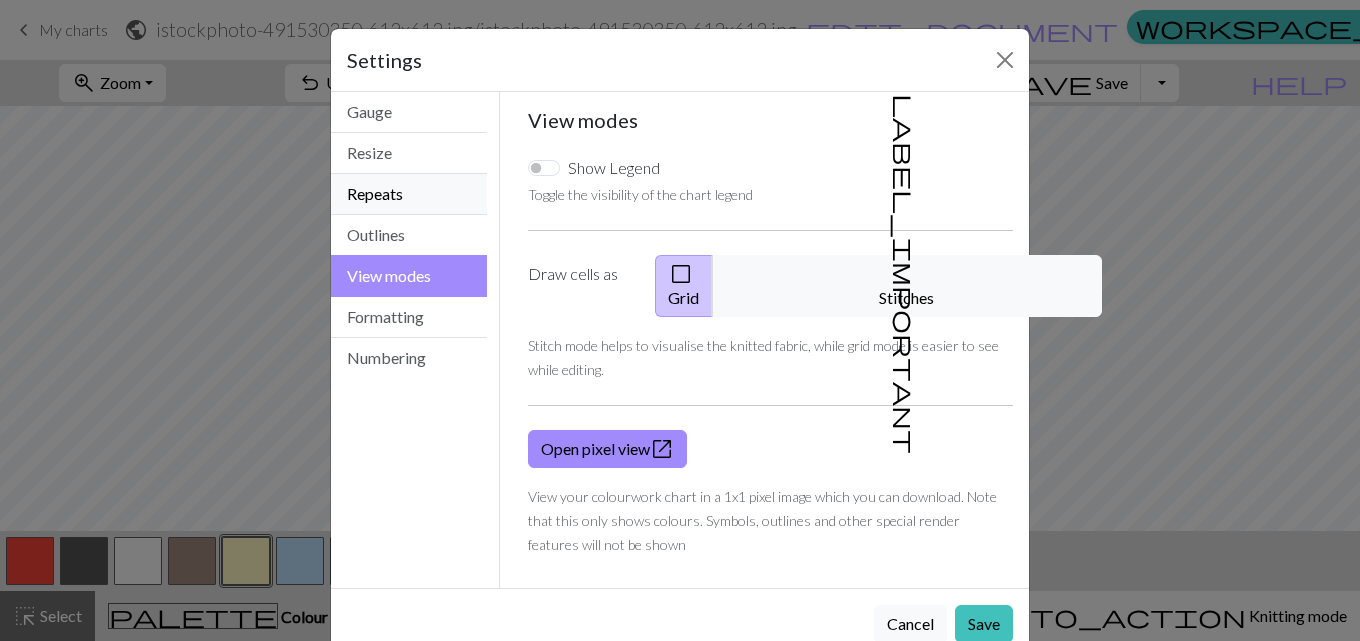 click on "Repeats" at bounding box center [409, 194] 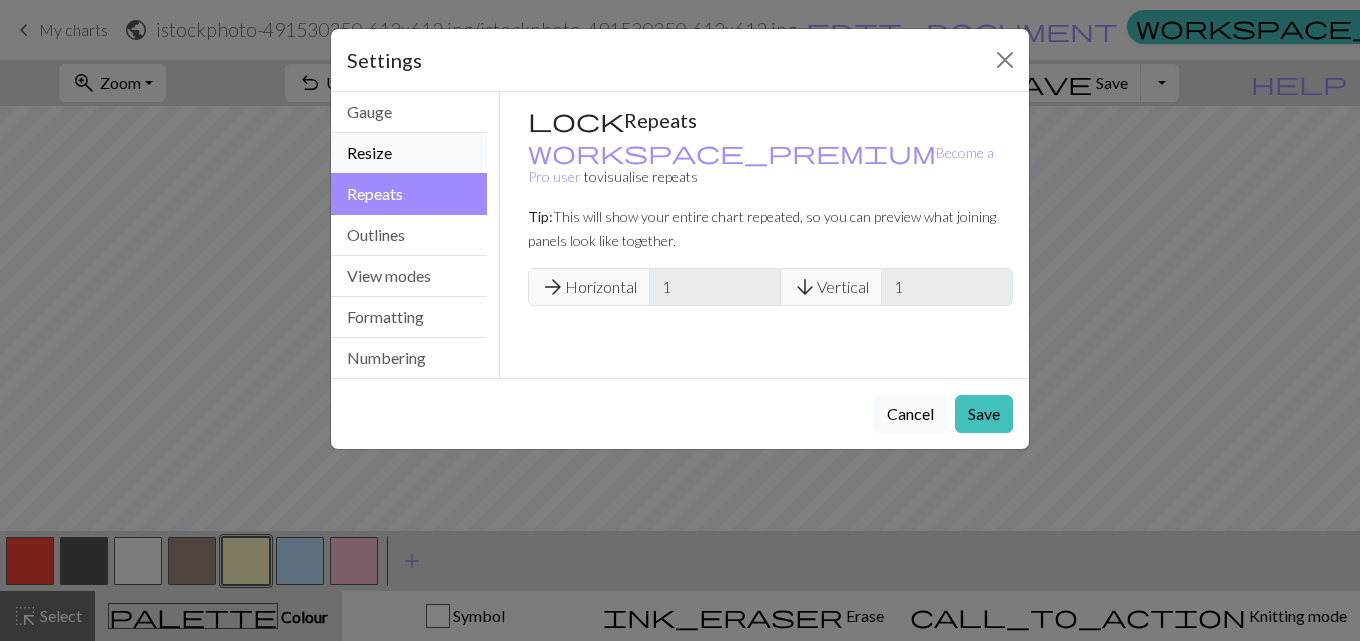 click on "Resize" at bounding box center (409, 153) 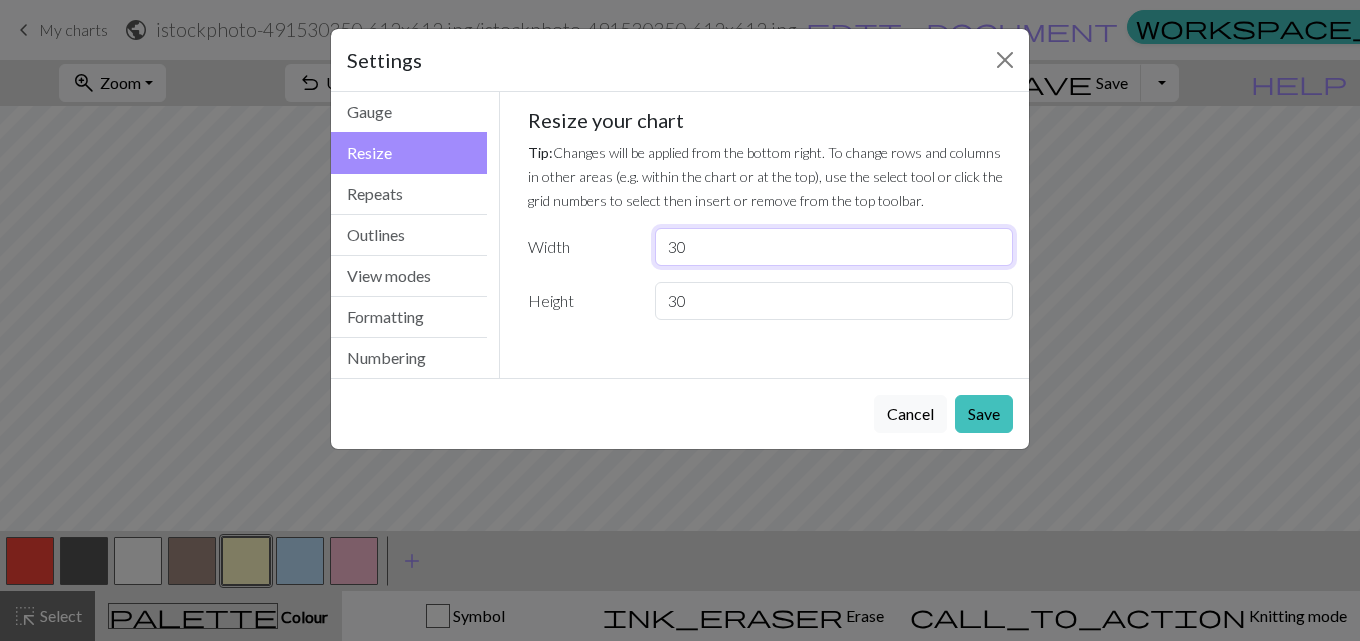 click on "30" at bounding box center [834, 247] 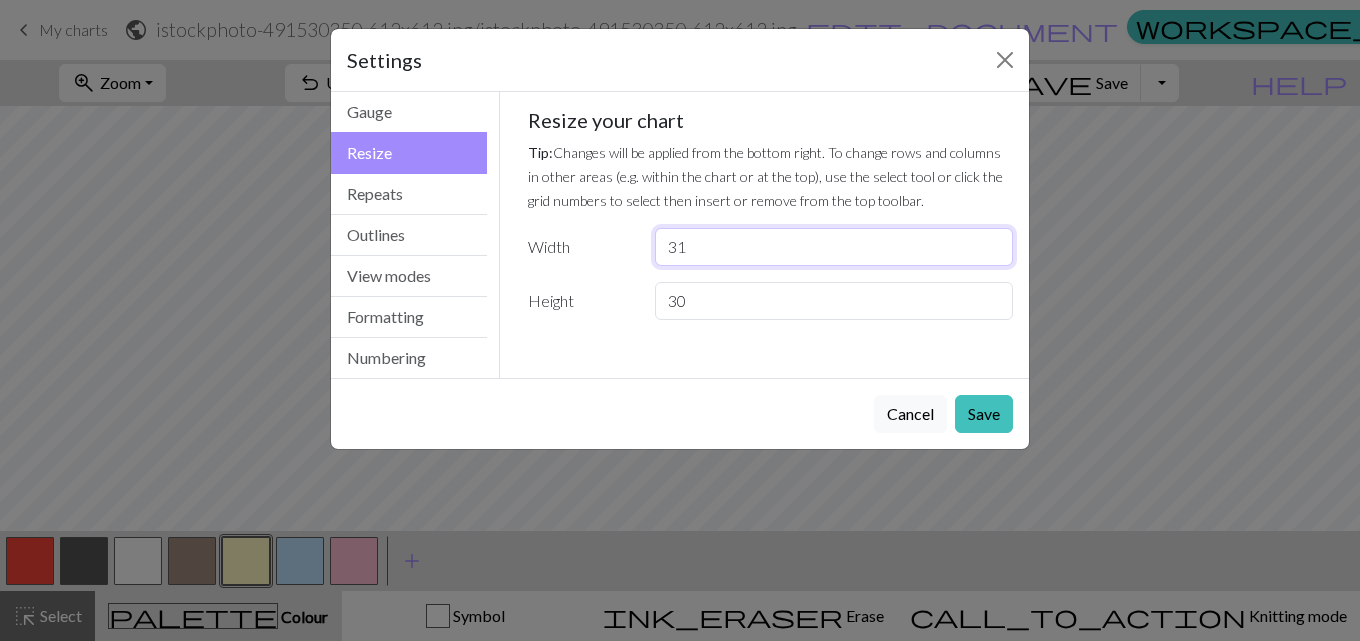 type on "31" 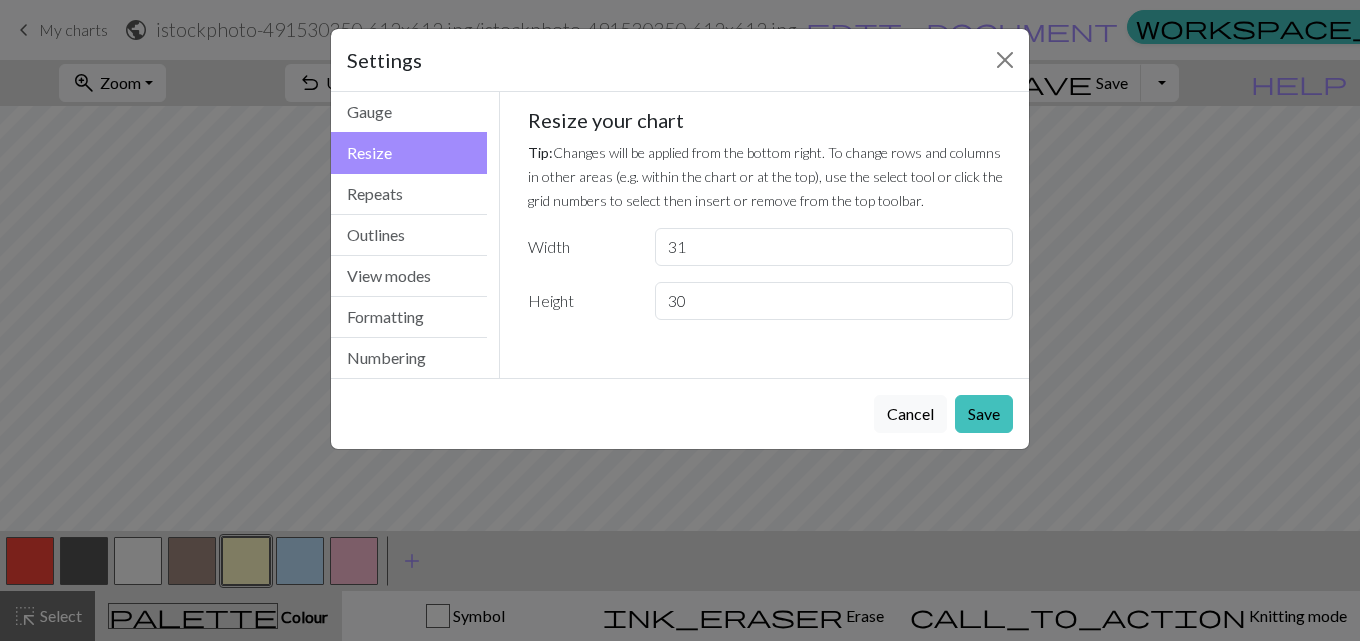 click on "Tip:  Changes will be applied from the bottom right. To change rows and columns in other areas (e.g. within the chart or at the top), use the select tool or click the grid numbers to select then insert or remove from the top toolbar." at bounding box center (771, 176) 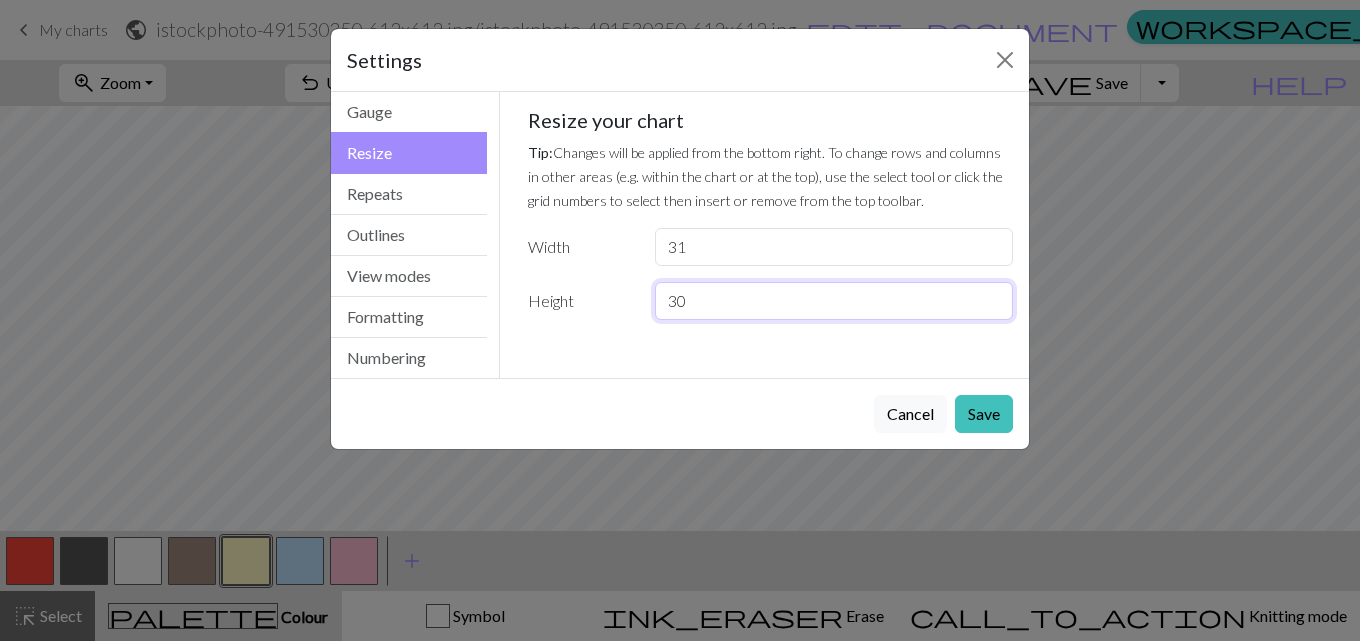 drag, startPoint x: 1351, startPoint y: 285, endPoint x: 1359, endPoint y: 325, distance: 40.792156 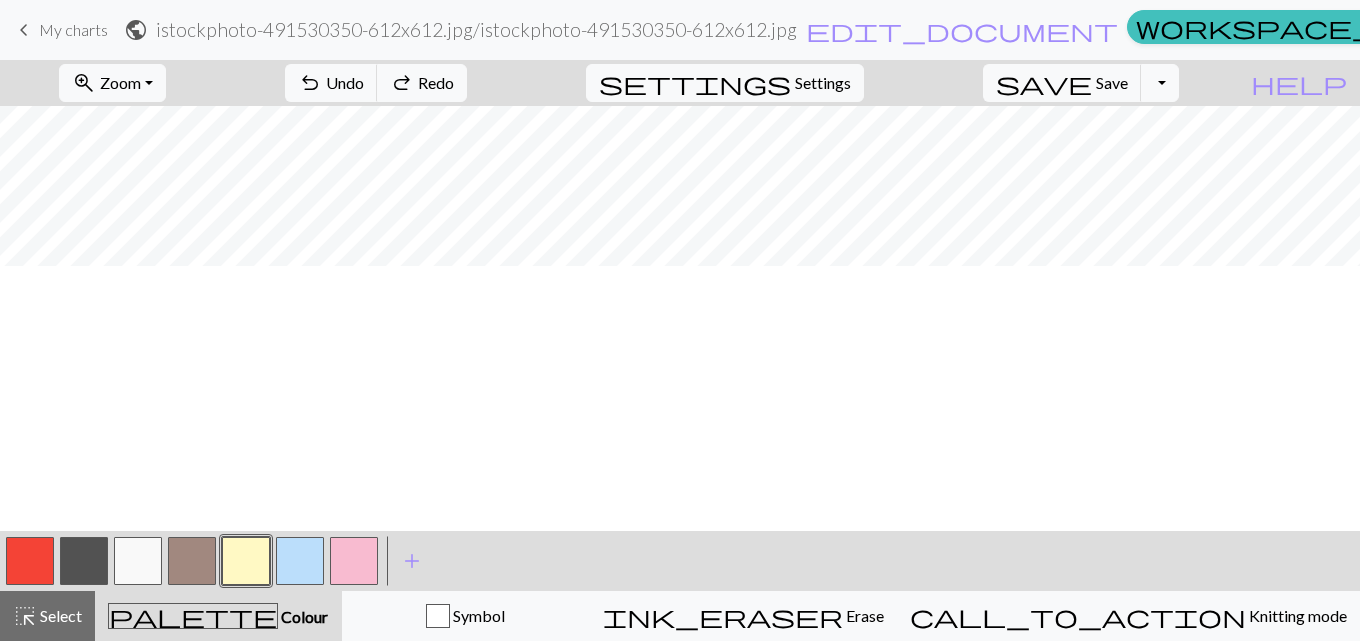 scroll, scrollTop: 0, scrollLeft: 0, axis: both 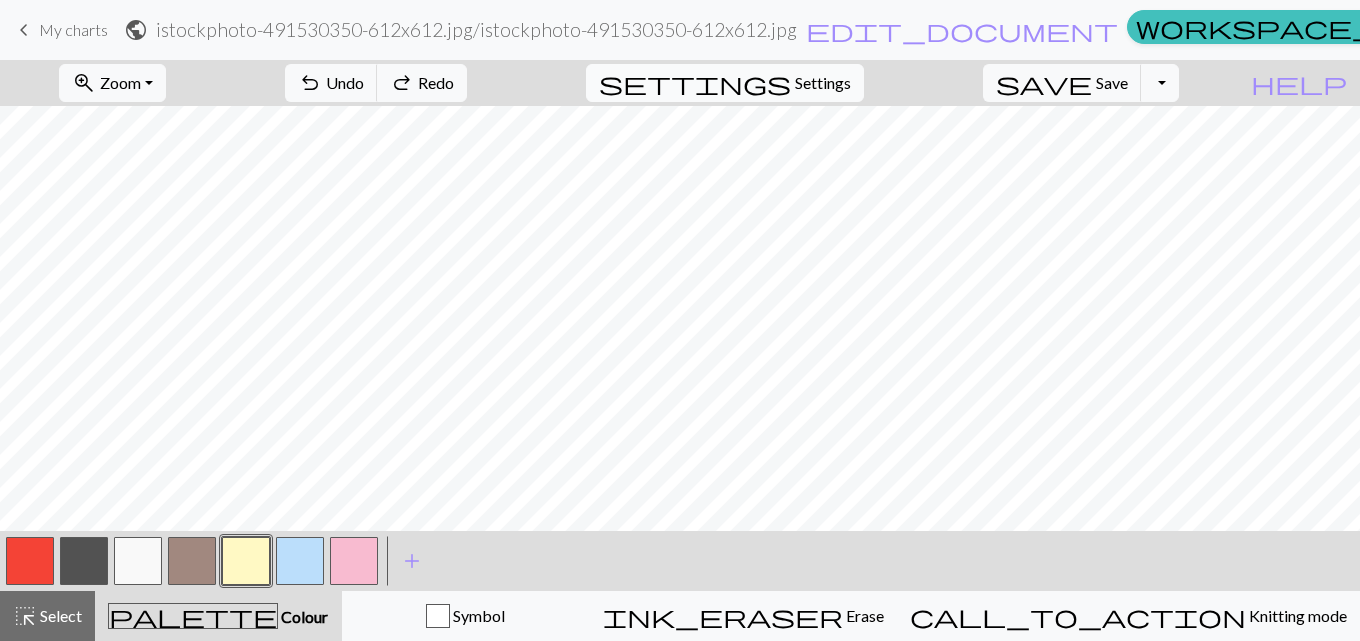 click on "Settings" at bounding box center [823, 83] 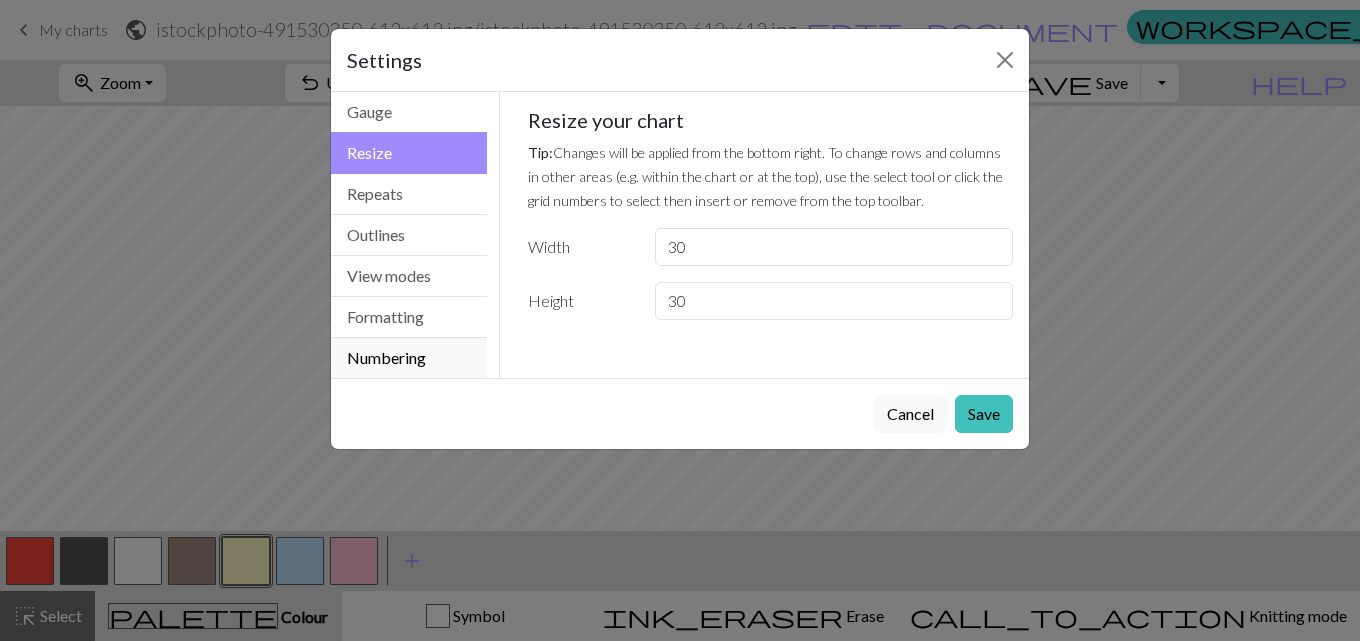 click on "Numbering" at bounding box center (409, 358) 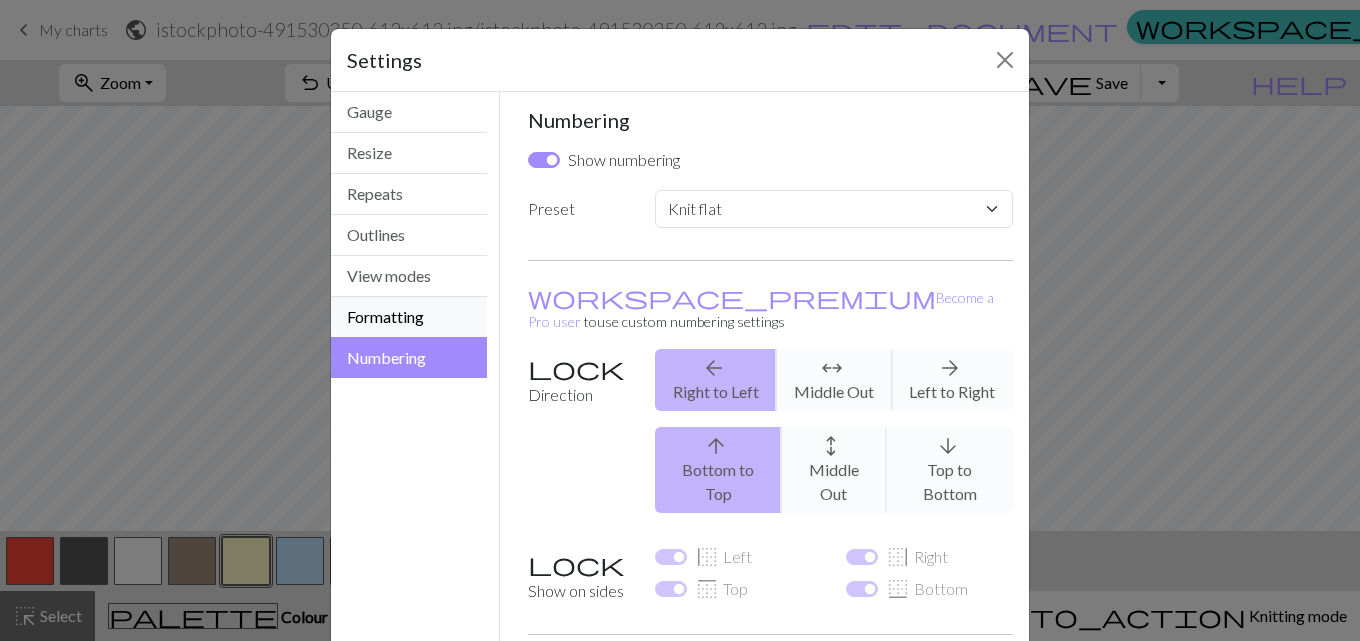 click on "Formatting" at bounding box center (409, 317) 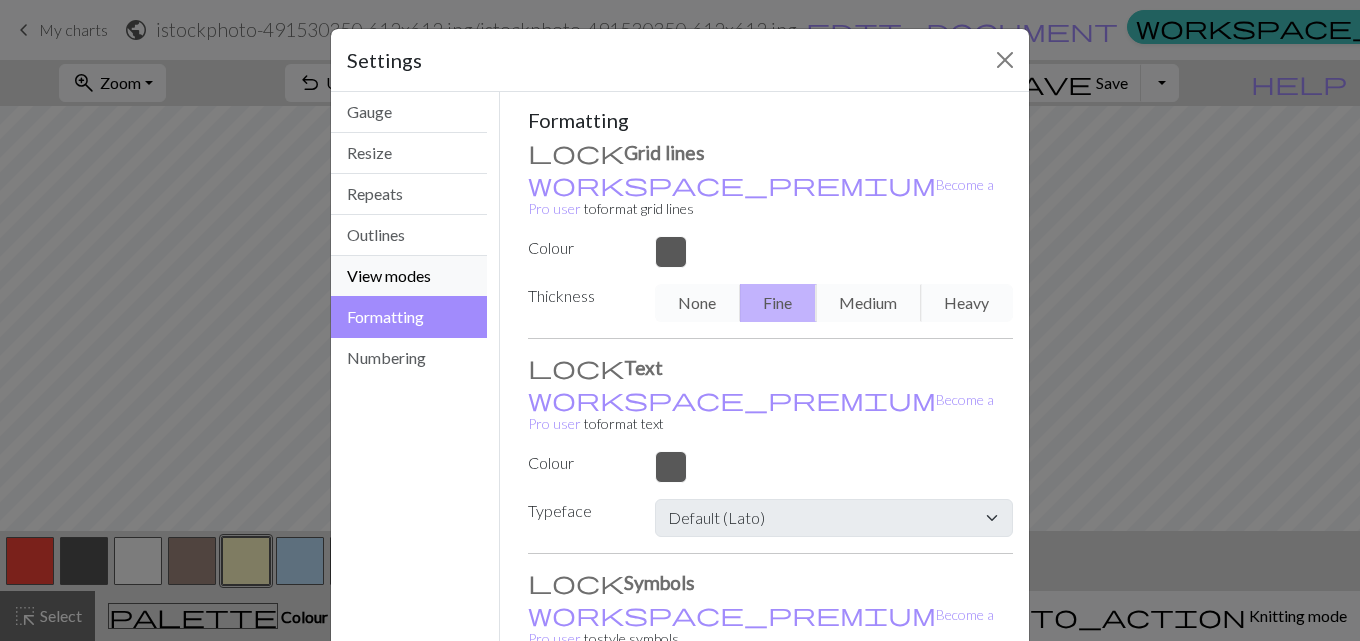 click on "View modes" at bounding box center (409, 276) 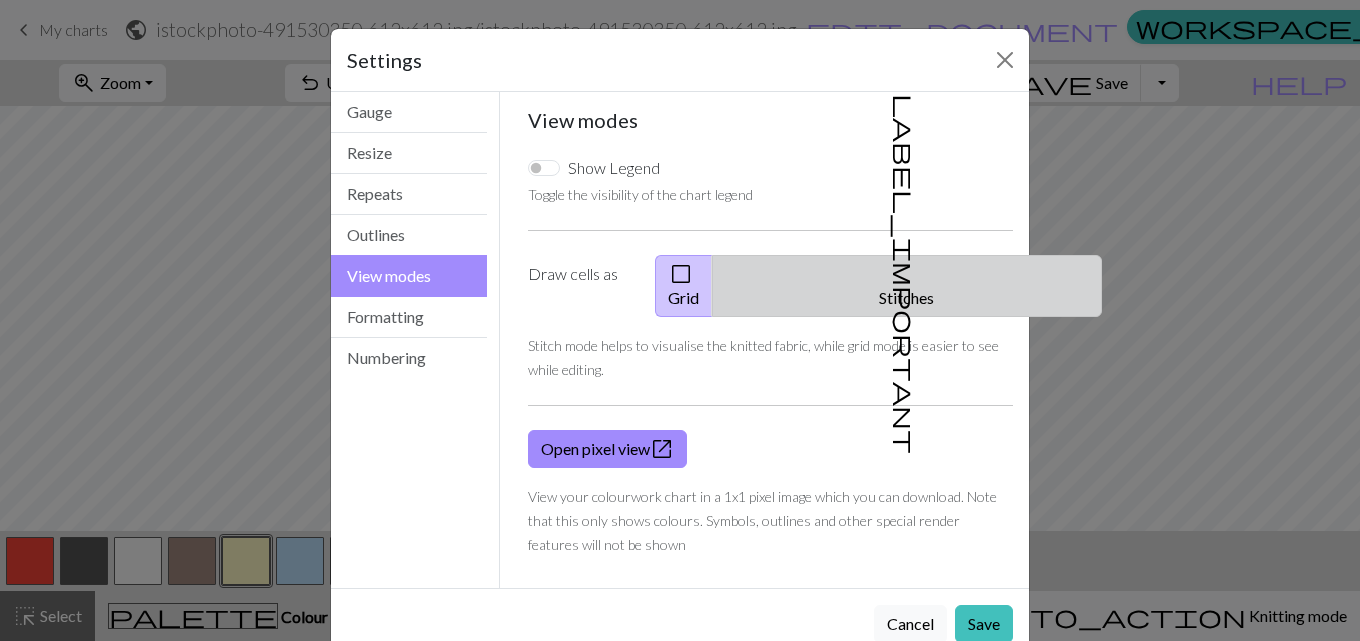 click on "label_important Stitches" at bounding box center [907, 286] 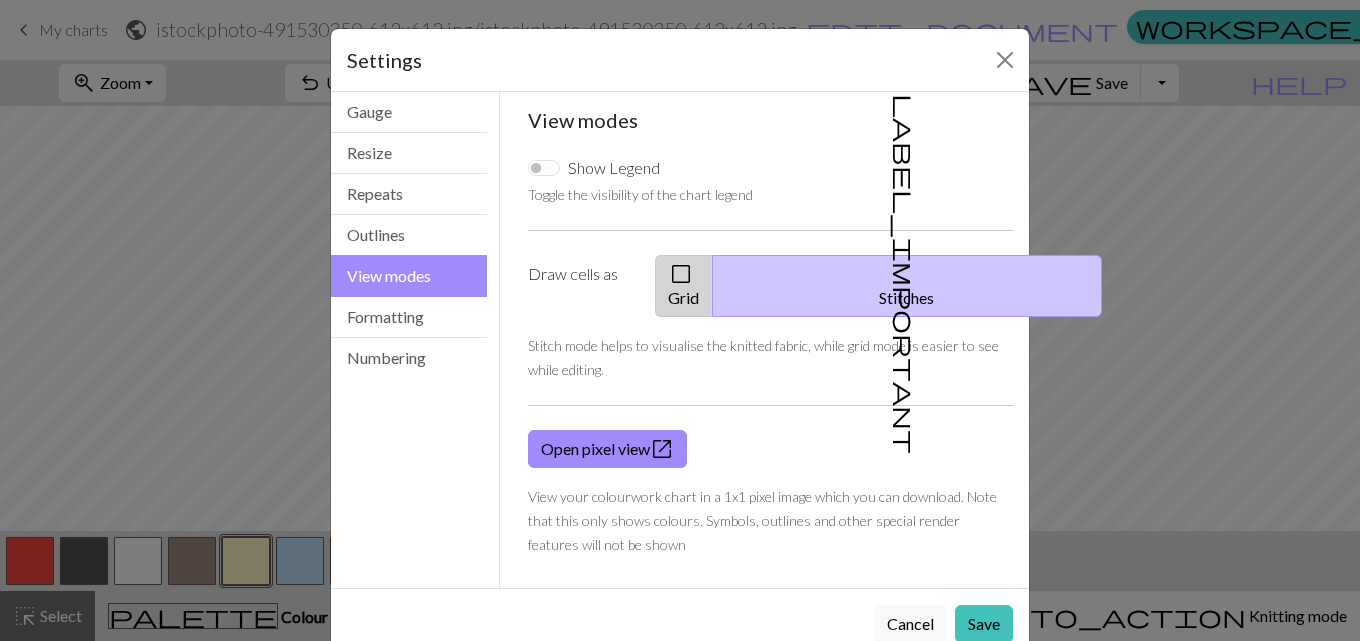 click on "check_box_outline_blank" at bounding box center (681, 274) 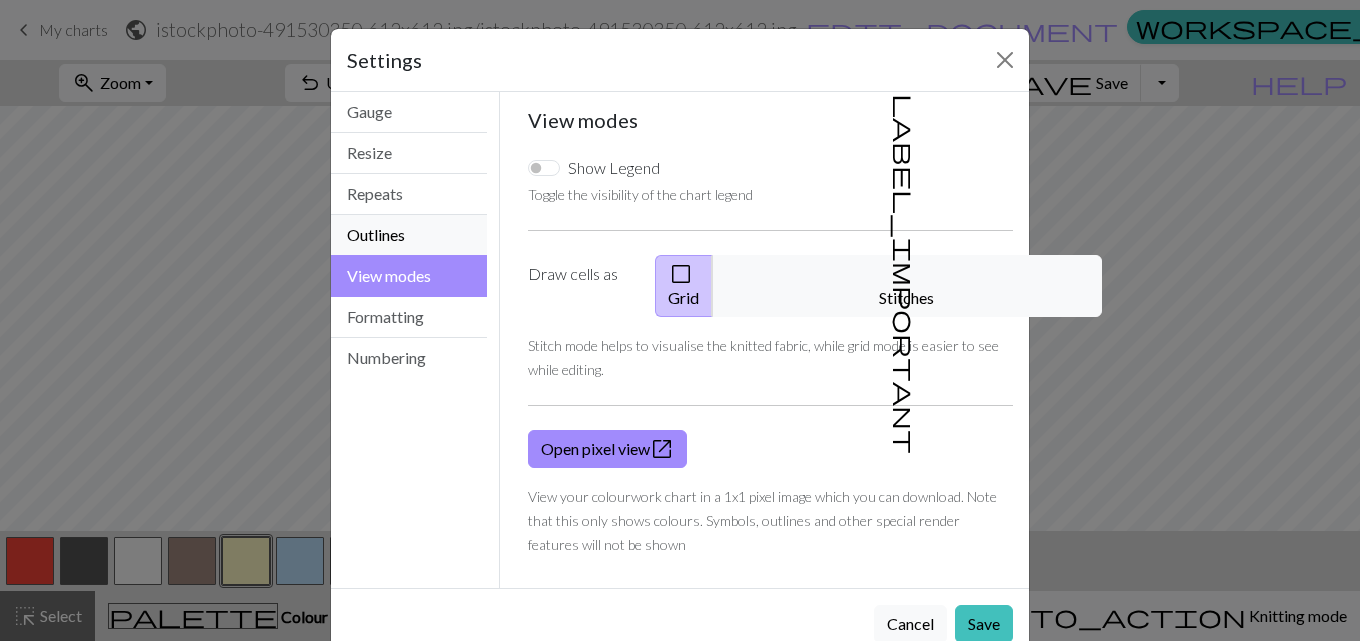 click on "Outlines" at bounding box center [409, 235] 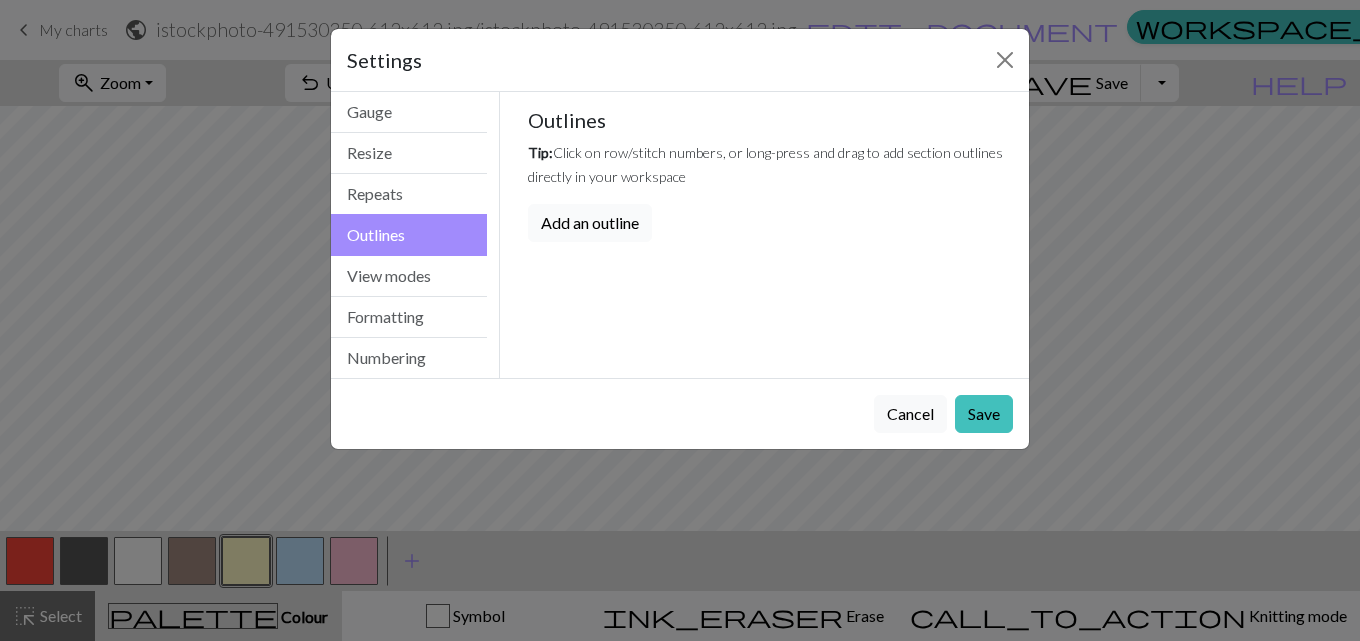 click on "Add an outline" at bounding box center (590, 223) 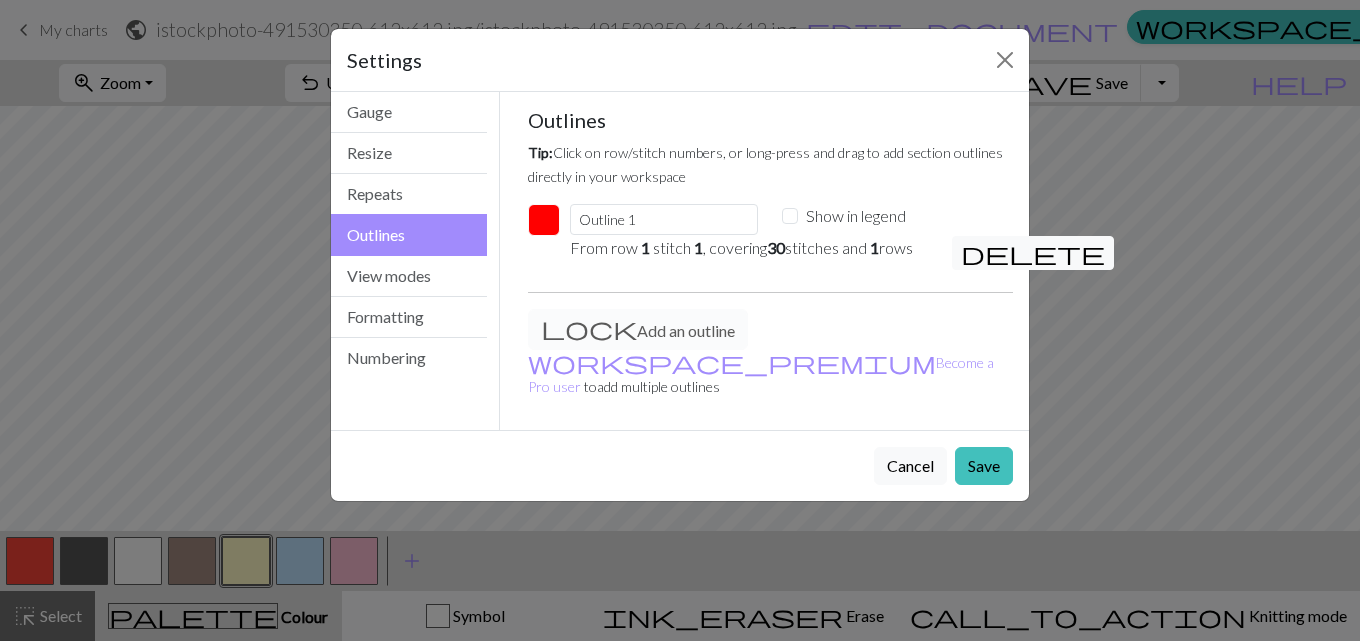 click at bounding box center [544, 220] 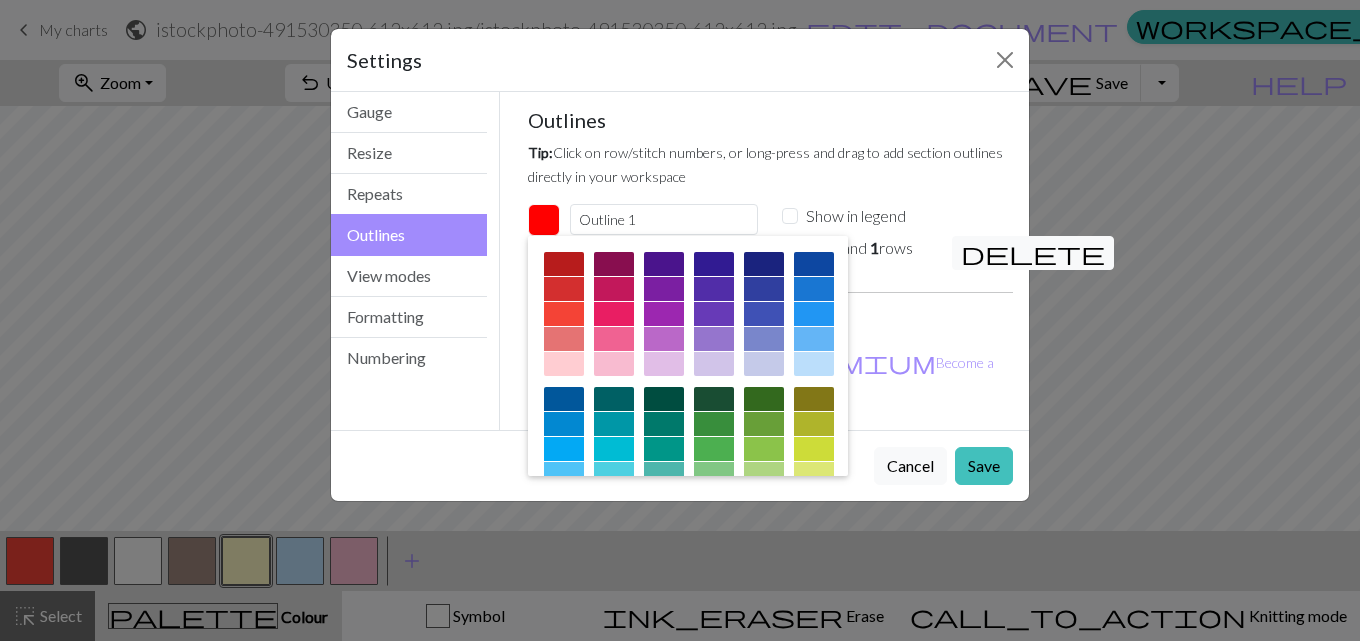 click at bounding box center (764, 264) 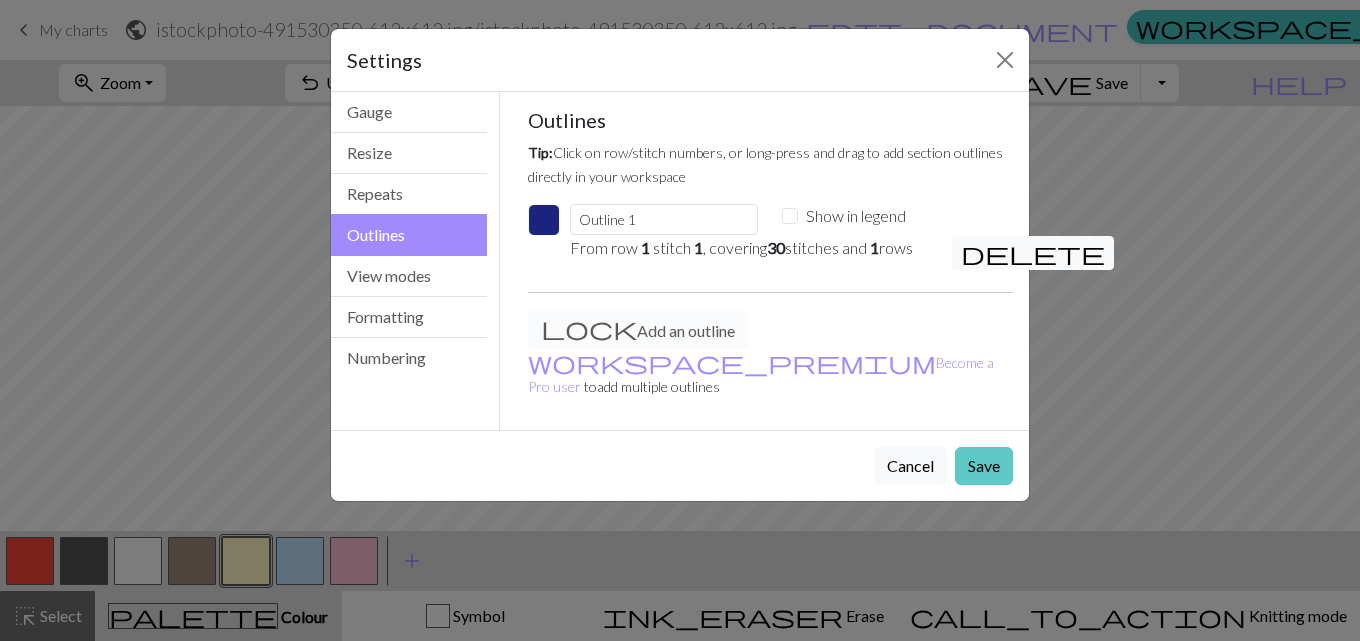 click on "Save" at bounding box center (984, 466) 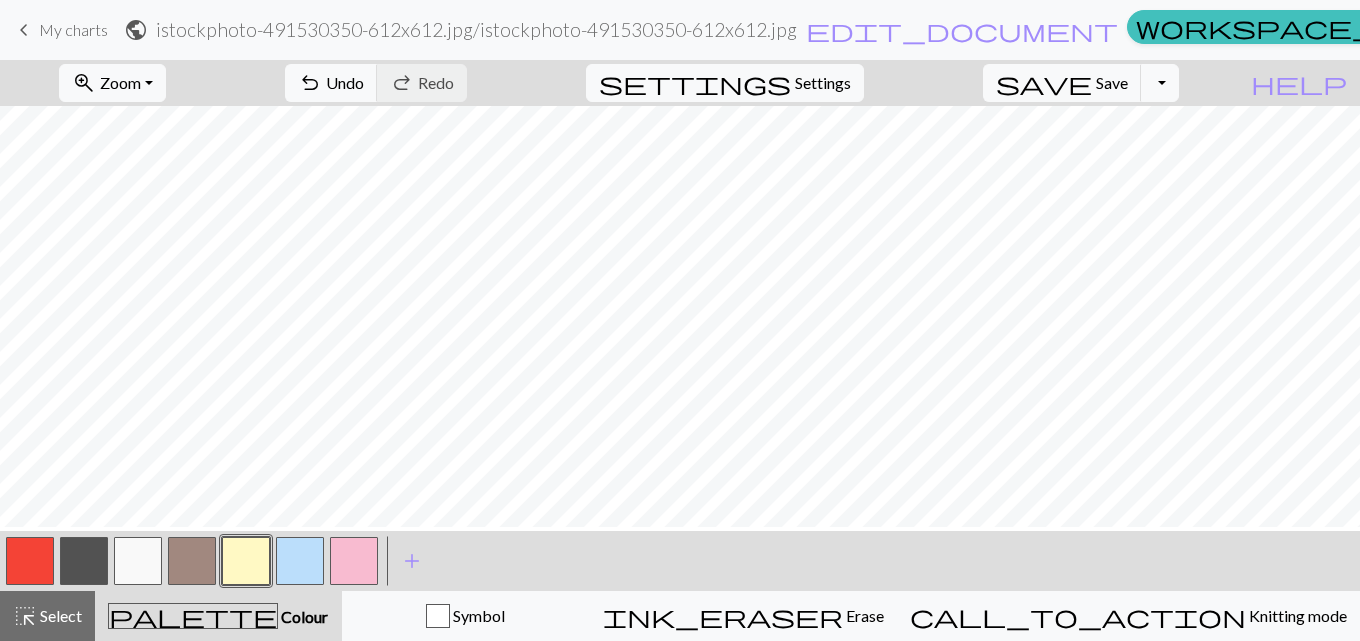 scroll, scrollTop: 149, scrollLeft: 0, axis: vertical 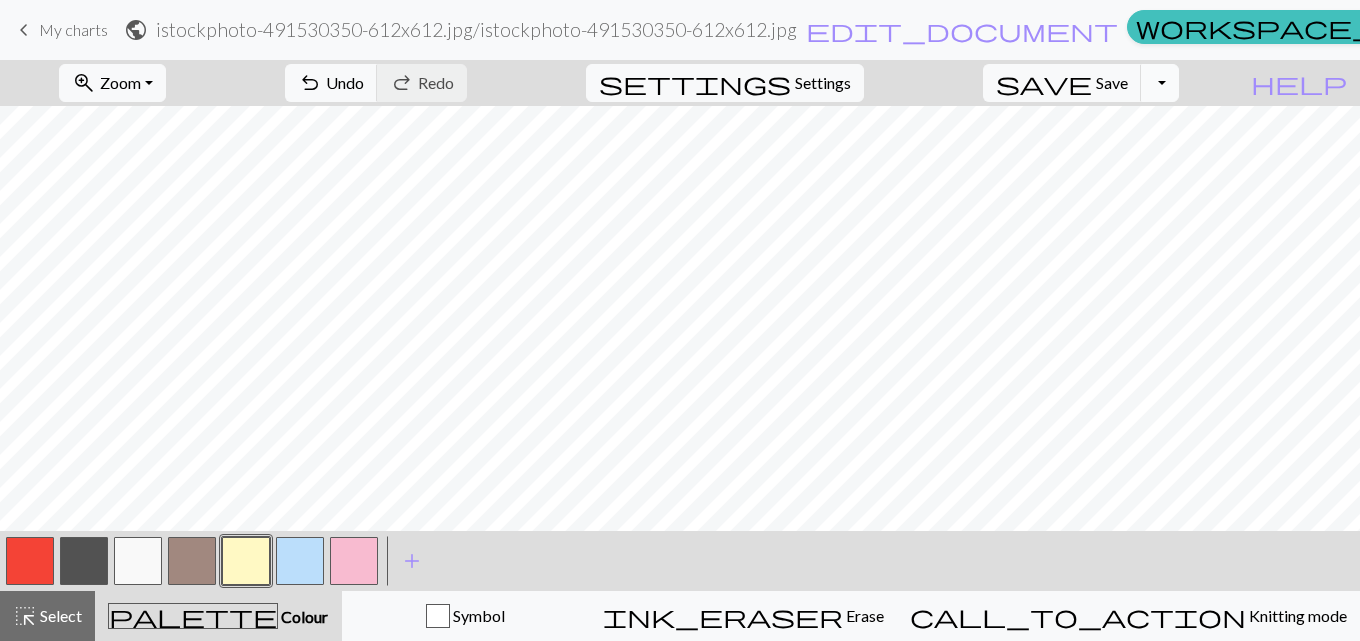 click on "Toggle Dropdown" at bounding box center [1160, 83] 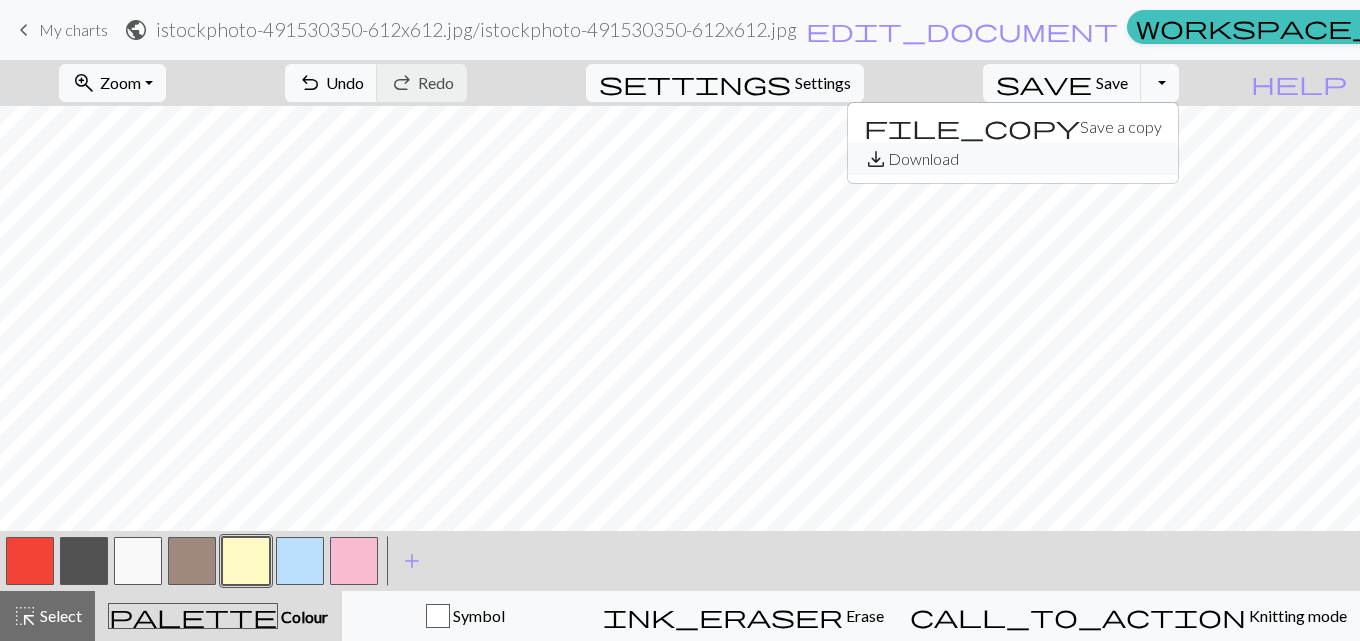 click on "save_alt  Download" at bounding box center (1013, 159) 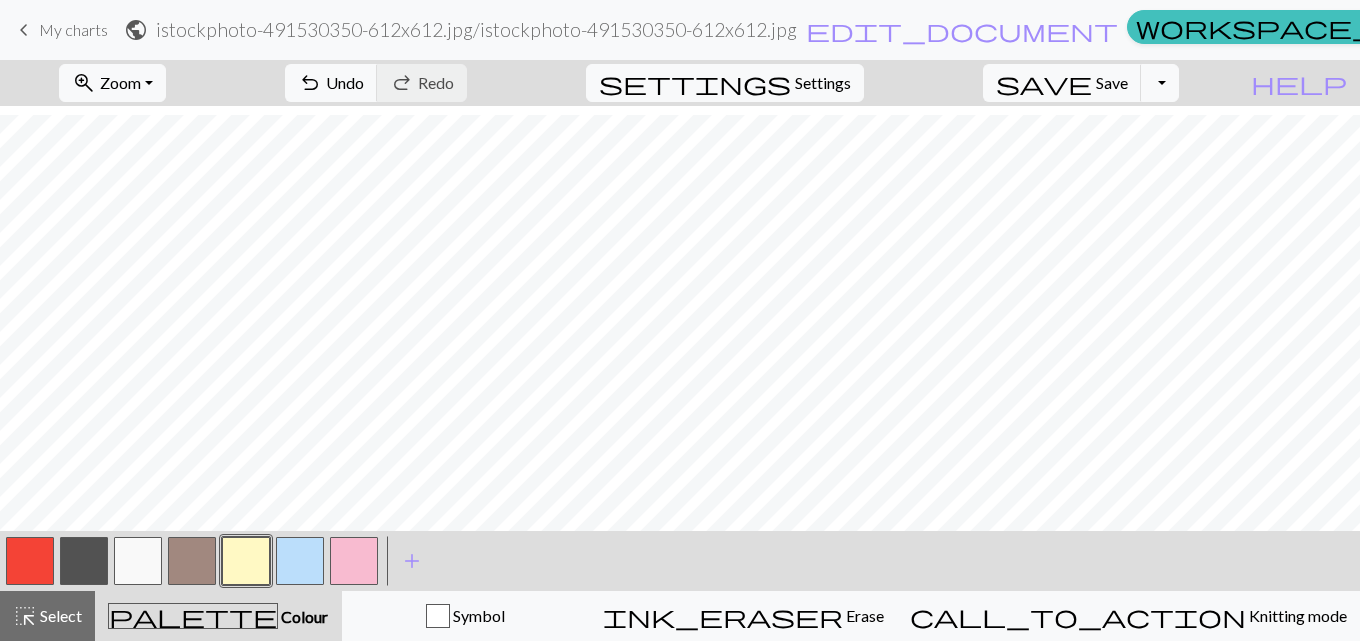 scroll, scrollTop: 203, scrollLeft: 0, axis: vertical 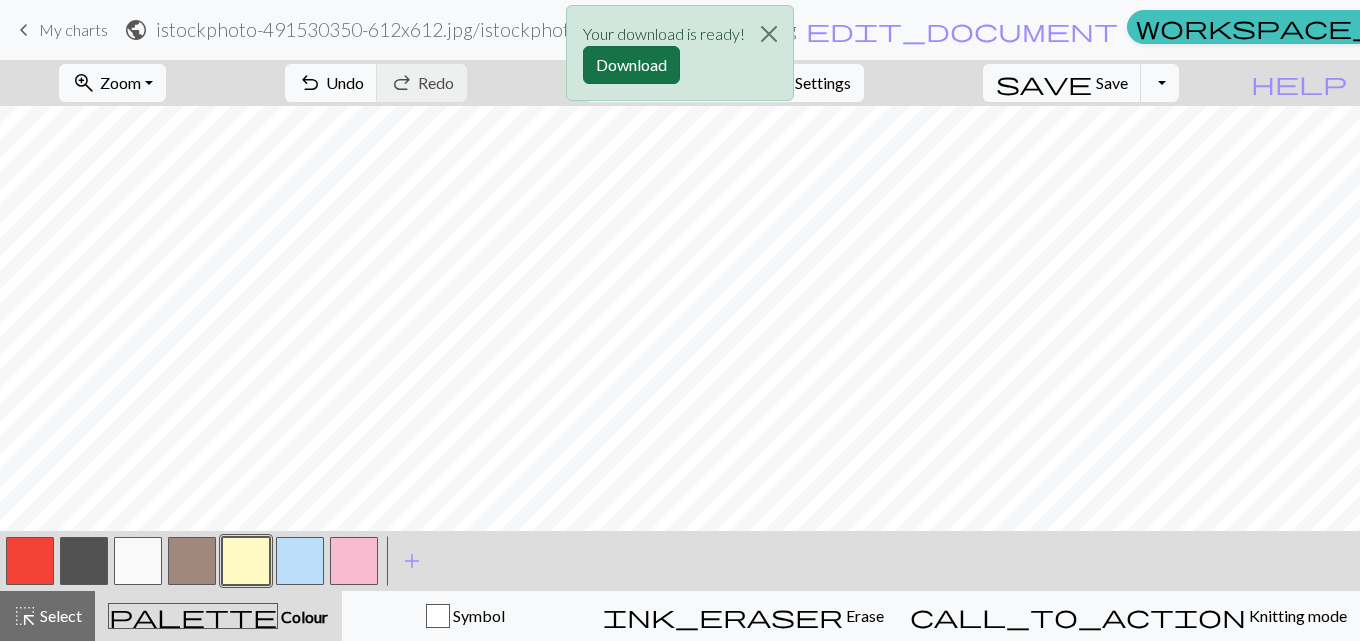 click on "Download" at bounding box center [631, 65] 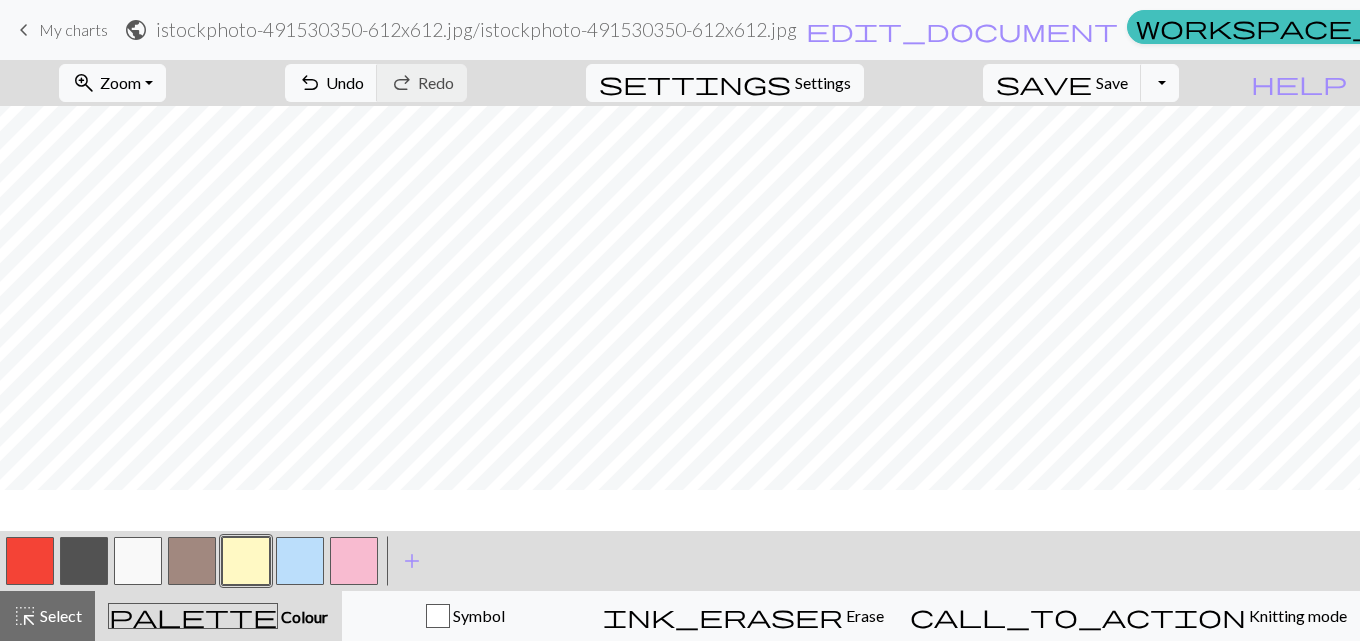 scroll, scrollTop: 3, scrollLeft: 0, axis: vertical 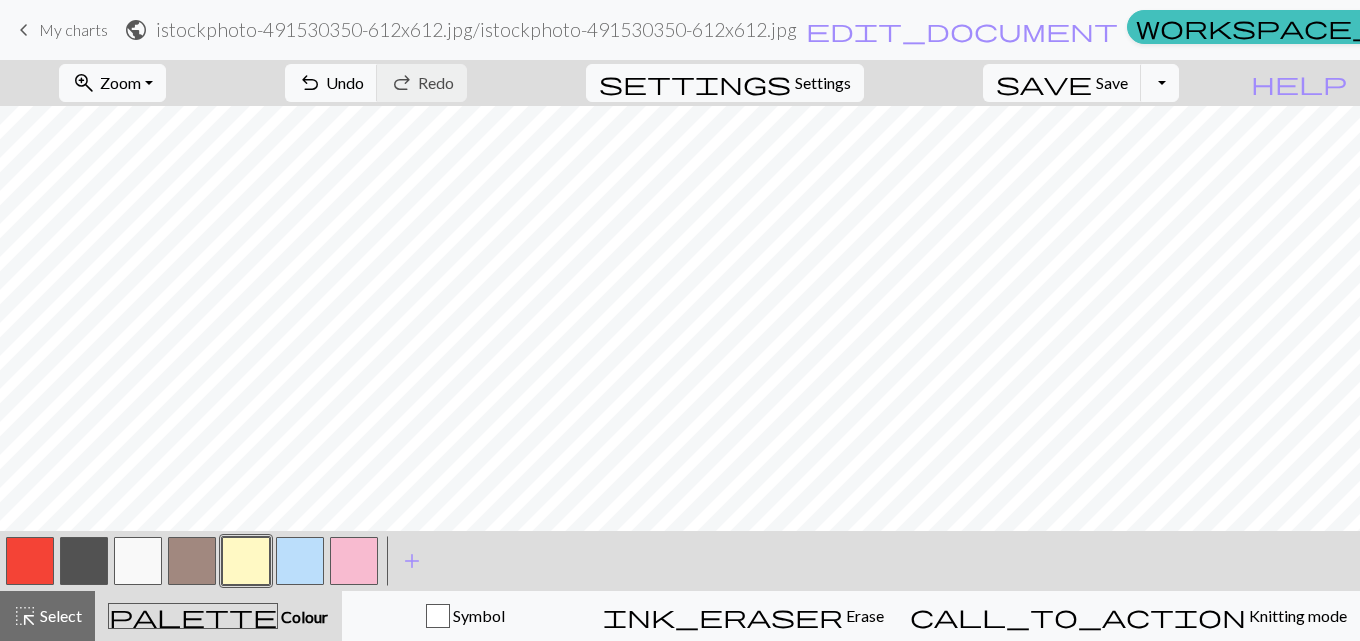 click at bounding box center (84, 561) 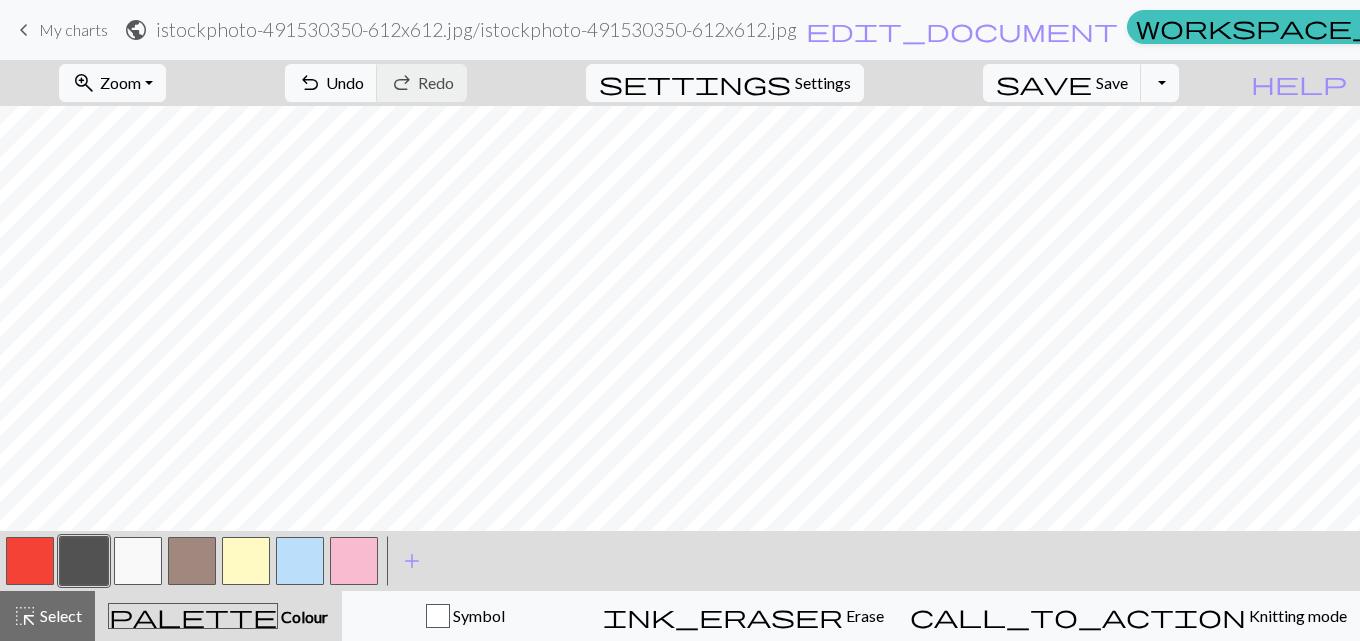 click at bounding box center (84, 561) 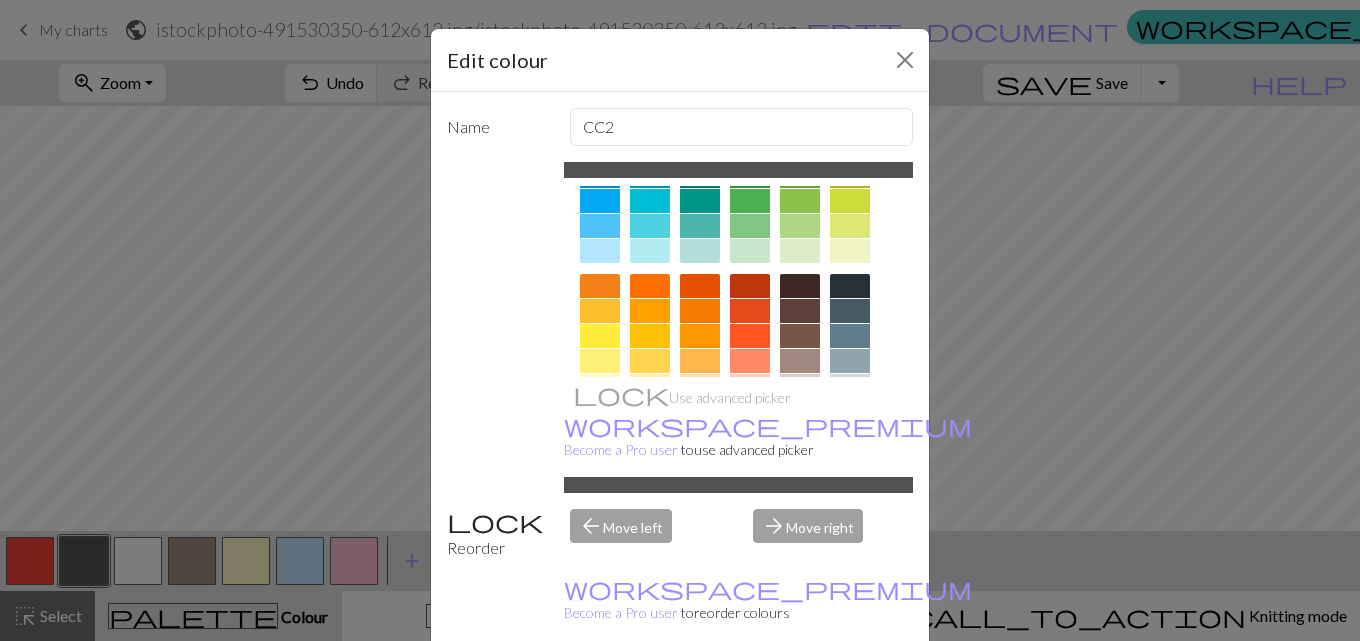 scroll, scrollTop: 200, scrollLeft: 0, axis: vertical 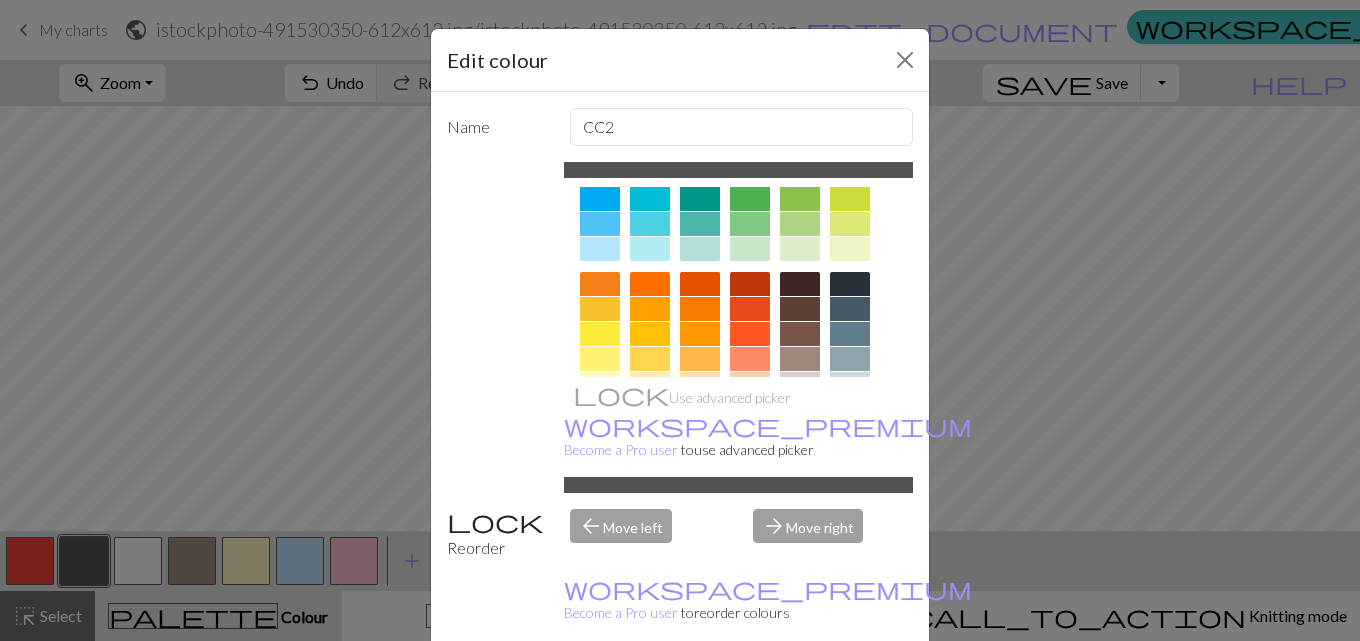 click at bounding box center (800, 284) 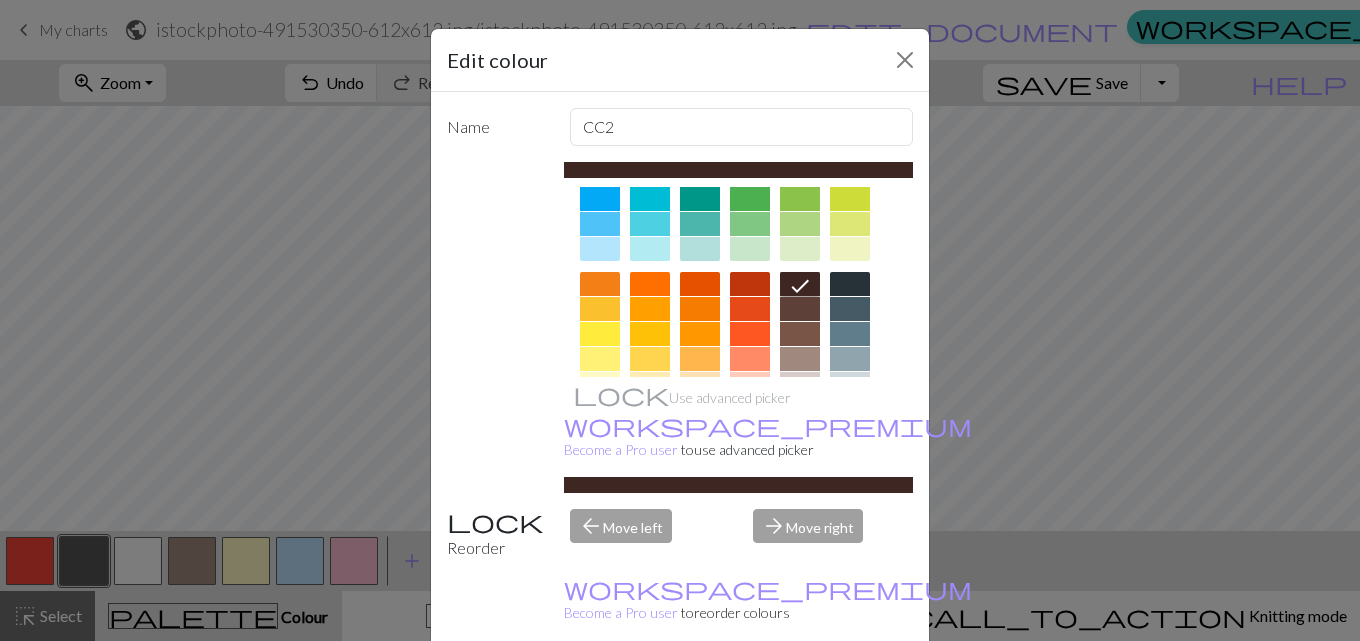 click on "Done" at bounding box center (800, 692) 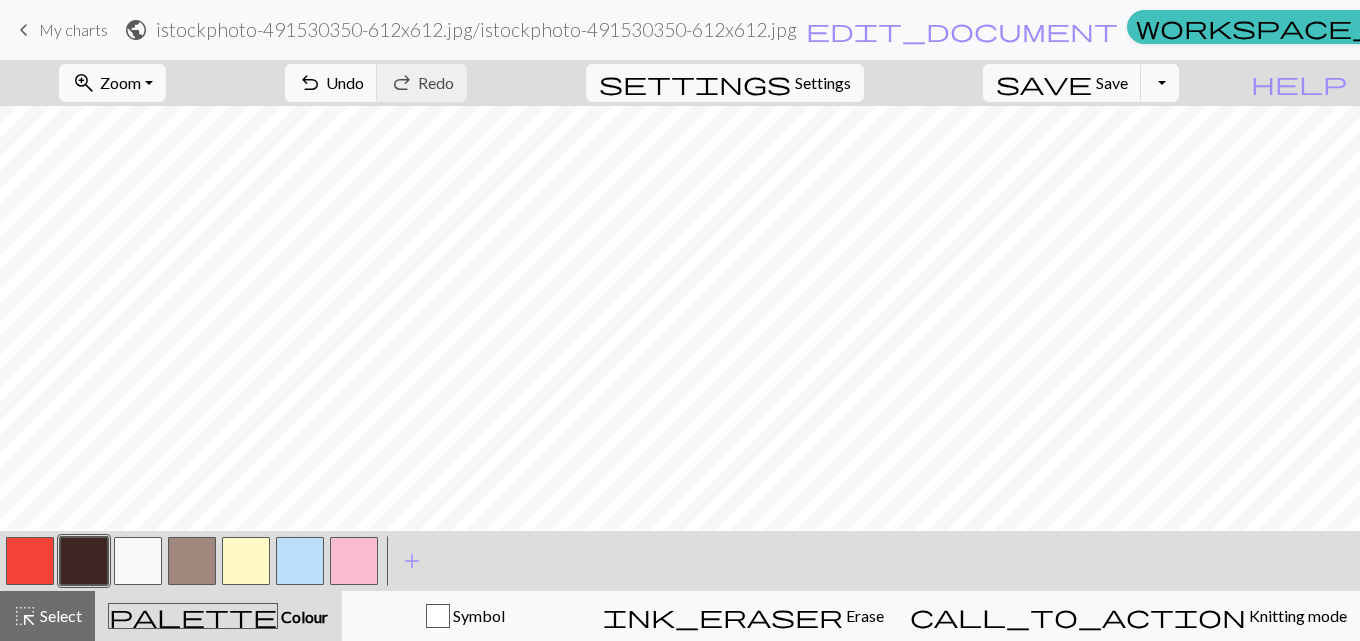 scroll, scrollTop: 0, scrollLeft: 0, axis: both 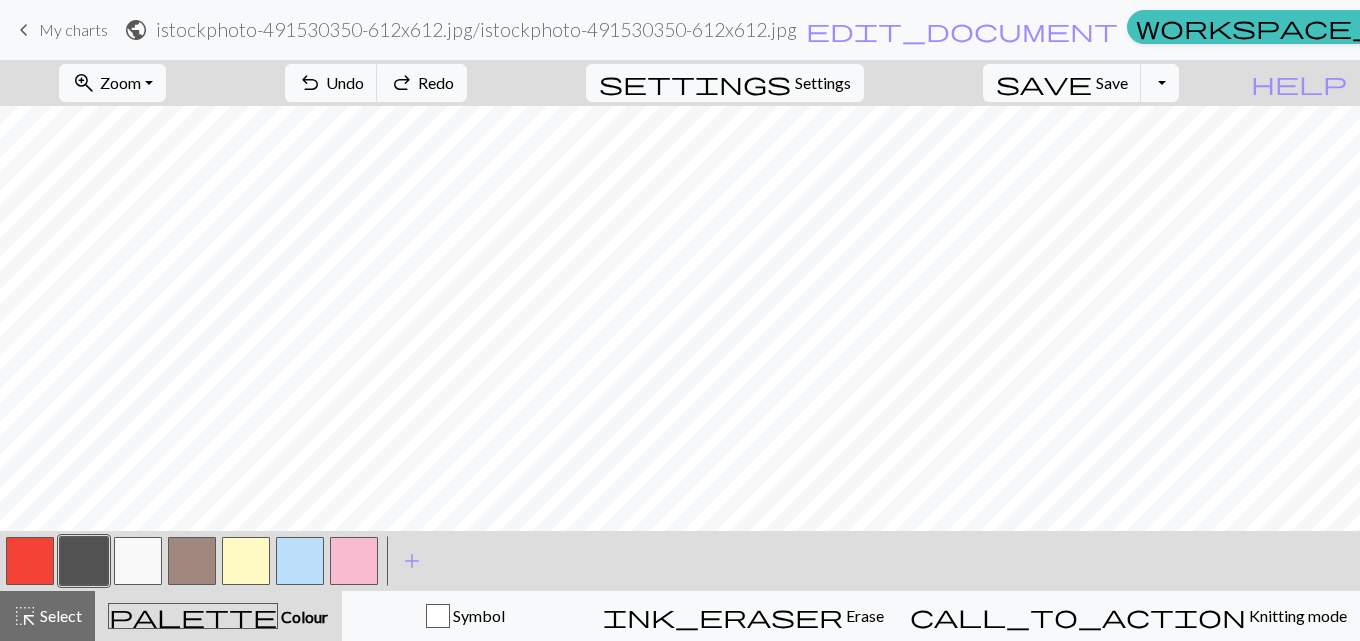 click at bounding box center (30, 561) 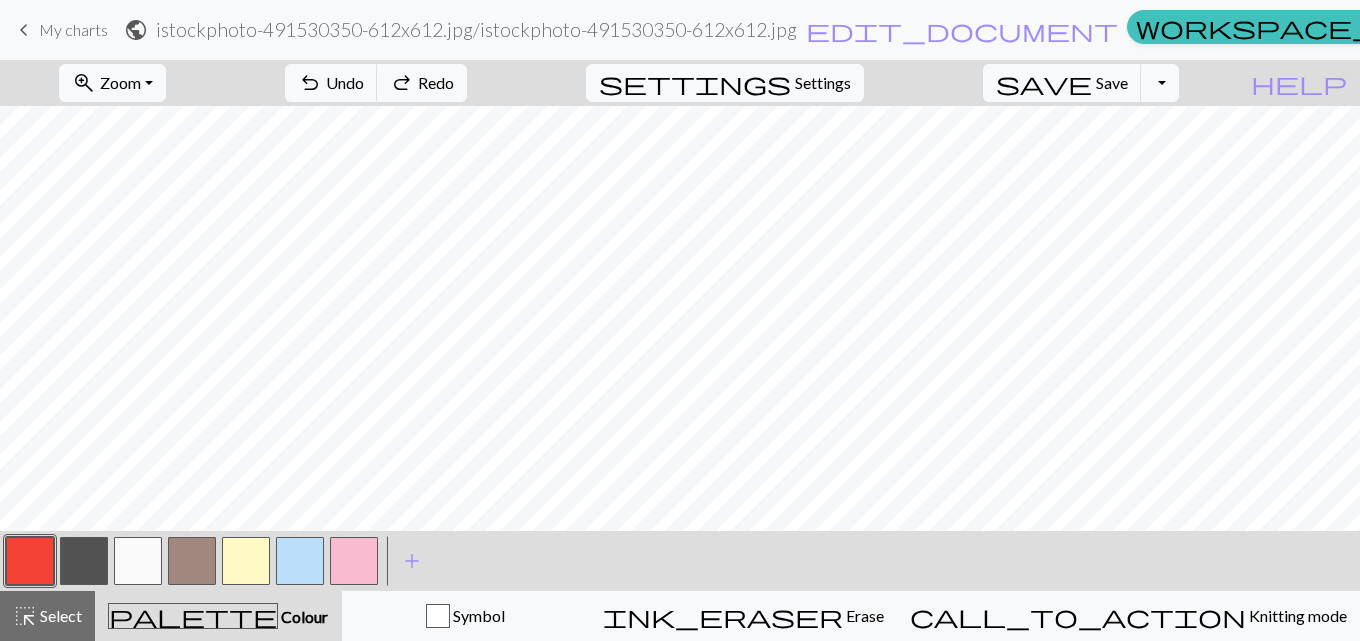 click at bounding box center (30, 561) 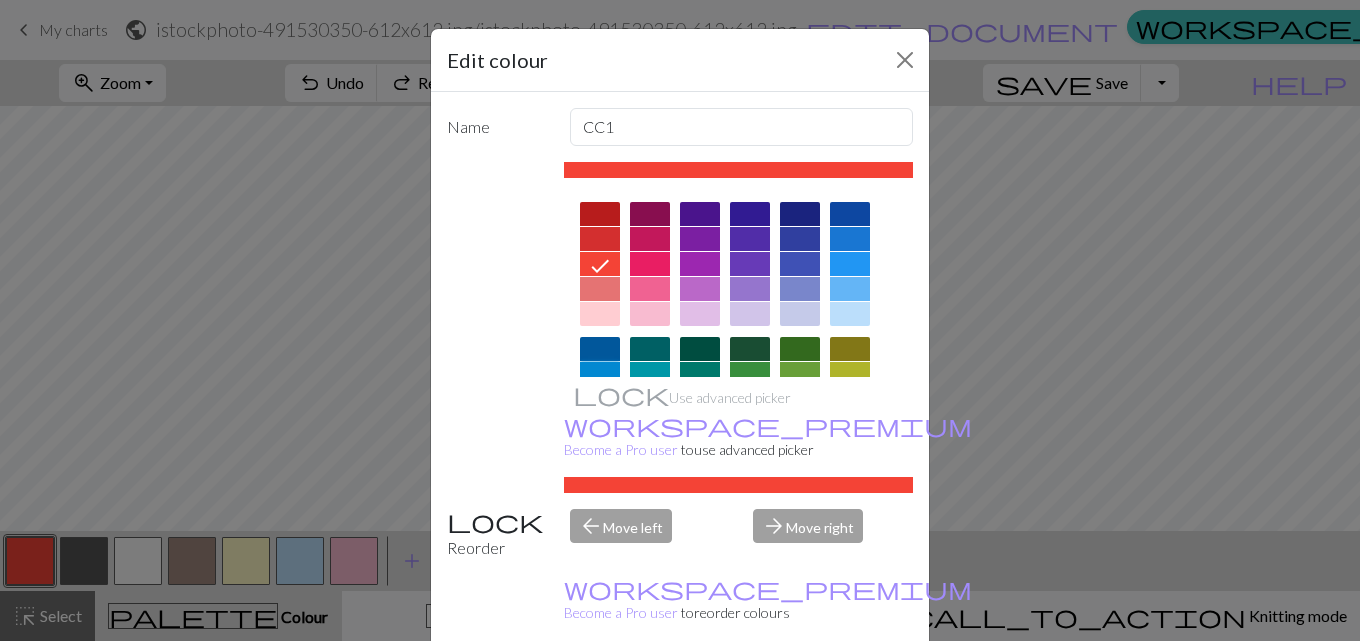 click at bounding box center [600, 374] 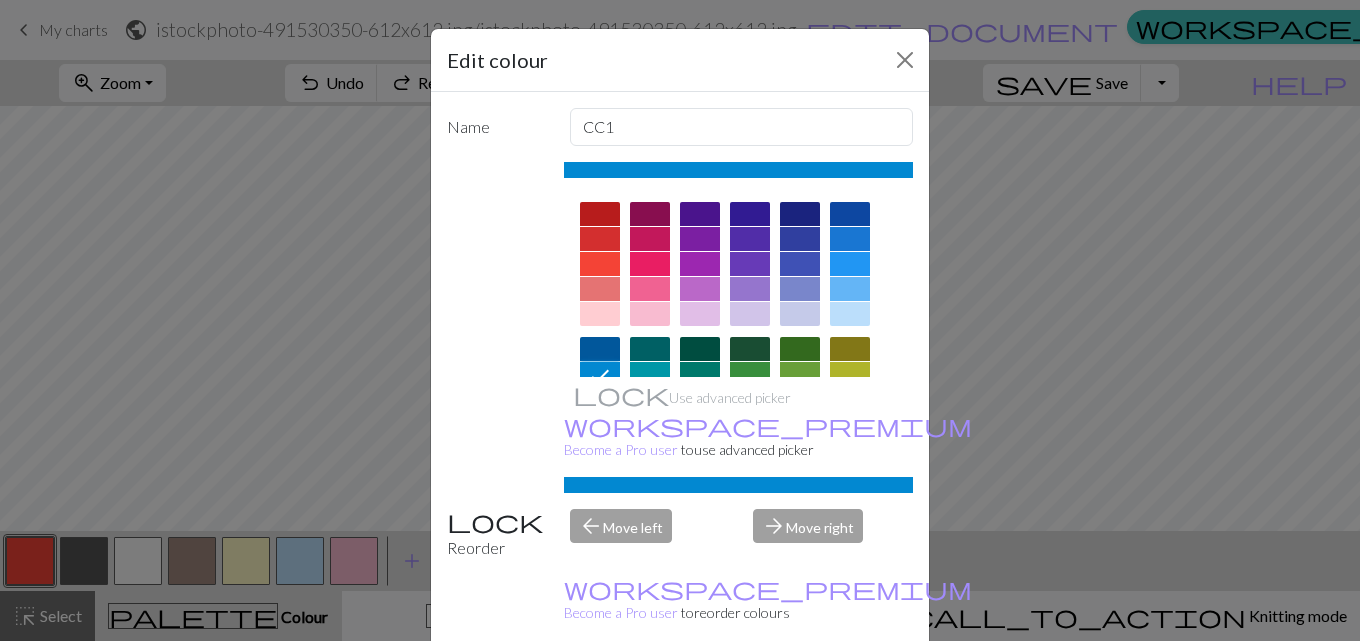 click on "Done" at bounding box center (800, 692) 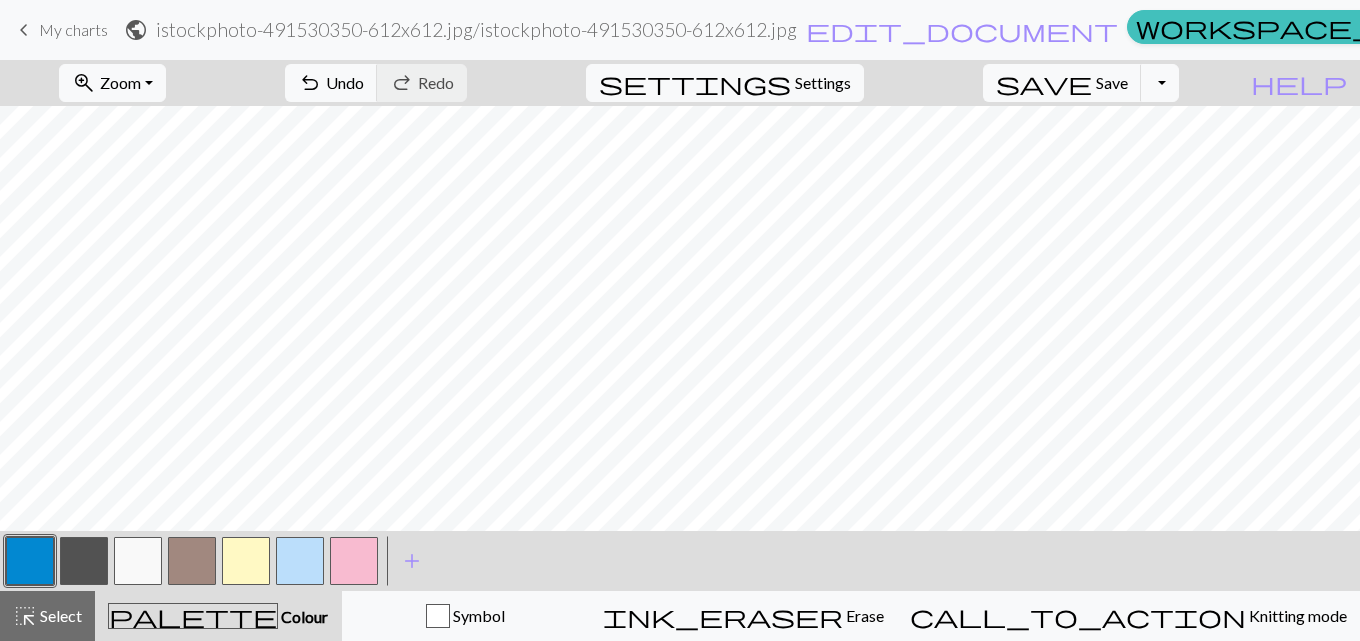 scroll, scrollTop: 79, scrollLeft: 0, axis: vertical 